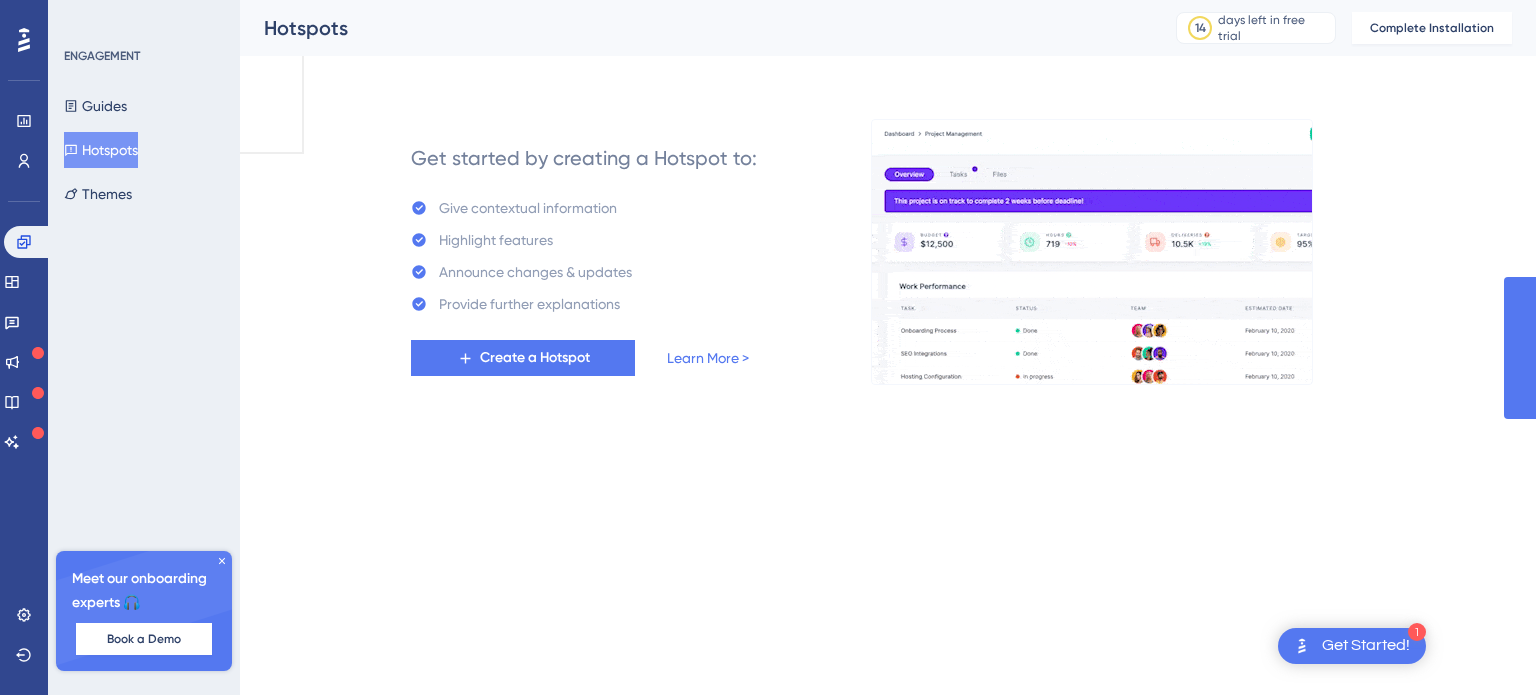 scroll, scrollTop: 0, scrollLeft: 0, axis: both 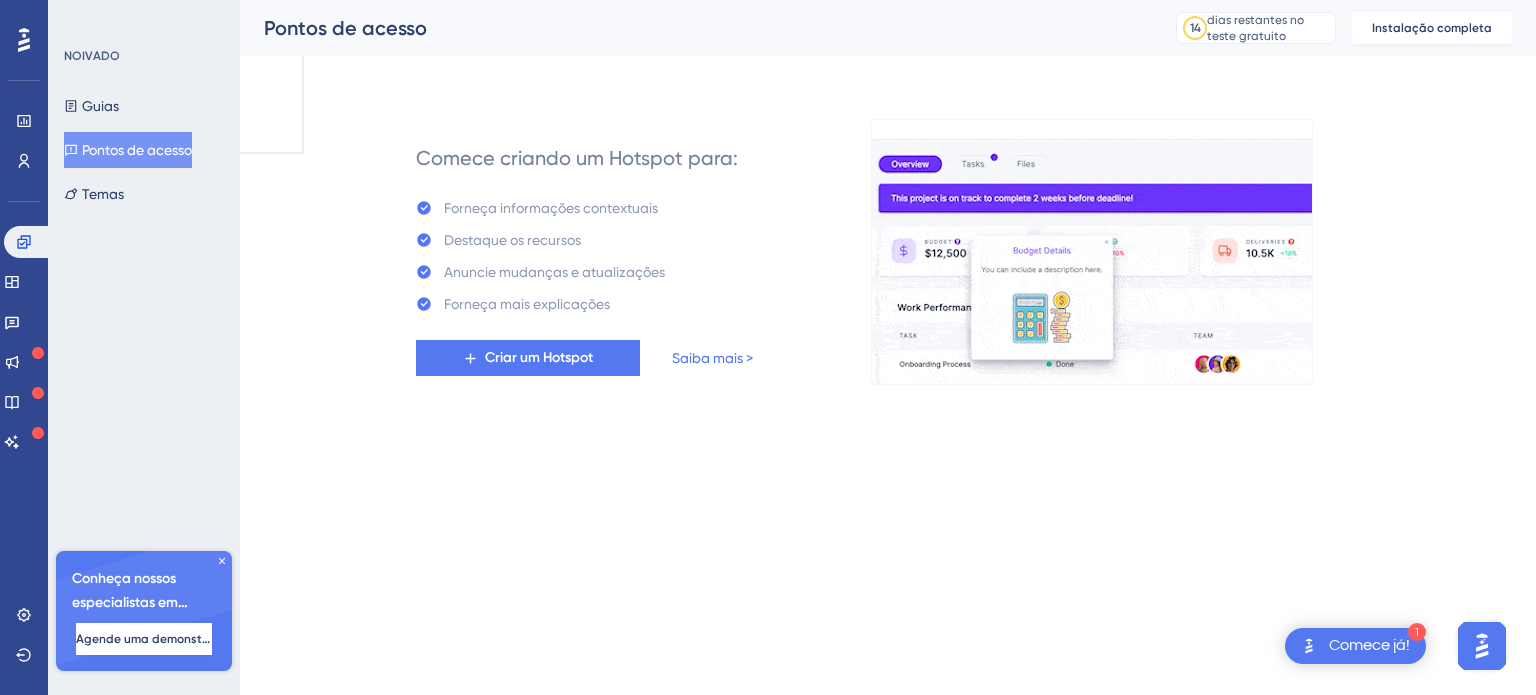 click on "1 Comece já!
Desempenho Usuários Noivado Widgets Opinião Atualizações de produtos Base de conhecimento Assistente de IA Configurações Sair NOIVADO Guias Pontos de acesso Temas Conheça nossos especialistas em integração 🎧 Agende uma demonstração Plano de atualização Pontos de acesso 14 dias restantes no teste gratuito Clique para ver as opções de atualização Instalação completa Comece criando um Hotspot para: Forneça informações contextuais Destaque os recursos Anuncie mudanças e atualizações Forneça mais explicações Criar um Hotspot Saiba mais >
Texto original Avalie a tradução O feedback vai ser usado para ajudar a melhorar o Google Tradutor" at bounding box center (768, 79) 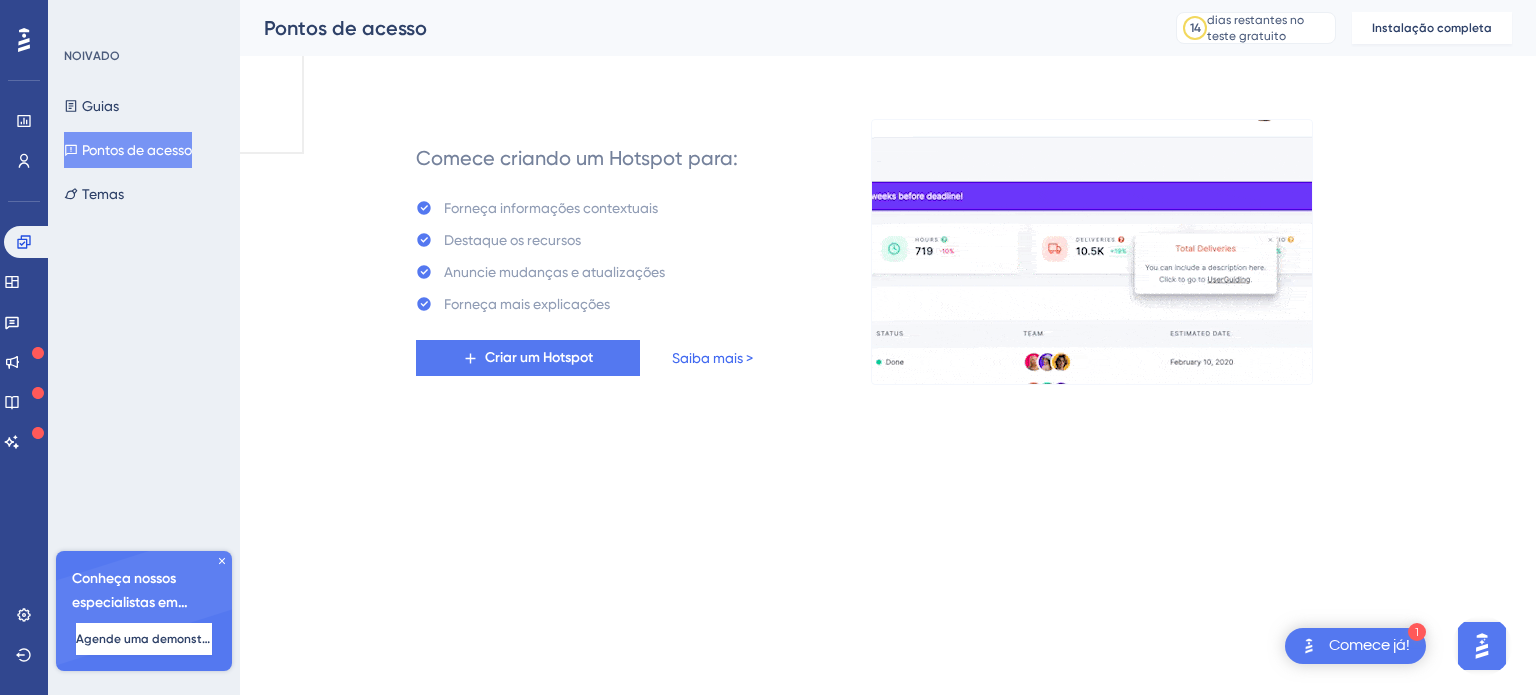 click on "Saiba mais >" at bounding box center [712, 358] 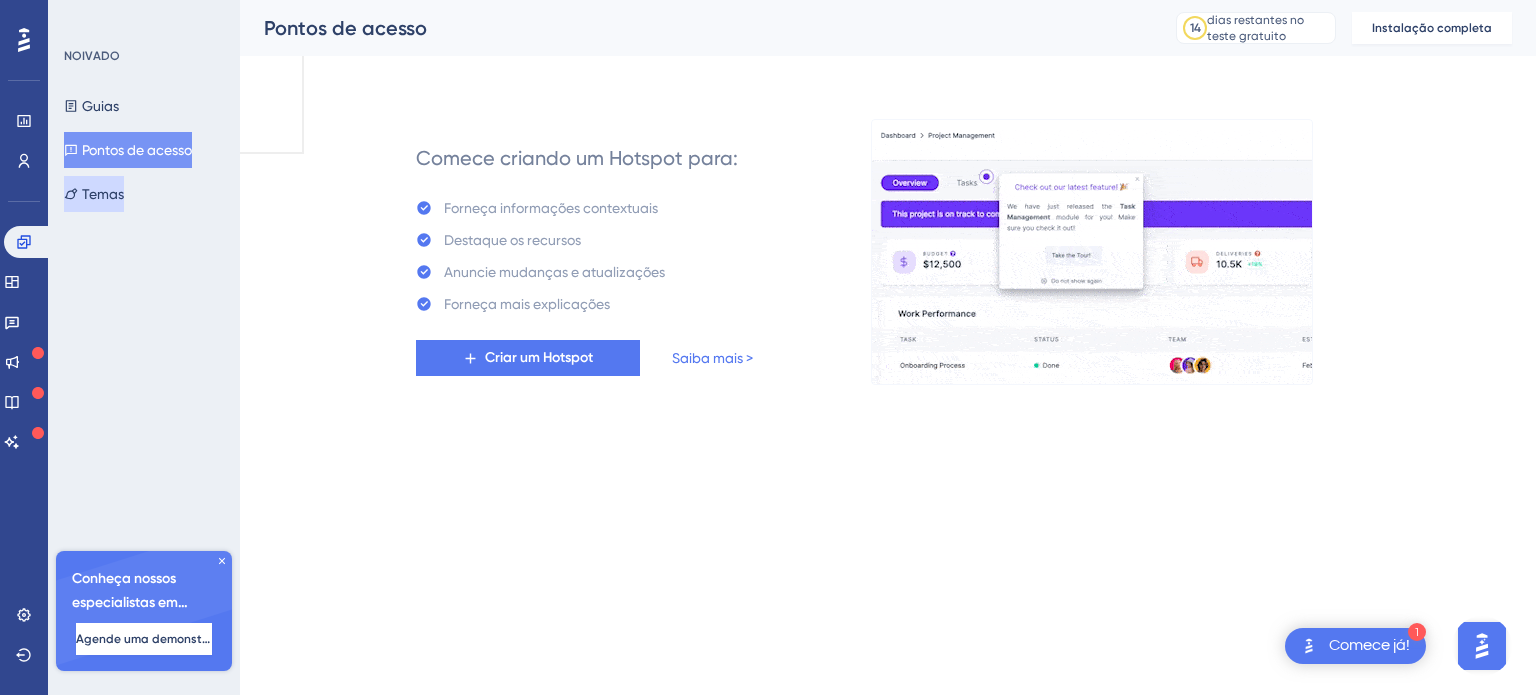 click on "Temas" at bounding box center [103, 194] 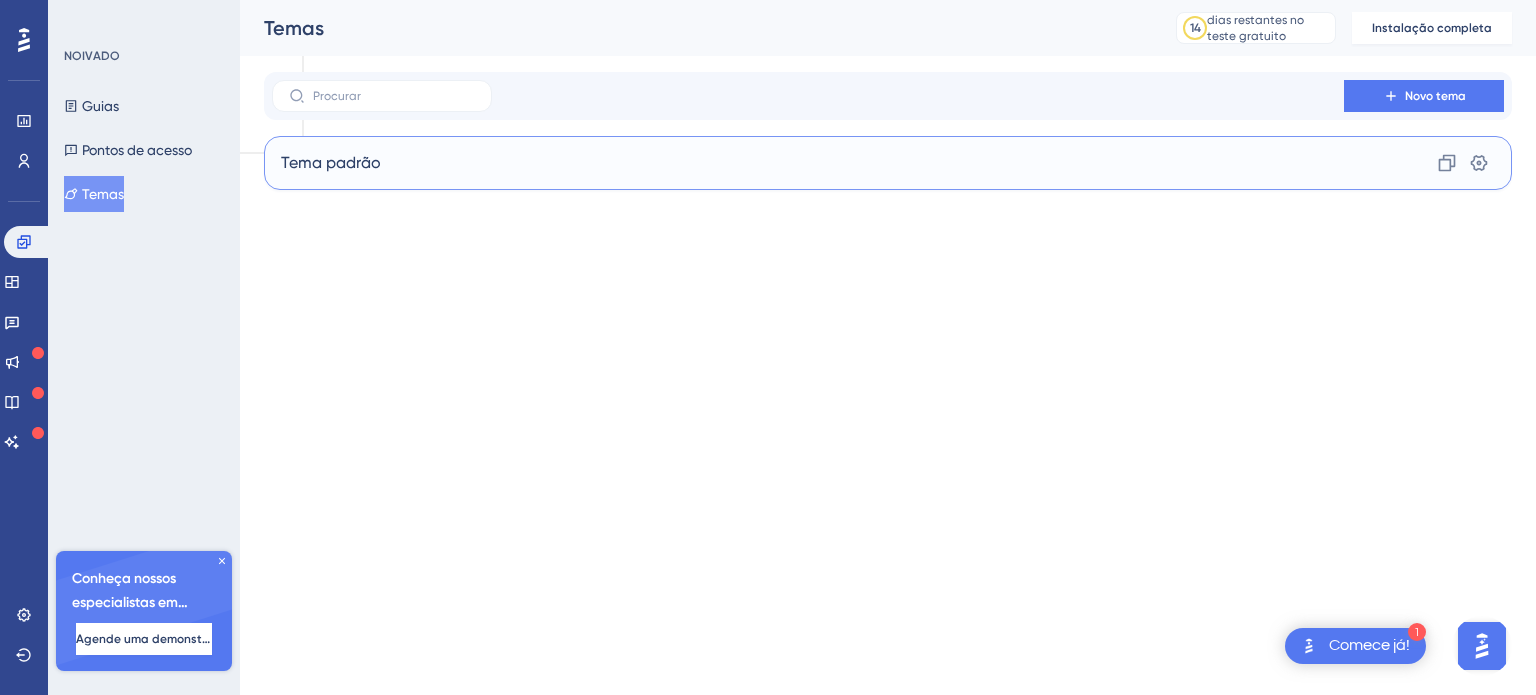 click on "Tema padrão Clone Configurações" at bounding box center (888, 163) 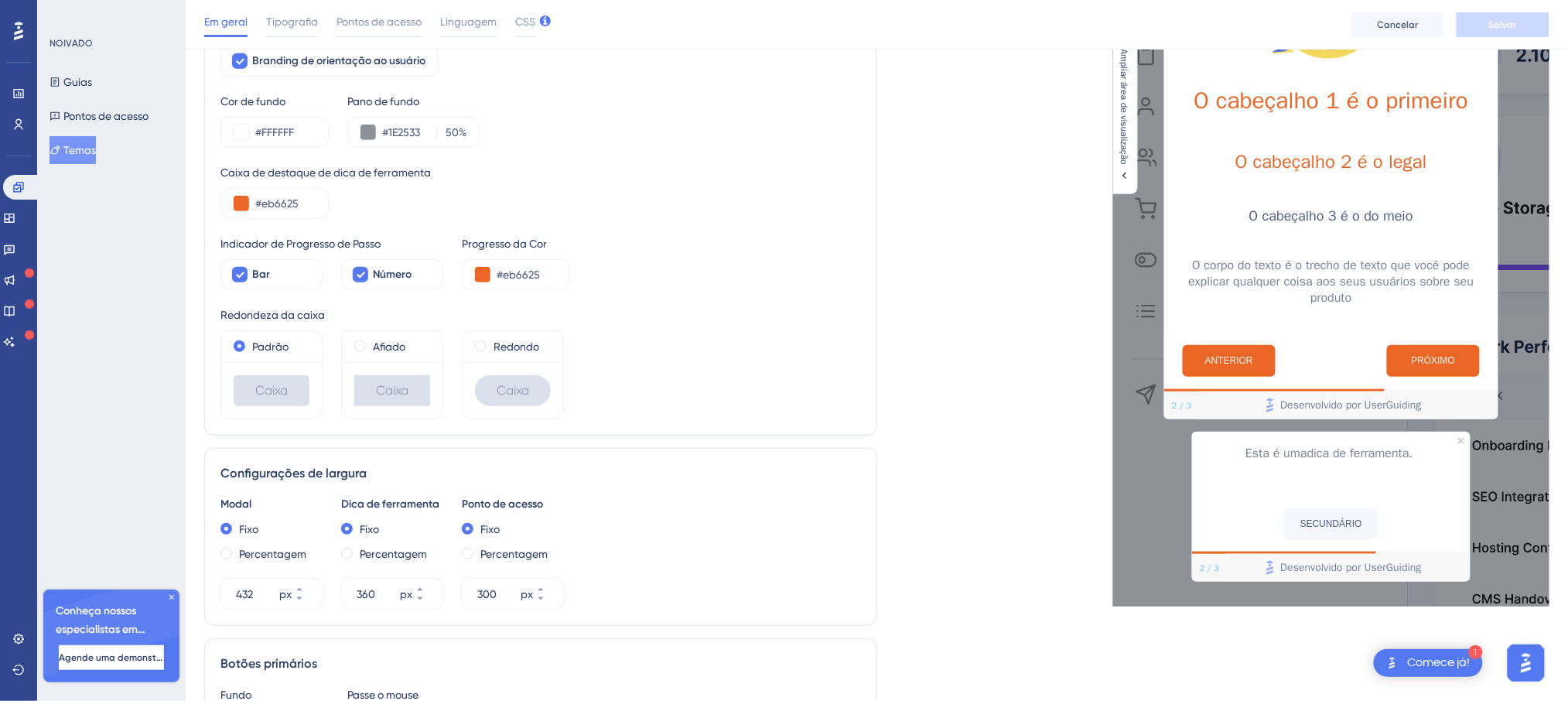 scroll, scrollTop: 0, scrollLeft: 0, axis: both 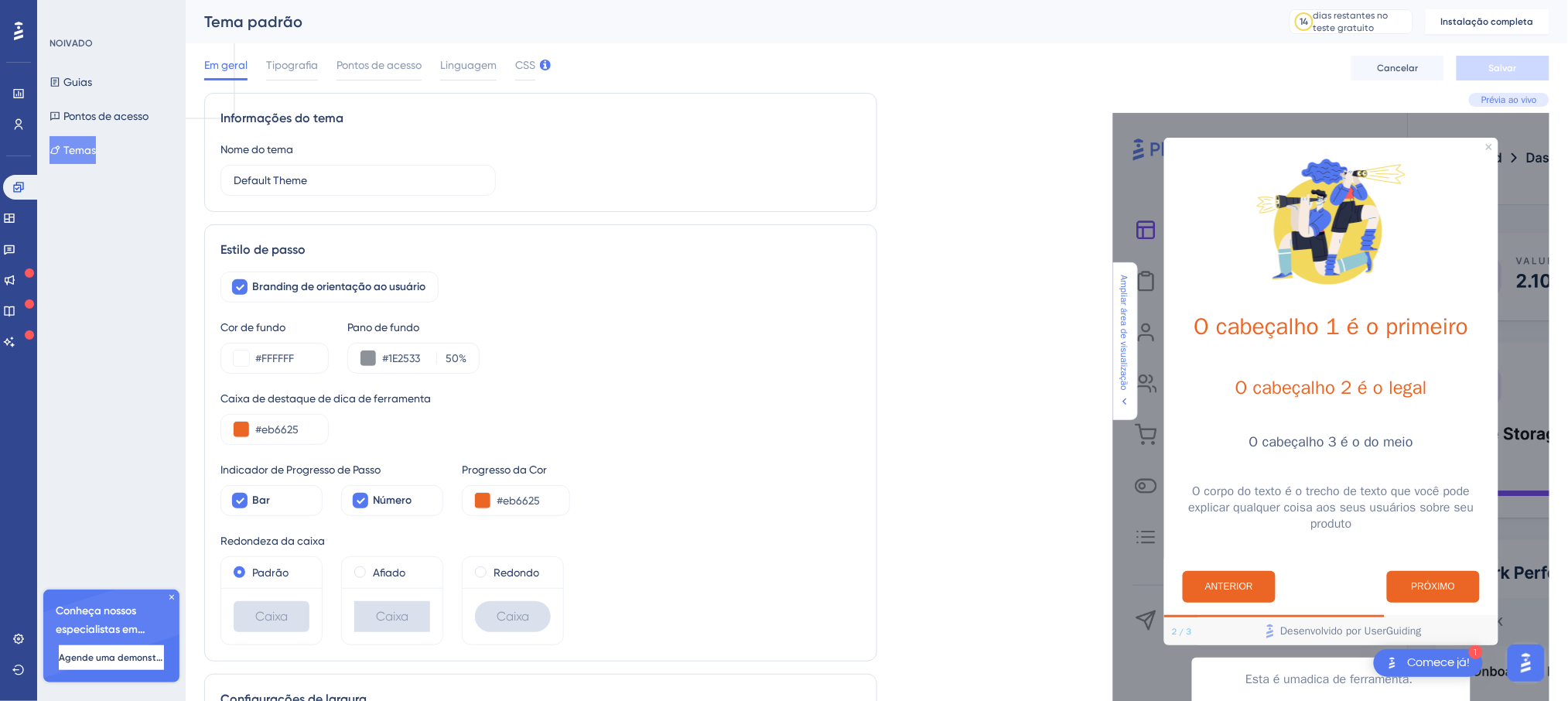 click on "Ampliar área de visualização" at bounding box center (1125, 340) 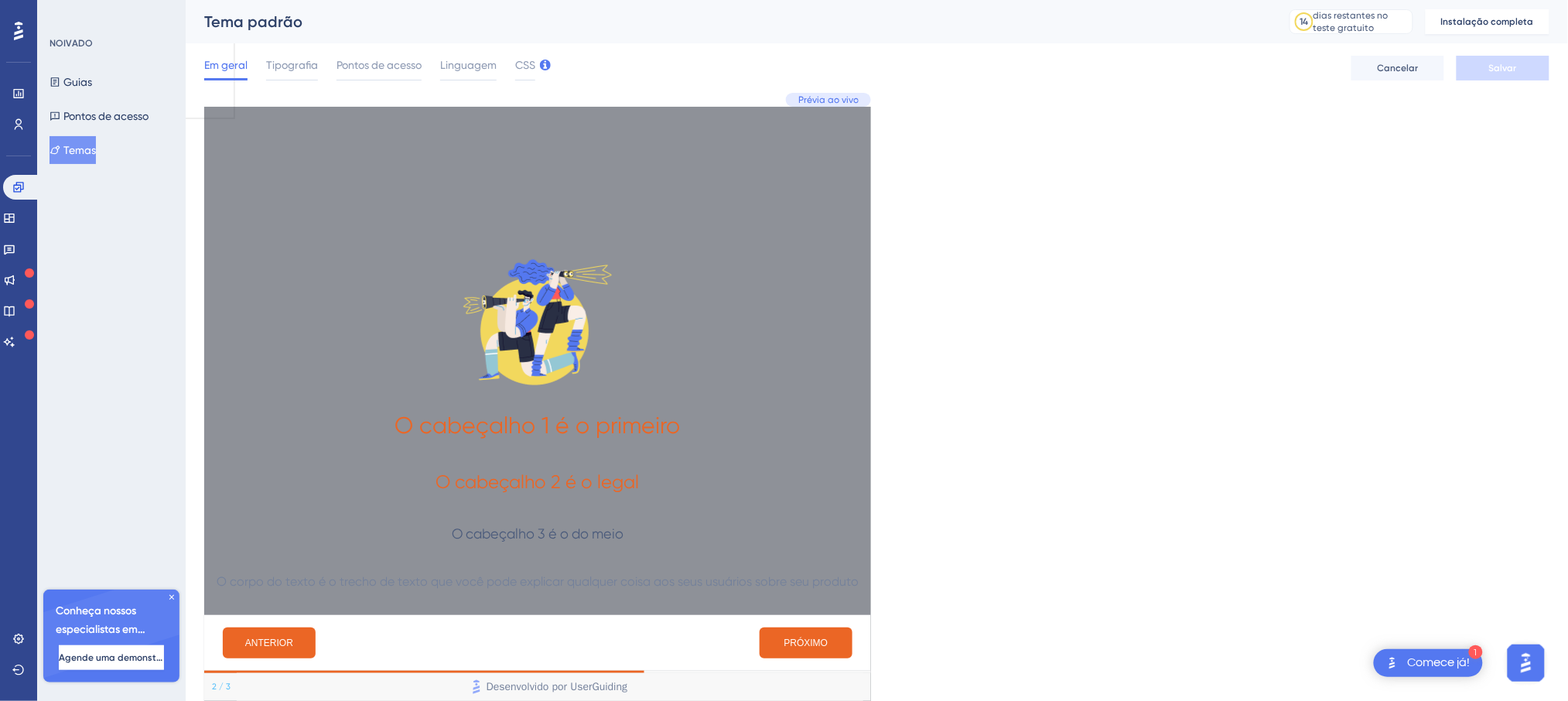 click on "Reduzir área de visualização" at bounding box center (12, 313) 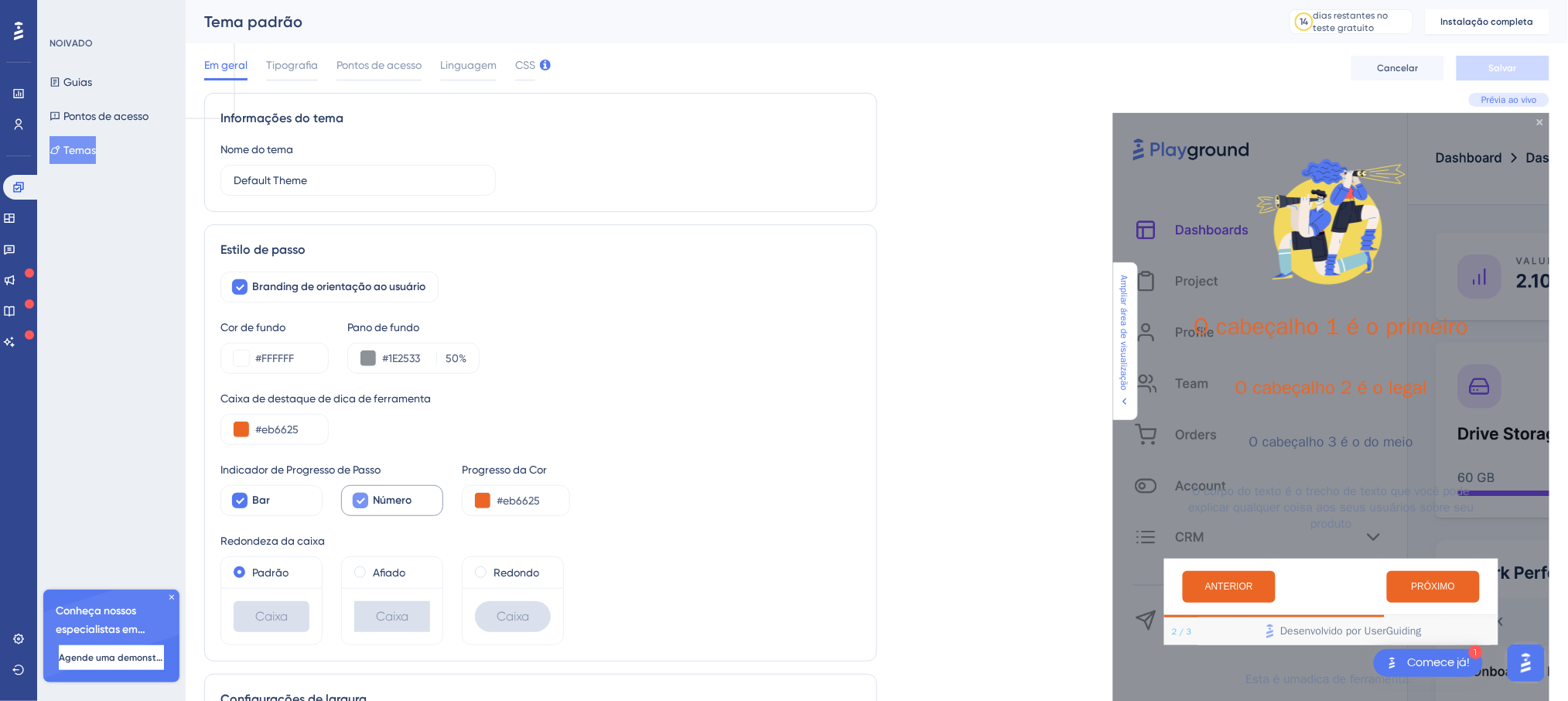 click 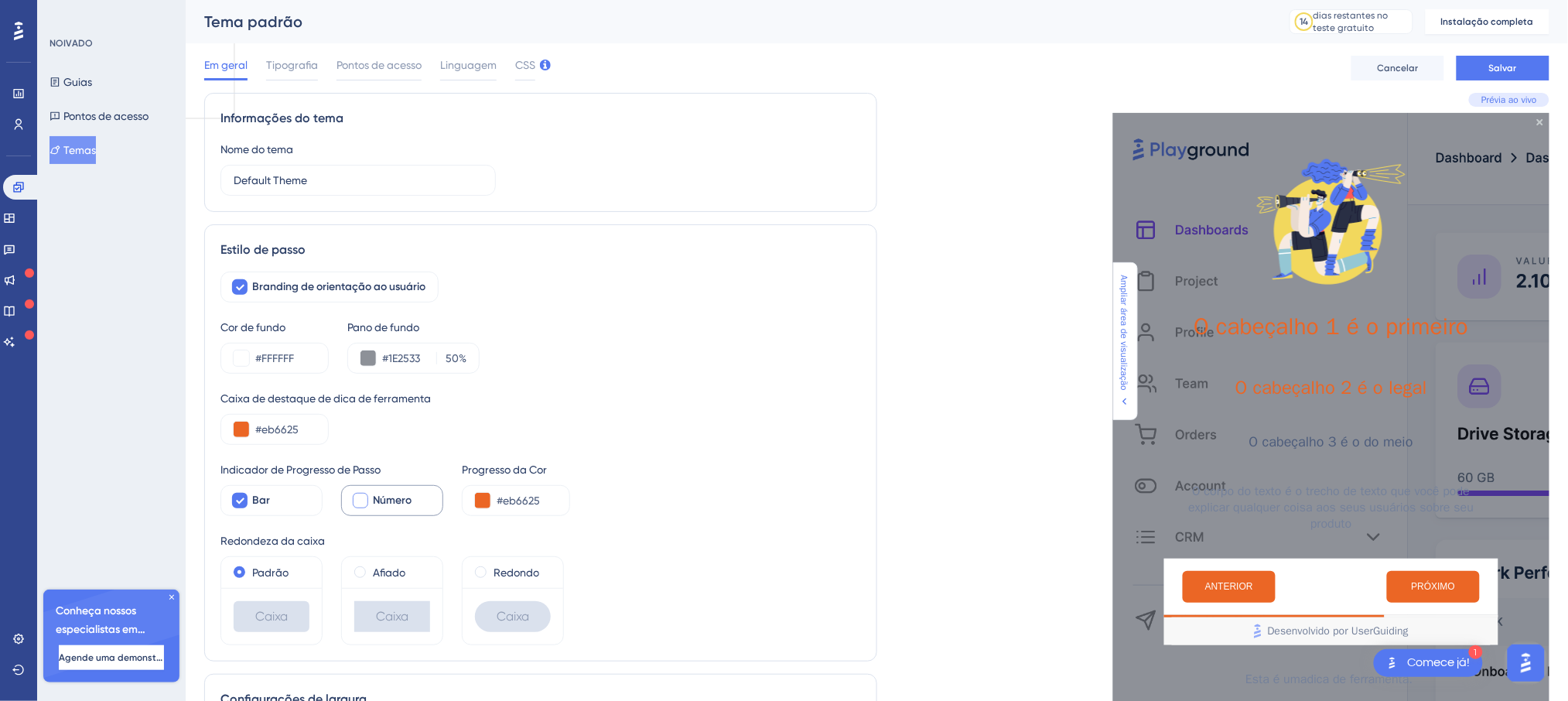 click at bounding box center [360, 501] 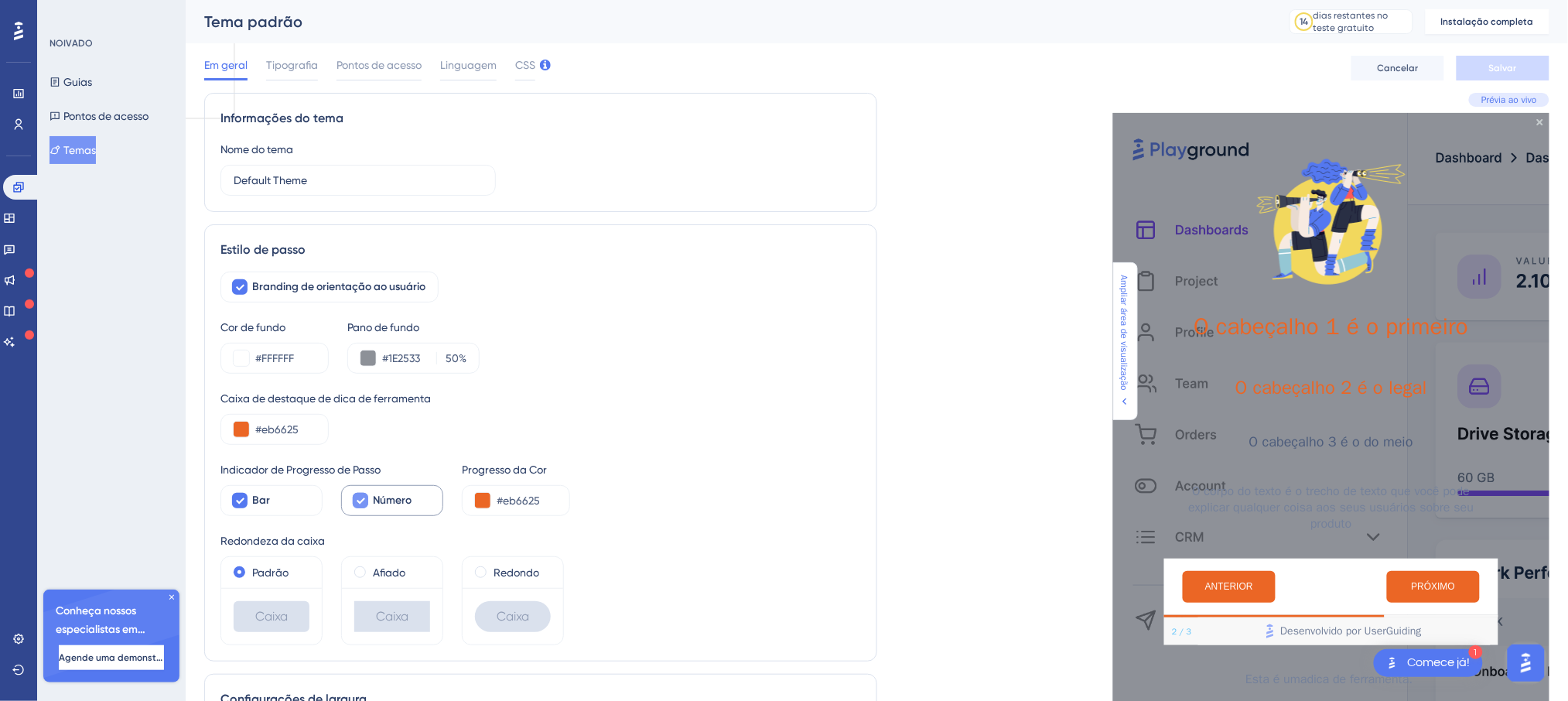 click 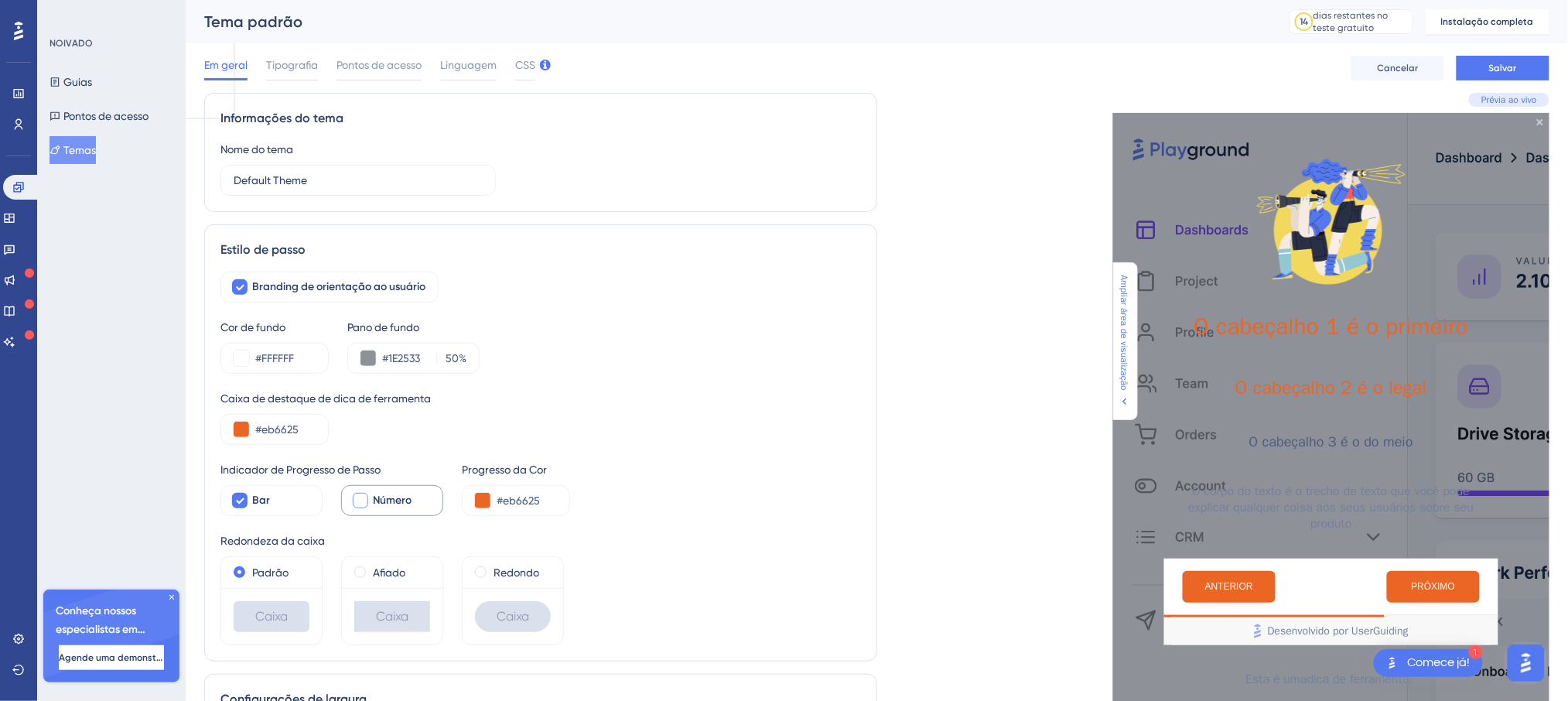 click at bounding box center [360, 501] 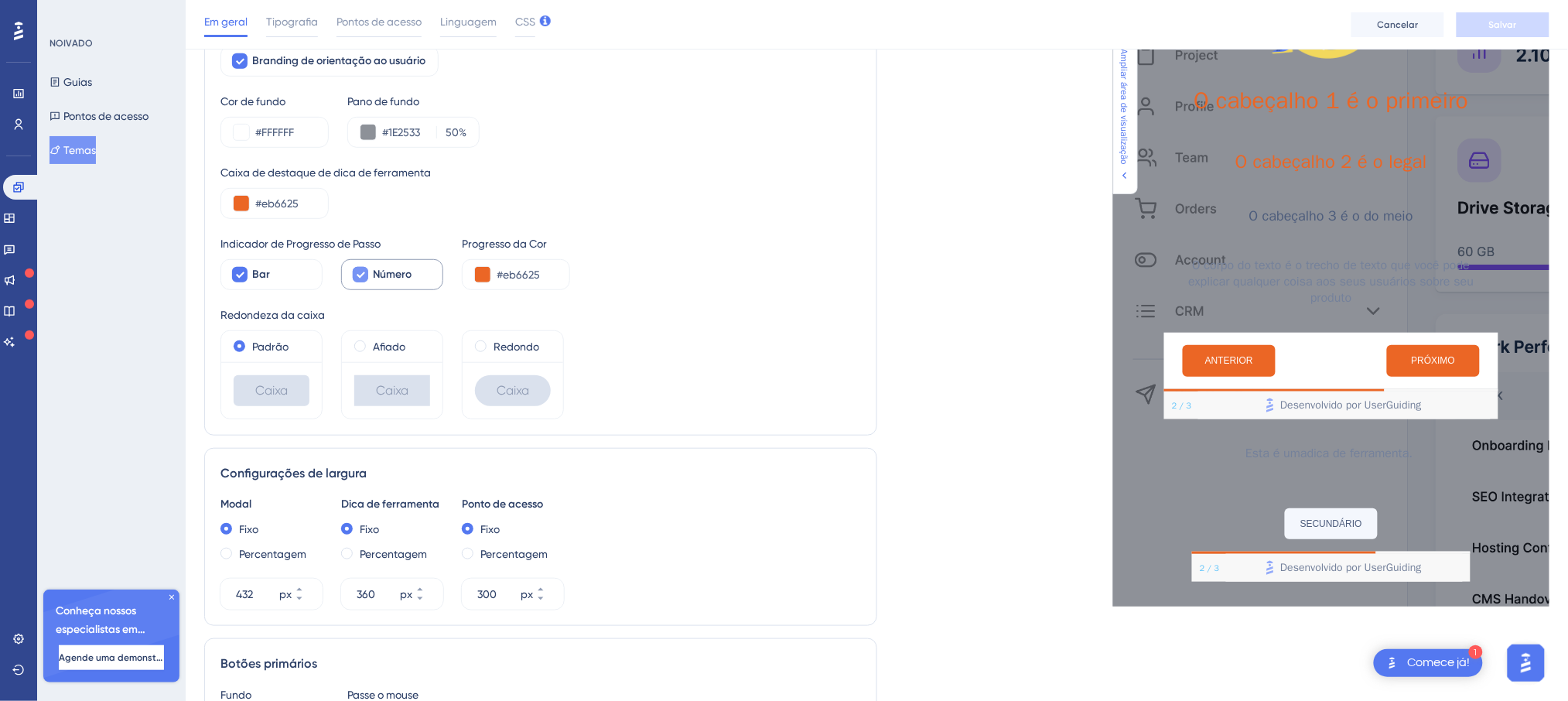 scroll, scrollTop: 206, scrollLeft: 0, axis: vertical 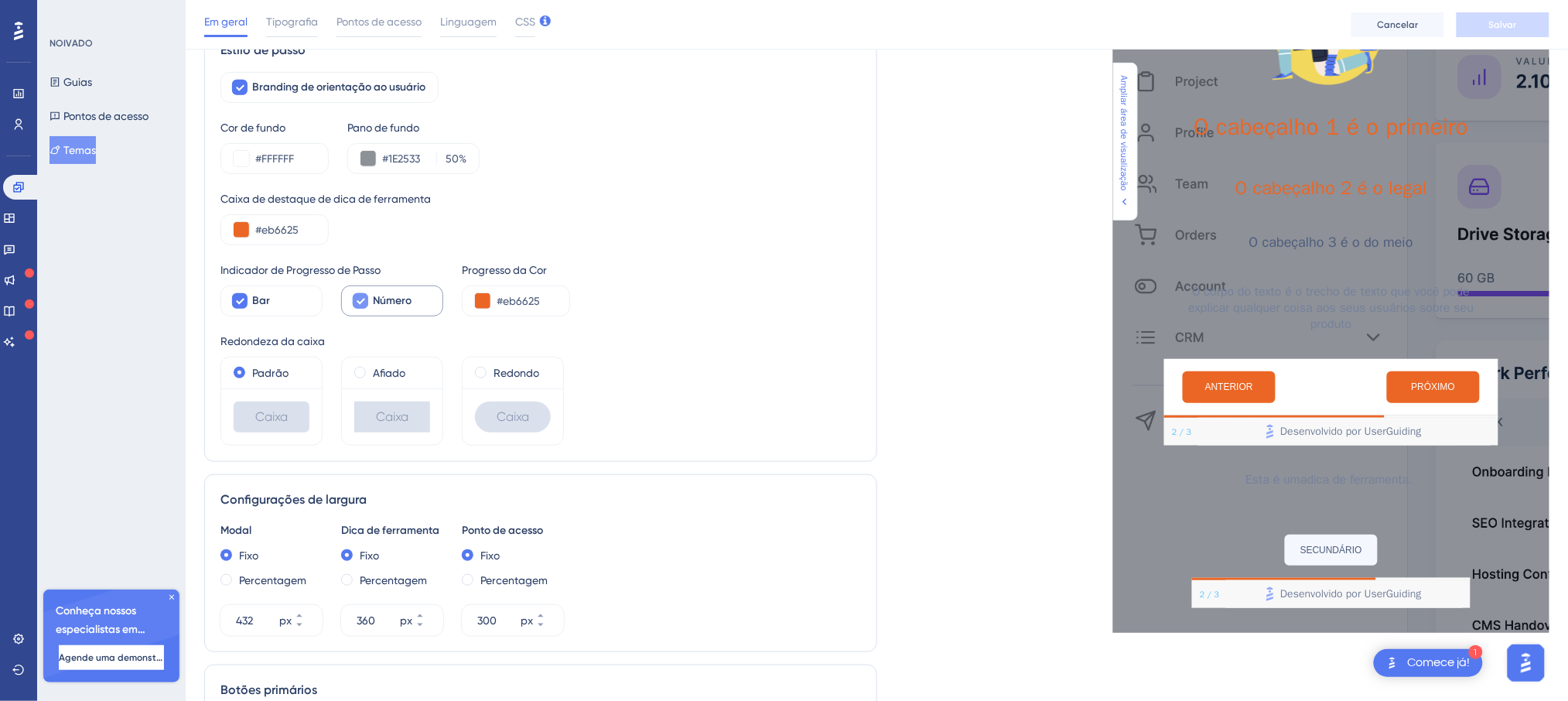 drag, startPoint x: 1337, startPoint y: 434, endPoint x: 991, endPoint y: 598, distance: 382.8995 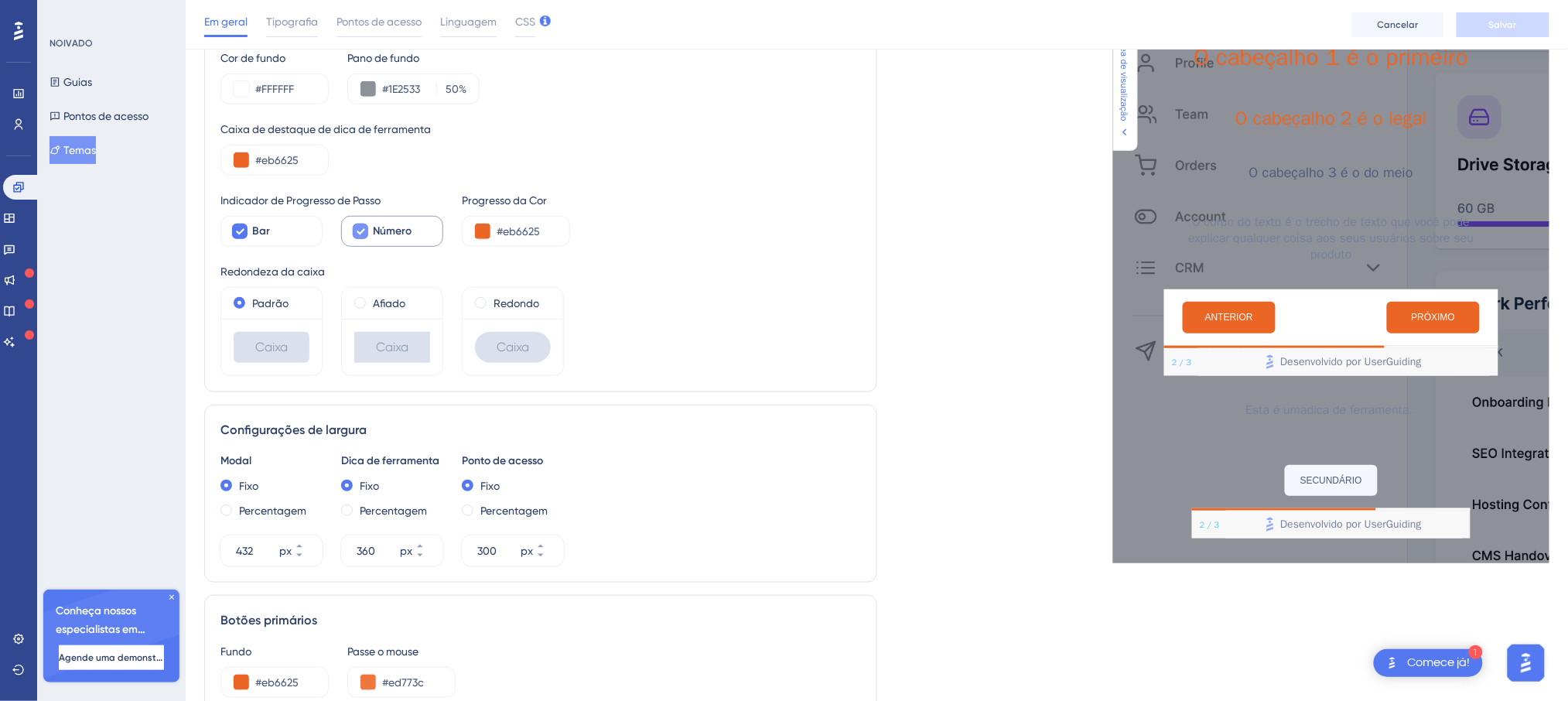 scroll, scrollTop: 412, scrollLeft: 0, axis: vertical 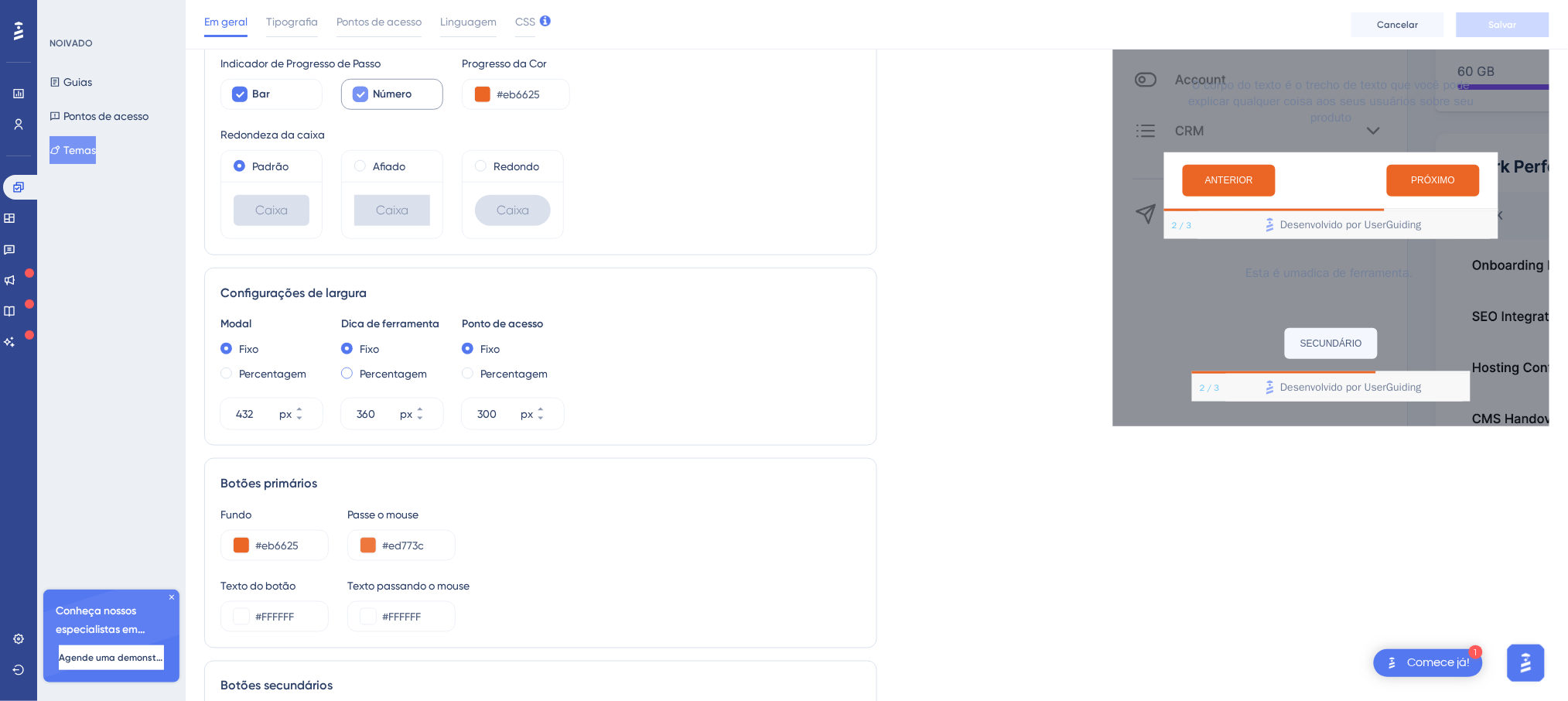 click on "Percentagem" at bounding box center [393, 374] 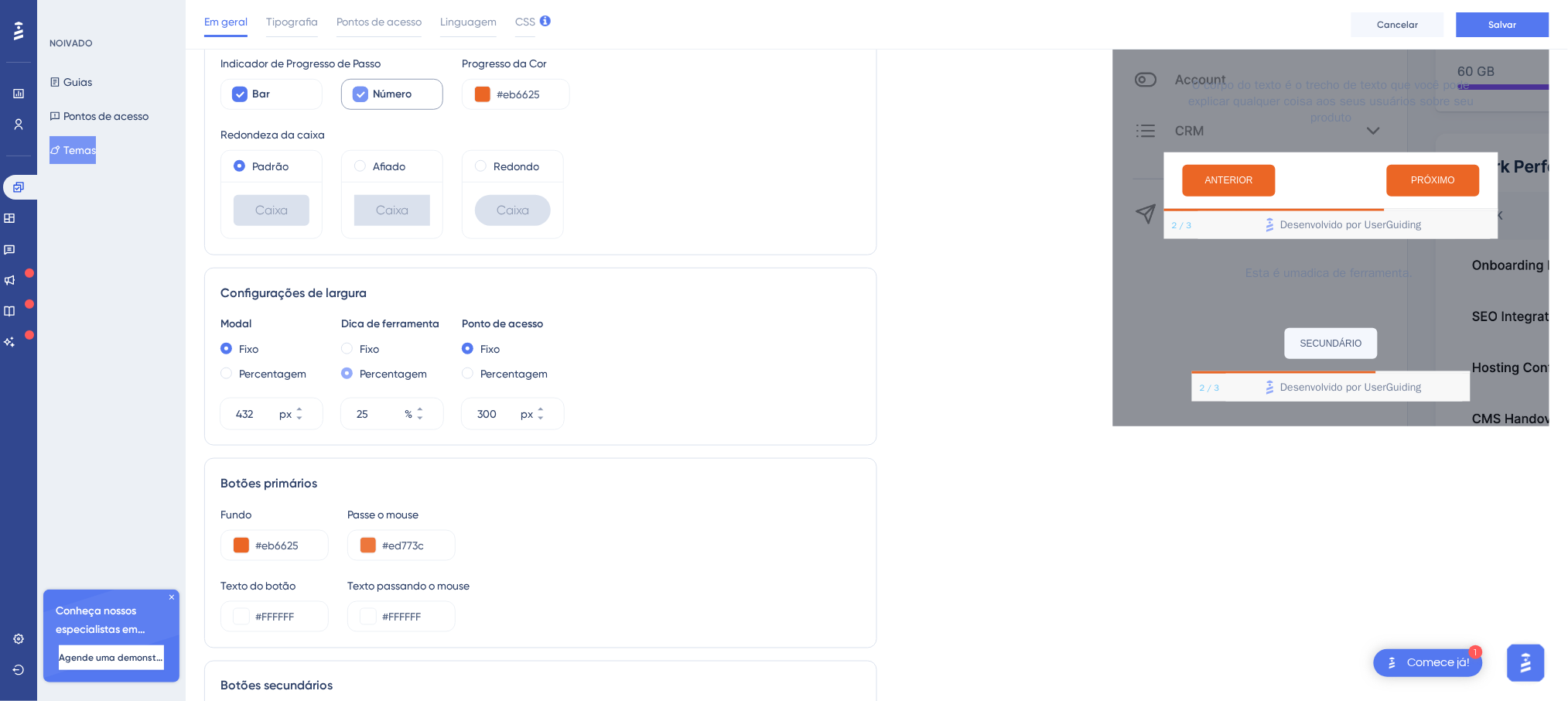 click on "Percentagem" at bounding box center [393, 374] 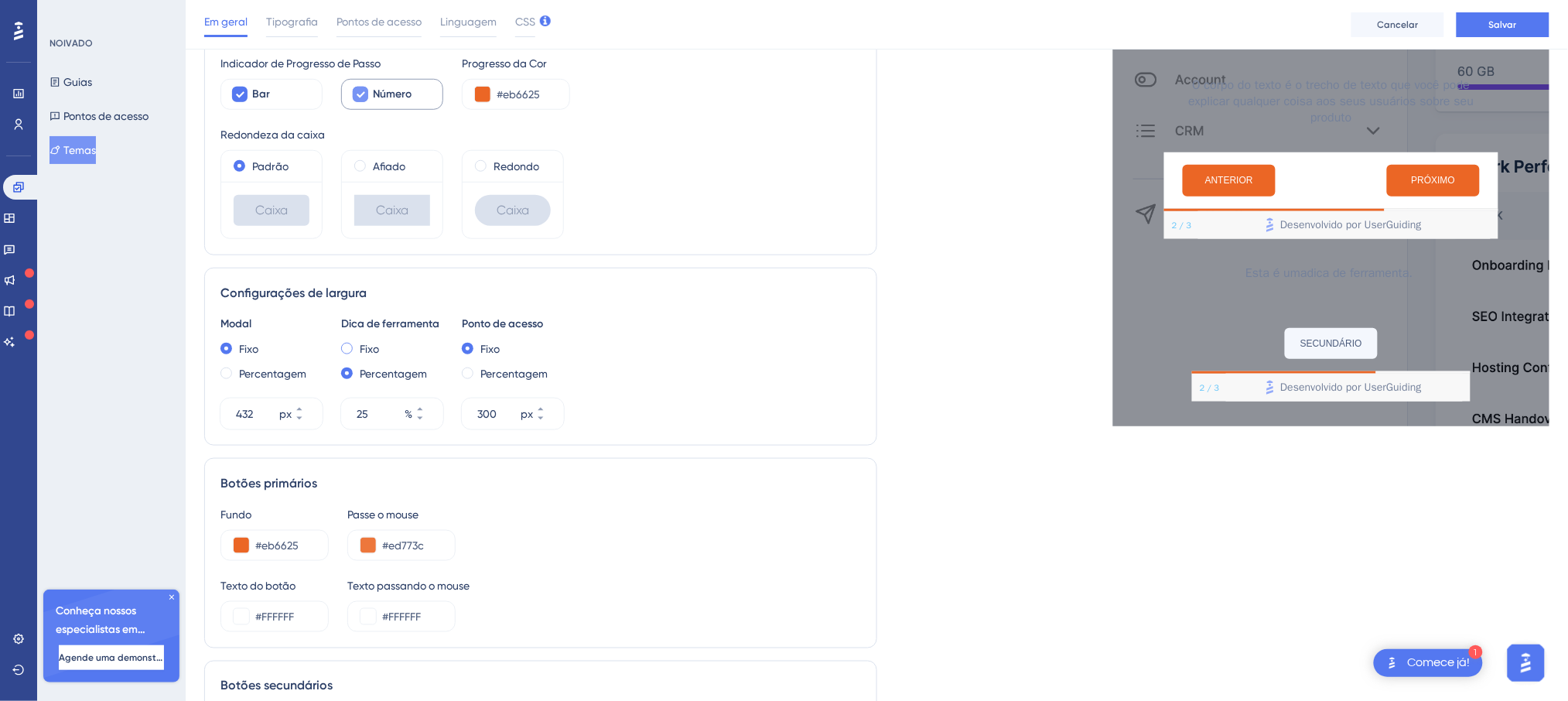 click on "Fixo" at bounding box center (369, 349) 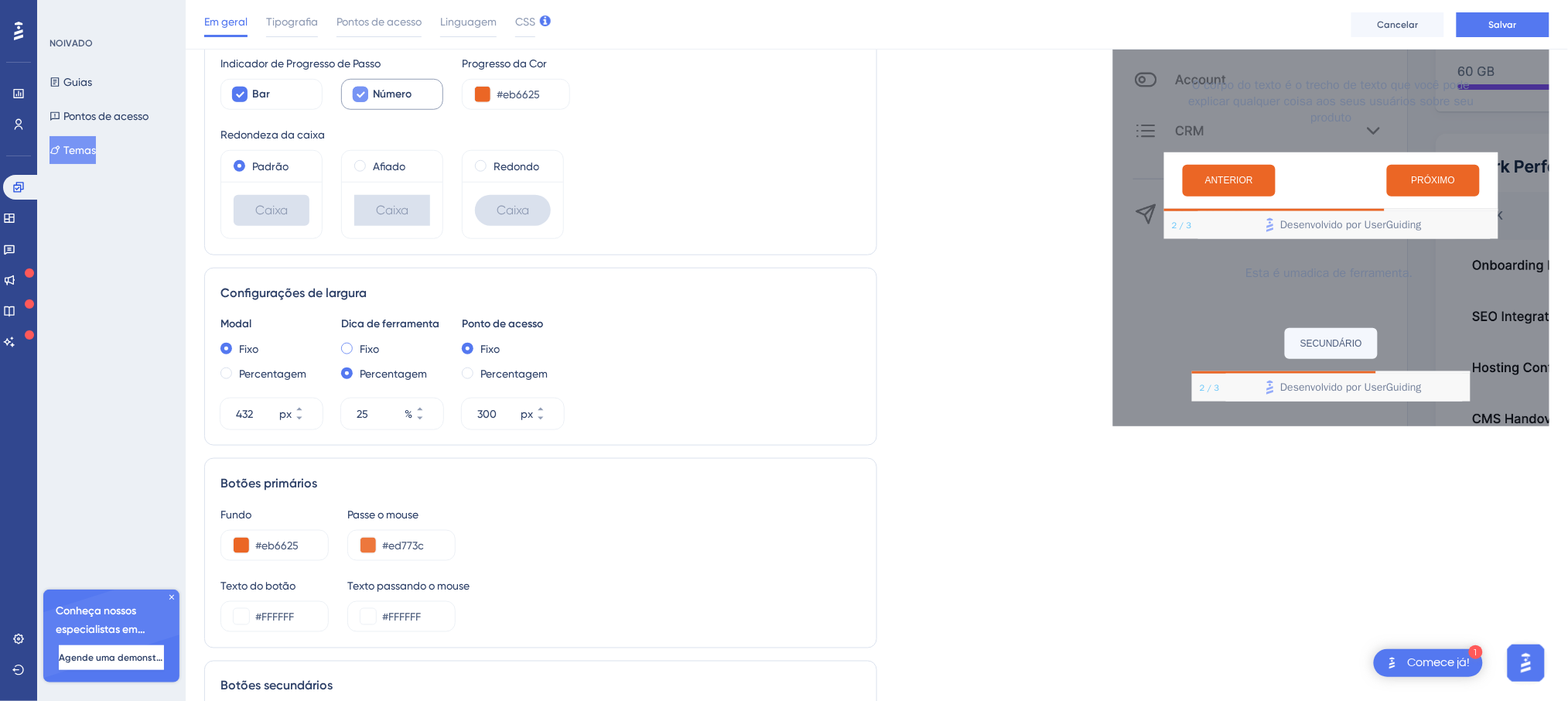 type on "360" 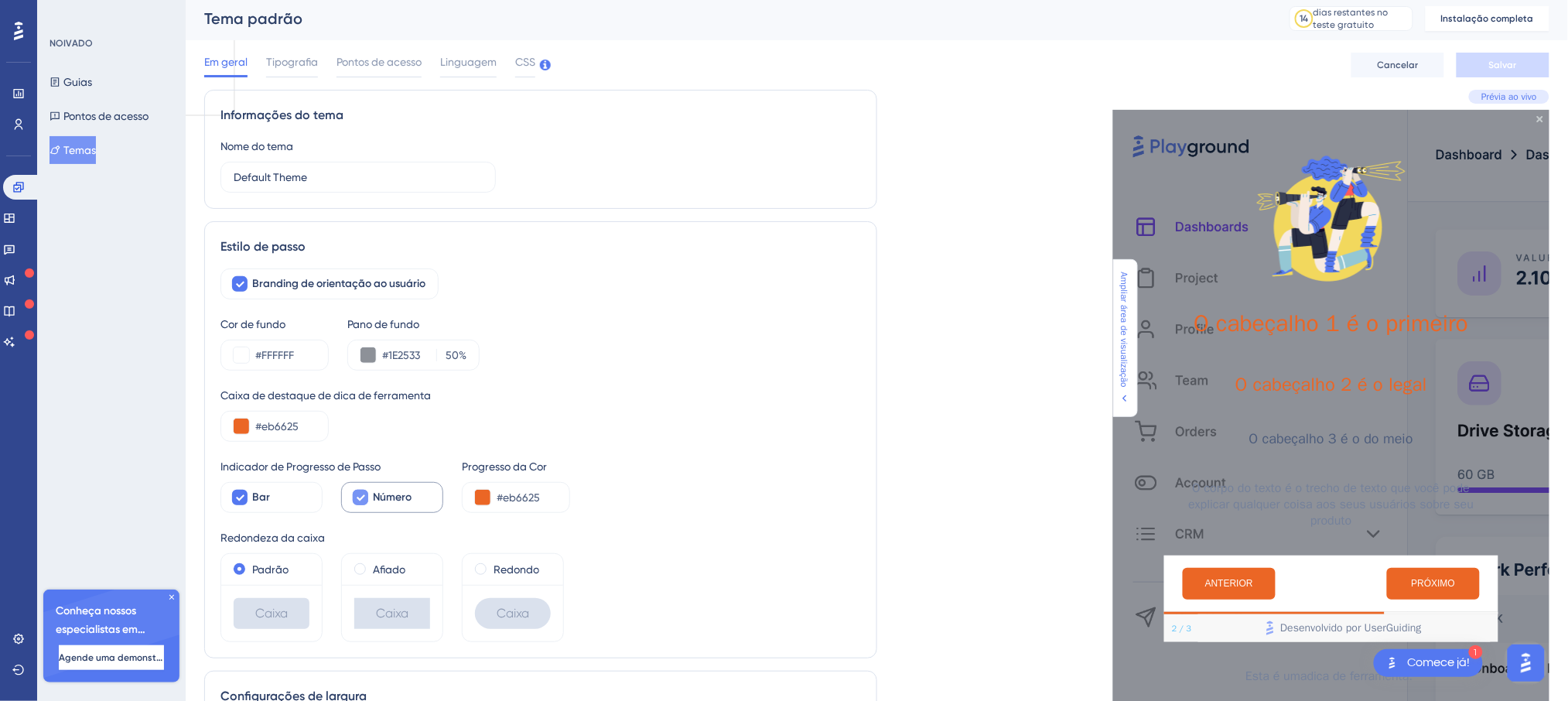 scroll, scrollTop: 0, scrollLeft: 0, axis: both 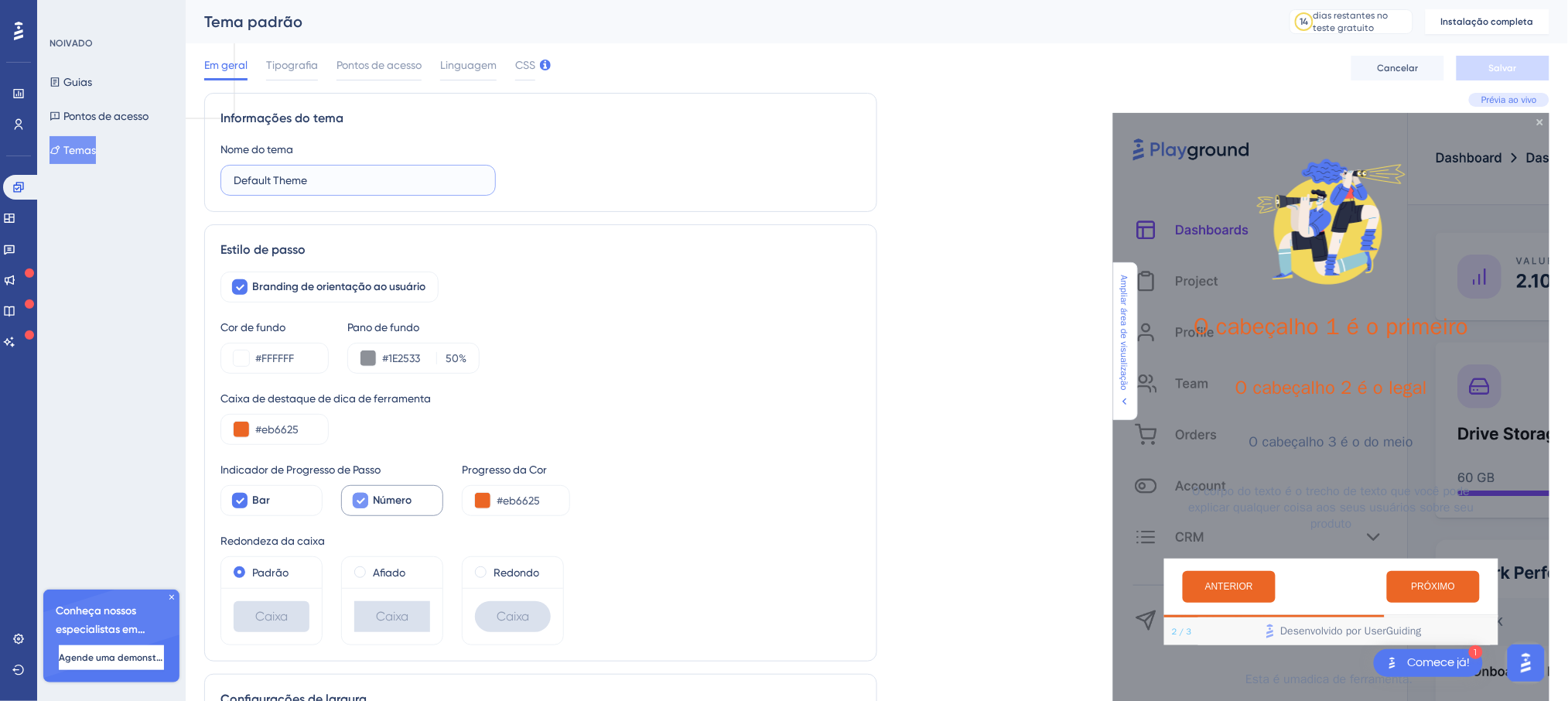 click on "Default Theme" at bounding box center (358, 180) 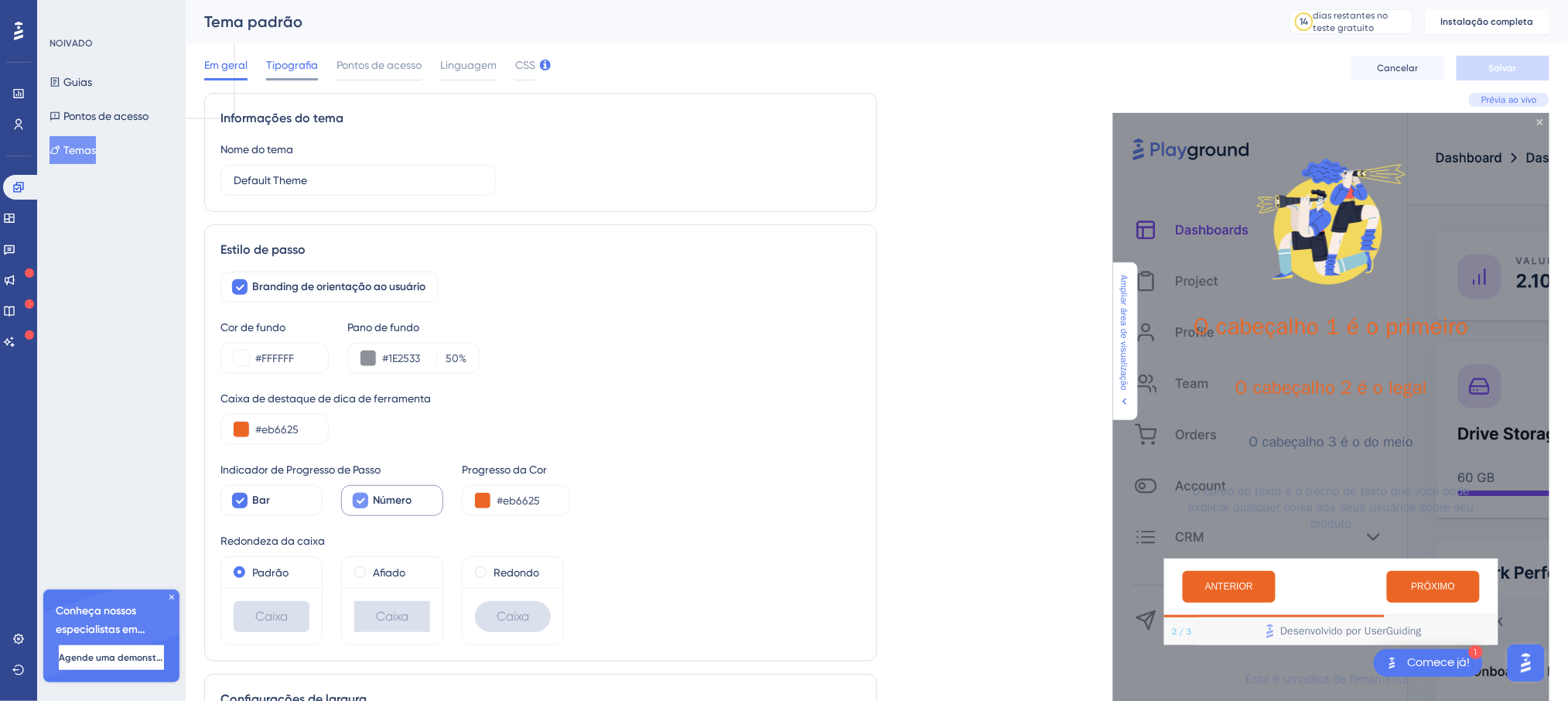 click on "Tipografia" at bounding box center (292, 65) 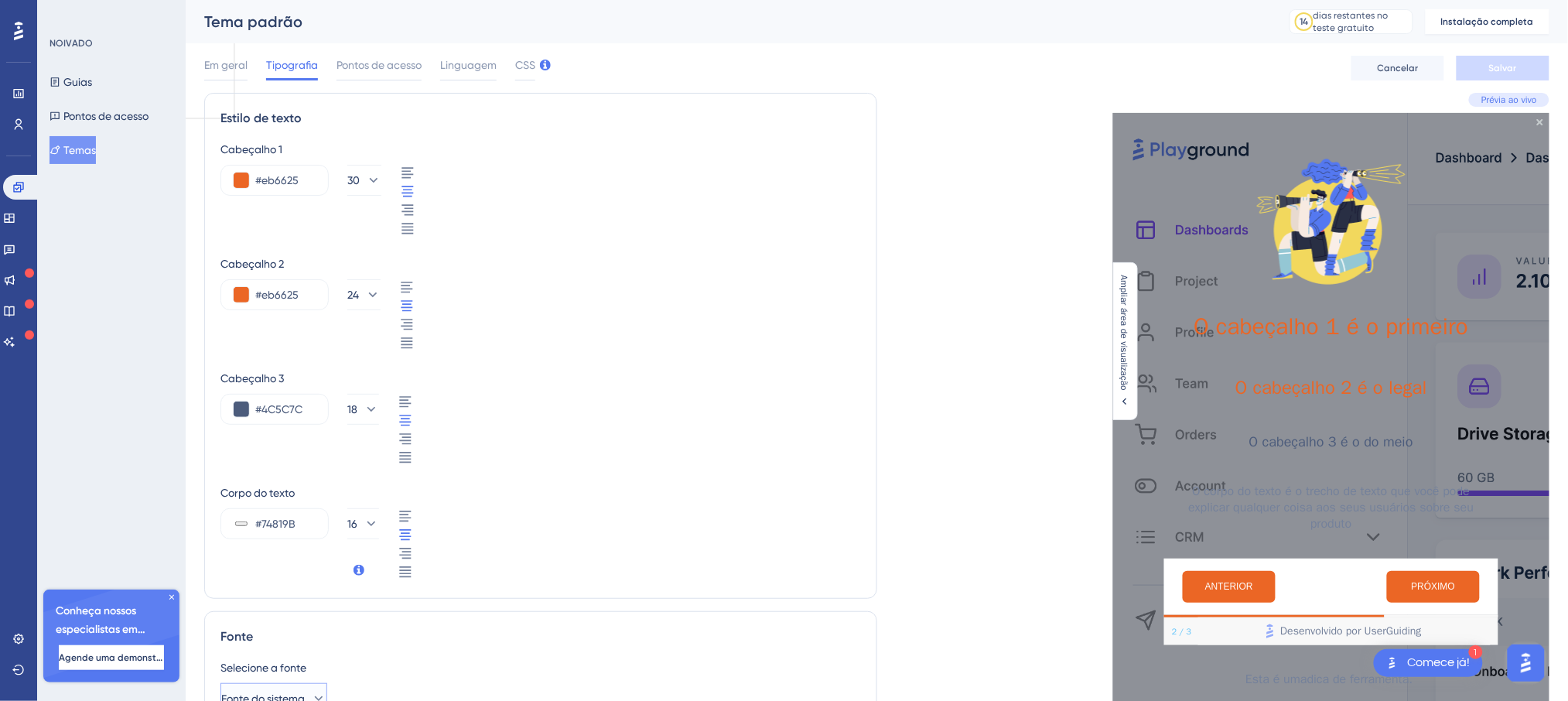 click on "Fonte do sistema" at bounding box center [274, 699] 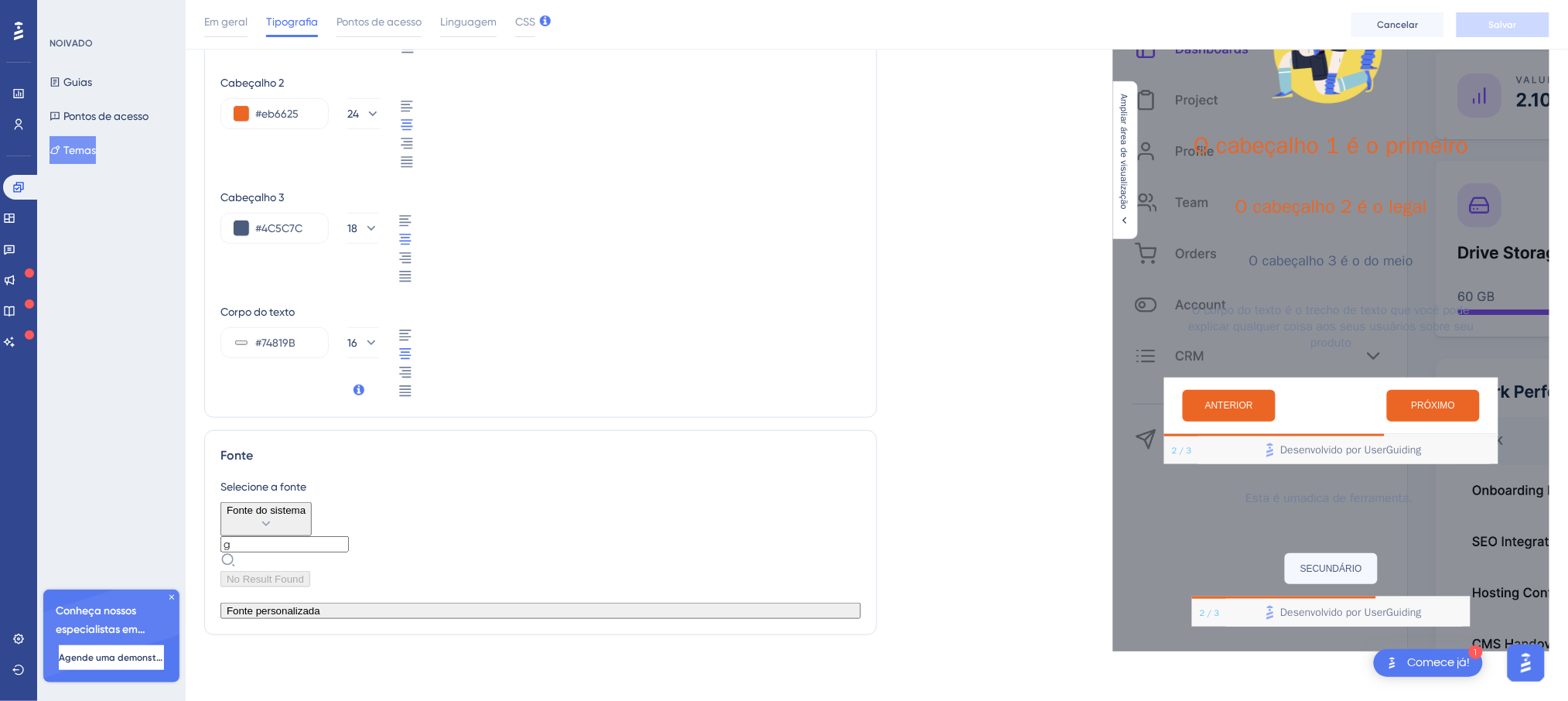 scroll, scrollTop: 186, scrollLeft: 0, axis: vertical 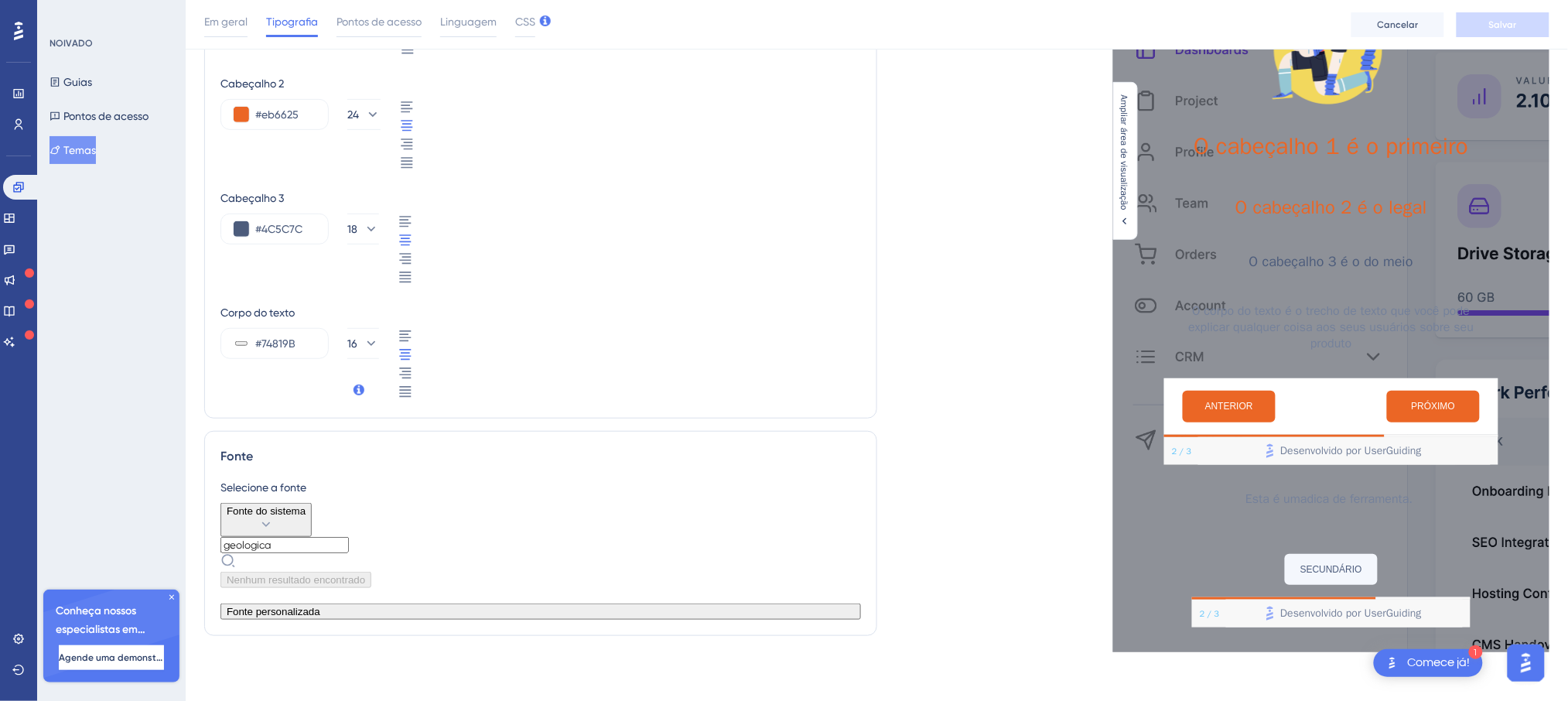 type on "geologica" 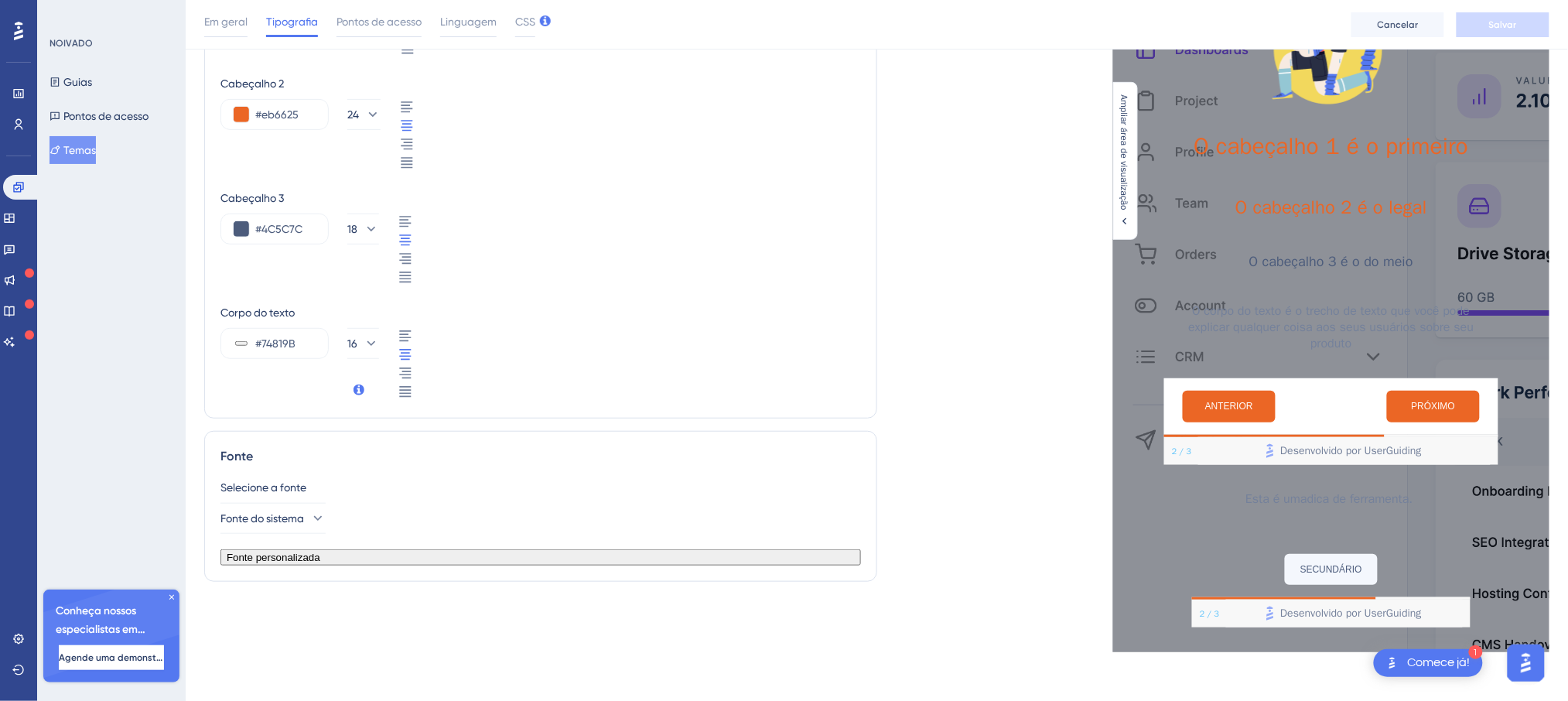 click on "[PERSON_NAME] personalizadas aqui" at bounding box center (254, -140) 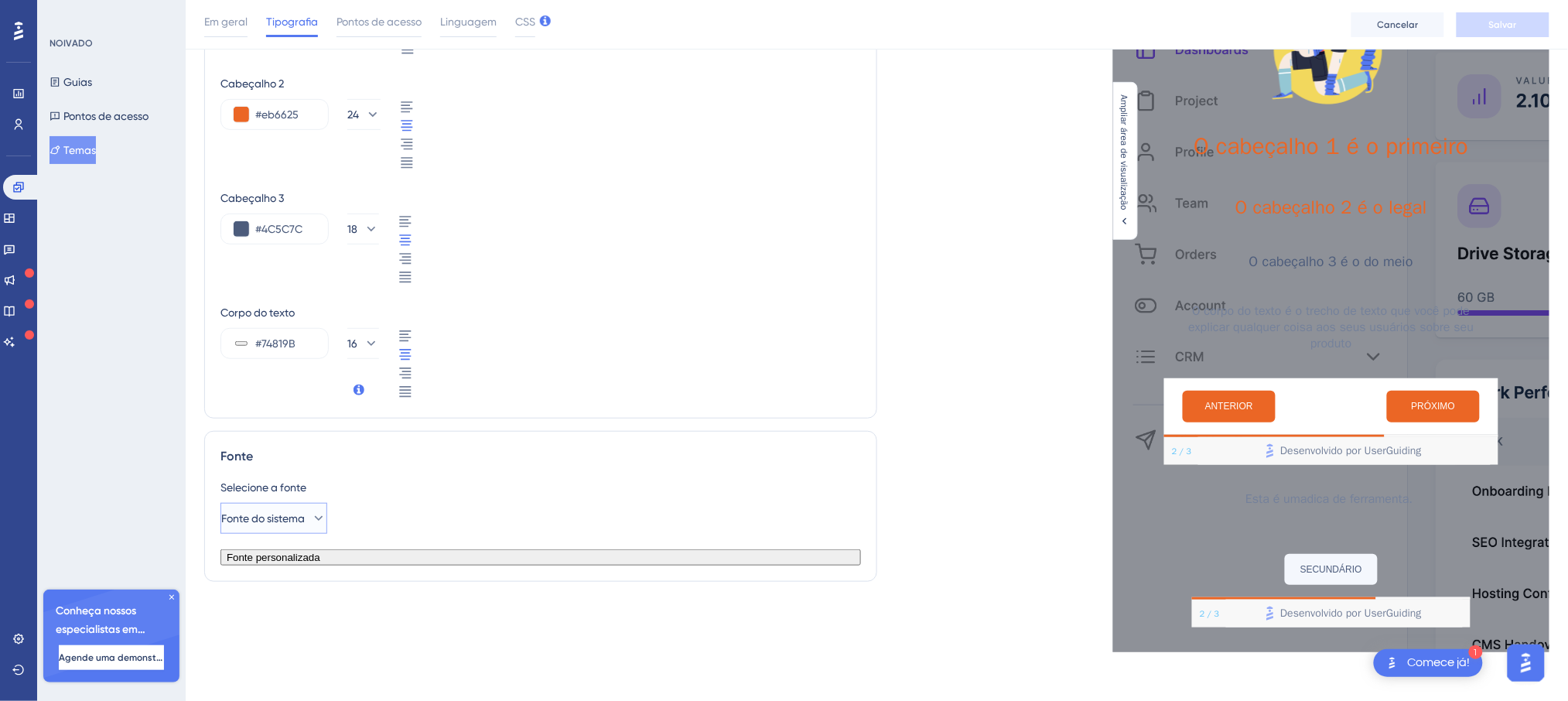 click on "Fonte do sistema" at bounding box center (274, 518) 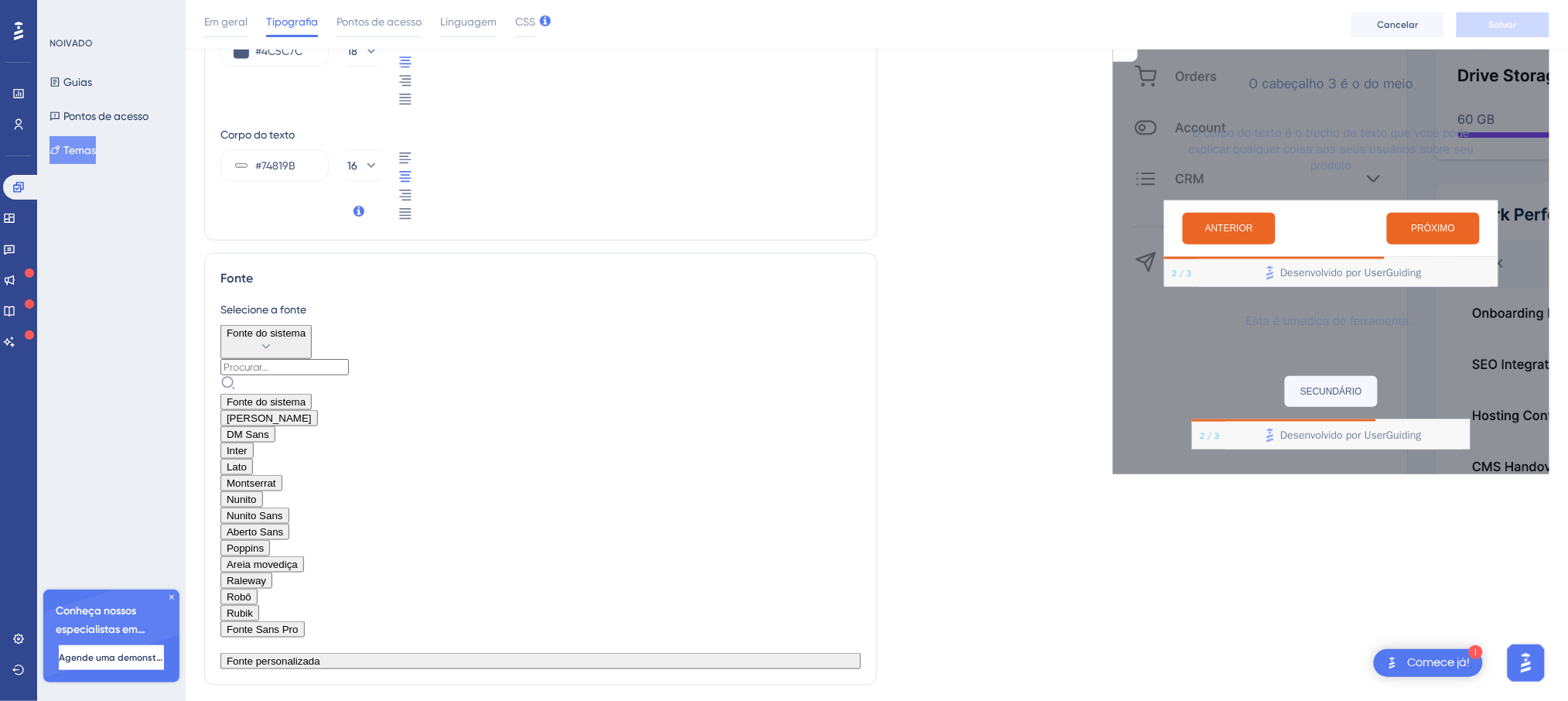 click on "Fonte do sistema" at bounding box center [266, 402] 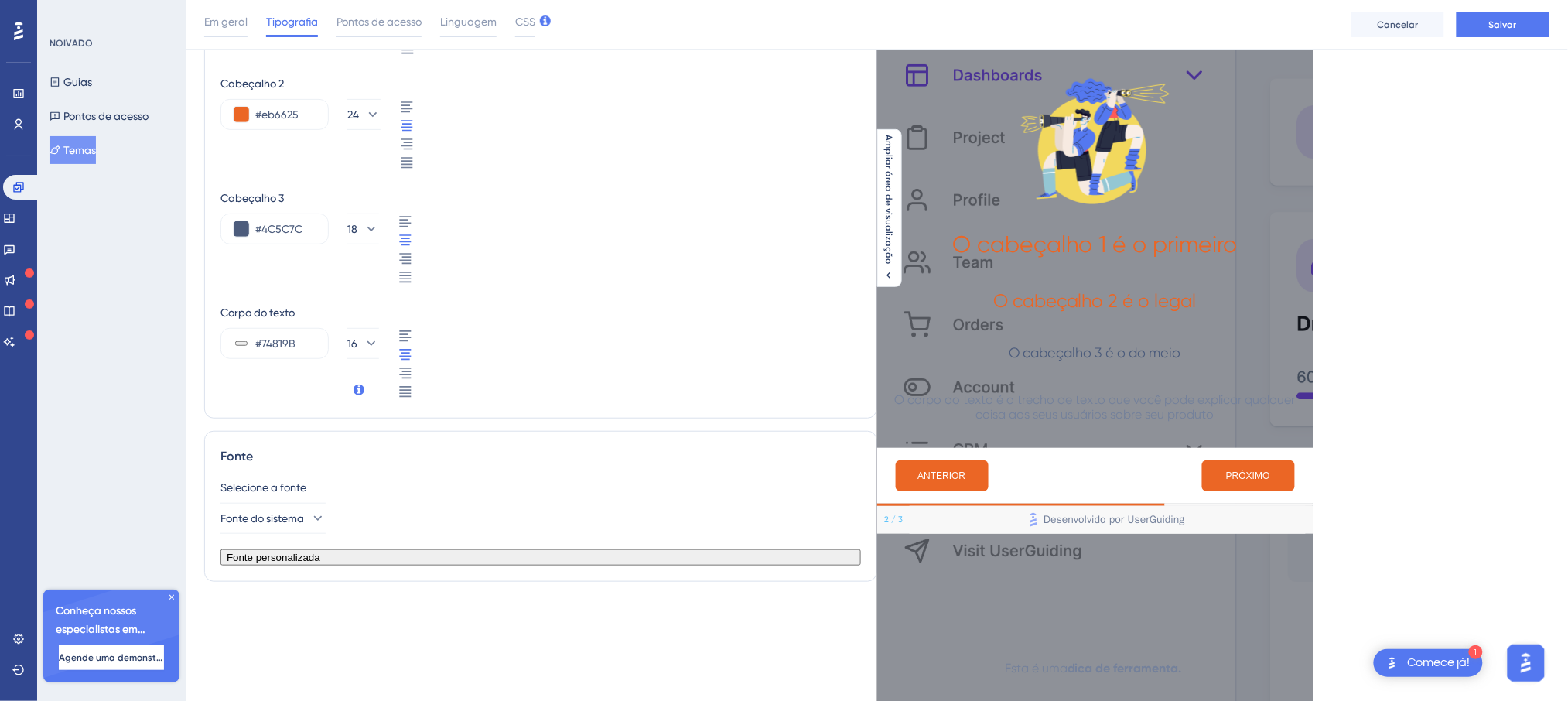 click on "Selecione a fonte Fonte do sistema Fonte personalizada" at bounding box center (541, 521) 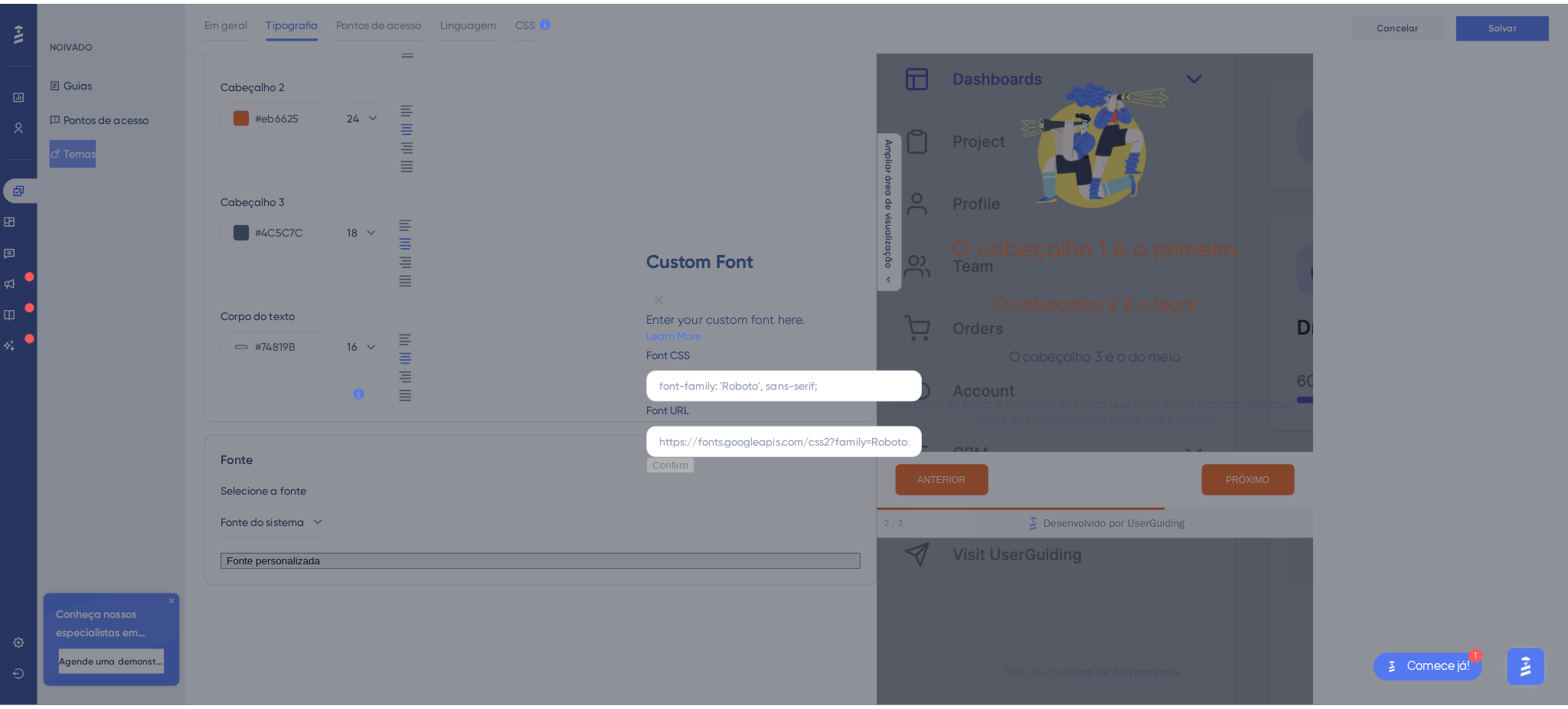scroll, scrollTop: 168, scrollLeft: 0, axis: vertical 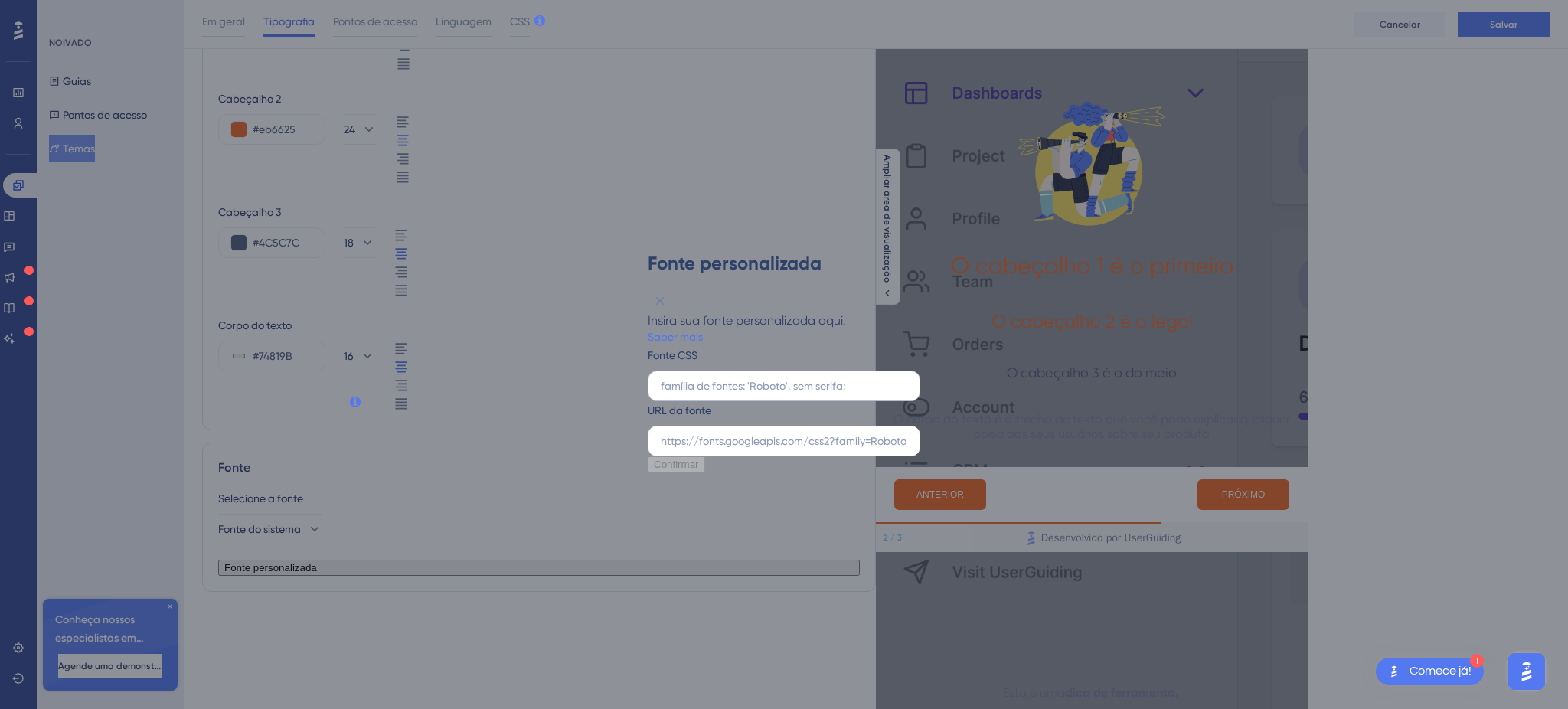 click at bounding box center (784, 386) 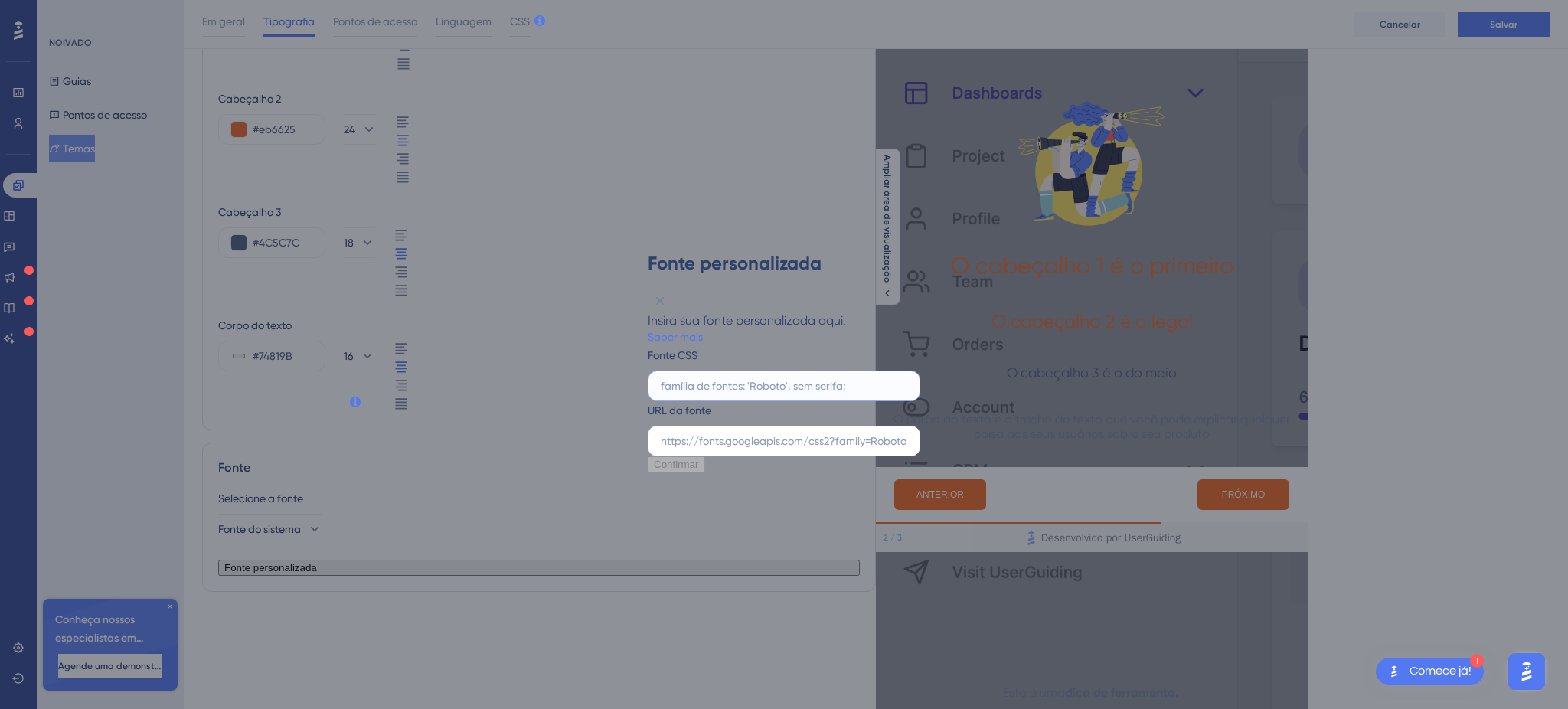 click at bounding box center (784, 386) 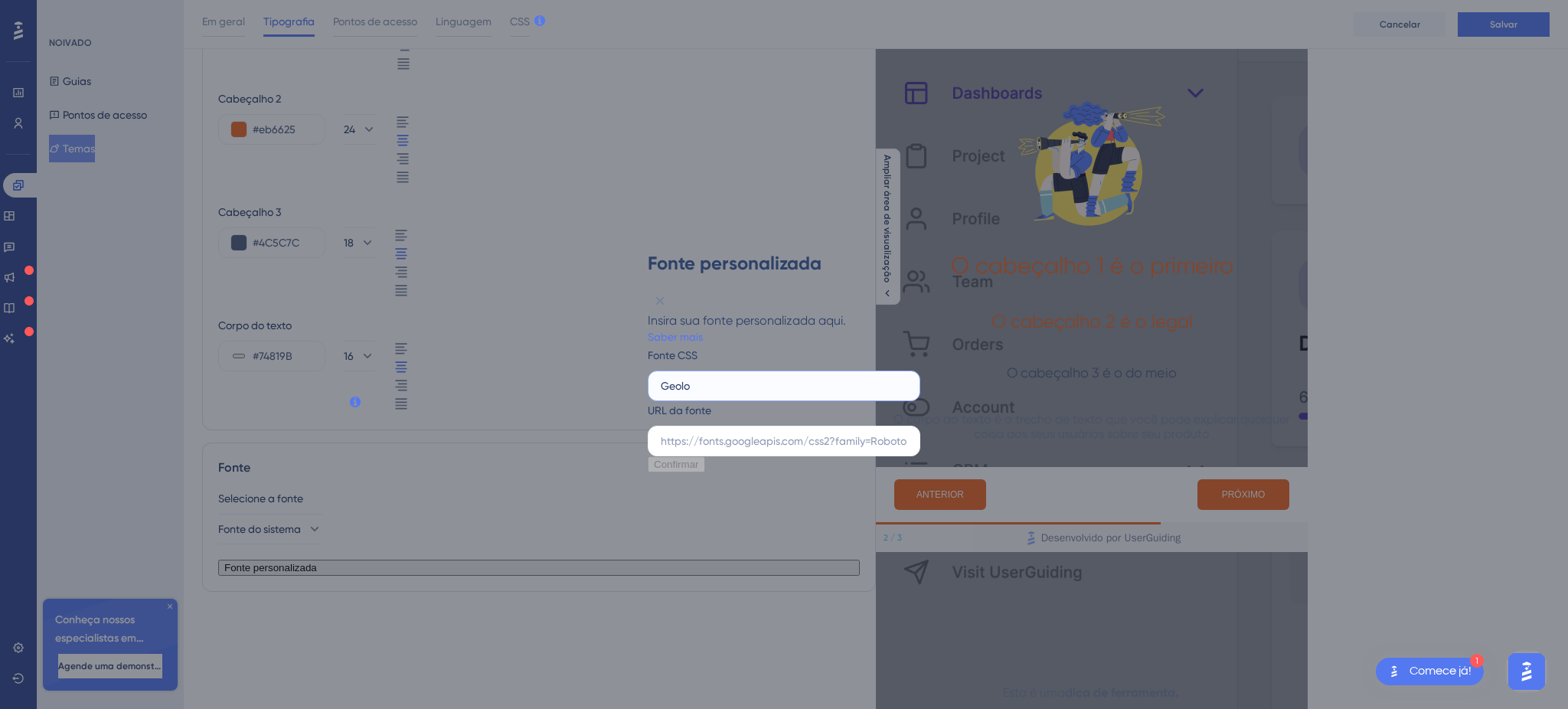 type on "Geolo" 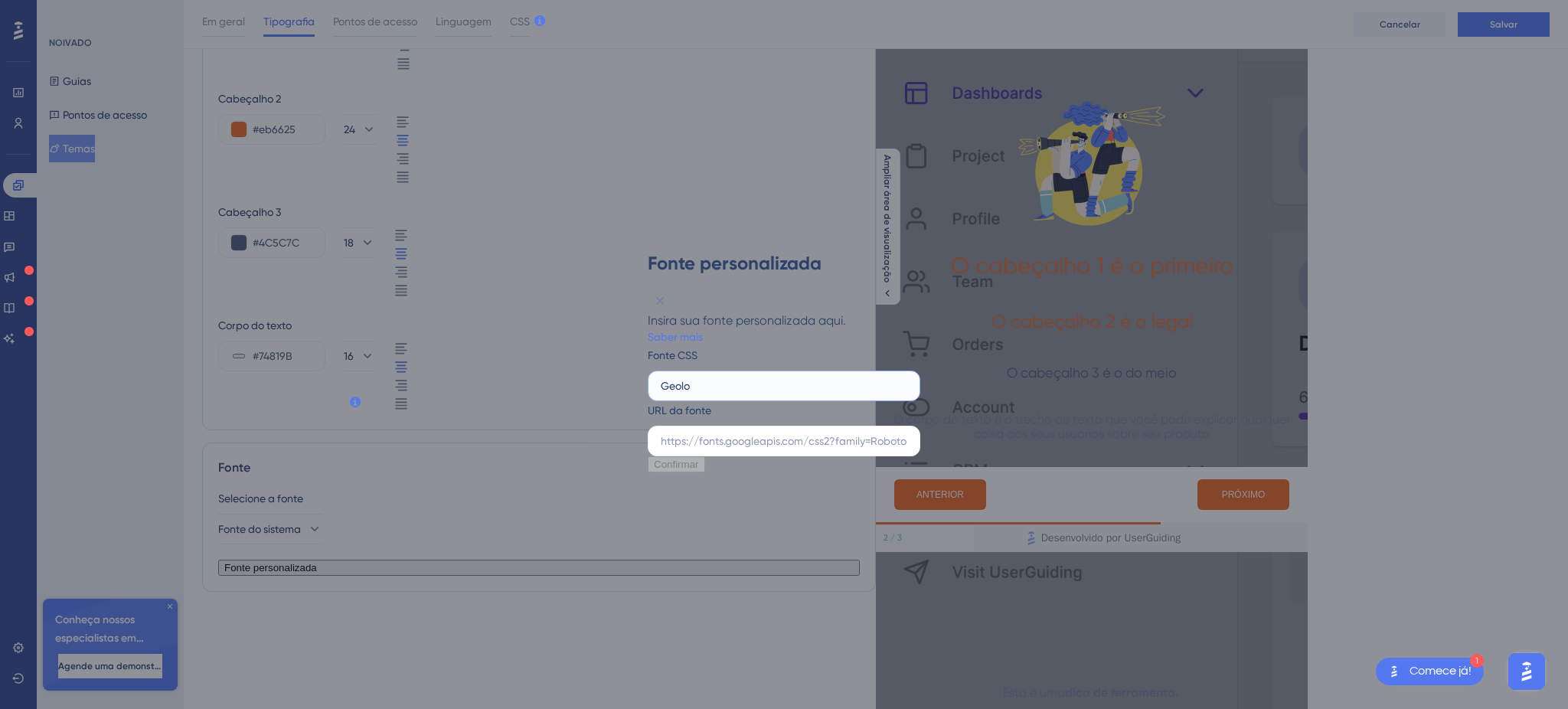 click on "Geolo" at bounding box center (784, 386) 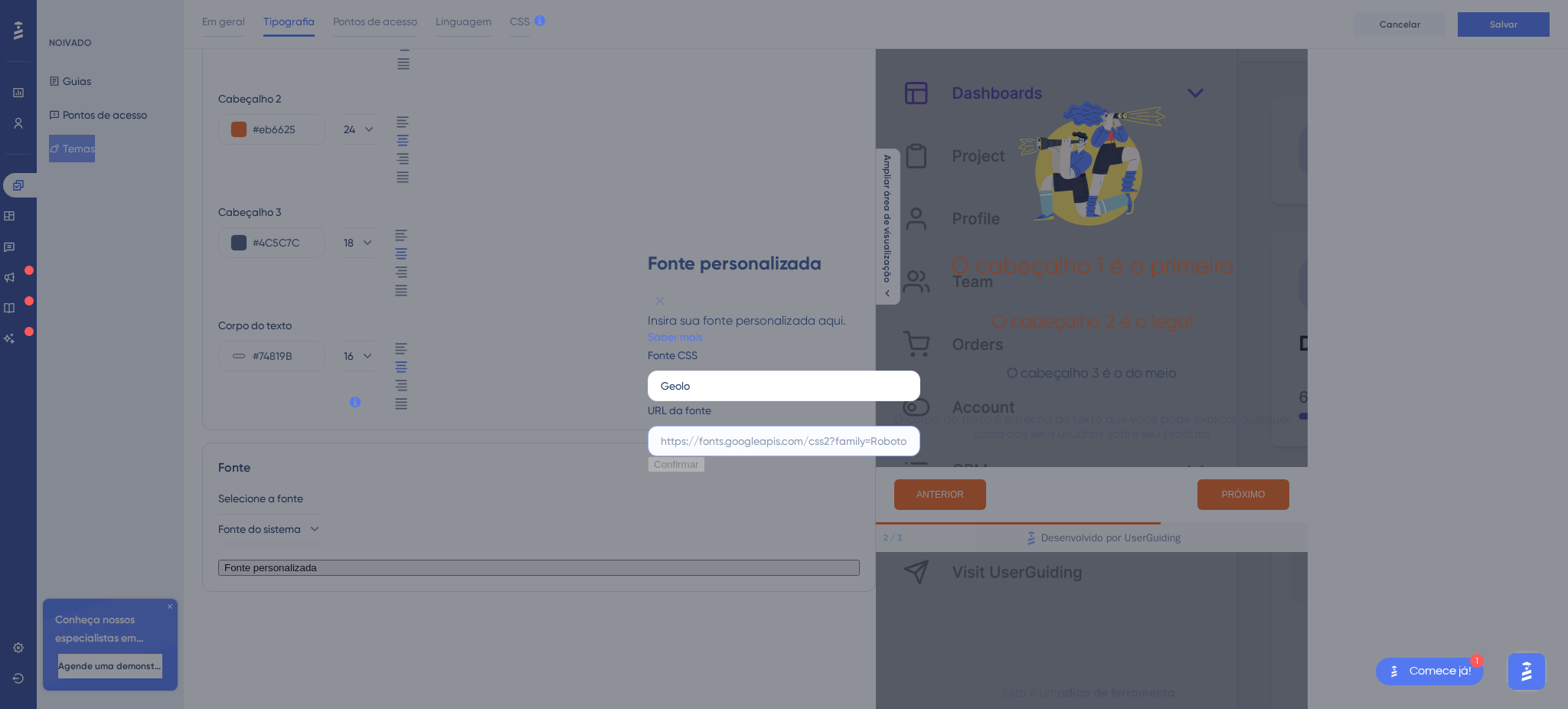 click at bounding box center [784, 441] 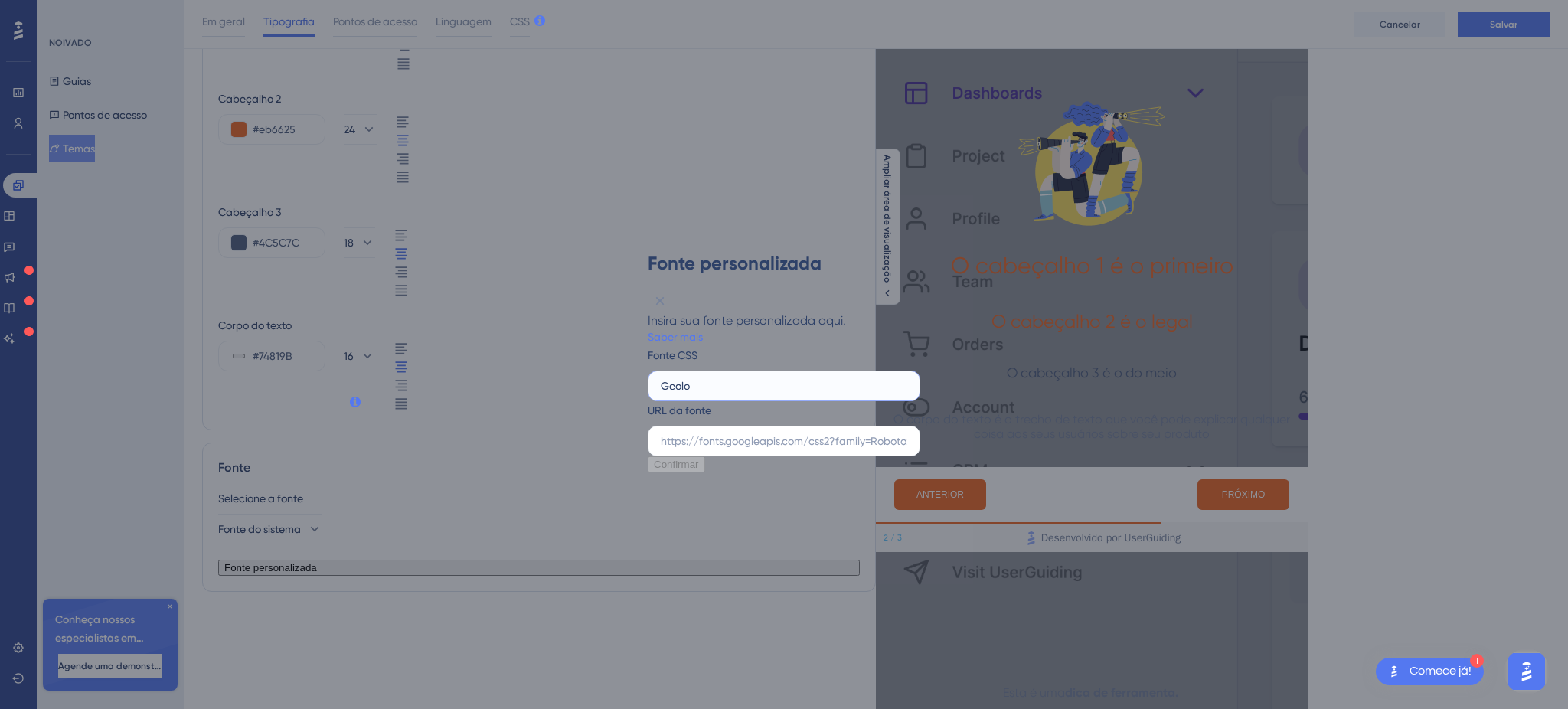 click on "Geolo" at bounding box center [784, 386] 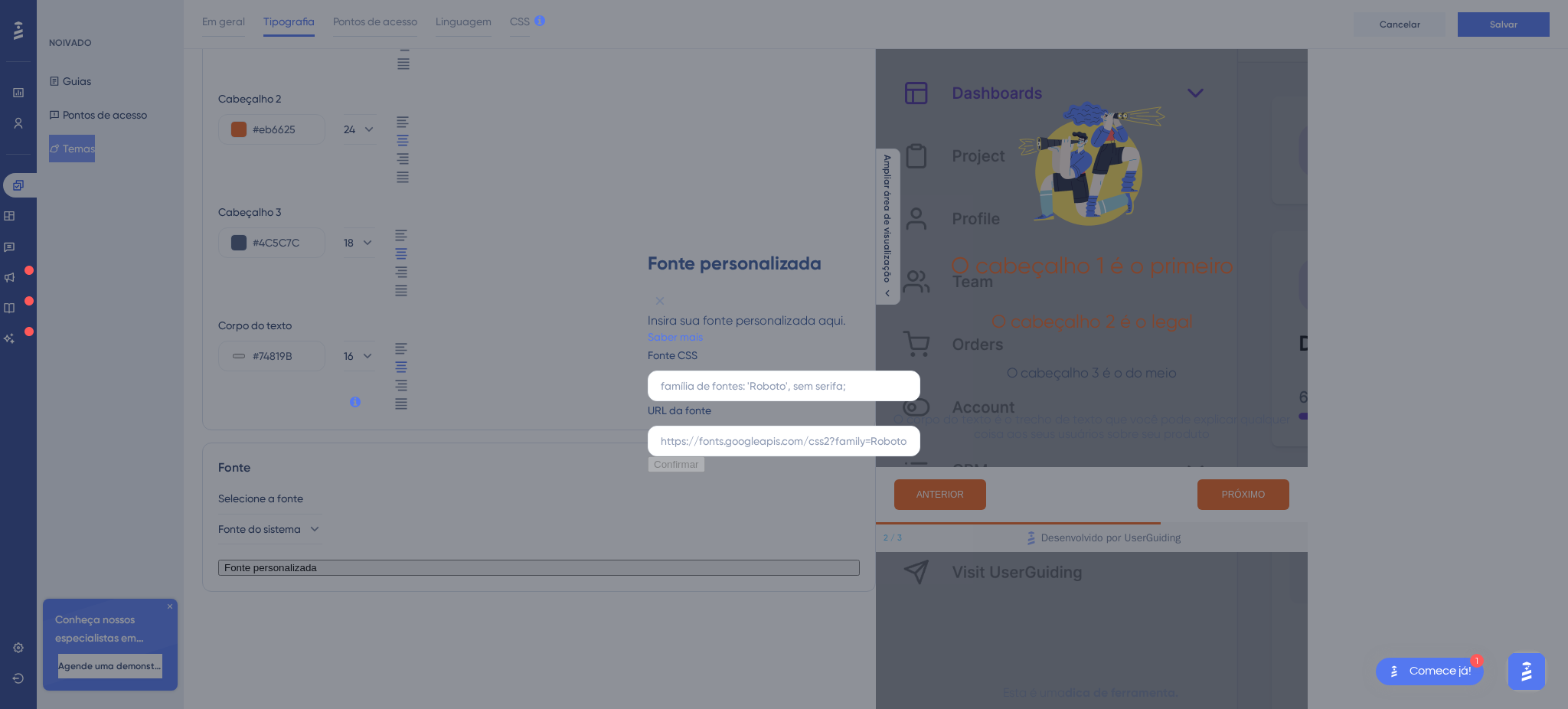 click on "URL da fonte" at bounding box center [784, 429] 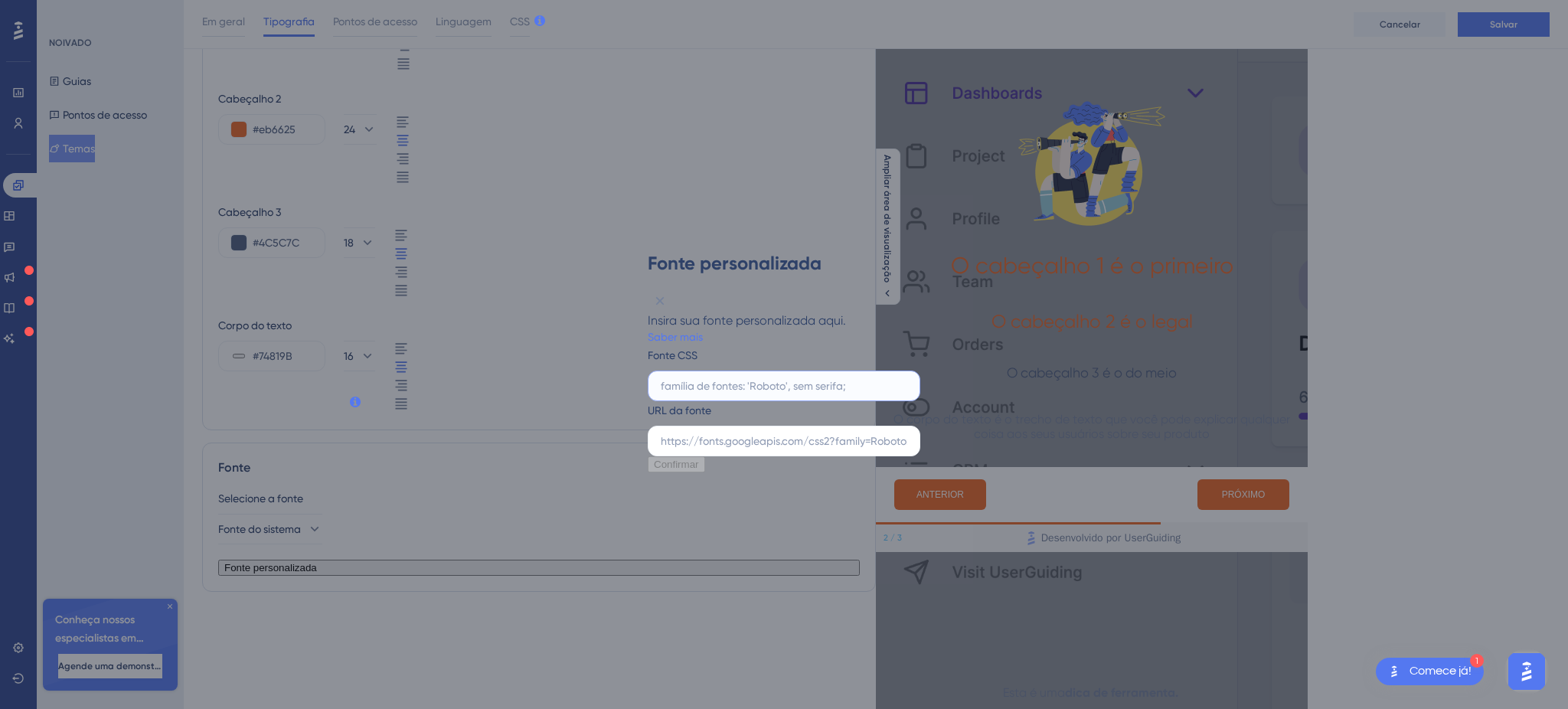 click at bounding box center [784, 386] 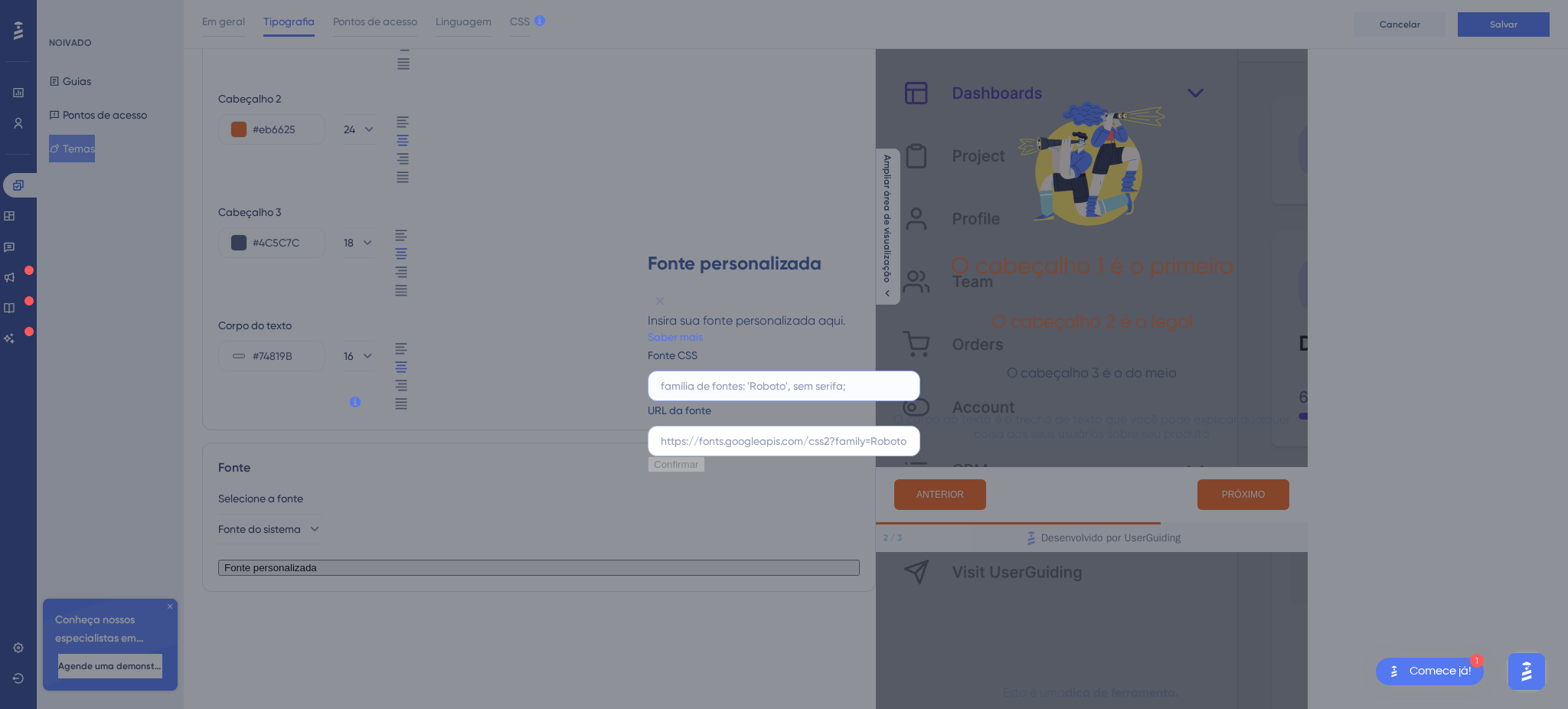 paste on "Geologica" 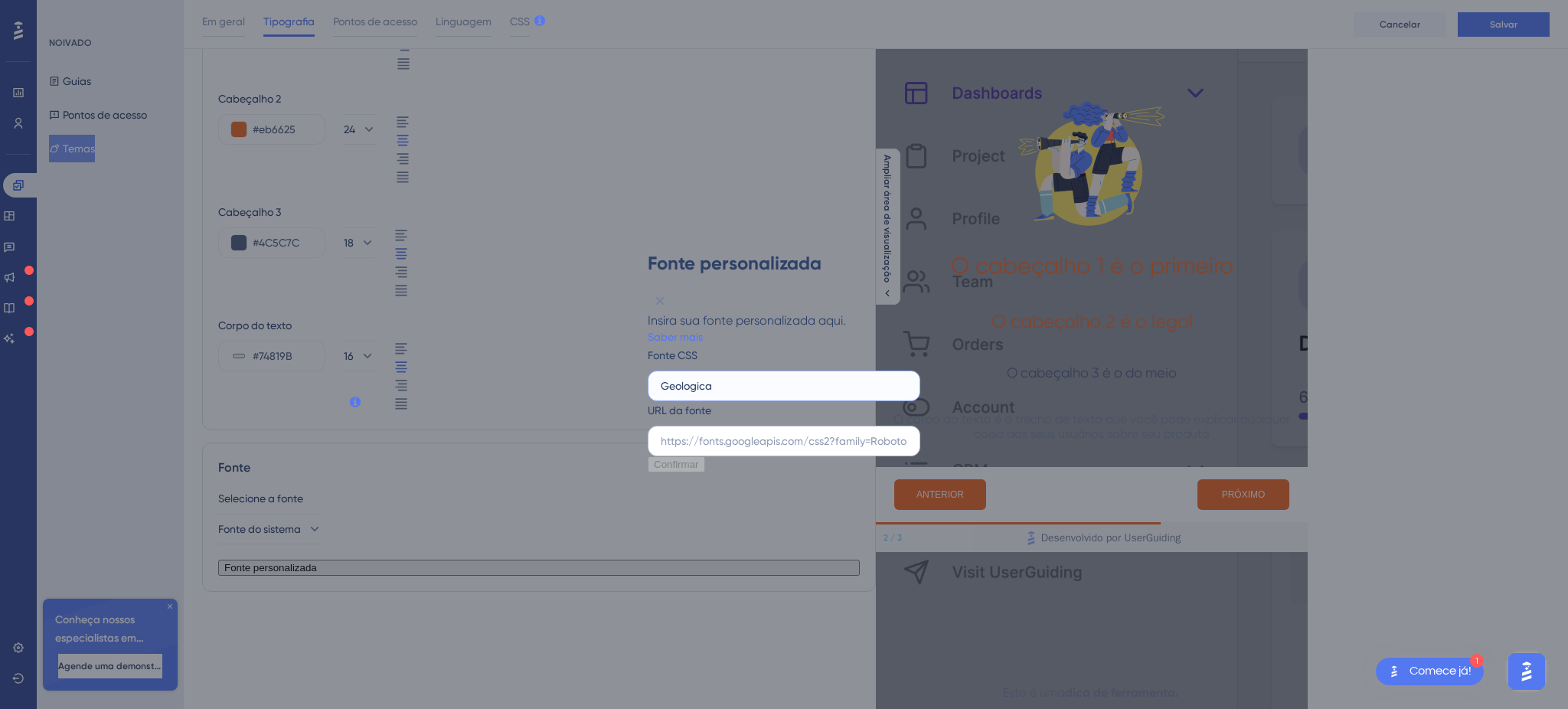 type on "Geologica" 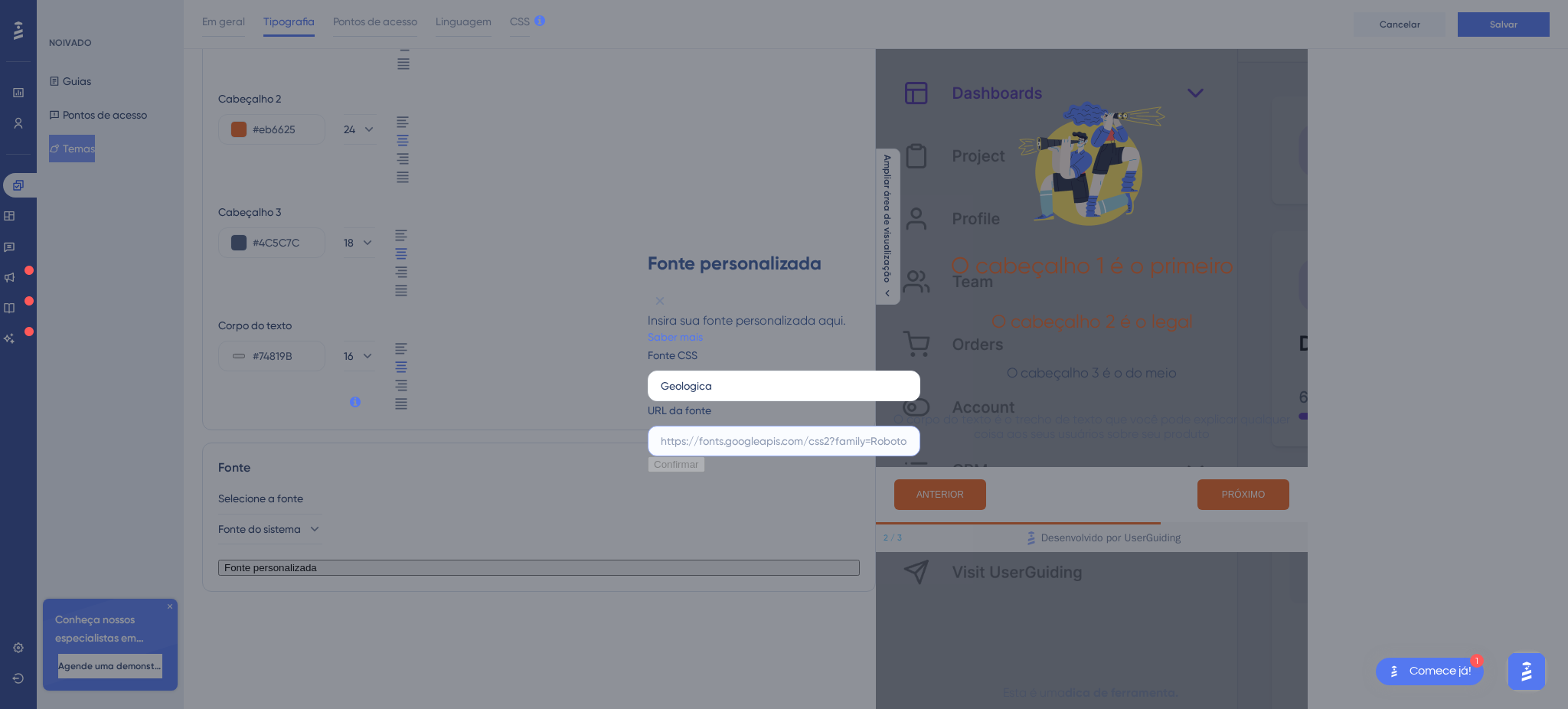 click at bounding box center [784, 441] 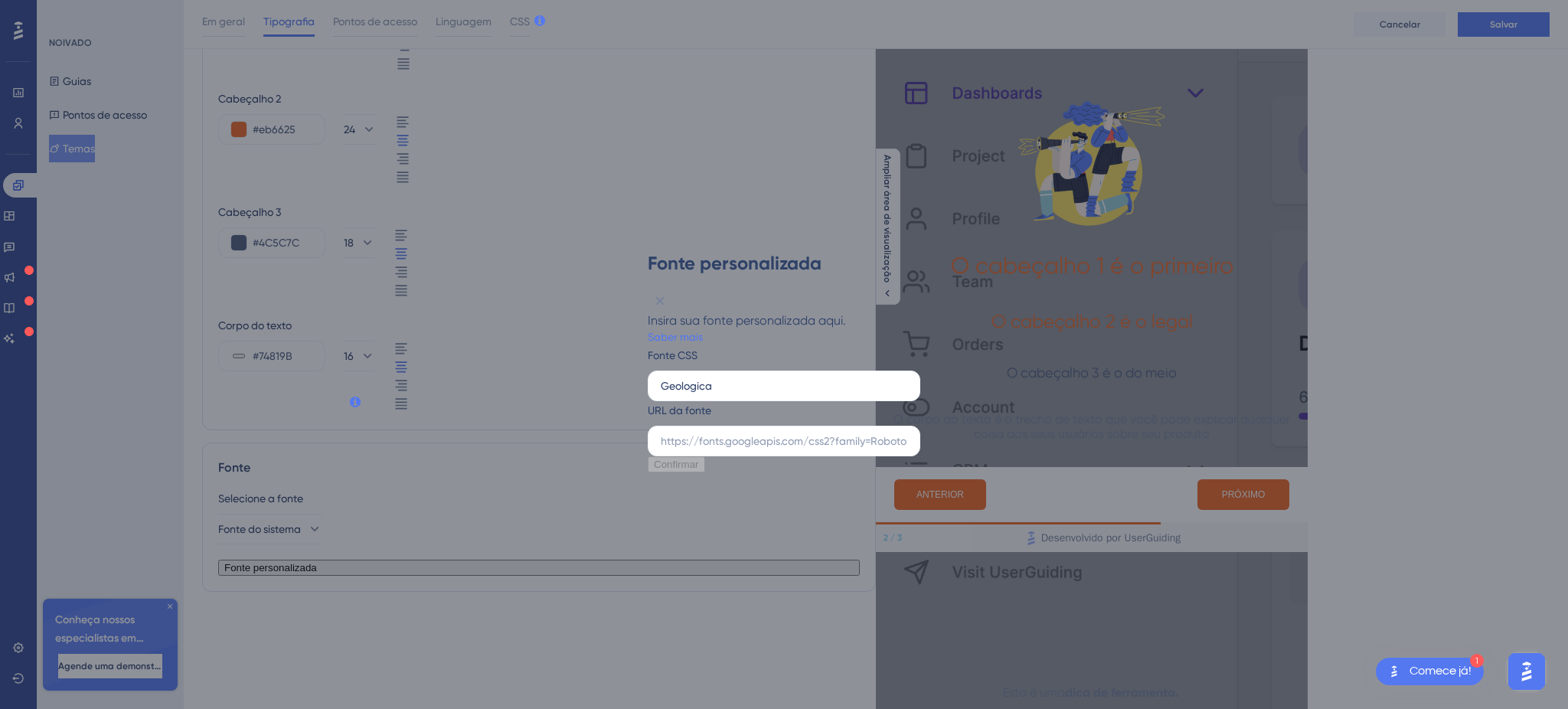 click on "Insira sua fonte personalizada aqui. Saber mais Fonte CSS Geologica URL da fonte" at bounding box center (784, 384) 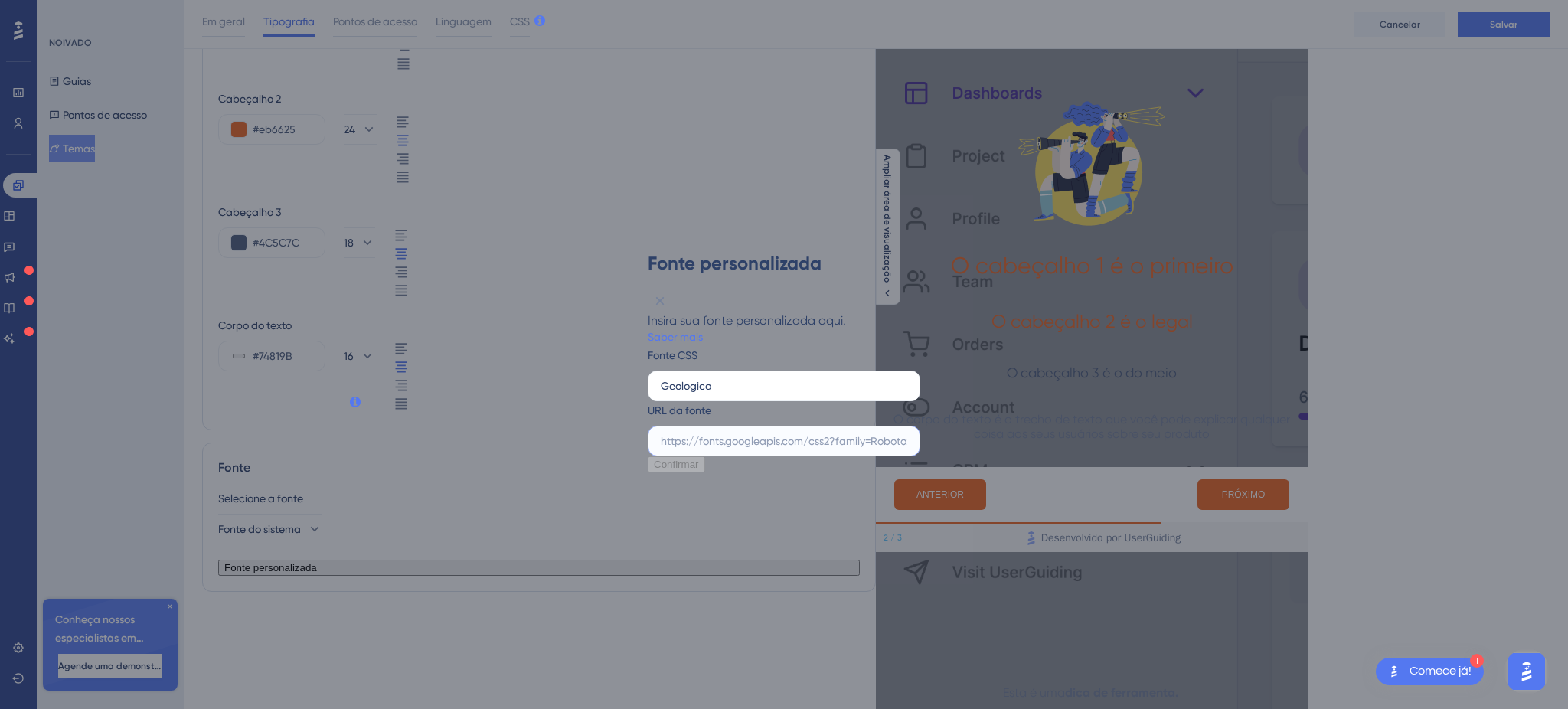 click at bounding box center [784, 441] 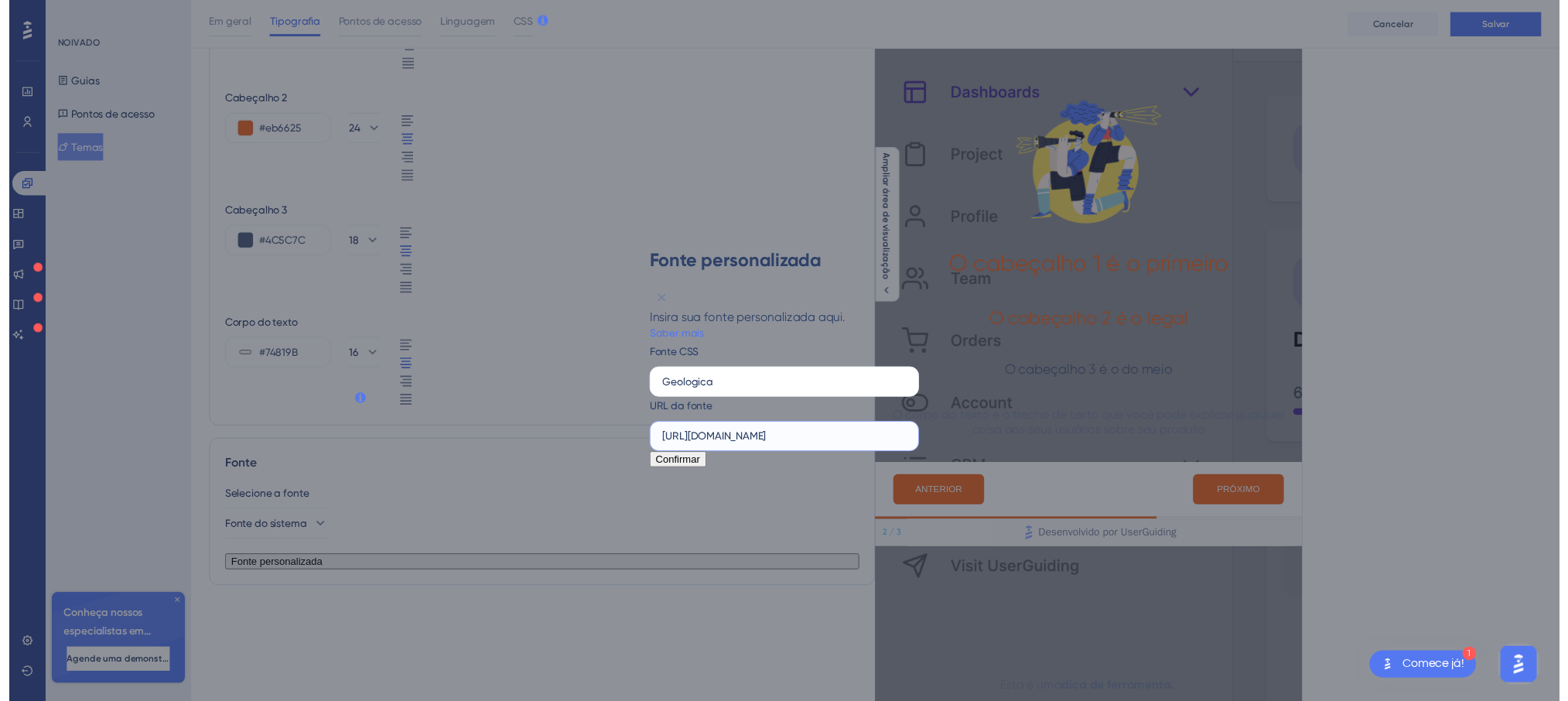 scroll, scrollTop: 0, scrollLeft: 169, axis: horizontal 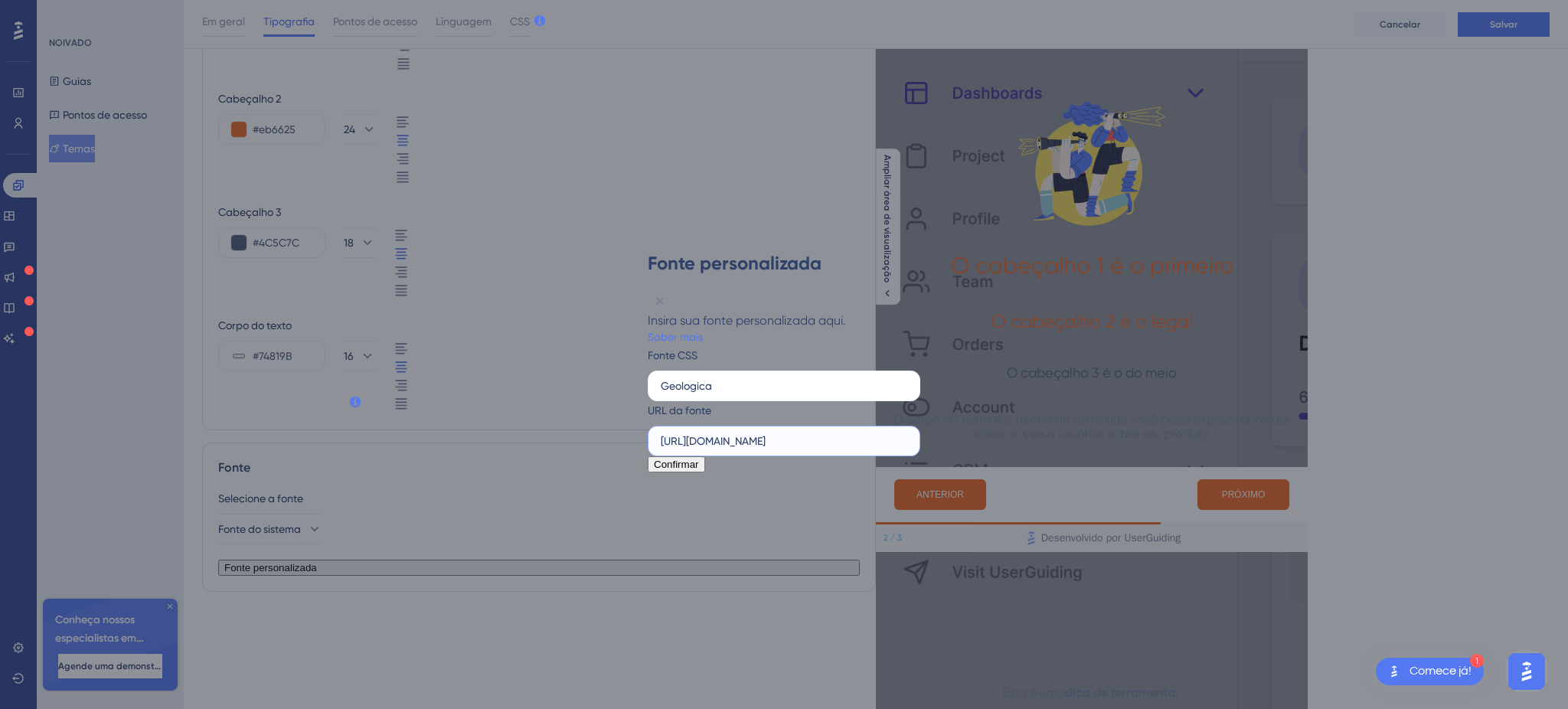 type on "[URL][DOMAIN_NAME]" 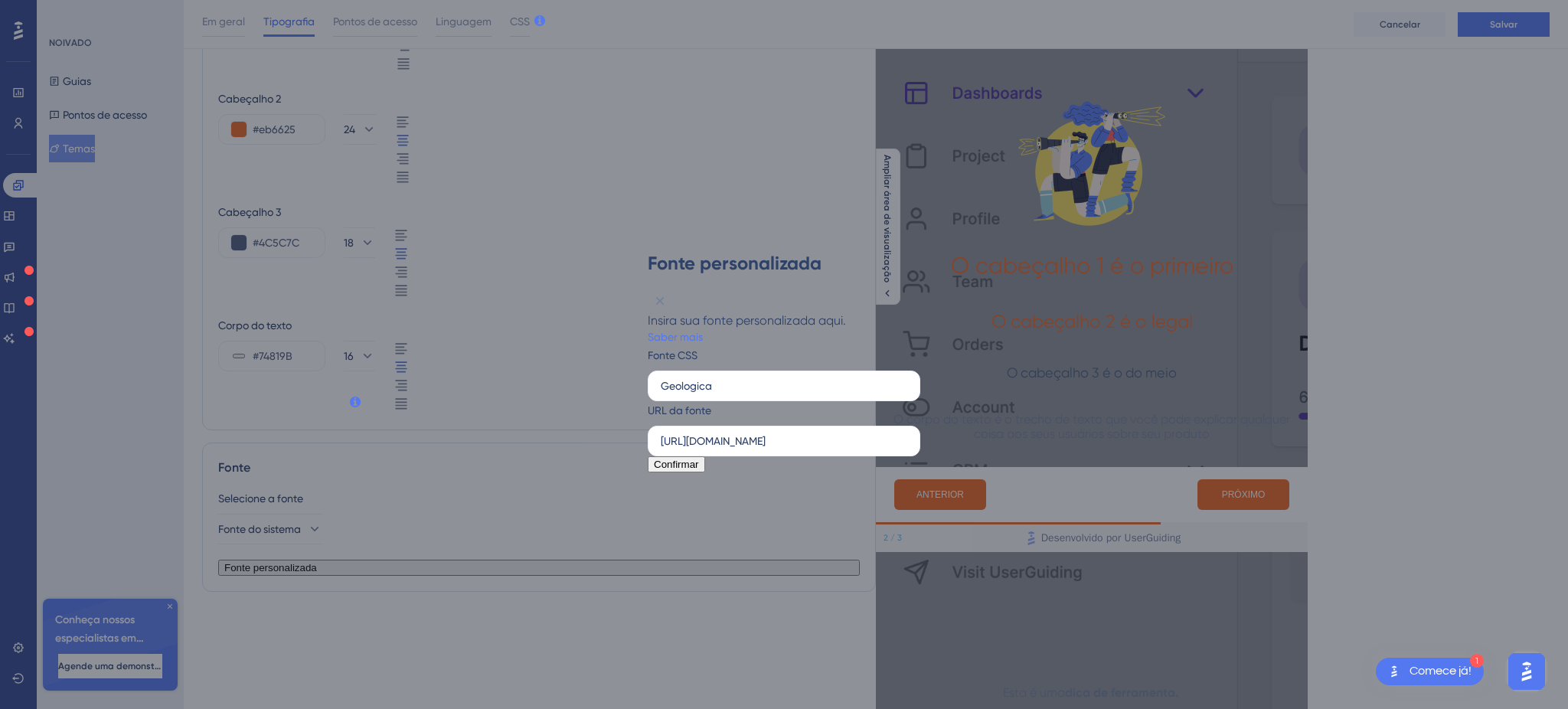 click on "Confirmar" at bounding box center [676, 464] 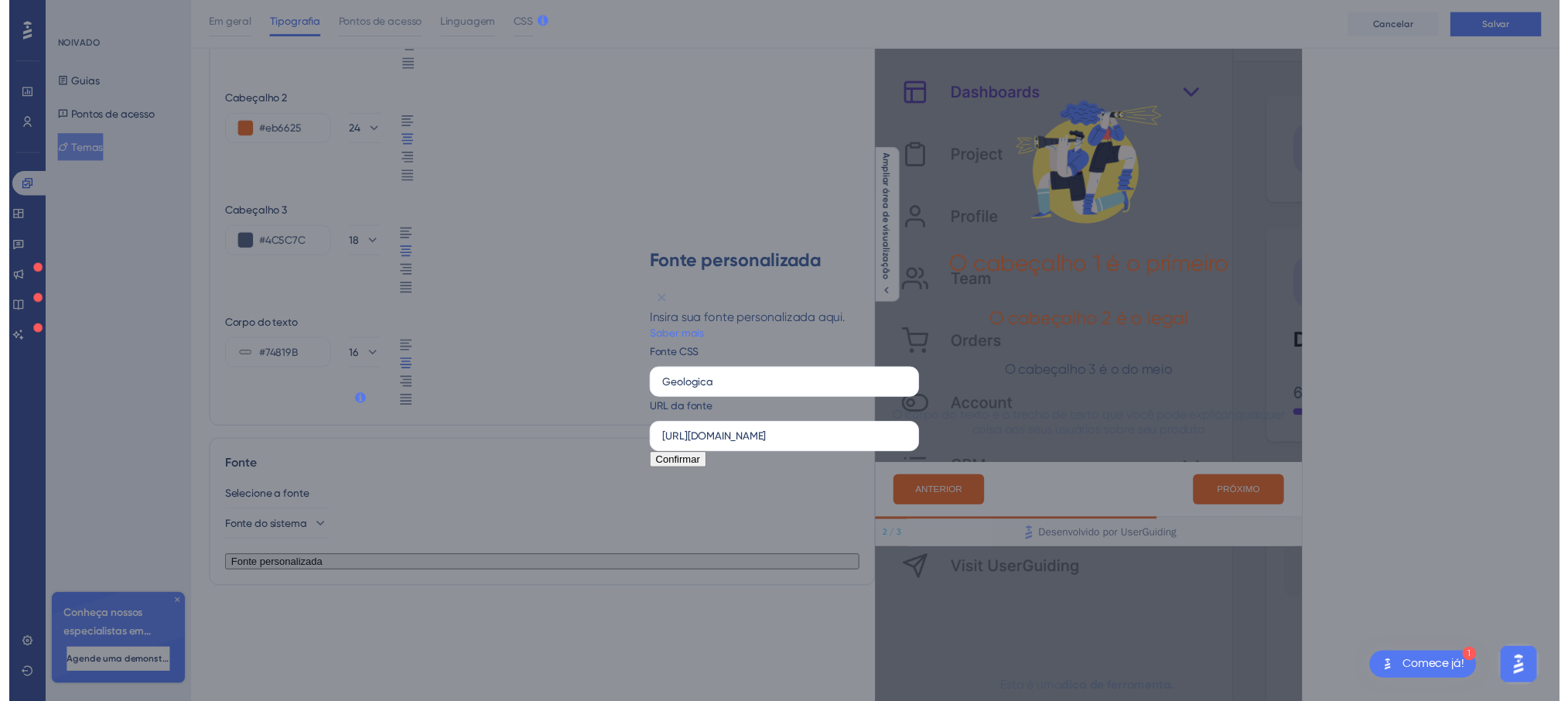 scroll, scrollTop: 0, scrollLeft: 0, axis: both 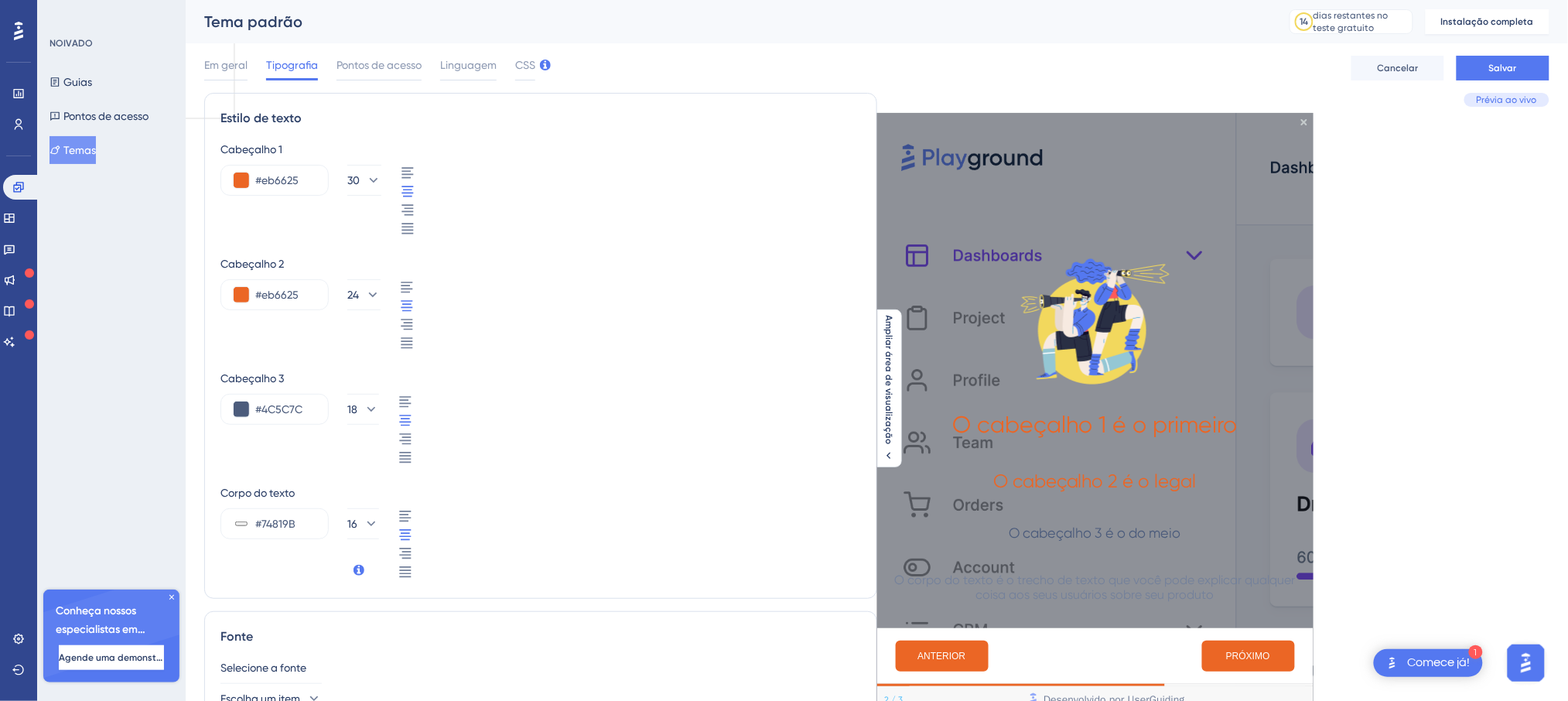 click on "Fonte personalizada" at bounding box center [273, 737] 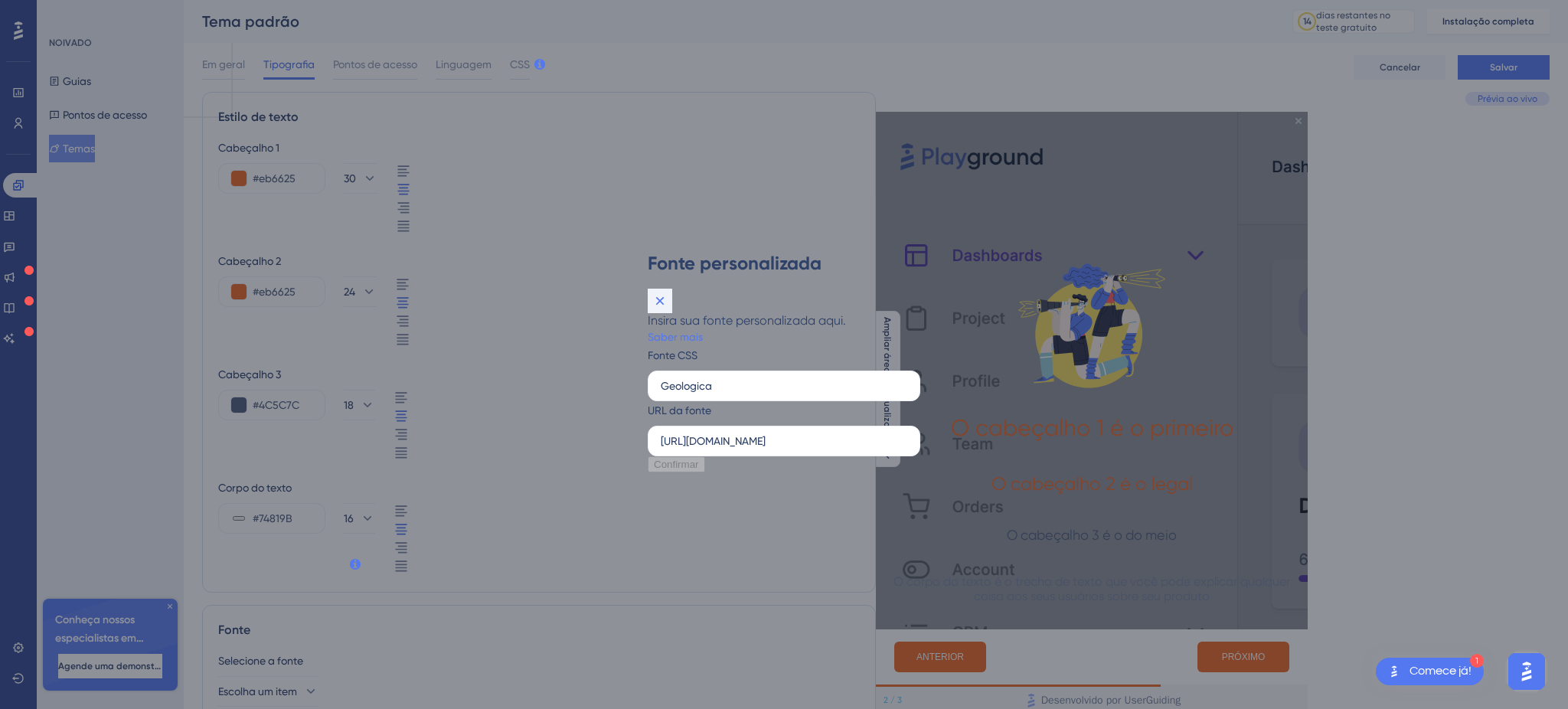 click at bounding box center [660, 301] 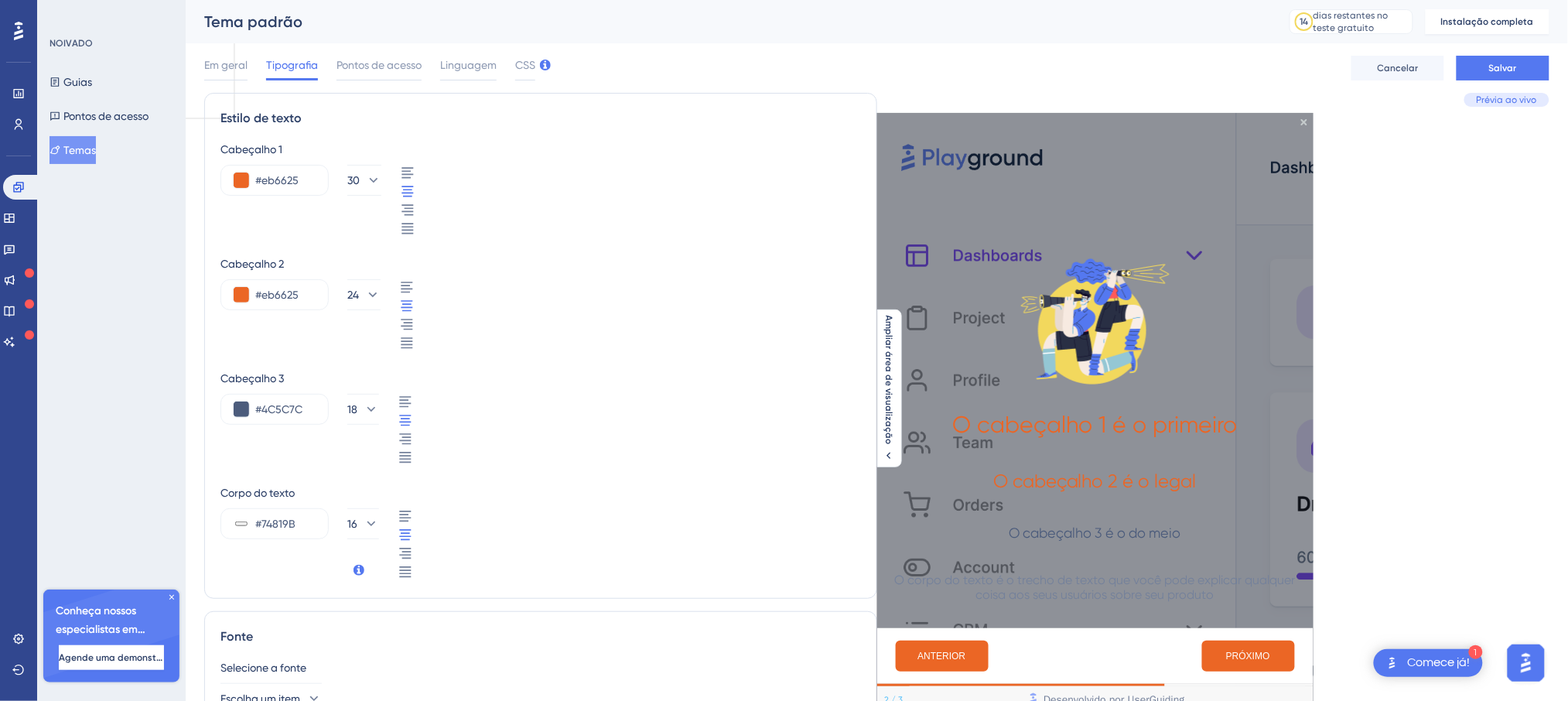 click on "O cabeçalho 1 é o primeiro" at bounding box center (1095, 424) 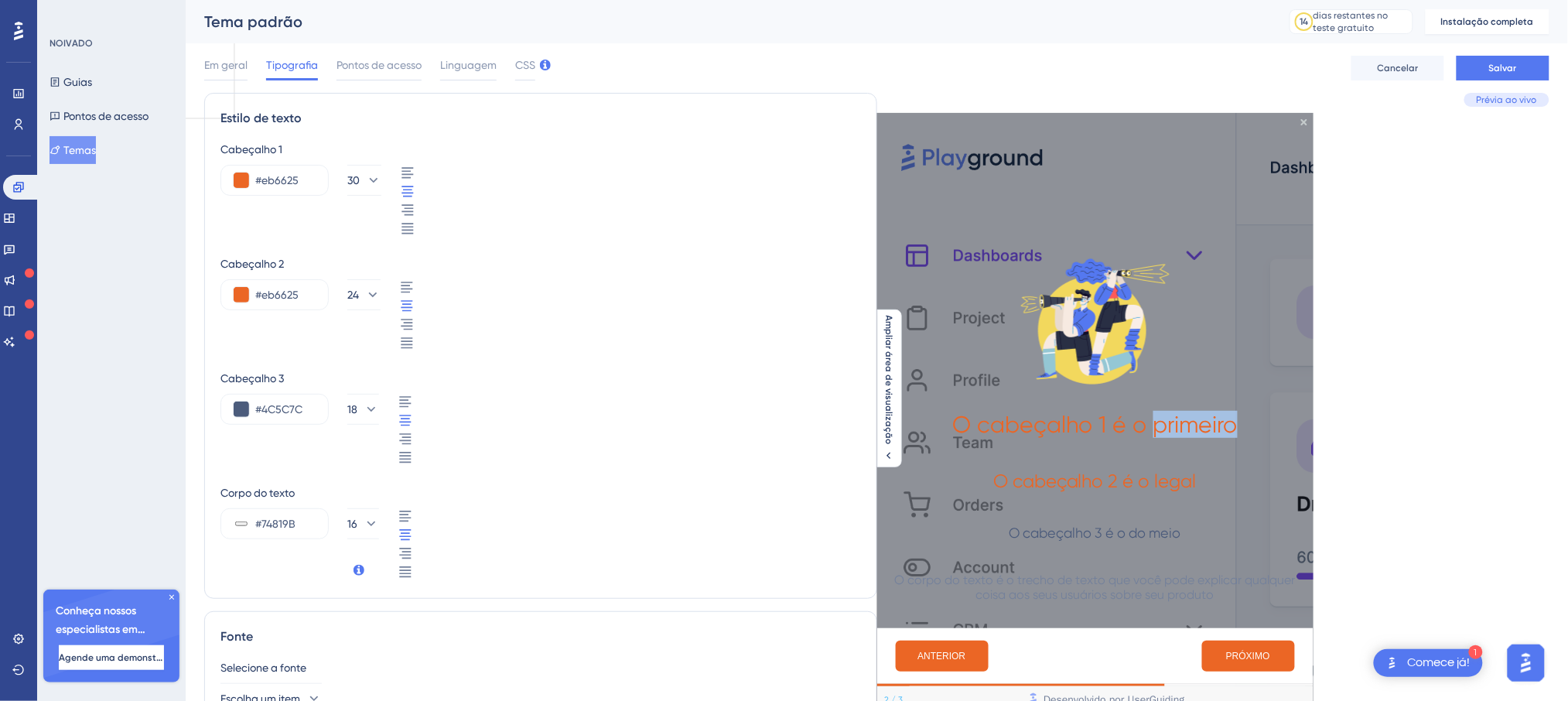 click on "O cabeçalho 1 é o primeiro" at bounding box center [1095, 424] 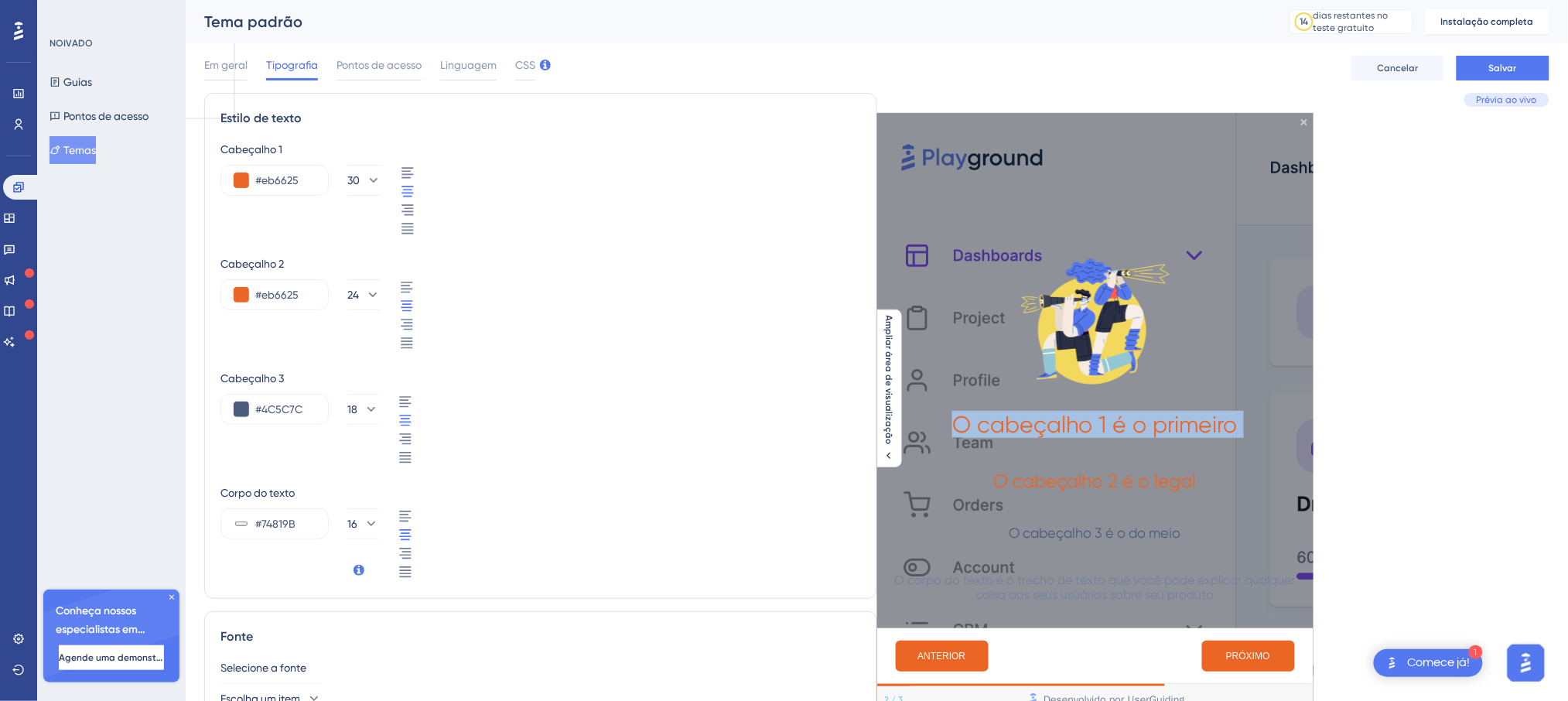 click on "O cabeçalho 1 é o primeiro" at bounding box center [1095, 424] 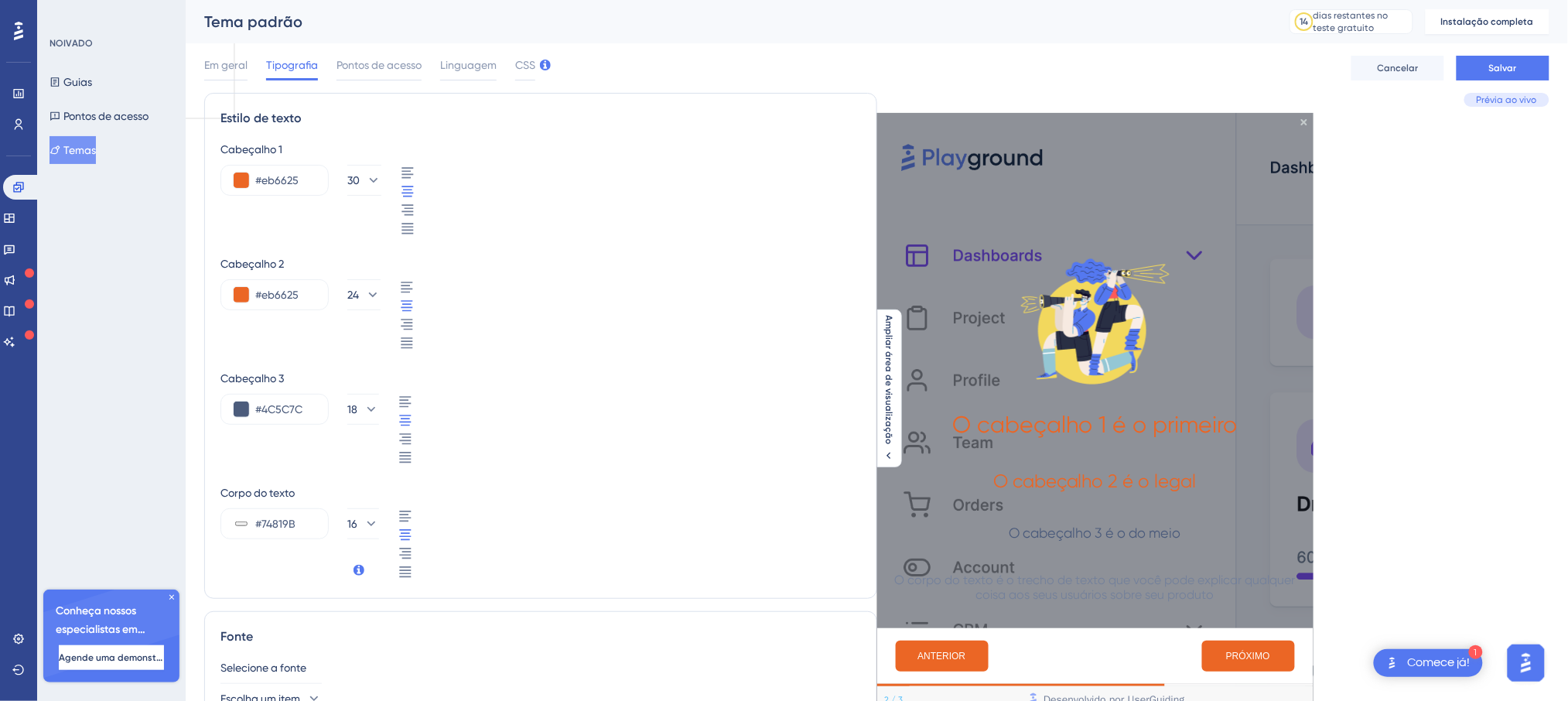 click on "Prévia ao vivo O cabeçalho 1 é o primeiro
O cabeçalho 2 é o legal
O cabeçalho 3 é o do meio
O corpo do texto é o trecho de texto que você pode explicar qualquer coisa aos seus usuários sobre seu produto
ANTERIOR PRÓXIMO 2 / 3 Desenvolvido por UserGuiding Esta é uma  dica de ferramenta.
SECUNDÁRIO 2 / 3 Desenvolvido por UserGuiding Ampliar área de visualização" at bounding box center (1214, 541) 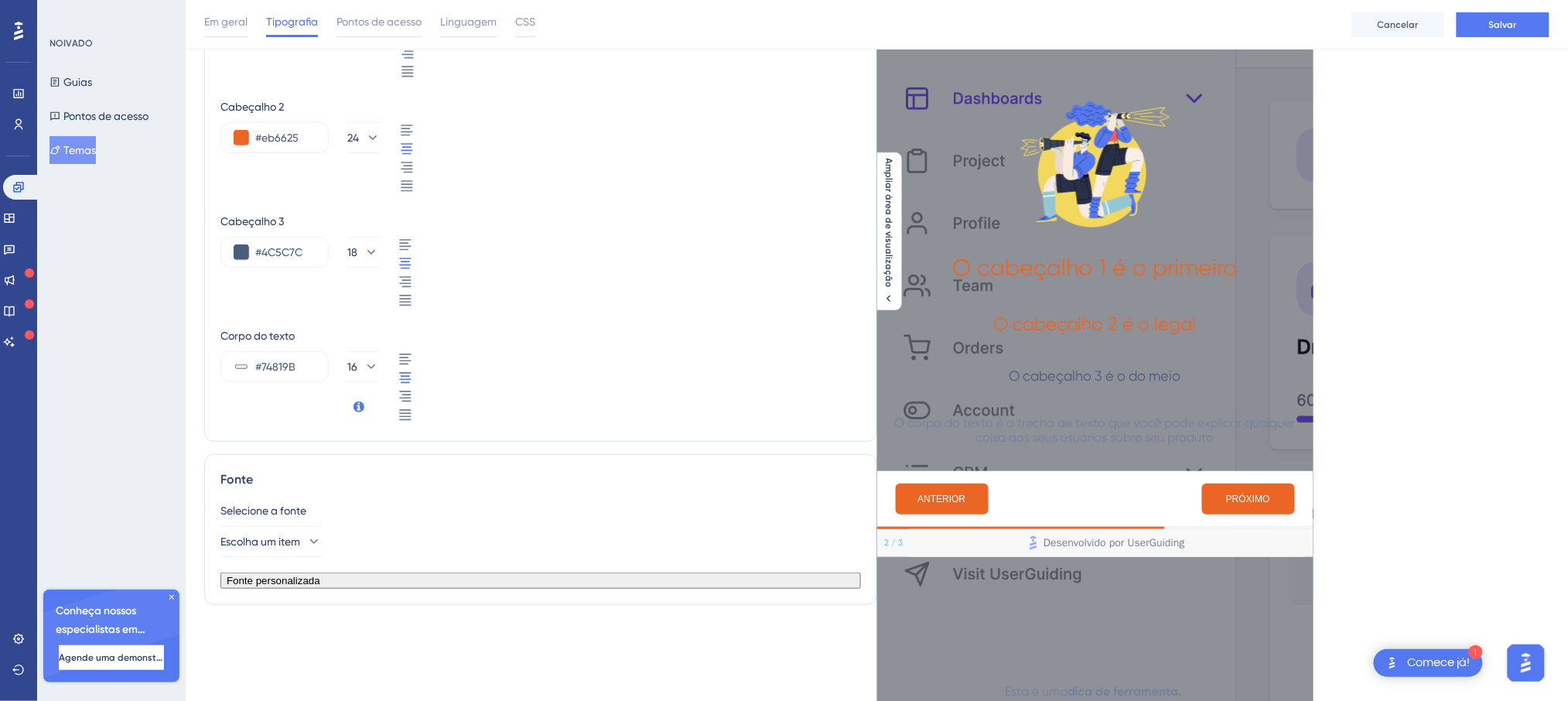 scroll, scrollTop: 0, scrollLeft: 0, axis: both 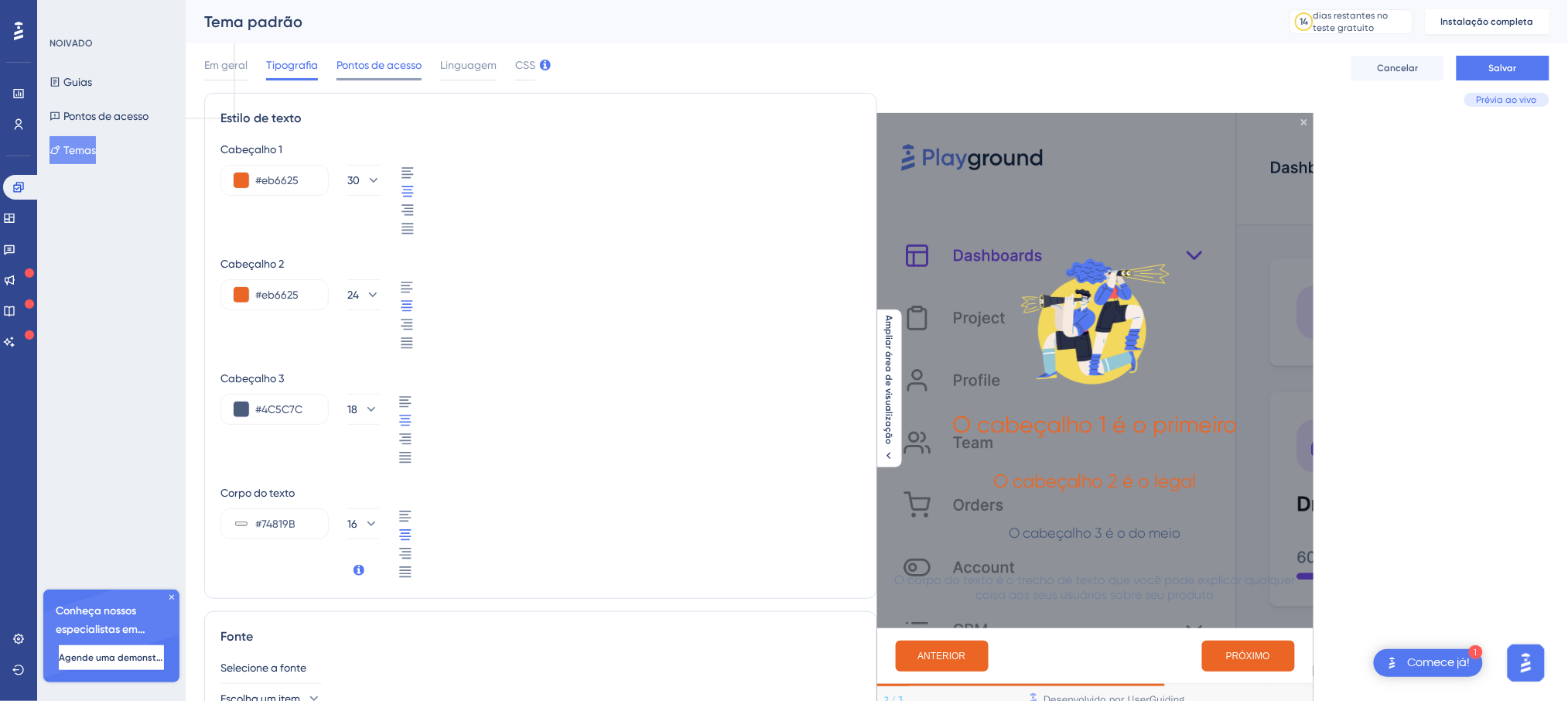 click on "Pontos de acesso" at bounding box center (379, 65) 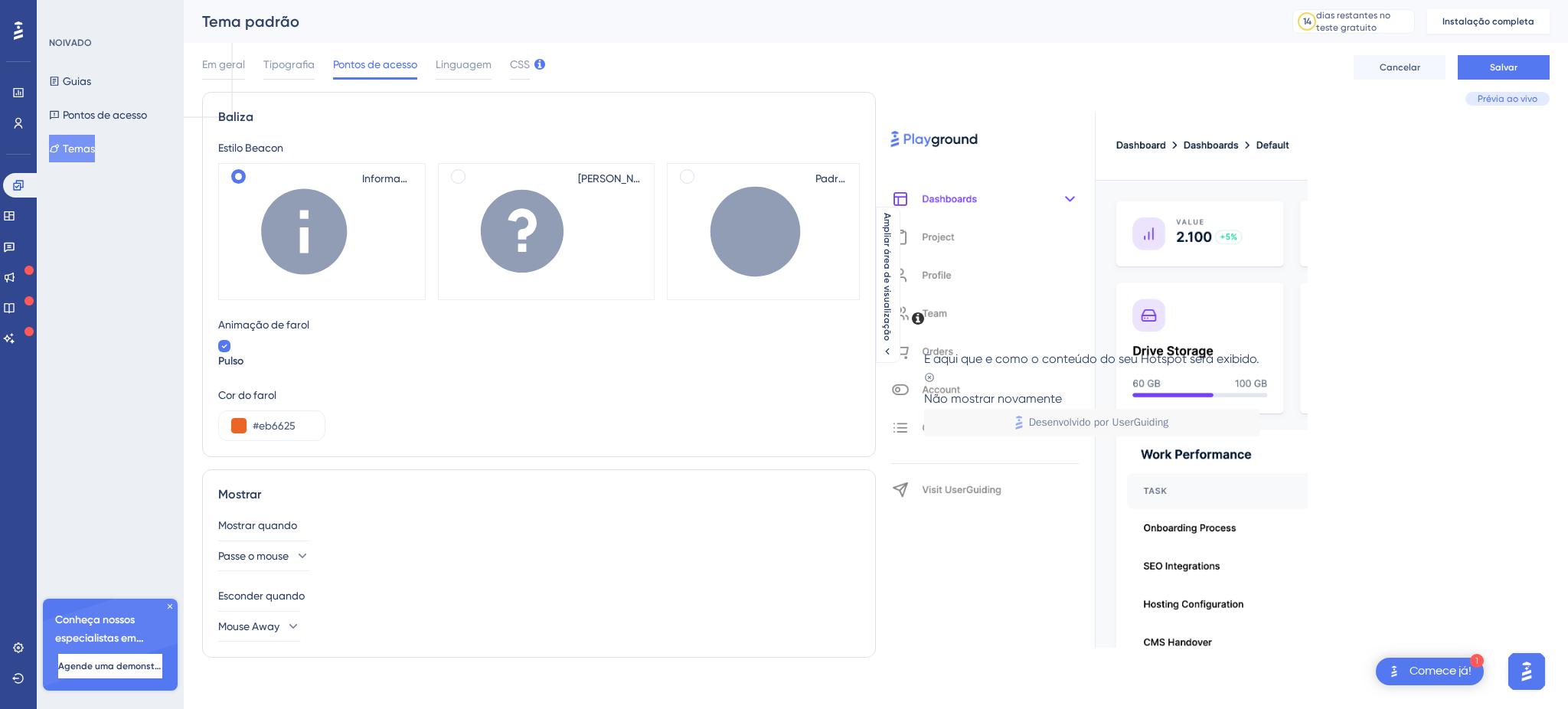 click at bounding box center [1092, 331] 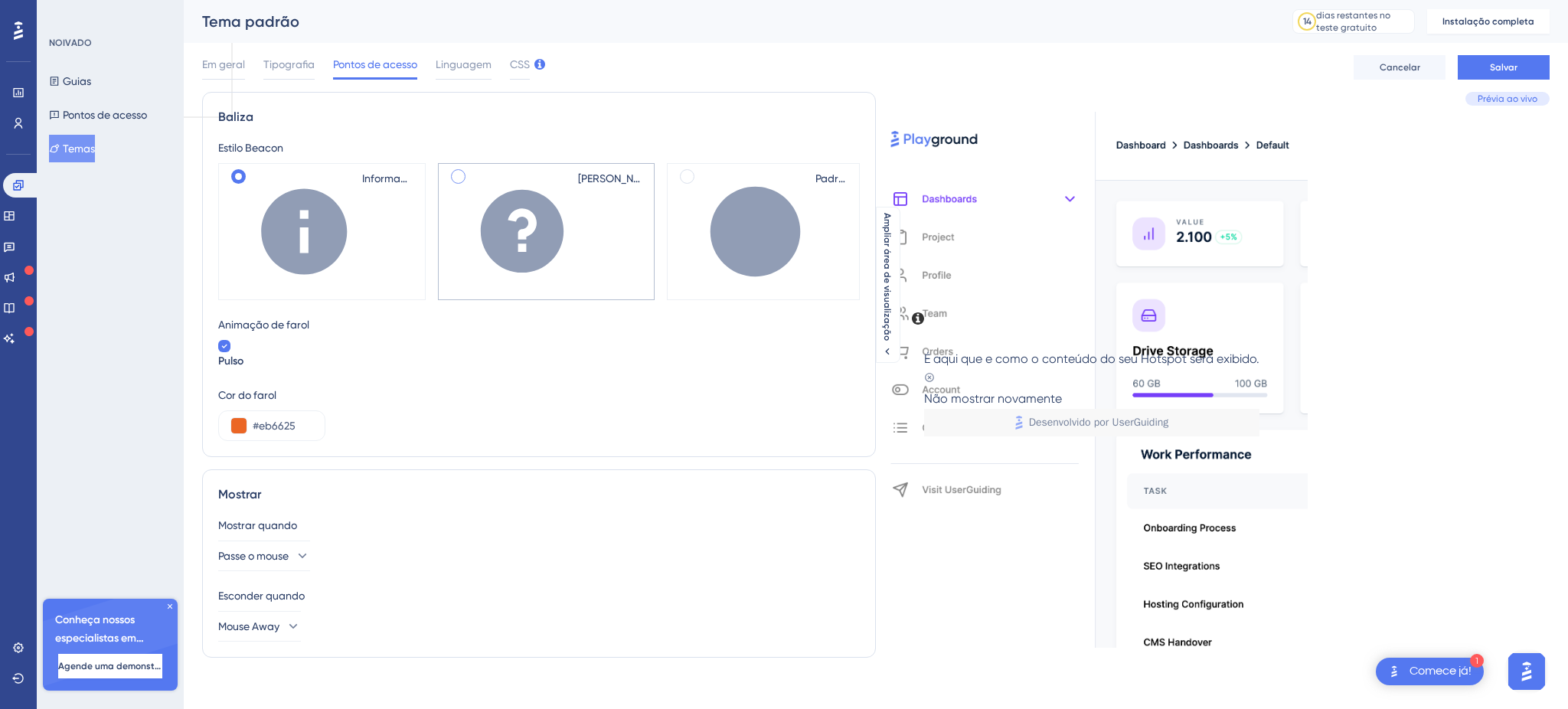 click at bounding box center [458, 176] 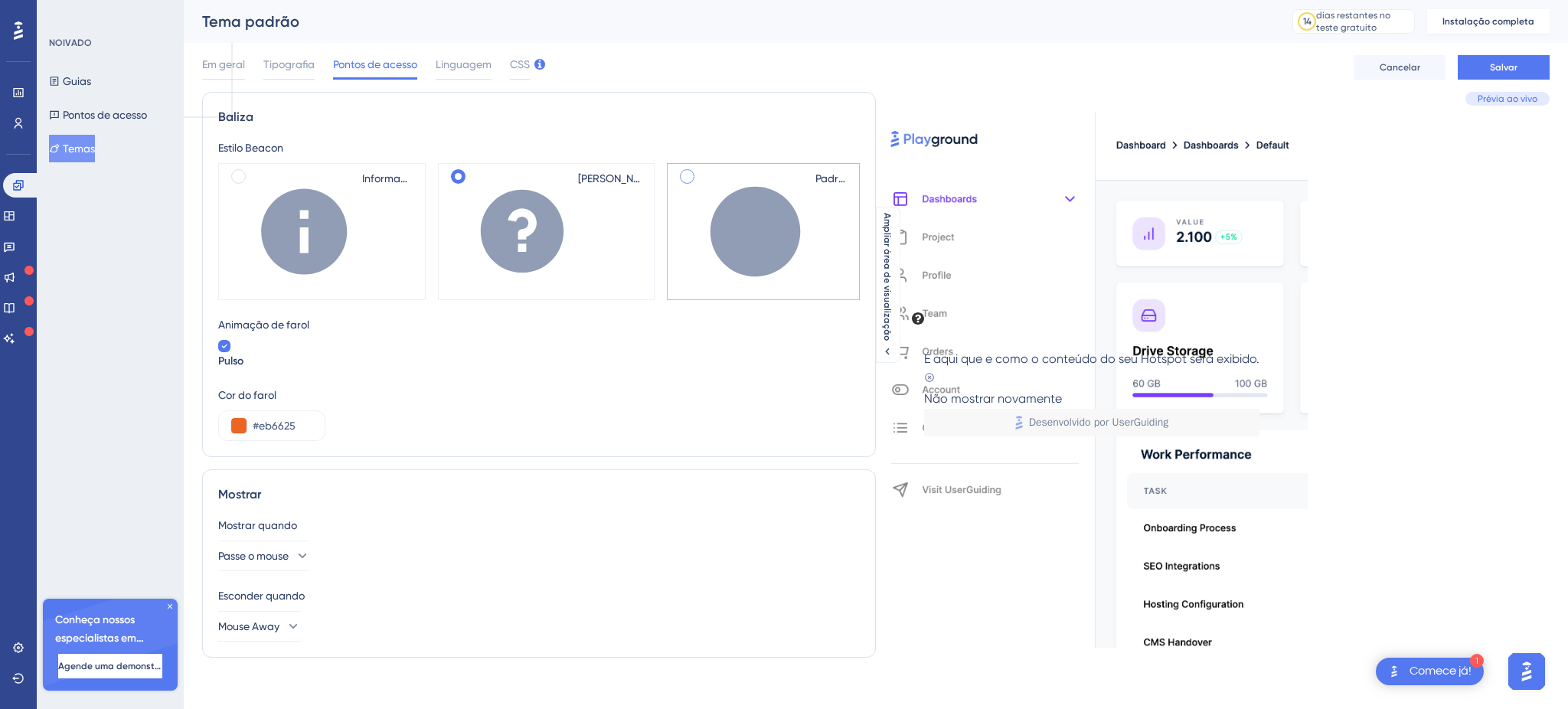 click at bounding box center (687, 176) 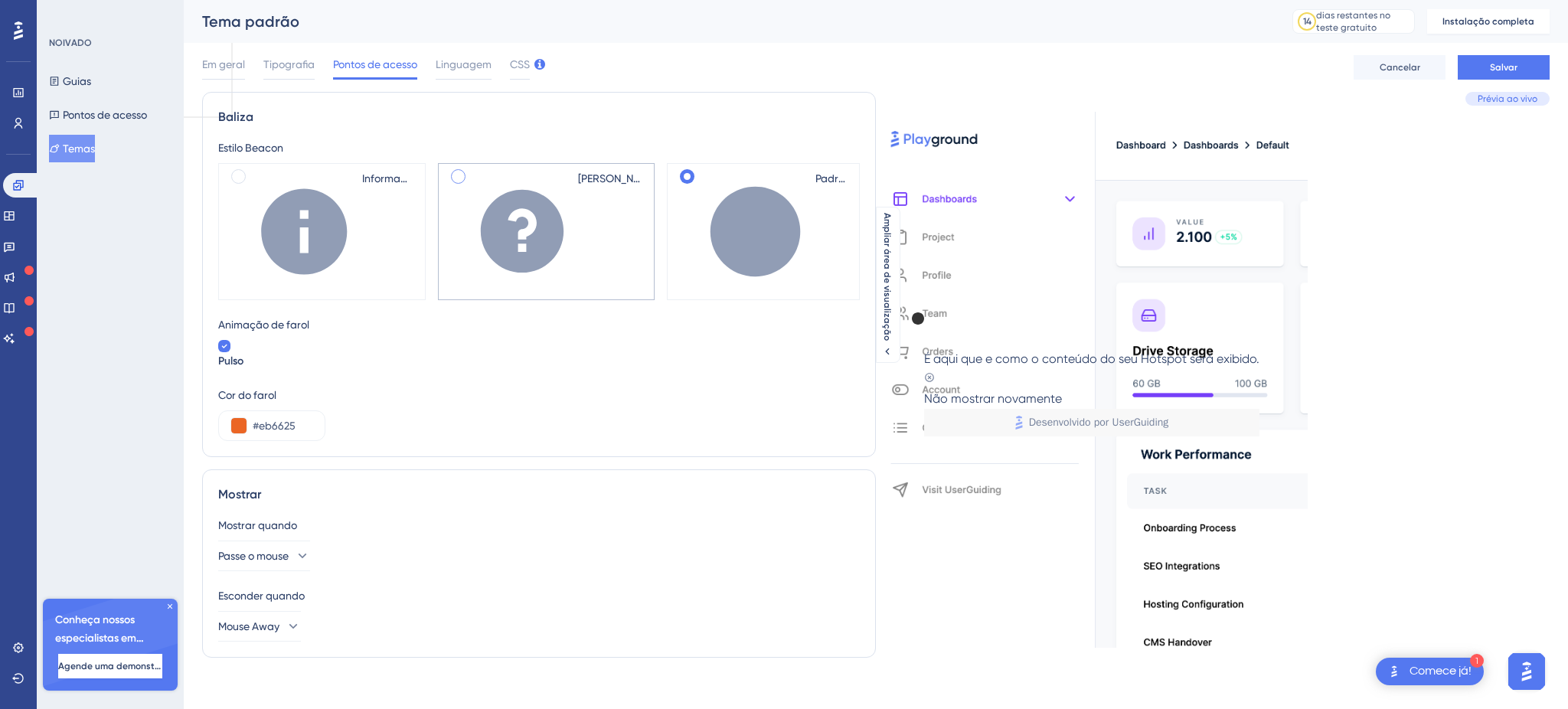 click at bounding box center (458, 176) 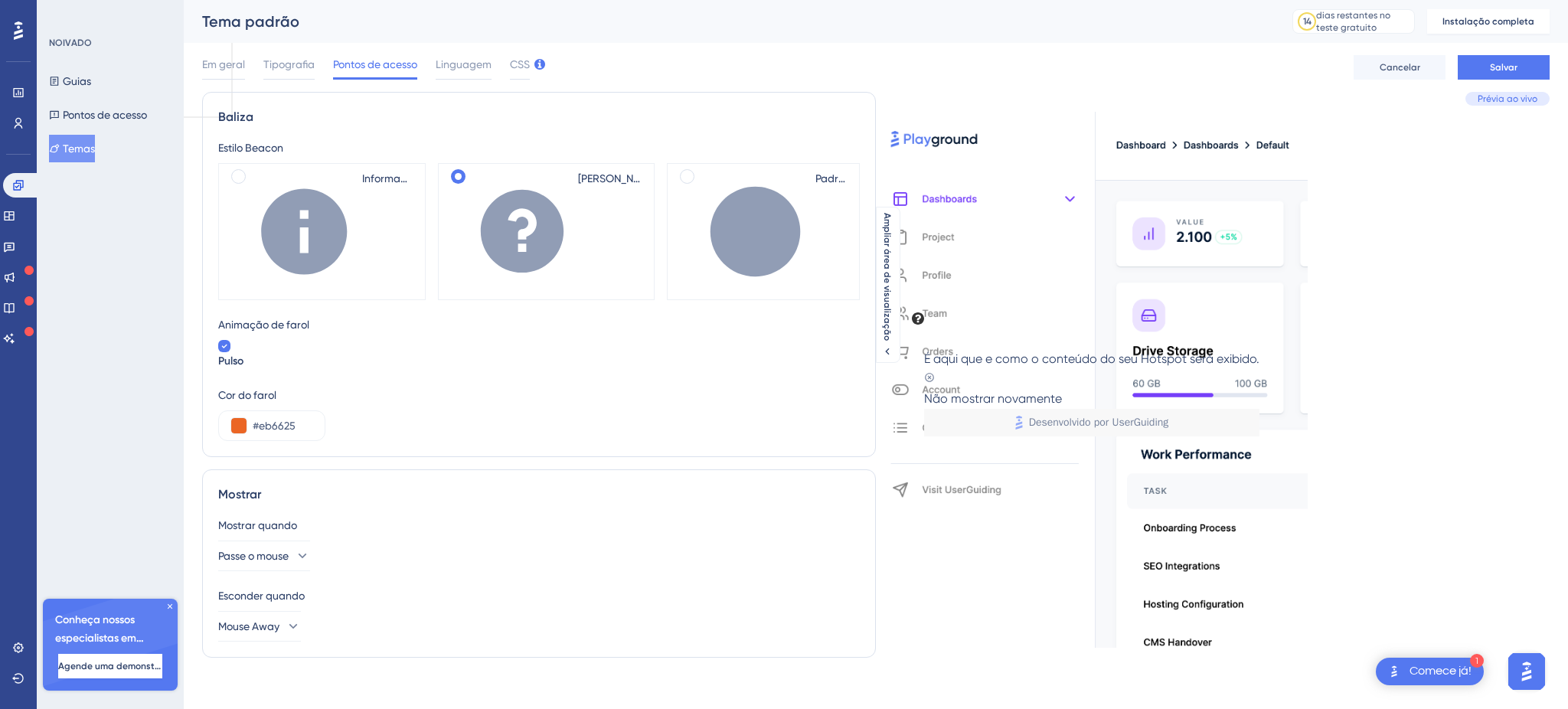 click at bounding box center (224, 346) 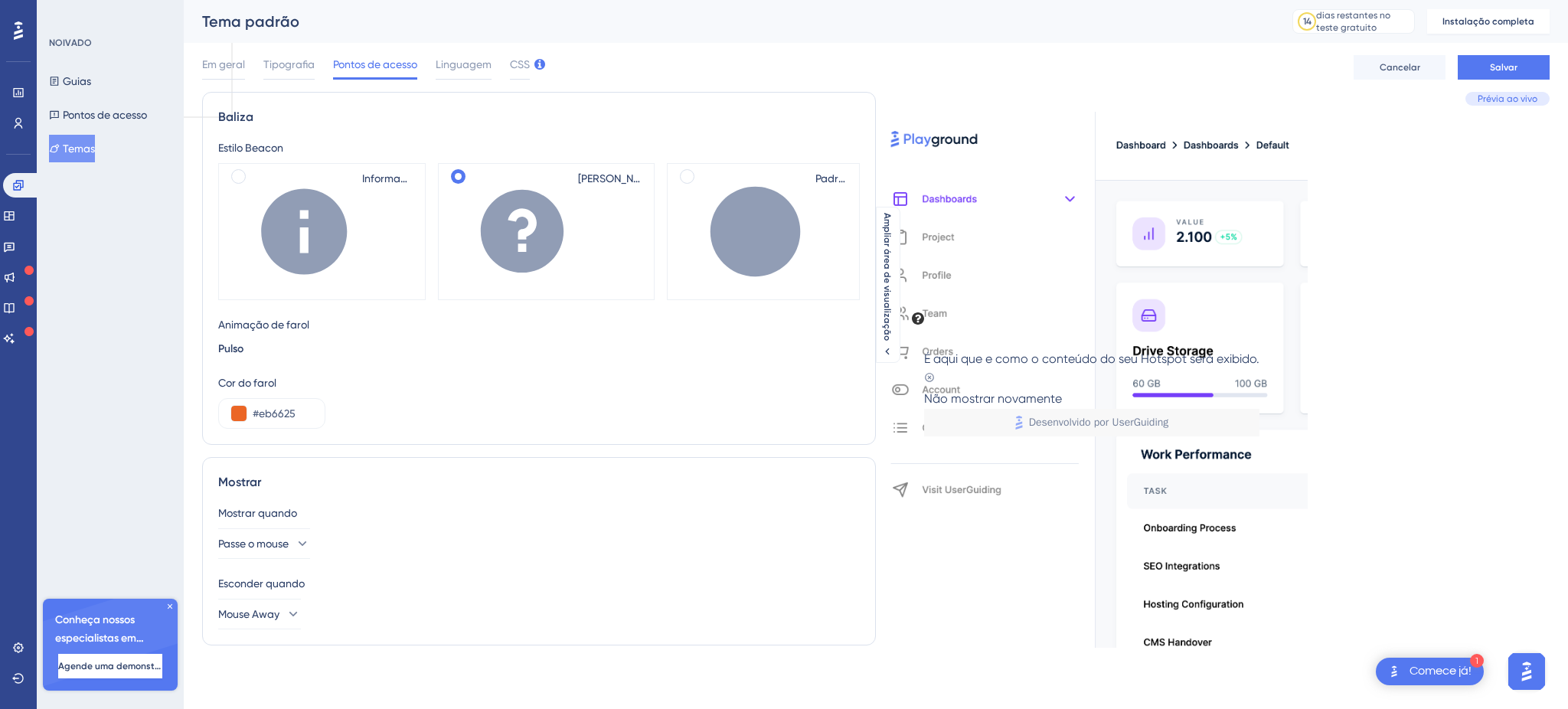 click at bounding box center (539, 340) 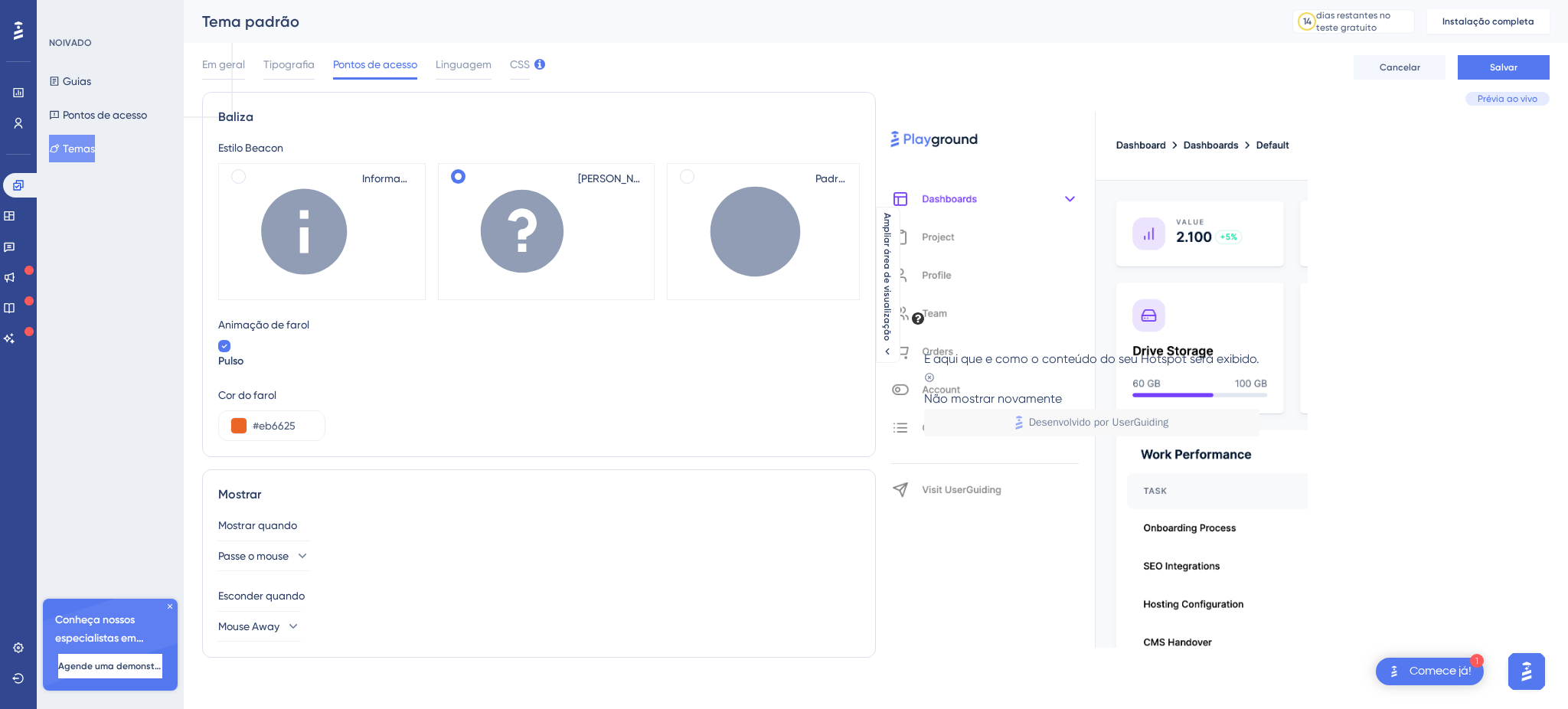 click at bounding box center (224, 346) 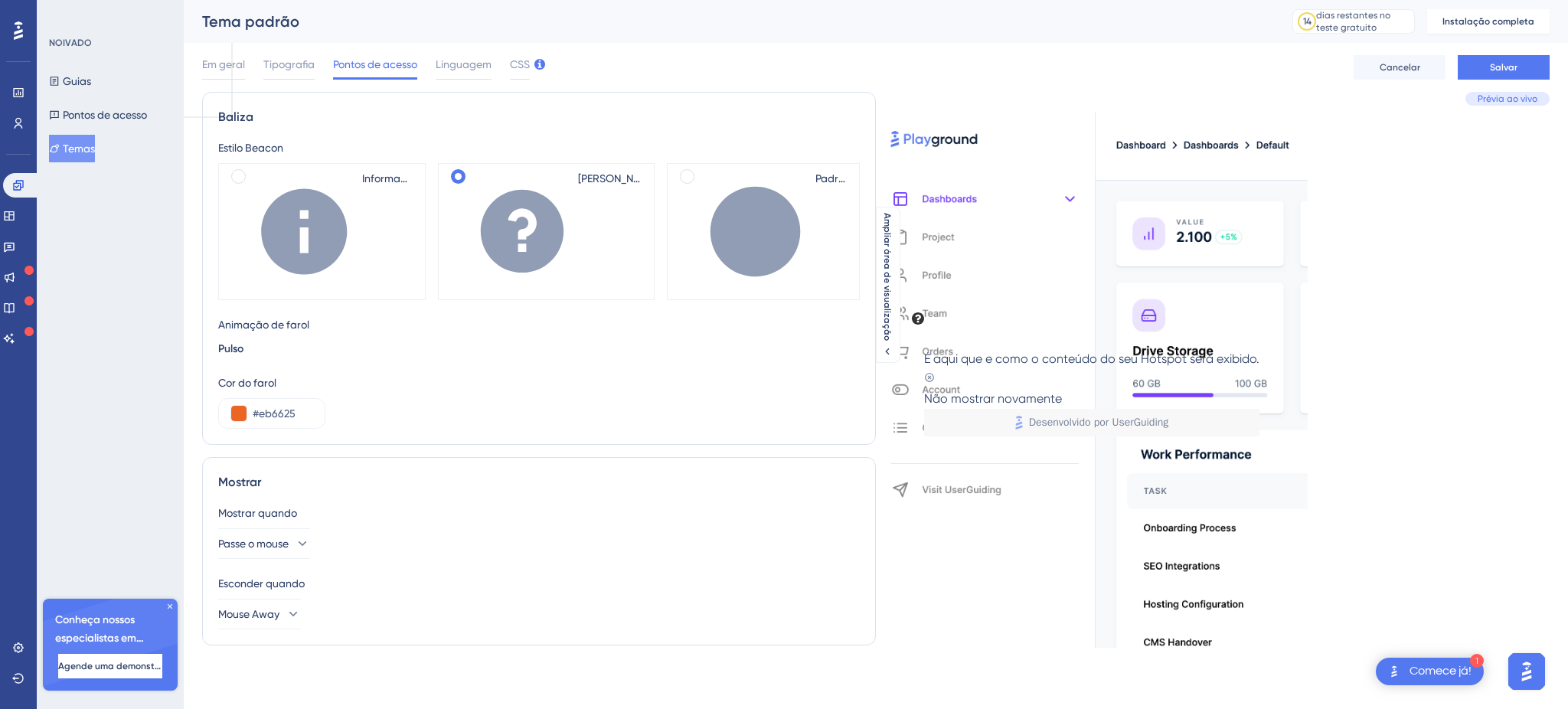 click at bounding box center [539, 340] 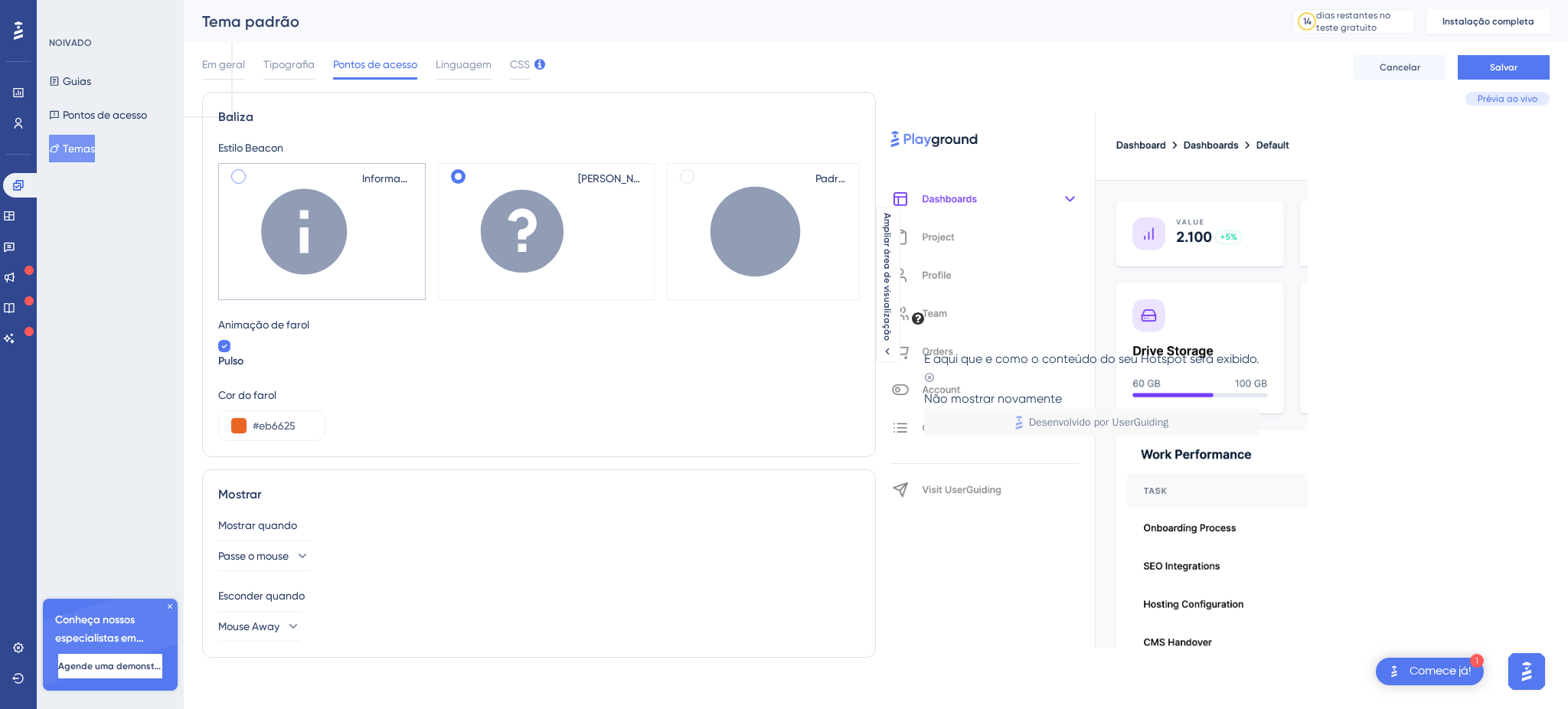 click at bounding box center (238, 176) 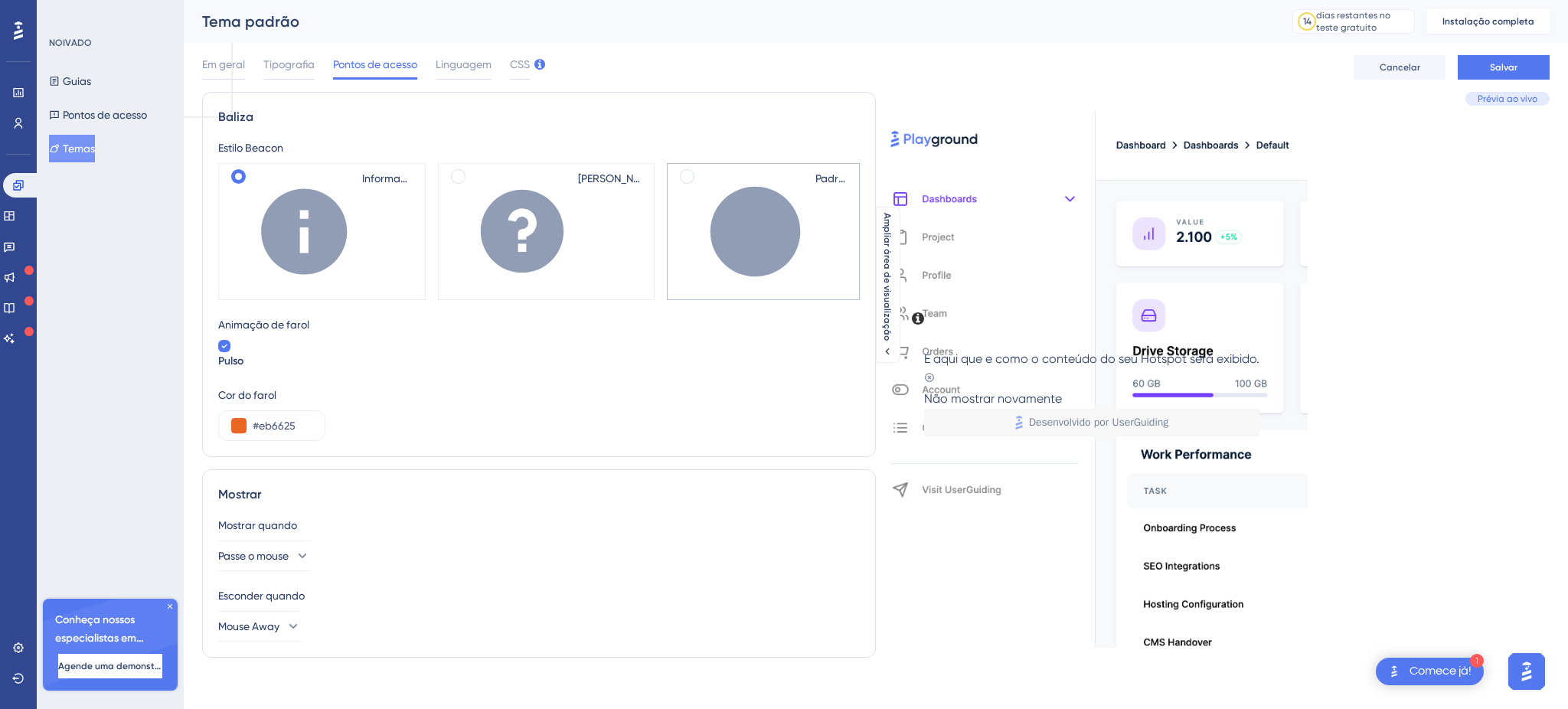 click on "Padrão" at bounding box center [763, 231] 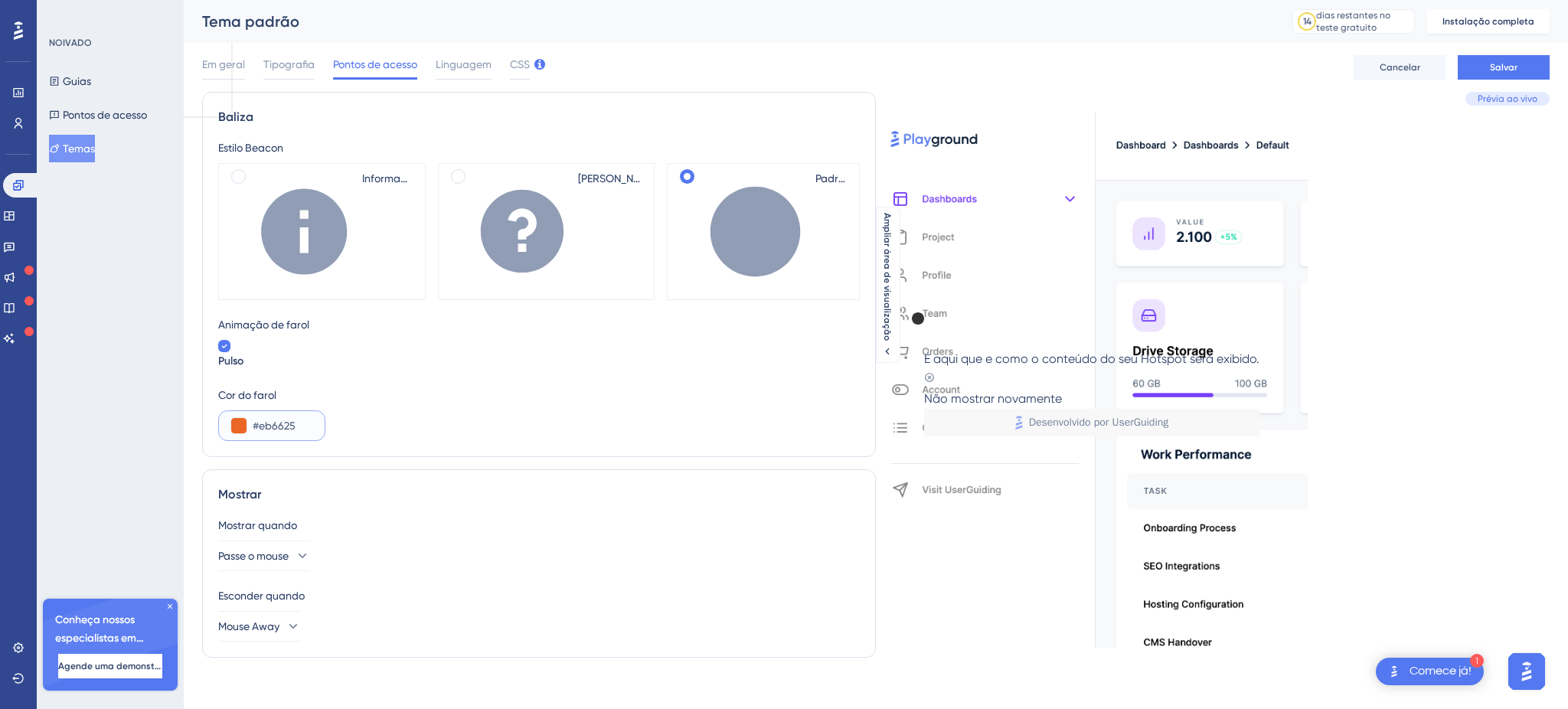 click at bounding box center (239, 426) 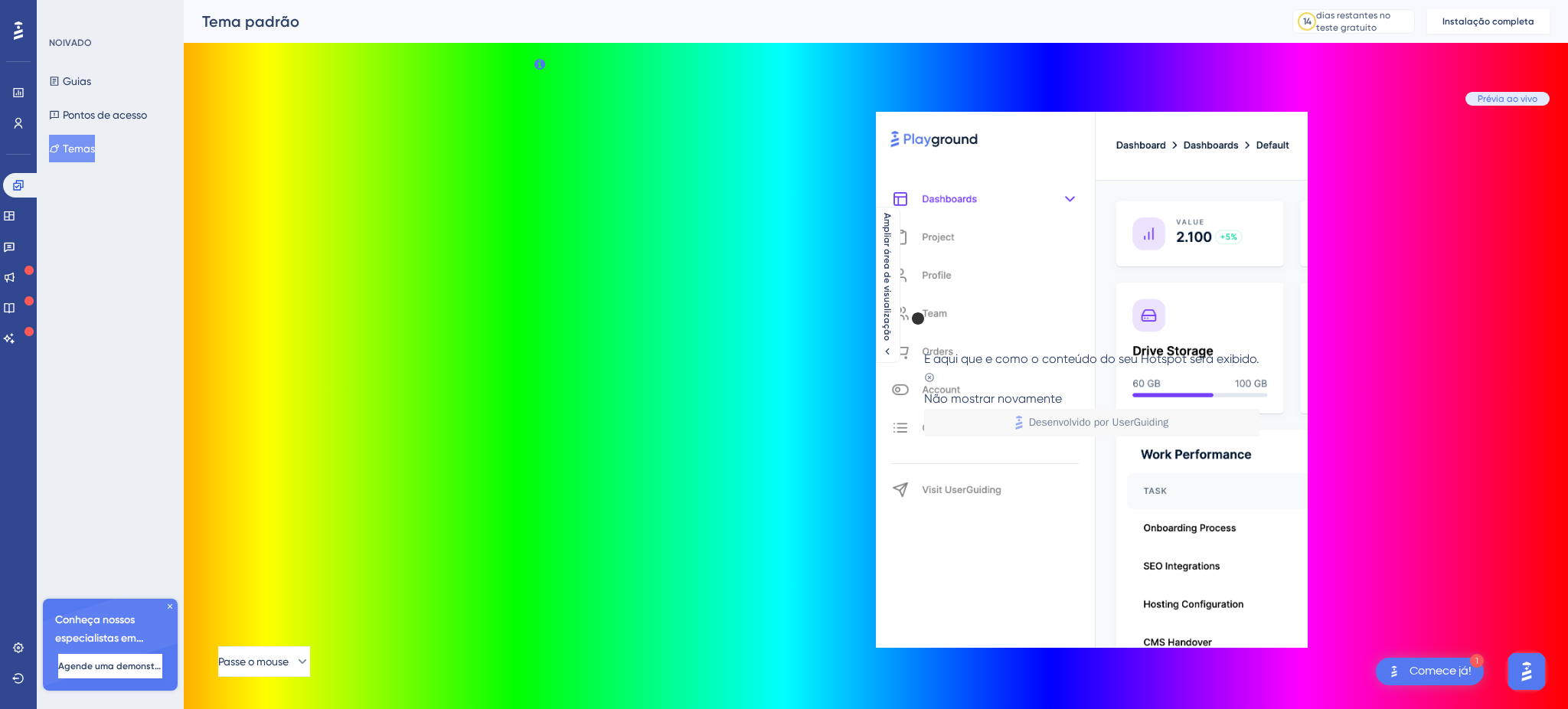 click on "Animação de farol Pulso" at bounding box center [539, 343] 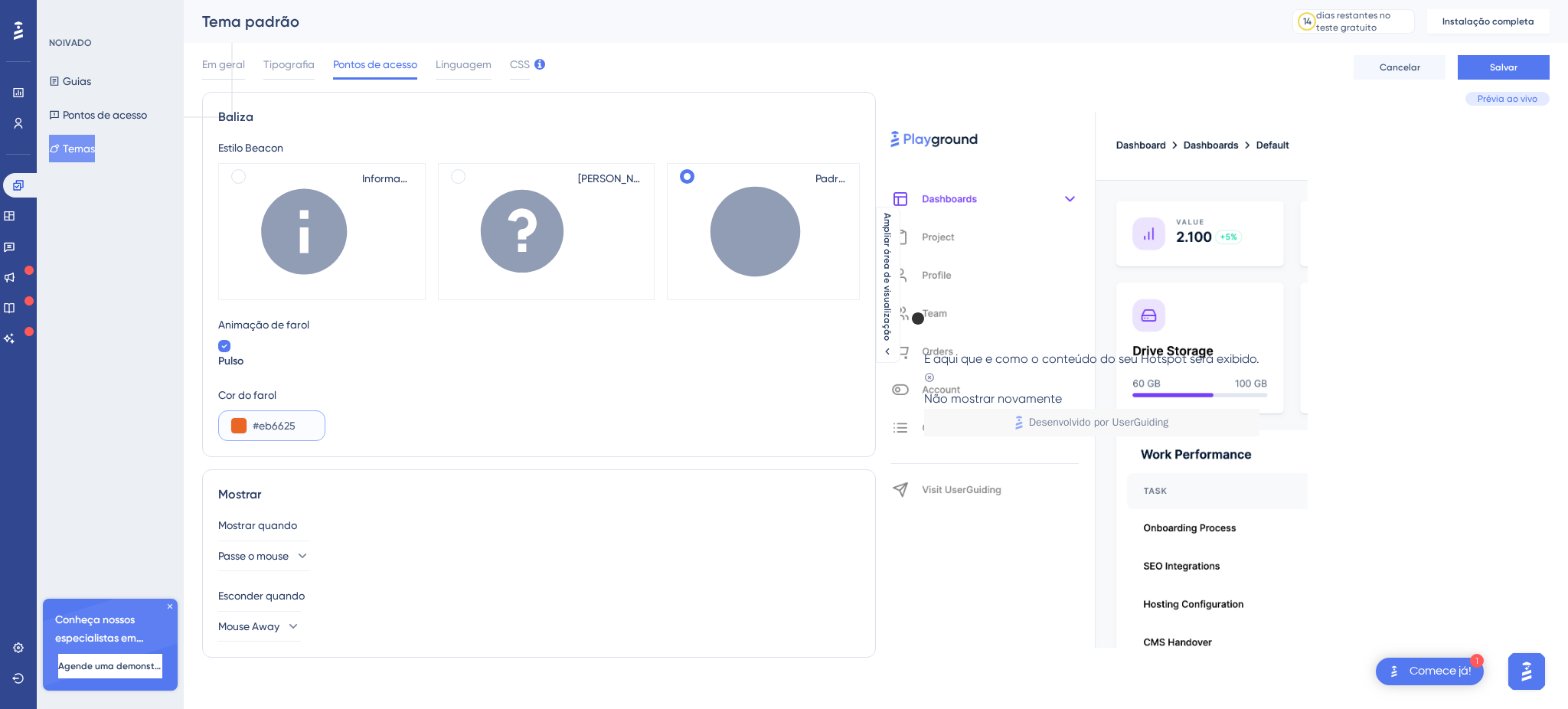 click on "#eb6625" at bounding box center [283, 426] 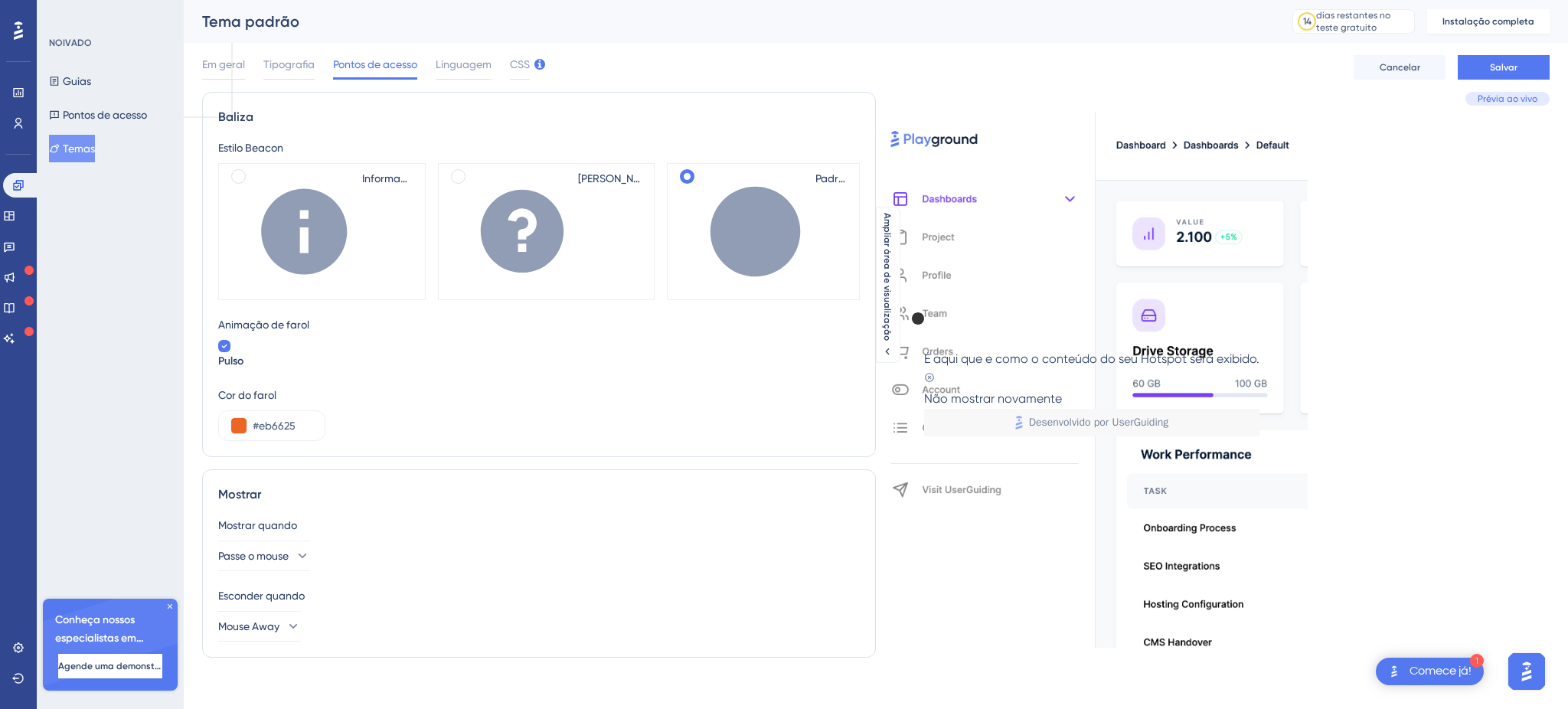 click on "Em geral Tipografia Pontos de acesso Linguagem CSS Cancelar Salvar" at bounding box center (876, 67) 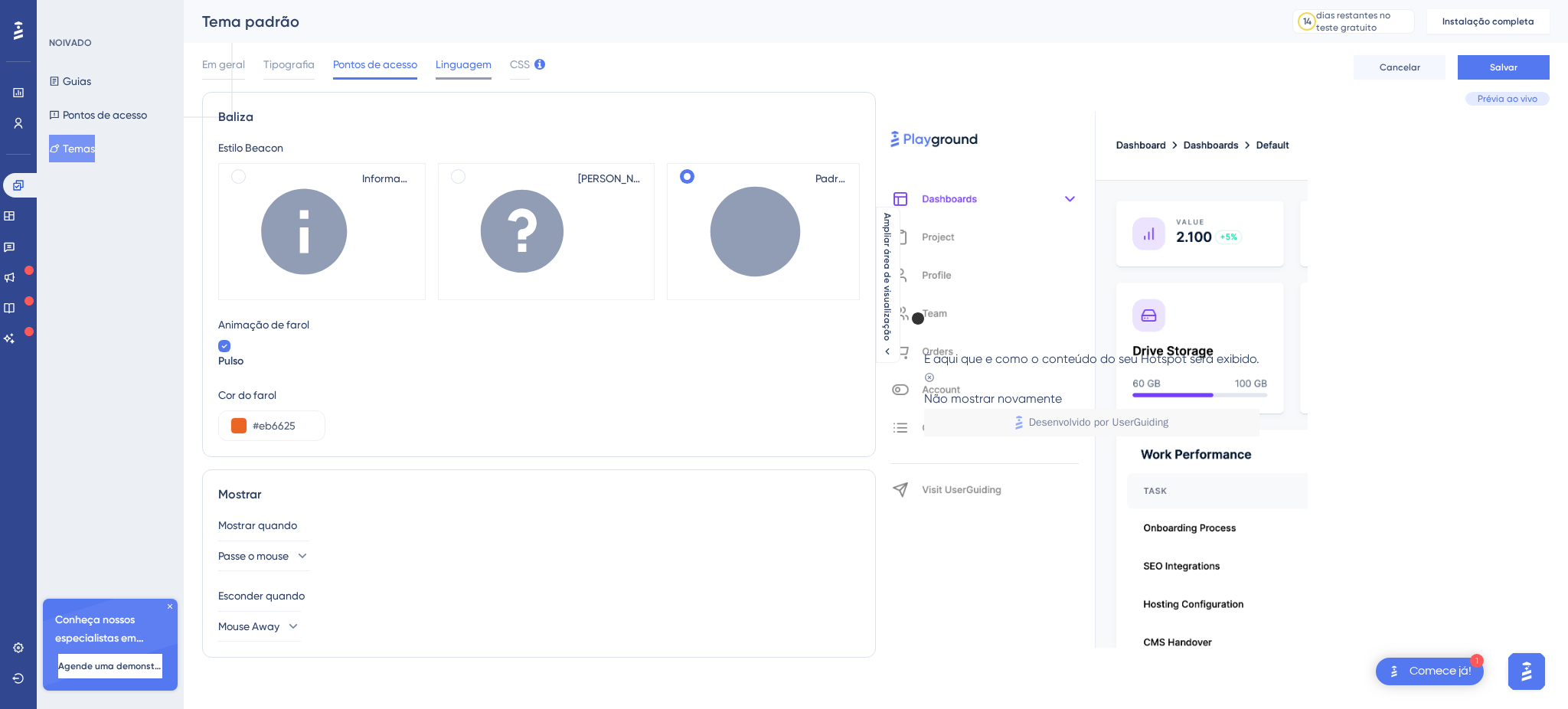 click on "Linguagem" at bounding box center (463, 64) 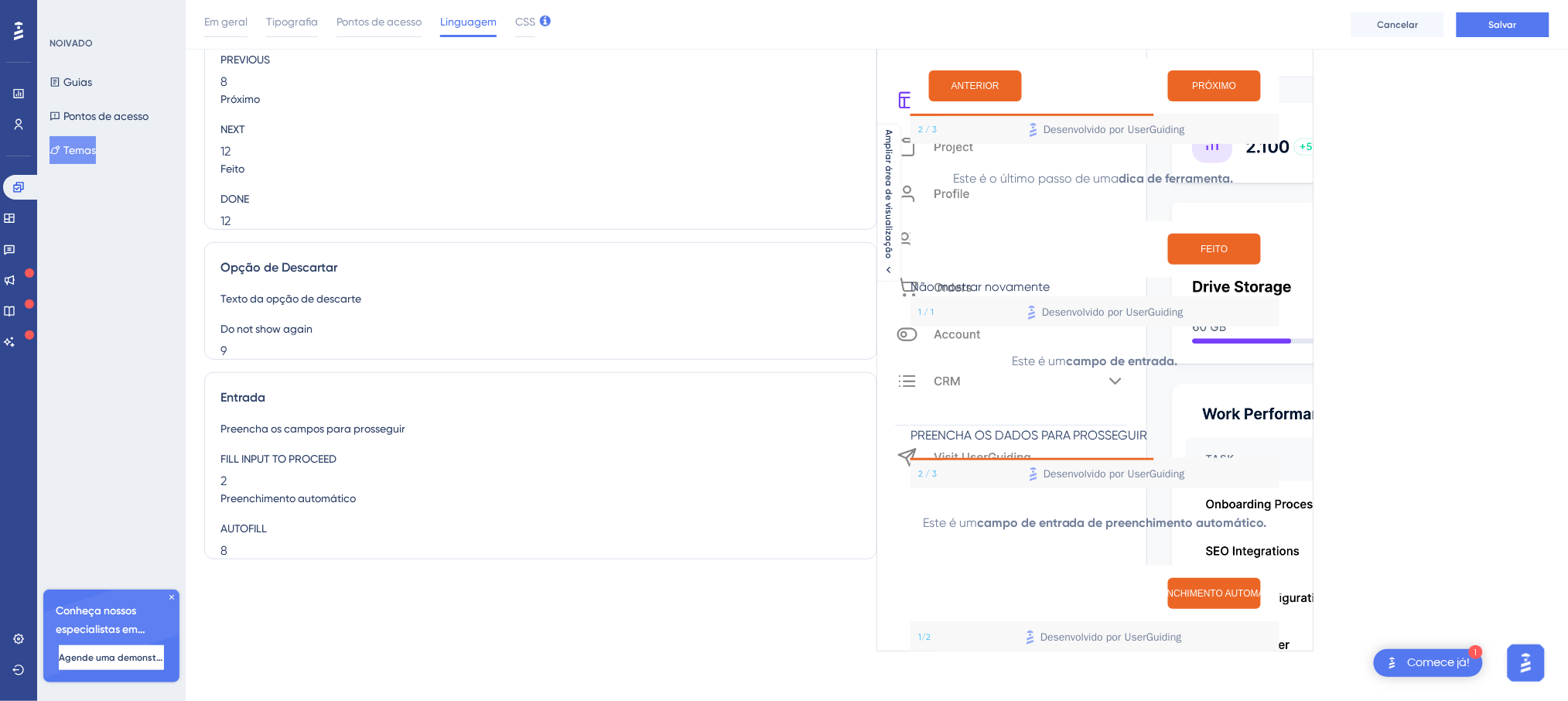 scroll, scrollTop: 0, scrollLeft: 0, axis: both 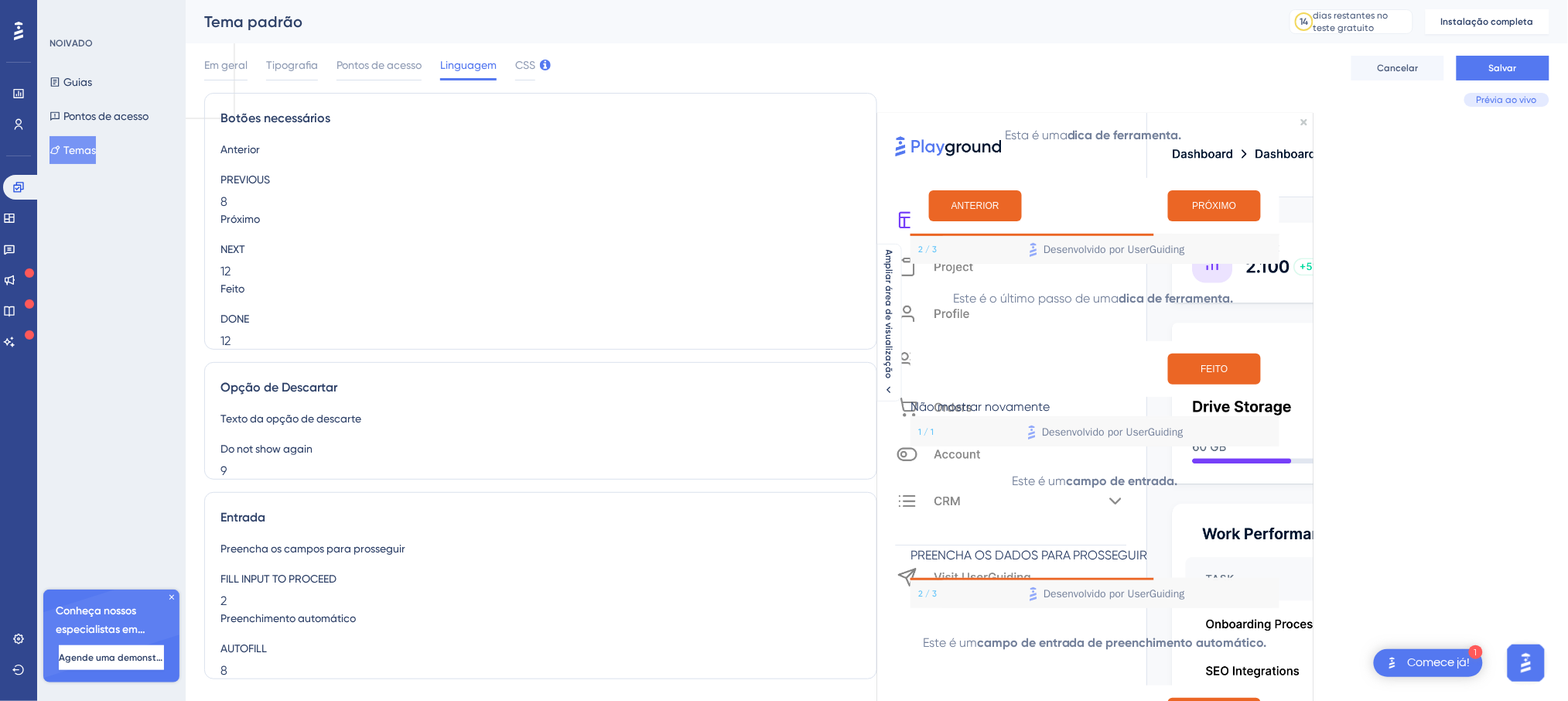click on "Botões necessários" at bounding box center (541, 118) 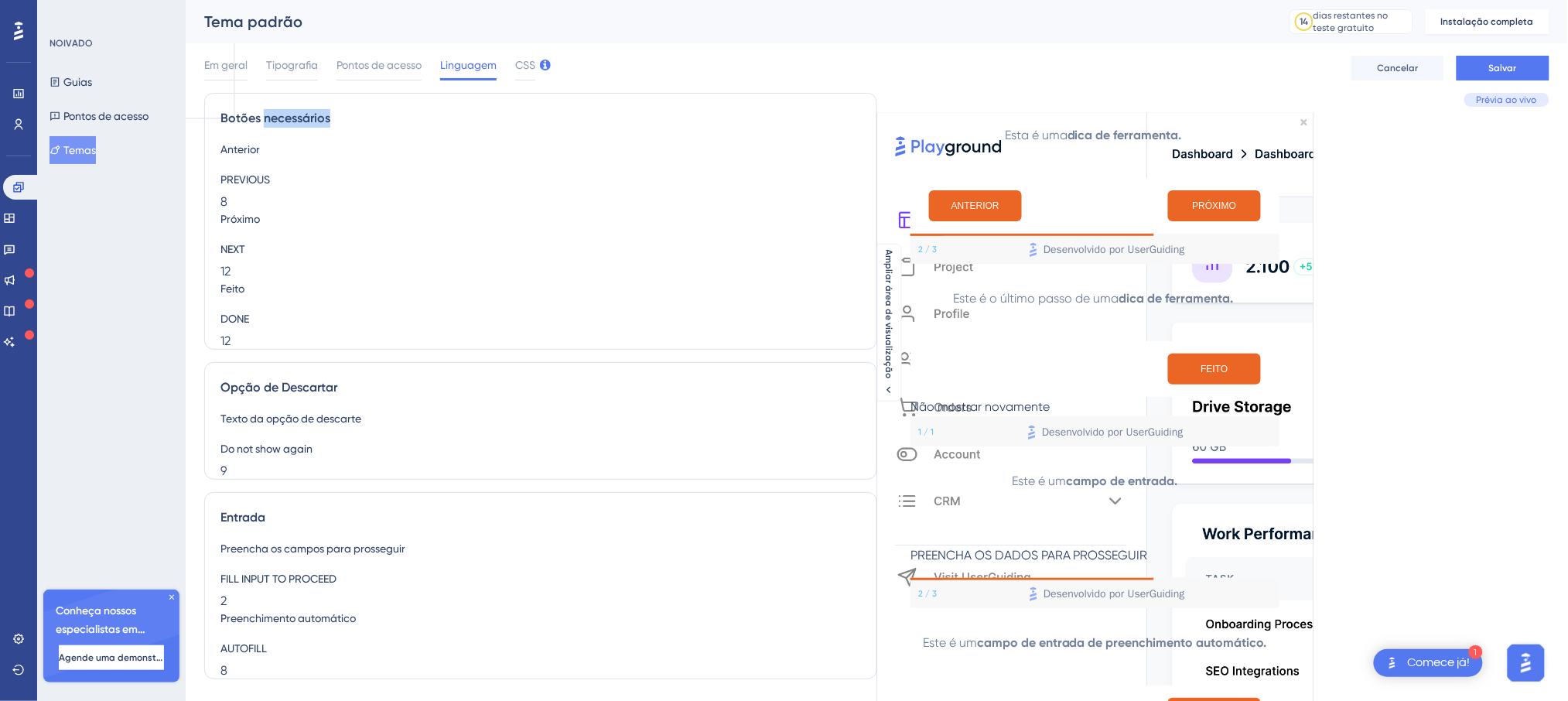 click on "Botões necessários" at bounding box center [541, 118] 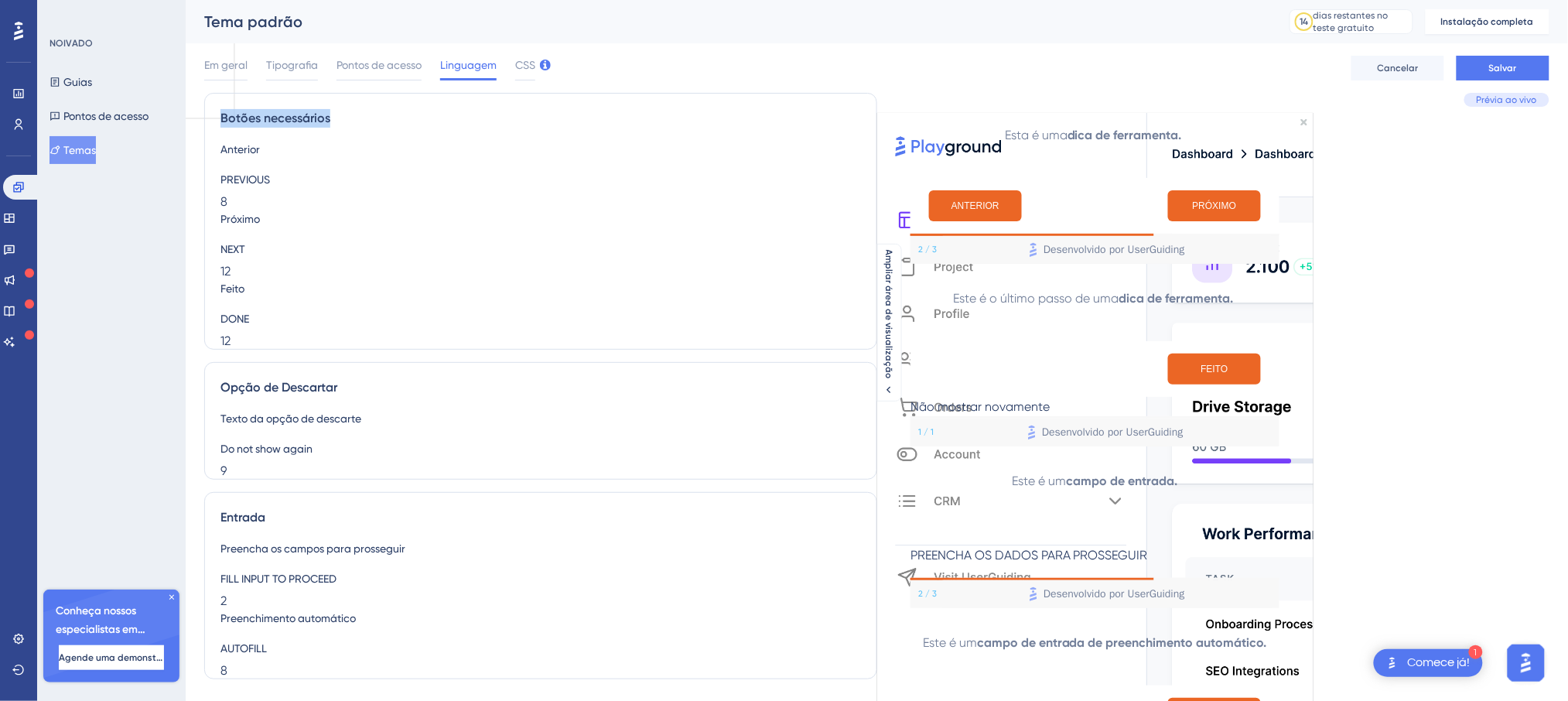 click on "Botões necessários" at bounding box center (541, 118) 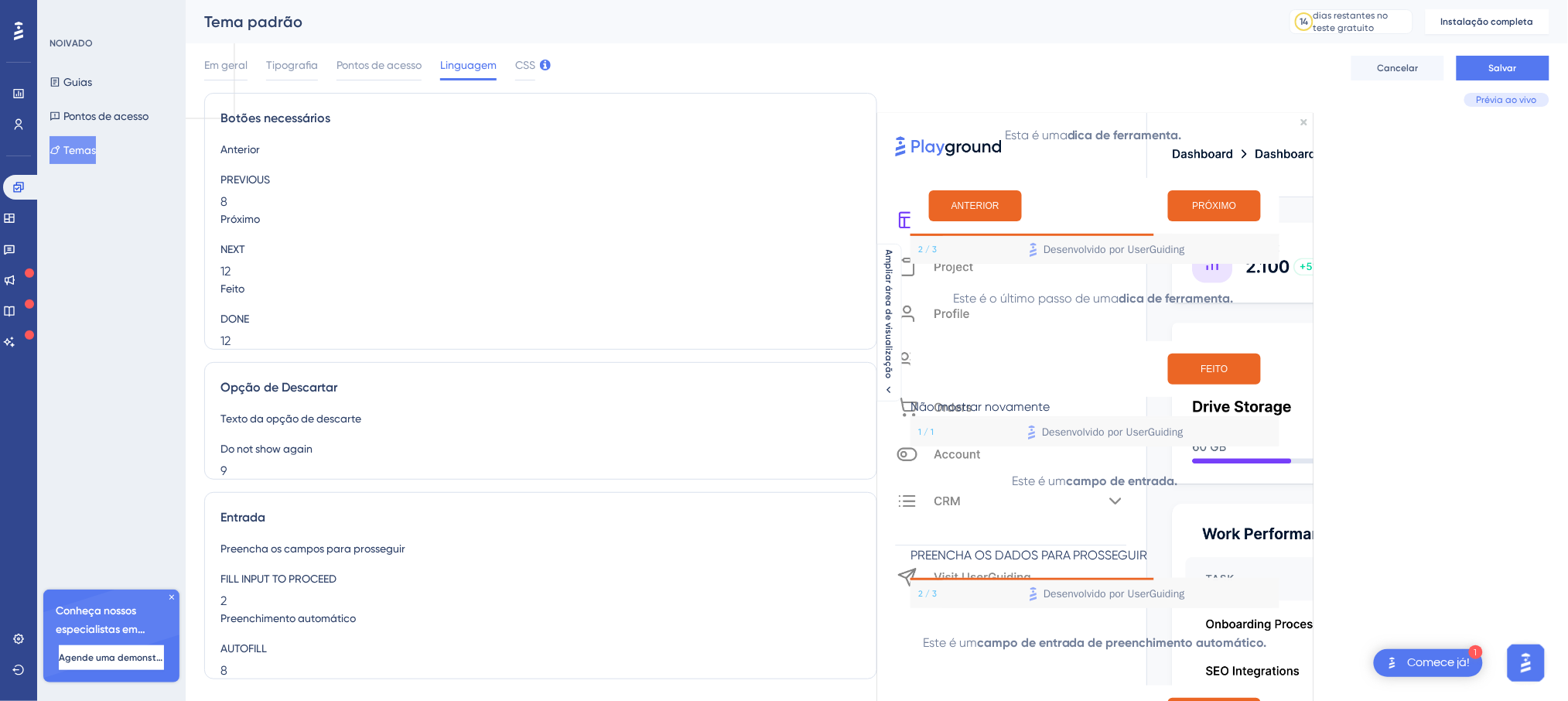 click on "NEXT" at bounding box center (286, 249) 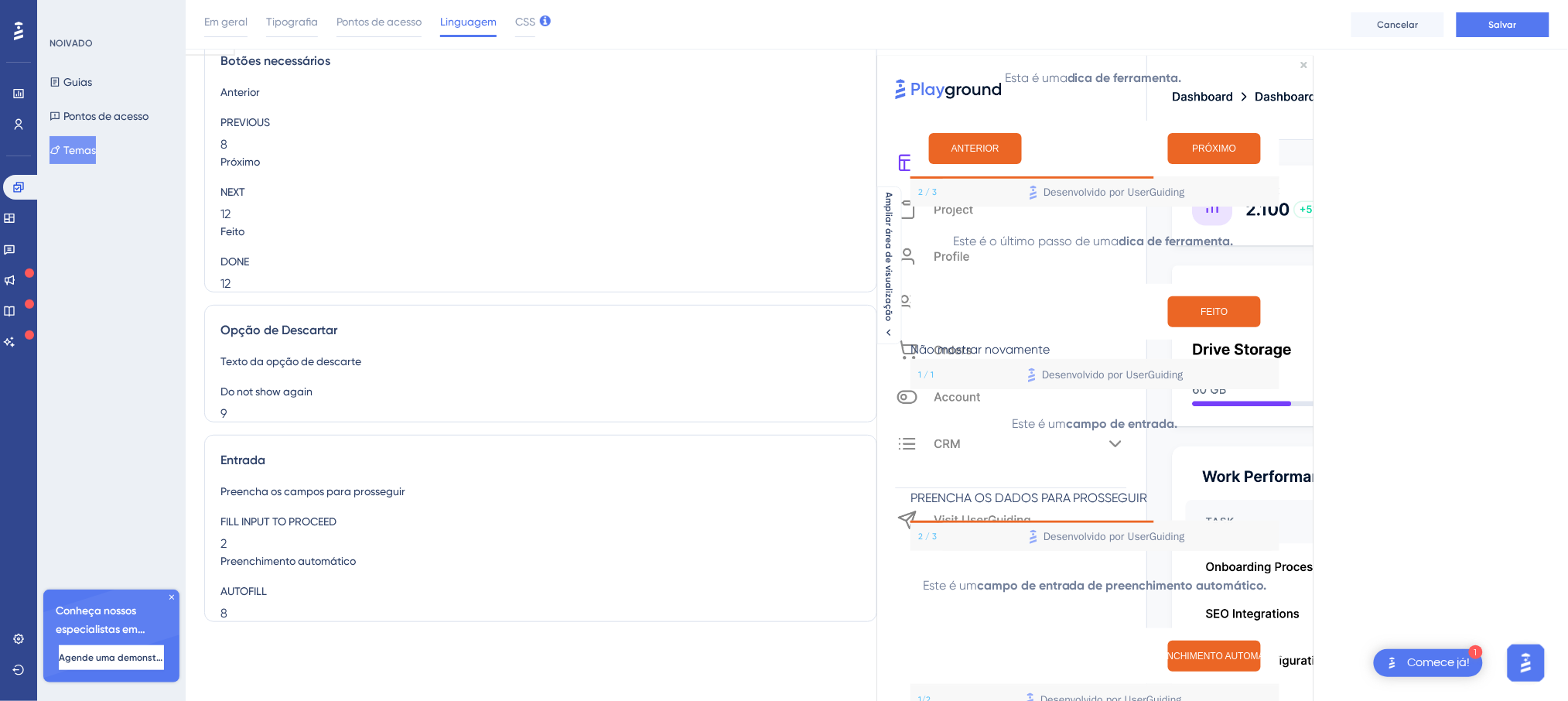 scroll, scrollTop: 0, scrollLeft: 0, axis: both 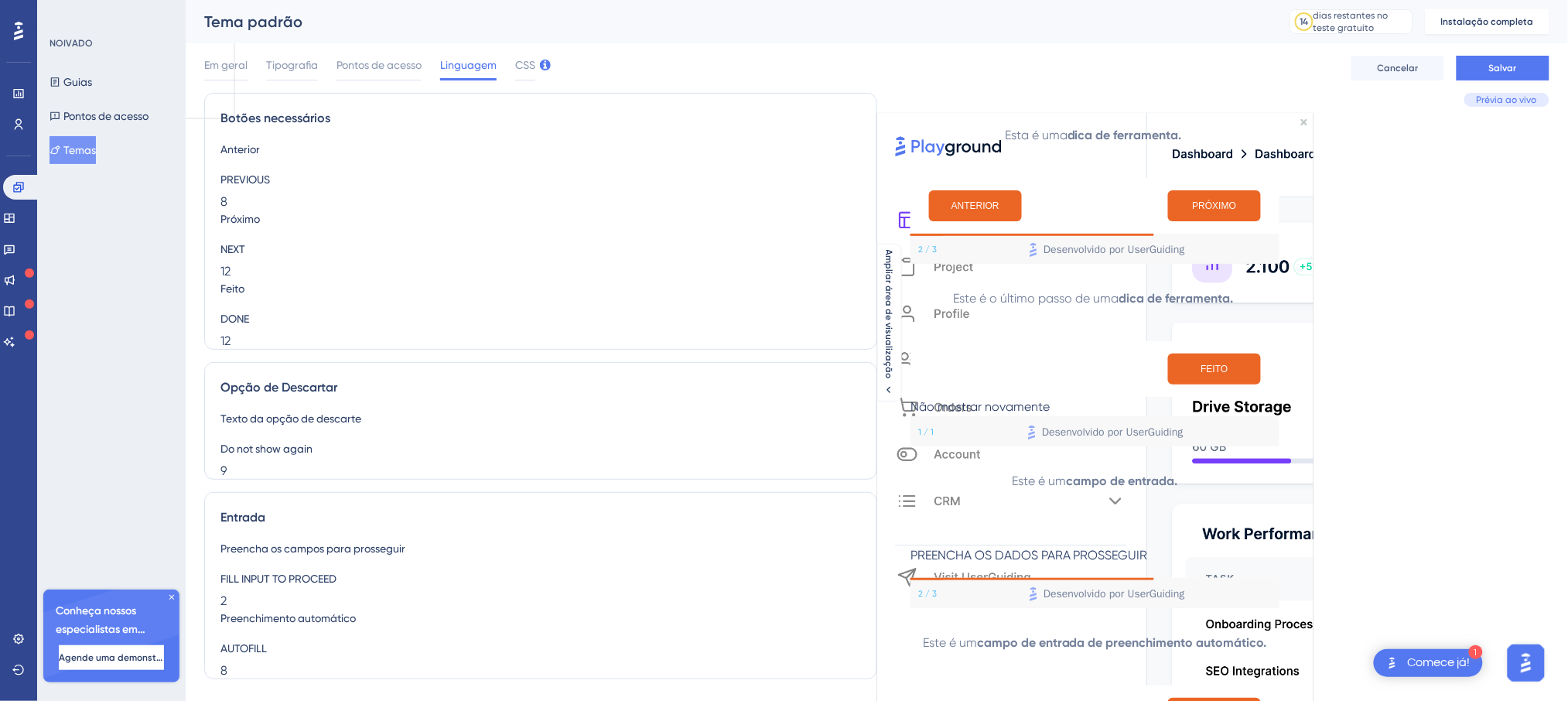 click on "Em geral Tipografia Pontos de acesso Linguagem CSS" at bounding box center [370, 68] 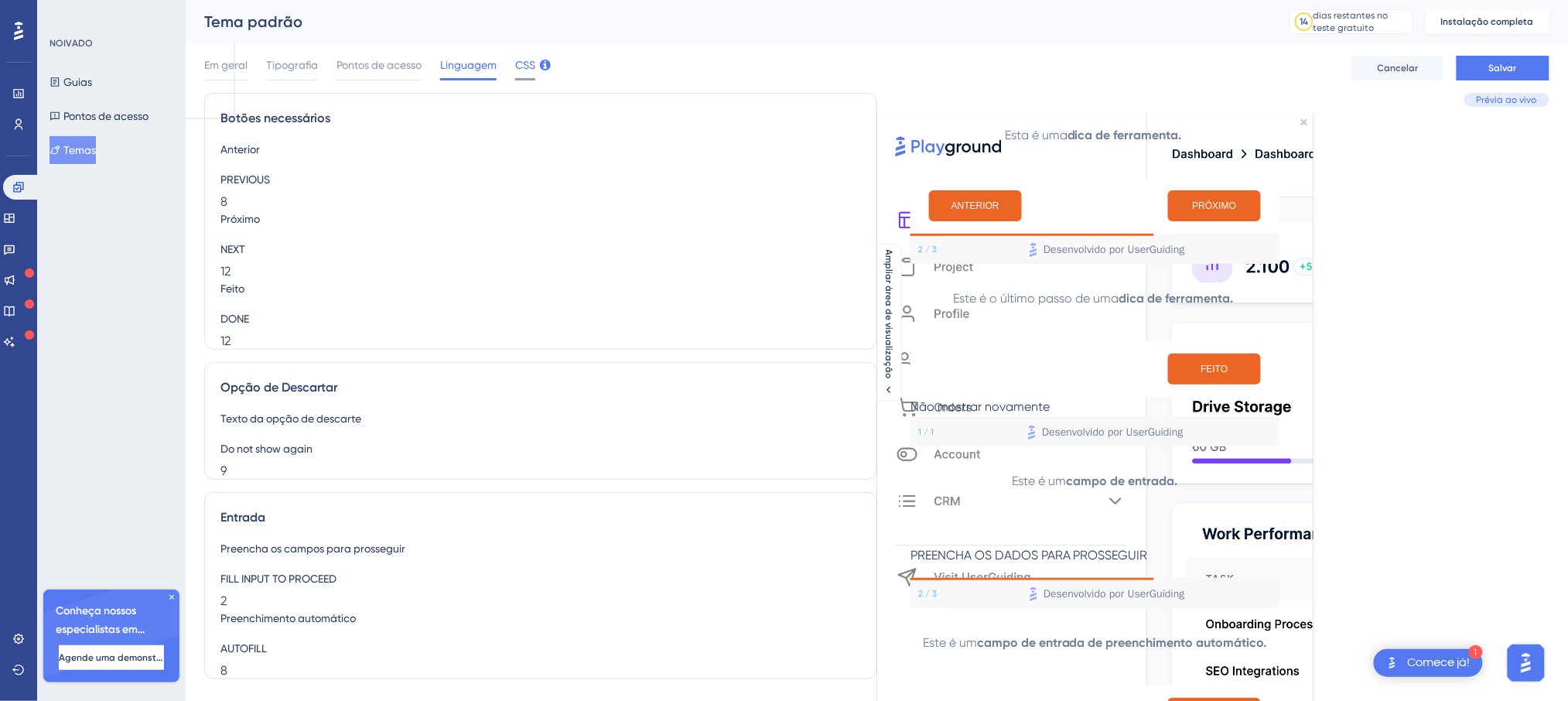 click on "CSS" at bounding box center (525, 65) 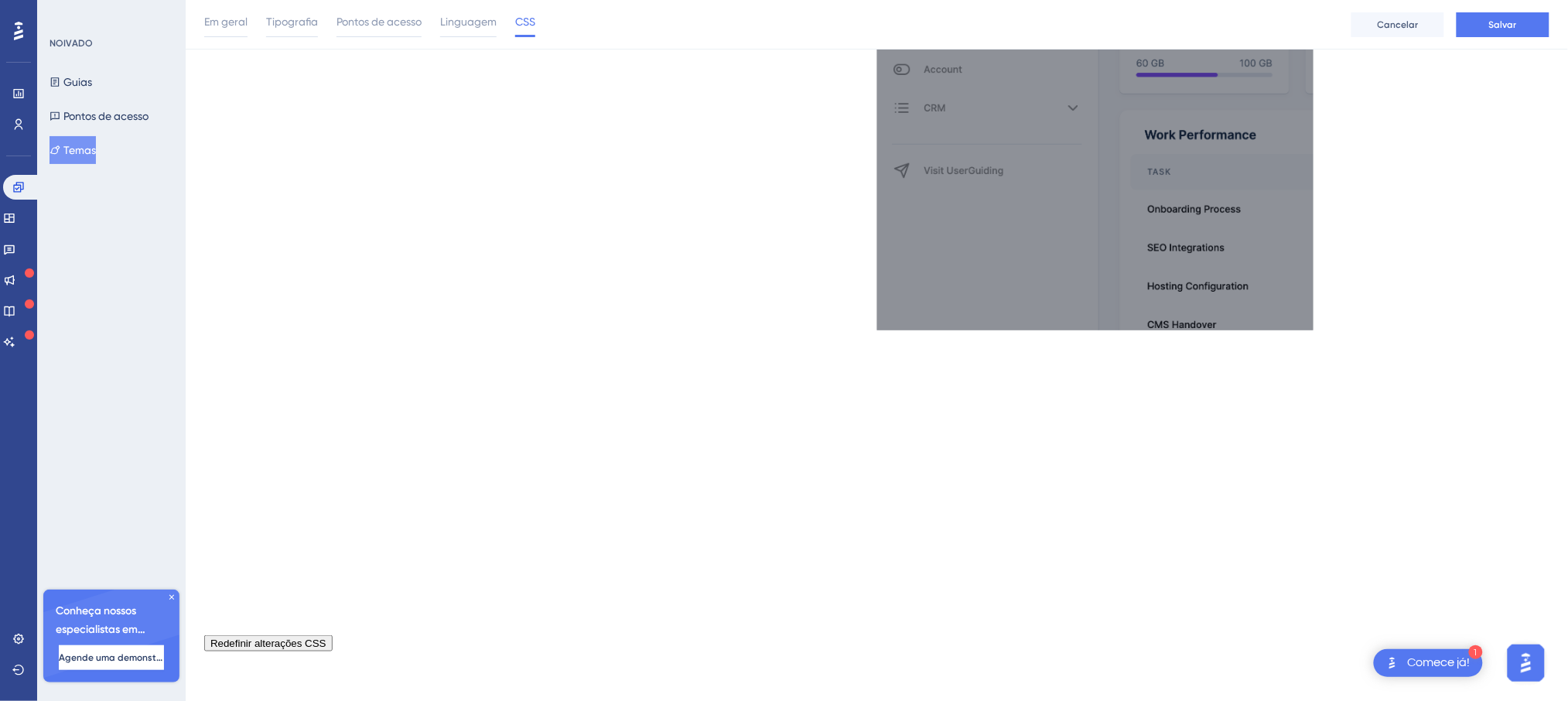 scroll, scrollTop: 333, scrollLeft: 0, axis: vertical 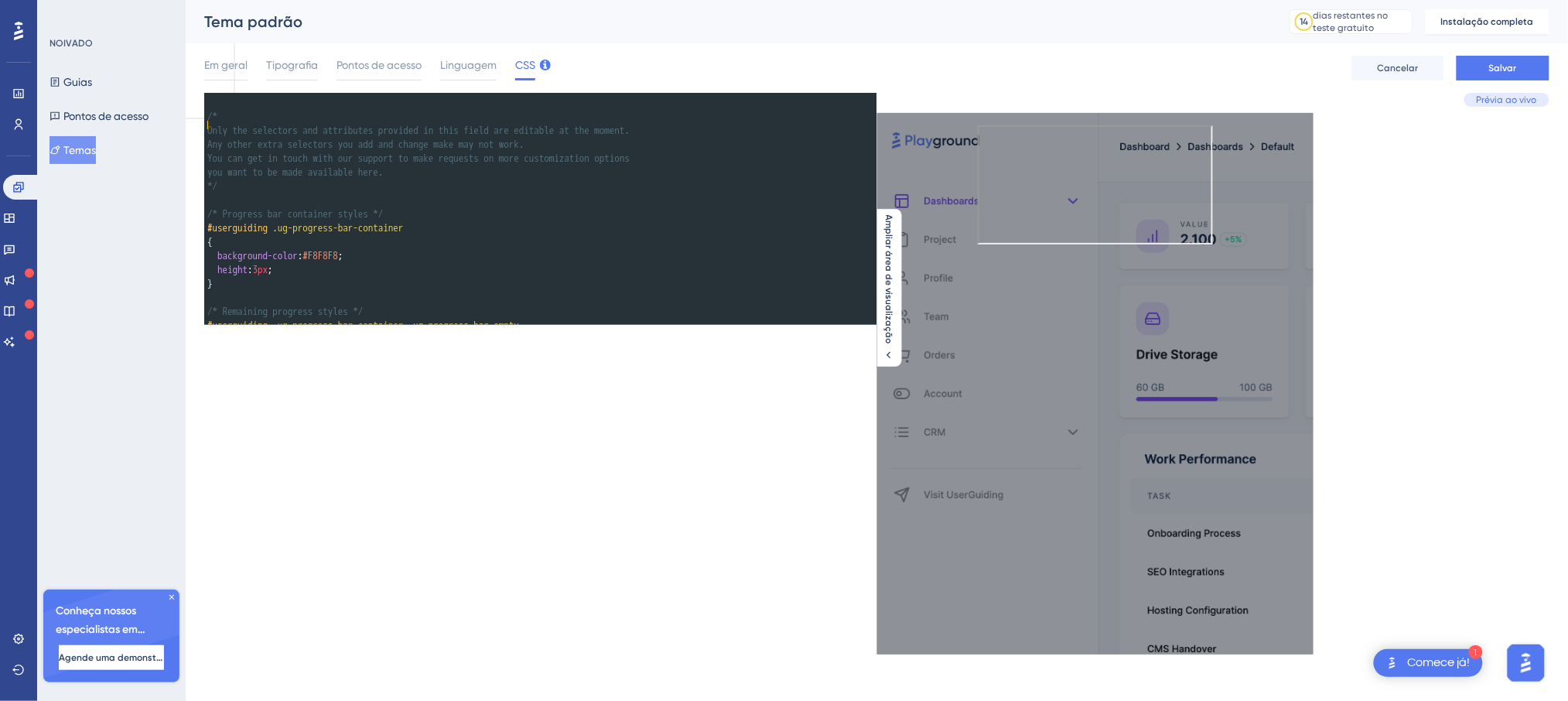 click on "Only the selectors and attributes provided in this field are editable at the moment." at bounding box center [541, 131] 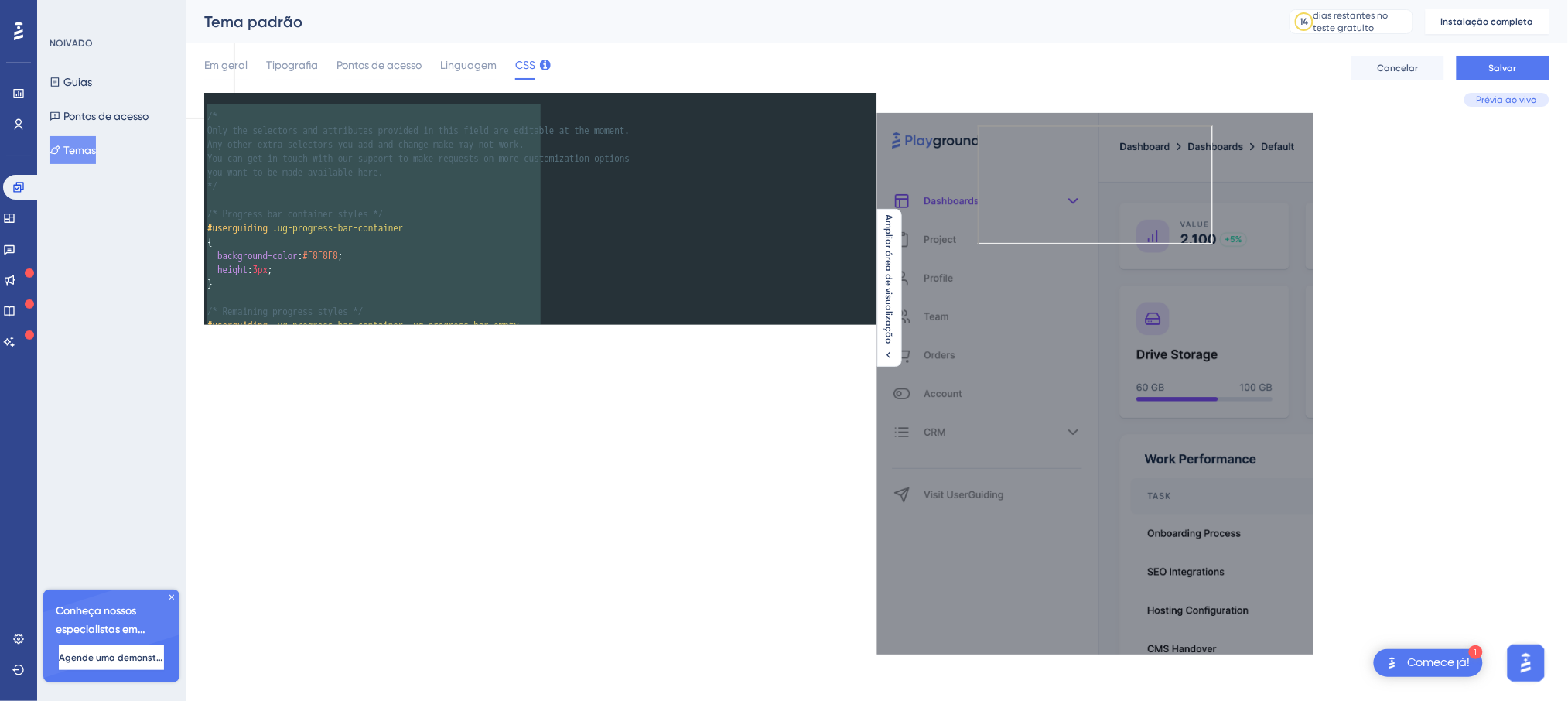 type on "/*
Only the selectors and attributes provided in this field are editable at the moment.
Any other extra selectors you add and change make may not work.
You can get in touch with our support to make requests on more customization options
you want to be made available here.
*/
/* Progress bar container styles */
#userguiding .ug-progress-bar-container
{
background-color: #F8F8F8;
height: 3px;
}
/* Remaining progress styles */
#userguiding .ug-progress-bar-container .ug-progress-bar-empty
{
background-color: #F8F8F8;
}
/* Progress numbers at the footer's styles */
#userguiding .ug-progress-number
{
font-size: 11px;
color: #eb6625;
}
/* Preview modal styles */
#userguiding .ug-preview-modal
{
padding: 0px;
}
/* Preview tooltip styles */
#userguiding .ug-preview-tooltip
{
padding: 0px;
}
/* Highlighted page element border color
Uncomment this section to change highlighted element
in your page.
*/
#userguiding .ug-tooltip-highlighted-element {
/* border-color: #000000; */
}" 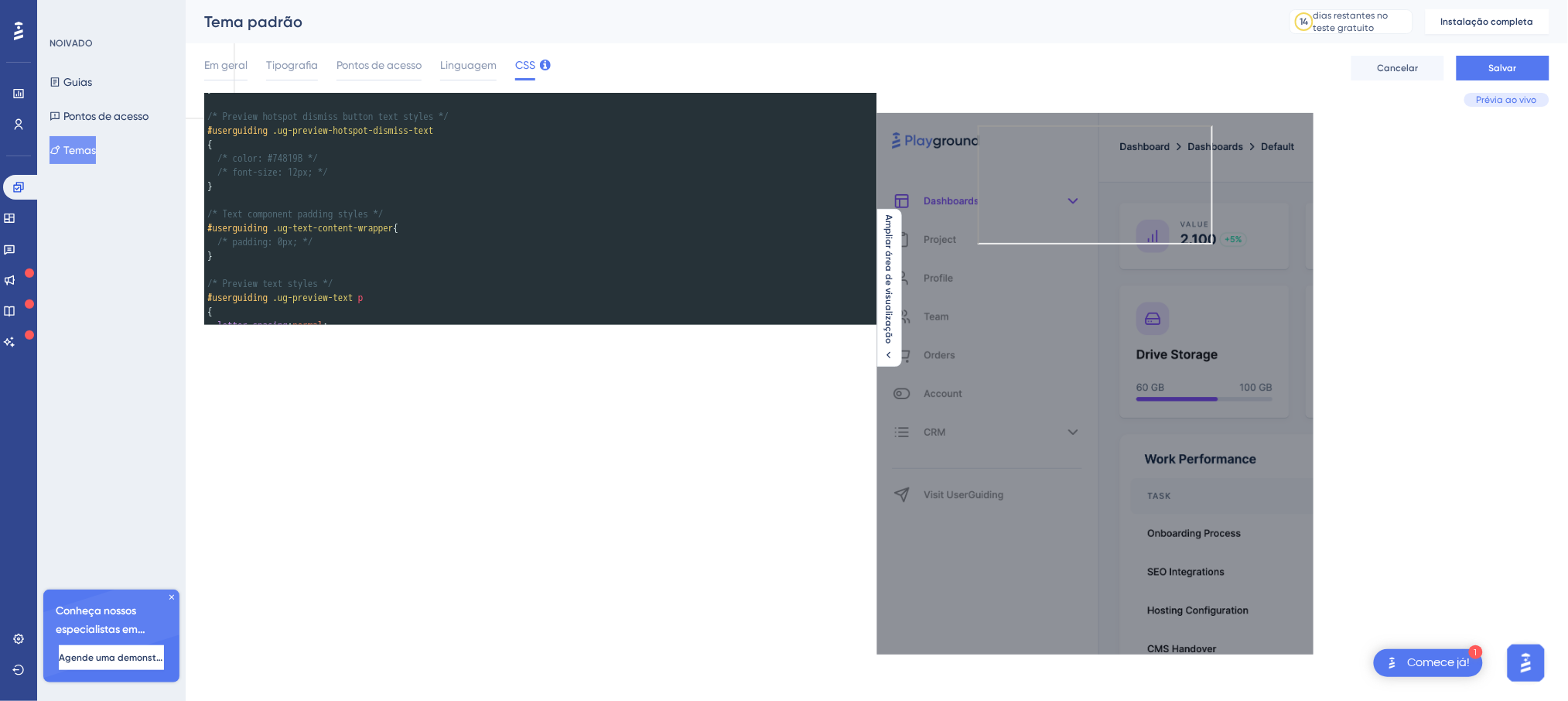 drag, startPoint x: 224, startPoint y: 133, endPoint x: 399, endPoint y: 453, distance: 364.72592 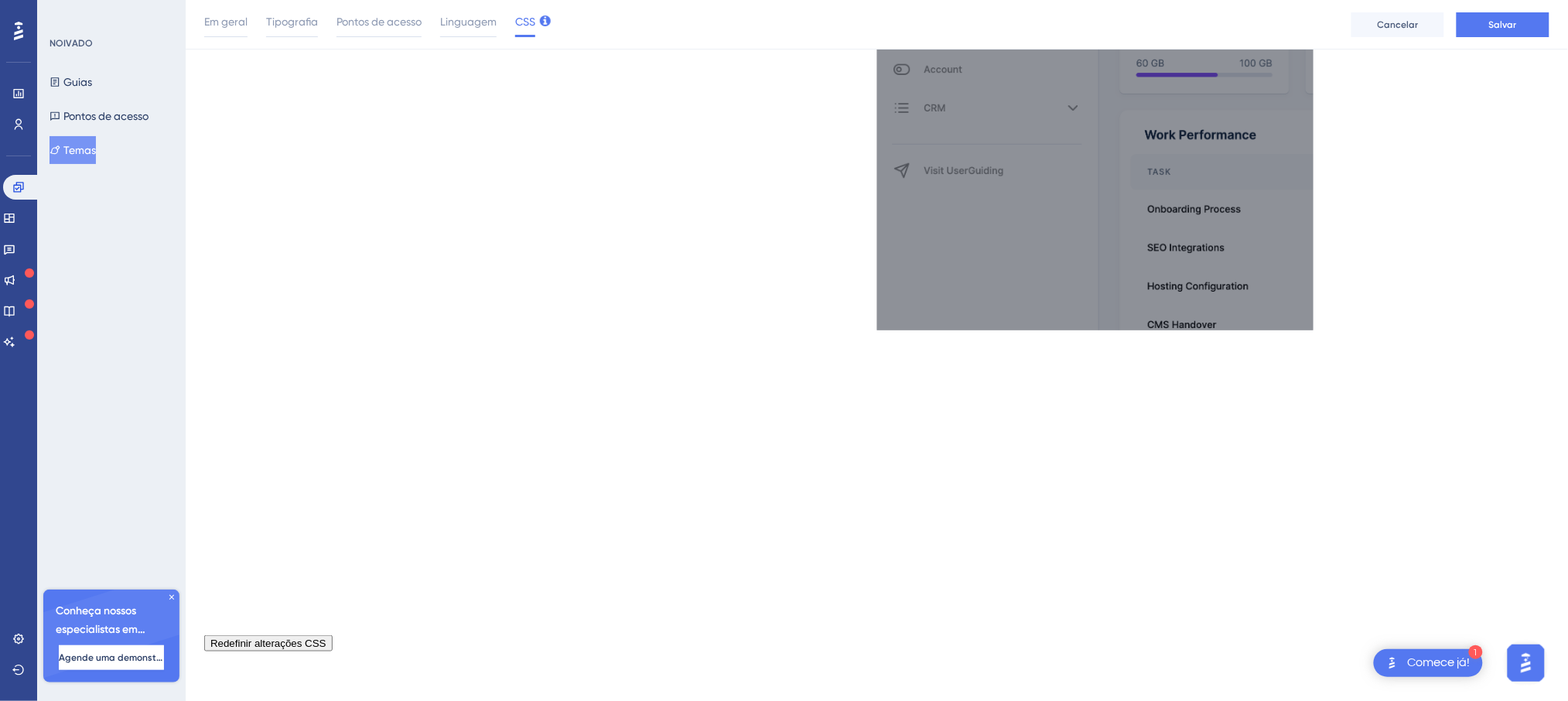 drag, startPoint x: 303, startPoint y: 576, endPoint x: 251, endPoint y: -5, distance: 583.32238 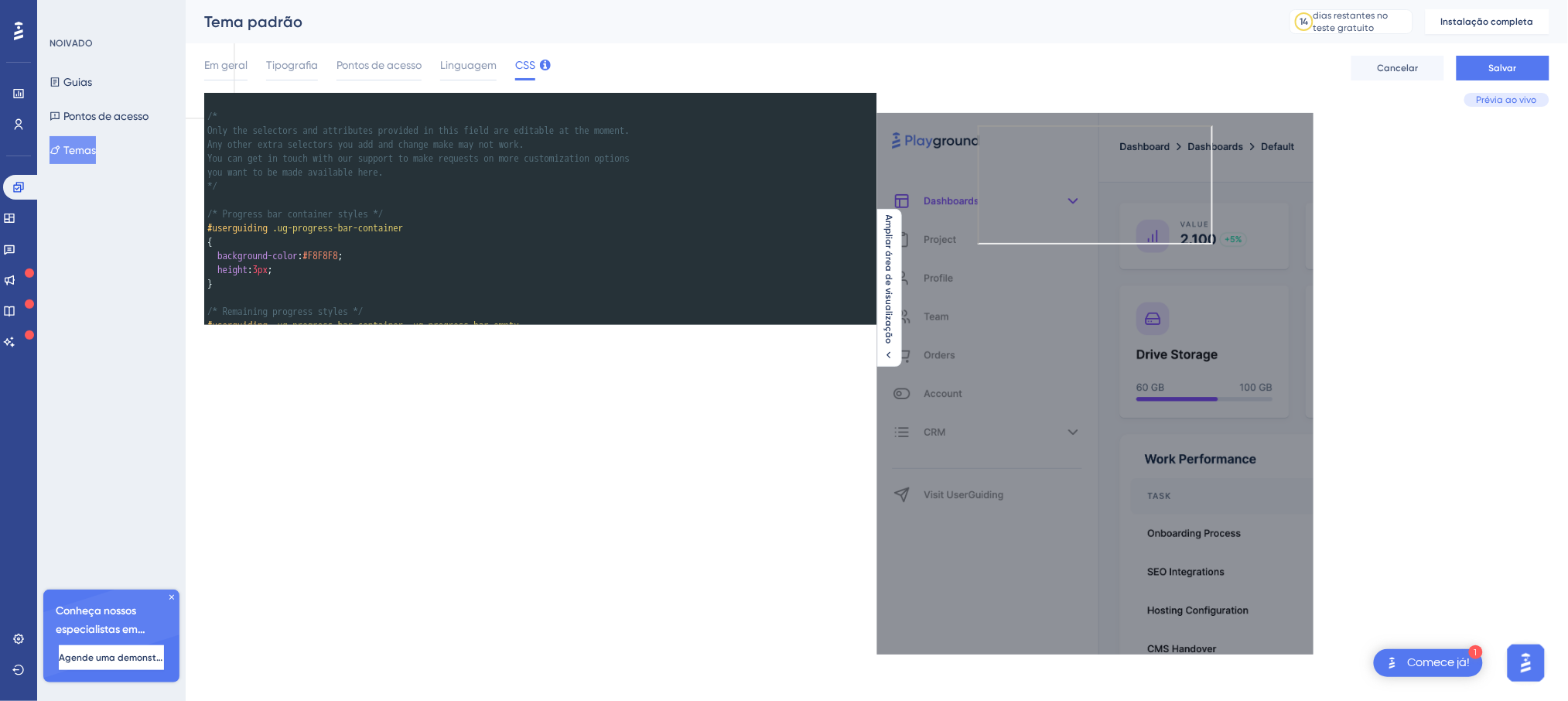 type on "/*
Only the selectors and attributes provided in this field are editable at the moment.
Any other extra selectors you add and change make may not work.
You can get in touch with our support to make requests on more customization options
you want to be made available here.
*/
/* Progress bar container styles */
#userguiding .ug-progress-bar-container
{
background-color: #F8F8F8;
height: 3px;
}
/* Remaining progress styles */
#userguiding .ug-progress-bar-container .ug-progress-bar-empty
{
background-color: #F8F8F8;
}
/* Progress numbers at the footer's styles */
#userguiding .ug-progress-number
{
font-size: 11px;
color: #eb6625;
}
/* Preview modal styles */
#userguiding .ug-preview-modal
{
padding: 0px;
}
/* Preview tooltip styles */
#userguiding .ug-preview-tooltip
{
padding: 0px;
}
/* Highlighted page element border color
Uncomment this section to change highlighted element
in your page.
*/
#userguiding .ug-tooltip-highlighted-element {
/* border-color: #000000; */
}
/* Hots..." 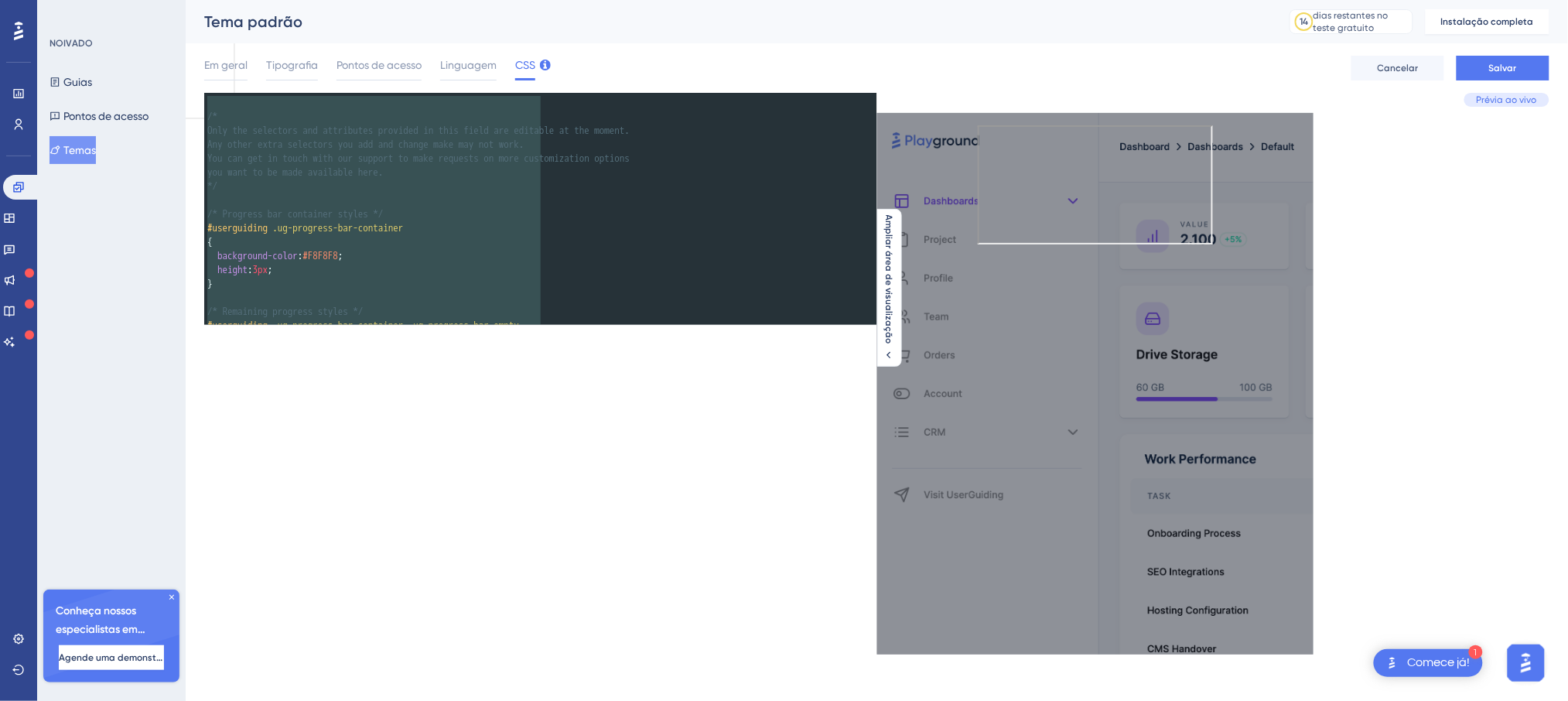 scroll, scrollTop: 206, scrollLeft: 0, axis: vertical 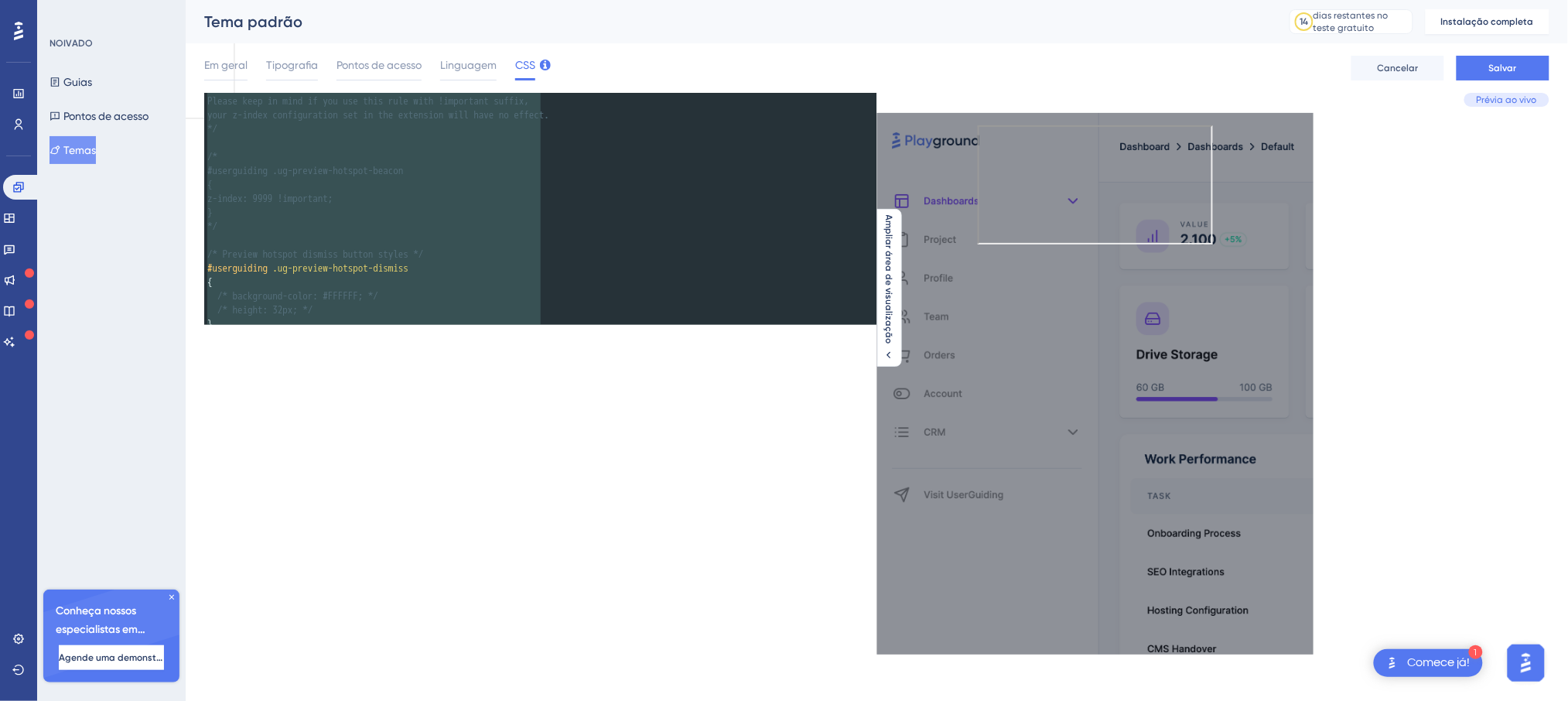 click 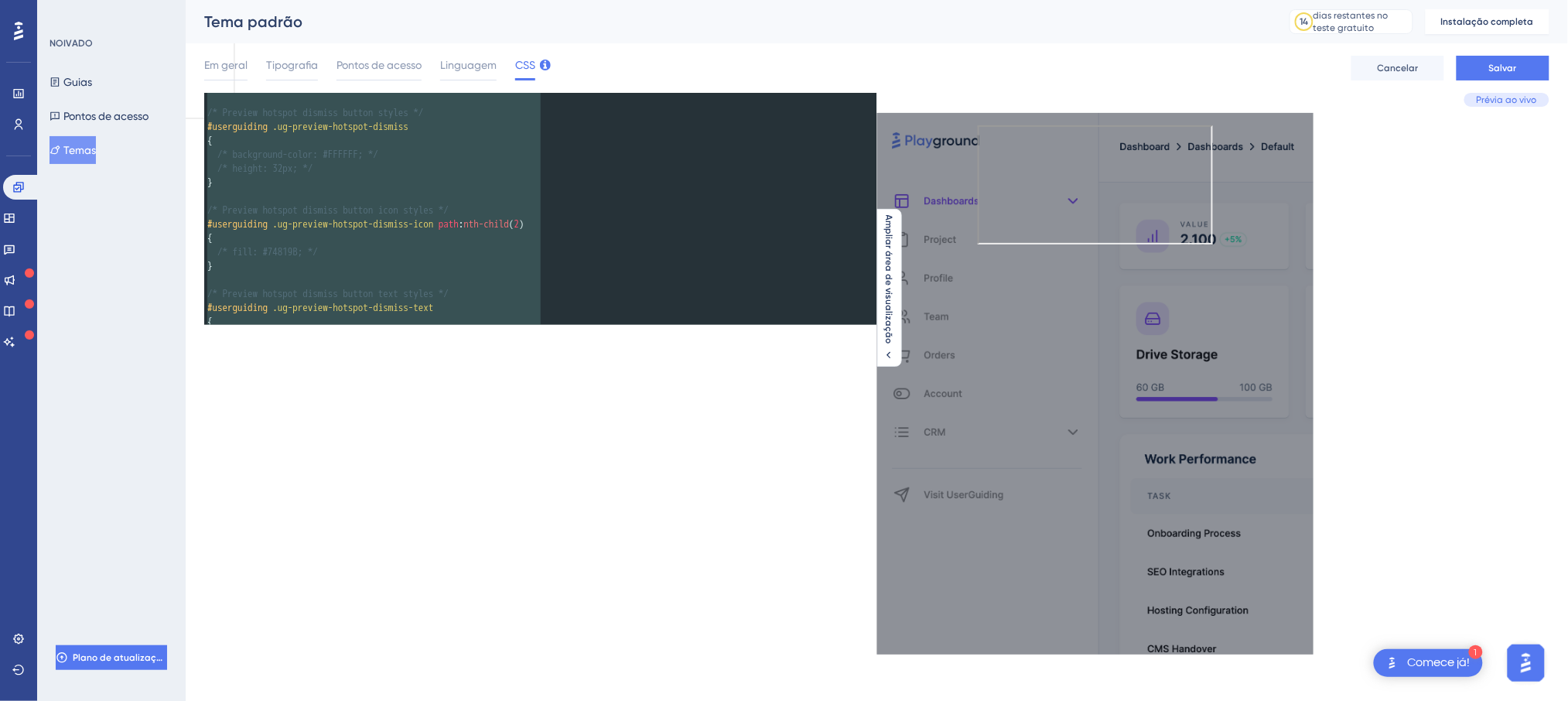 scroll, scrollTop: 743, scrollLeft: 0, axis: vertical 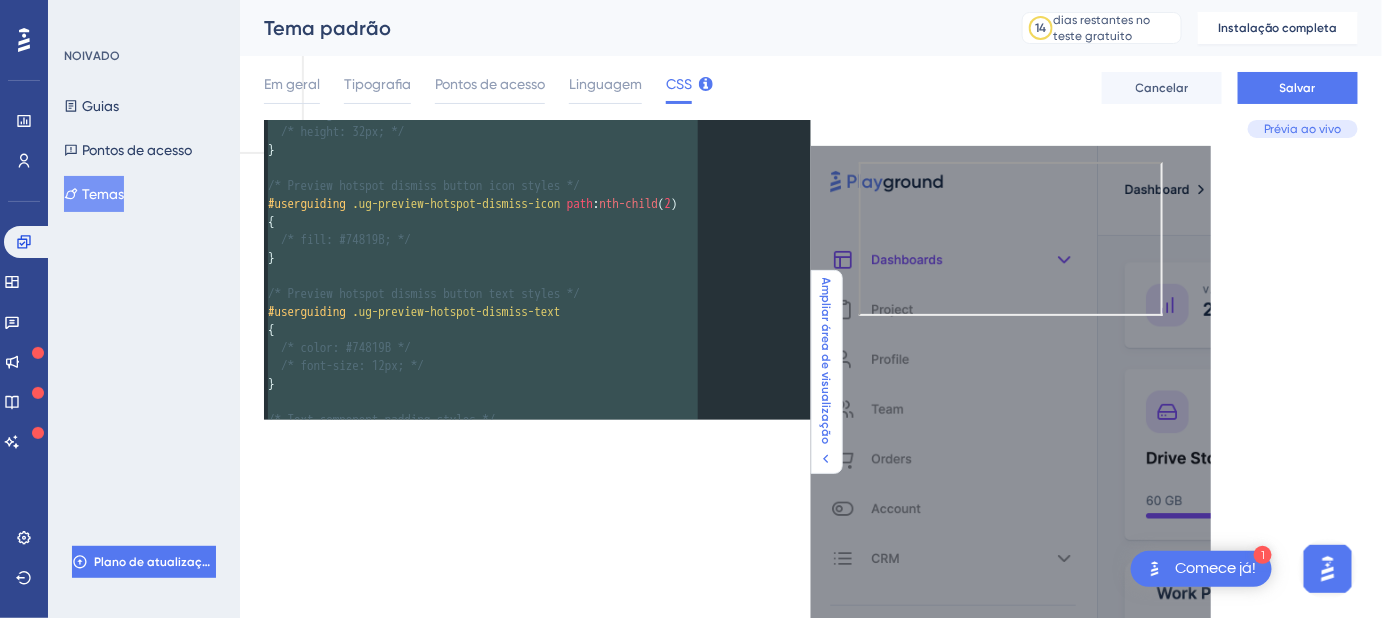 click on "Ampliar área de visualização" at bounding box center (826, 372) 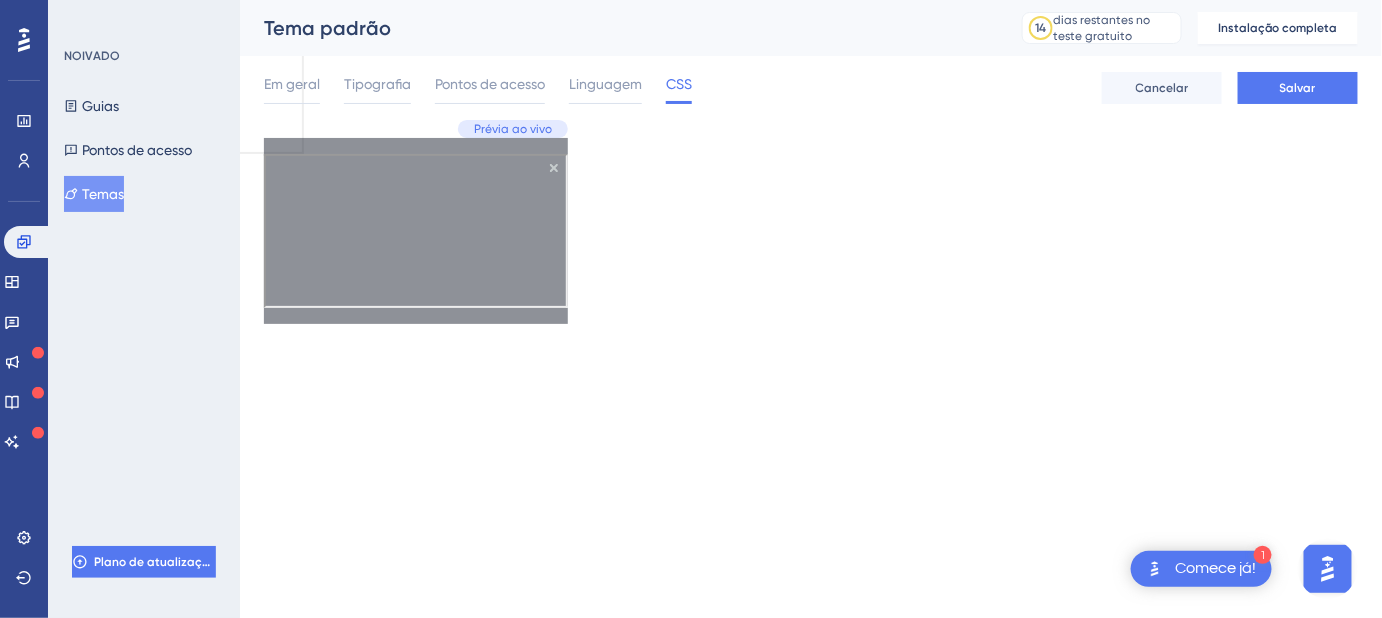 scroll, scrollTop: 272, scrollLeft: 0, axis: vertical 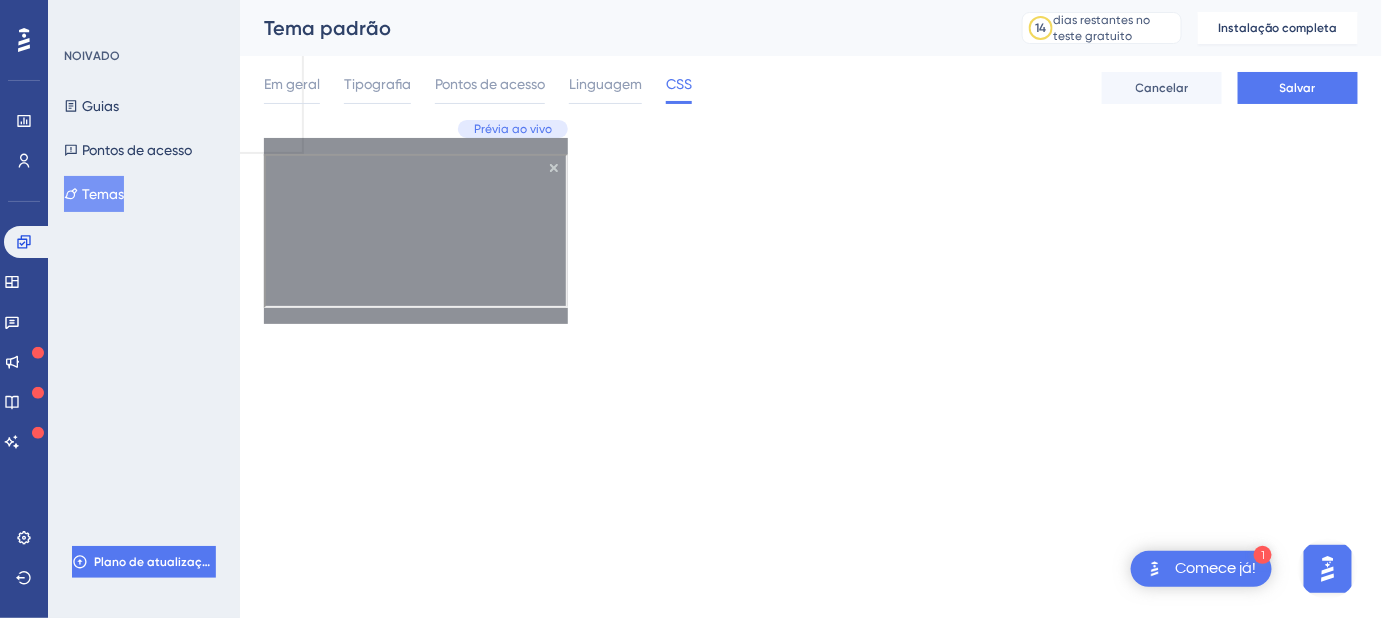 click at bounding box center (305, 839) 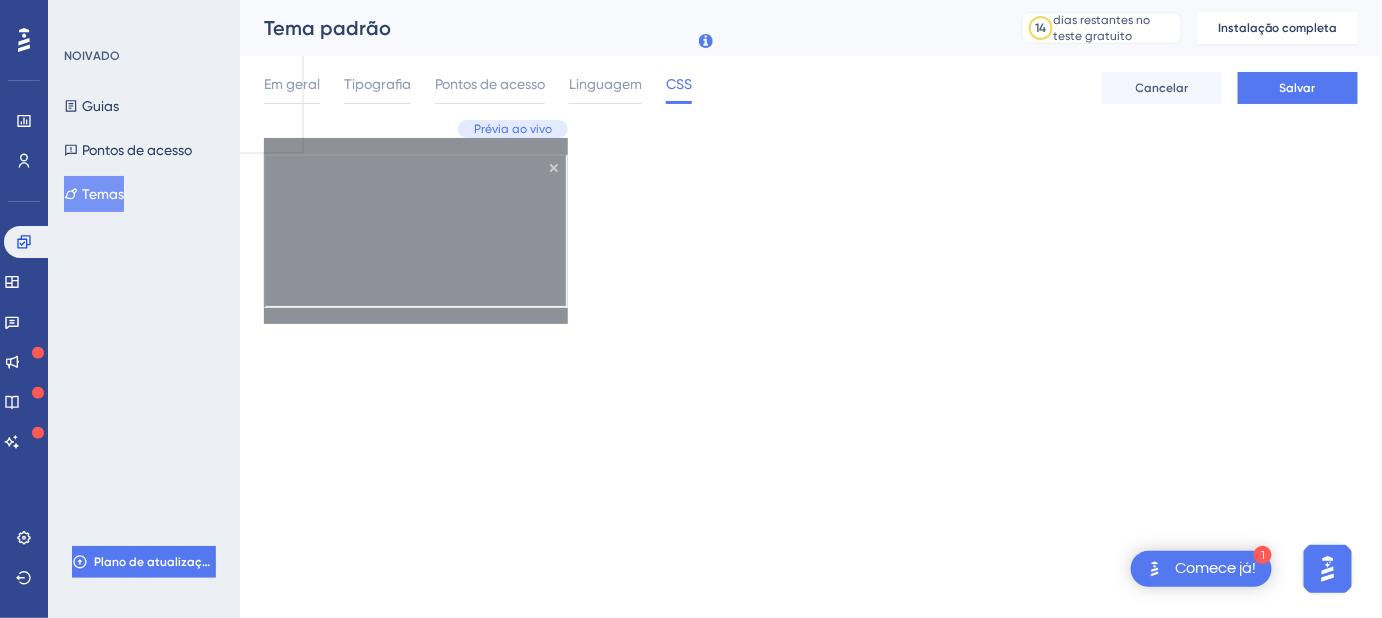 scroll, scrollTop: 0, scrollLeft: 0, axis: both 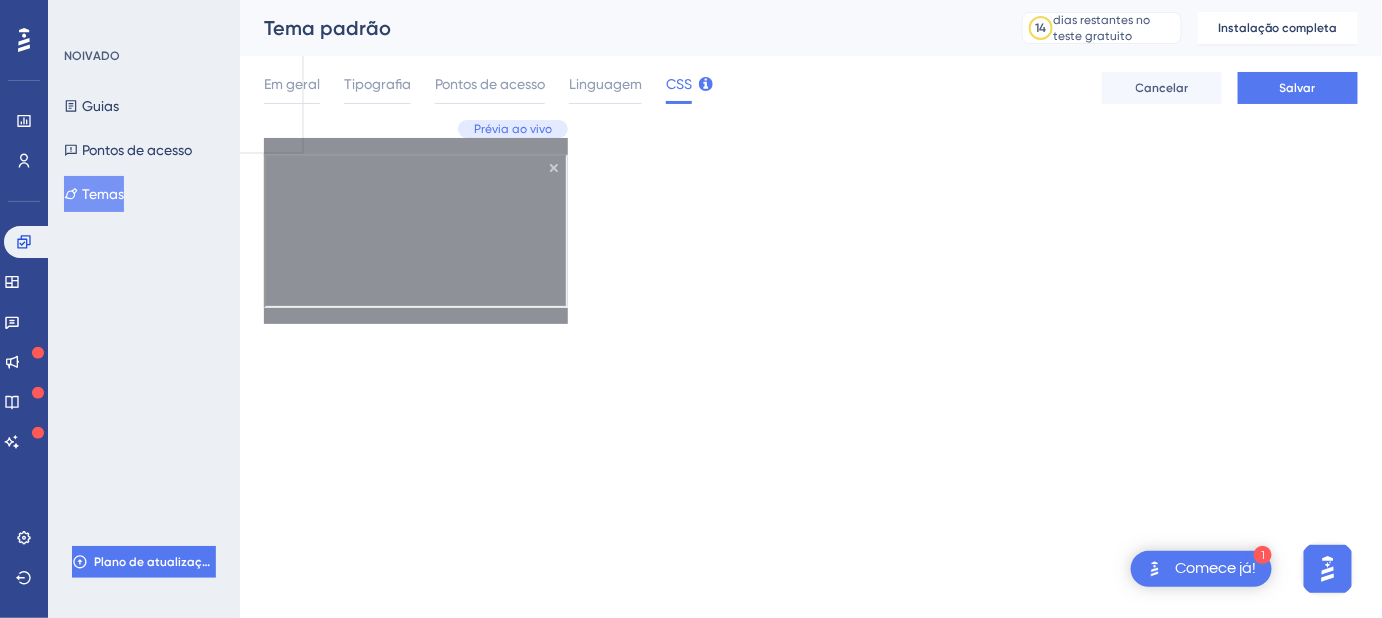 click on "Reduzir área de visualização" at bounding box center [15, 132] 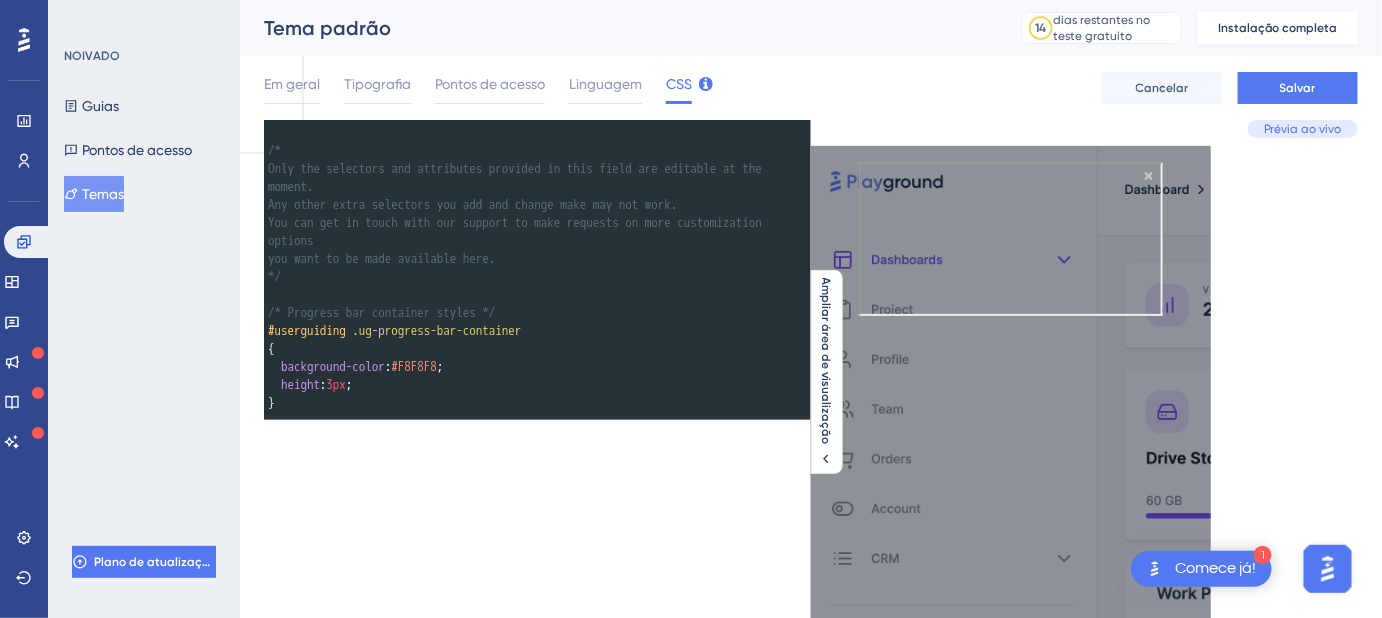 click on "Instalação completa" at bounding box center [1278, 28] 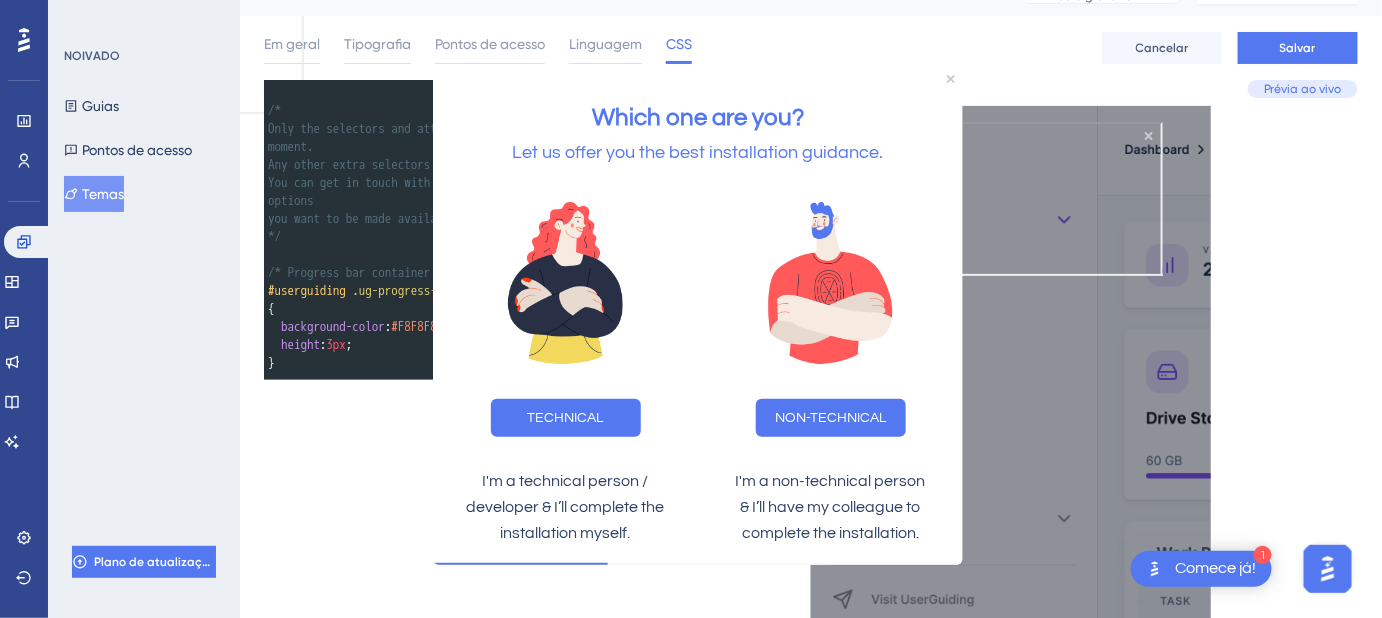 scroll, scrollTop: 90, scrollLeft: 0, axis: vertical 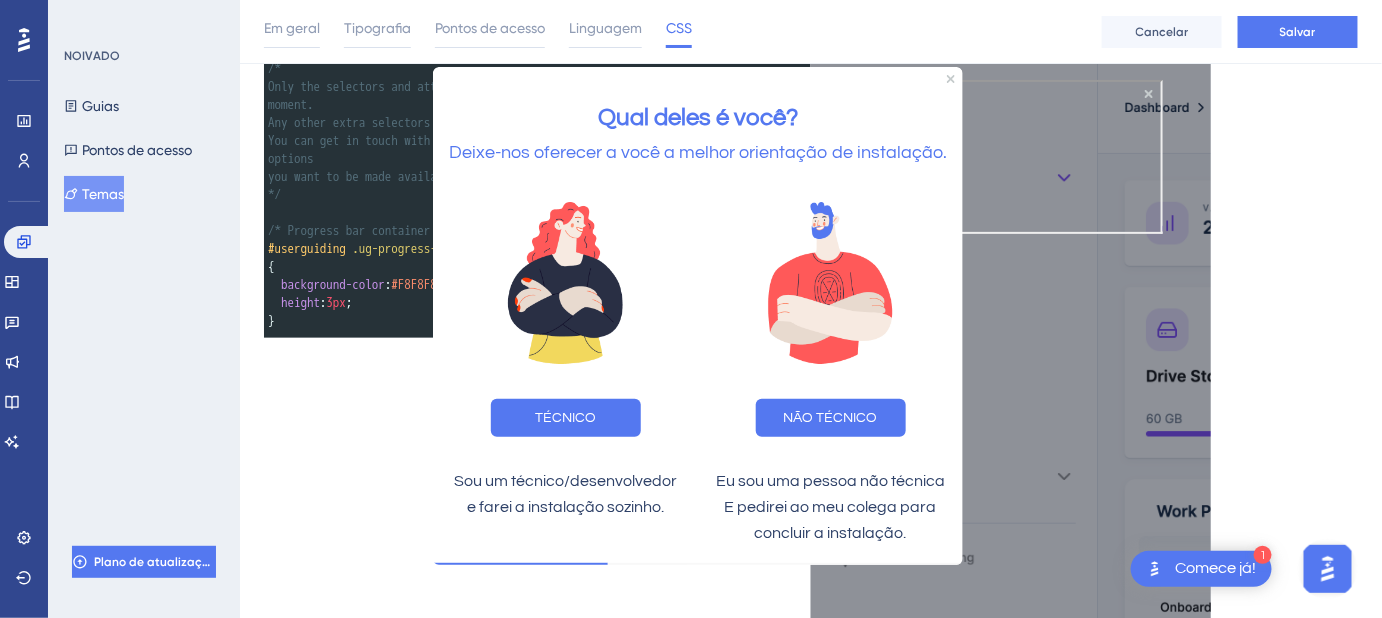 click at bounding box center (691, -90) 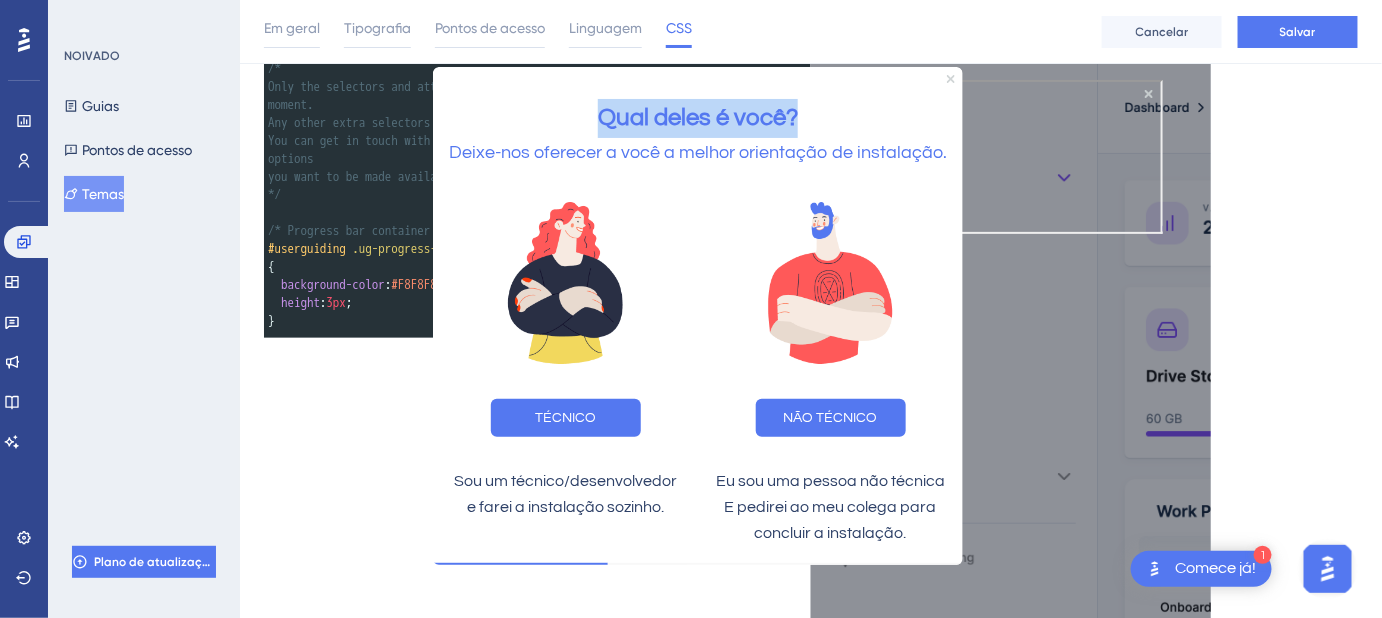 click on "Qual deles é você? Deixe-nos oferecer a você a melhor orientação de instalação. TÉCNICO NÃO TÉCNICO Sou um técnico/desenvolvedor e farei a instalação sozinho. Eu sou uma pessoa não técnica E pedirei ao meu colega para concluir a instalação." at bounding box center [697, 315] 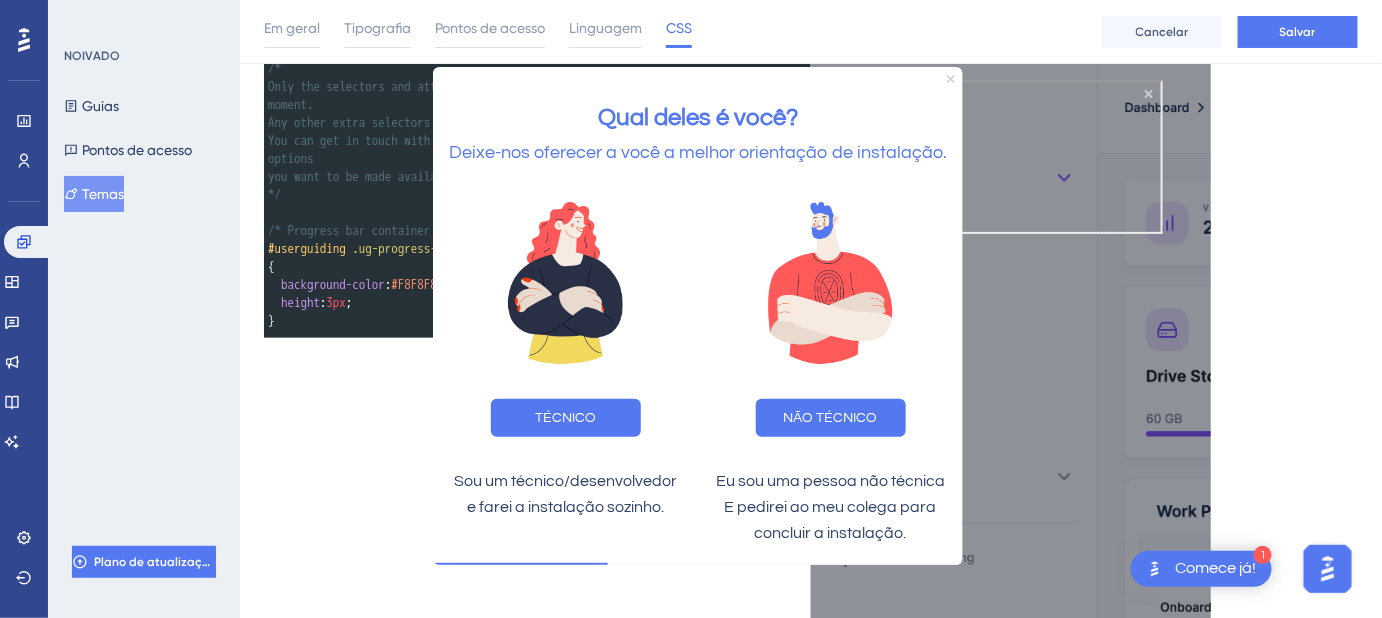 click 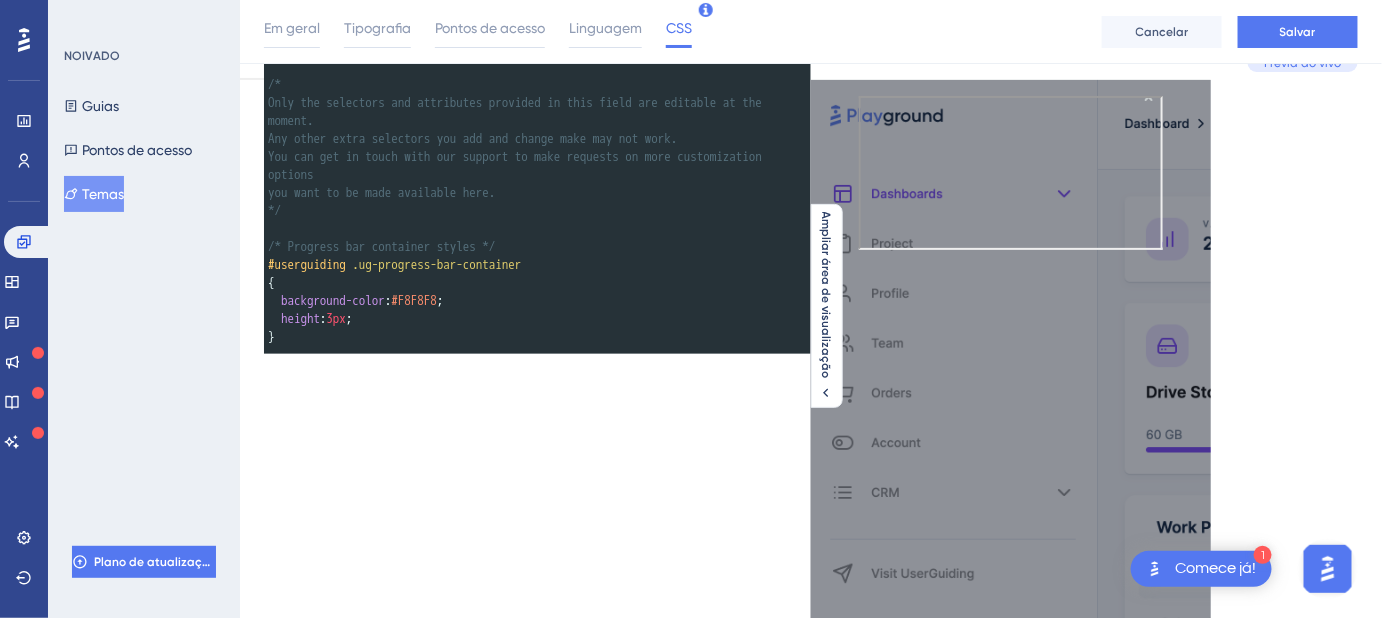 scroll, scrollTop: 272, scrollLeft: 0, axis: vertical 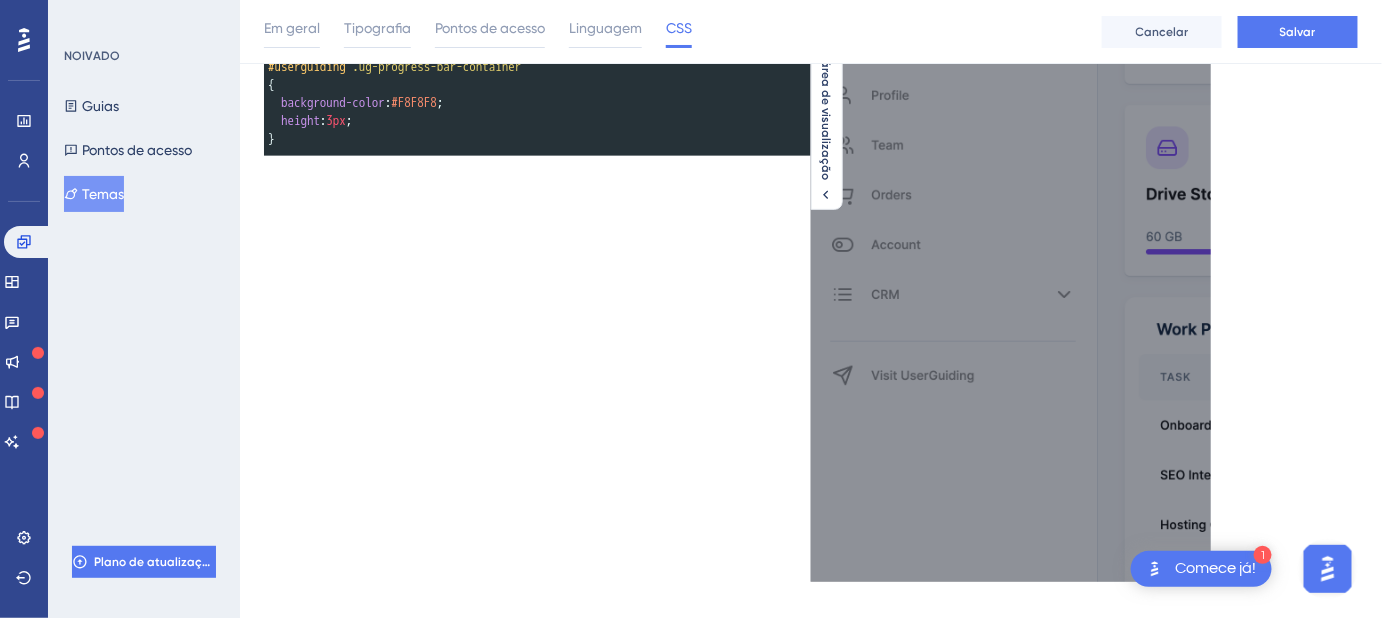 click on "ANTERIOR" at bounding box center (948, 469) 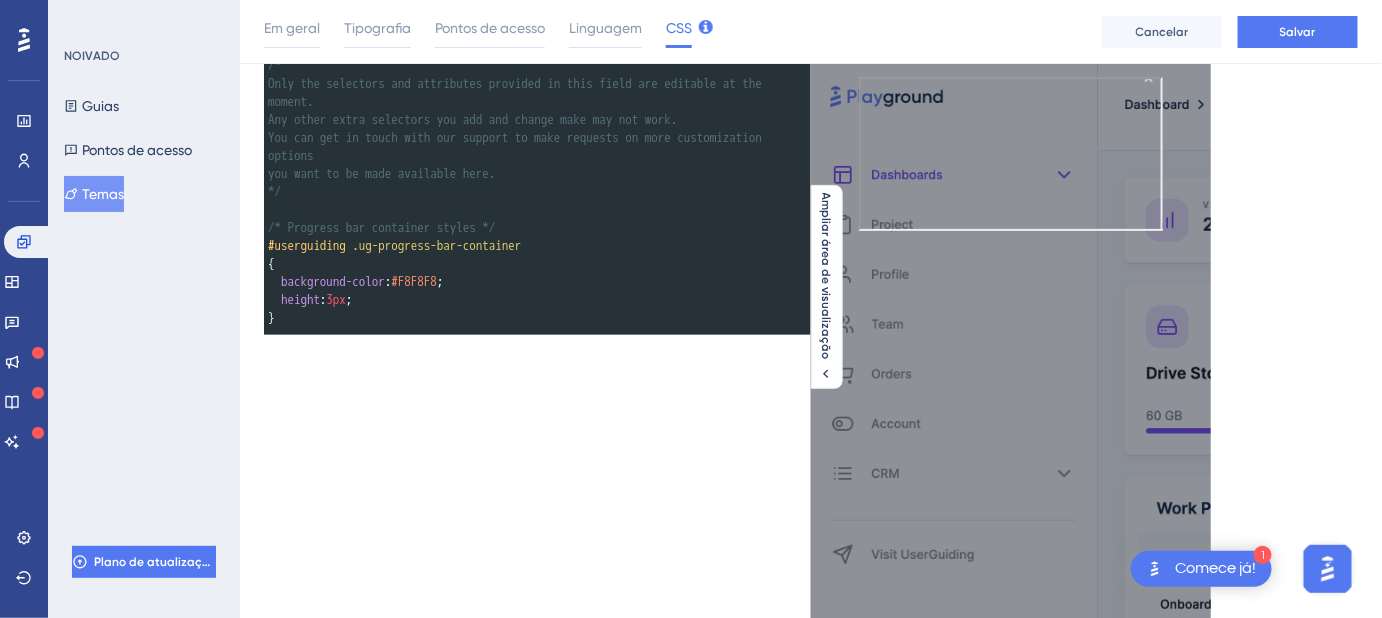 scroll, scrollTop: 0, scrollLeft: 0, axis: both 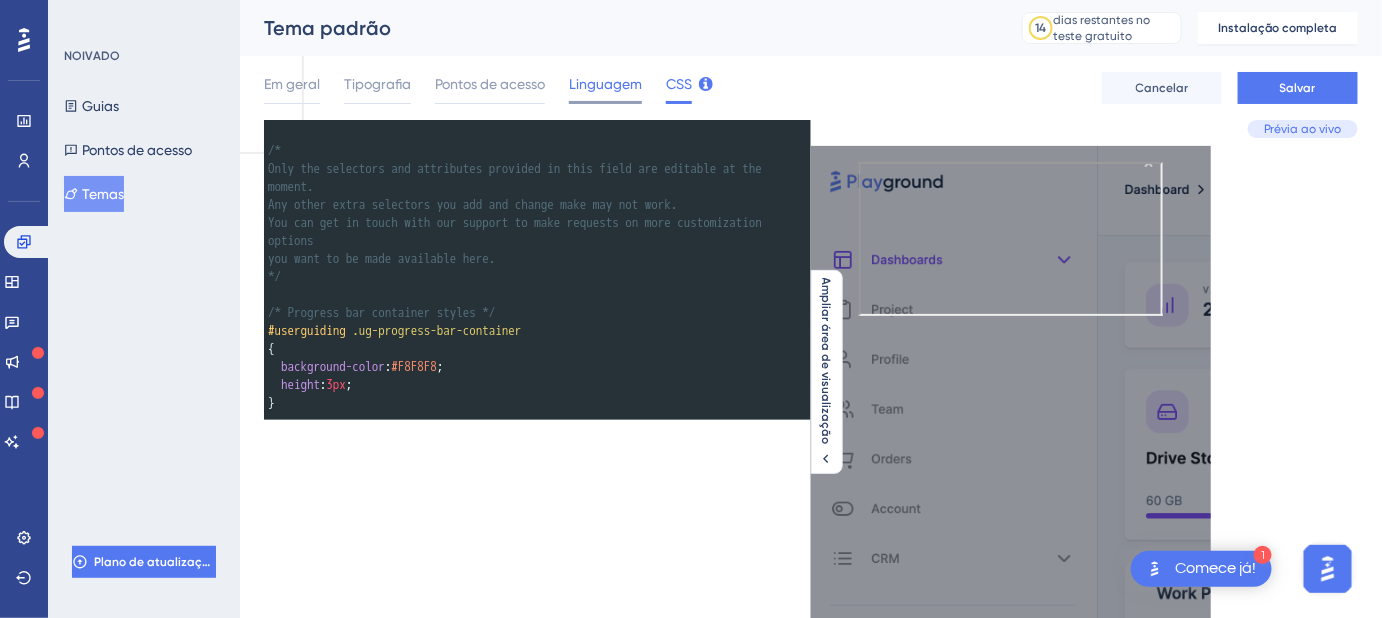 click on "Linguagem" at bounding box center (605, 88) 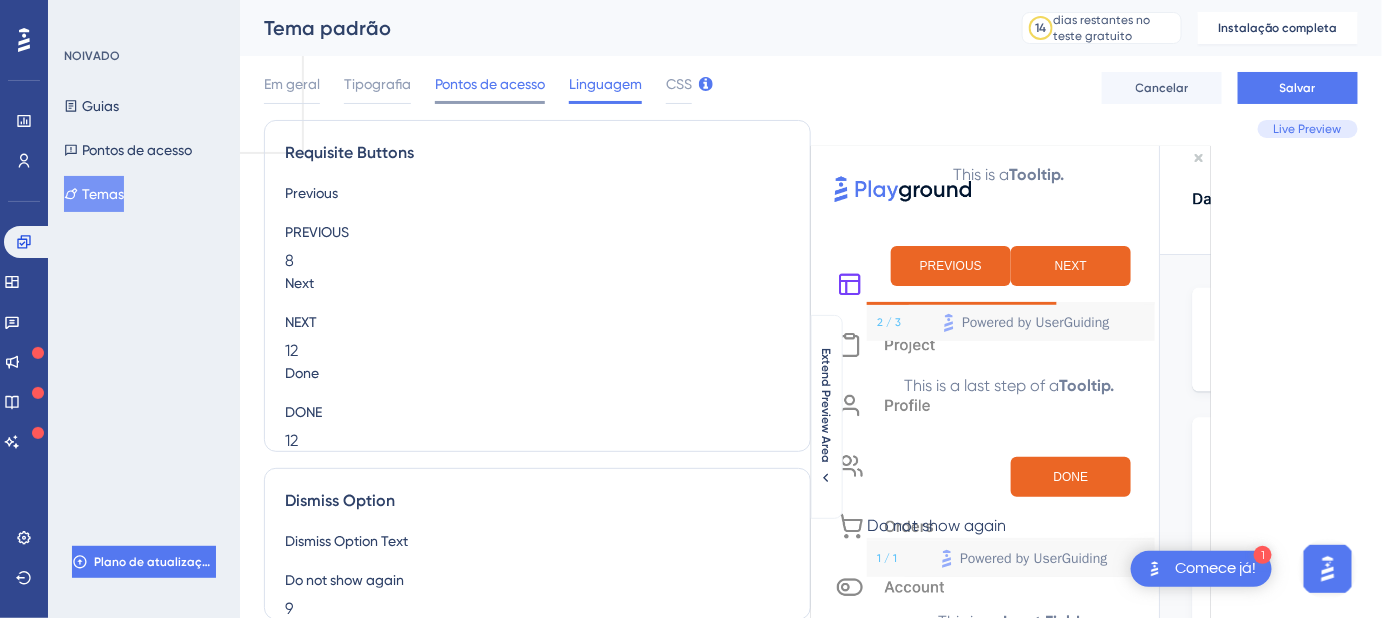 click on "Pontos de acesso" at bounding box center (490, 84) 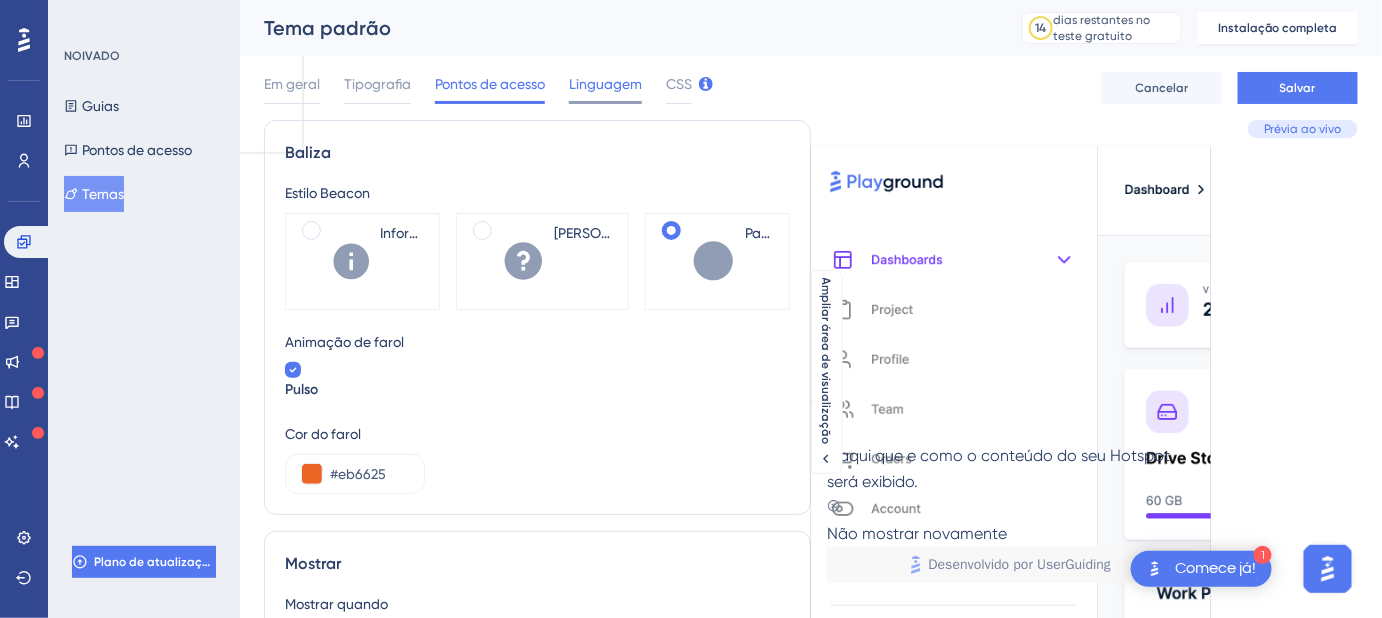 click on "Linguagem" at bounding box center [605, 84] 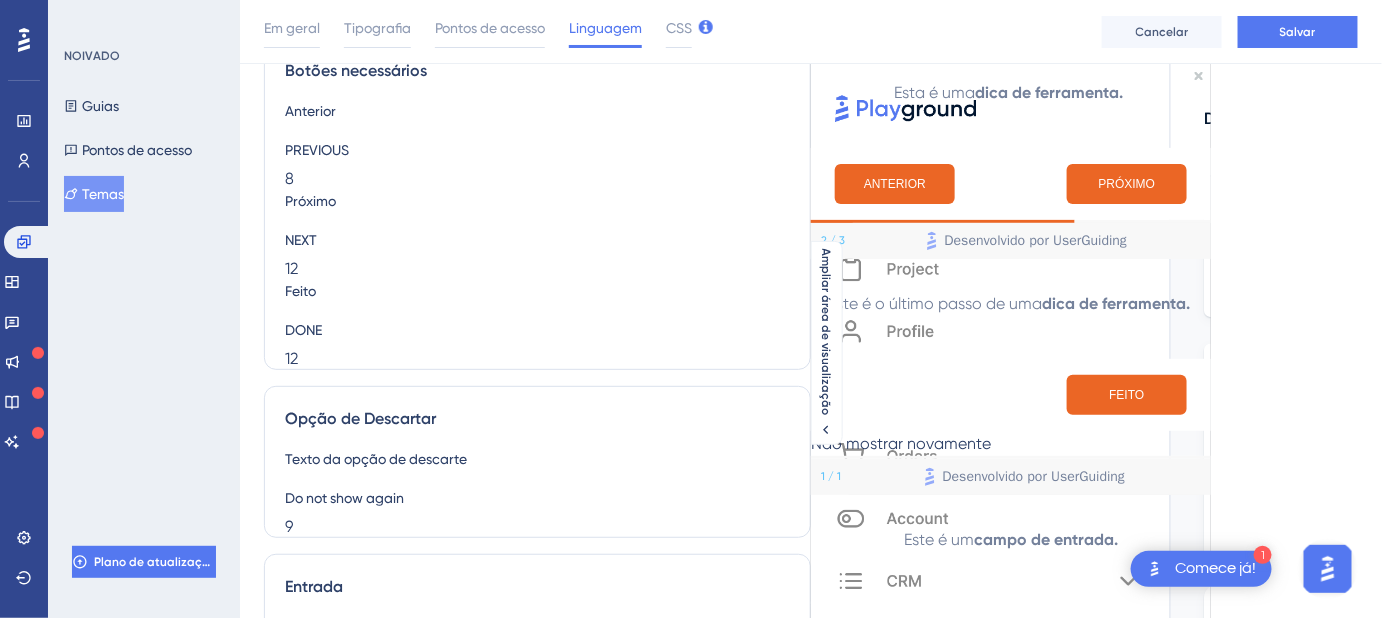 scroll, scrollTop: 0, scrollLeft: 0, axis: both 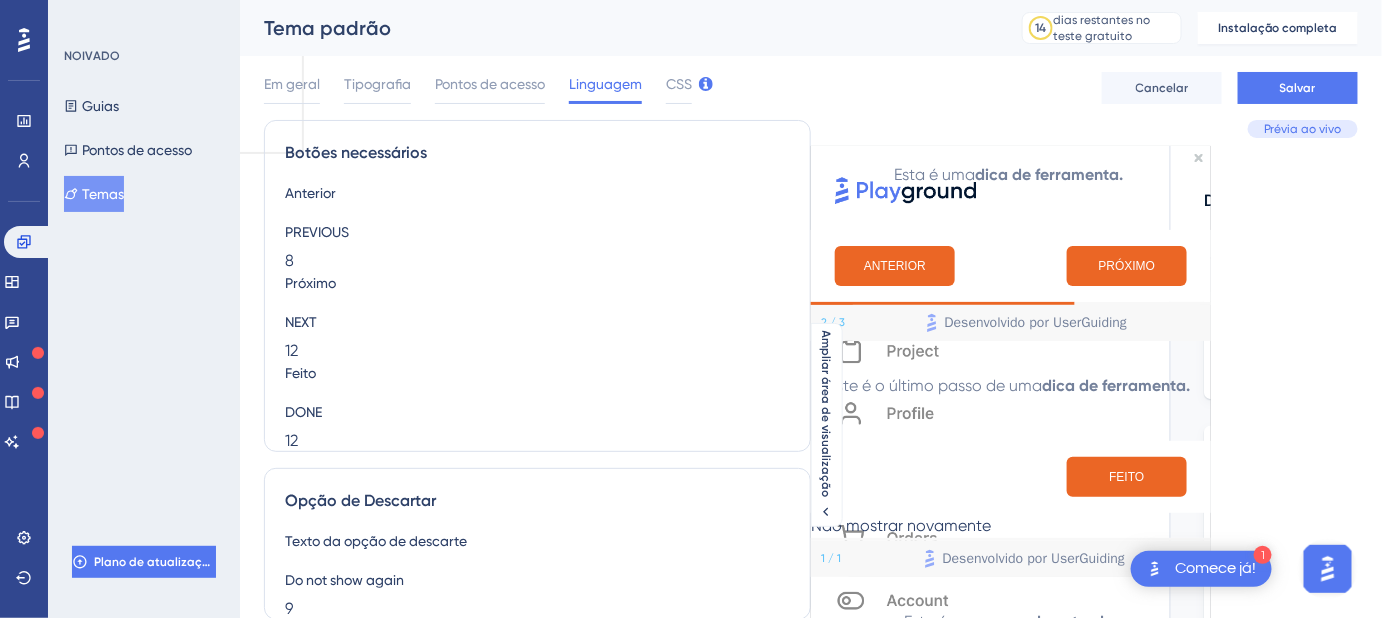 click on "Anterior PREVIOUS 8" at bounding box center [370, 216] 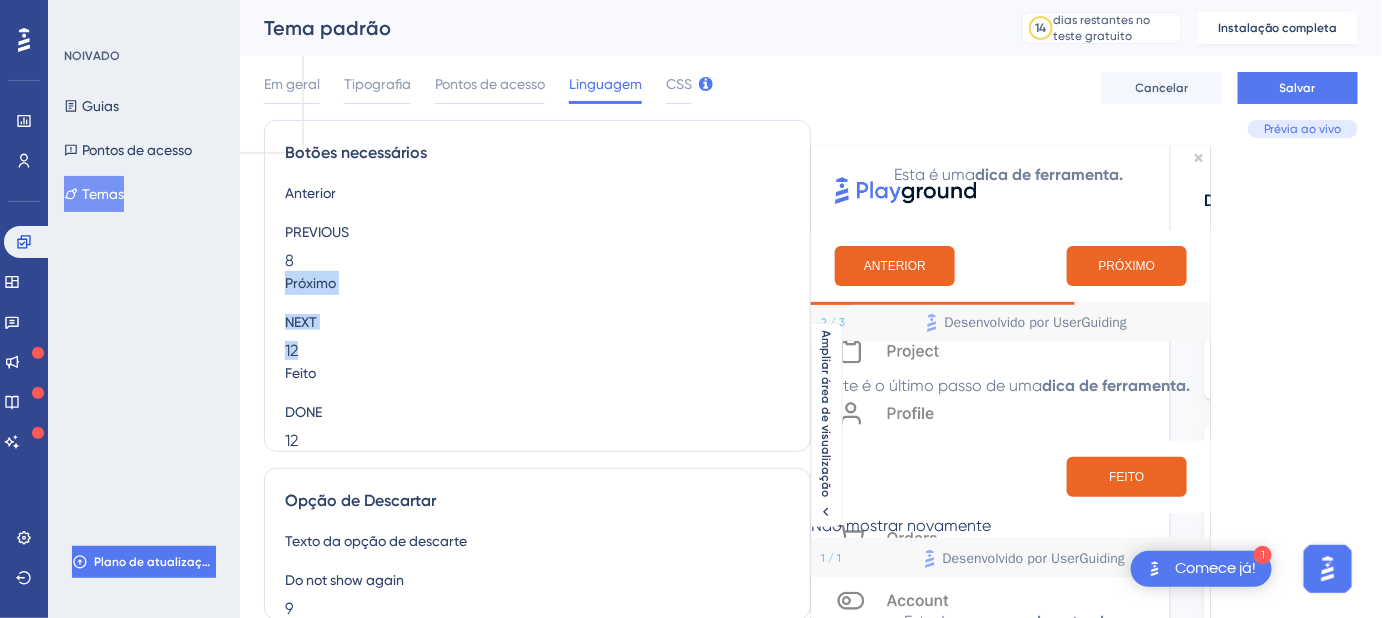 click on "NEXT 12" at bounding box center [370, 322] 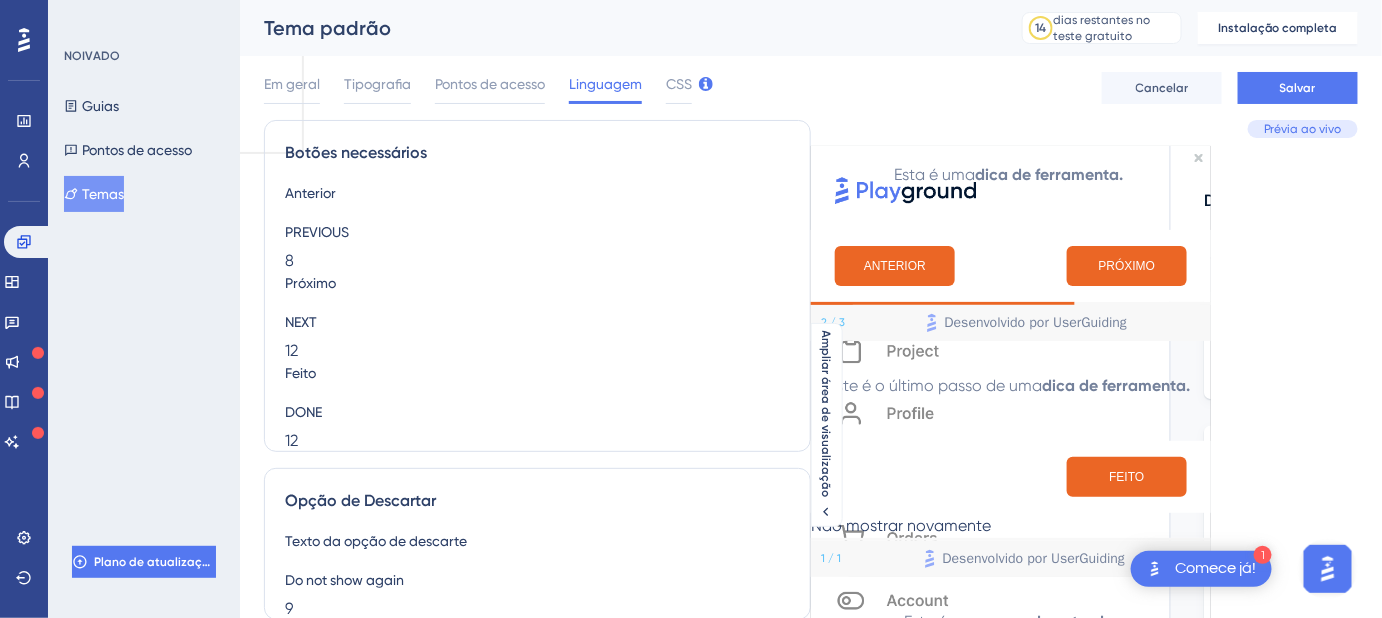 click on "DONE 12" at bounding box center [370, 412] 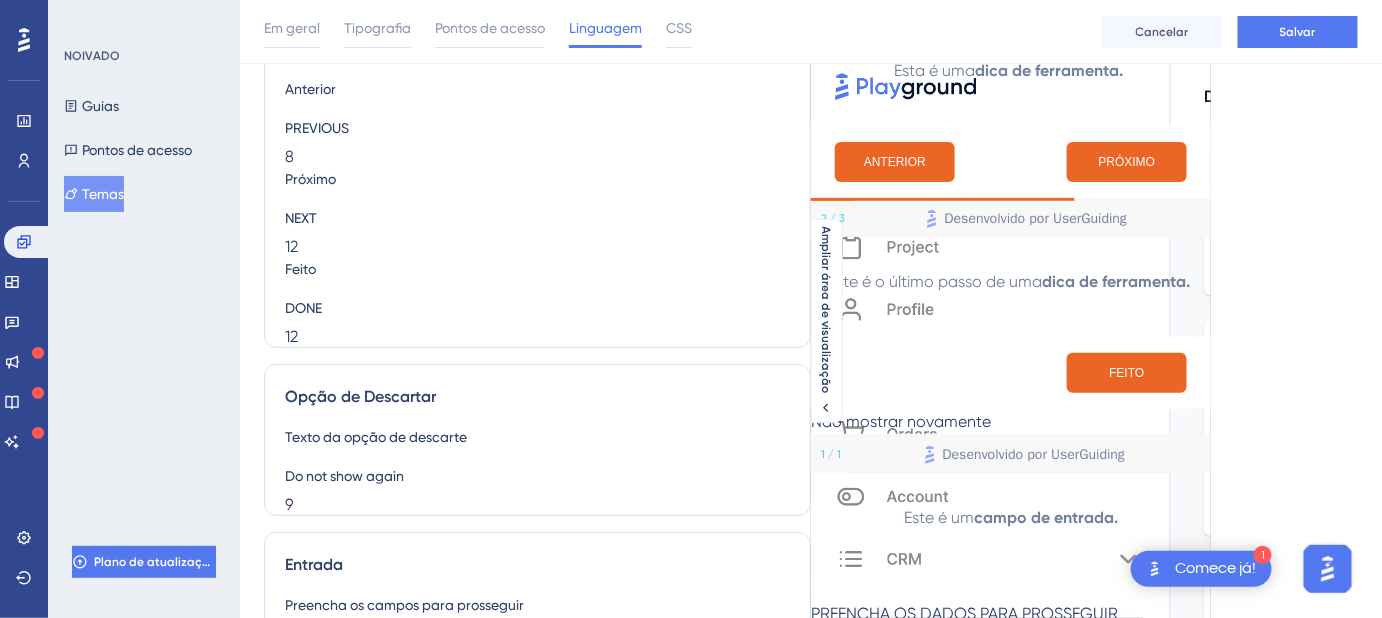 scroll, scrollTop: 272, scrollLeft: 0, axis: vertical 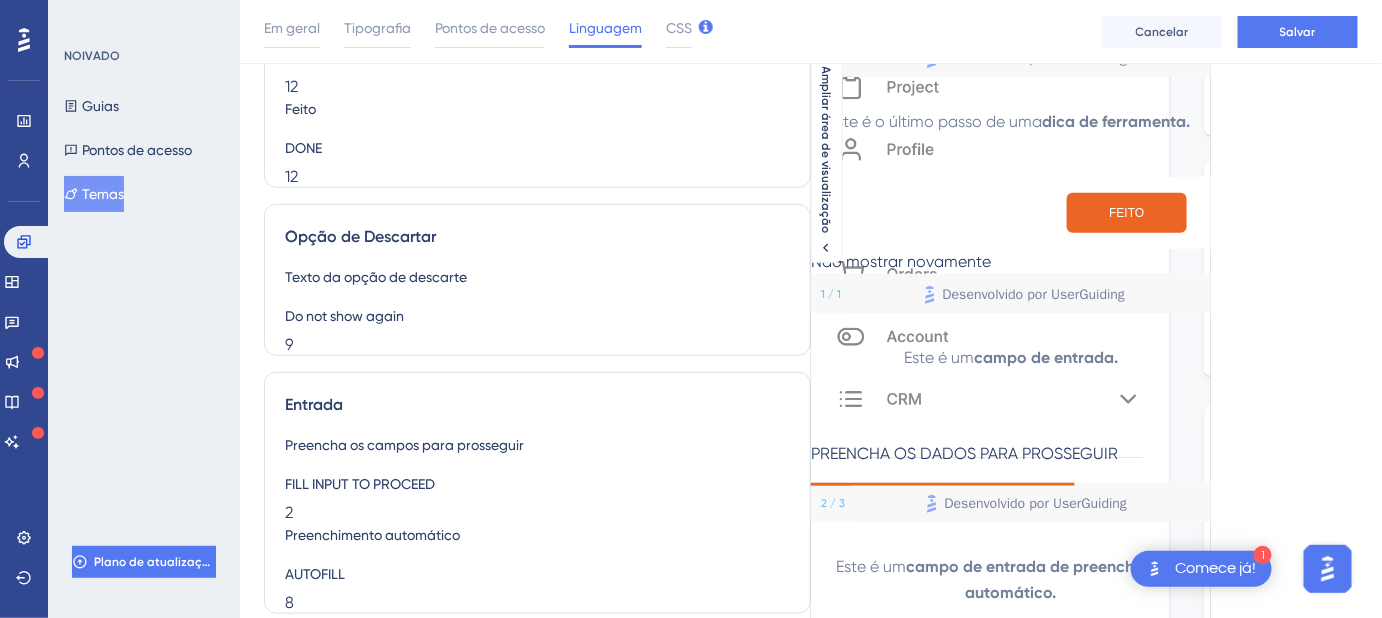 click on "Do not show again" at bounding box center (370, 316) 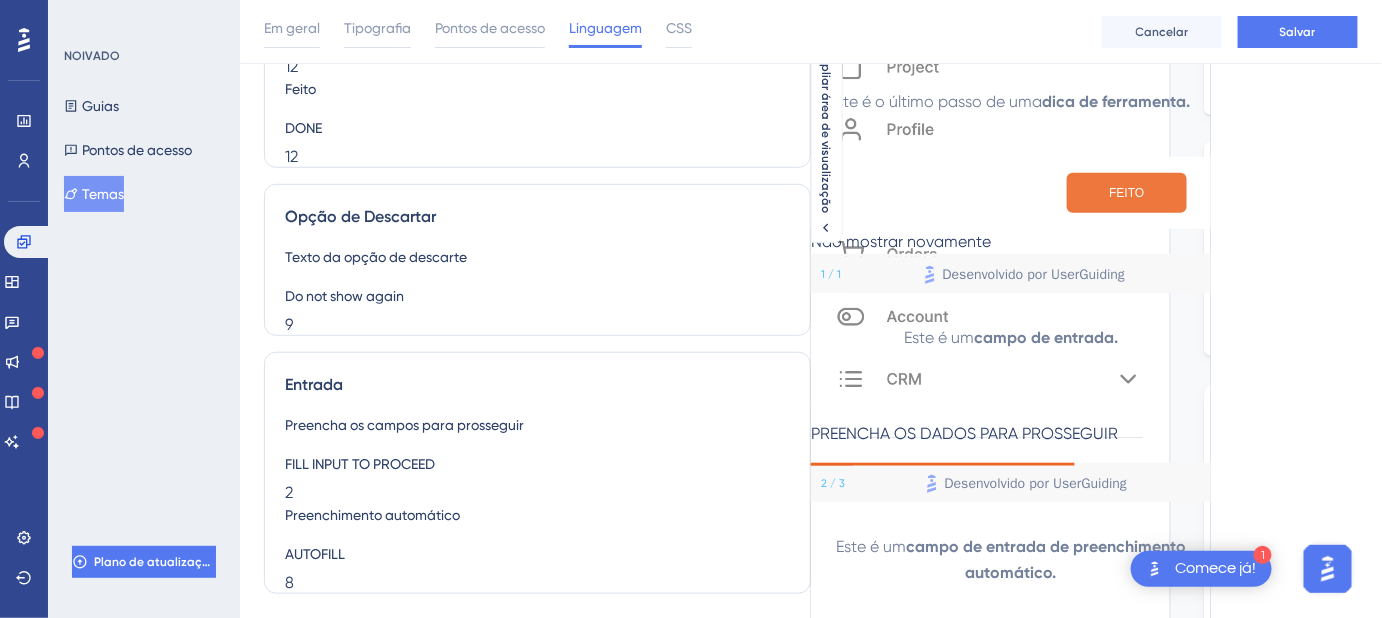 scroll, scrollTop: 181, scrollLeft: 0, axis: vertical 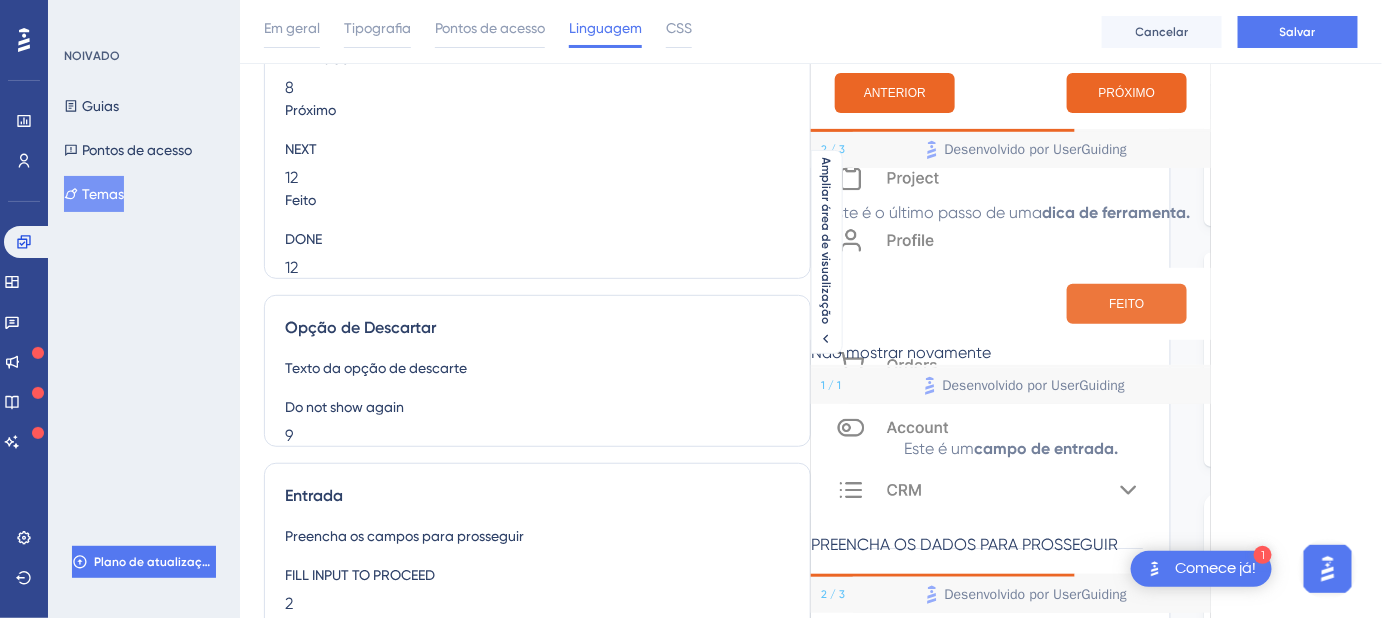 click on "FEITO" at bounding box center (1127, 304) 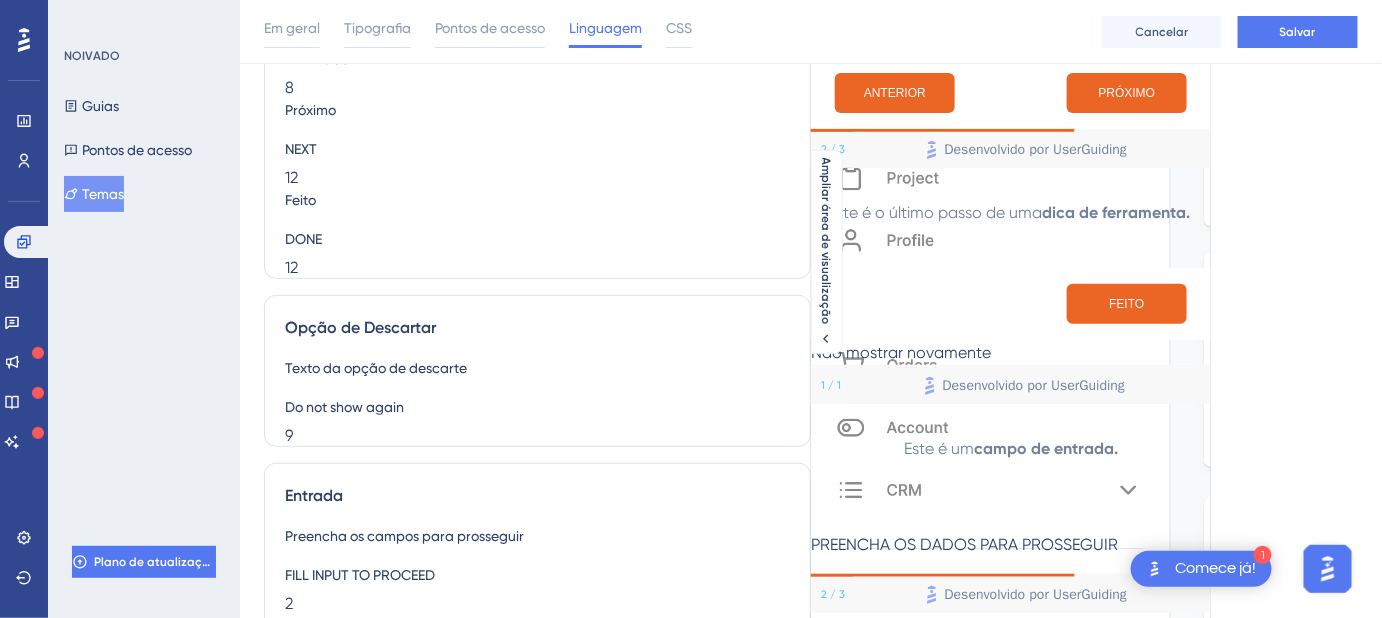 click on "Não mostrar novamente" at bounding box center [901, 352] 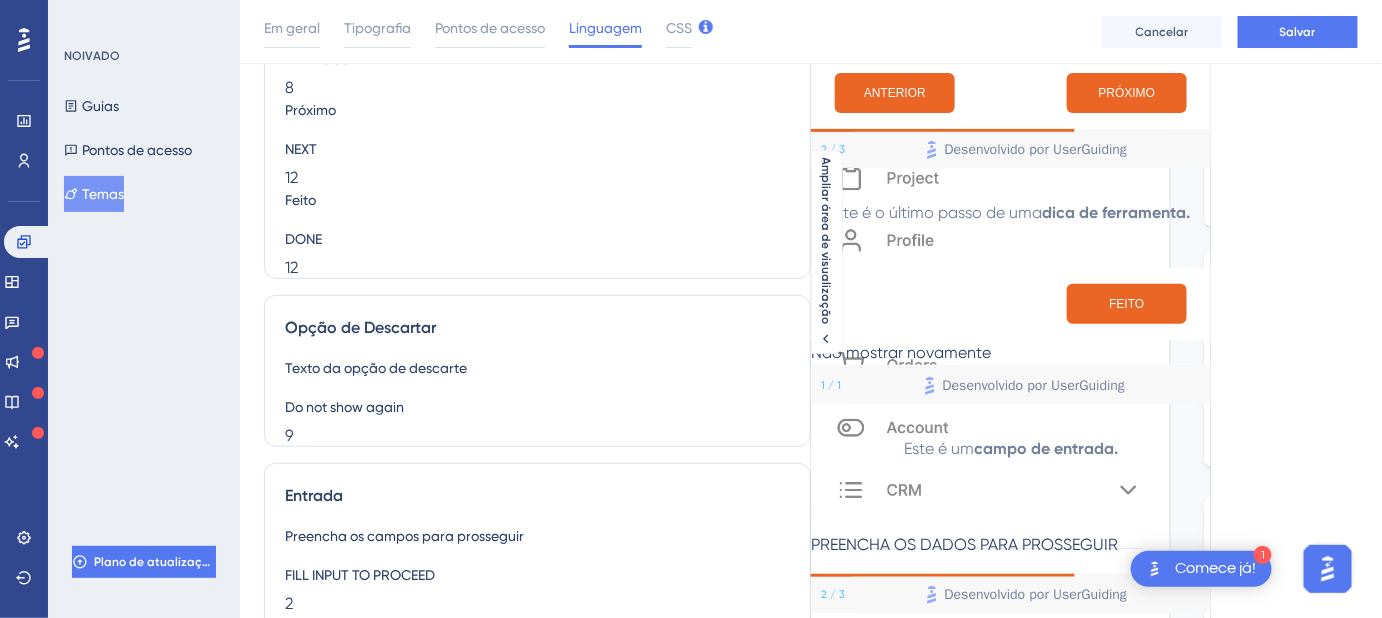 click on "Não mostrar novamente" at bounding box center (901, 352) 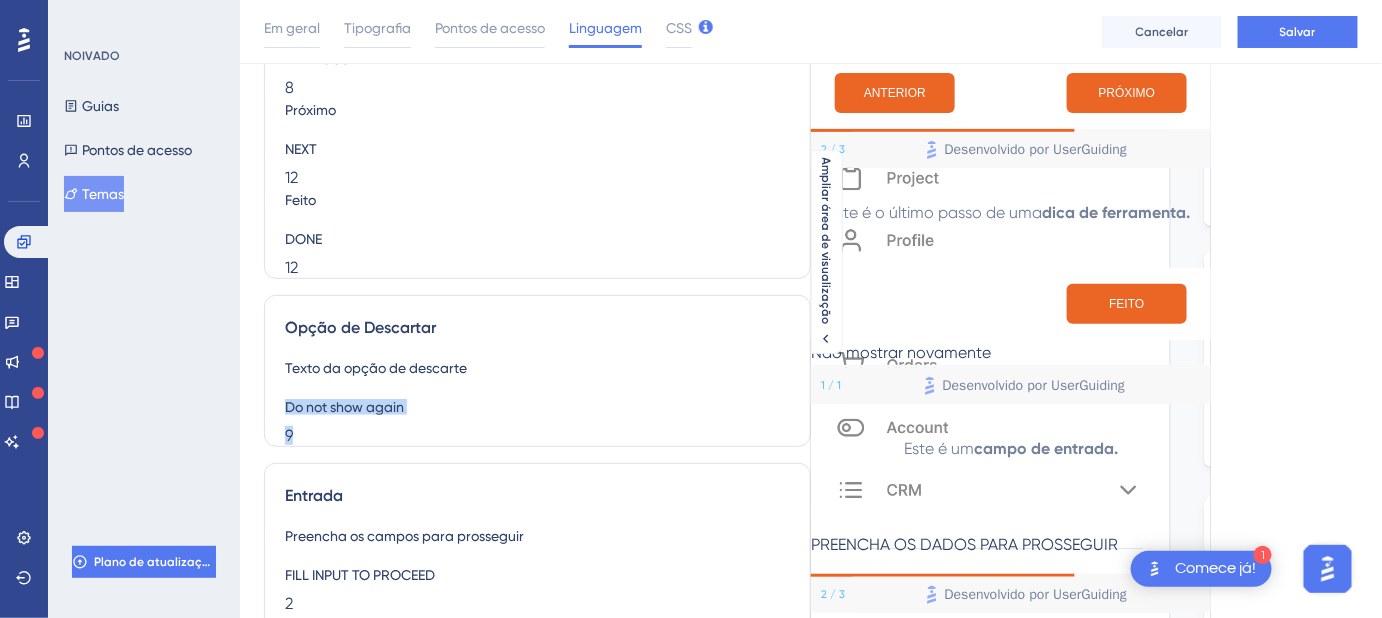 click on "Do not show again 9" at bounding box center [370, 407] 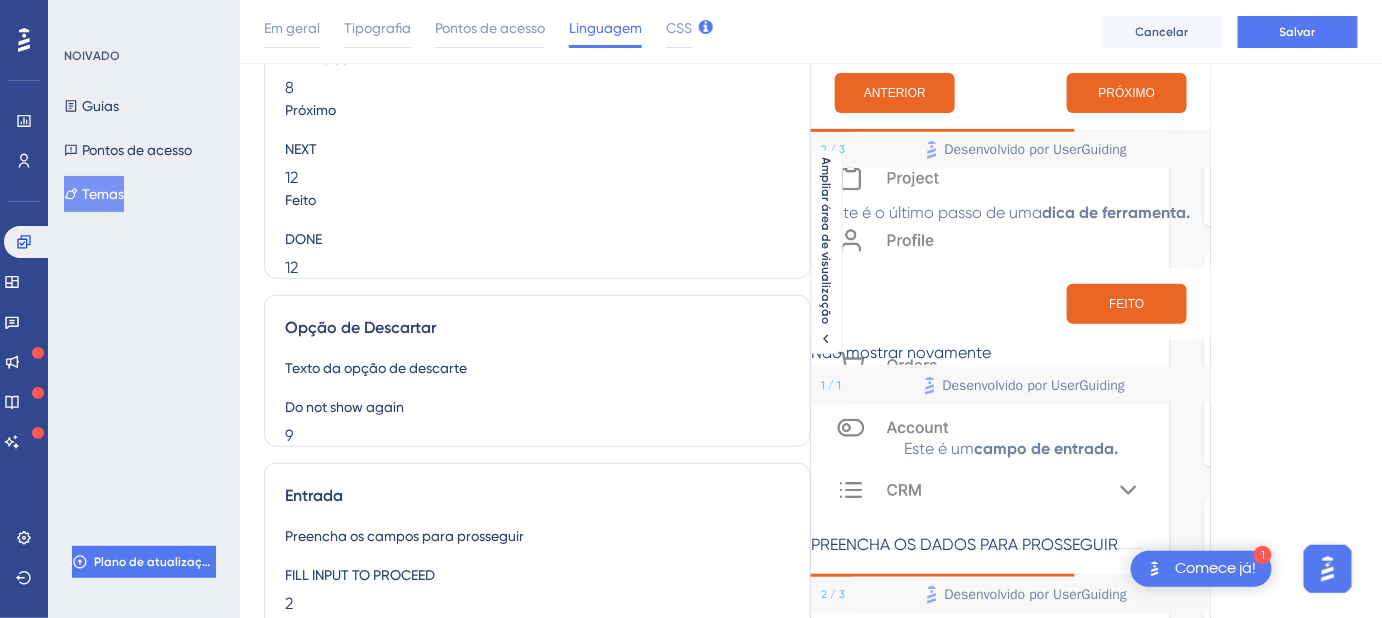 click on "Do not show again" at bounding box center [370, 407] 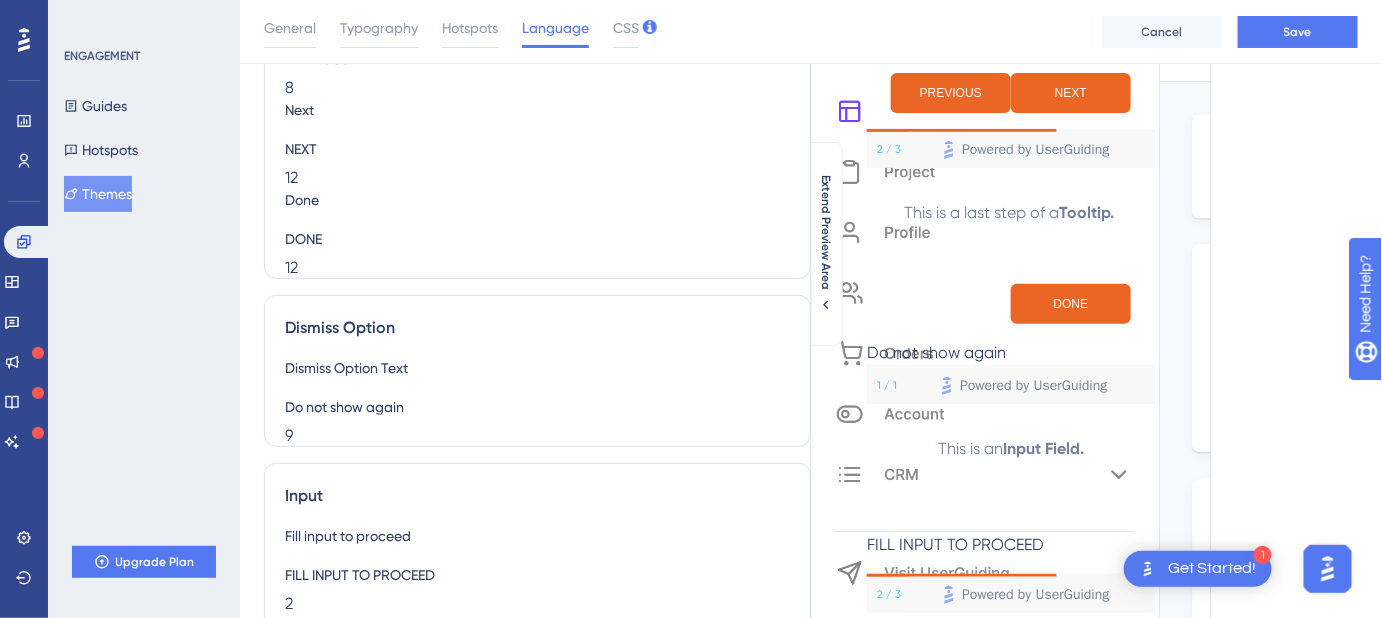 click on "Dismiss Option Text Do not show again 9" at bounding box center (370, 391) 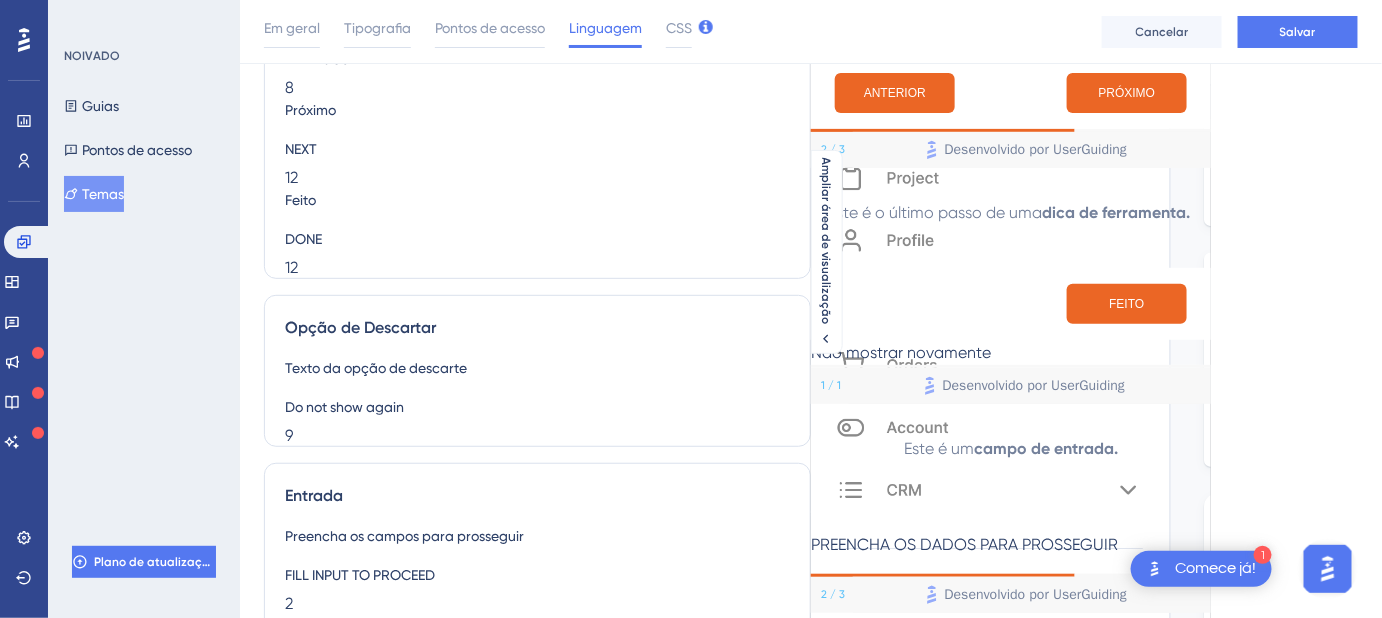 click on "Texto da opção de descarte" at bounding box center (376, 368) 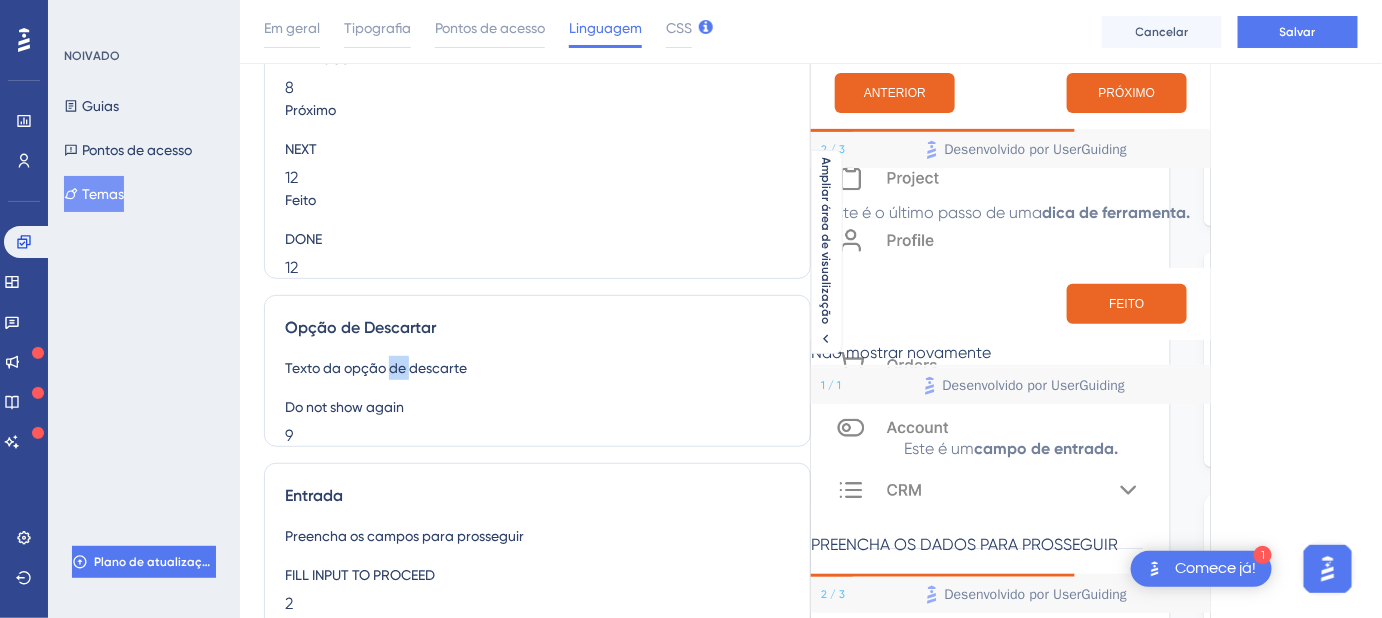 click on "Texto da opção de descarte" at bounding box center (376, 368) 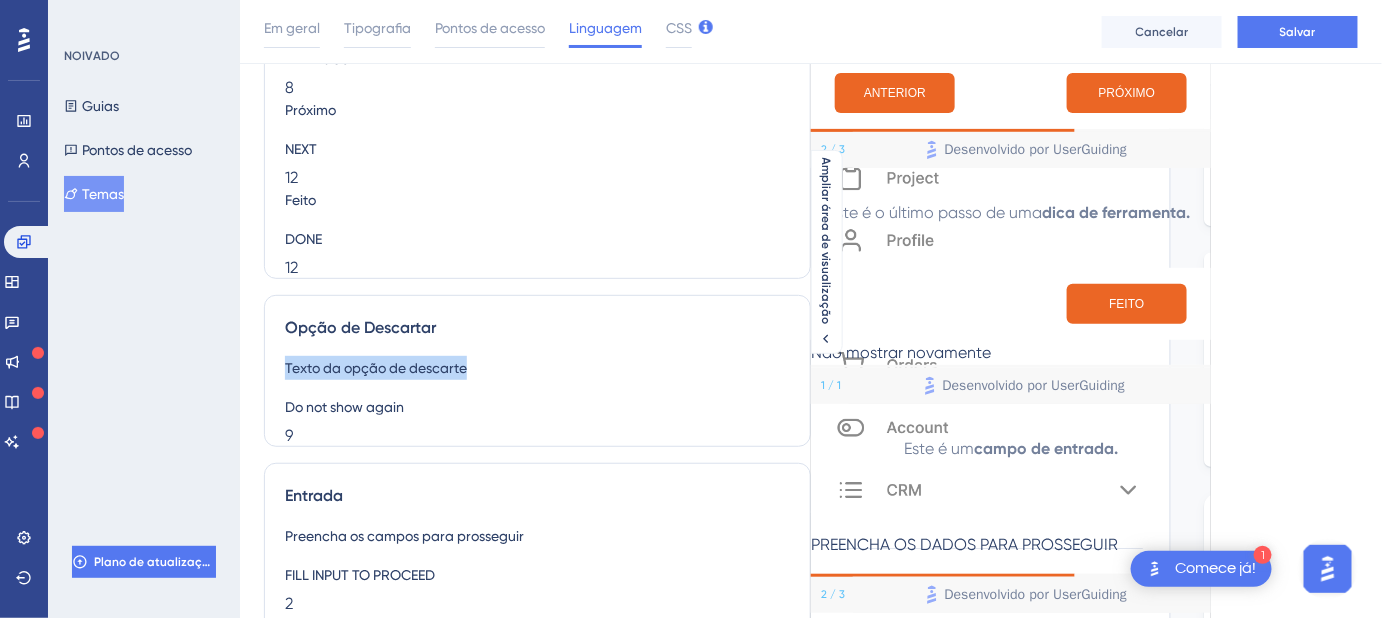 click on "Texto da opção de descarte" at bounding box center [376, 368] 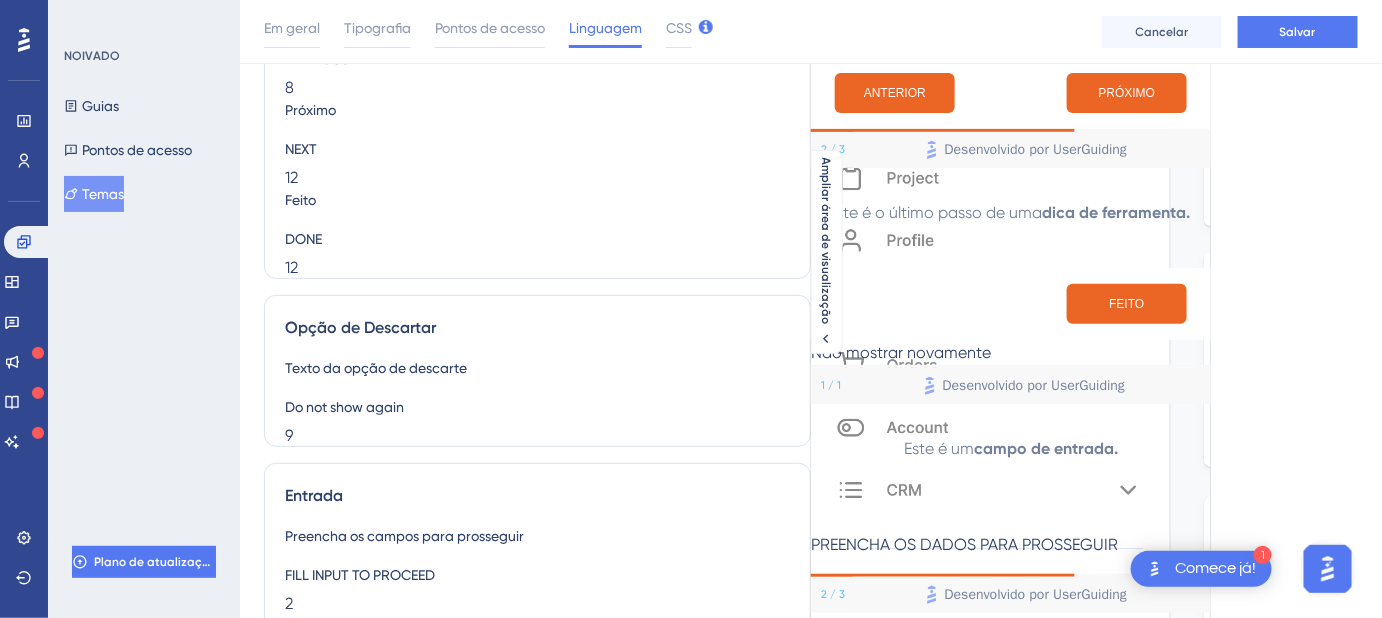 click on "Do not show again 9" at bounding box center (370, 407) 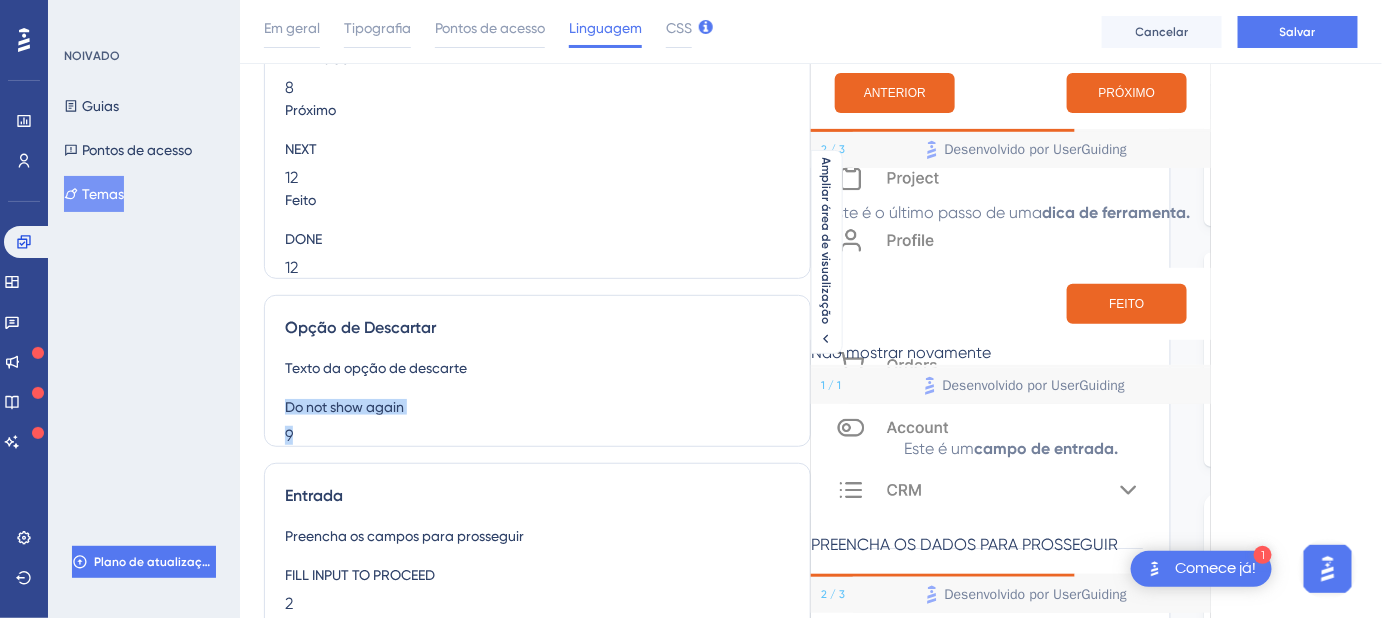 click on "Do not show again 9" at bounding box center (370, 407) 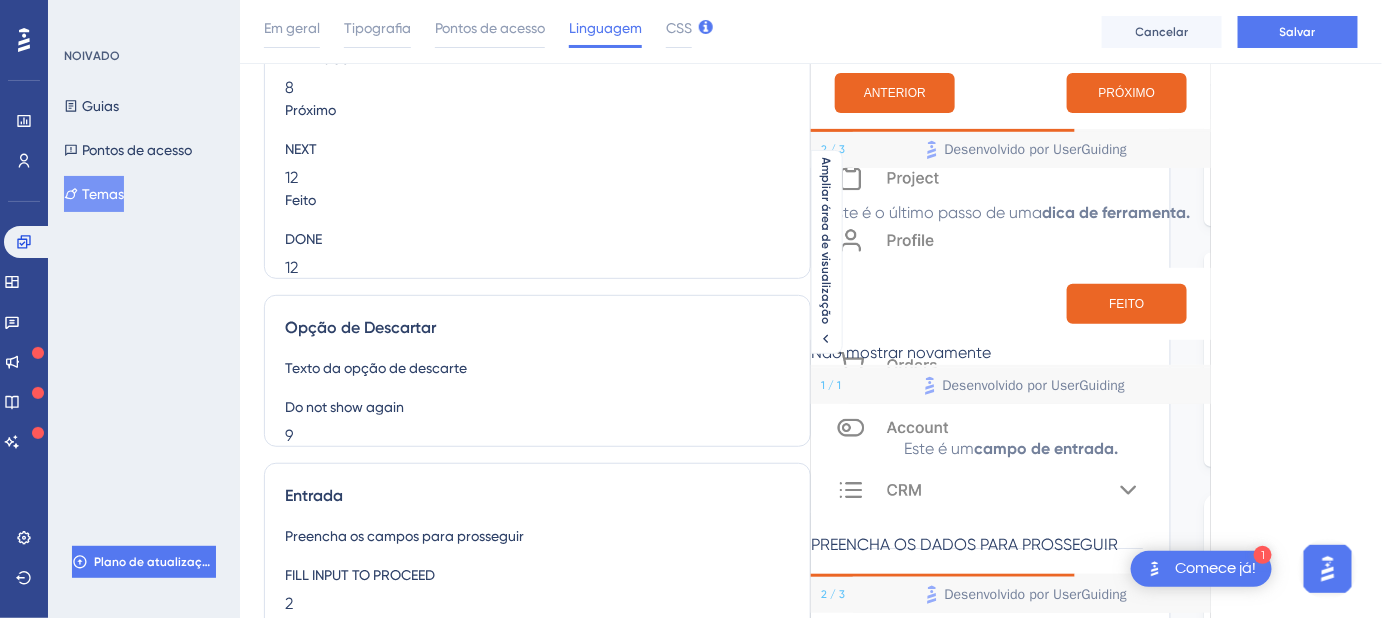 click on "Do not show again" at bounding box center (370, 407) 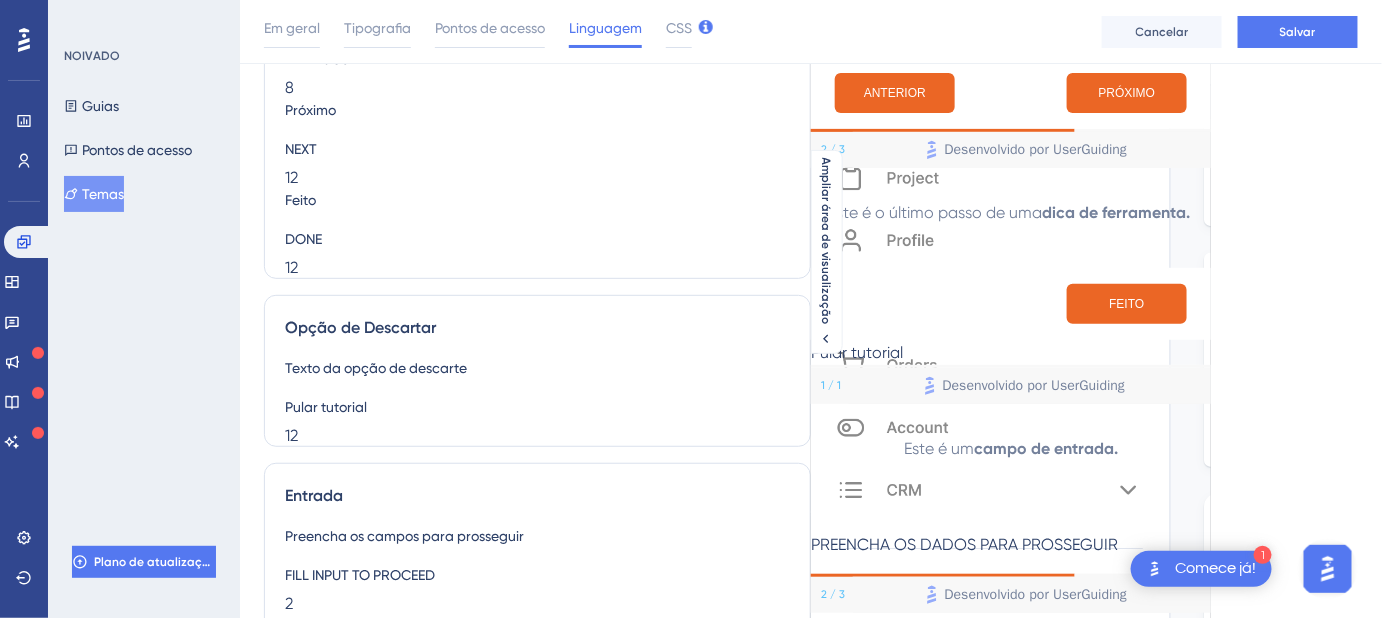 scroll, scrollTop: 181, scrollLeft: 13, axis: both 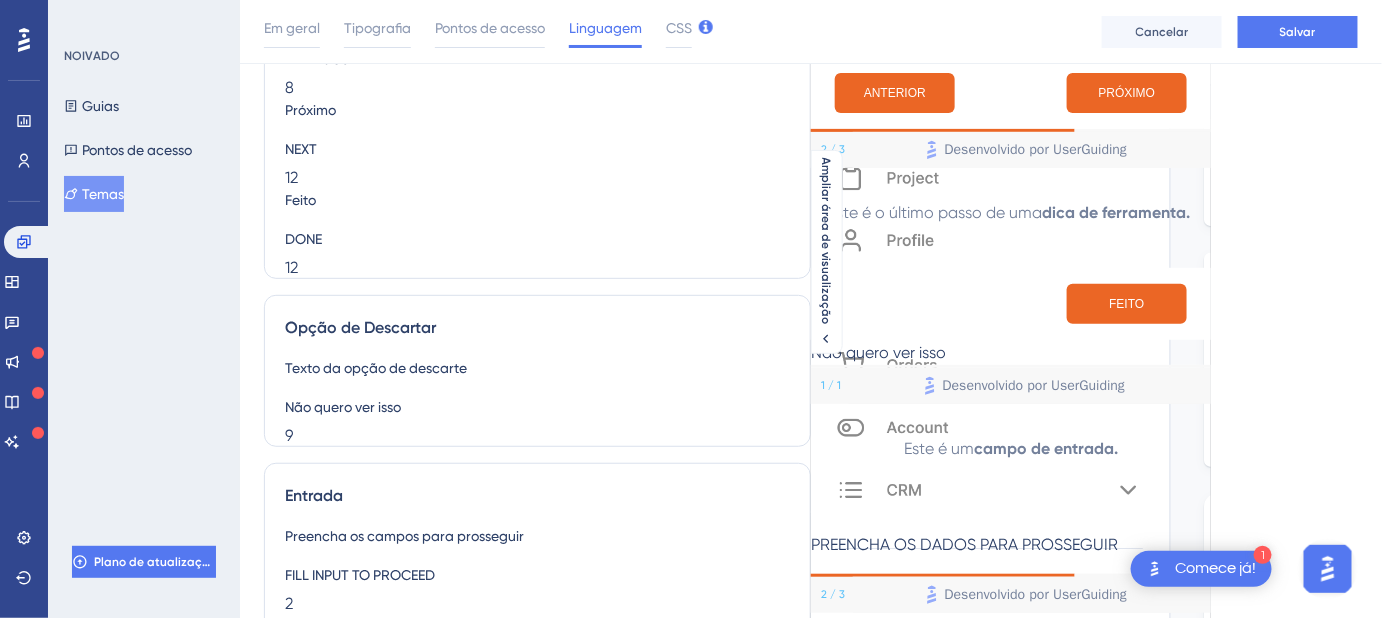 type on "Não quero ver isso" 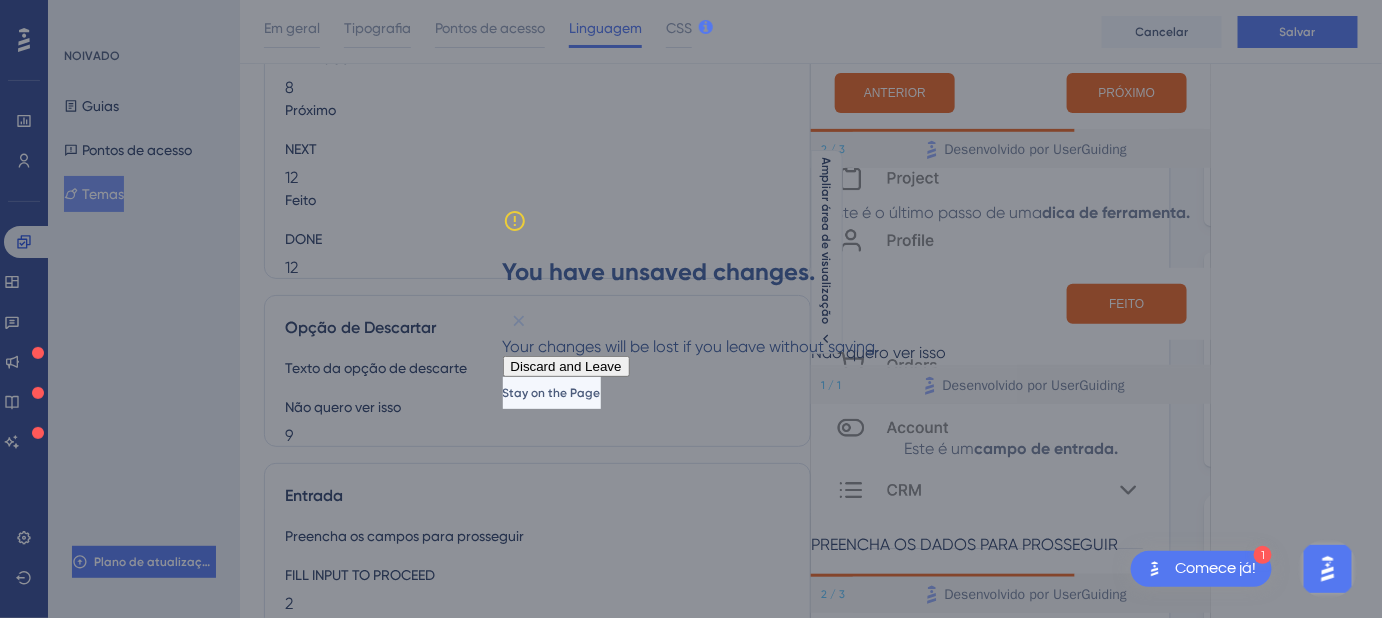 scroll, scrollTop: 181, scrollLeft: 0, axis: vertical 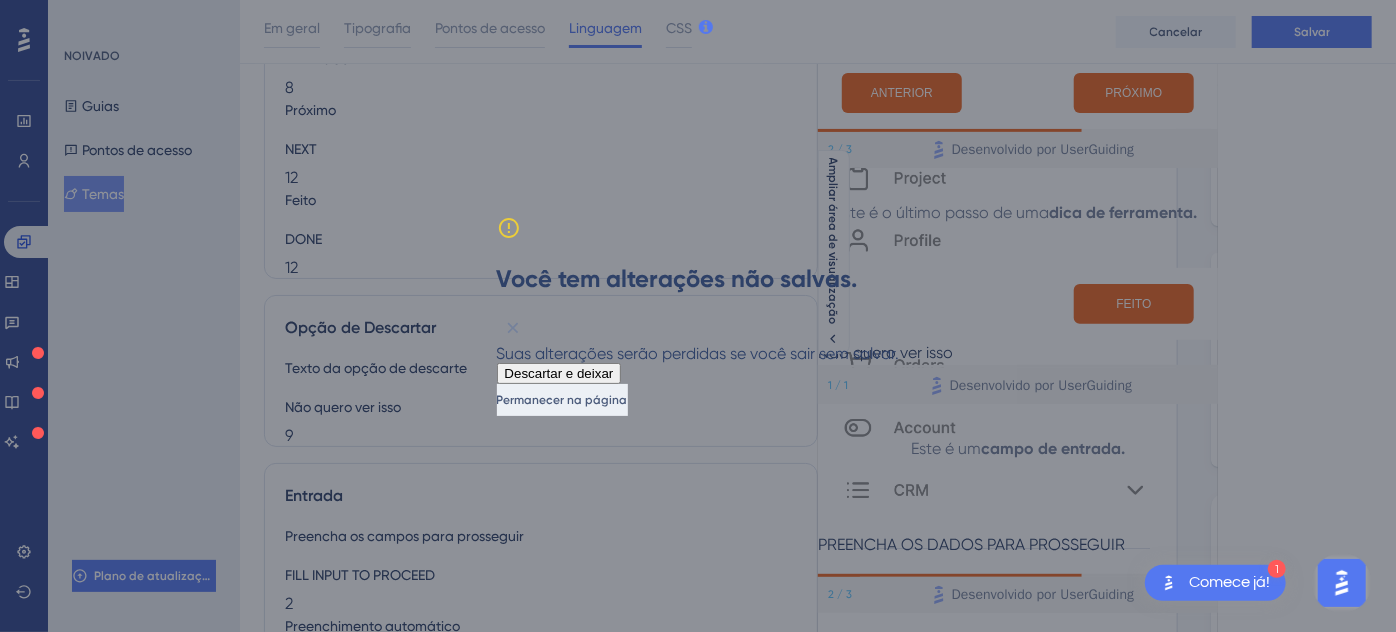 click on "Permanecer na página" at bounding box center [562, 400] 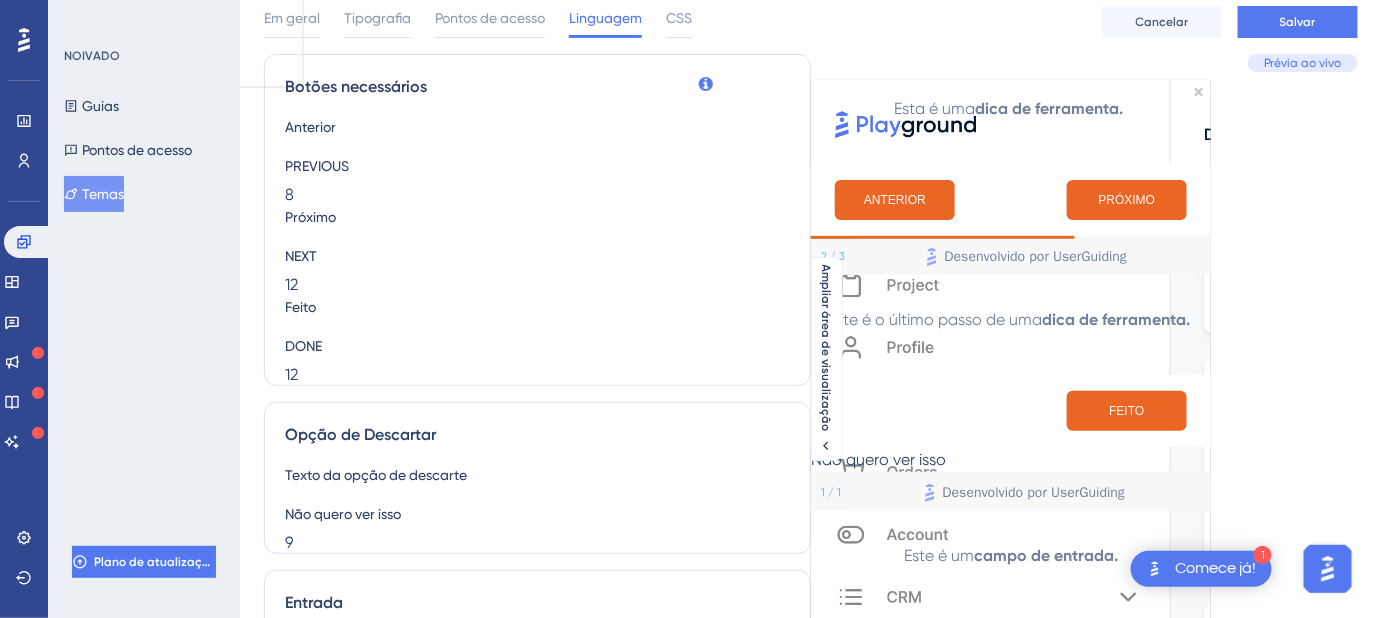 scroll, scrollTop: 0, scrollLeft: 0, axis: both 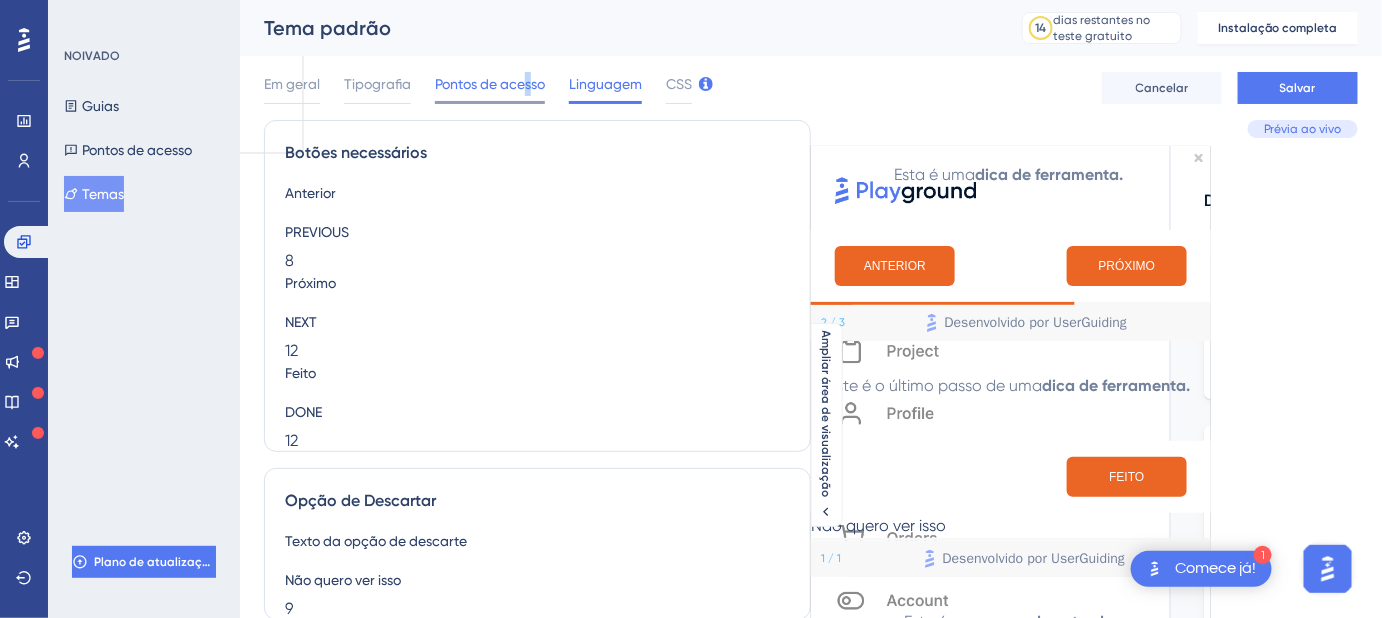 click on "Pontos de acesso" at bounding box center (490, 84) 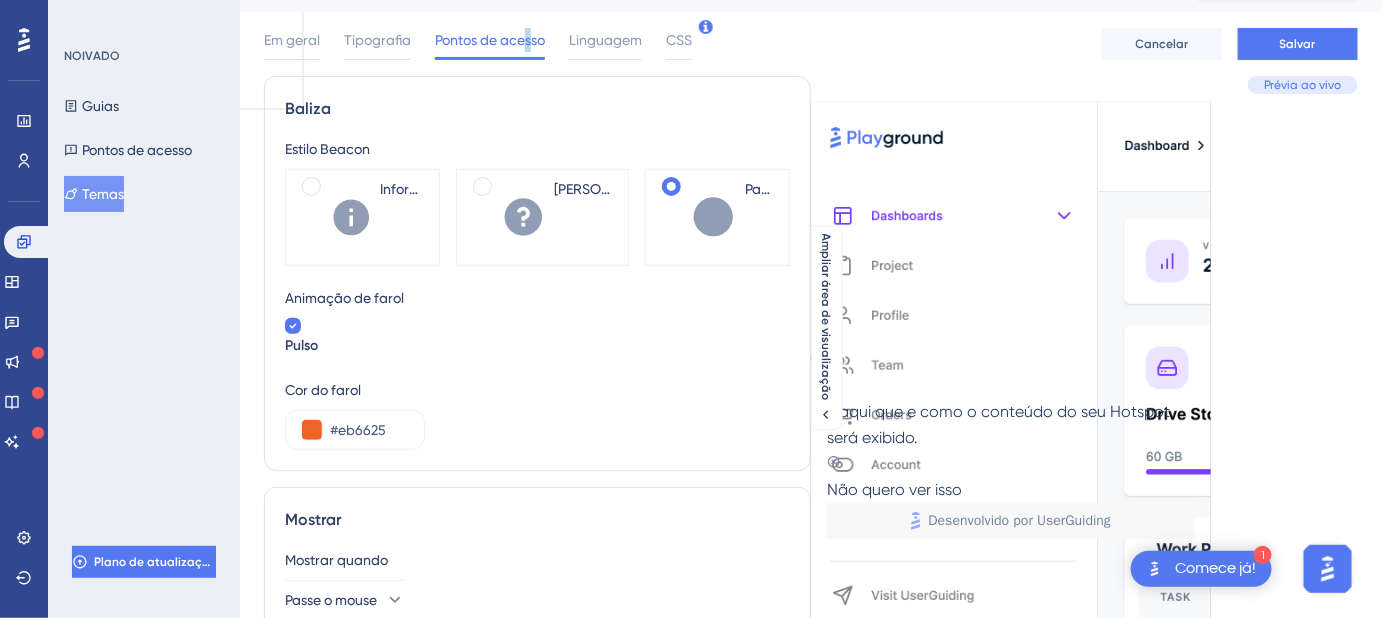 scroll, scrollTop: 0, scrollLeft: 0, axis: both 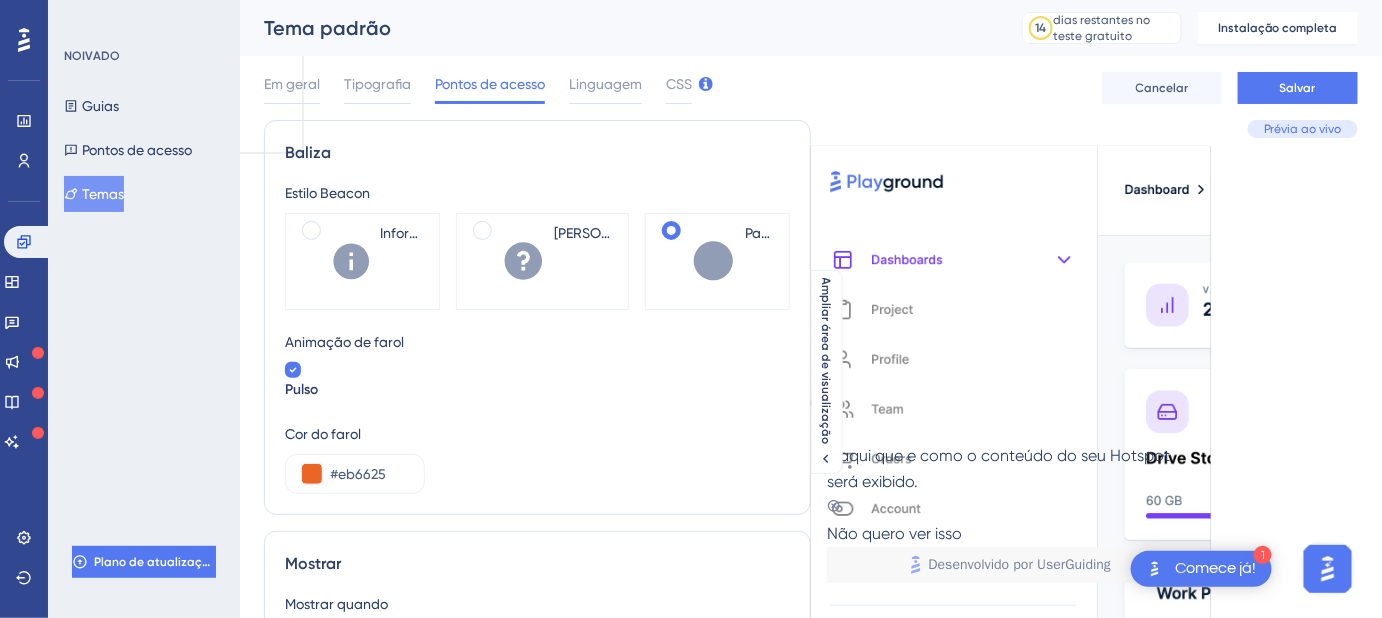 click on "Baliza" at bounding box center [308, 152] 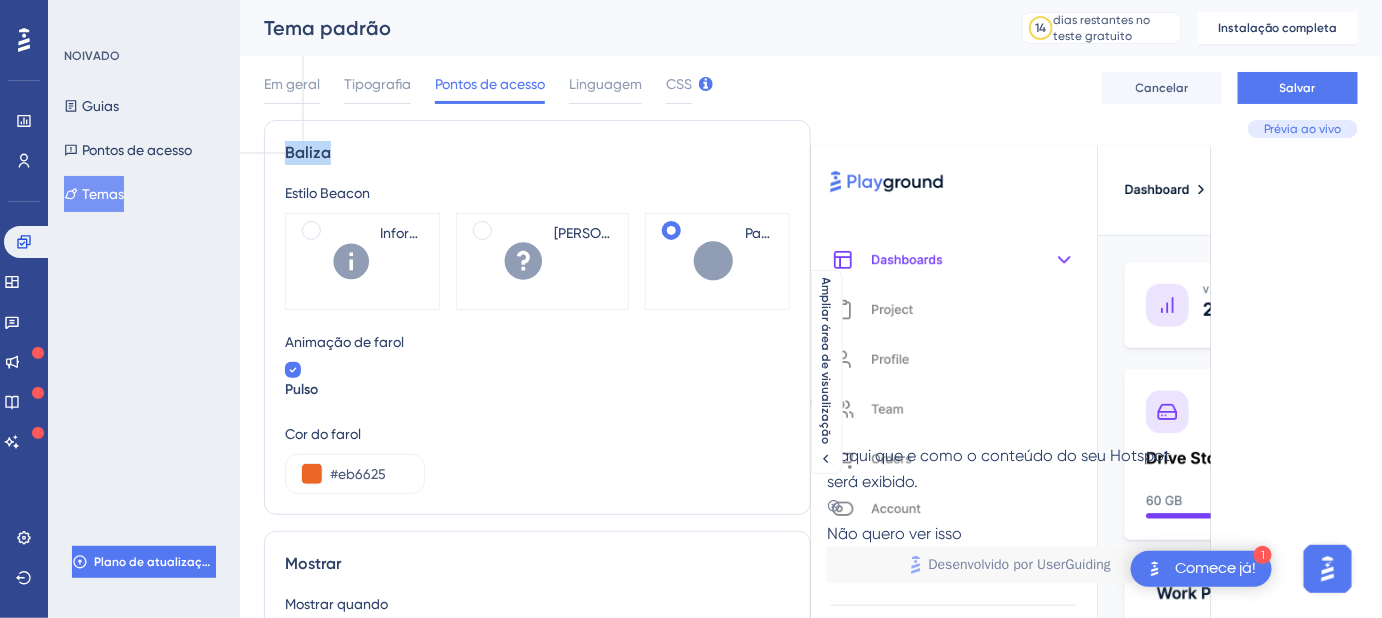 click on "Baliza" at bounding box center (308, 152) 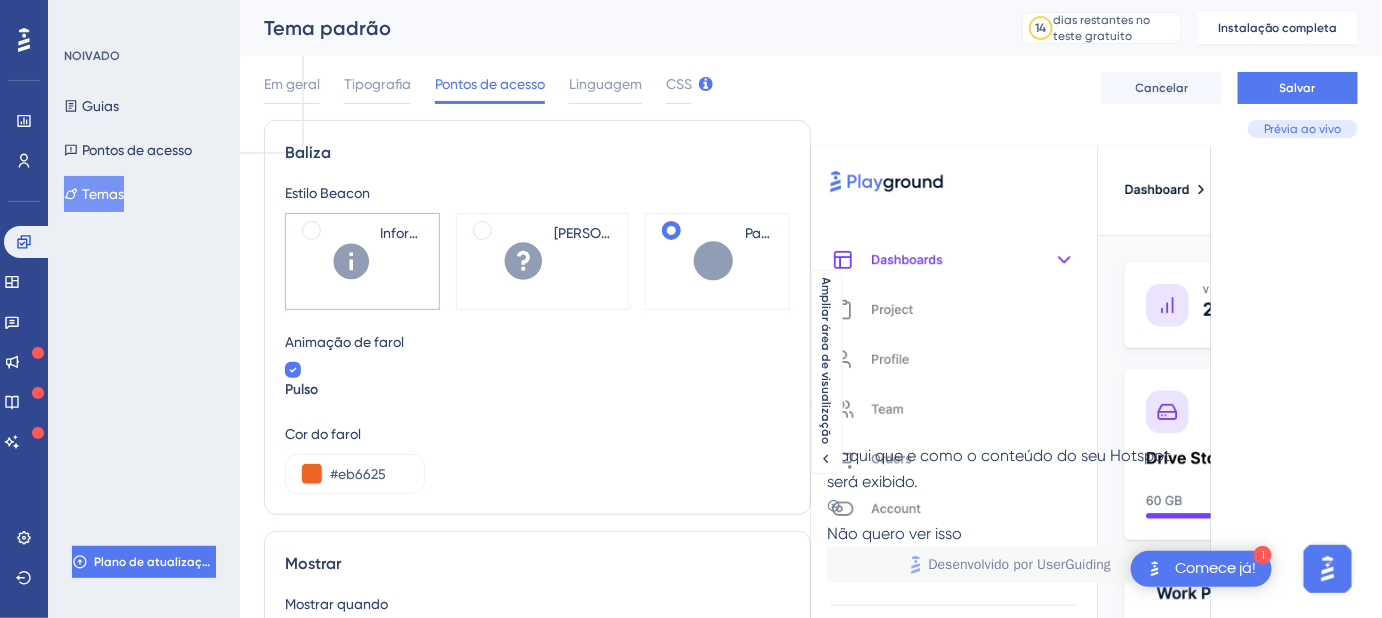 click 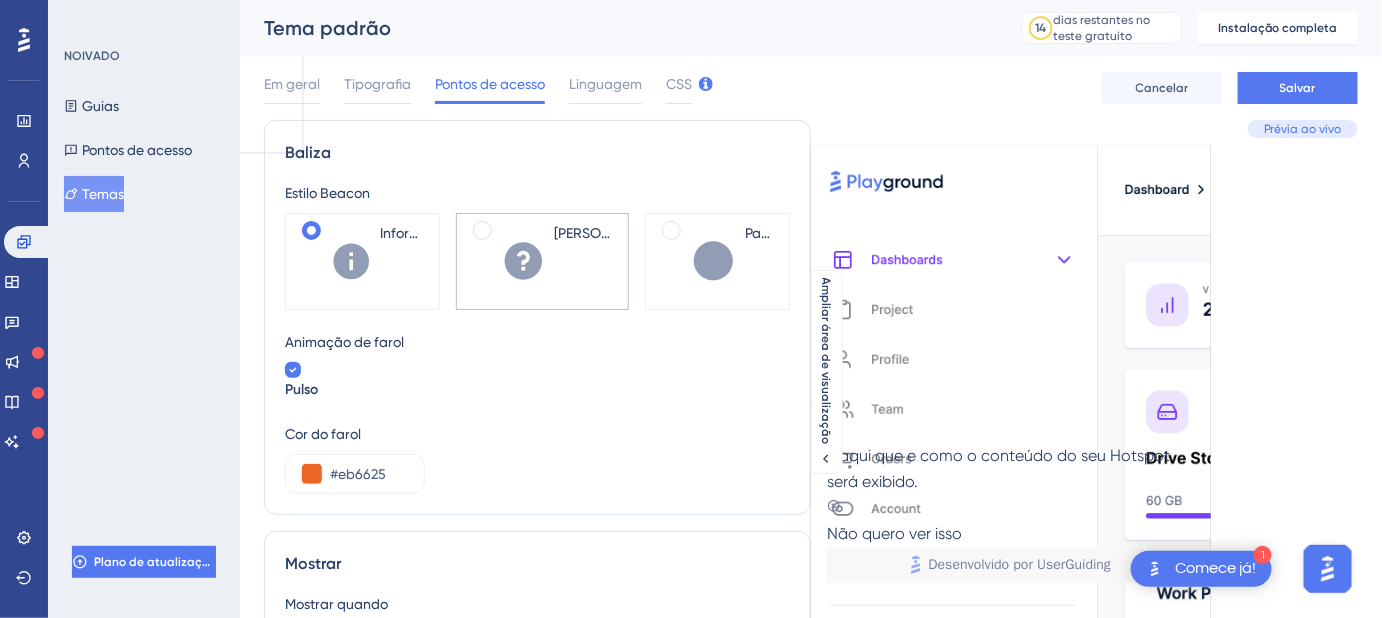 click on "[PERSON_NAME]" at bounding box center (542, 261) 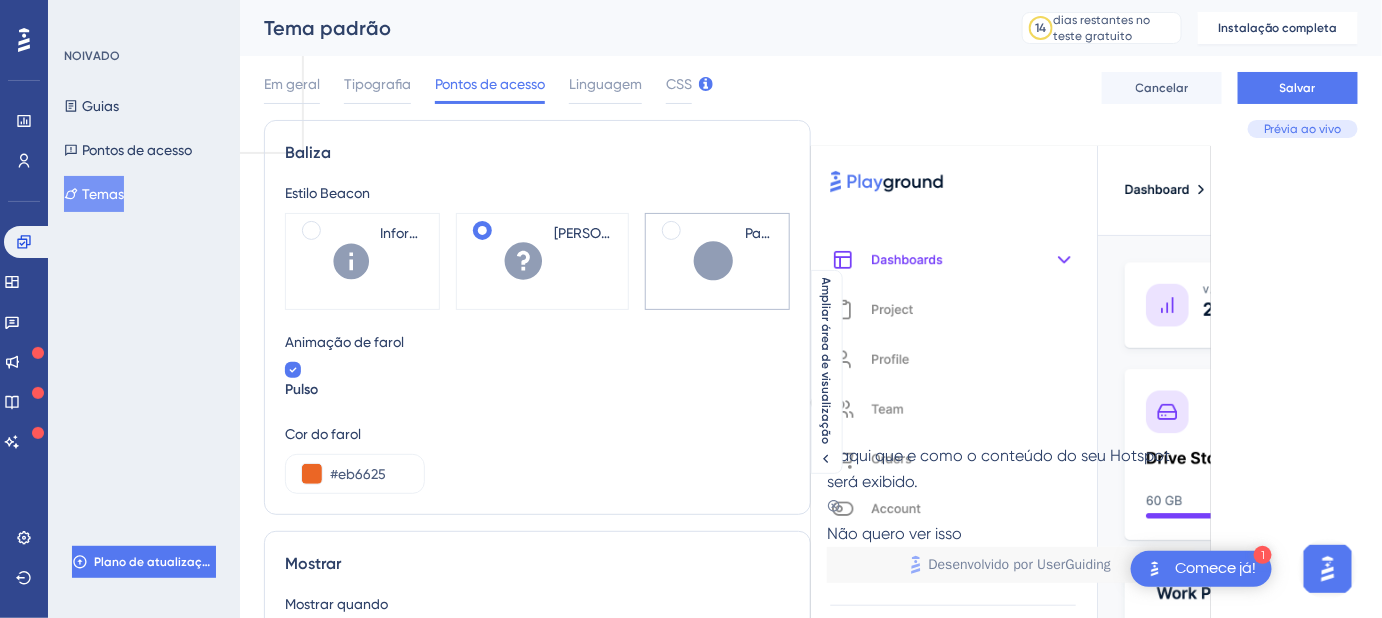 click on "Padrão" at bounding box center [768, 233] 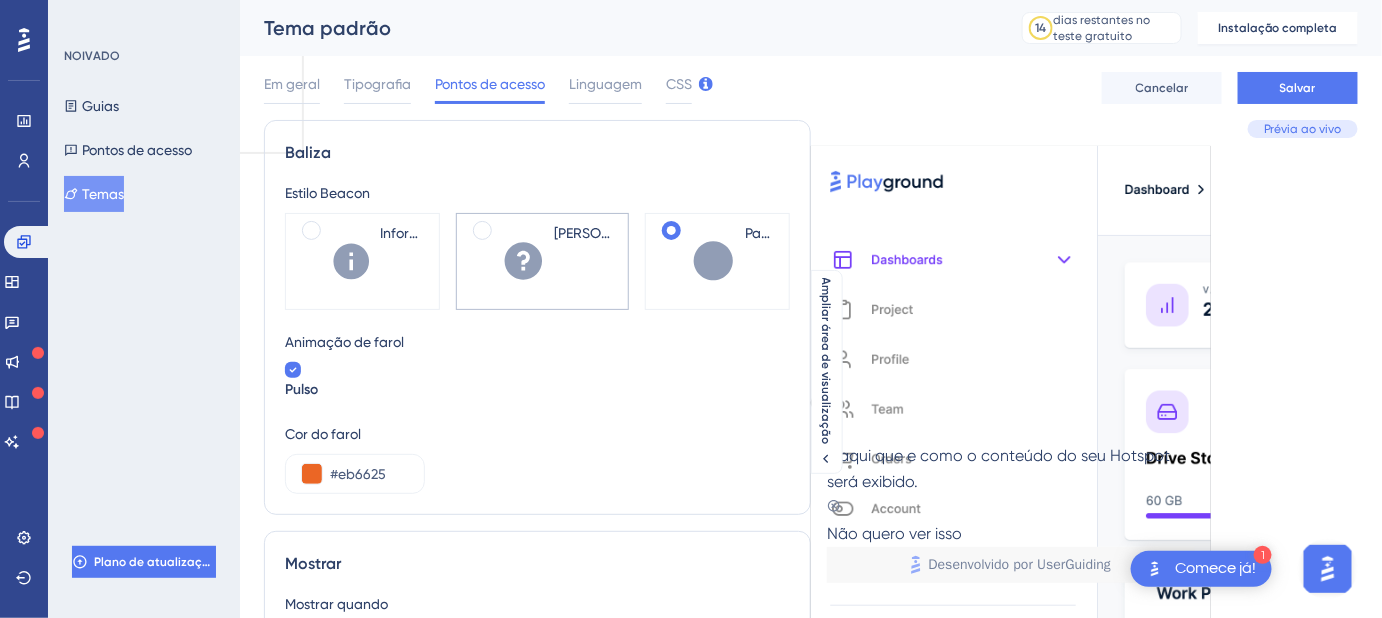 click on "[PERSON_NAME]" at bounding box center (583, 261) 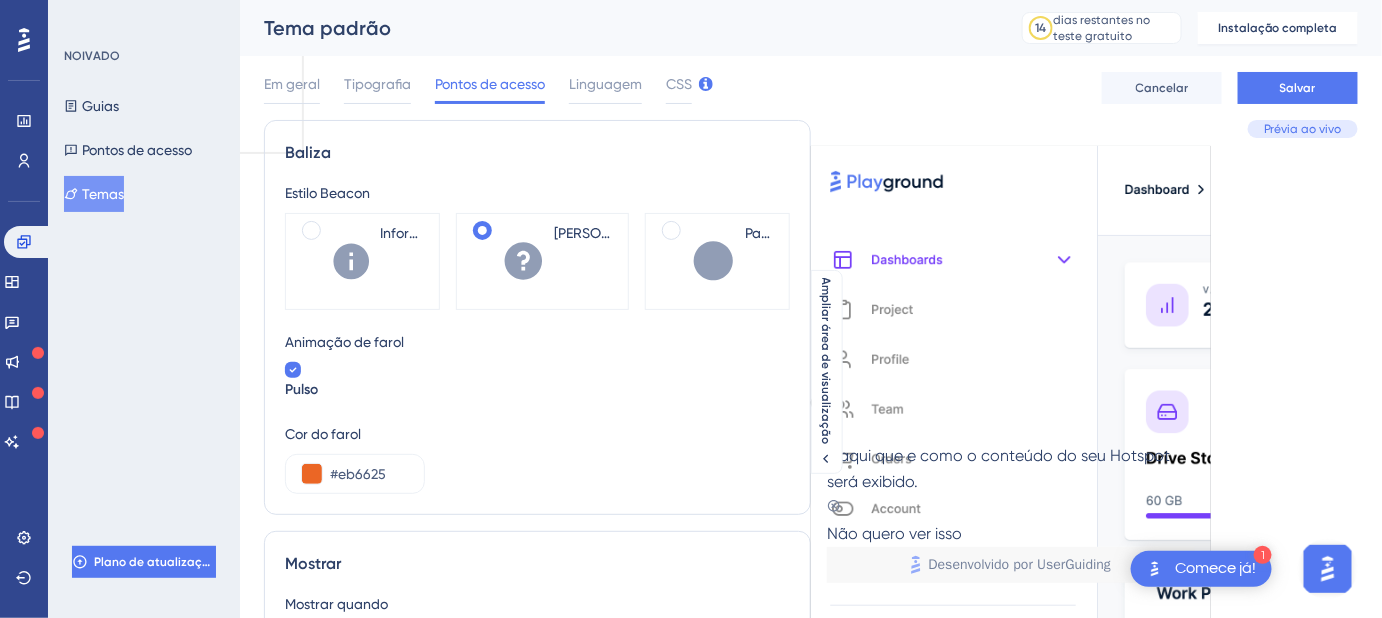 click on "Pulso" at bounding box center (537, 382) 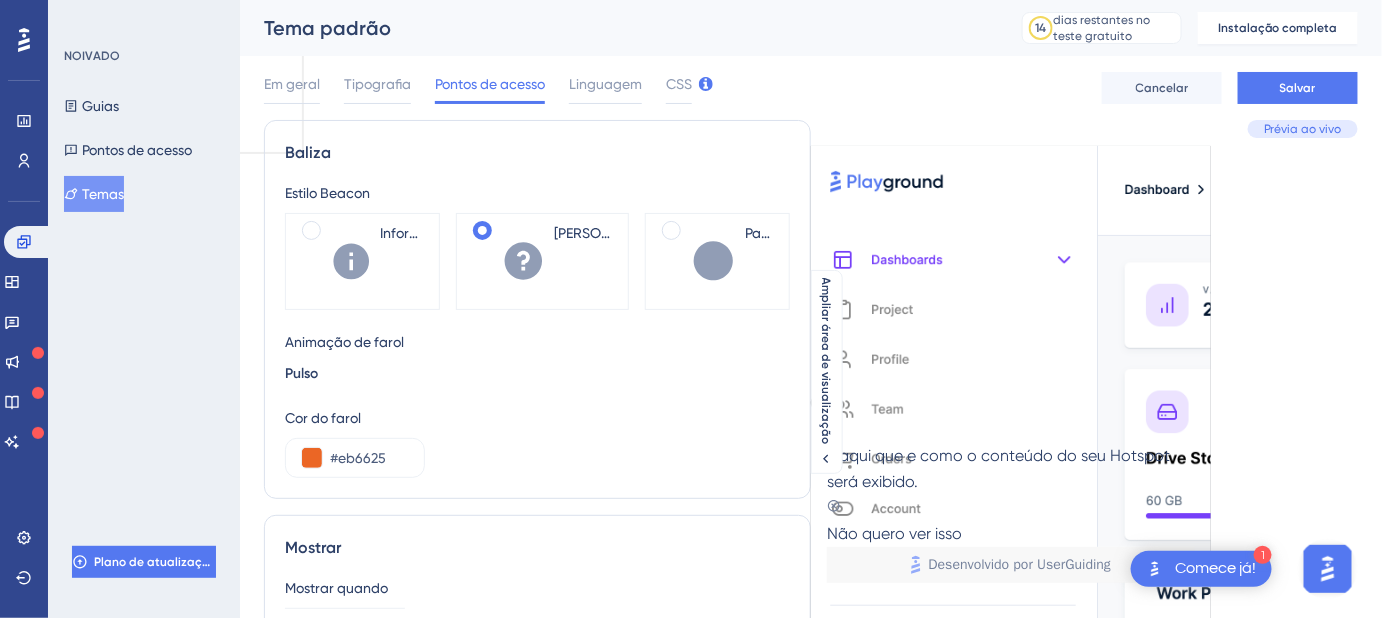 click on "Pulso" at bounding box center [537, 374] 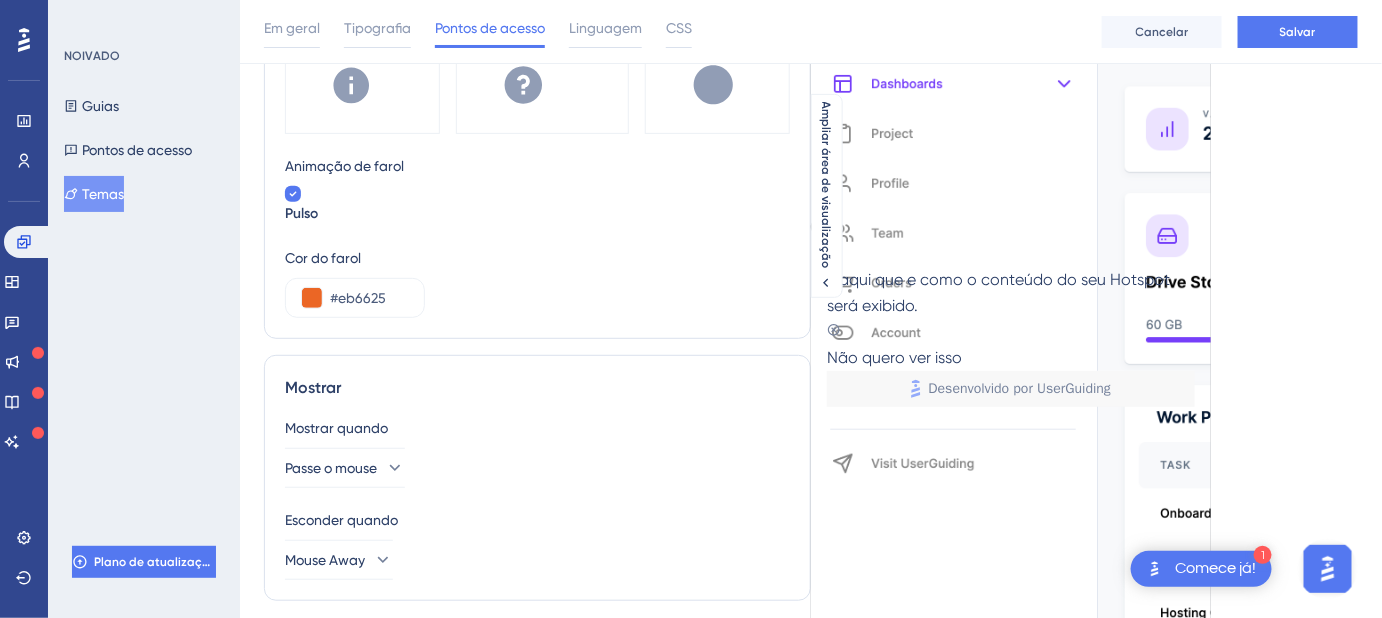 scroll, scrollTop: 299, scrollLeft: 0, axis: vertical 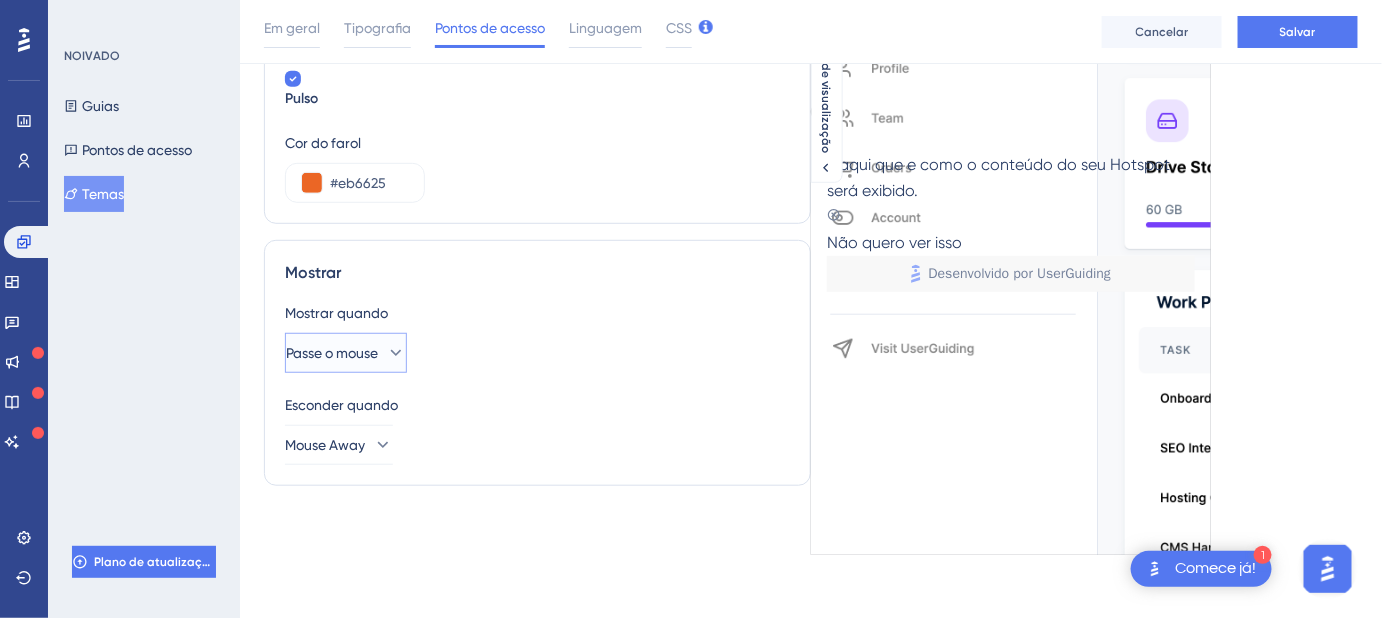click on "Passe o mouse" at bounding box center (346, 353) 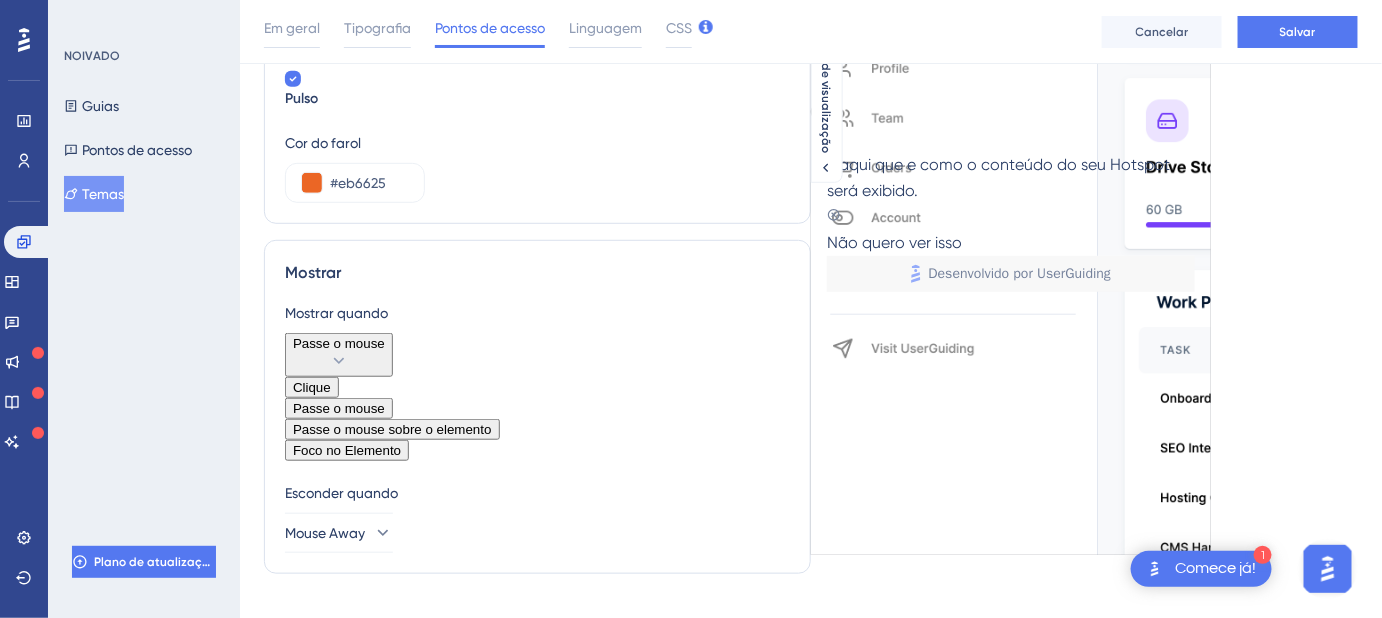 click on "Mostrar Mostrar quando Passe o mouse Clique Clique Passe o mouse Passe o mouse Passe o mouse sobre o elemento Passe o mouse sobre o elemento Foco no Elemento Foco no Elemento Esconder quando Mouse Away" at bounding box center (537, 407) 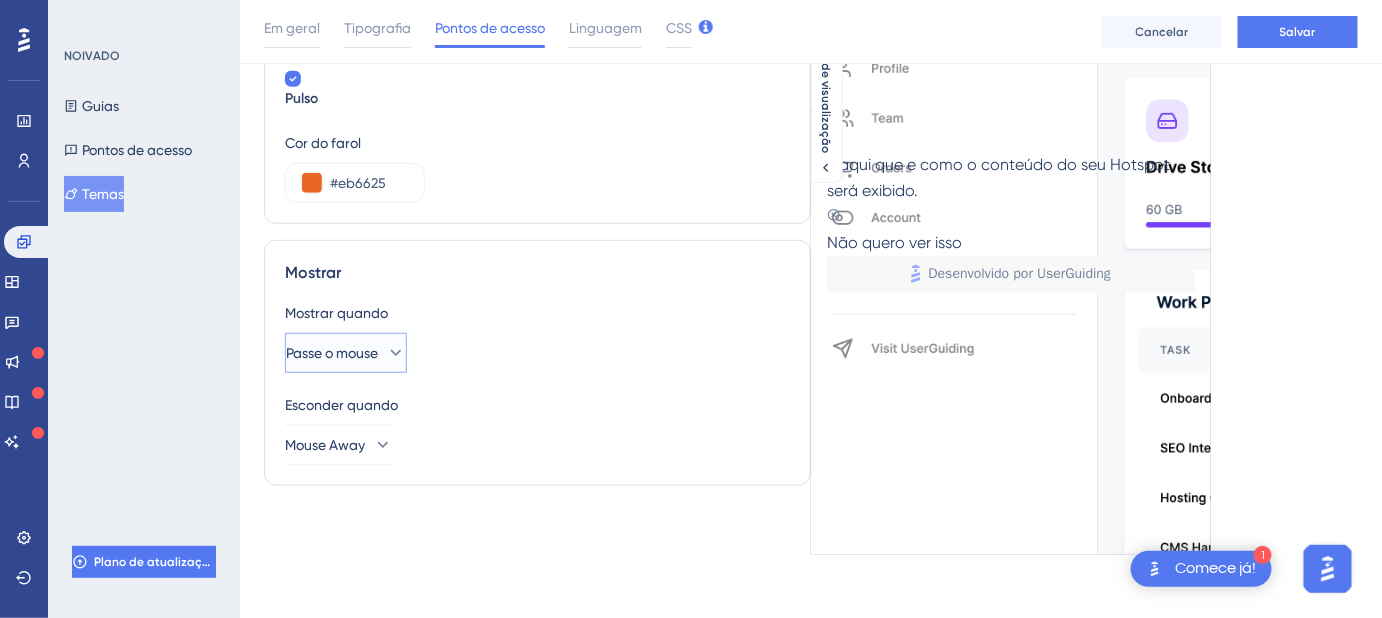click on "Passe o mouse" at bounding box center [346, 353] 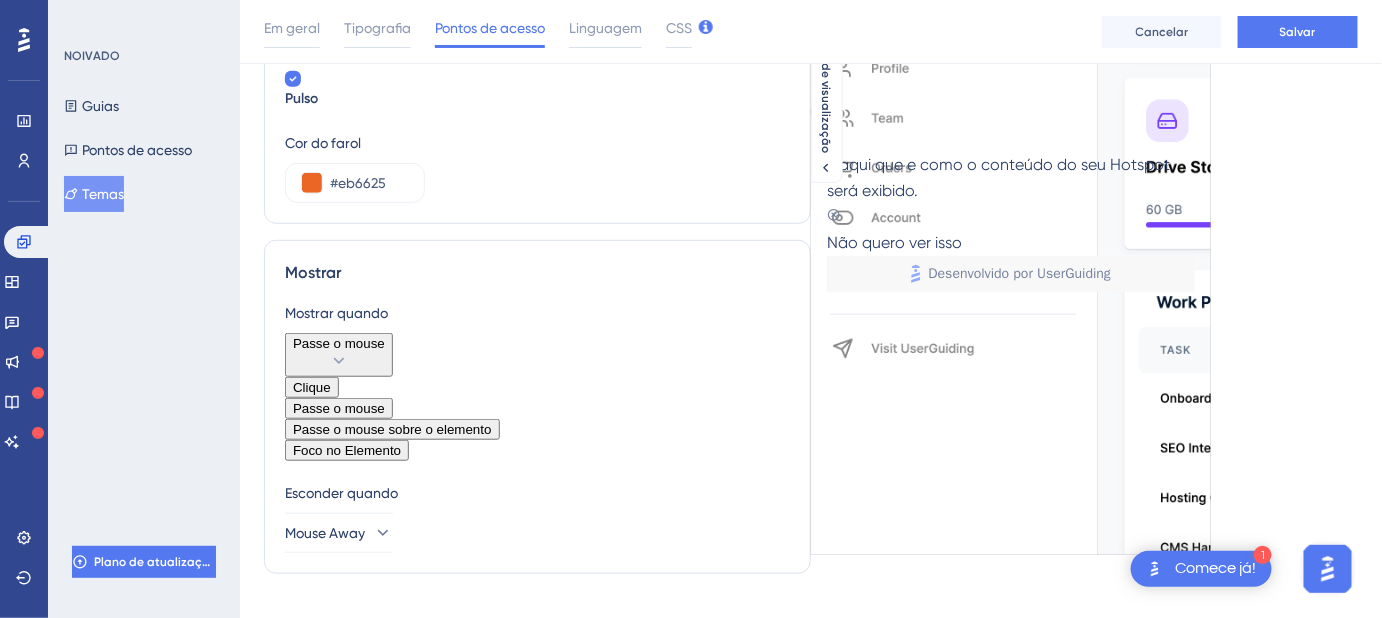 click on "Foco no Elemento" at bounding box center [347, 450] 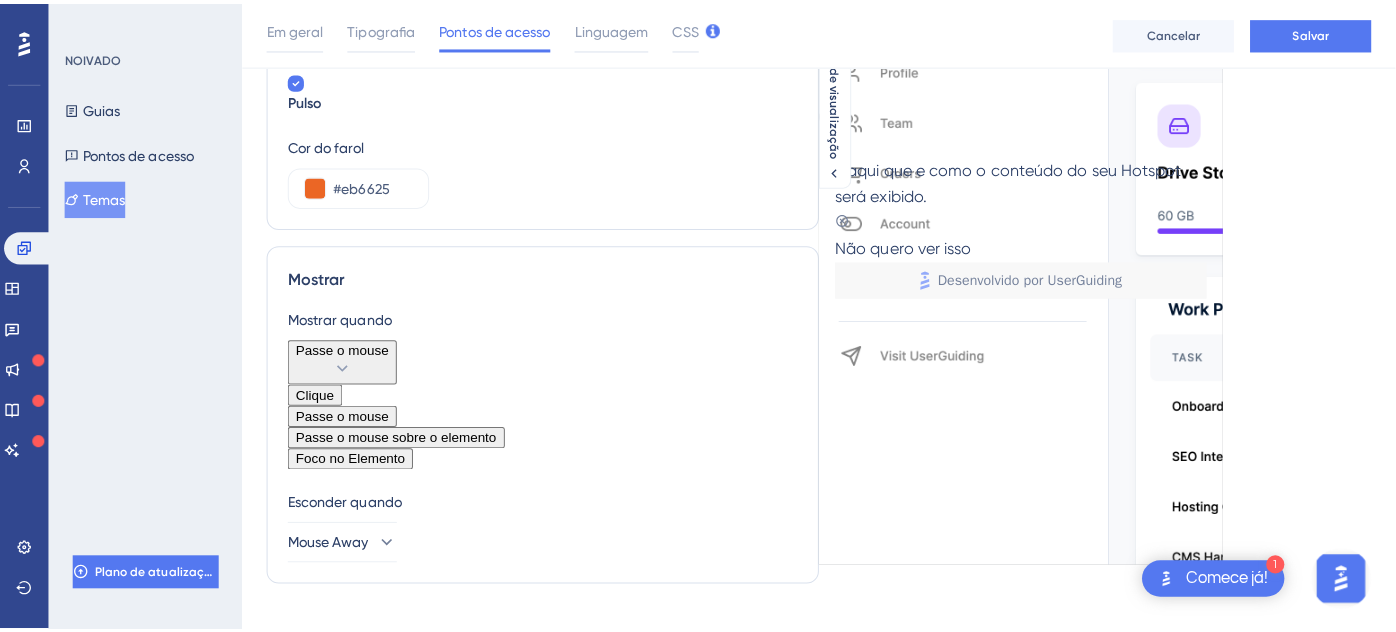 scroll, scrollTop: 0, scrollLeft: 0, axis: both 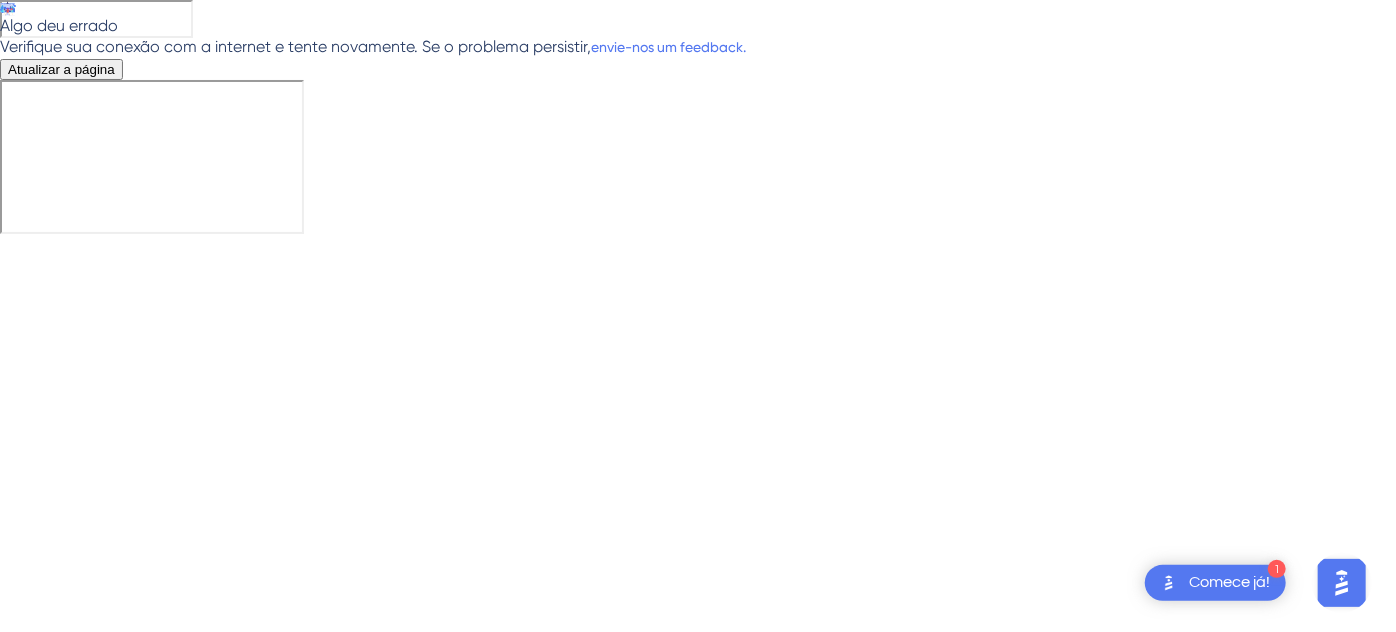 click on "Atualizar a página" at bounding box center [61, 69] 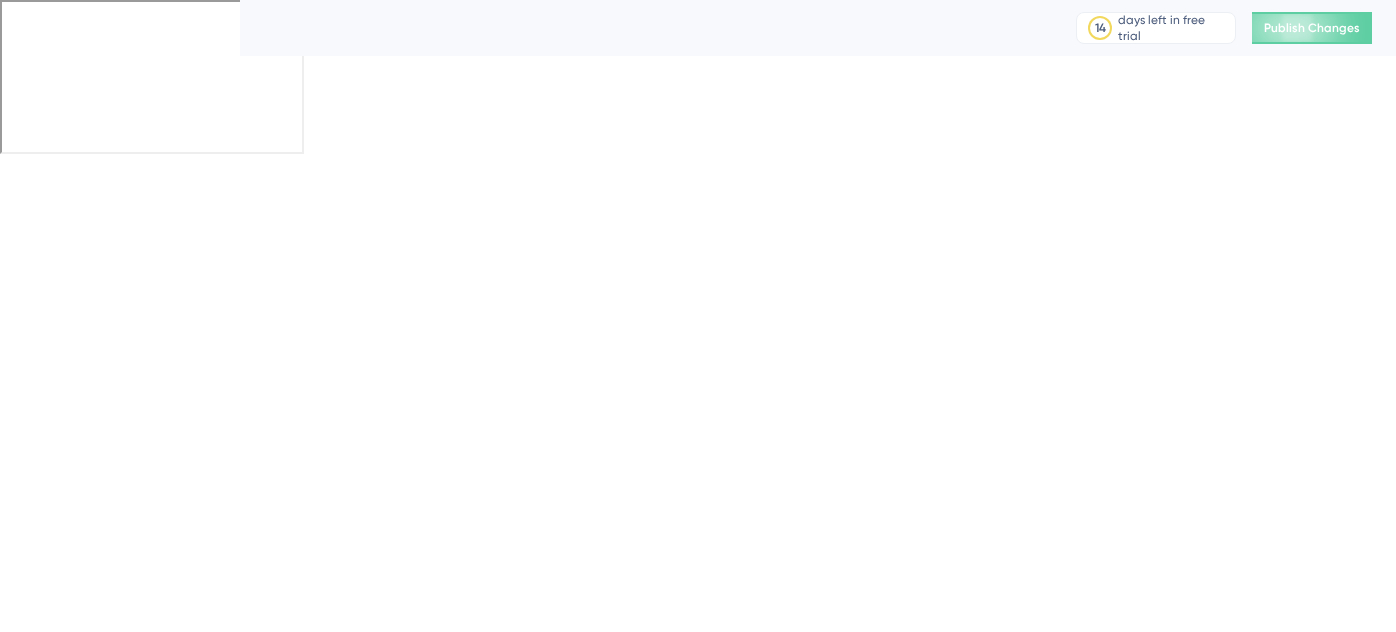 scroll, scrollTop: 0, scrollLeft: 0, axis: both 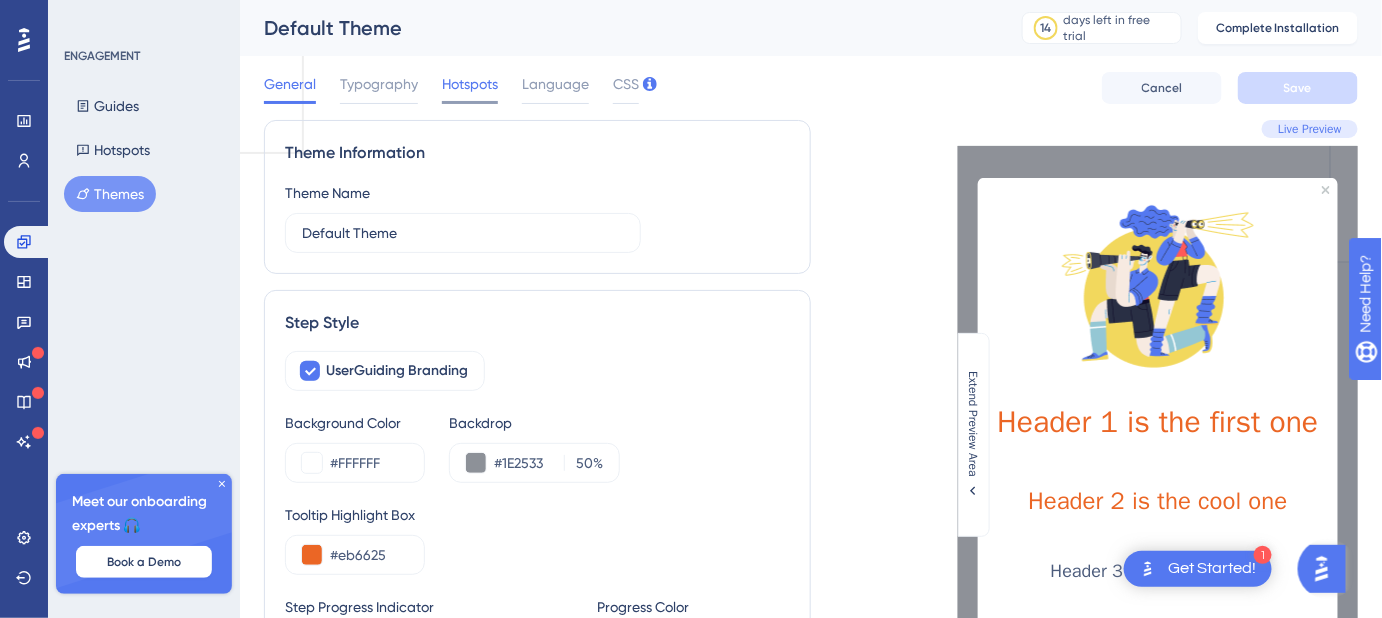 click on "Hotspots" at bounding box center (470, 84) 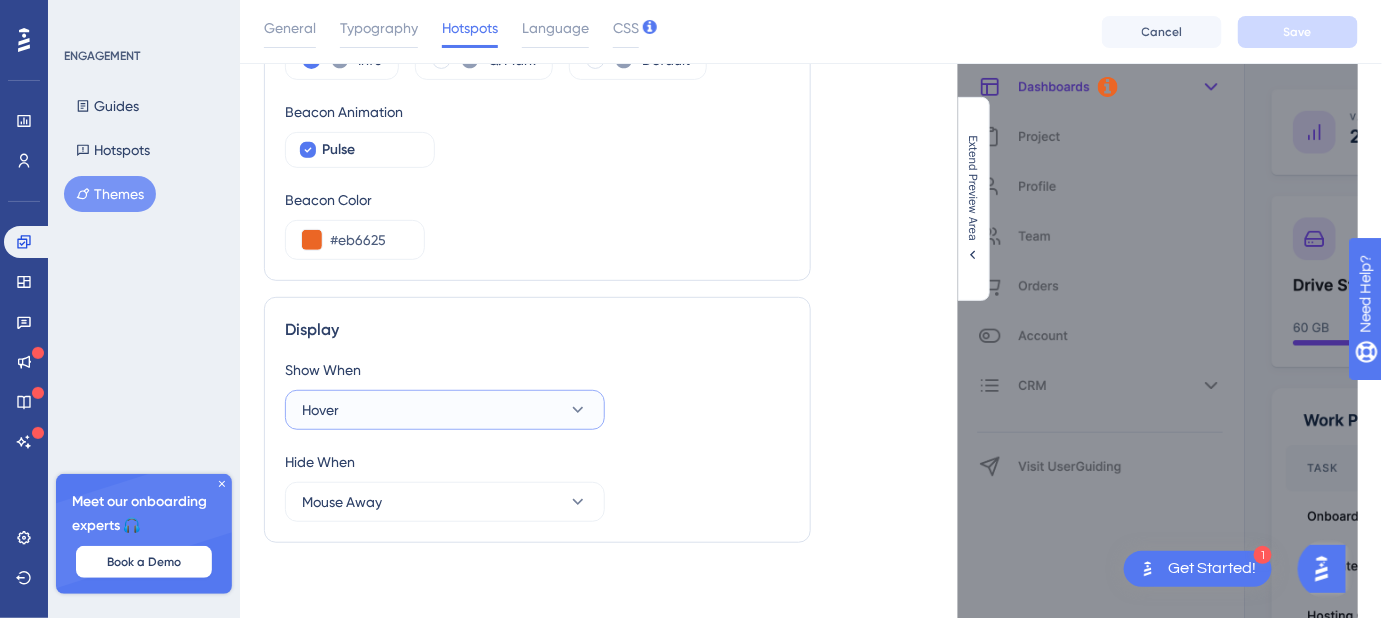 click on "Hover" at bounding box center (445, 410) 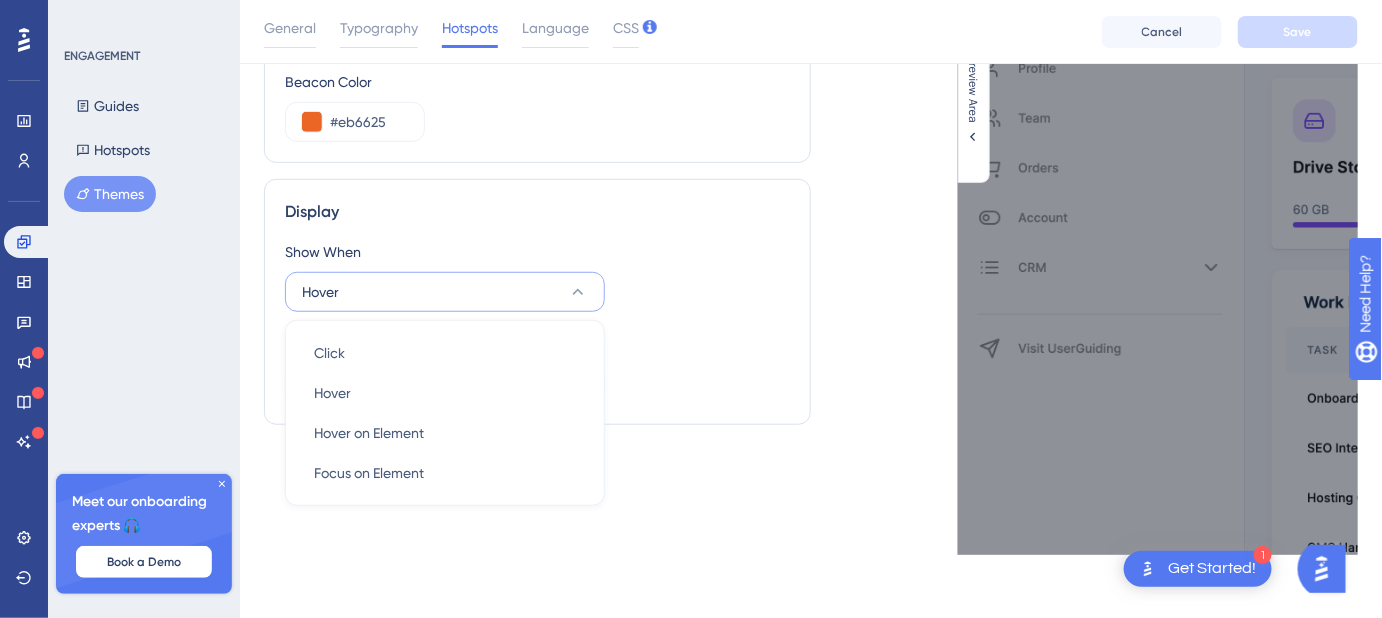 click on "Show When Hover Click Click Hover Hover Hover on Element Hover on Element Focus on Element Focus on Element" at bounding box center (537, 276) 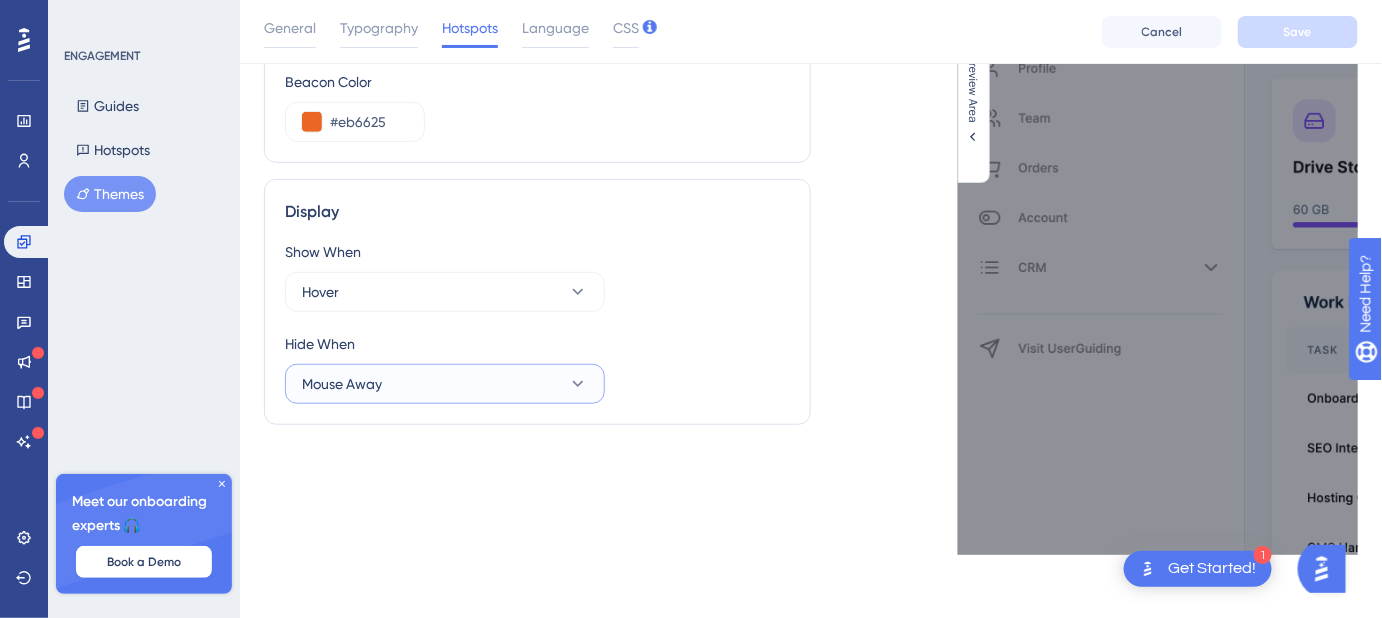 click on "Mouse Away" at bounding box center [445, 384] 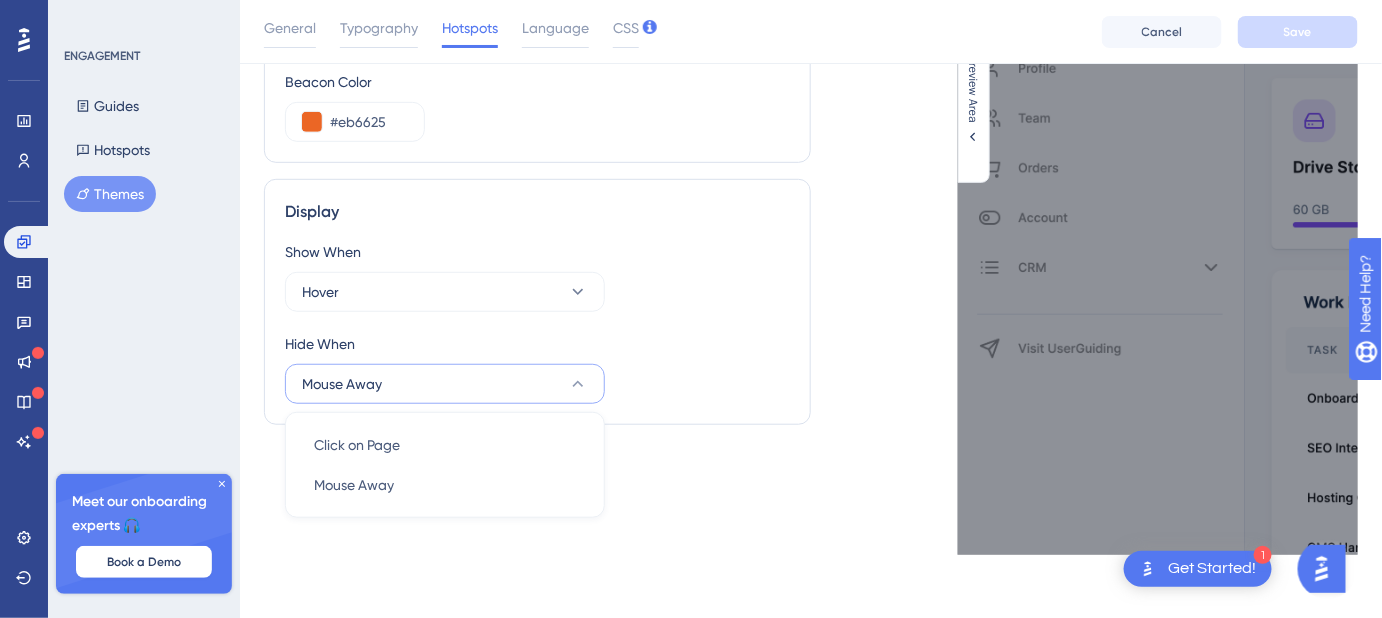click on "Show When Hover Hide When Mouse Away Click on Page Click on Page Mouse Away Mouse Away" at bounding box center [537, 322] 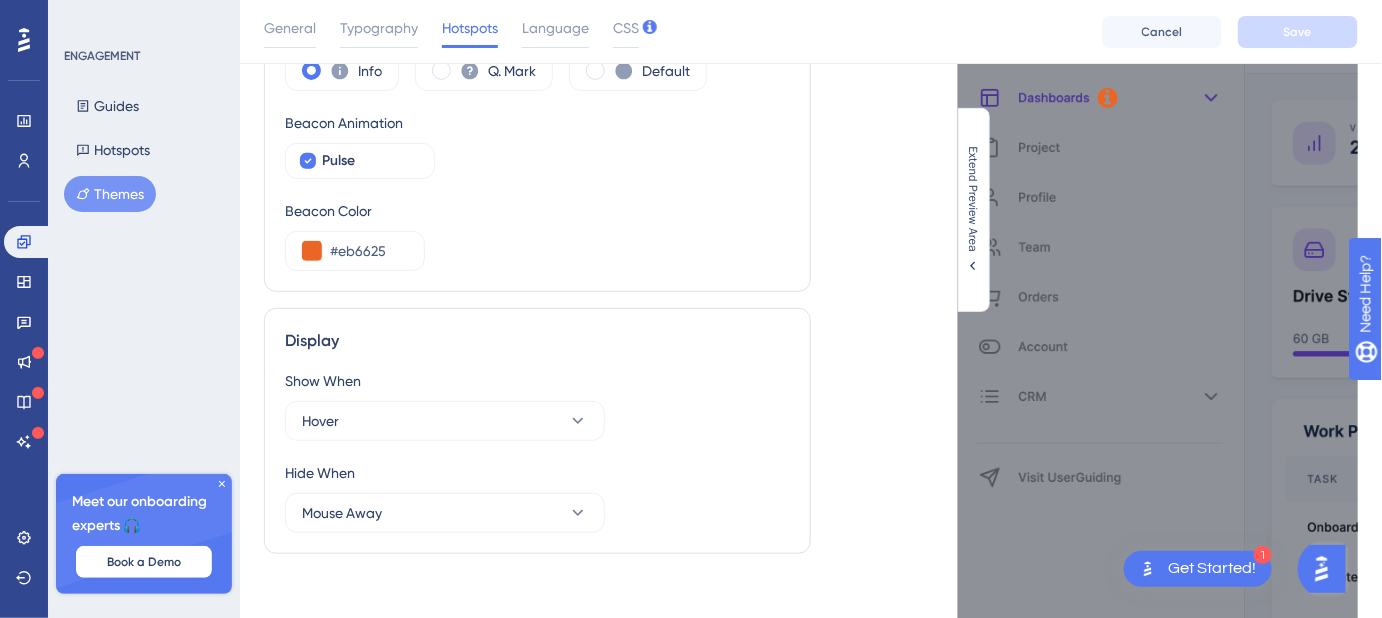 scroll, scrollTop: 26, scrollLeft: 0, axis: vertical 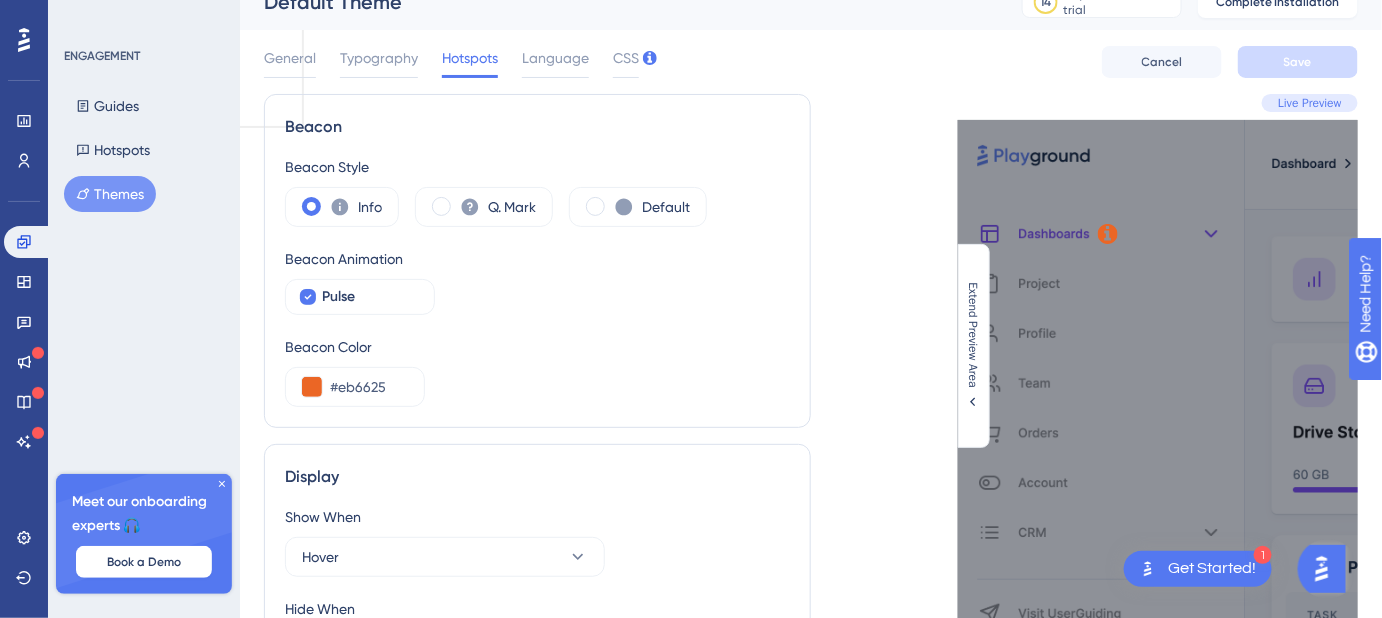 click at bounding box center [1108, 234] 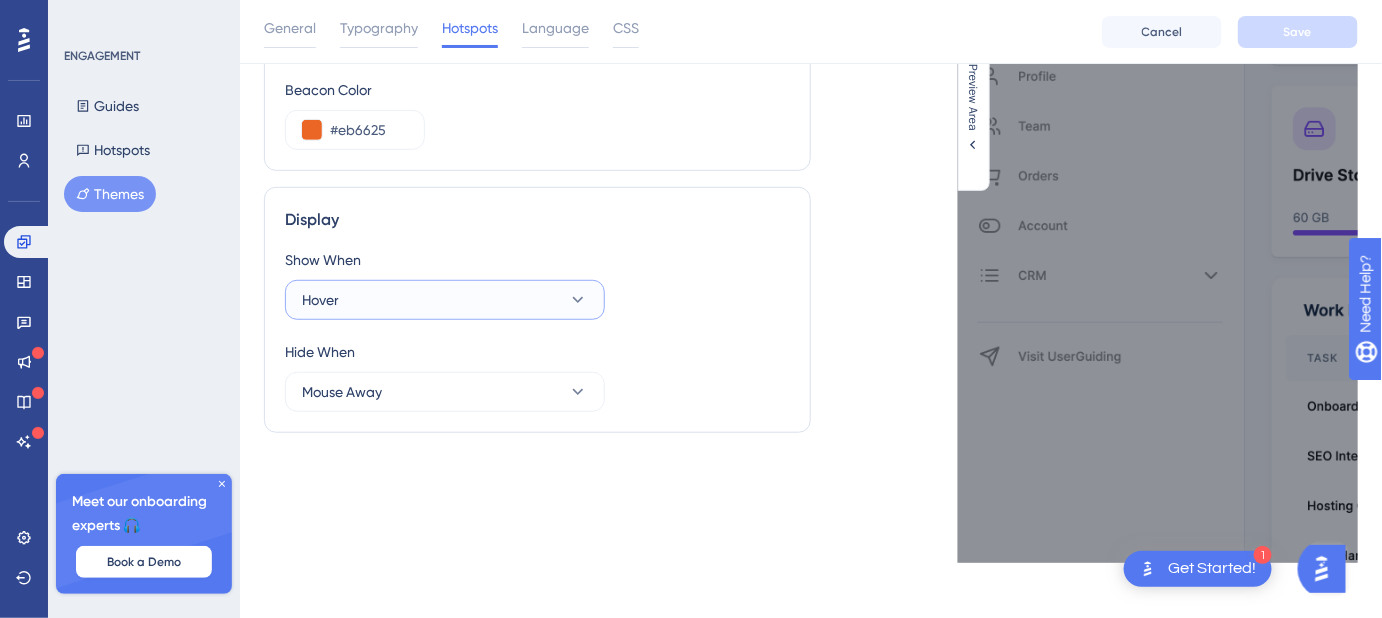 click on "Hover" at bounding box center [445, 300] 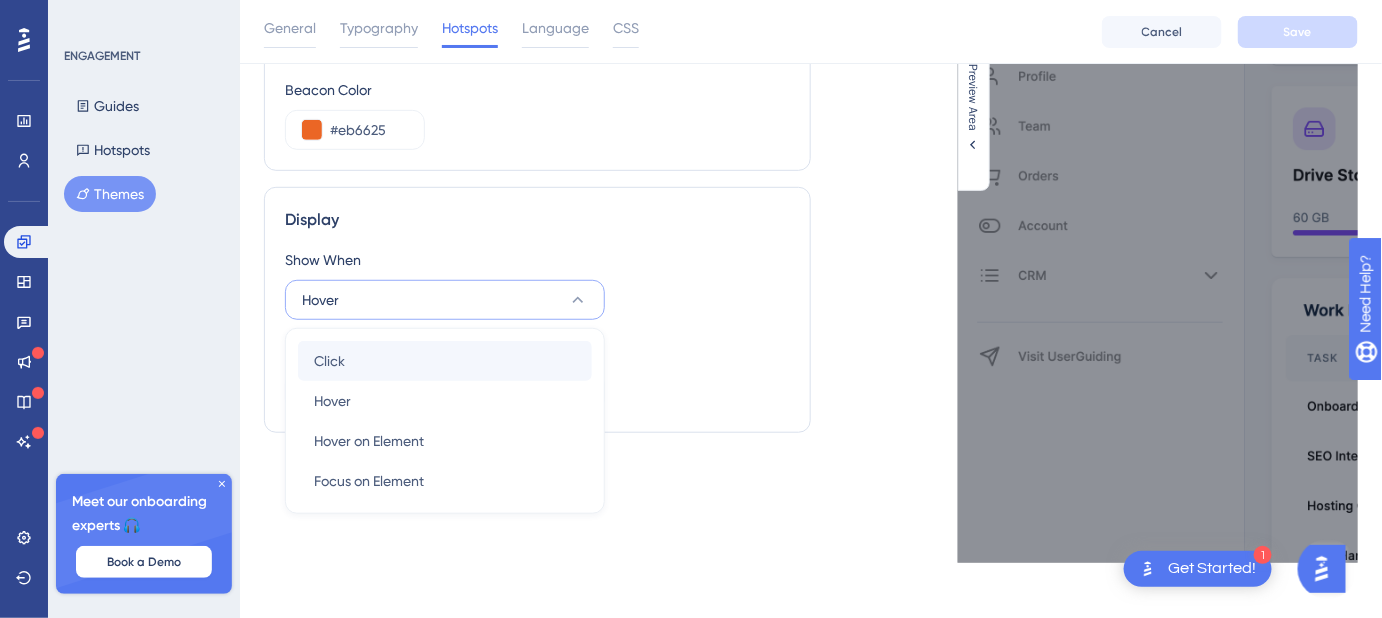 scroll, scrollTop: 299, scrollLeft: 0, axis: vertical 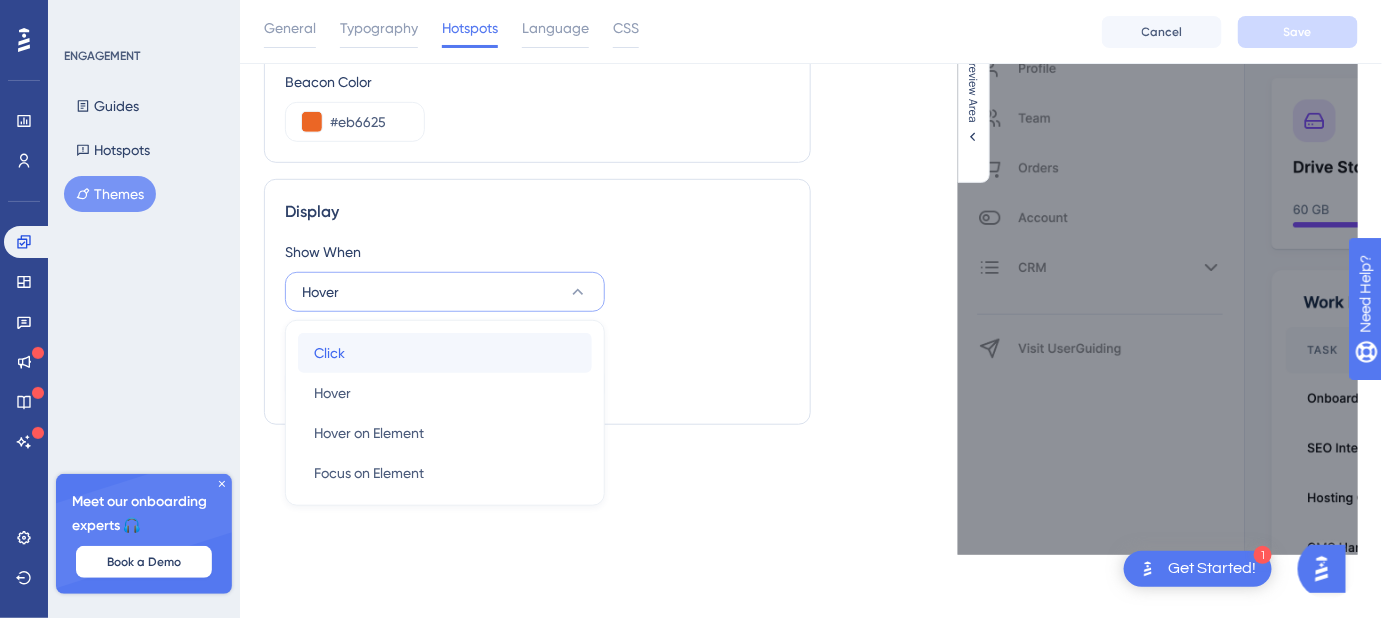 click on "Click Click" at bounding box center (445, 353) 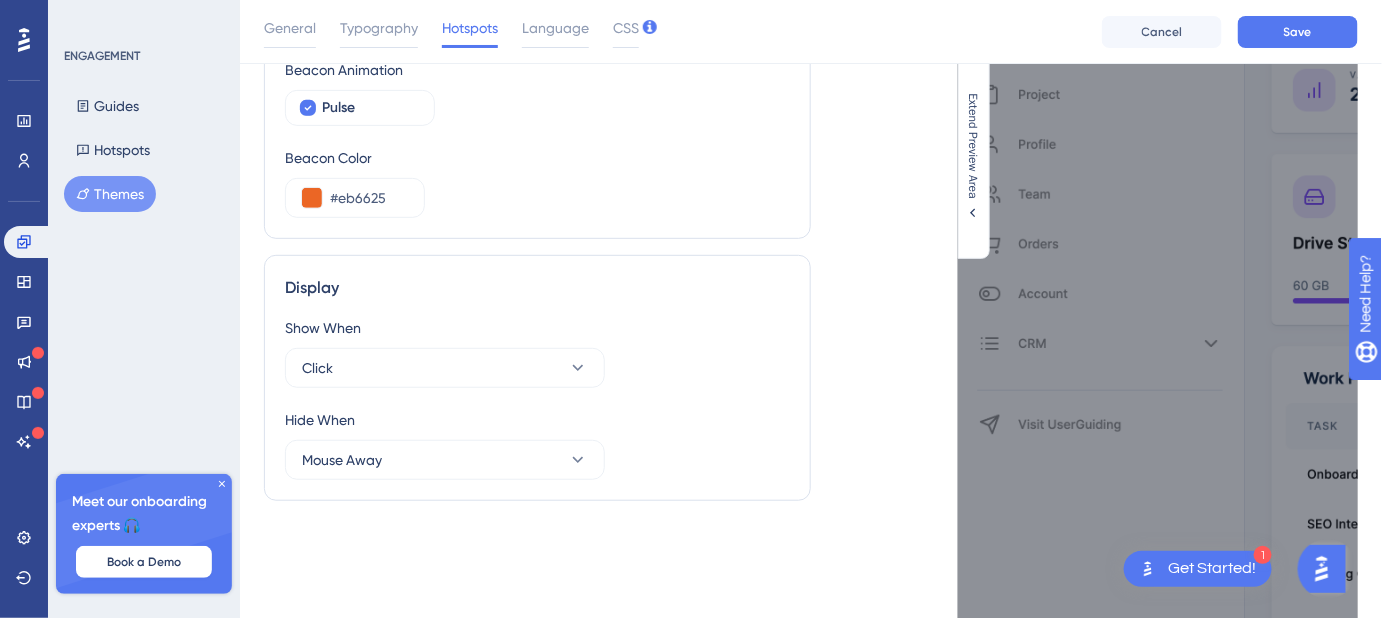 scroll, scrollTop: 117, scrollLeft: 0, axis: vertical 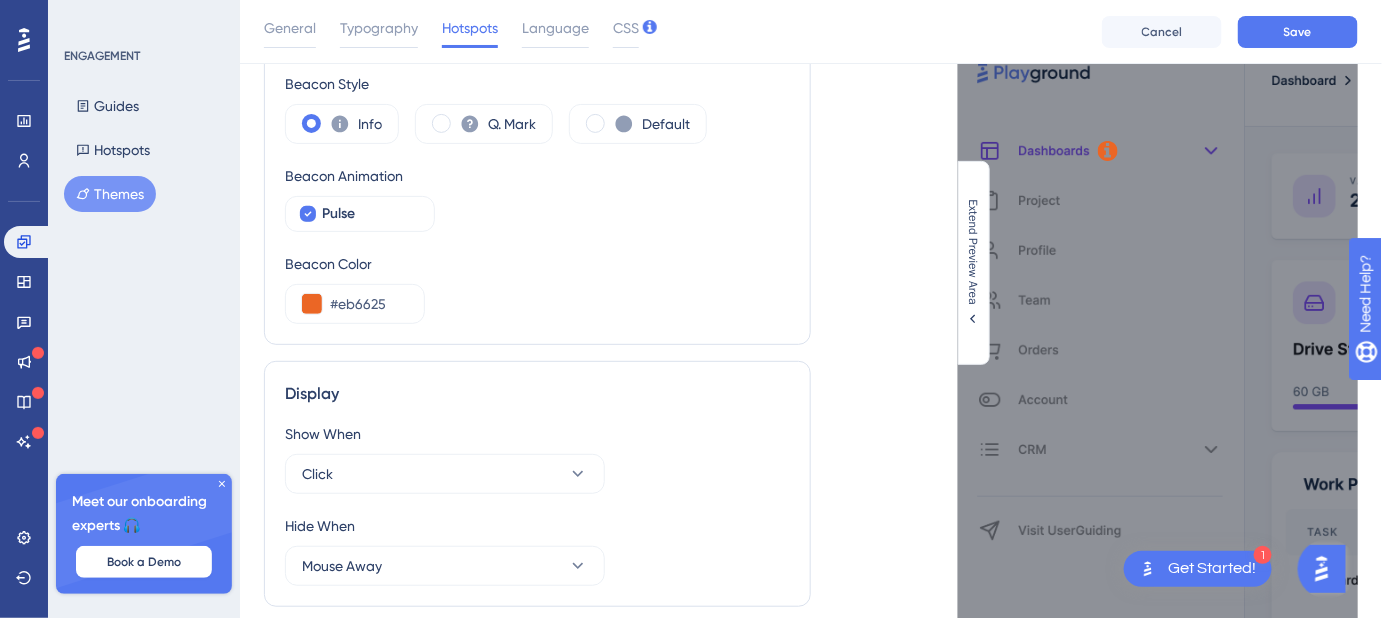 click at bounding box center [1108, 151] 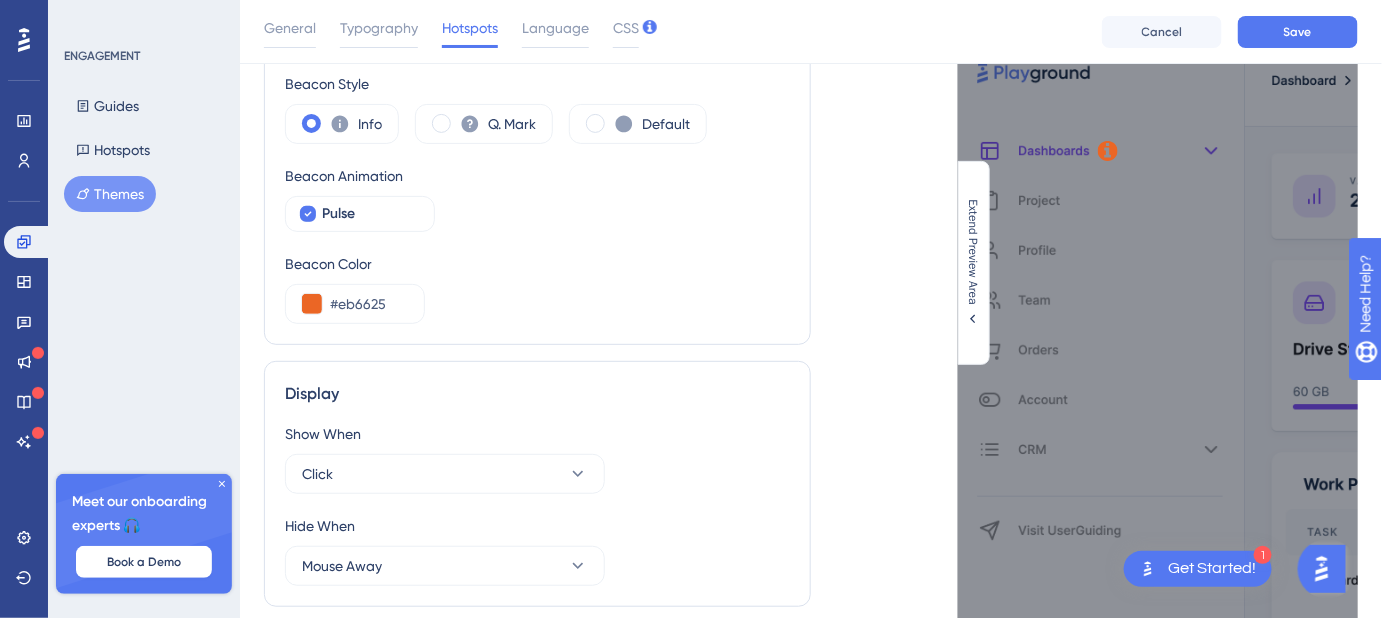 click at bounding box center [1108, 151] 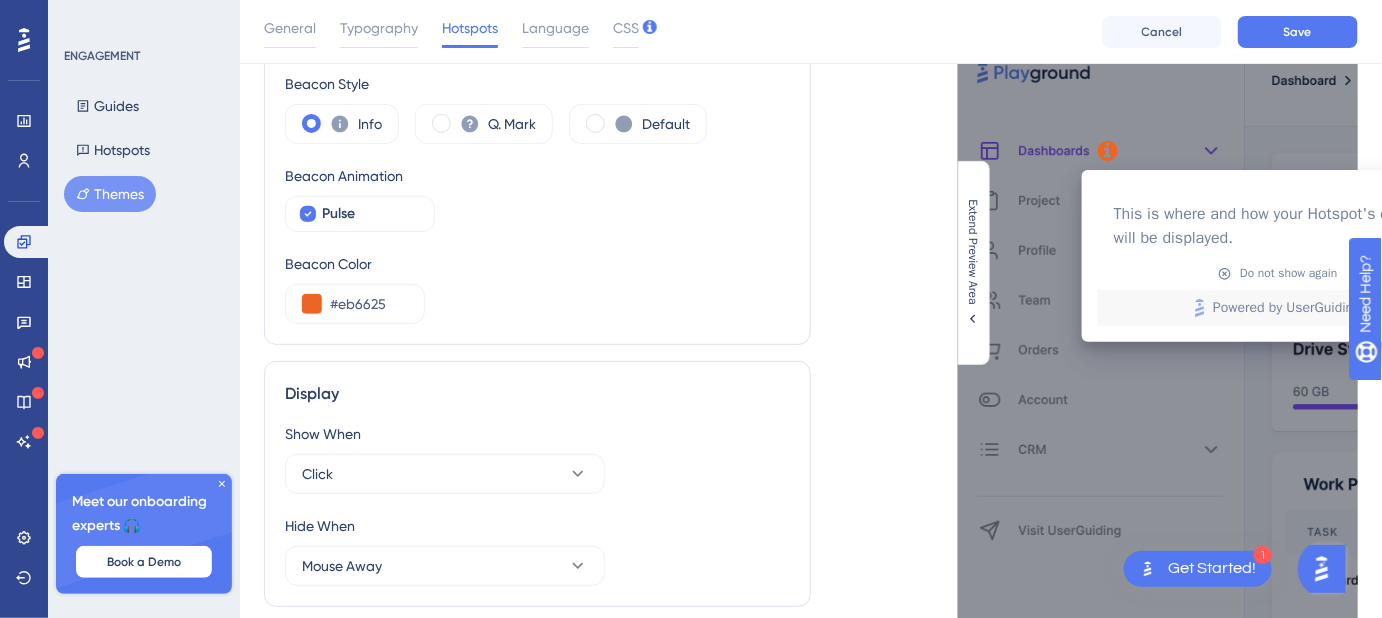 click at bounding box center (1108, 151) 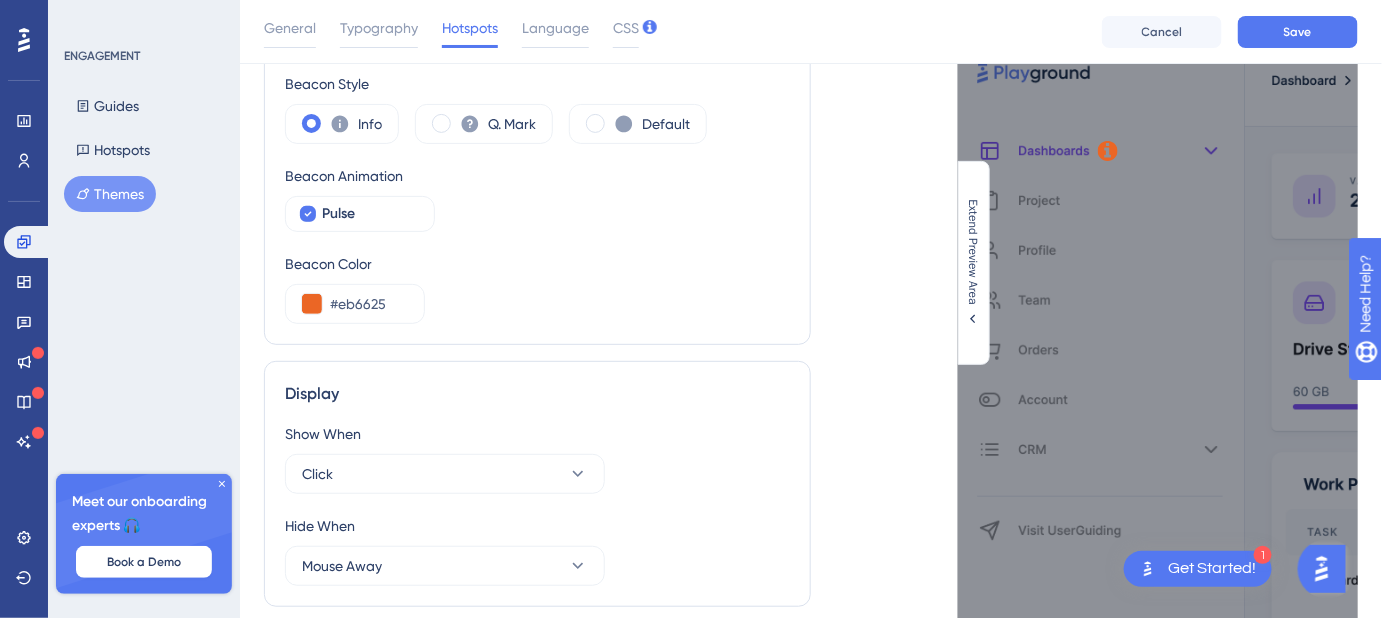 click on "This is where and how your Hotspot's content will be displayed. Do not show again Powered by UserGuiding" at bounding box center [1158, 387] 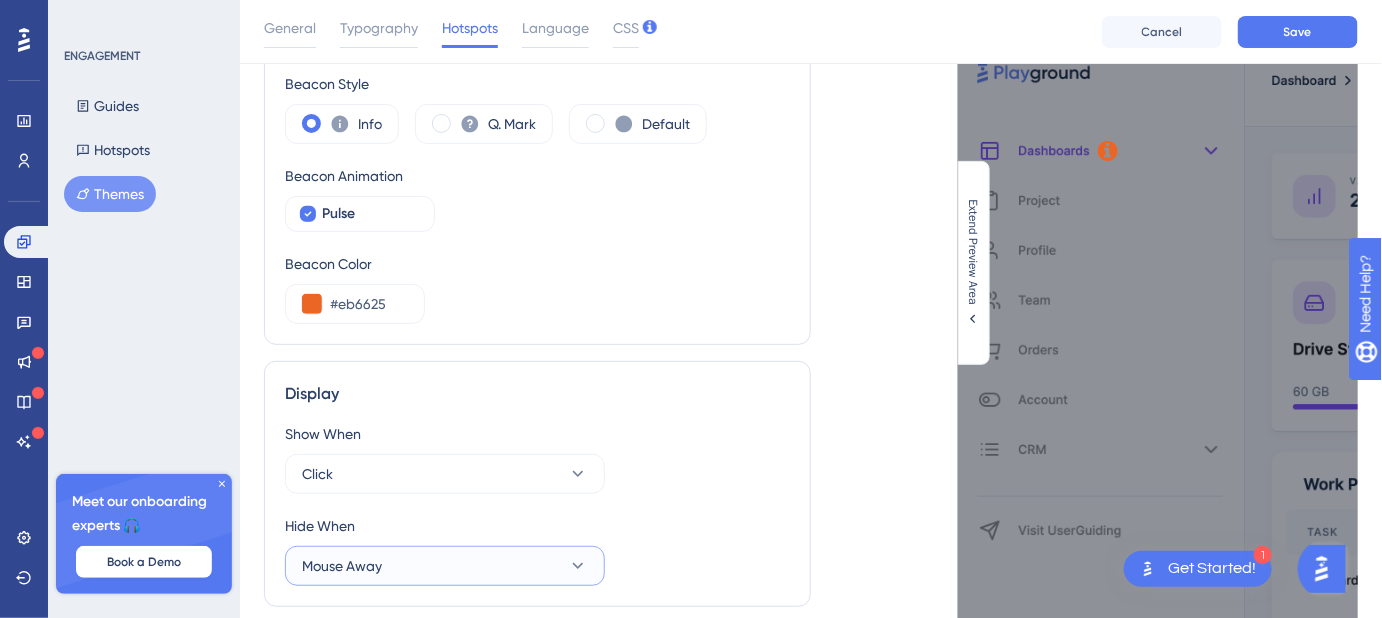 click on "Mouse Away" at bounding box center [342, 566] 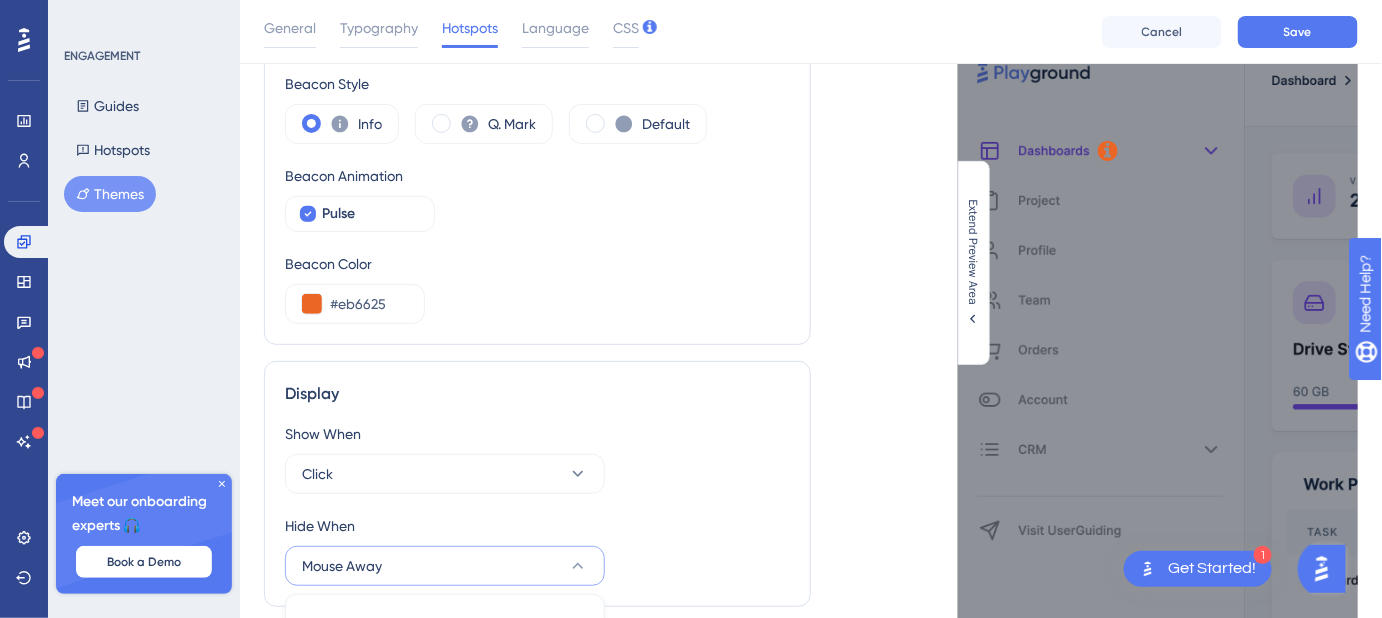scroll, scrollTop: 299, scrollLeft: 0, axis: vertical 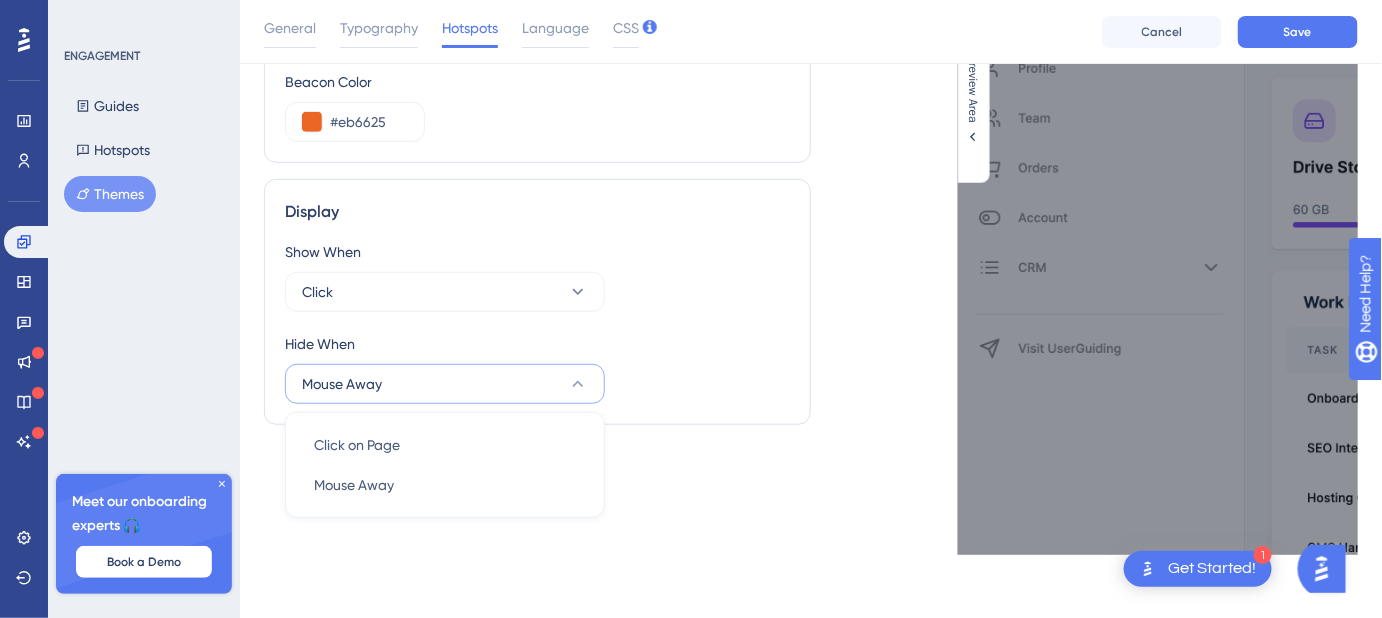 click on "Beacon Beacon Style Info Q. Mark Default Beacon Animation Pulse Beacon Color #eb6625 Display Show When Click Hide When Mouse Away Click on Page Click on Page Mouse Away Mouse Away" at bounding box center [537, 192] 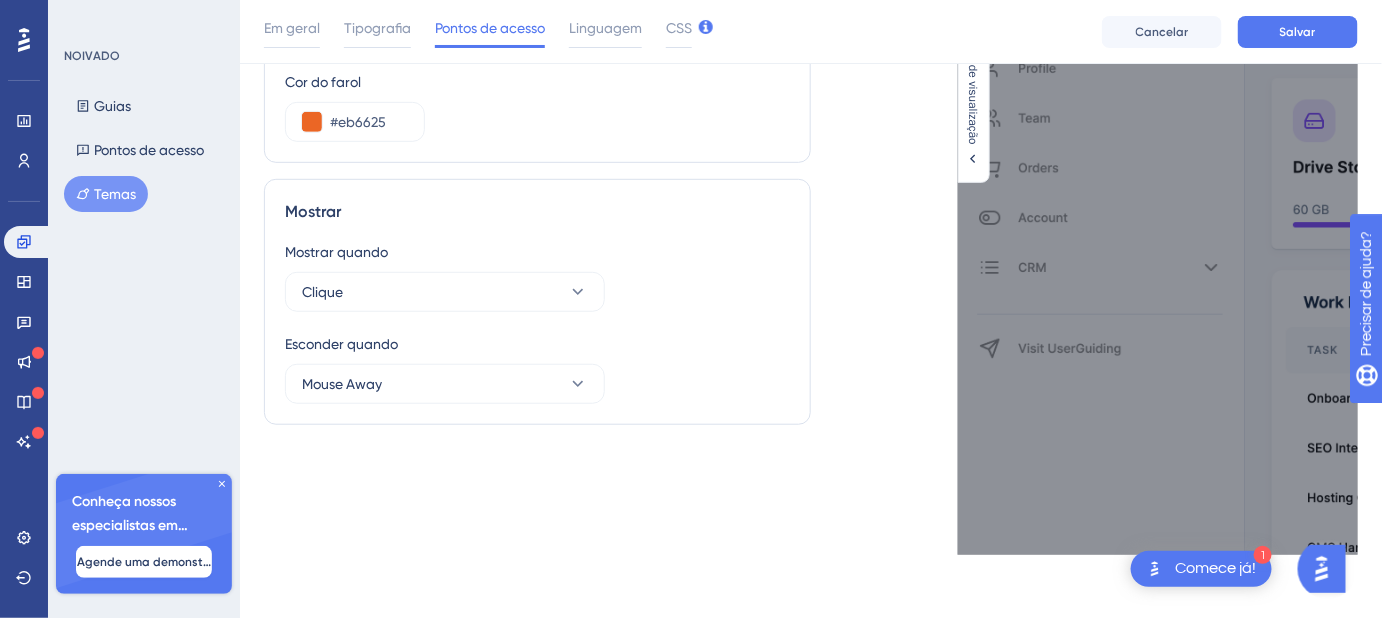 click on "Baliza Estilo Beacon Informações [PERSON_NAME] Animação de farol Pulso Cor do farol #eb6625 Mostrar Mostrar quando Clique Esconder quando Mouse Away" at bounding box center (537, 192) 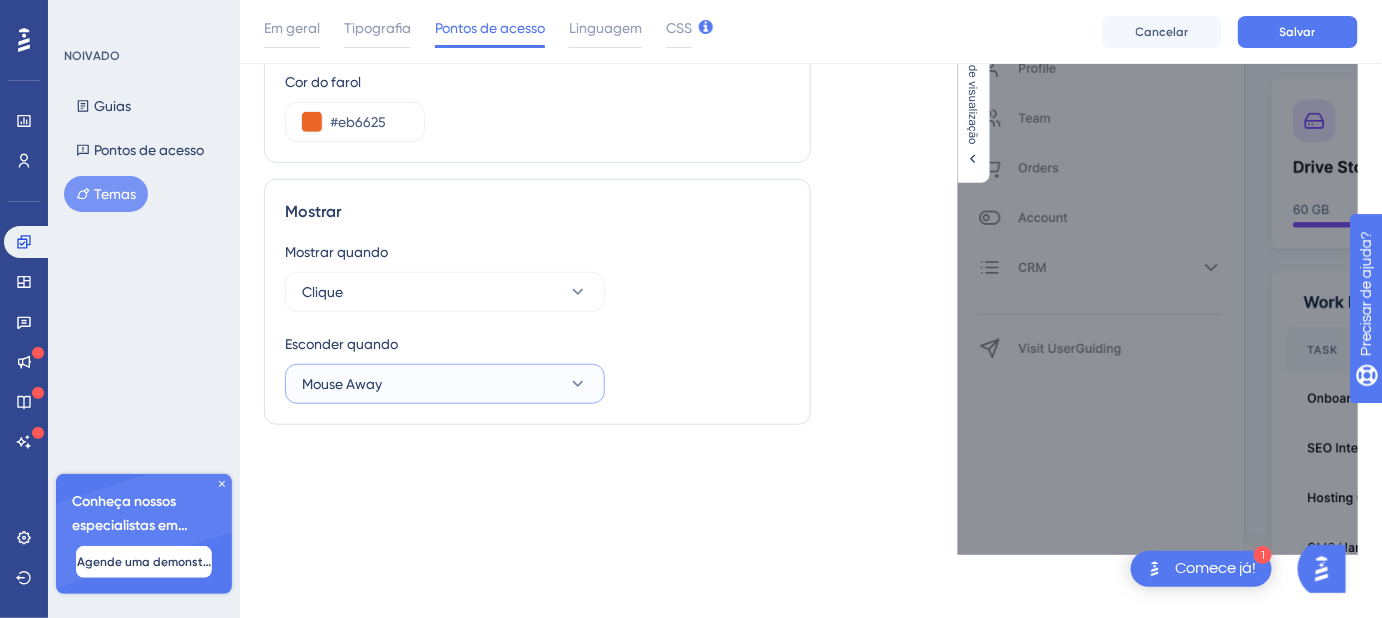 click on "Mouse Away" at bounding box center [445, 384] 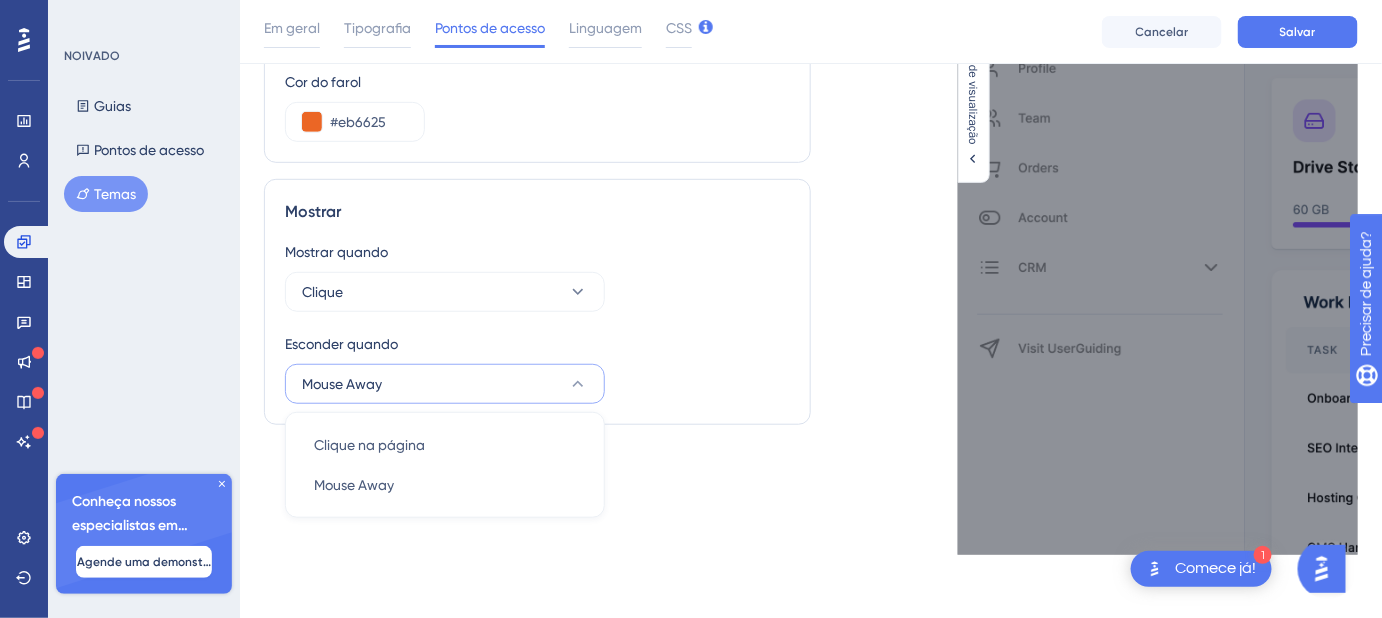click on "Mouse Away" at bounding box center [445, 384] 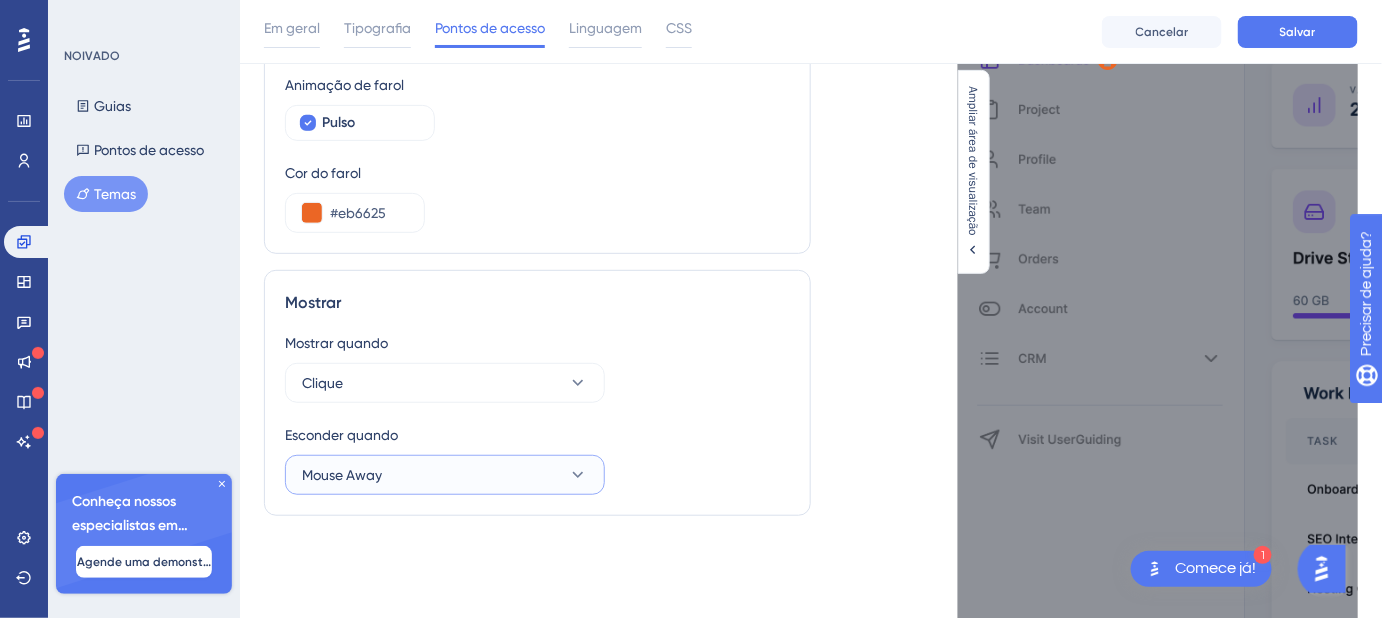 click on "Mouse Away" at bounding box center (445, 475) 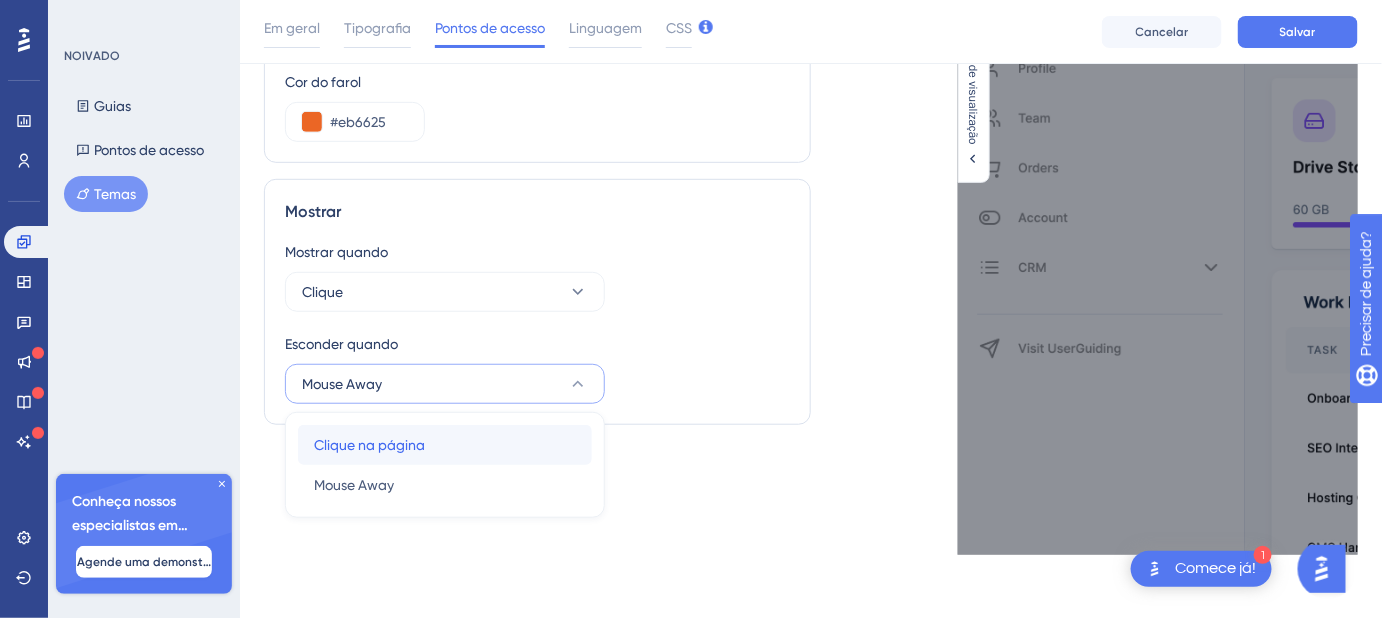 click on "Clique na página" at bounding box center (369, 445) 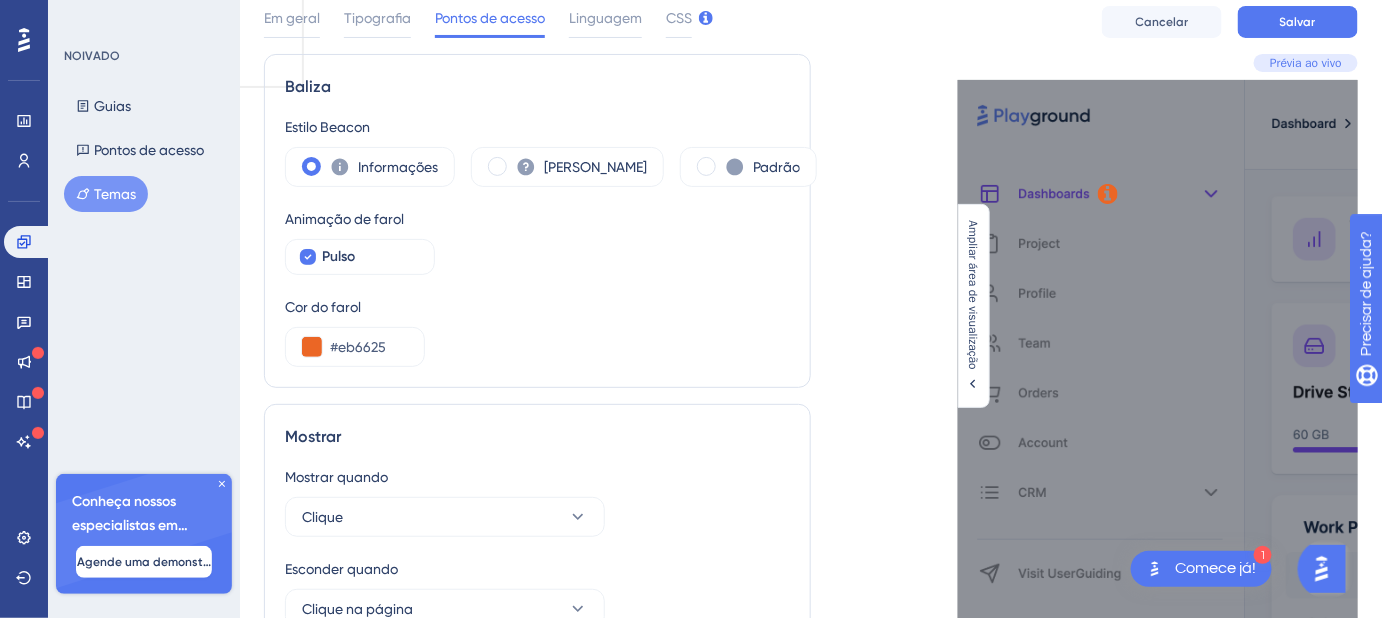 scroll, scrollTop: 117, scrollLeft: 0, axis: vertical 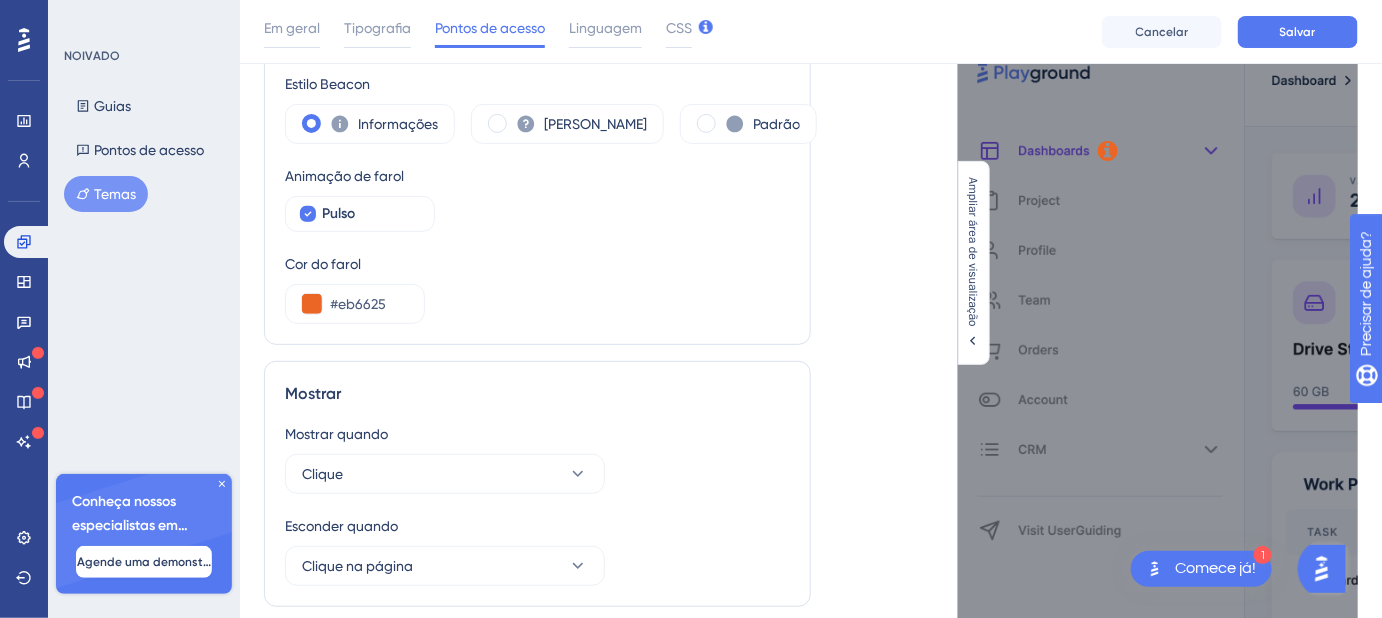 click at bounding box center (1108, 151) 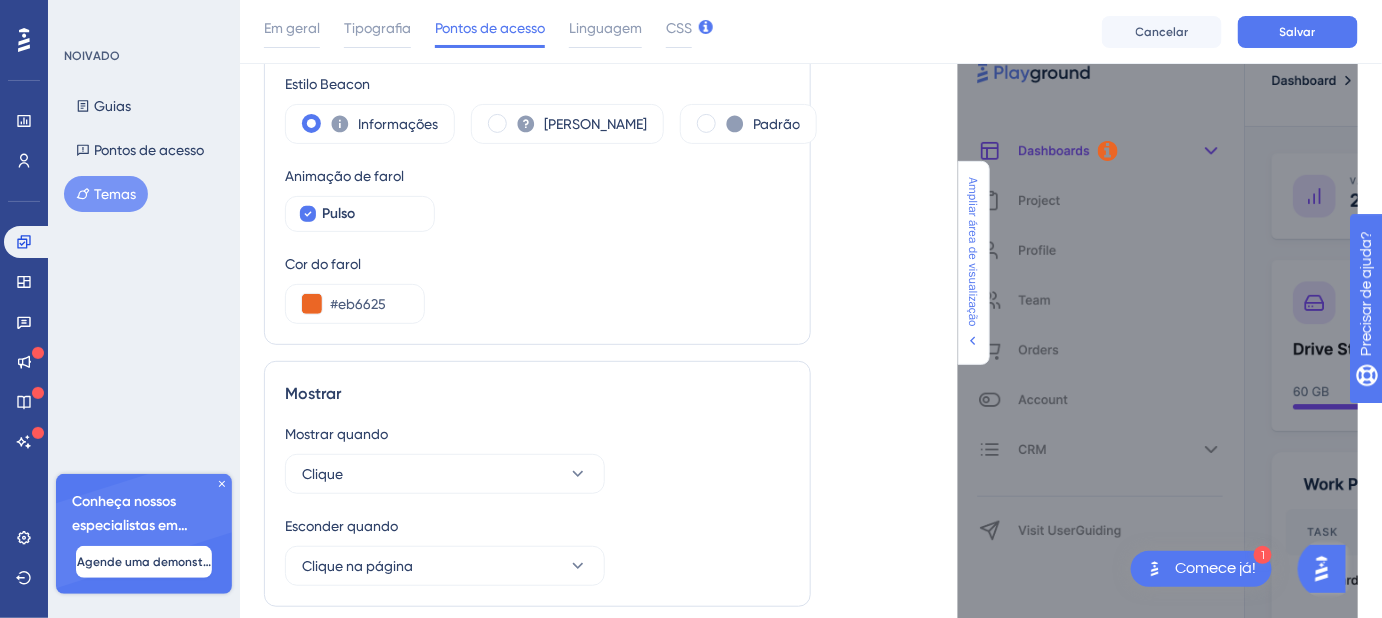 click on "Ampliar área de visualização" at bounding box center [973, 251] 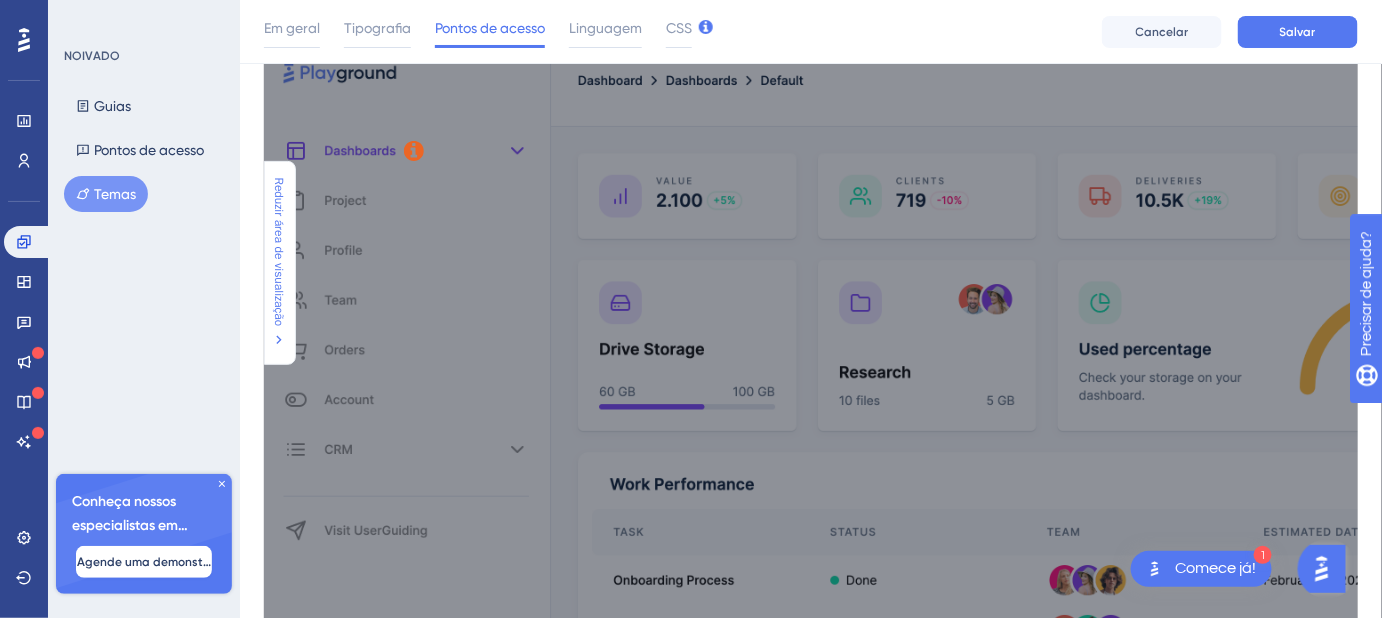 click at bounding box center (414, 151) 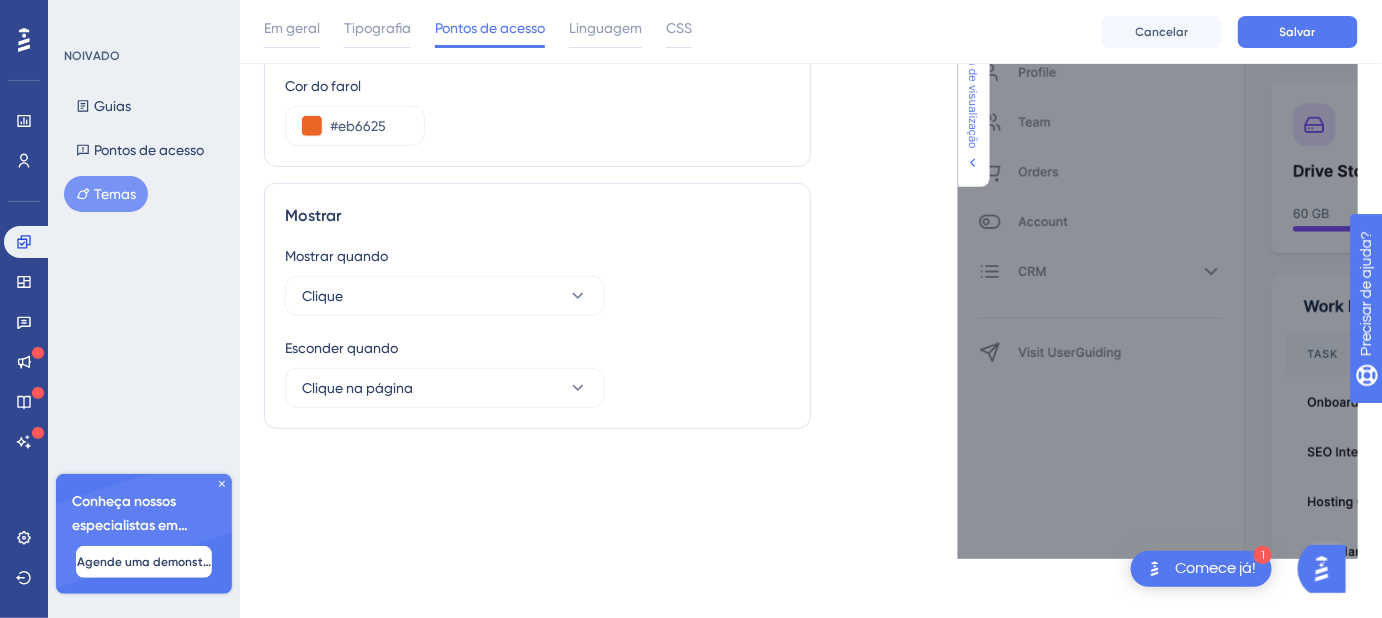 scroll, scrollTop: 299, scrollLeft: 0, axis: vertical 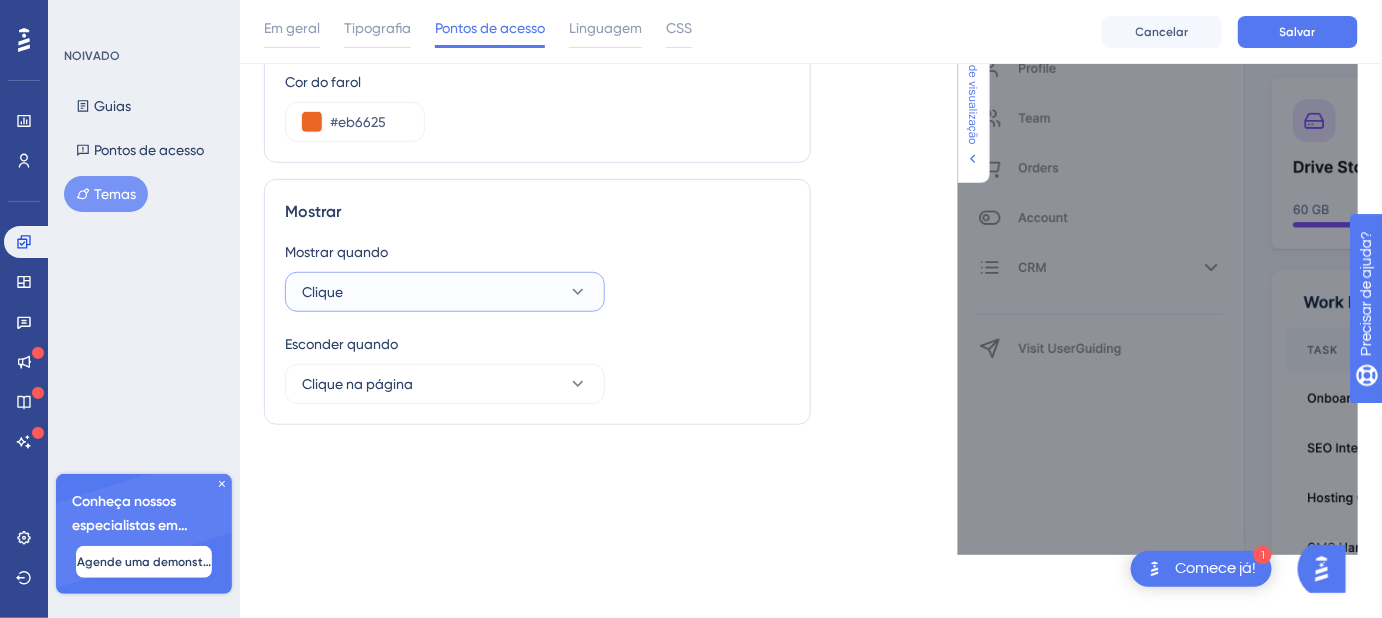 click on "Clique" at bounding box center [445, 292] 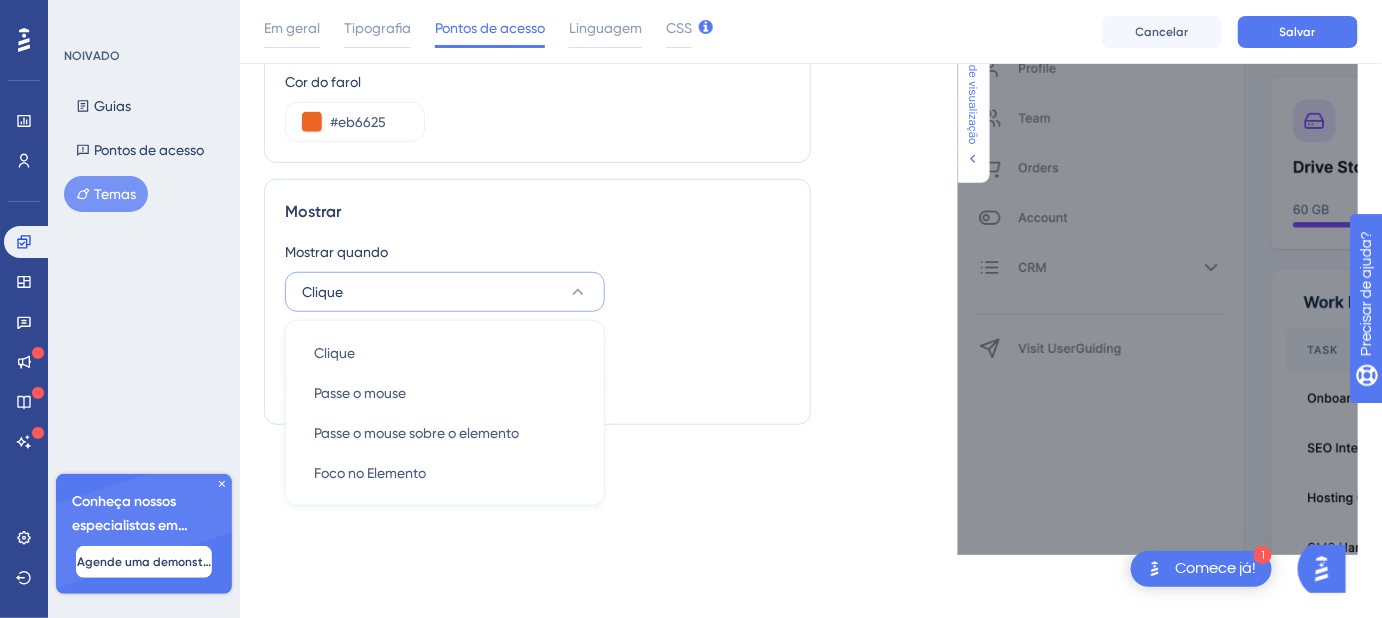 click on "Clique" at bounding box center (445, 292) 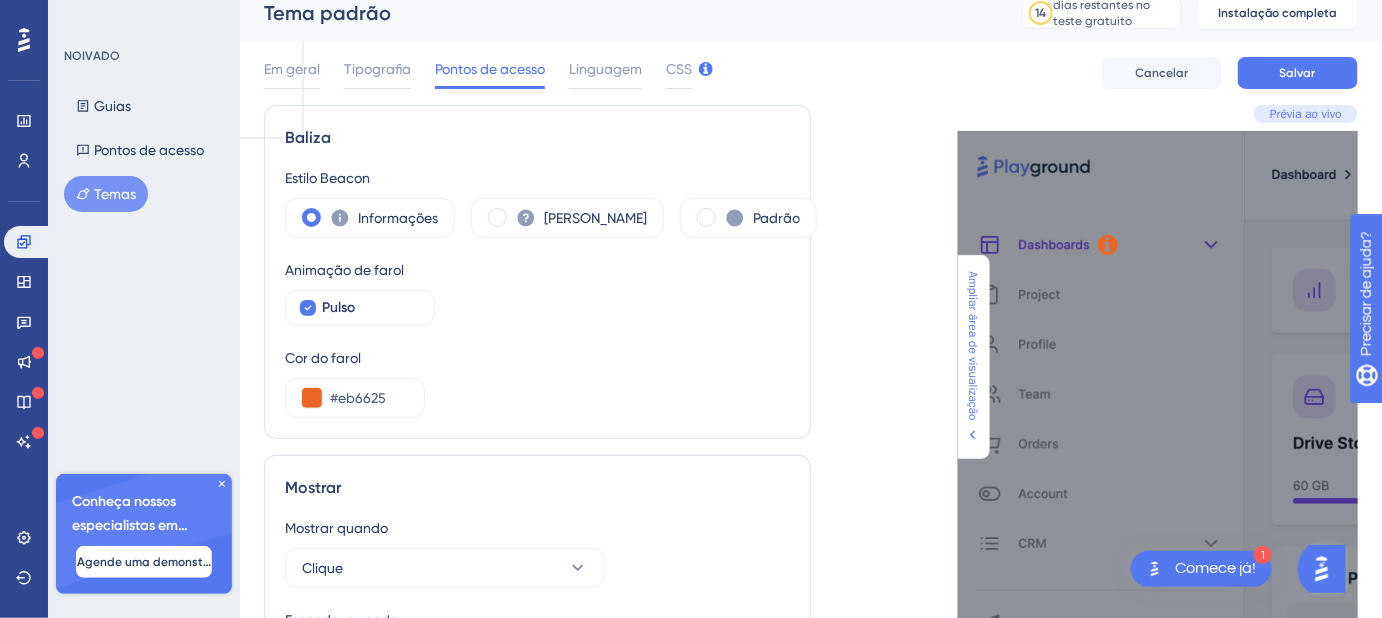 scroll, scrollTop: 0, scrollLeft: 0, axis: both 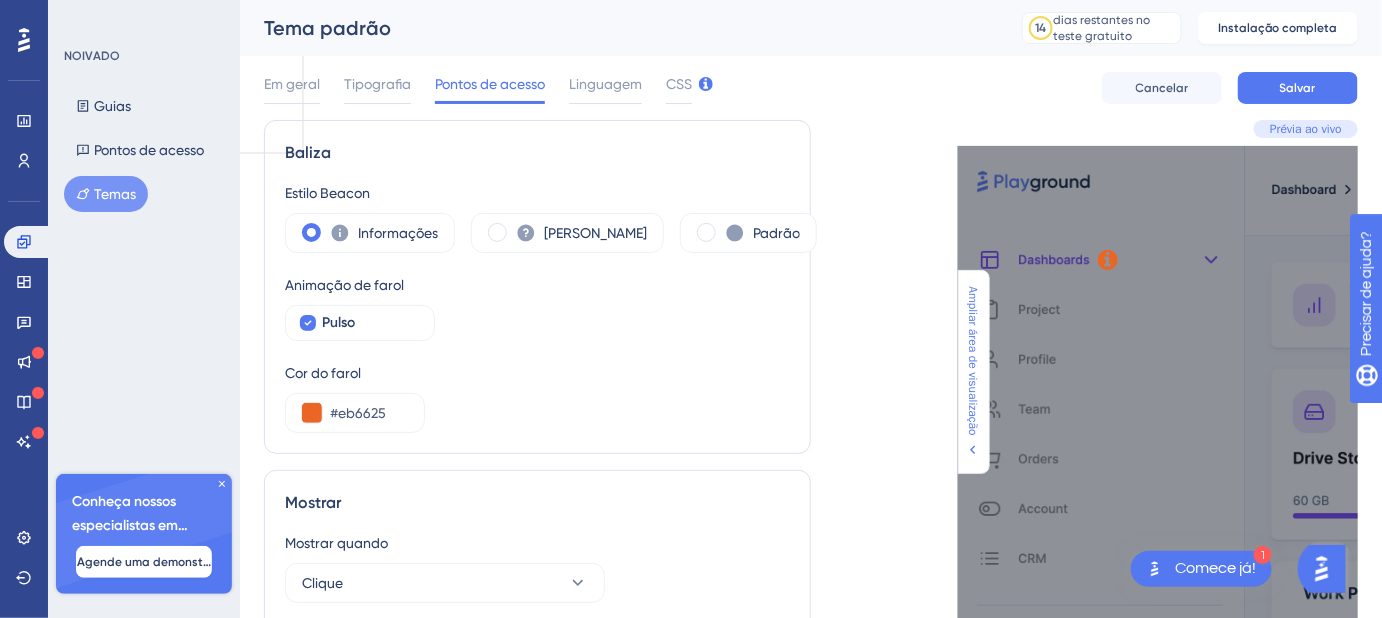 click 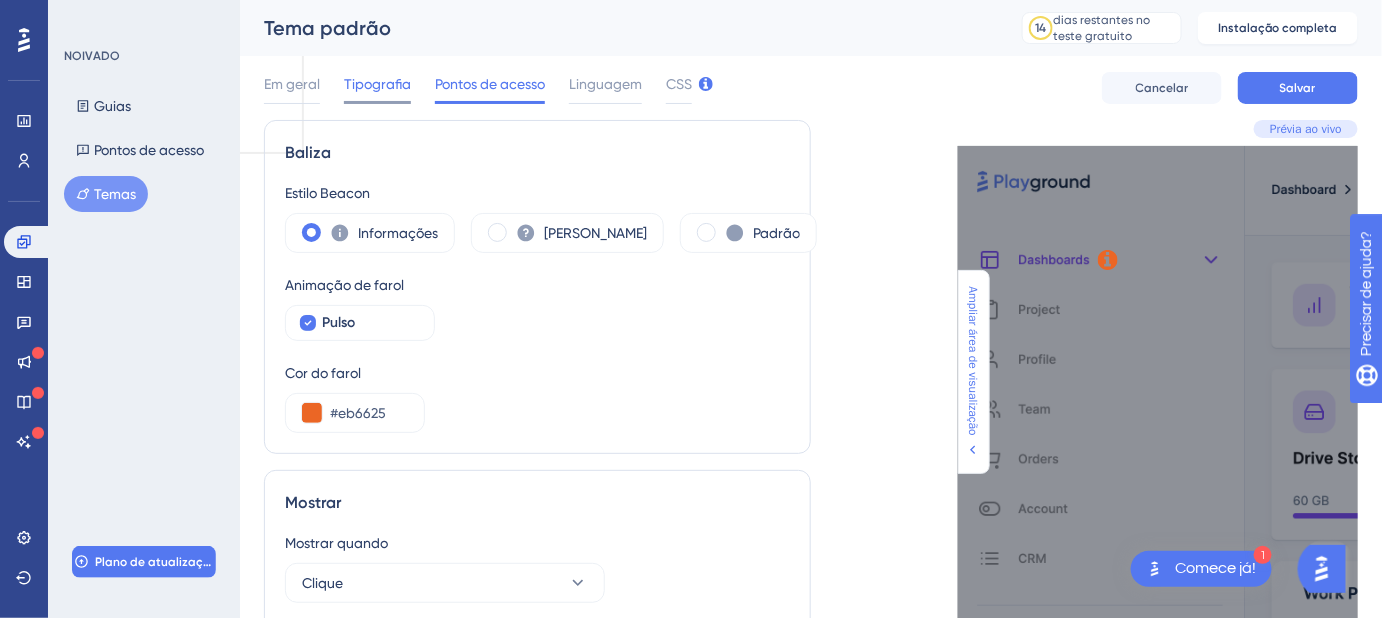 click on "Tipografia" at bounding box center (377, 88) 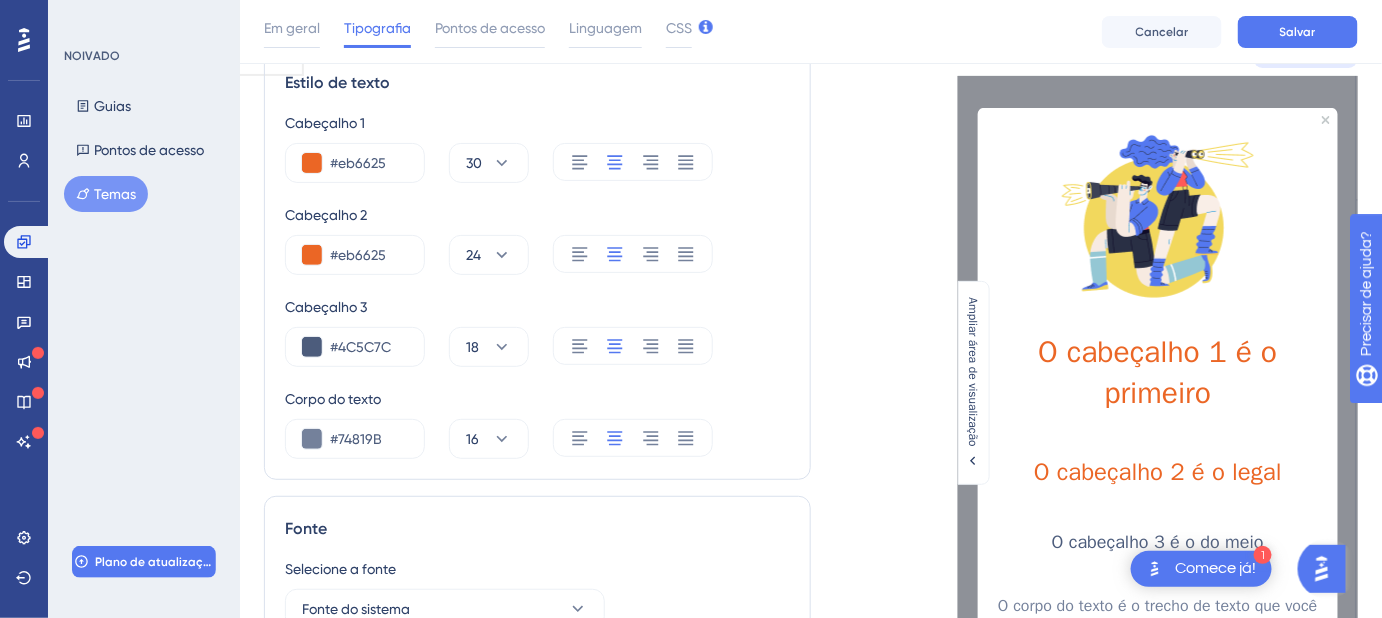 scroll, scrollTop: 0, scrollLeft: 0, axis: both 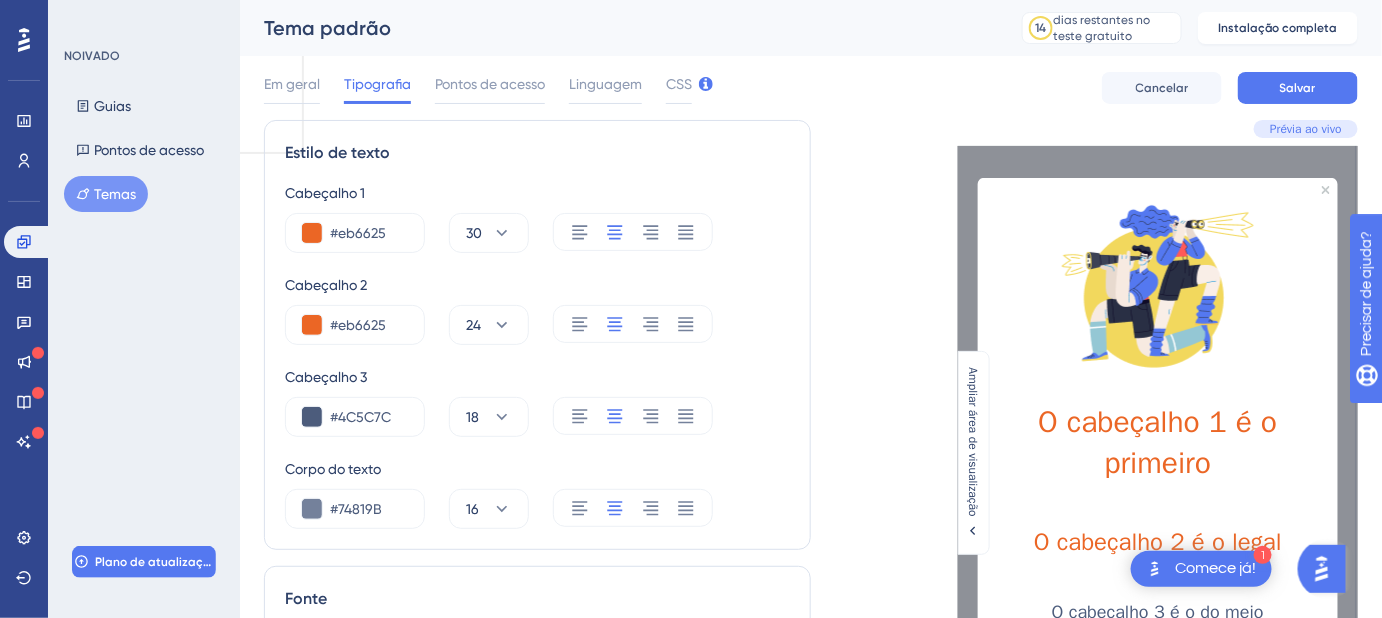 click on "O cabeçalho 1 é o primeiro
O cabeçalho 2 é o legal
O cabeçalho 3 é o do meio
O corpo do texto é o trecho de texto que você pode explicar qualquer coisa aos seus usuários sobre seu produto
ANTERIOR PRÓXIMO 2 / 3 Desenvolvido por UserGuiding Esta é uma  dica de ferramenta.
SECUNDÁRIO 2 / 3 Desenvolvido por UserGuiding" at bounding box center [1158, 631] 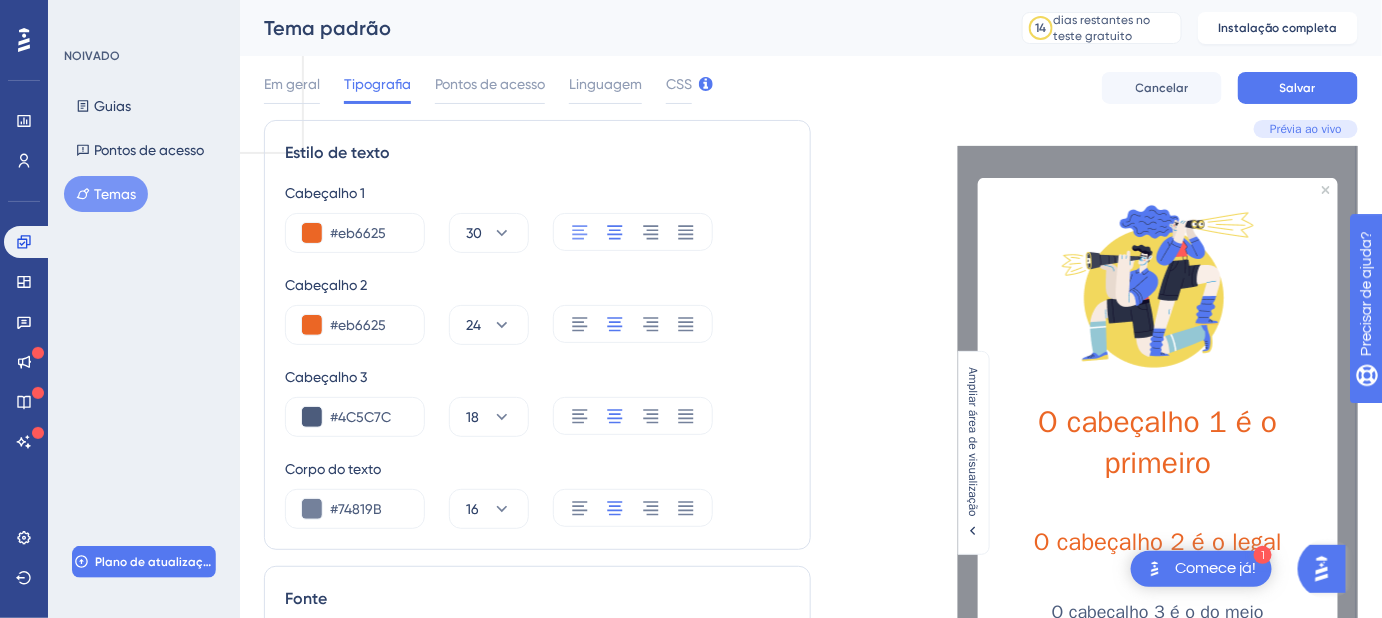 click 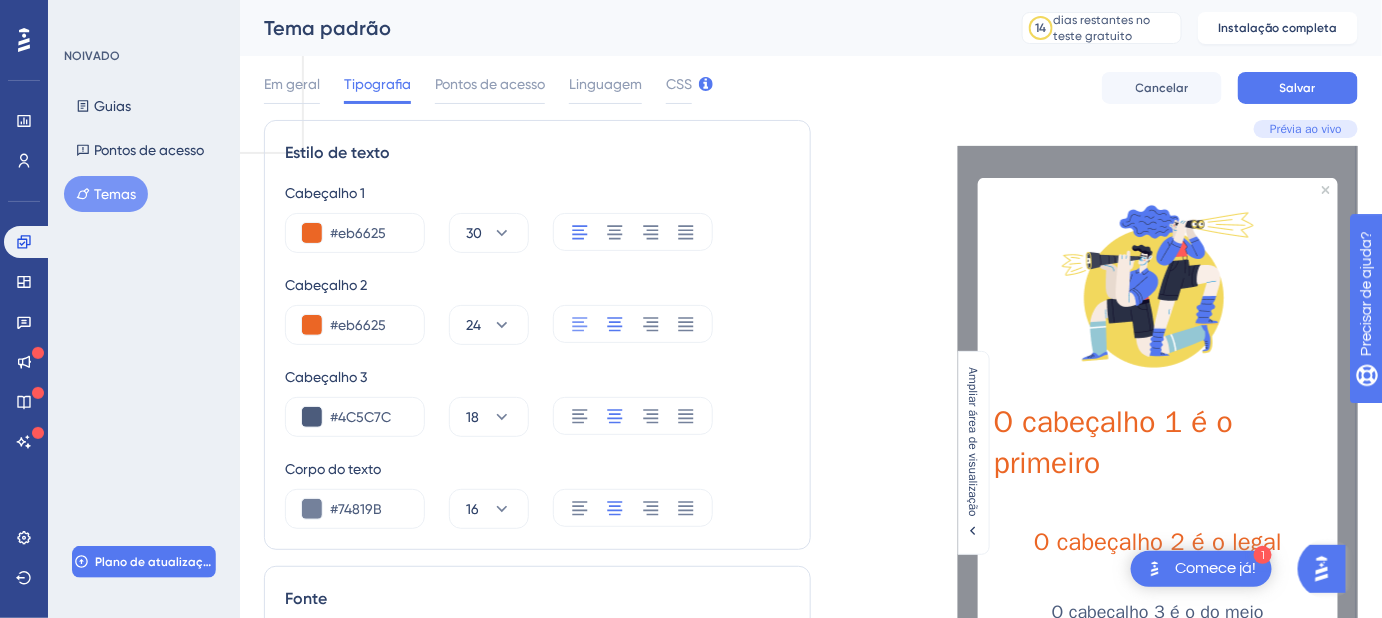 click at bounding box center [580, 324] 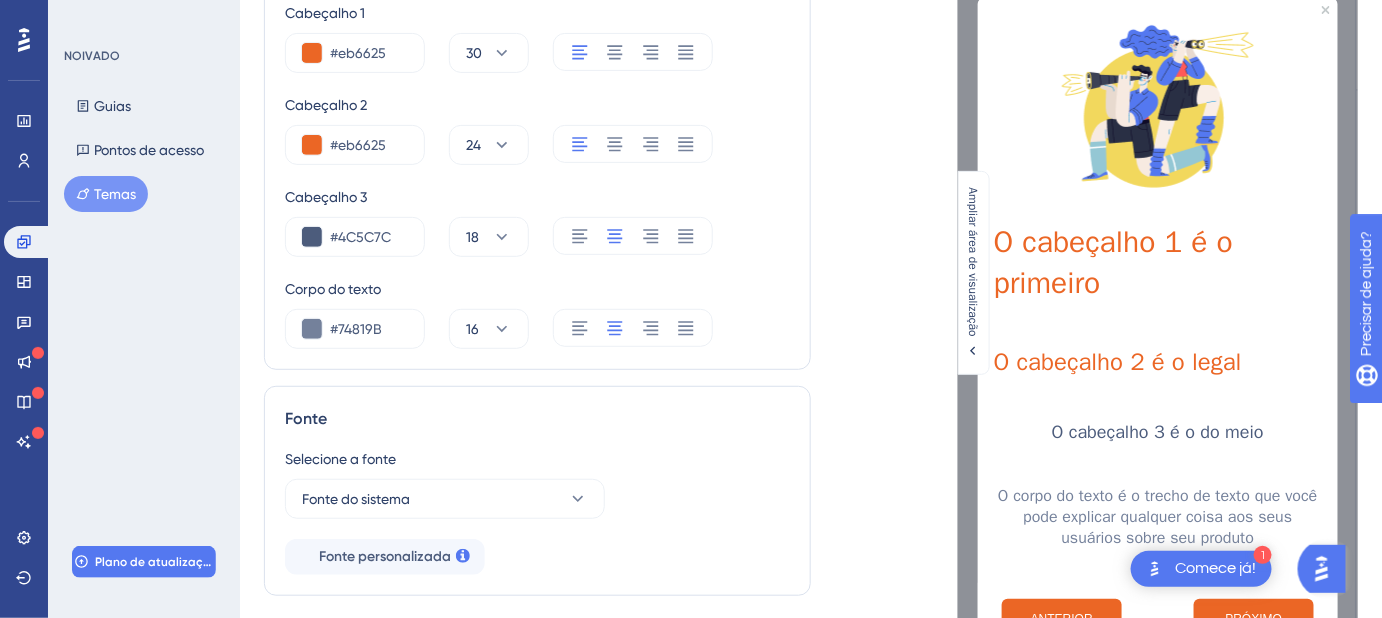 scroll, scrollTop: 181, scrollLeft: 0, axis: vertical 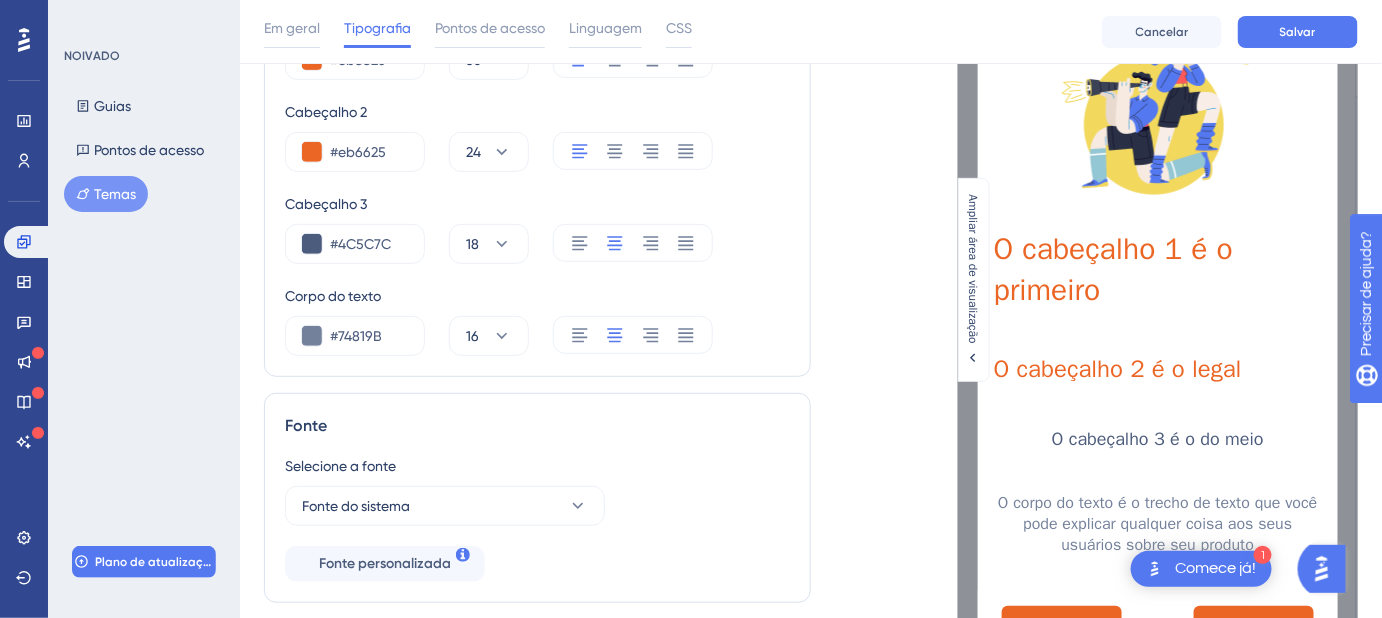 click at bounding box center [633, 243] 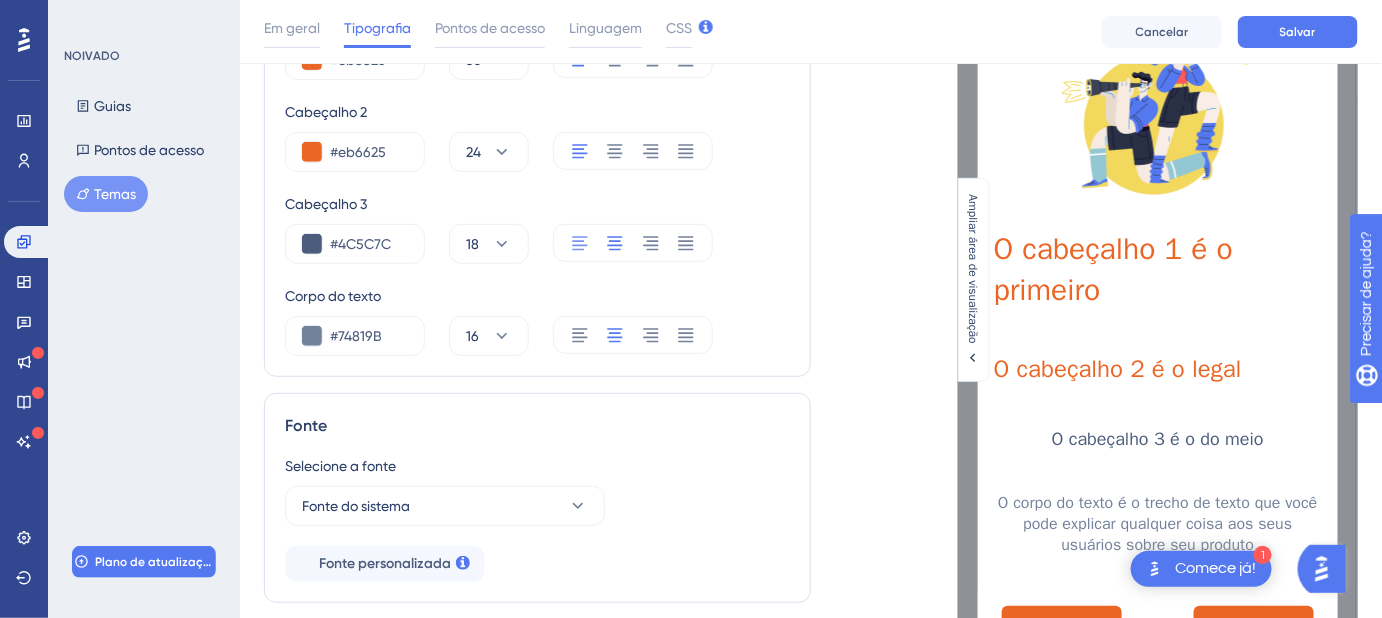 click 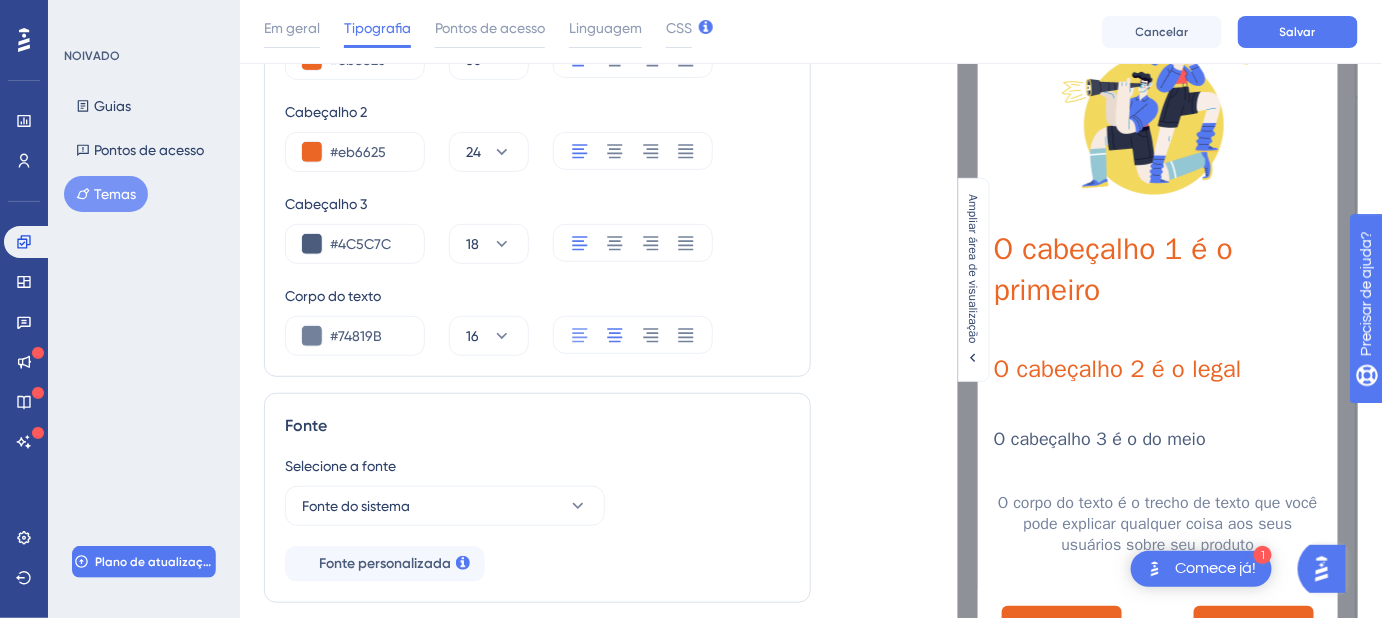 click at bounding box center (580, 335) 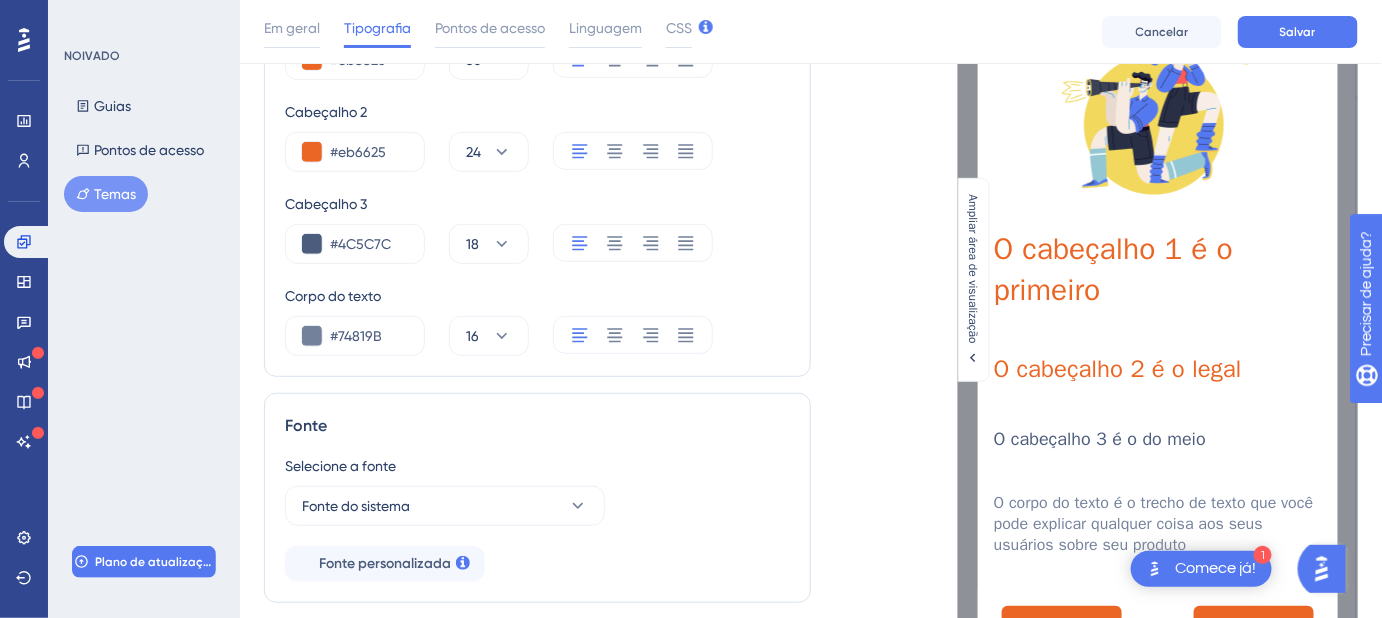 click 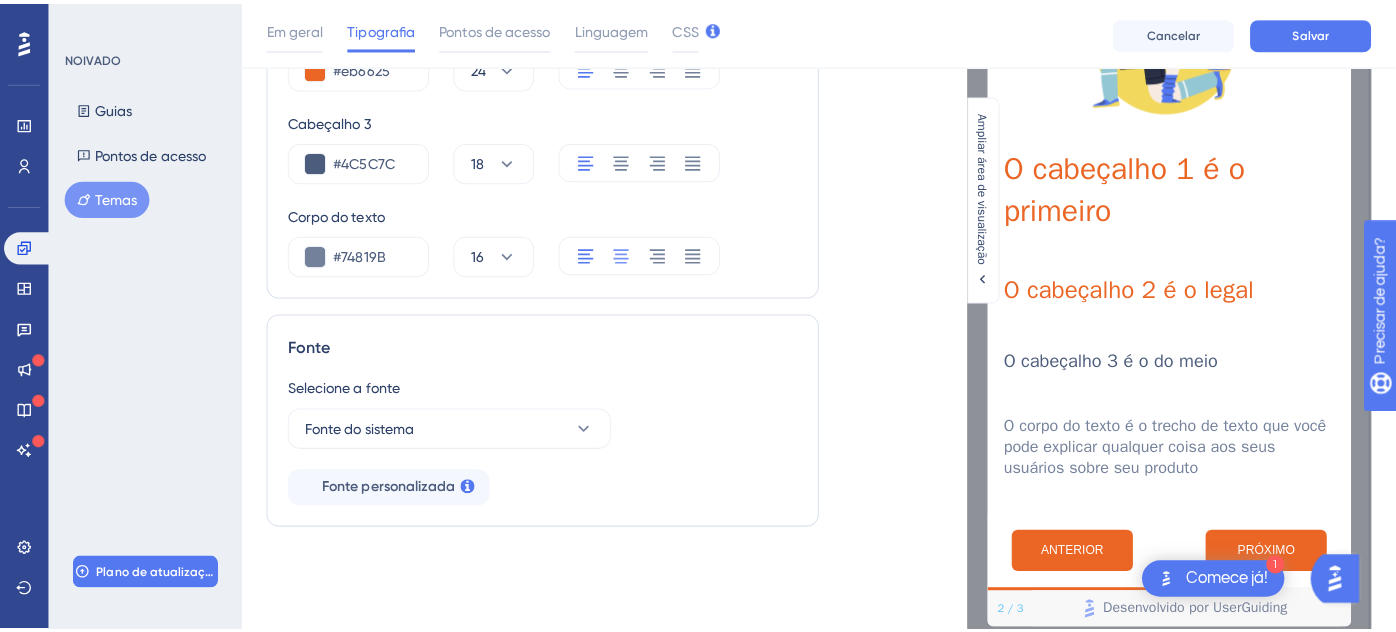 scroll, scrollTop: 454, scrollLeft: 0, axis: vertical 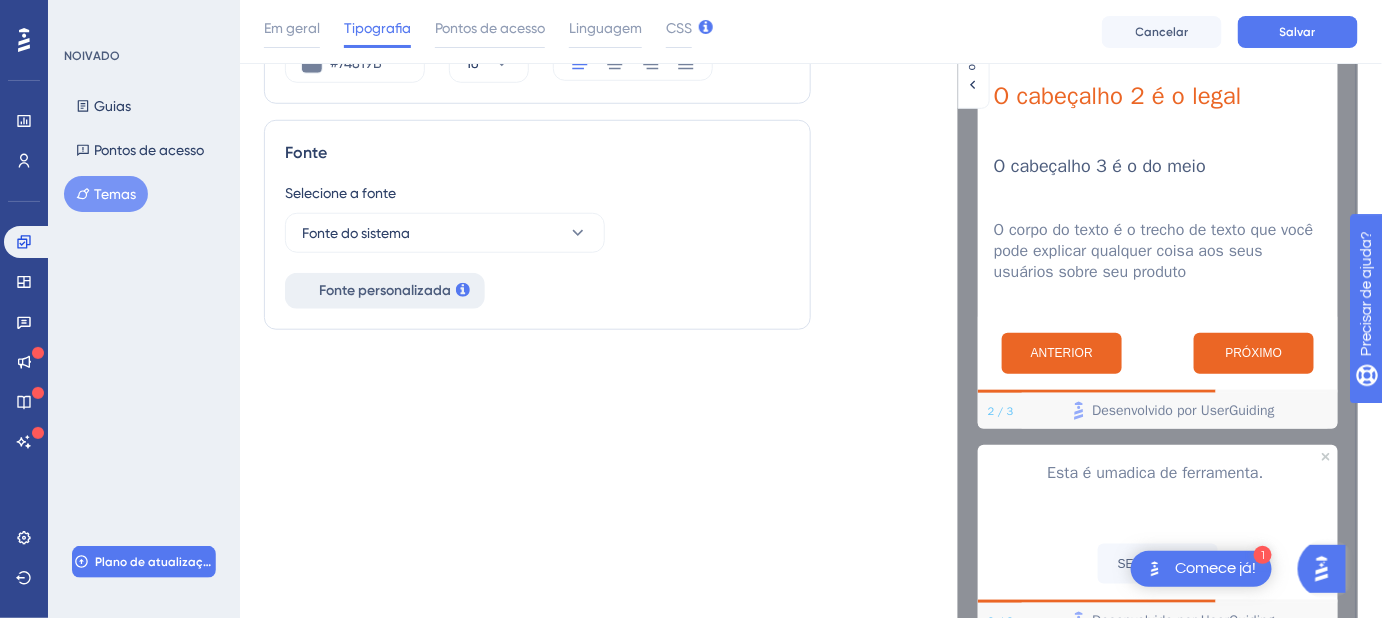 click on "Fonte personalizada" at bounding box center (385, 290) 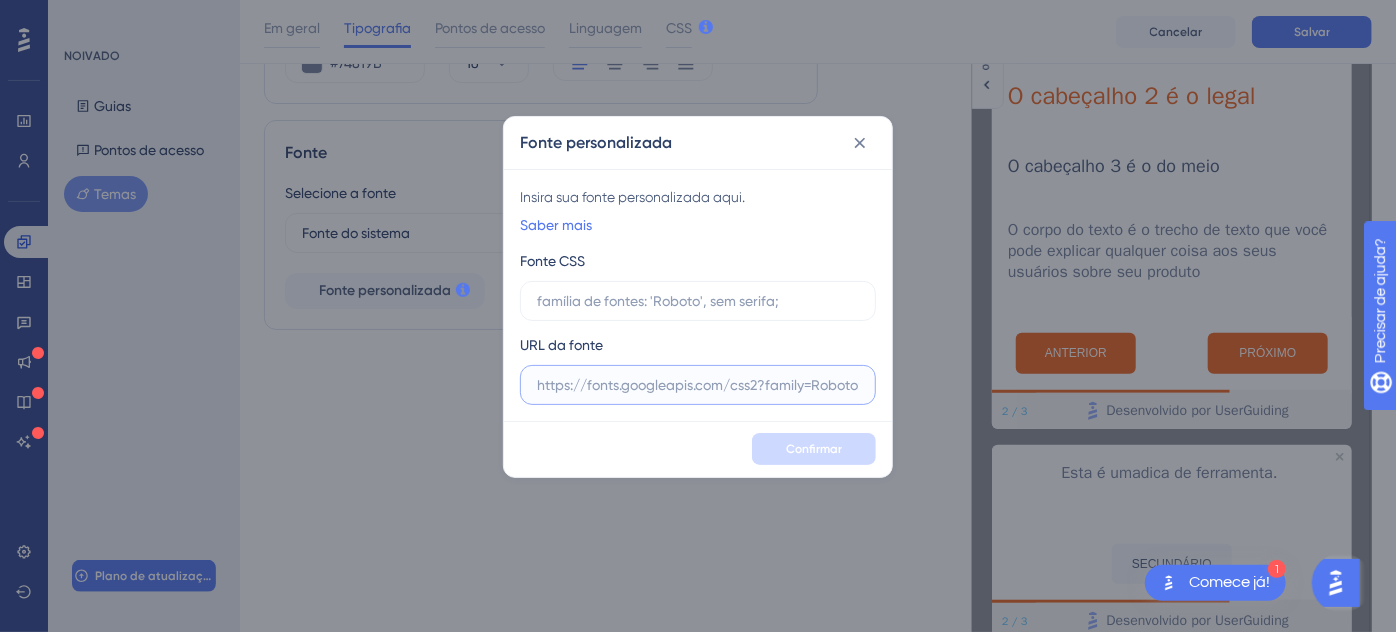 click at bounding box center (698, 385) 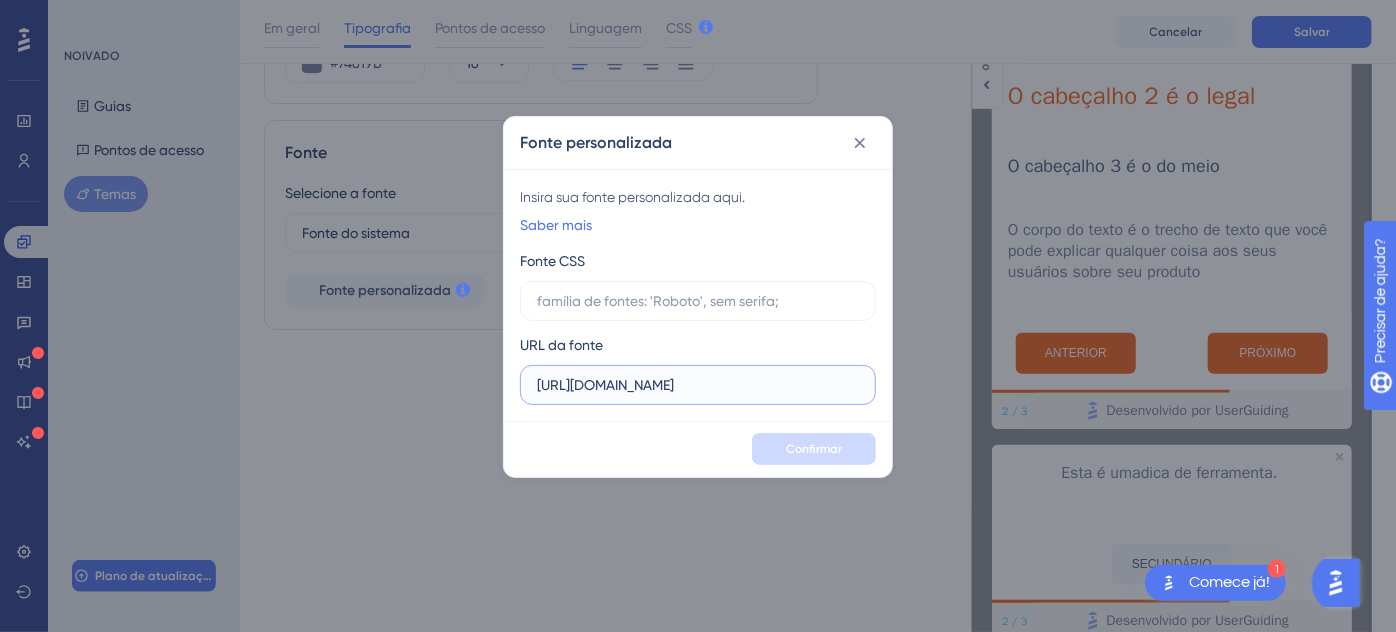 scroll, scrollTop: 0, scrollLeft: 218, axis: horizontal 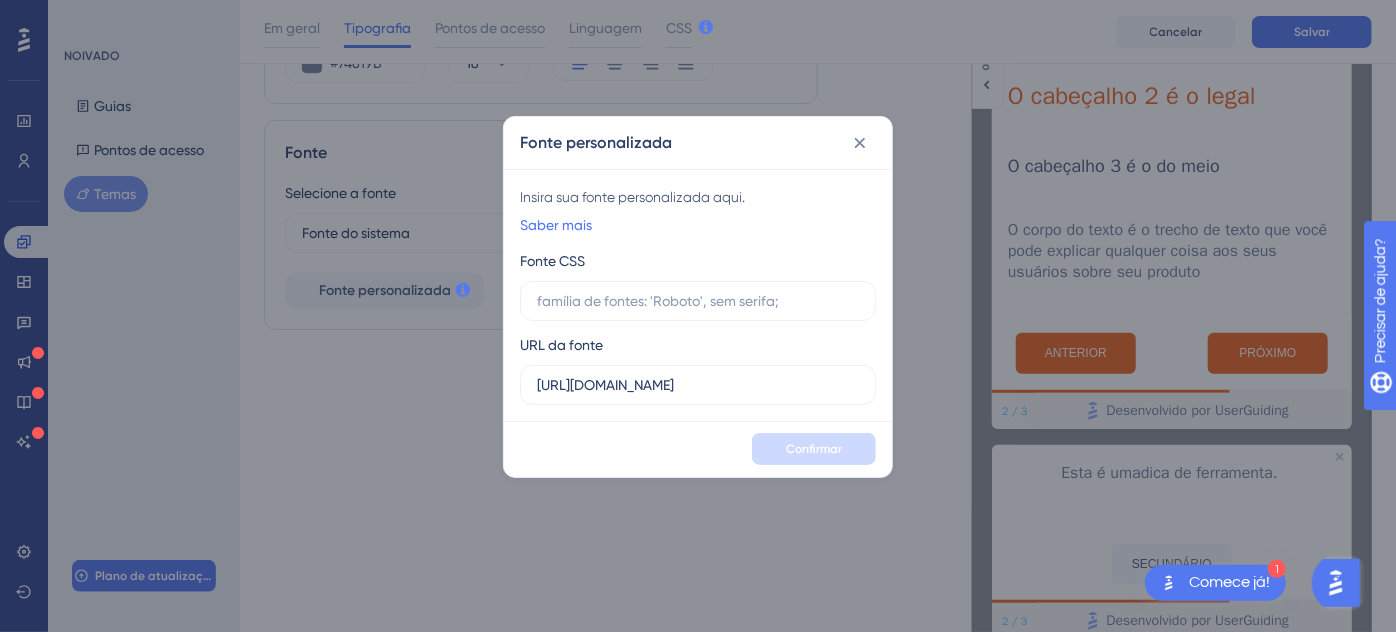 click on "Insira sua fonte personalizada aqui. Saber mais Fonte CSS URL [PERSON_NAME] [URL][DOMAIN_NAME]" at bounding box center (698, 295) 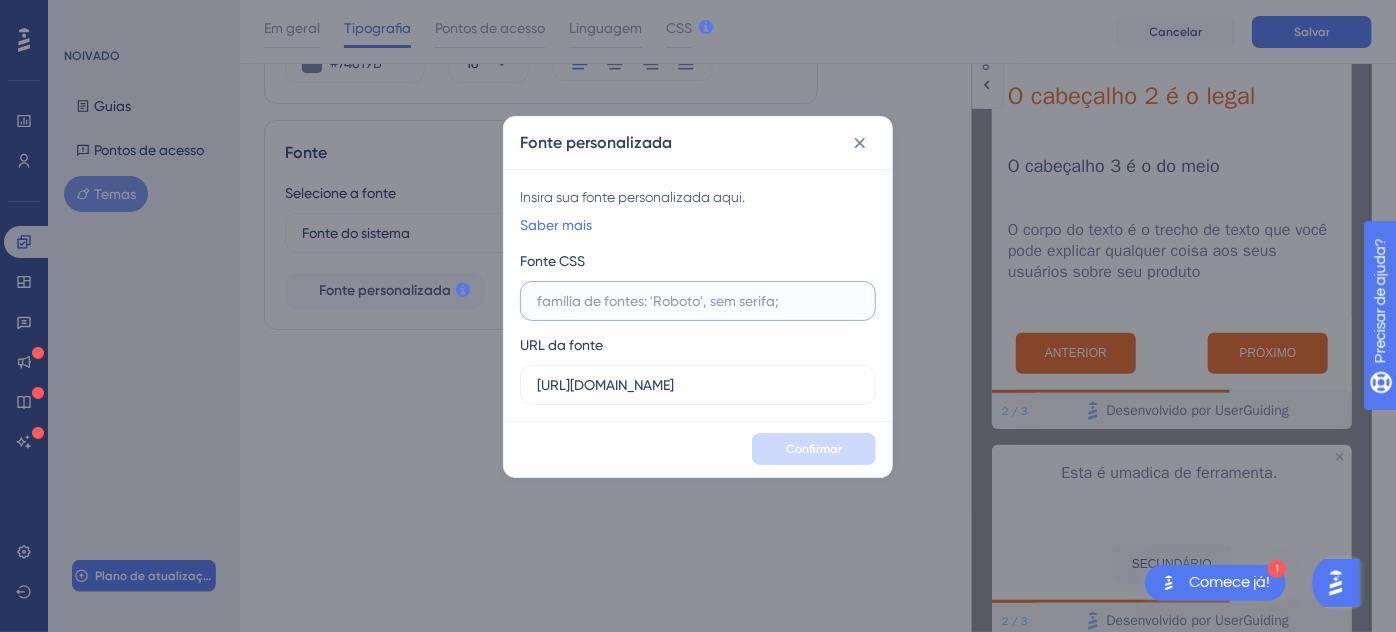 click at bounding box center (698, 301) 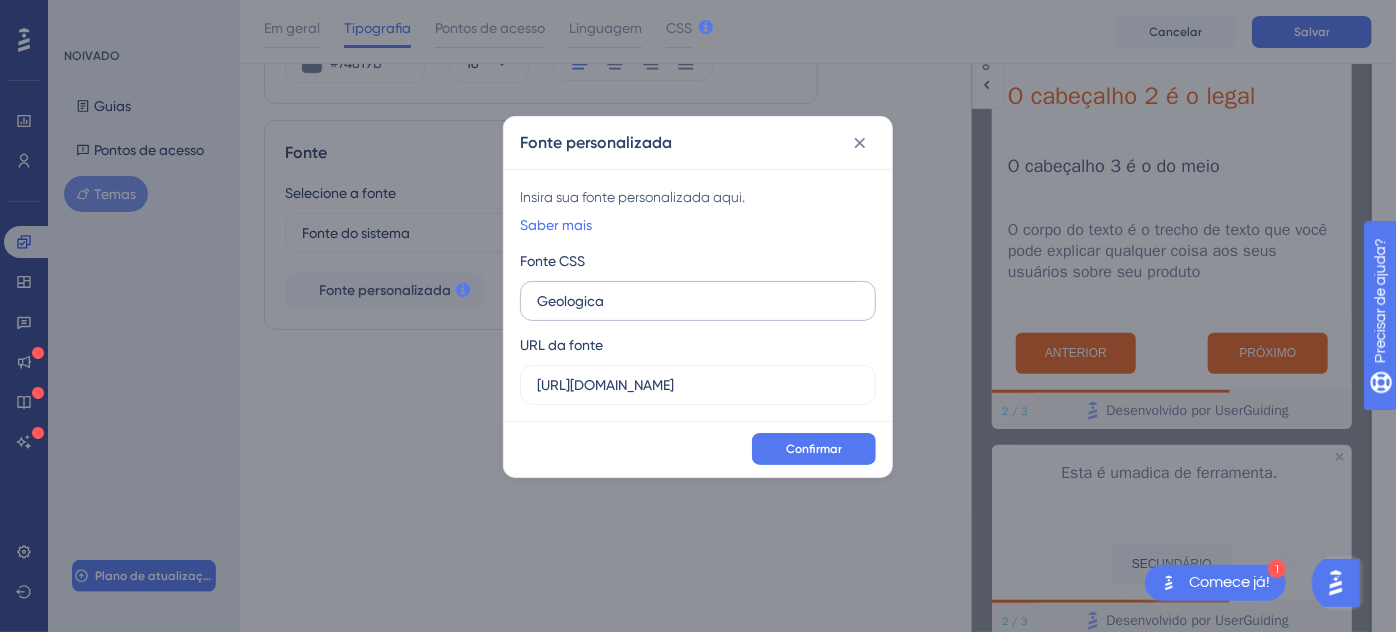 click on "Geologica" at bounding box center [698, 301] 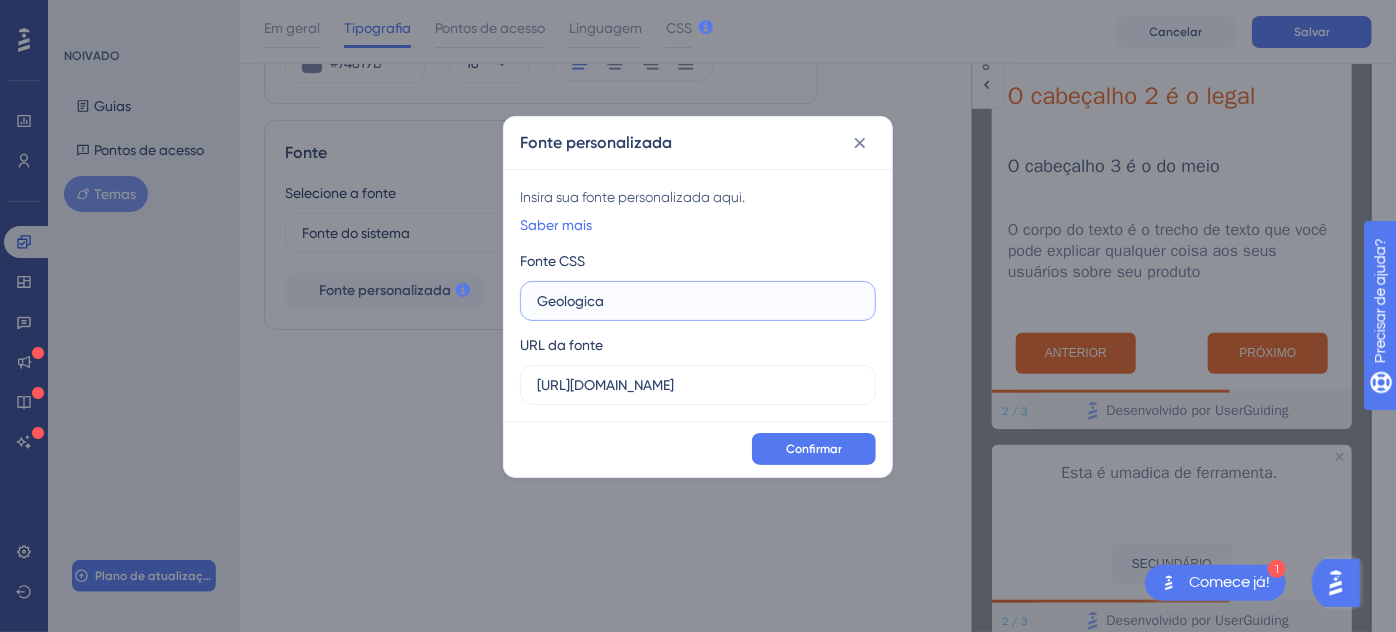 click on "Geologica" at bounding box center (698, 301) 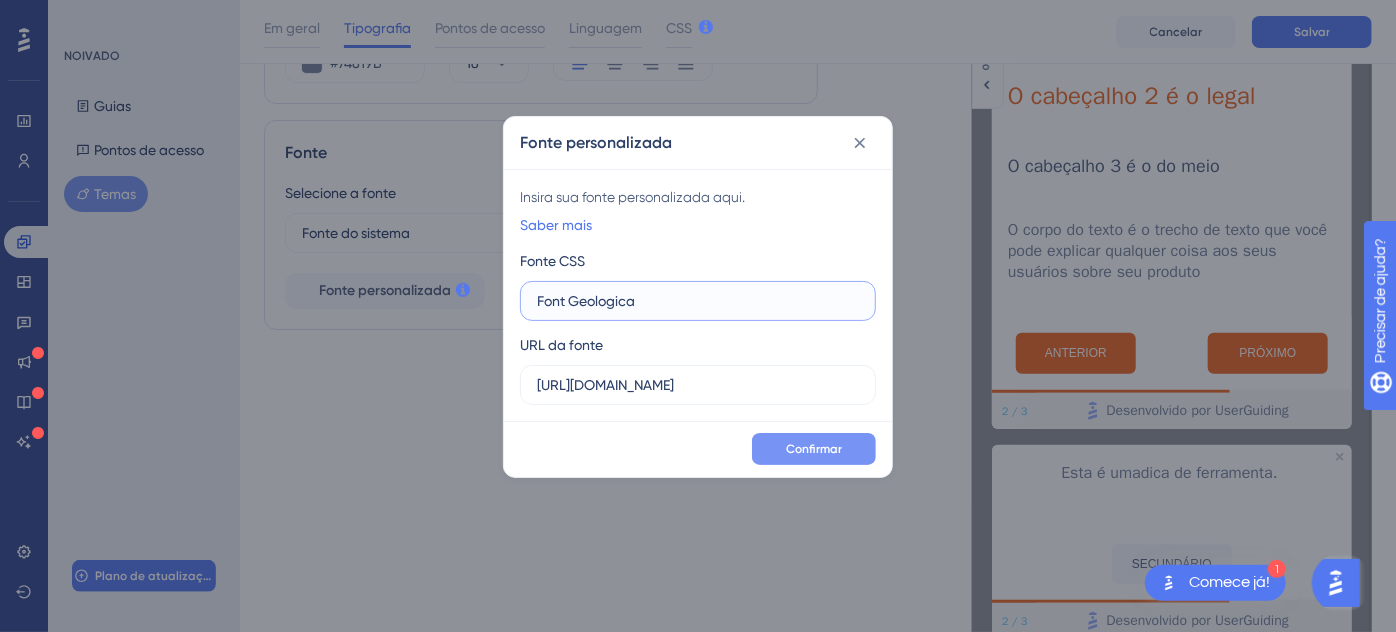 type on "Font Geologica" 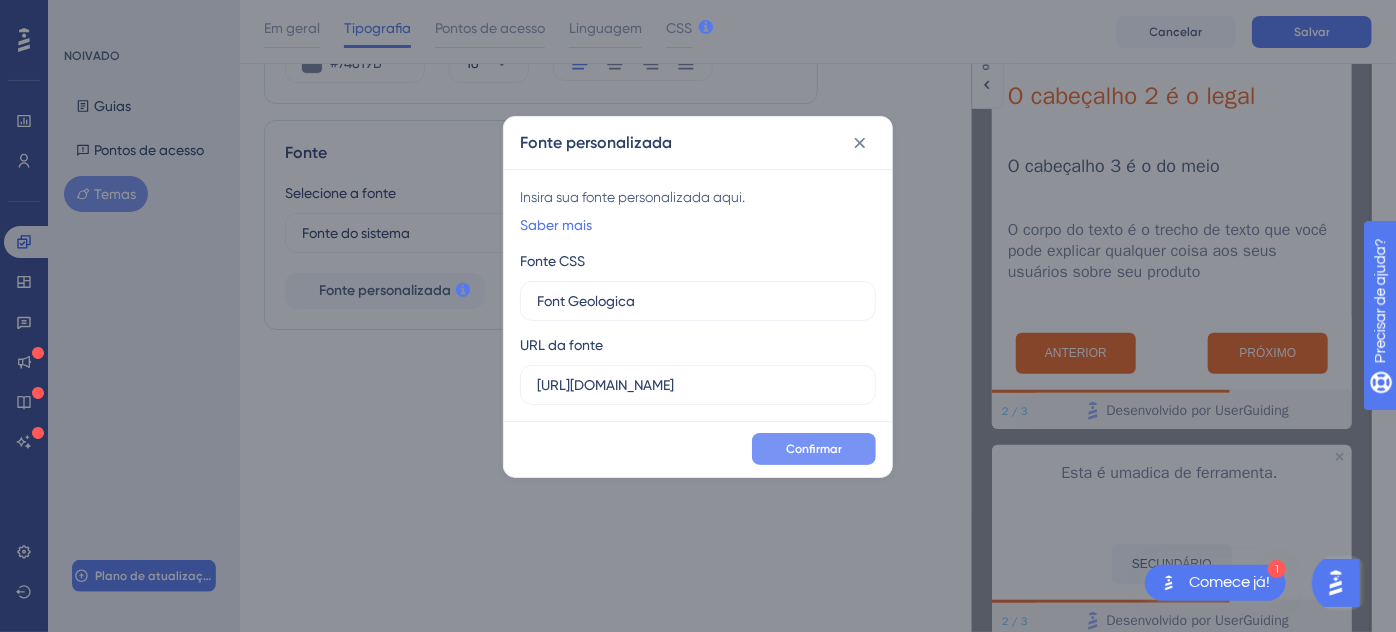 click on "Confirmar" at bounding box center [814, 449] 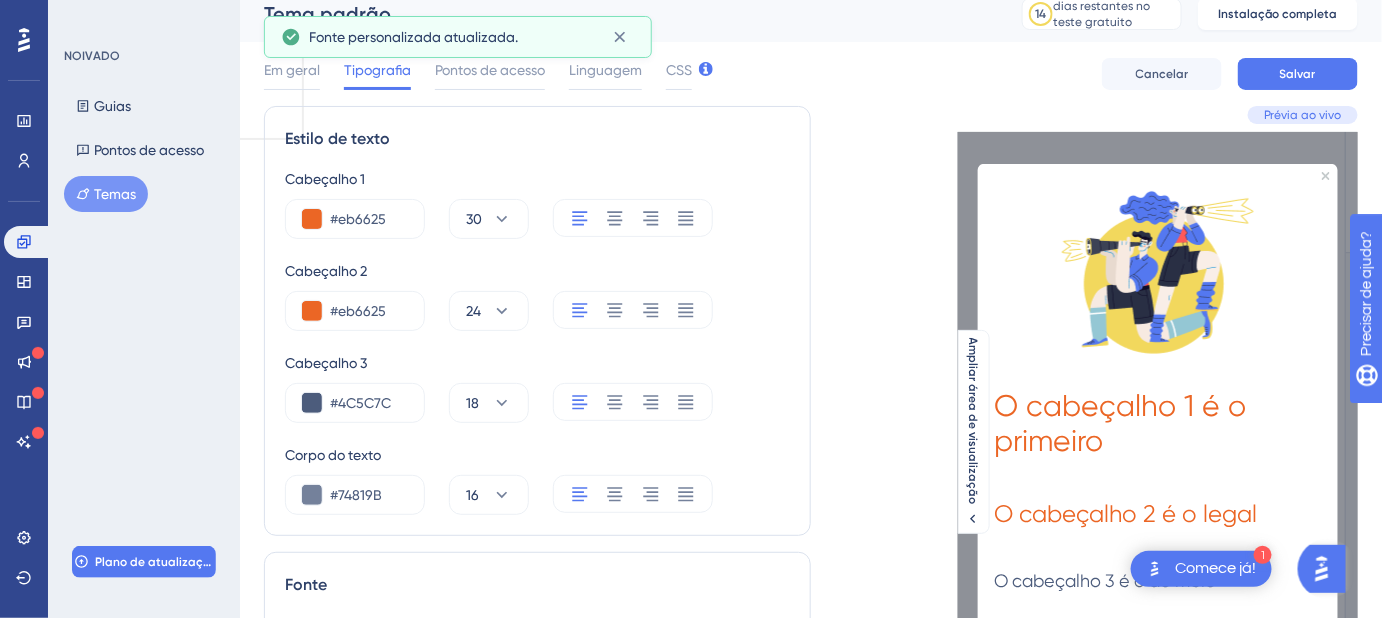 scroll, scrollTop: 0, scrollLeft: 0, axis: both 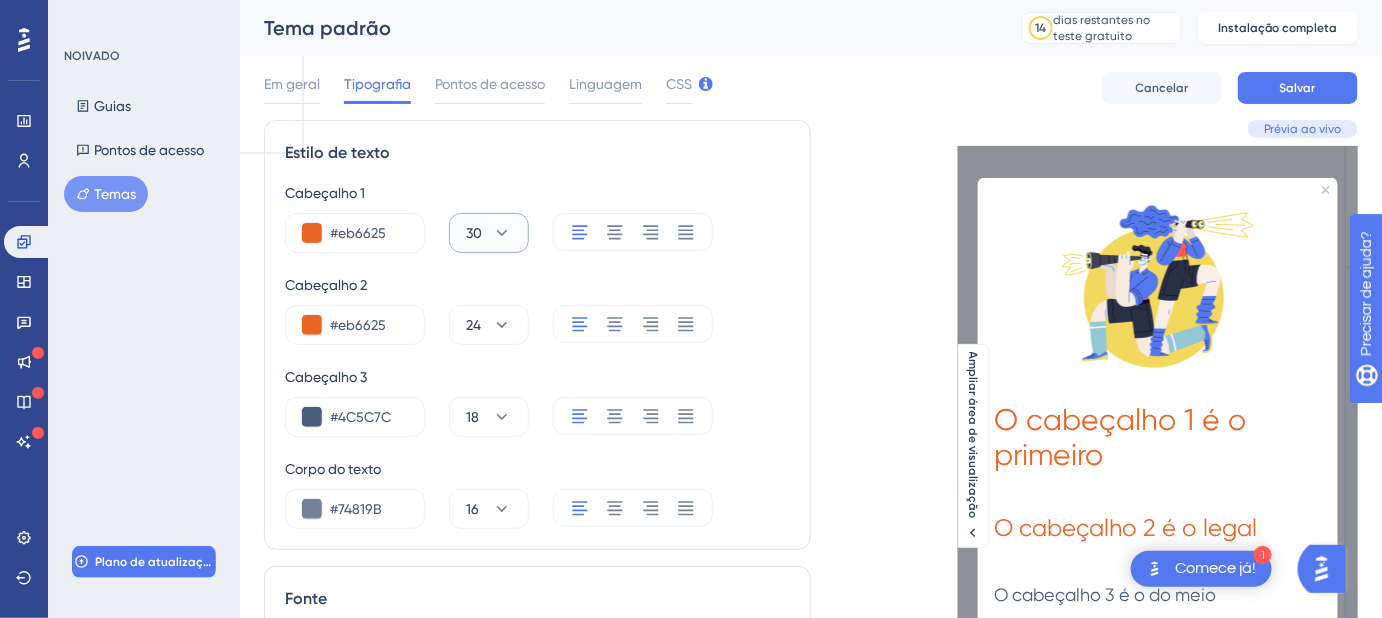 click on "30" at bounding box center (474, 233) 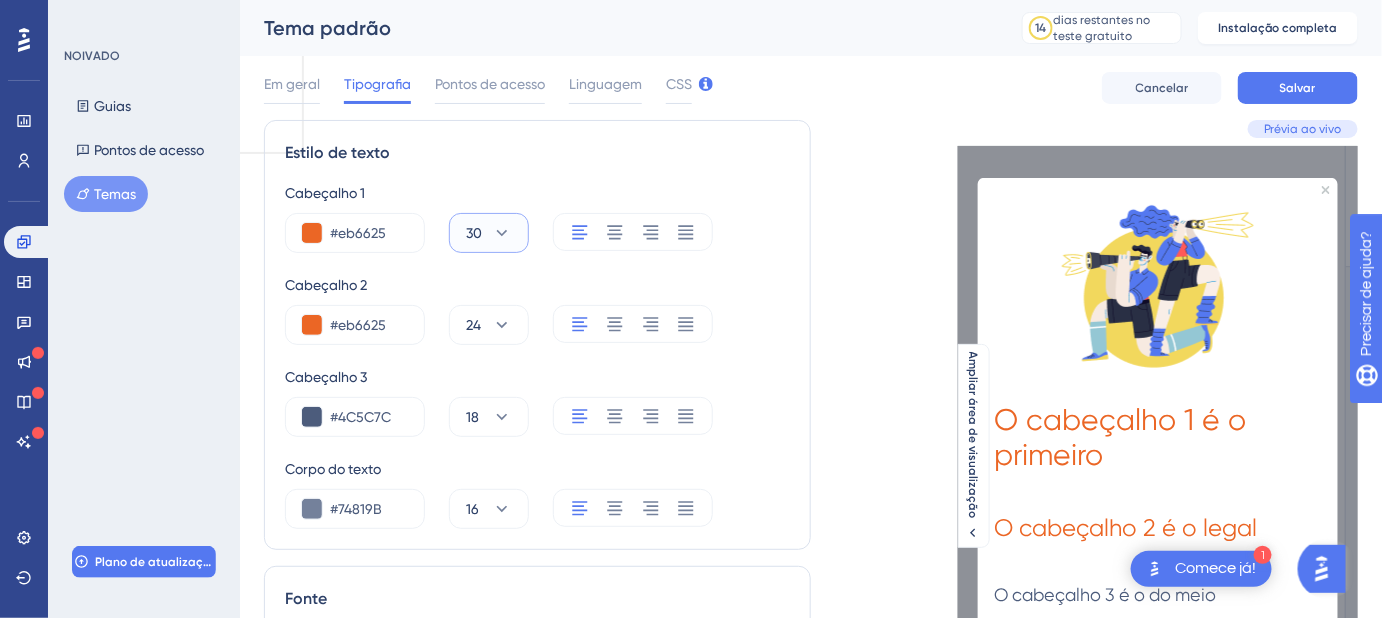 scroll, scrollTop: 152, scrollLeft: 0, axis: vertical 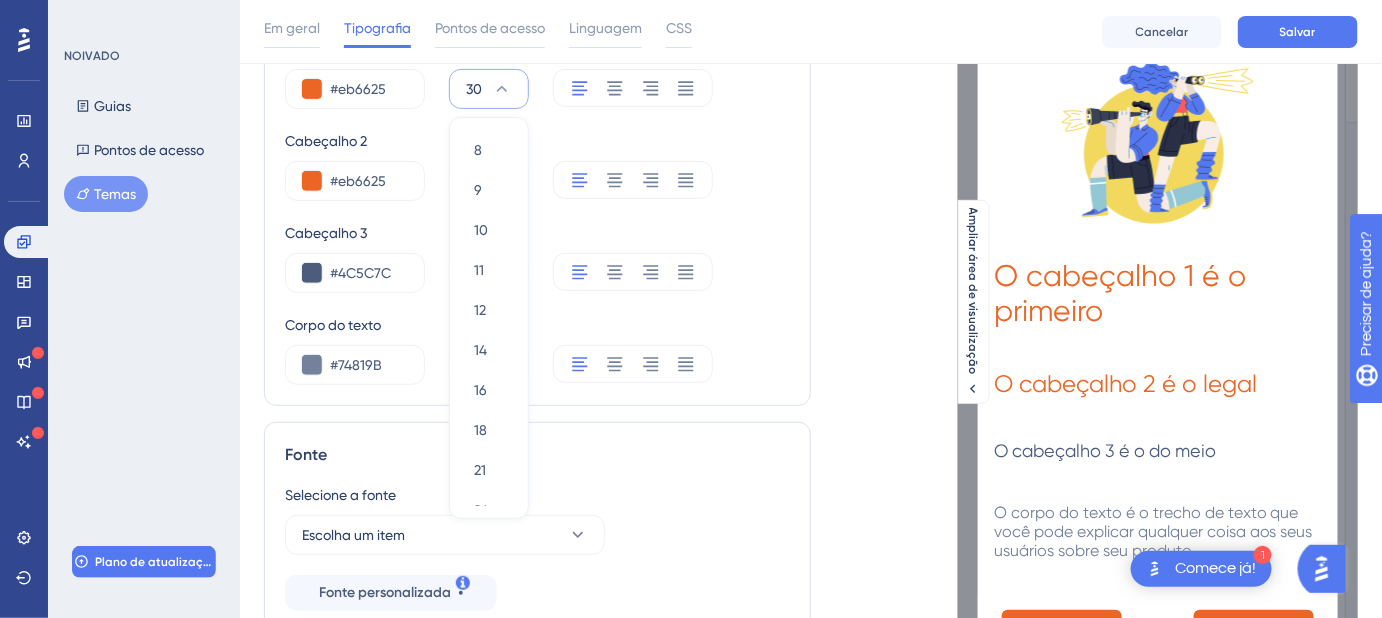 click on "Prévia ao vivo O cabeçalho 1 é o primeiro
O cabeçalho 2 é o legal
O cabeçalho 3 é o do meio
O corpo do texto é o trecho de texto que você pode explicar qualquer coisa aos seus usuários sobre seu produto
ANTERIOR PRÓXIMO 2 / 3 Desenvolvido por UserGuiding Esta é uma  dica de ferramenta.
SECUNDÁRIO 2 / 3 Desenvolvido por UserGuiding Ampliar área de visualização" at bounding box center [1084, 462] 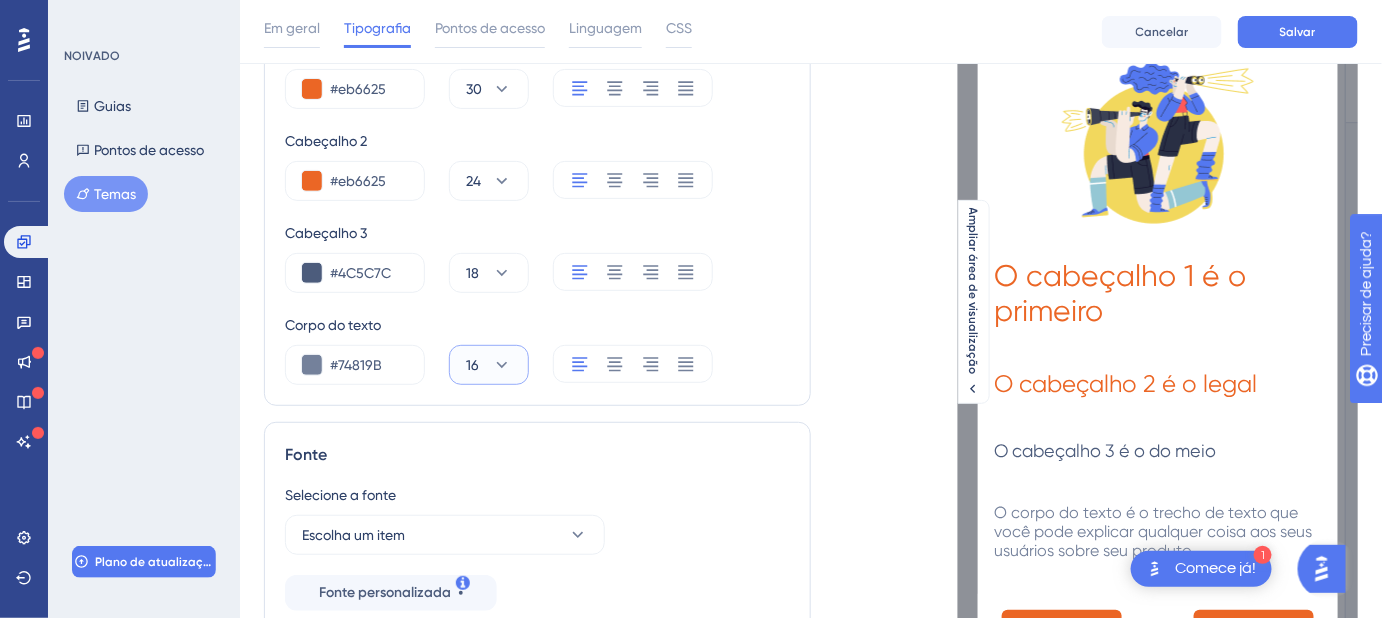 click 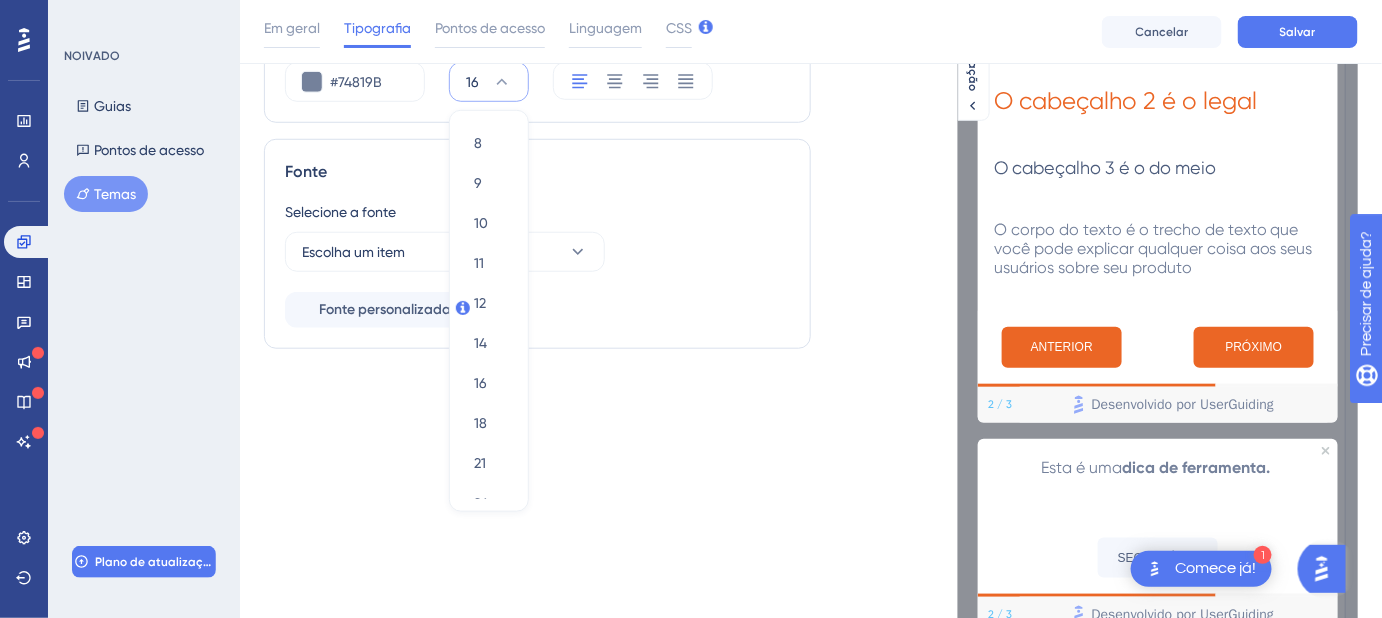 click on "Prévia ao vivo O cabeçalho 1 é o primeiro
O cabeçalho 2 é o legal
O cabeçalho 3 é o do meio
O corpo do texto é o trecho de texto que você pode explicar qualquer coisa aos seus usuários sobre seu produto
ANTERIOR PRÓXIMO 2 / 3 Desenvolvido por UserGuiding Esta é uma  dica de ferramenta.
SECUNDÁRIO 2 / 3 Desenvolvido por UserGuiding Ampliar área de visualização" at bounding box center [1084, 179] 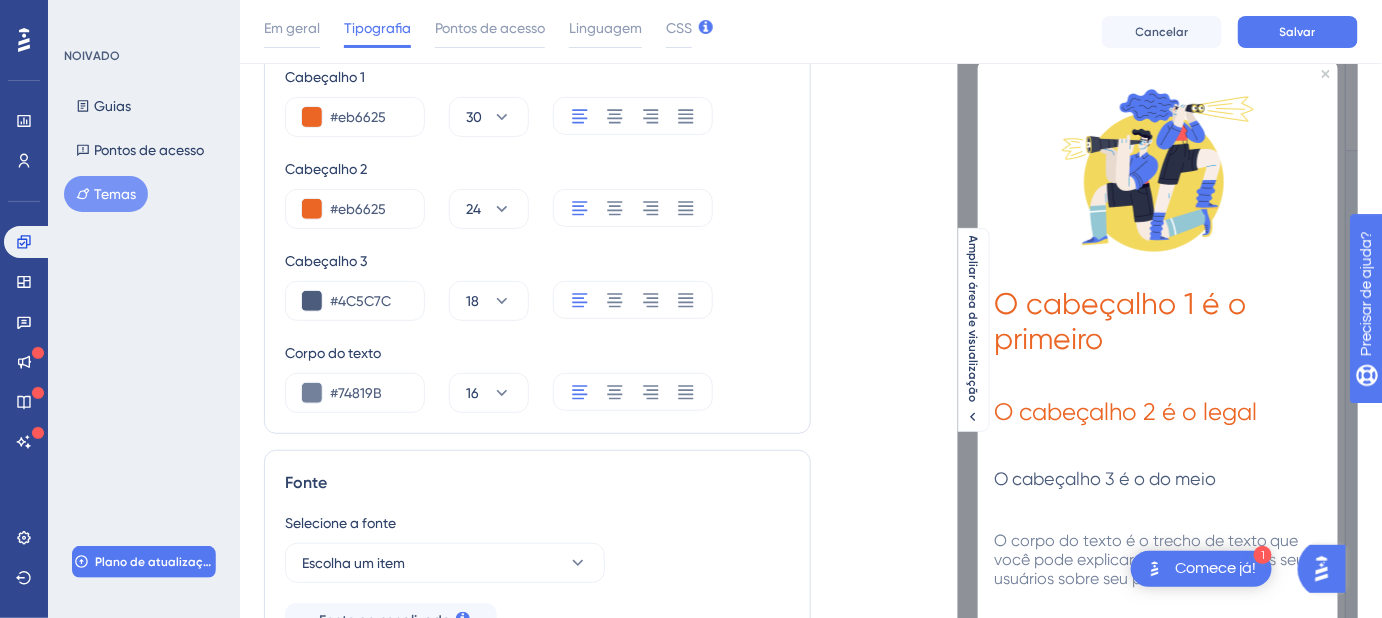 scroll, scrollTop: 0, scrollLeft: 0, axis: both 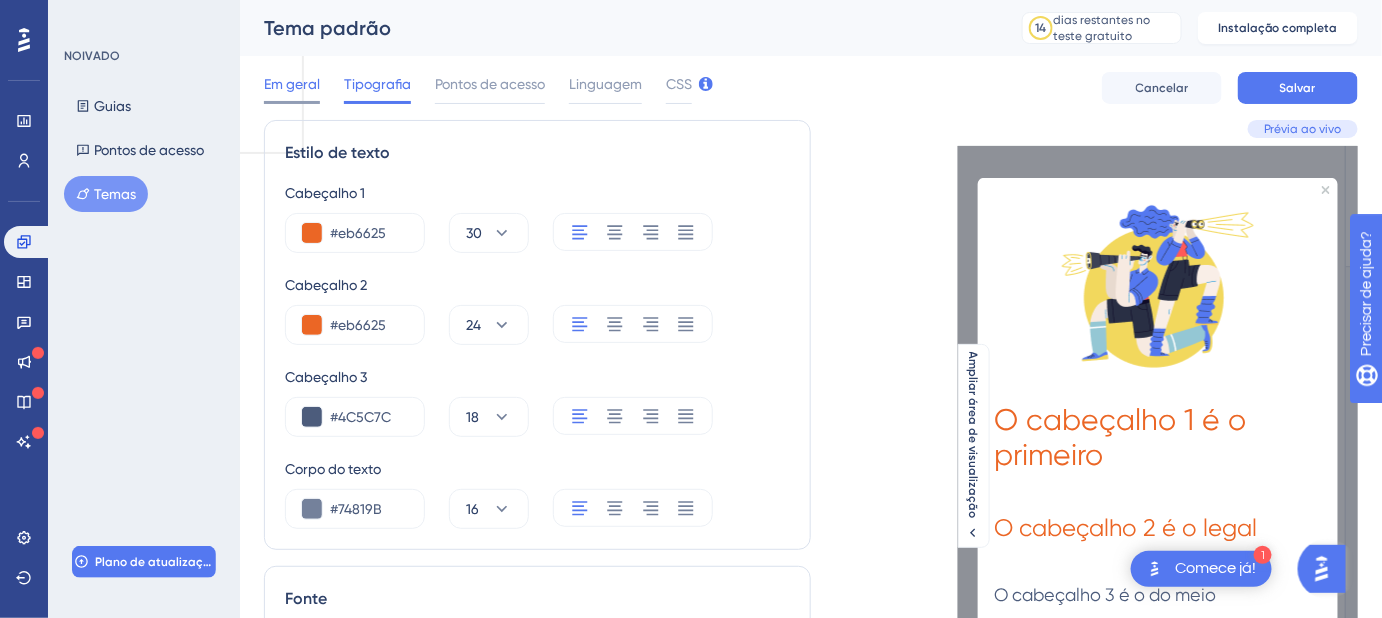 click on "Em geral" at bounding box center (292, 84) 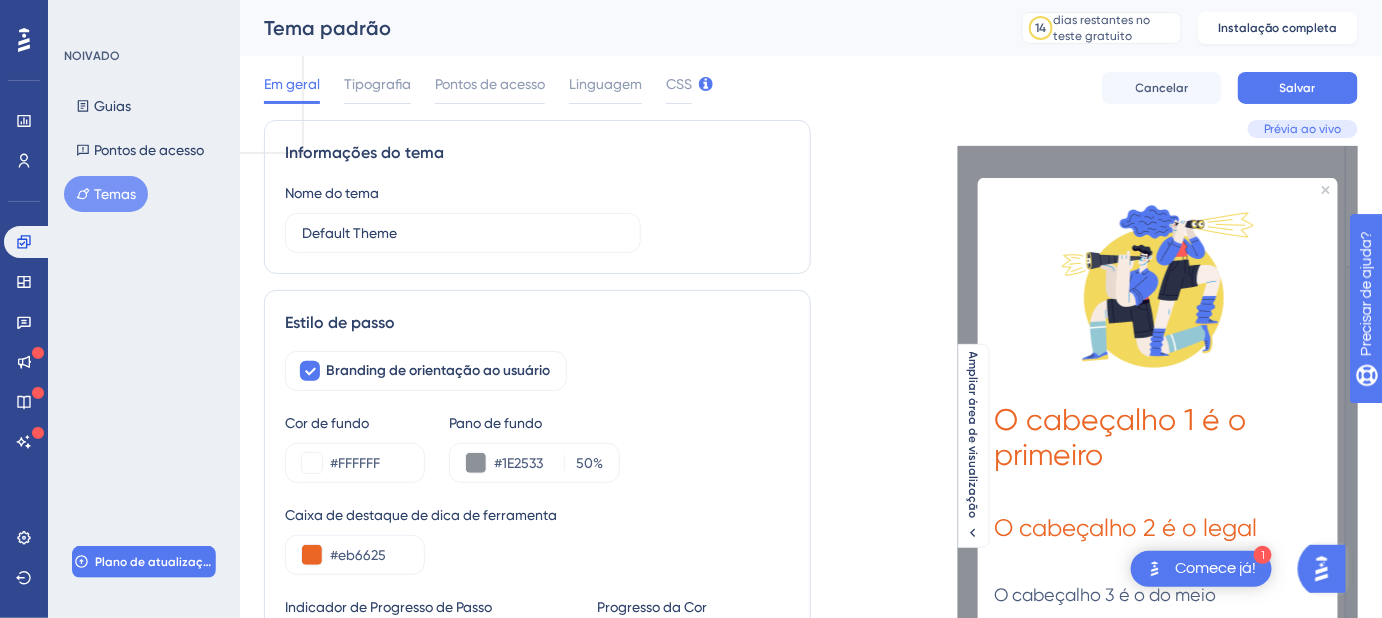 scroll, scrollTop: 90, scrollLeft: 0, axis: vertical 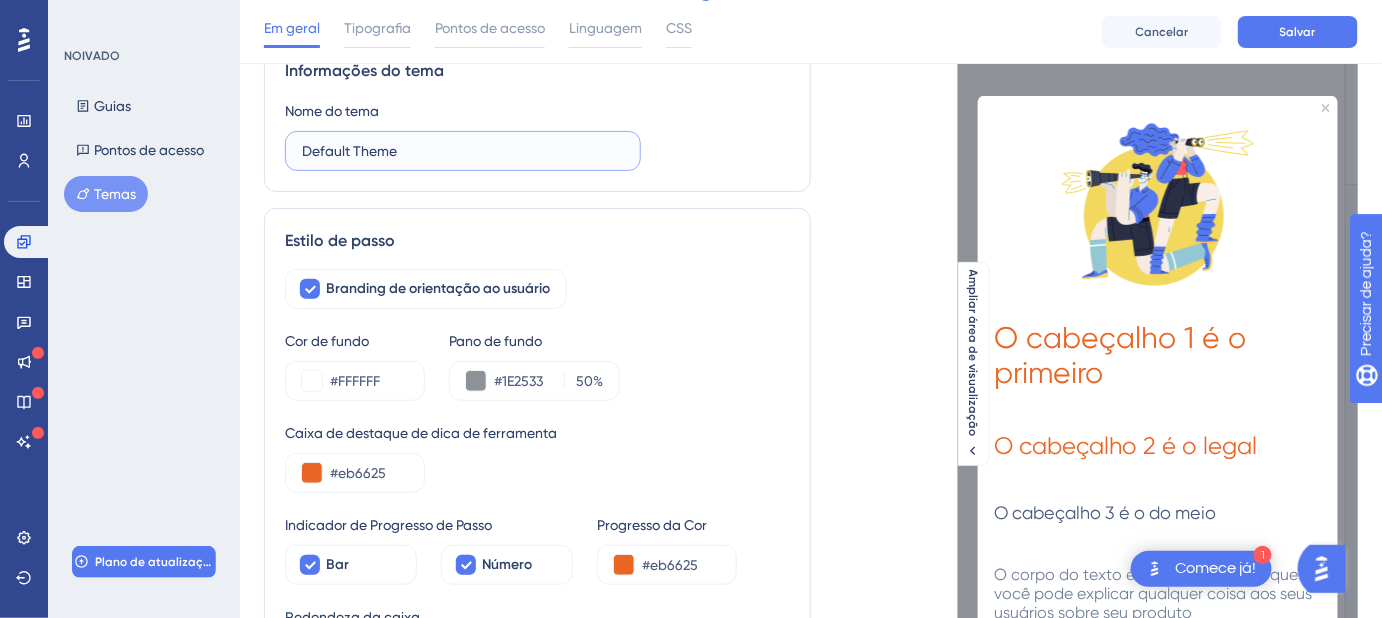 click on "Default Theme" at bounding box center [463, 151] 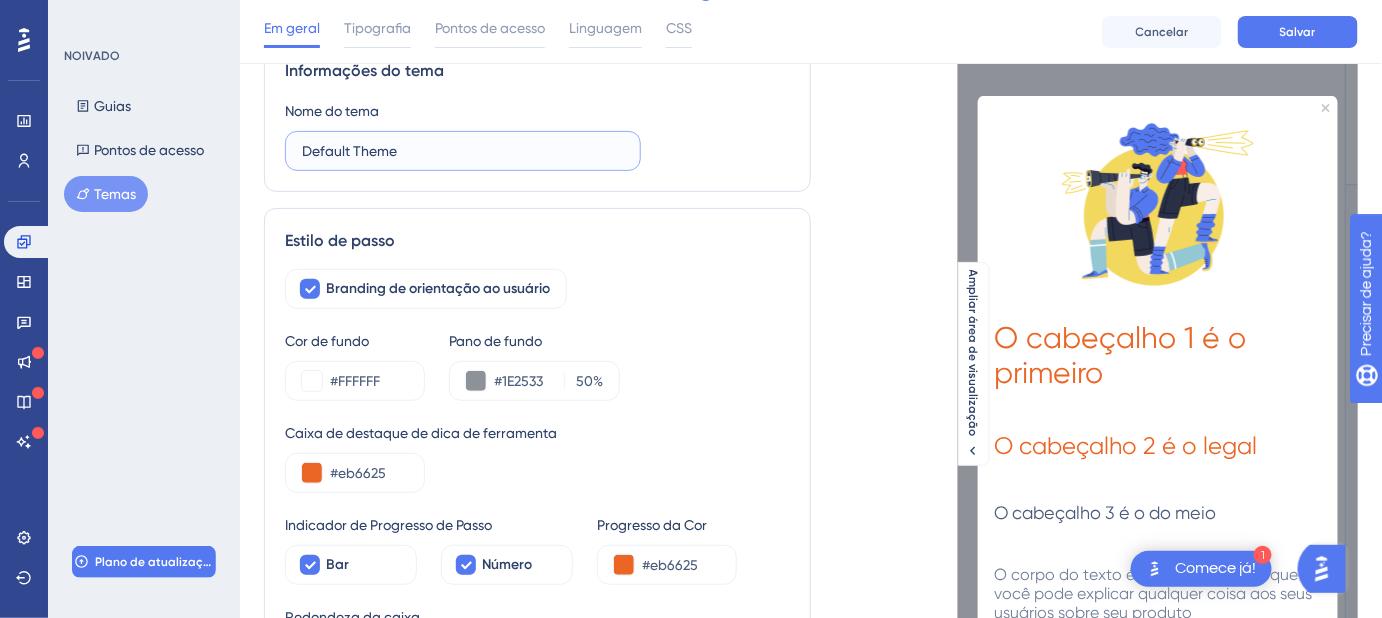 click on "Default Theme" at bounding box center (463, 151) 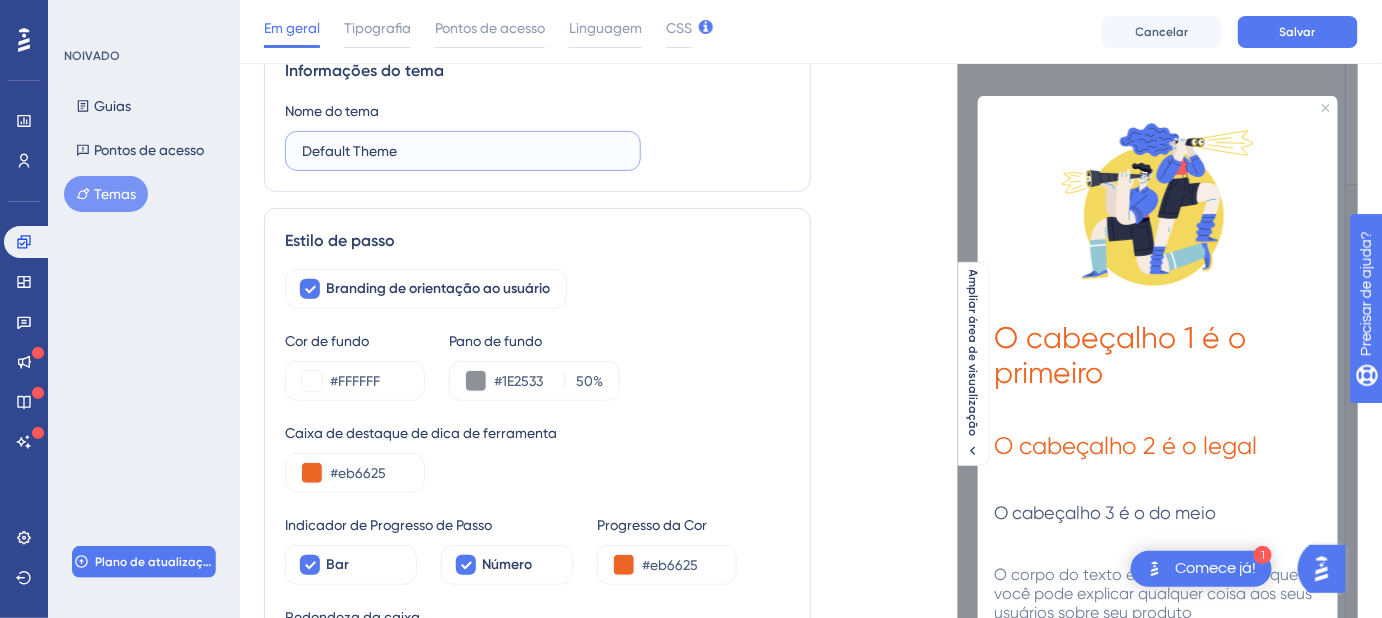 click on "Default Theme" at bounding box center [463, 151] 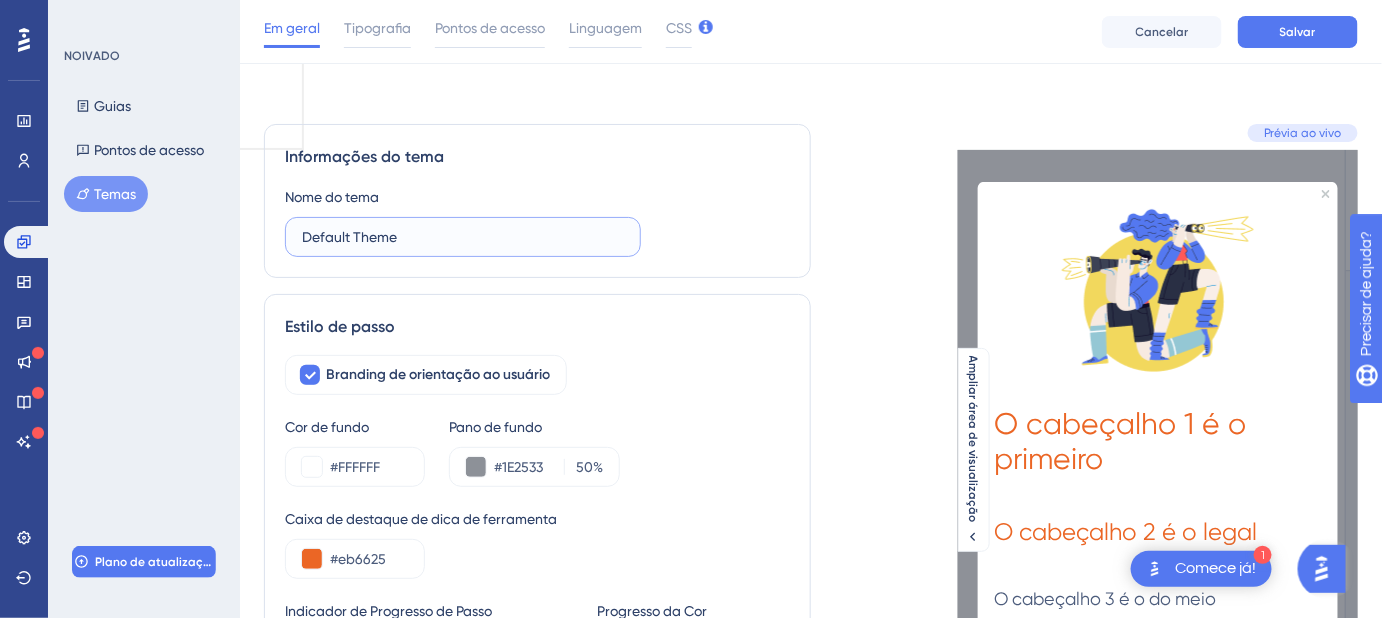 scroll, scrollTop: 0, scrollLeft: 0, axis: both 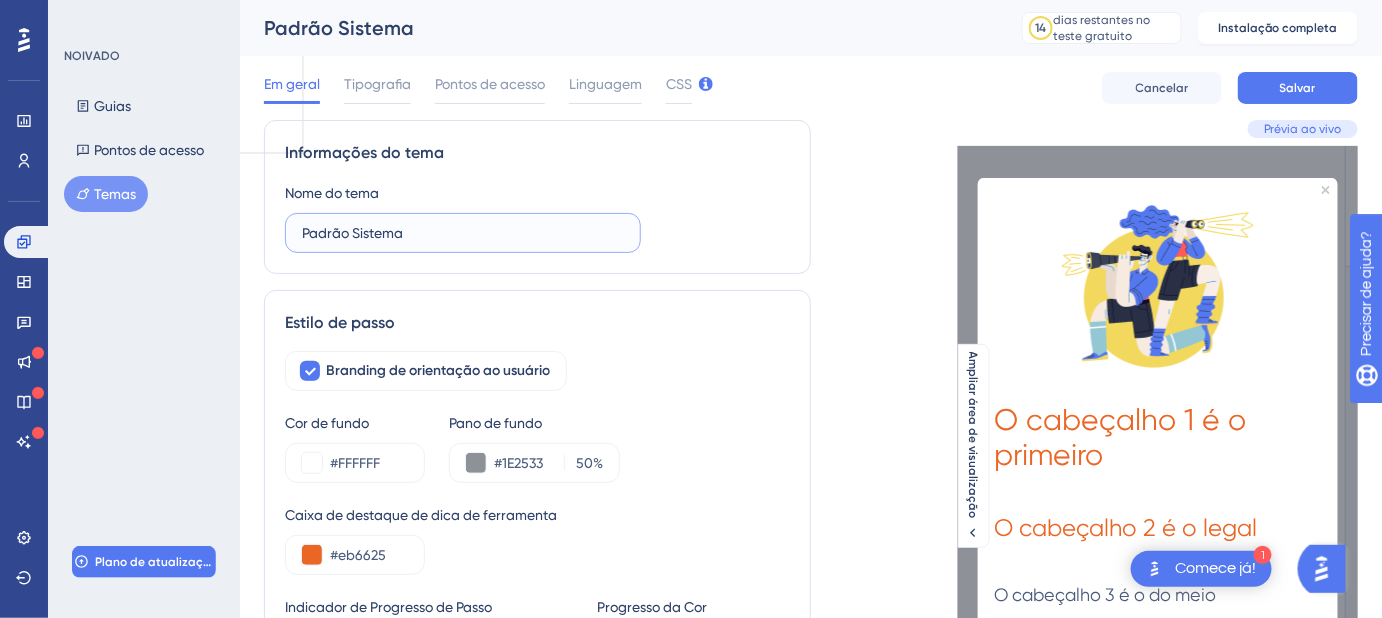 type on "Padrão Sistema" 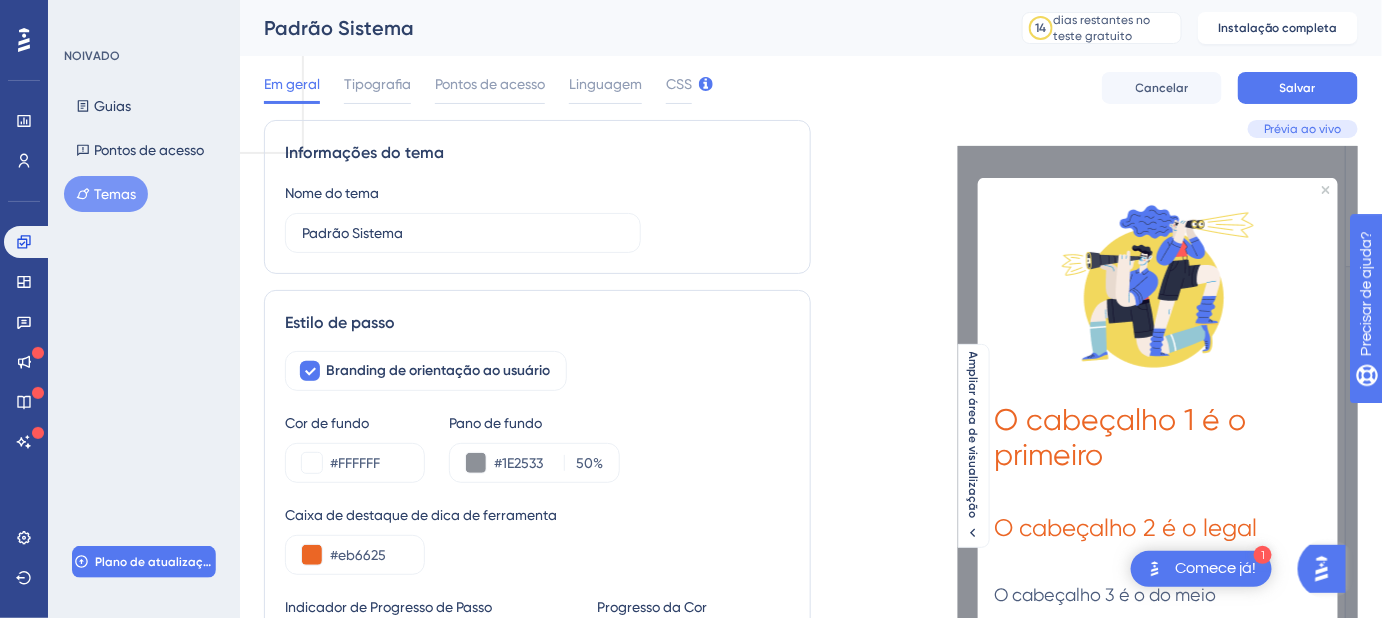 click on "Prévia ao vivo O cabeçalho 1 é o primeiro
O cabeçalho 2 é o legal
O cabeçalho 3 é o do meio
O corpo do texto é o trecho de texto que você pode explicar qualquer coisa aos seus usuários sobre seu produto
ANTERIOR PRÓXIMO 2 / 3 Desenvolvido por UserGuiding Esta é uma  dica de ferramenta.
SECUNDÁRIO 2 / 3 Desenvolvido por UserGuiding Ampliar área de visualização" at bounding box center [1084, 987] 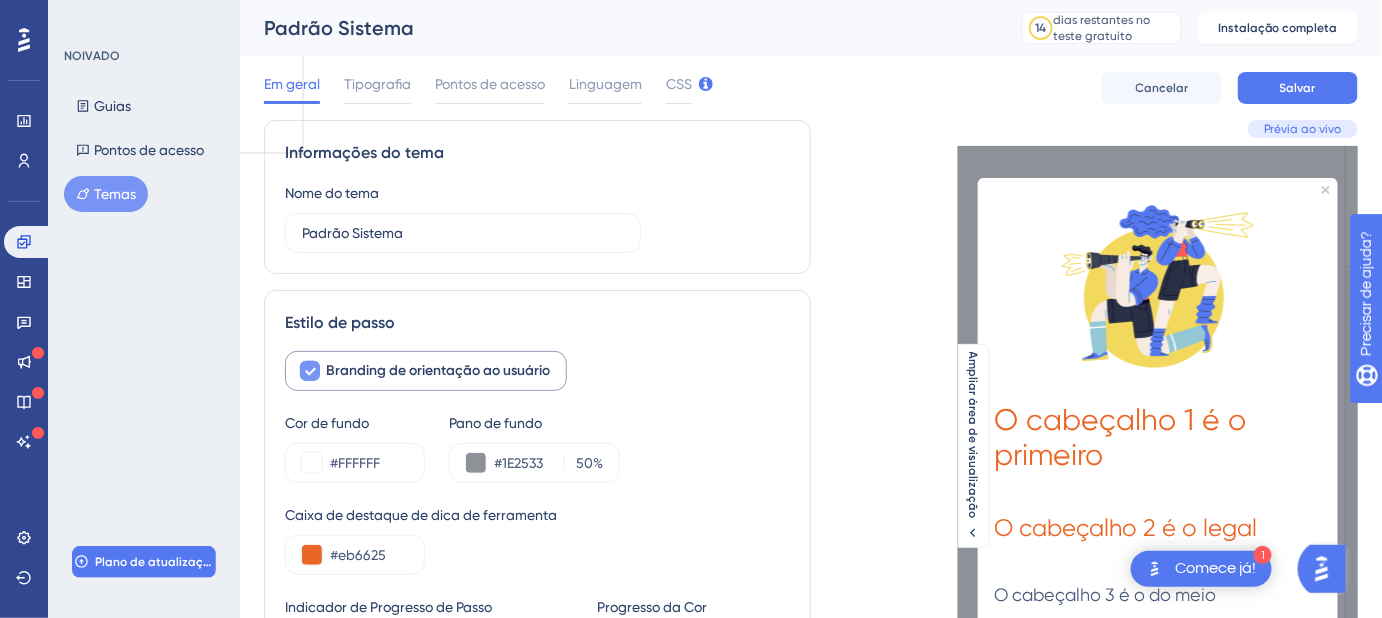 click 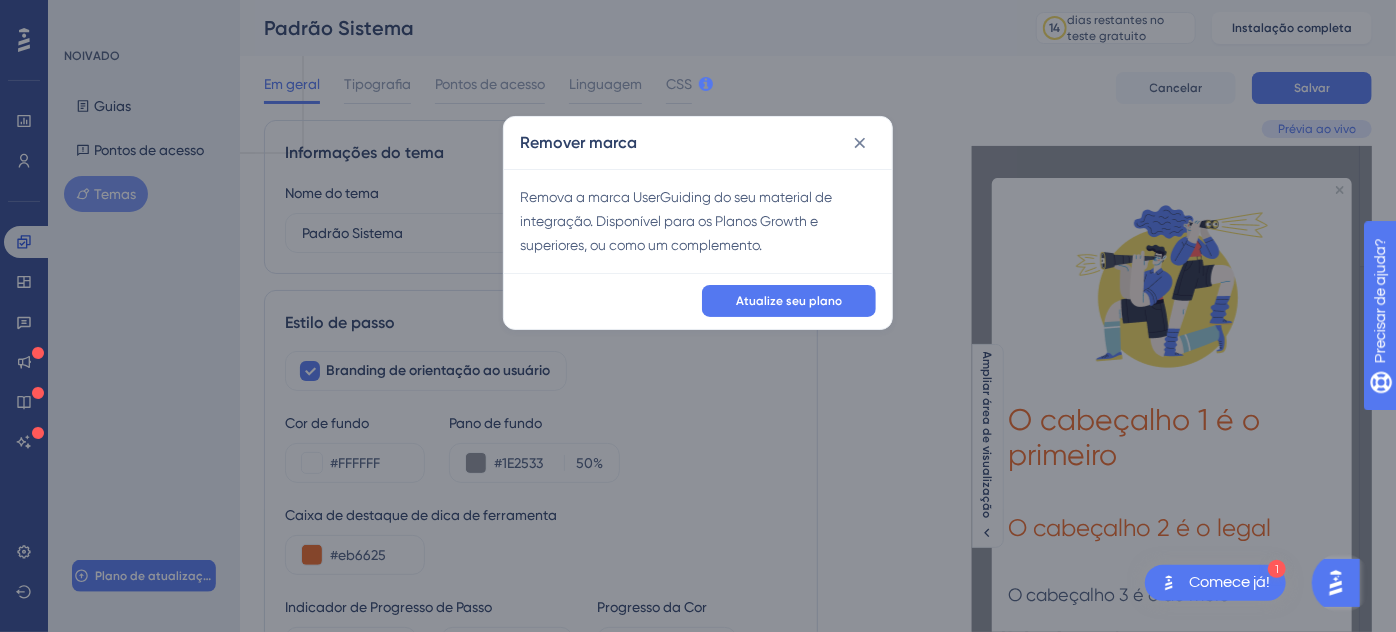 click 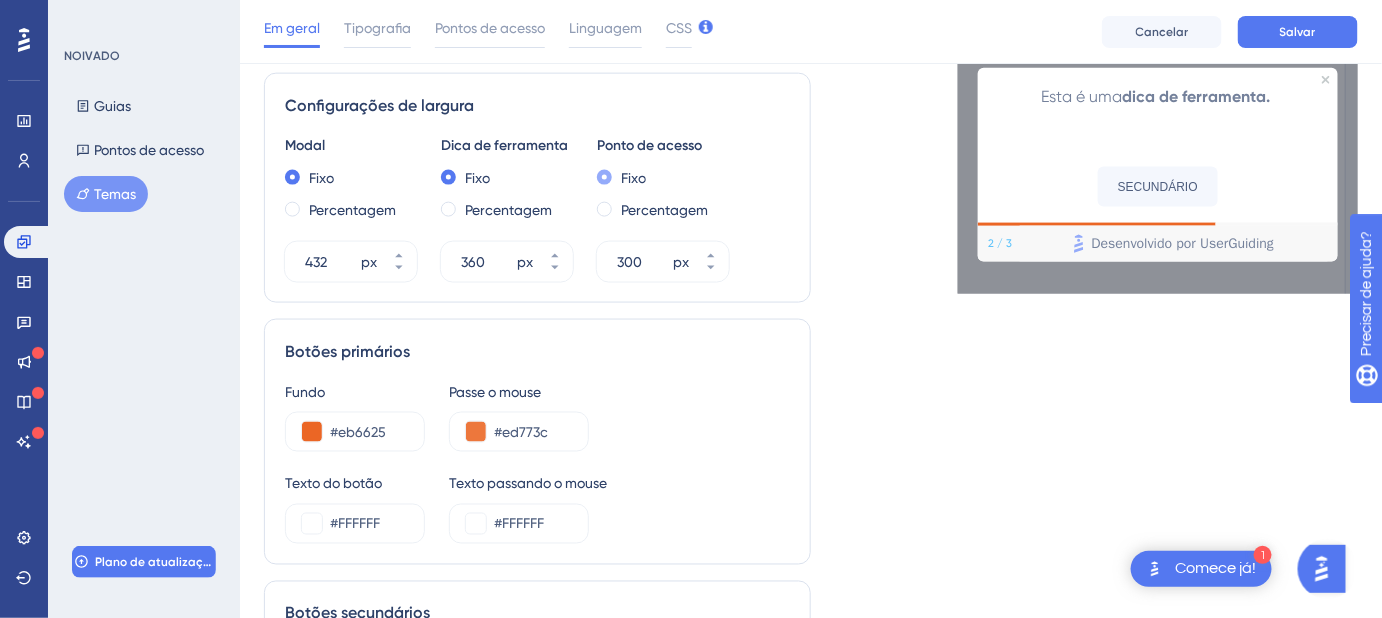 scroll, scrollTop: 909, scrollLeft: 0, axis: vertical 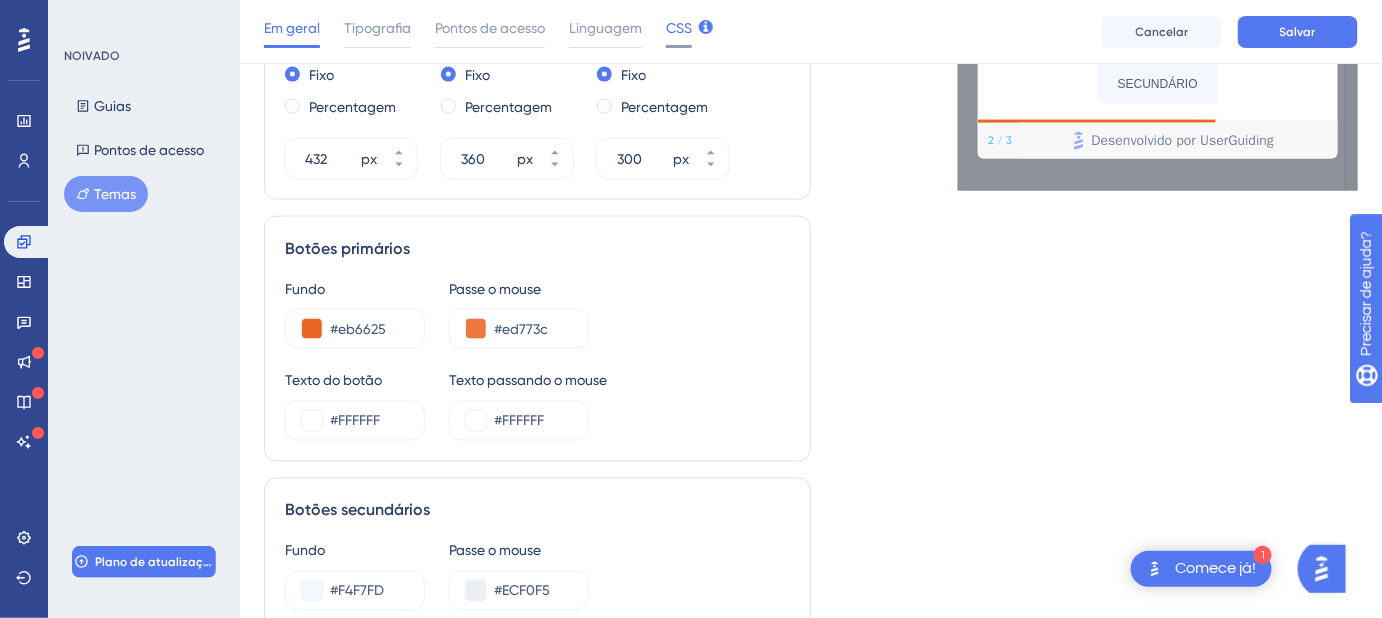 click on "CSS" at bounding box center [679, 28] 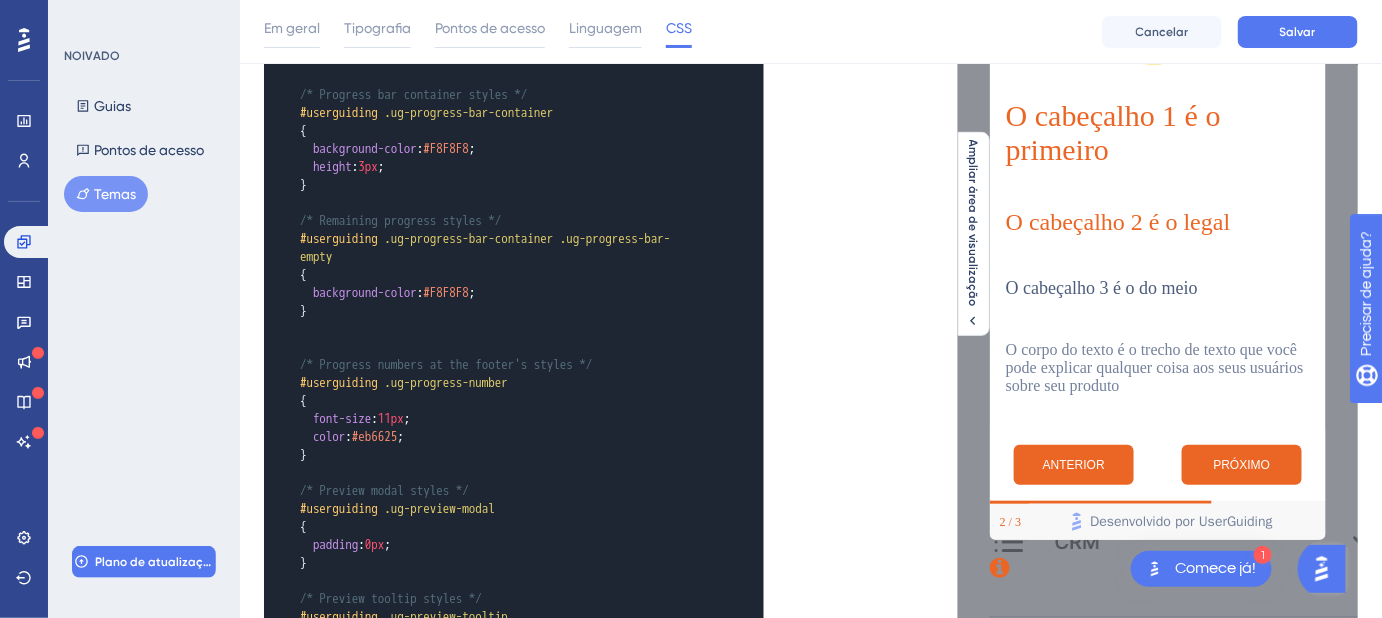 scroll, scrollTop: 0, scrollLeft: 0, axis: both 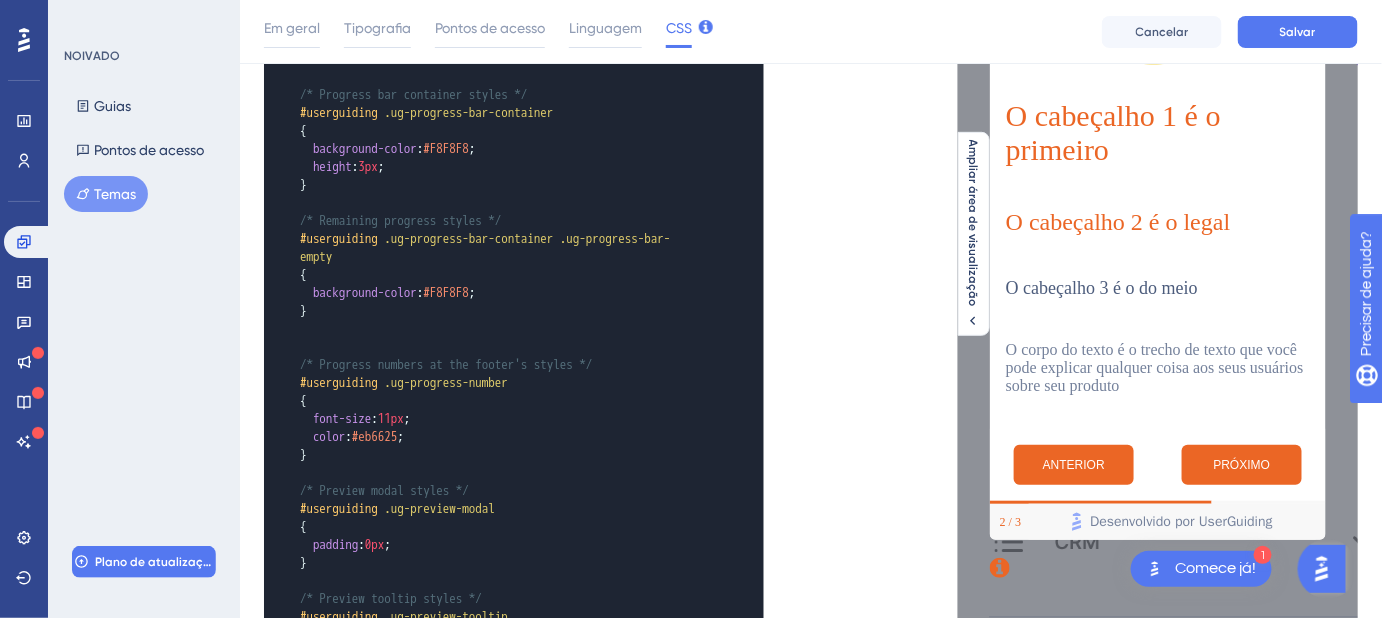 click at bounding box center [999, 569] 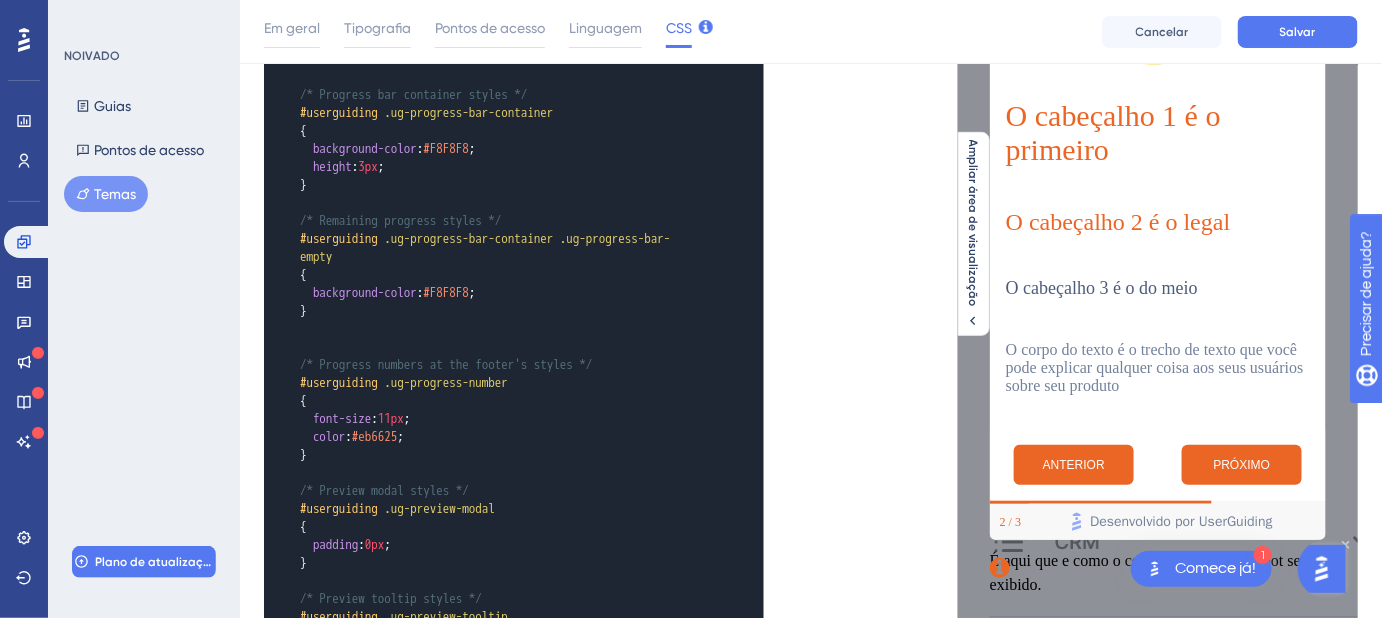 click at bounding box center (999, 569) 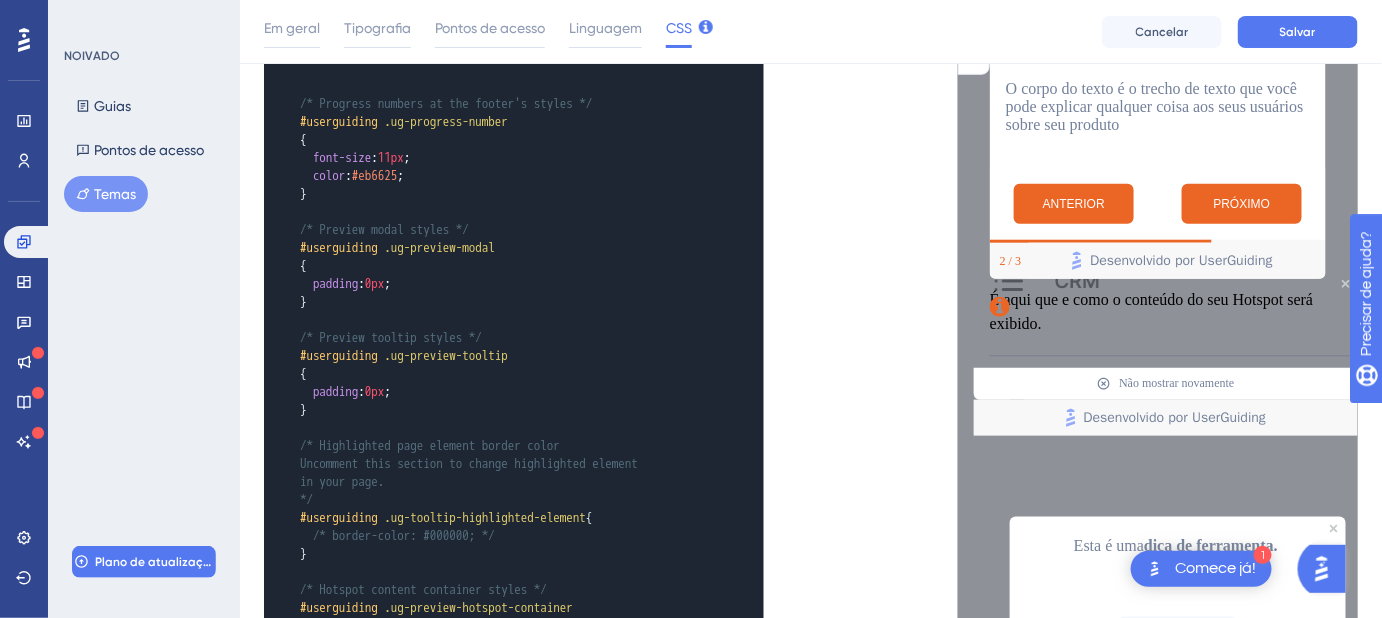 scroll, scrollTop: 545, scrollLeft: 0, axis: vertical 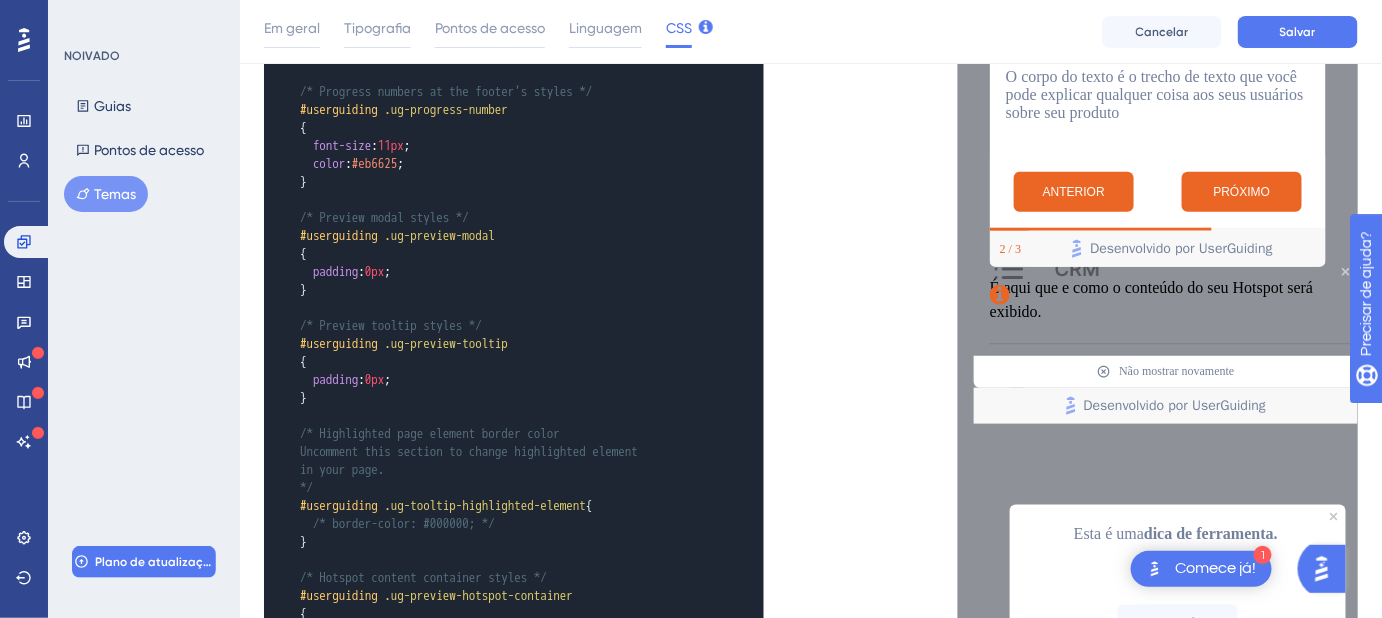 drag, startPoint x: 1007, startPoint y: 299, endPoint x: 1891, endPoint y: -23, distance: 940.8188 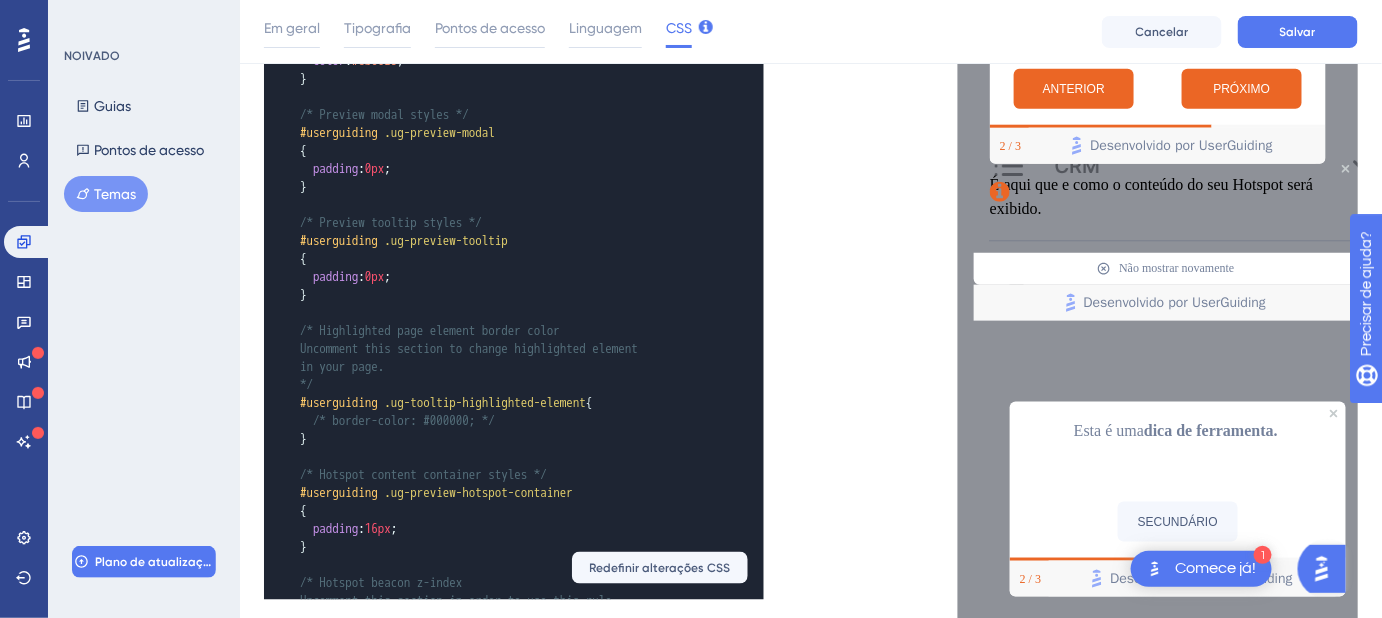 scroll, scrollTop: 538, scrollLeft: 0, axis: vertical 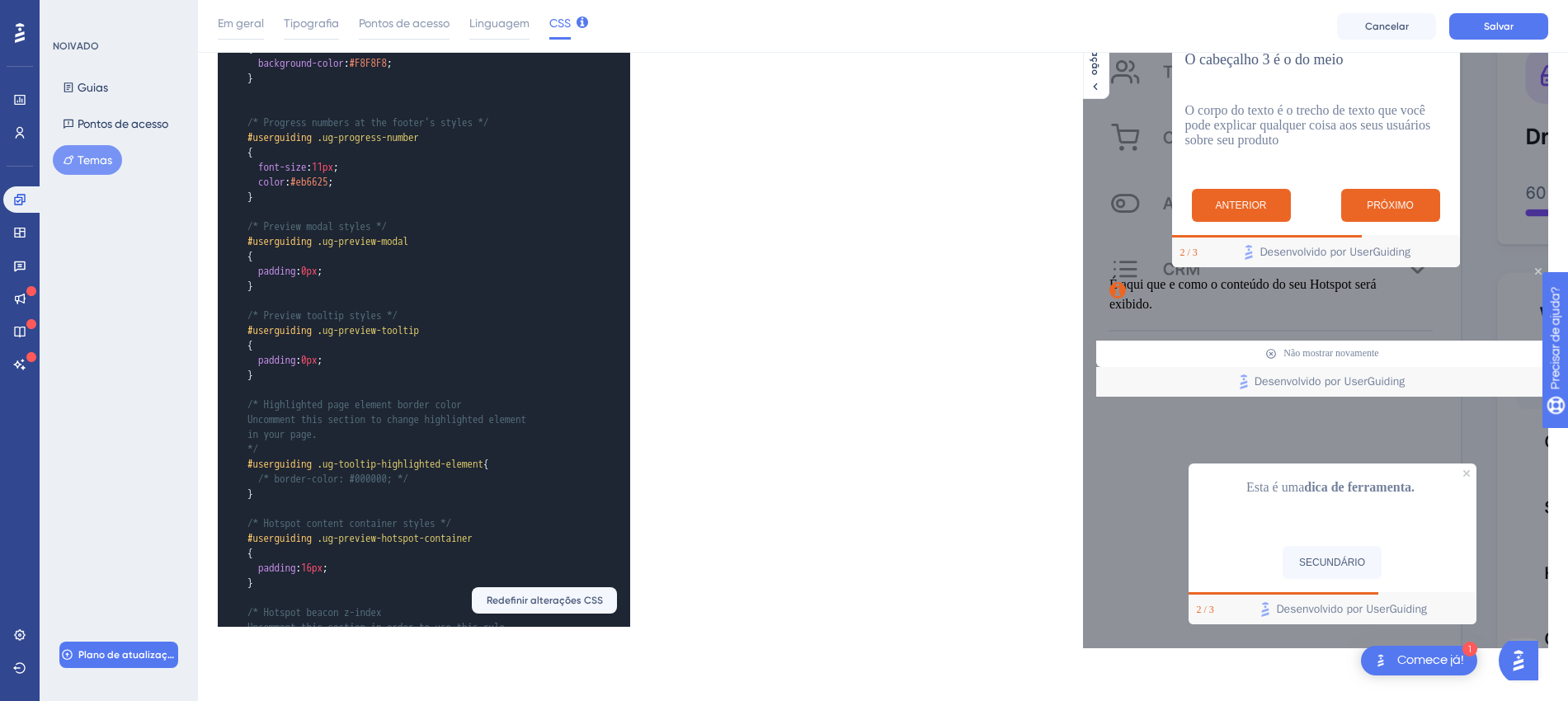 click on "Não mostrar novamente" at bounding box center [1322, 354] 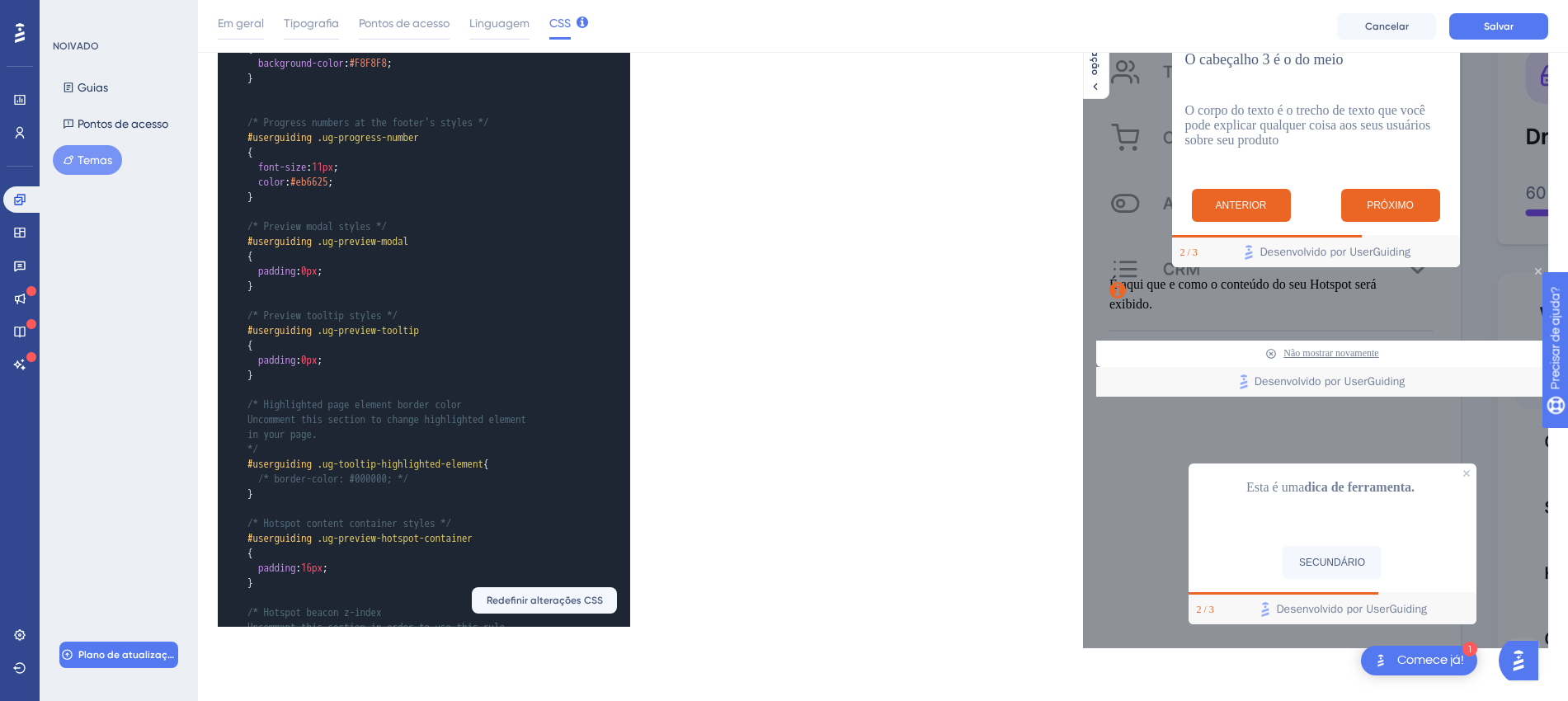 click on "Não mostrar novamente" at bounding box center (1330, 353) 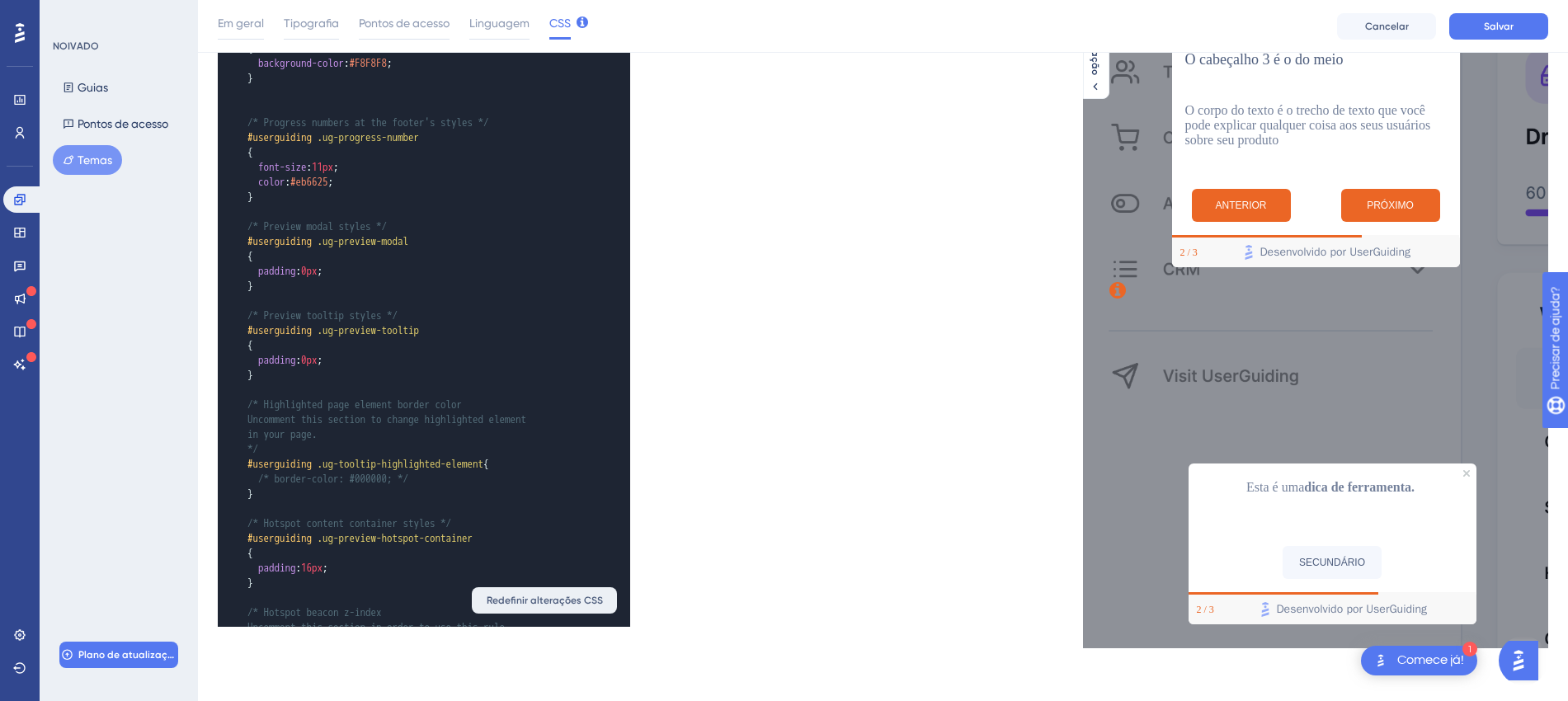 click on "Redefinir alterações CSS" at bounding box center (544, 600) 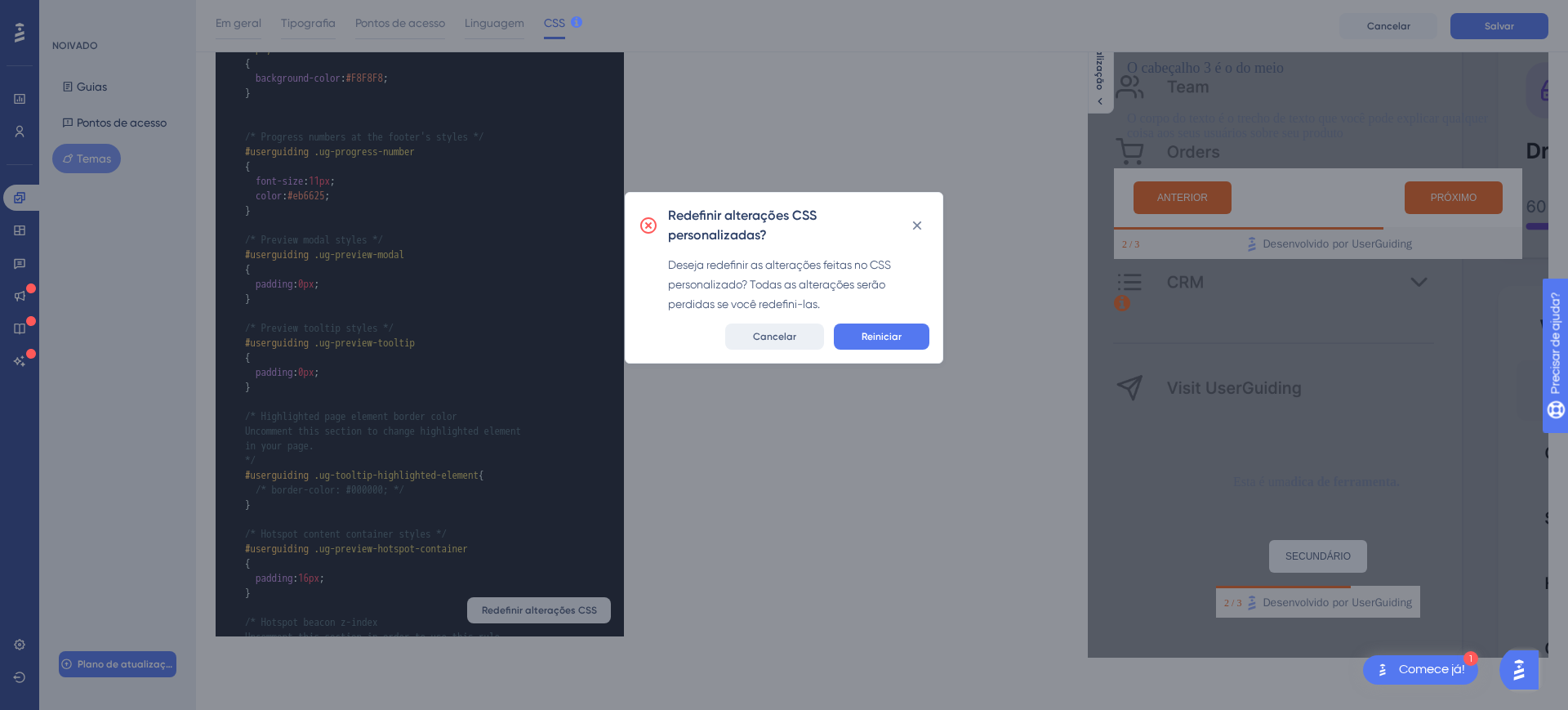 click on "Cancelar" at bounding box center [774, 337] 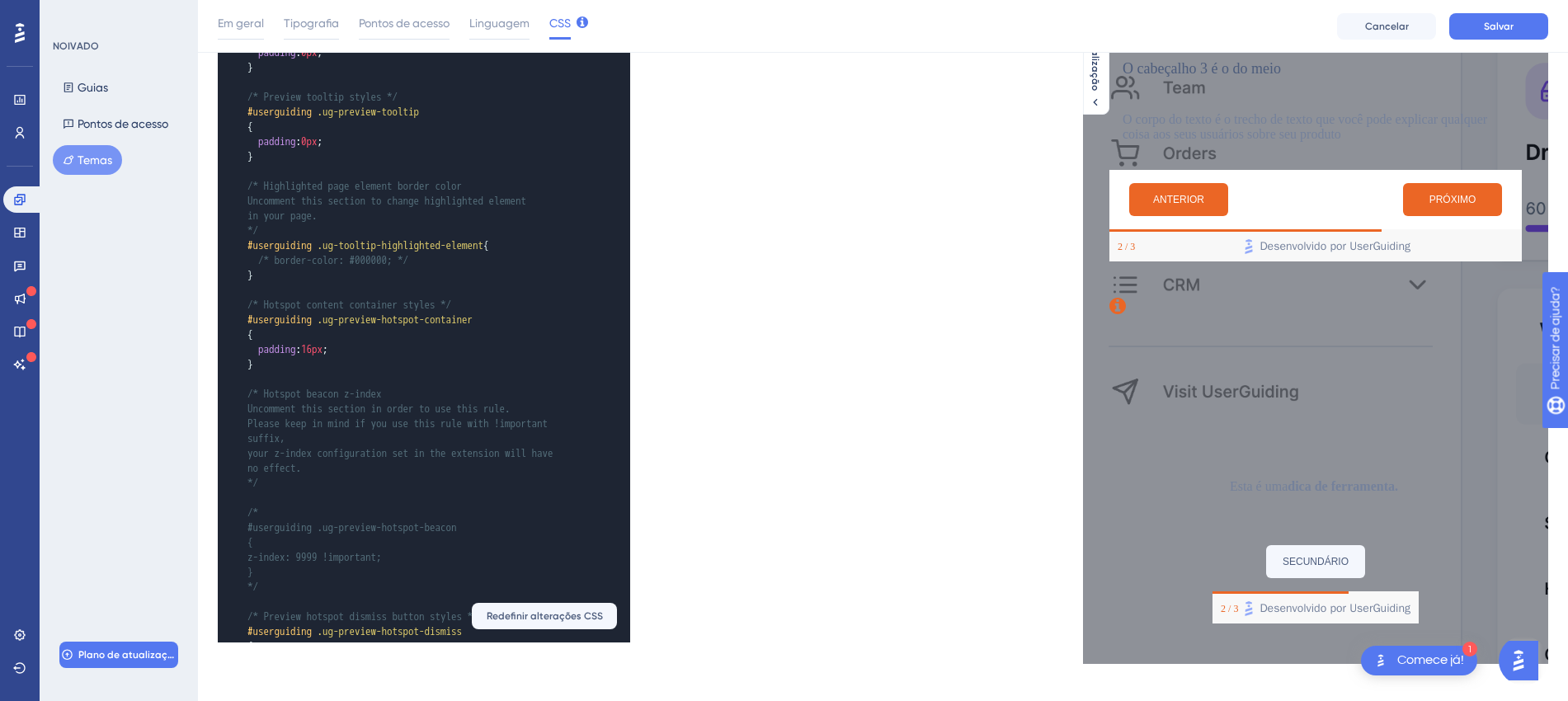 scroll, scrollTop: 490, scrollLeft: 0, axis: vertical 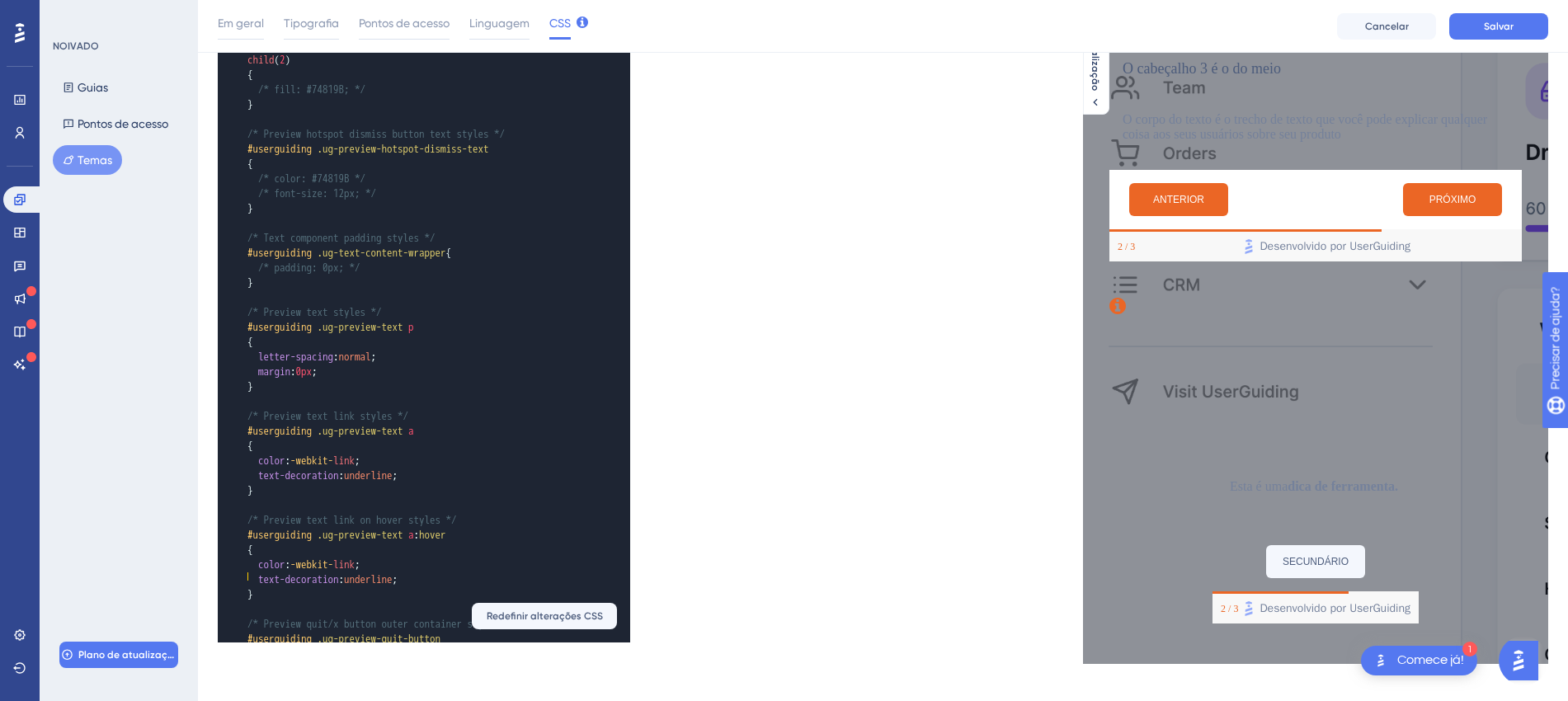 drag, startPoint x: 354, startPoint y: 576, endPoint x: 342, endPoint y: 582, distance: 13.416408 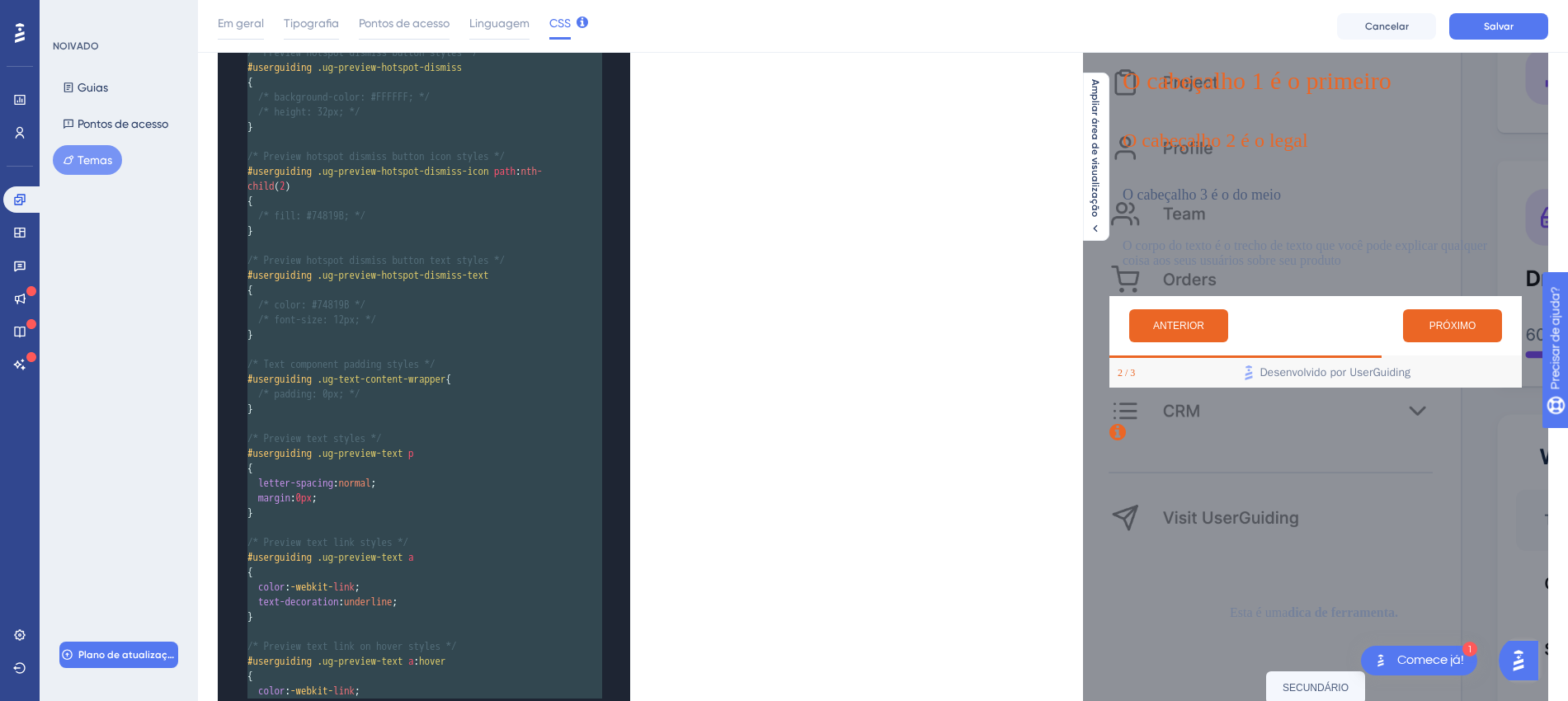 drag, startPoint x: 324, startPoint y: 605, endPoint x: 276, endPoint y: -21, distance: 627.8376 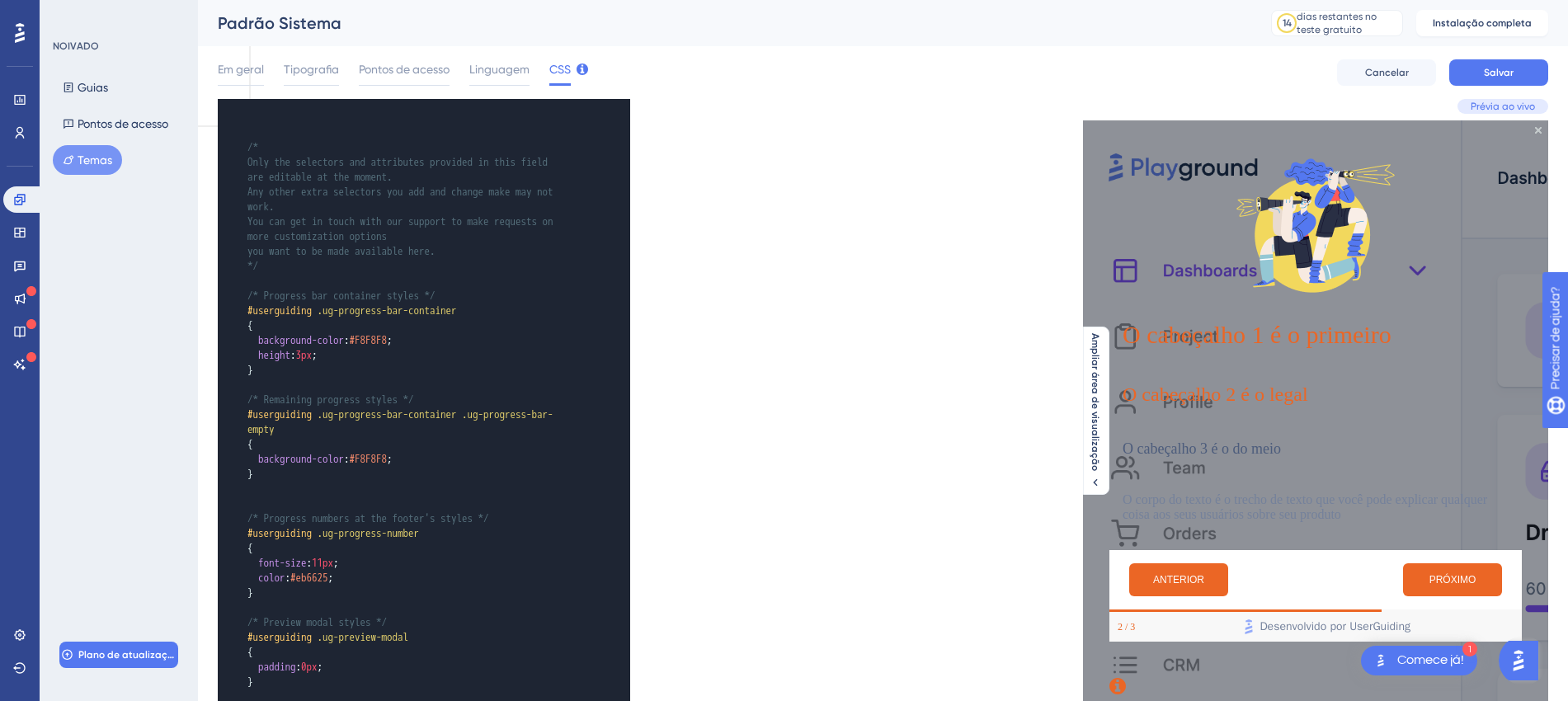 type on "/*
Only the selectors and attributes provided in this field are editable at the moment.
Any other extra selectors you add and change make may not work.
You can get in touch with our support to make requests on more customization options
you want to be made available here.
*/
/* Progress bar container styles */
#userguiding .ug-progress-bar-container
{
background-color: #F8F8F8;
height: 3px;
}
/* Remaining progress styles */
#userguiding .ug-progress-bar-container .ug-progress-bar-empty
{
background-color: #F8F8F8;
}
/* Progress numbers at the footer's styles */
#userguiding .ug-progress-number
{
font-size: 11px;
color: #eb6625;
}
/* Preview modal styles */
#userguiding .ug-preview-modal
{
padding: 0px;
}
/* Preview tooltip styles */
#userguiding .ug-preview-tooltip
{
padding: 0px;
}
/* Highlighted page element border color
Uncomment this section to change highlighted element
in your page.
*/
#userguiding .ug-tooltip-highlighted-element {
/* border-color: #000000; */
}
/* Hots..." 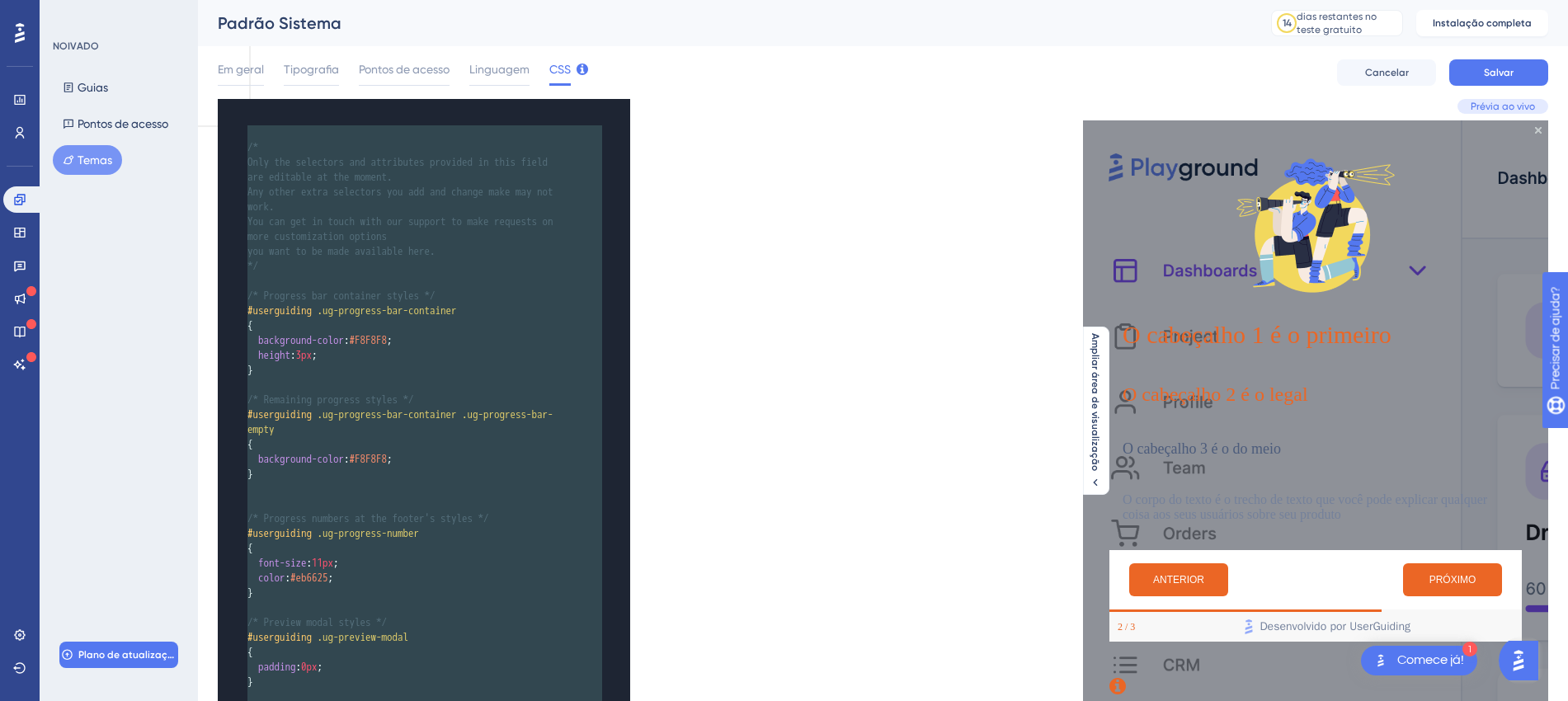 click on "x ​ ​ /*   Only the selectors and attributes provided in this field are editable at the moment.  Any other extra selectors you add and change make may not work.  You can get in touch with our support to make requests on more customization options  you want to be made available here. */ ​ /* Progress bar container styles */ #userguiding   .ug-progress-bar-container {    background-color :  #F8F8F8 ;    height :  3px ; } ​ /* Remaining progress styles */ #userguiding   .ug-progress-bar-container   .ug-progress-bar-empty {    background-color :  #F8F8F8 ; } ​ ​ /* Progress numbers at the footer's styles */ #userguiding   .ug-progress-number {    font-size :  11px ;    color :  #eb6625 ; } ​ /* Preview modal styles */ #userguiding   .ug-preview-modal {    padding :  0px ; } ​ /* Preview tooltip styles */ #userguiding   .ug-preview-tooltip {    padding :  0px ; } ​ /* Highlighted page element border color  Uncomment this section to change highlighted element in your page. */ #userguiding" at bounding box center [401, 1298] 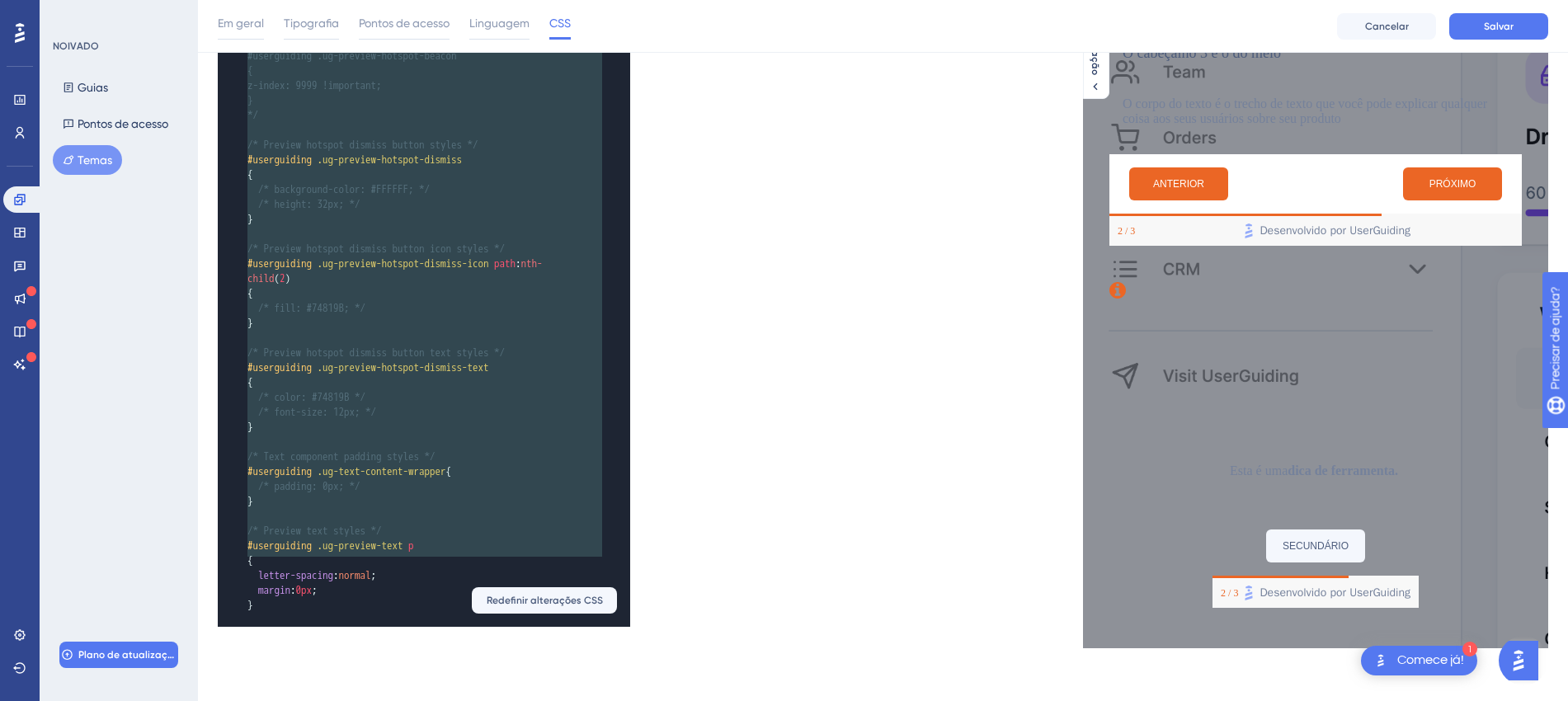 scroll, scrollTop: 402, scrollLeft: 0, axis: vertical 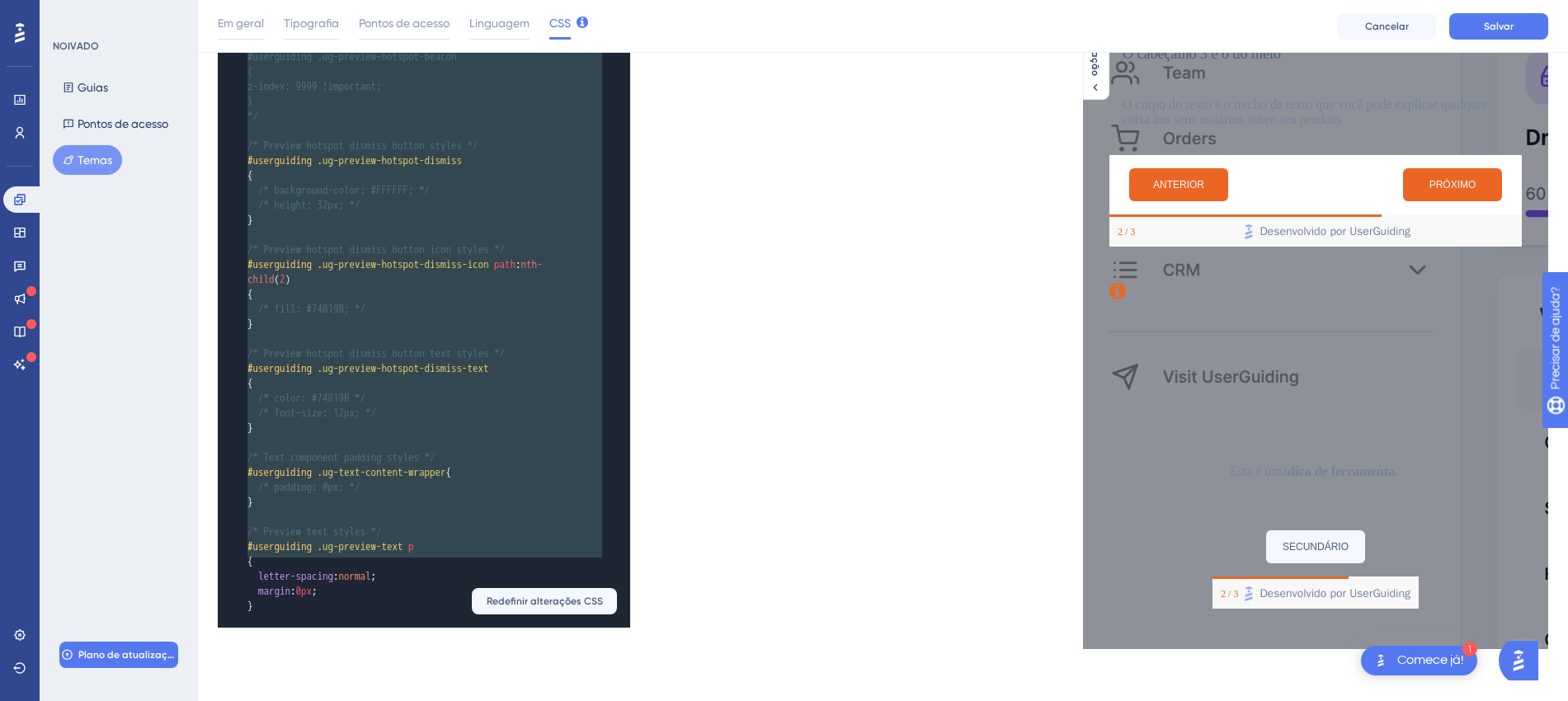 click on "/* font-size: 12px; */" at bounding box center (407, 1838) 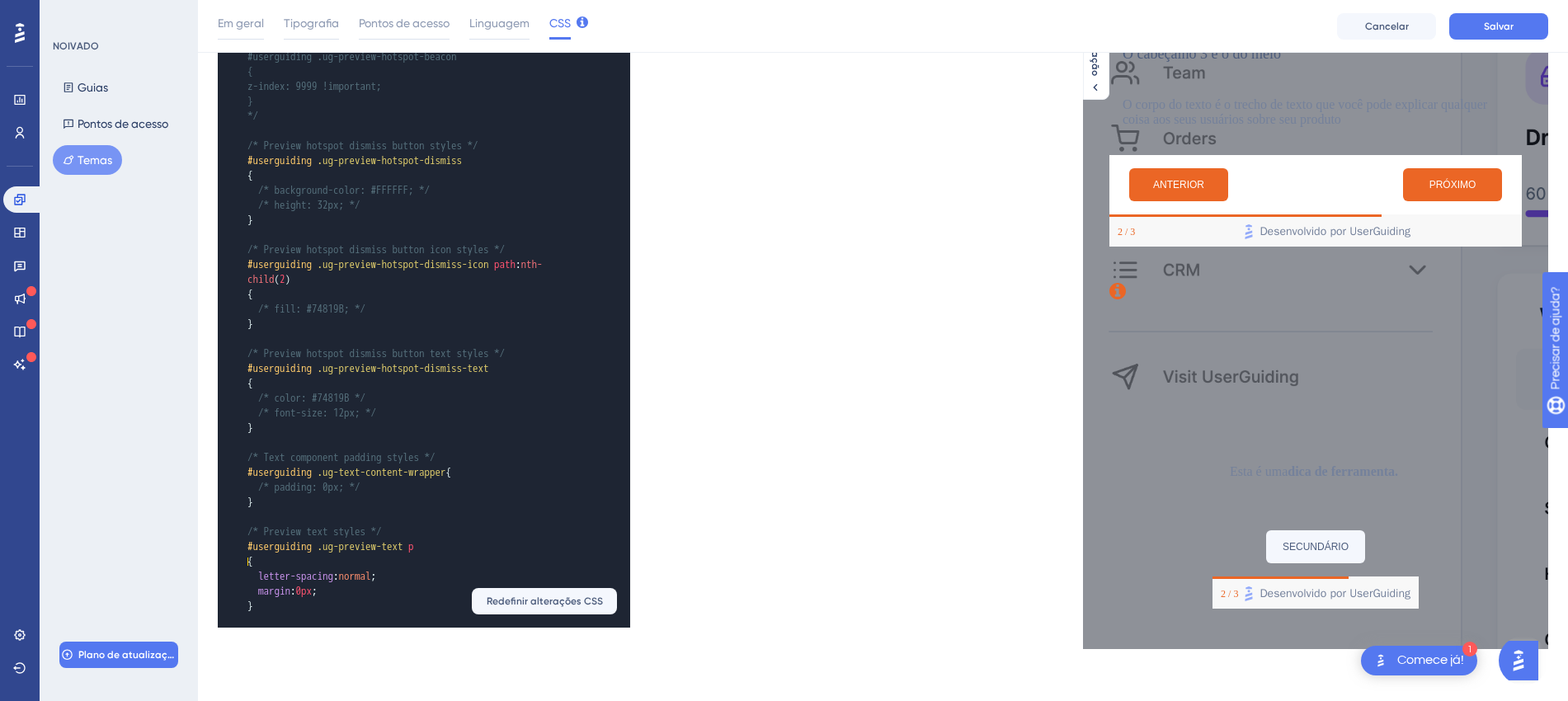 click on "x   ​ /*   Only the selectors and attributes provided in this field are editable at the moment.  Any other extra selectors you add and change make may not work.  You can get in touch with our support to make requests on more customization options  you want to be made available here. */ ​ /* Progress bar container styles */ #userguiding   .ug-progress-bar-container {    background-color :  #F8F8F8 ;    height :  3px ; } ​ /* Remaining progress styles */ #userguiding   .ug-progress-bar-container   .ug-progress-bar-empty {    background-color :  #F8F8F8 ; } ​ ​ /* Progress numbers at the footer's styles */ #userguiding   .ug-progress-number {    font-size :  11px ;    color :  #eb6625 ; } ​ /* Preview modal styles */ #userguiding   .ug-preview-modal {    padding :  0px ; } ​ /* Preview tooltip styles */ #userguiding   .ug-preview-tooltip {    padding :  0px ; } ​ /* Highlighted page element border color  Uncomment this section to change highlighted element in your page. */ #userguiding" at bounding box center (401, 458) 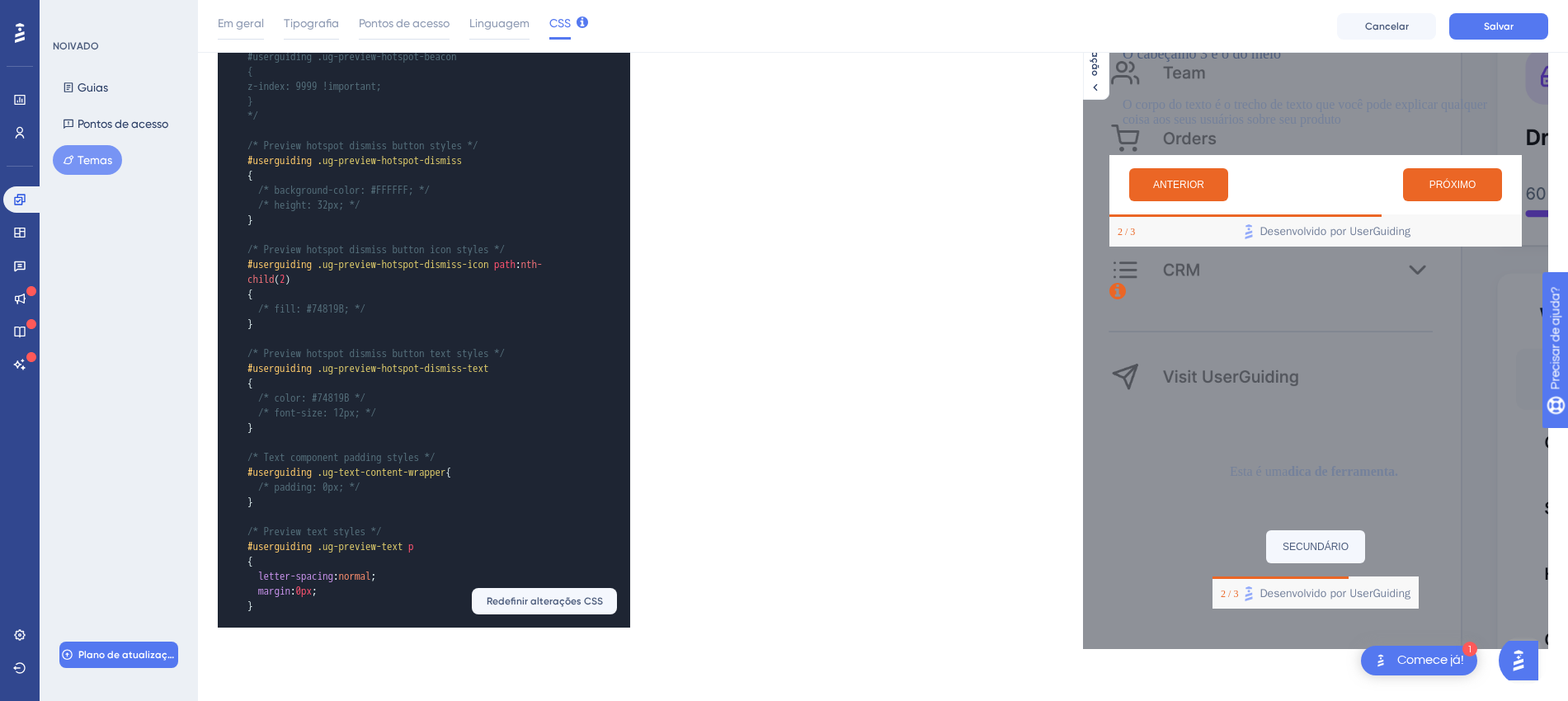 click on "x   ​ /*   Only the selectors and attributes provided in this field are editable at the moment.  Any other extra selectors you add and change make may not work.  You can get in touch with our support to make requests on more customization options  you want to be made available here. */ ​ /* Progress bar container styles */ #userguiding   .ug-progress-bar-container {    background-color :  #F8F8F8 ;    height :  3px ; } ​ /* Remaining progress styles */ #userguiding   .ug-progress-bar-container   .ug-progress-bar-empty {    background-color :  #F8F8F8 ; } ​ ​ /* Progress numbers at the footer's styles */ #userguiding   .ug-progress-number {    font-size :  11px ;    color :  #eb6625 ; } ​ /* Preview modal styles */ #userguiding   .ug-preview-modal {    padding :  0px ; } ​ /* Preview tooltip styles */ #userguiding   .ug-preview-tooltip {    padding :  0px ; } ​ /* Highlighted page element border color  Uncomment this section to change highlighted element in your page. */ #userguiding" at bounding box center [401, 458] 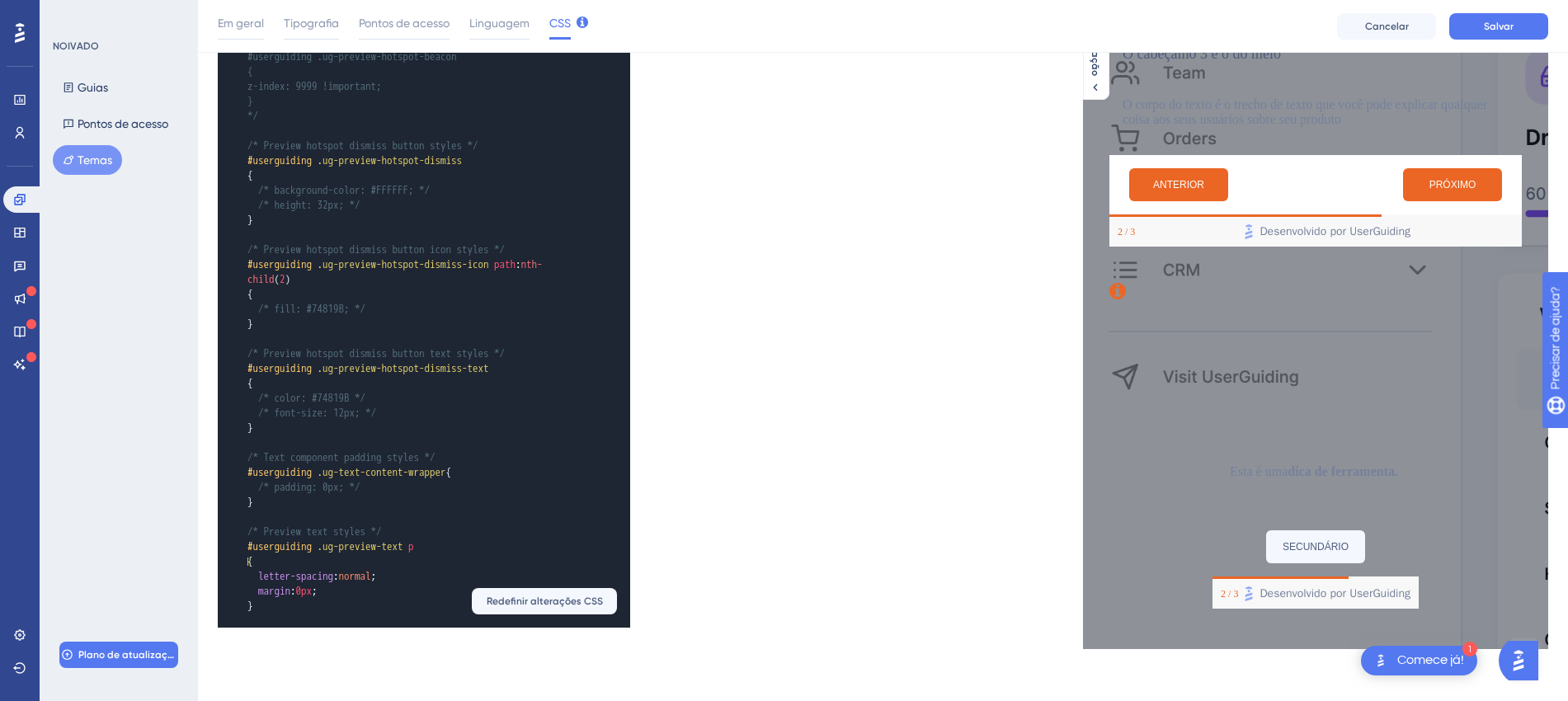 scroll, scrollTop: 613, scrollLeft: 0, axis: vertical 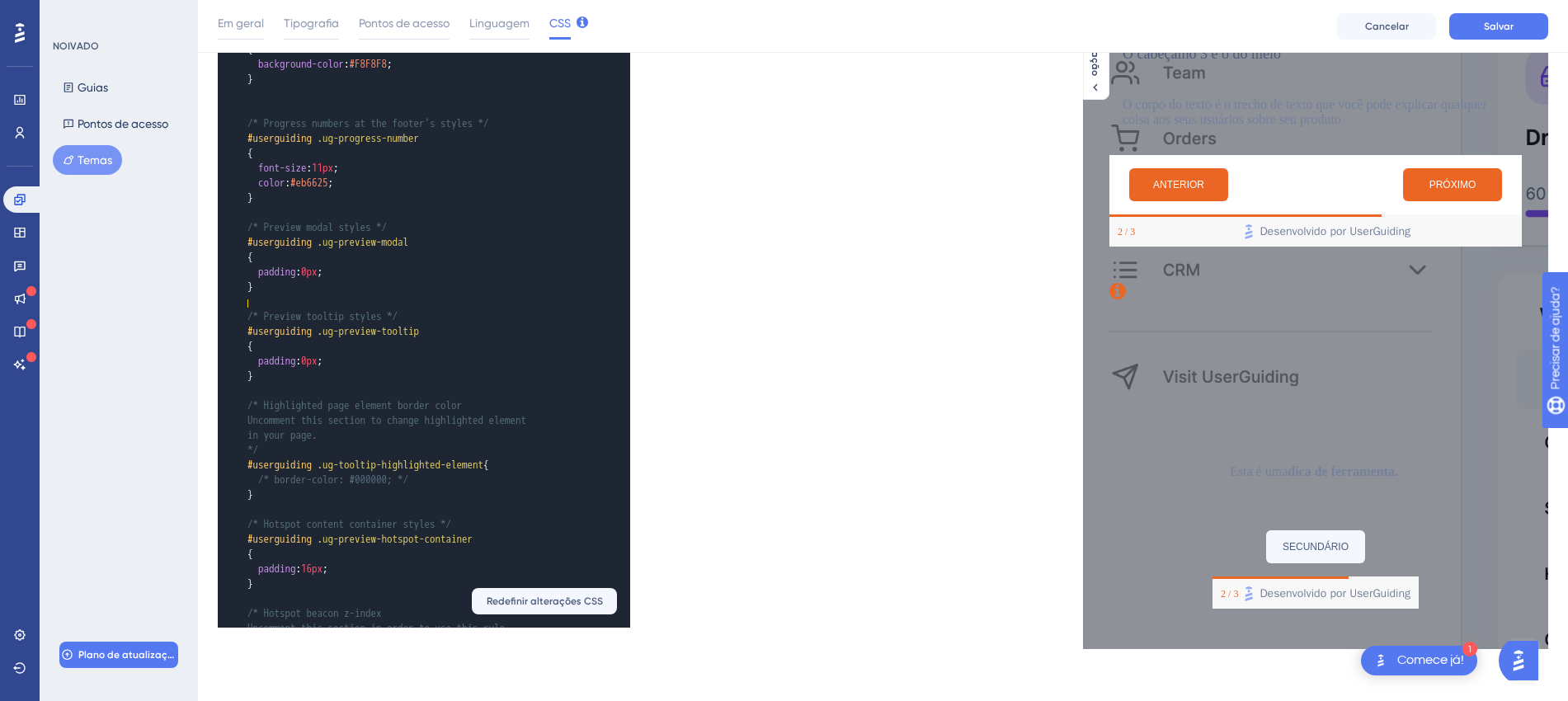 click on "​" at bounding box center [407, 821] 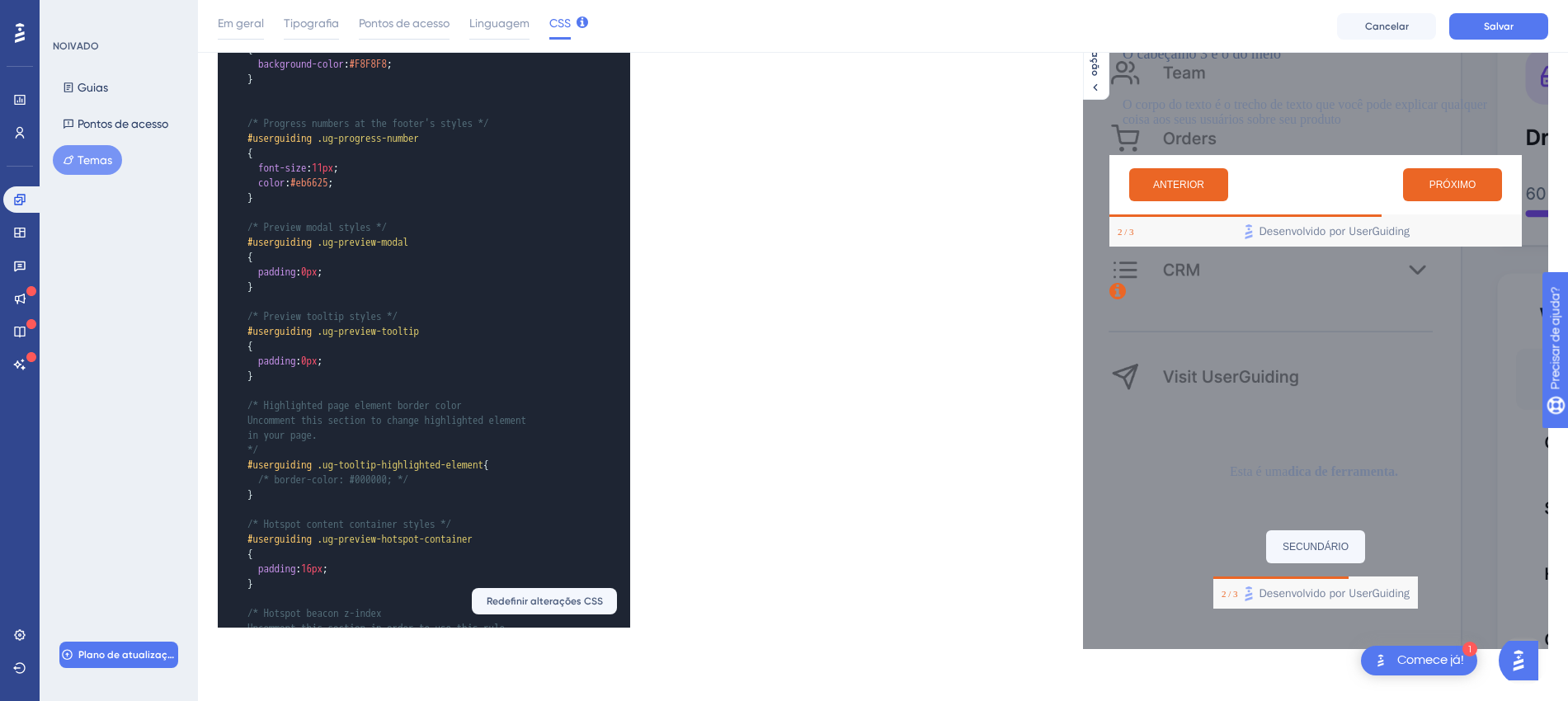 scroll, scrollTop: 26, scrollLeft: 0, axis: vertical 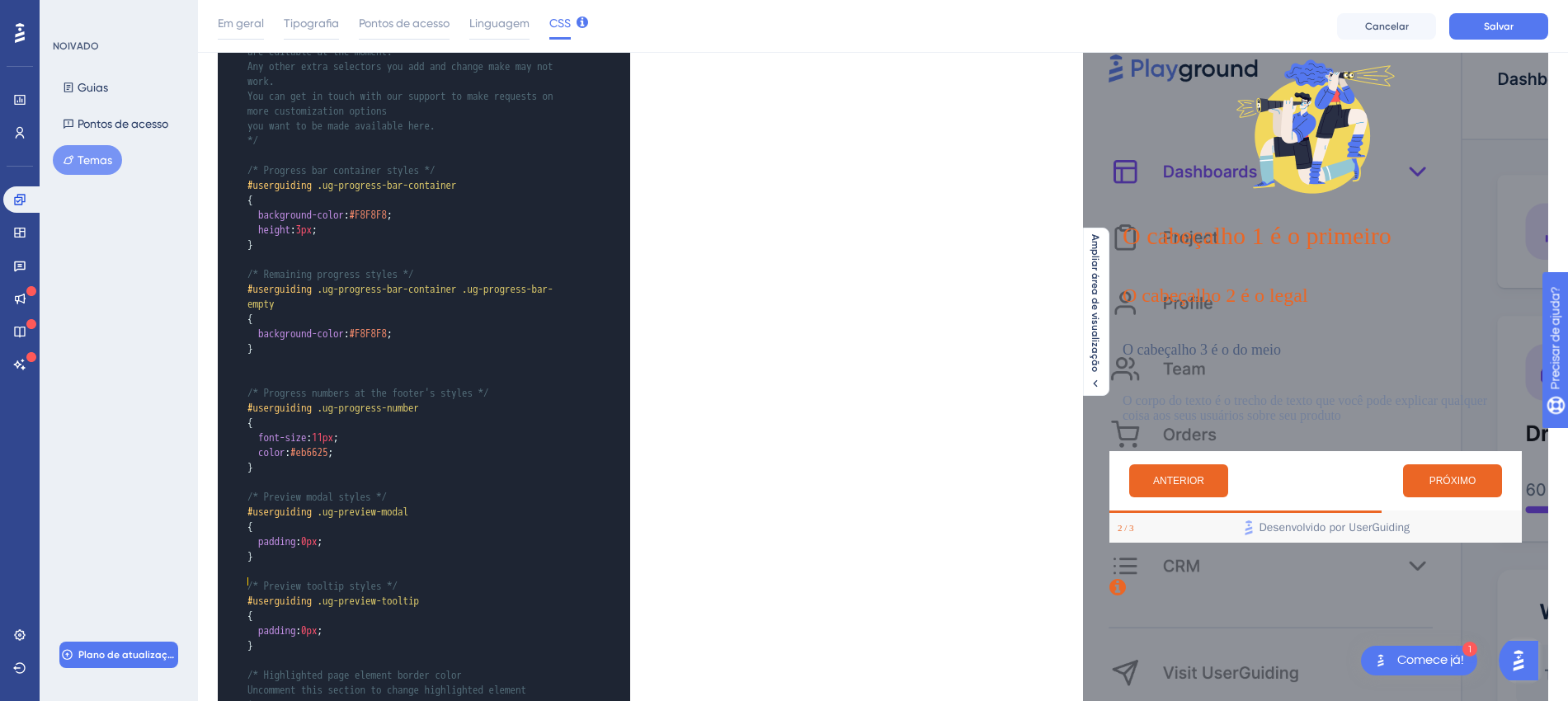click on "​" at bounding box center (407, 1121) 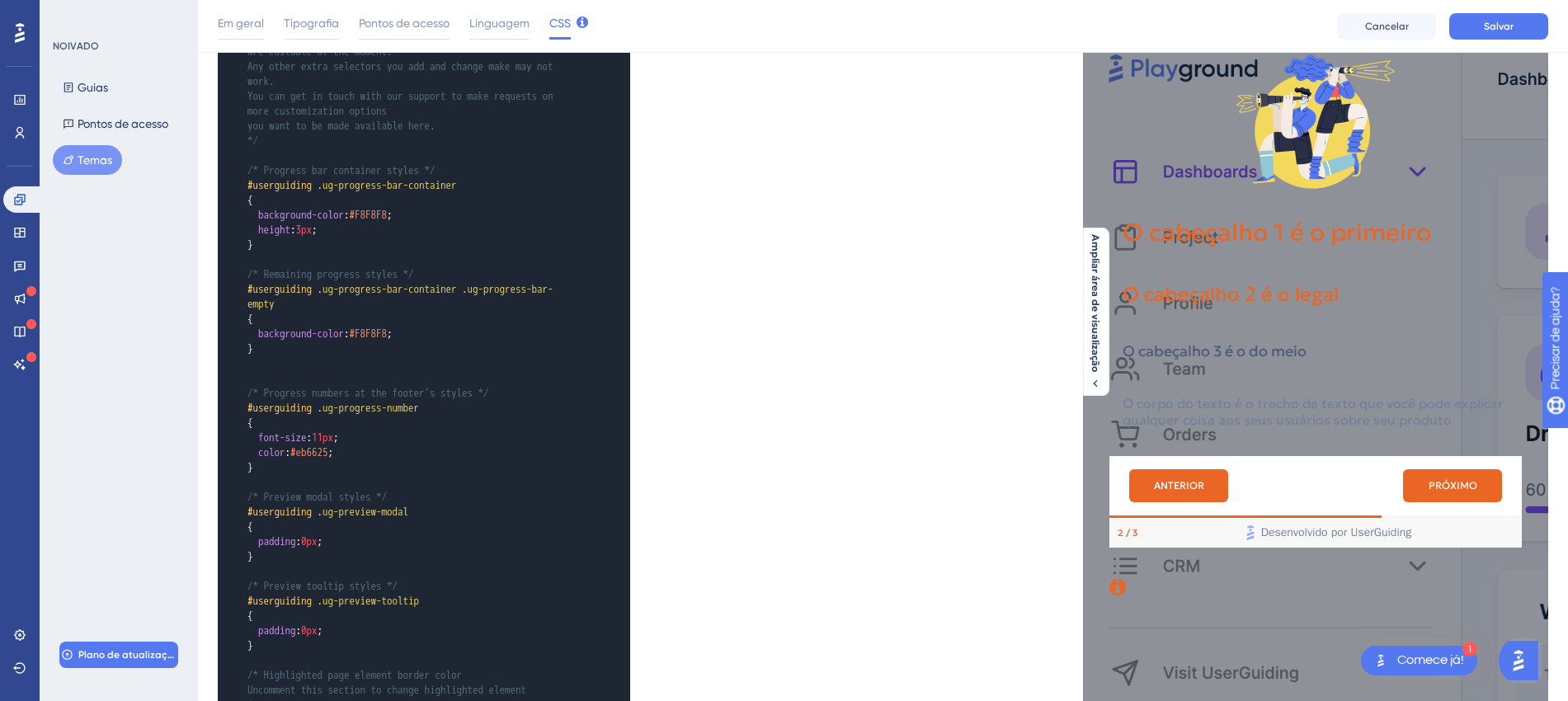scroll, scrollTop: 233, scrollLeft: 0, axis: vertical 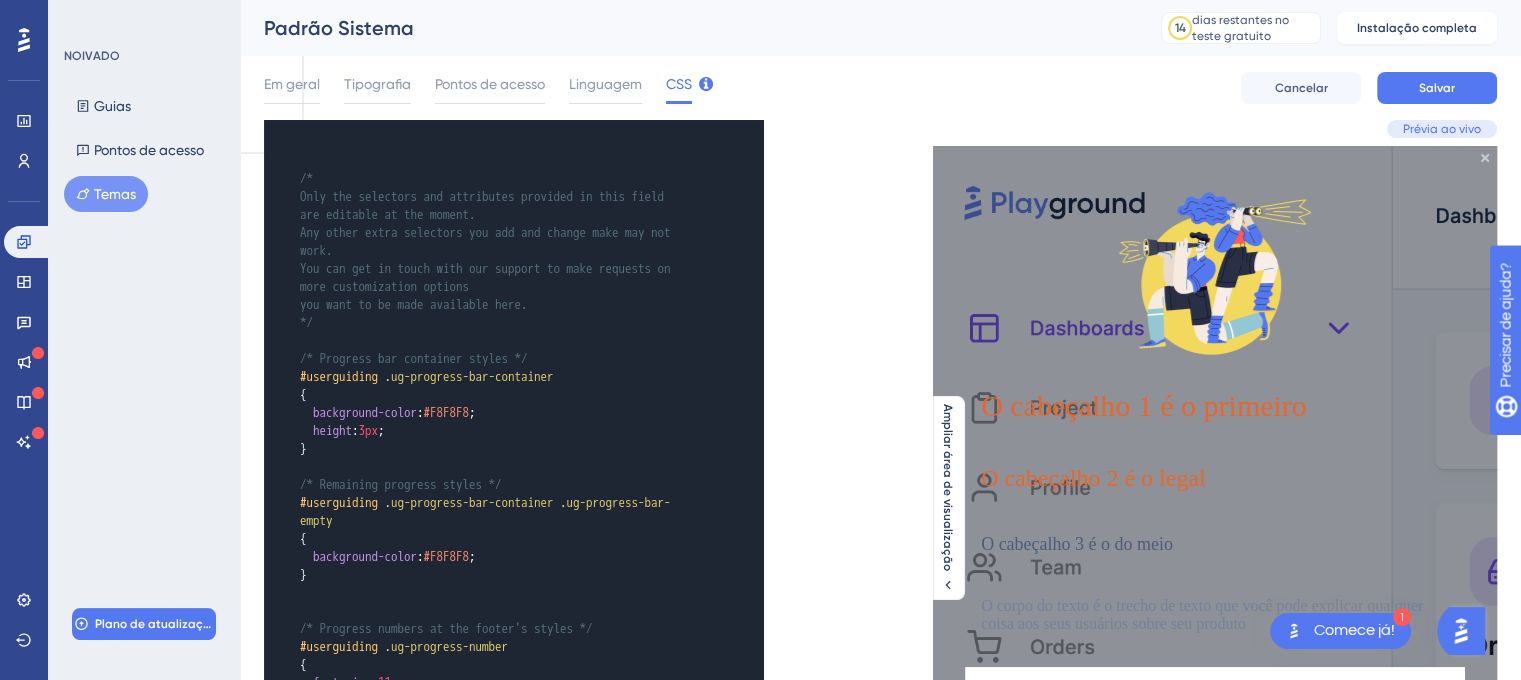 click on "#userguiding   .ug-progress-bar-container" at bounding box center (494, 377) 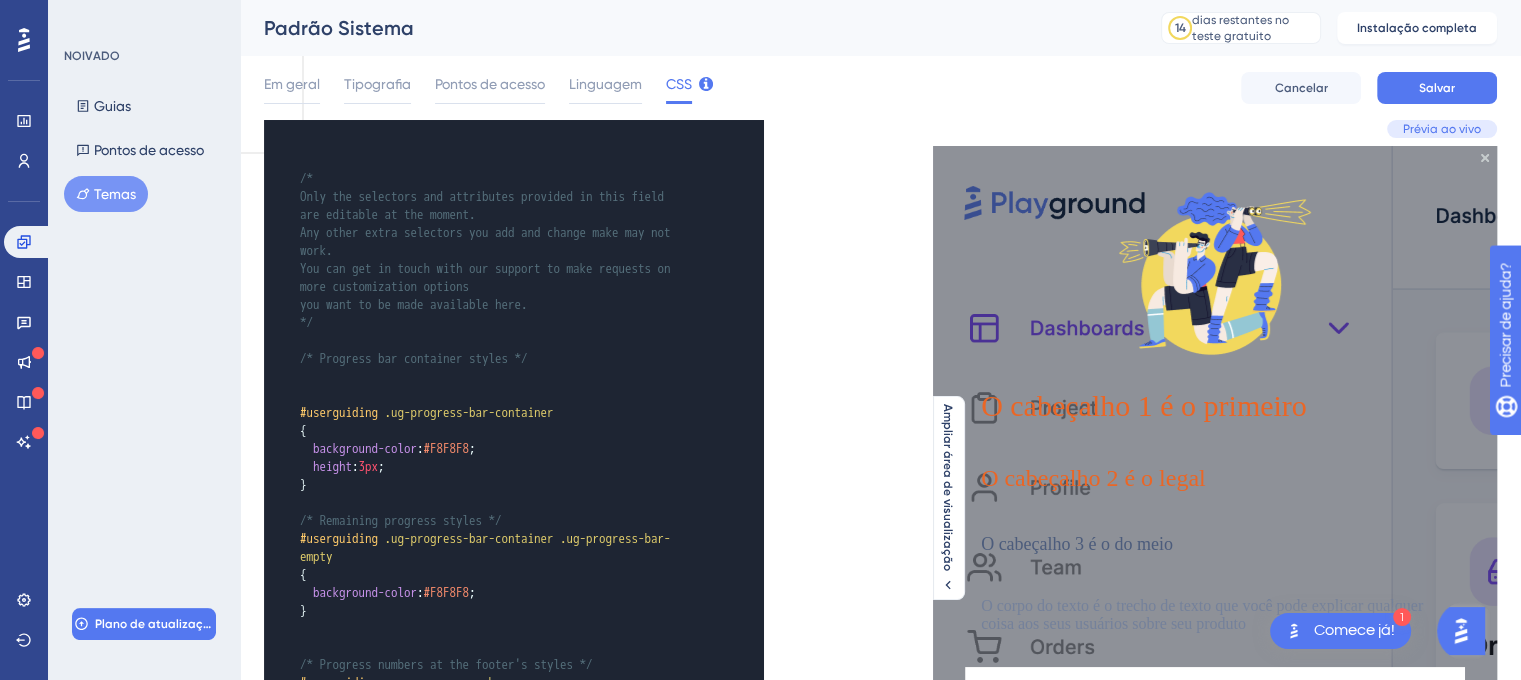 click on "​" at bounding box center (494, 341) 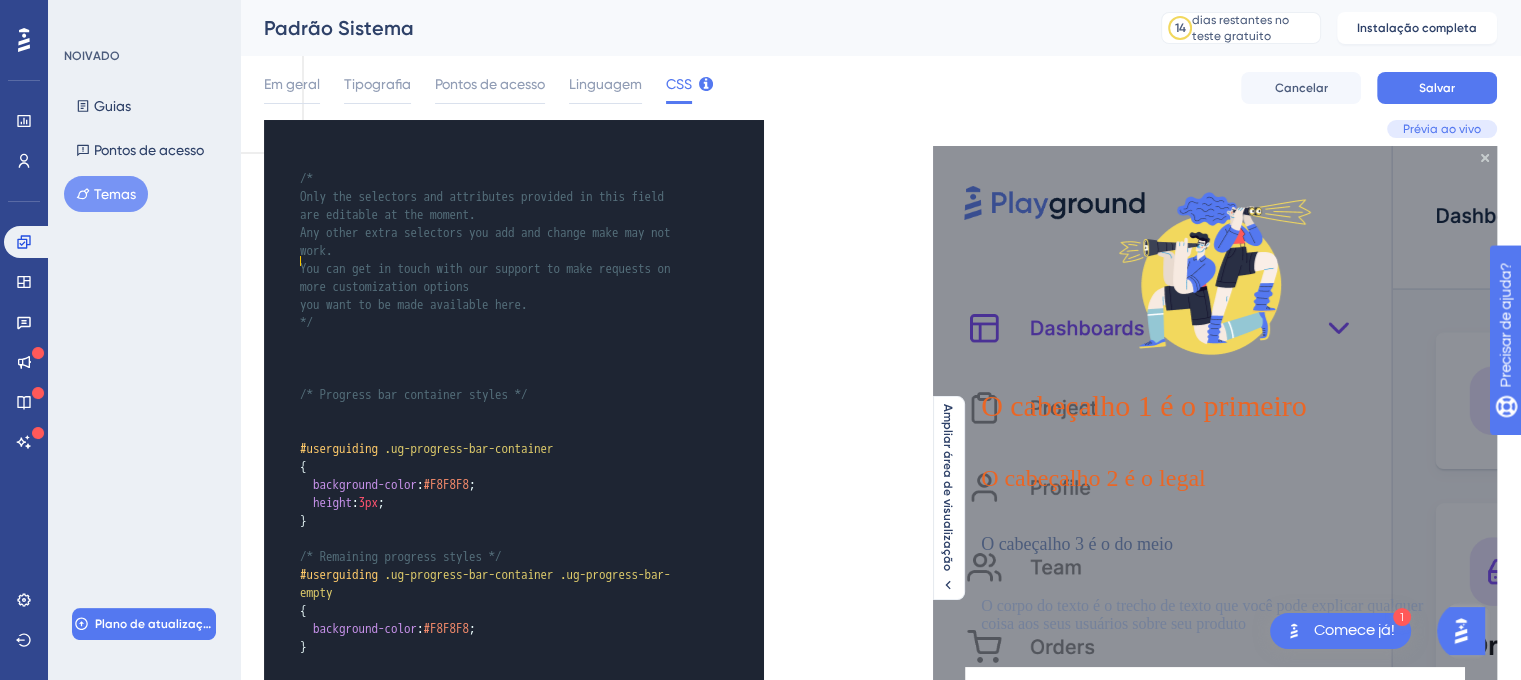 paste 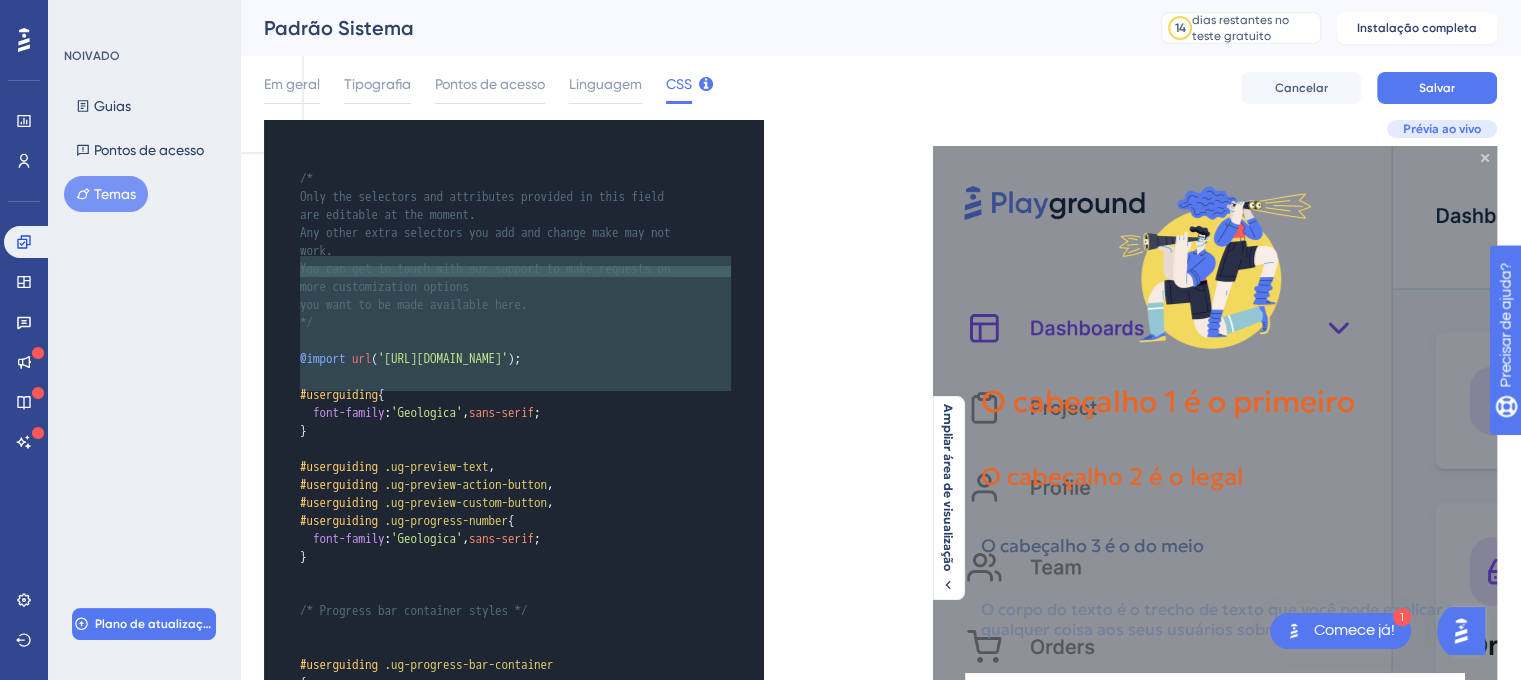 type on "@import url('[URL][DOMAIN_NAME]);
#userguiding {
font-family: 'Geologica', sans-serif;
}
#userguiding .ug-preview-text,
#userguiding .ug-preview-action-button,
#userguiding .ug-preview-custom-button,
#userguiding .ug-progress-number {
font-family: 'Geologica', sans-serif;
}" 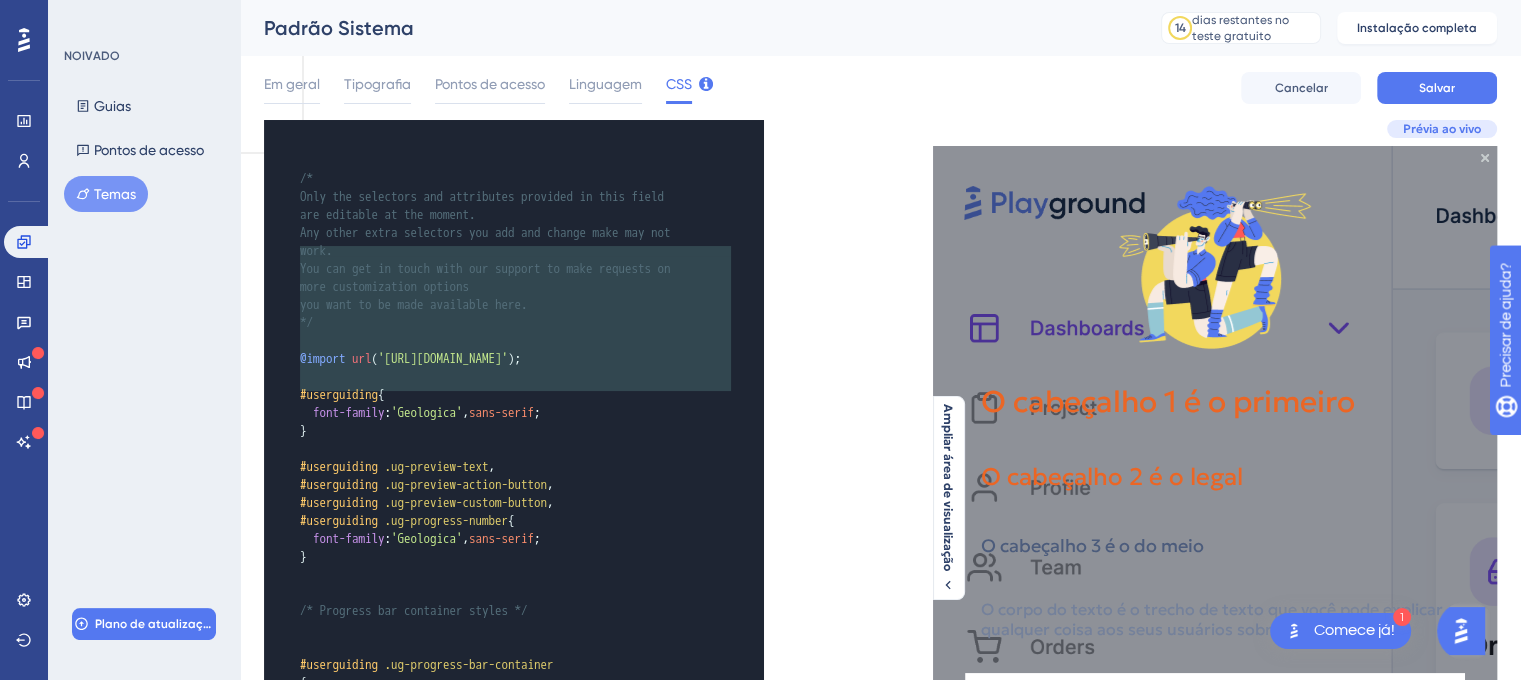 drag, startPoint x: 355, startPoint y: 396, endPoint x: 296, endPoint y: 255, distance: 152.84633 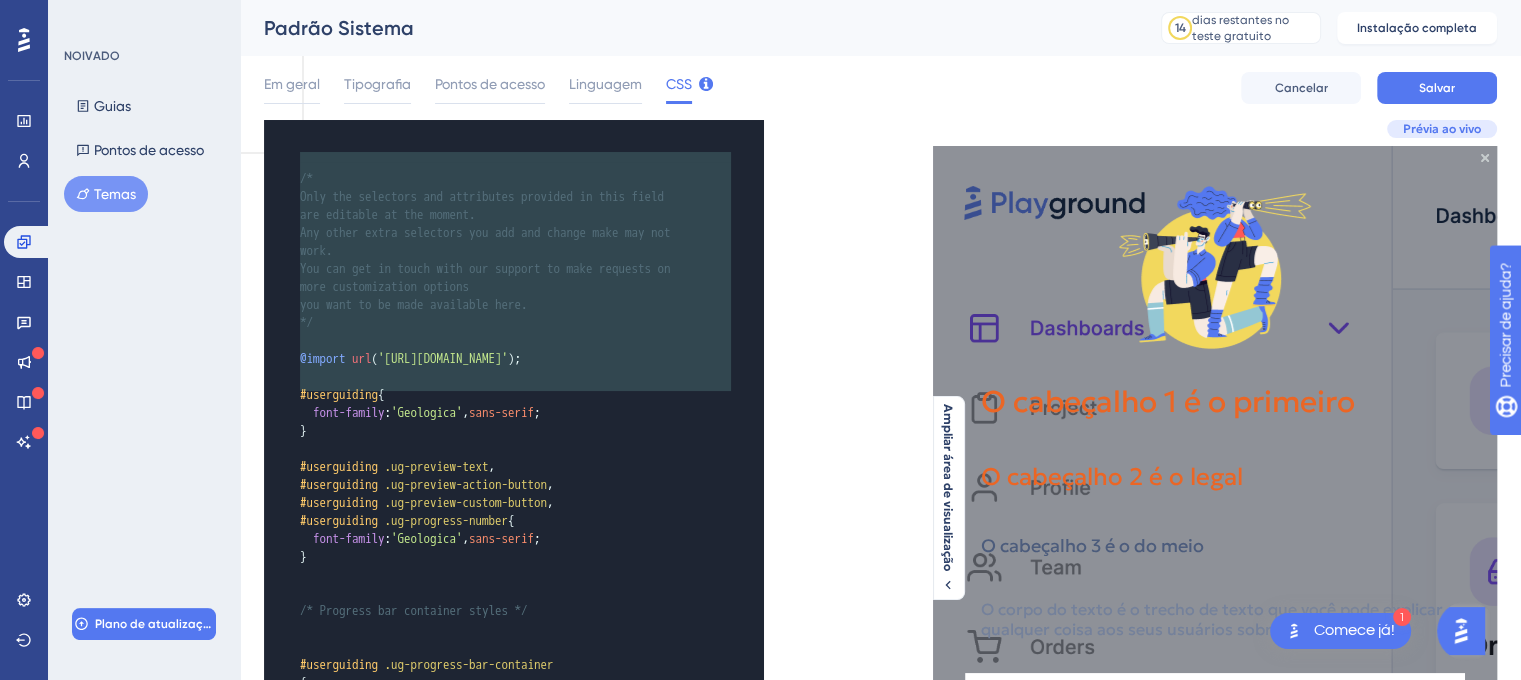 drag, startPoint x: 347, startPoint y: 399, endPoint x: 282, endPoint y: 160, distance: 247.68124 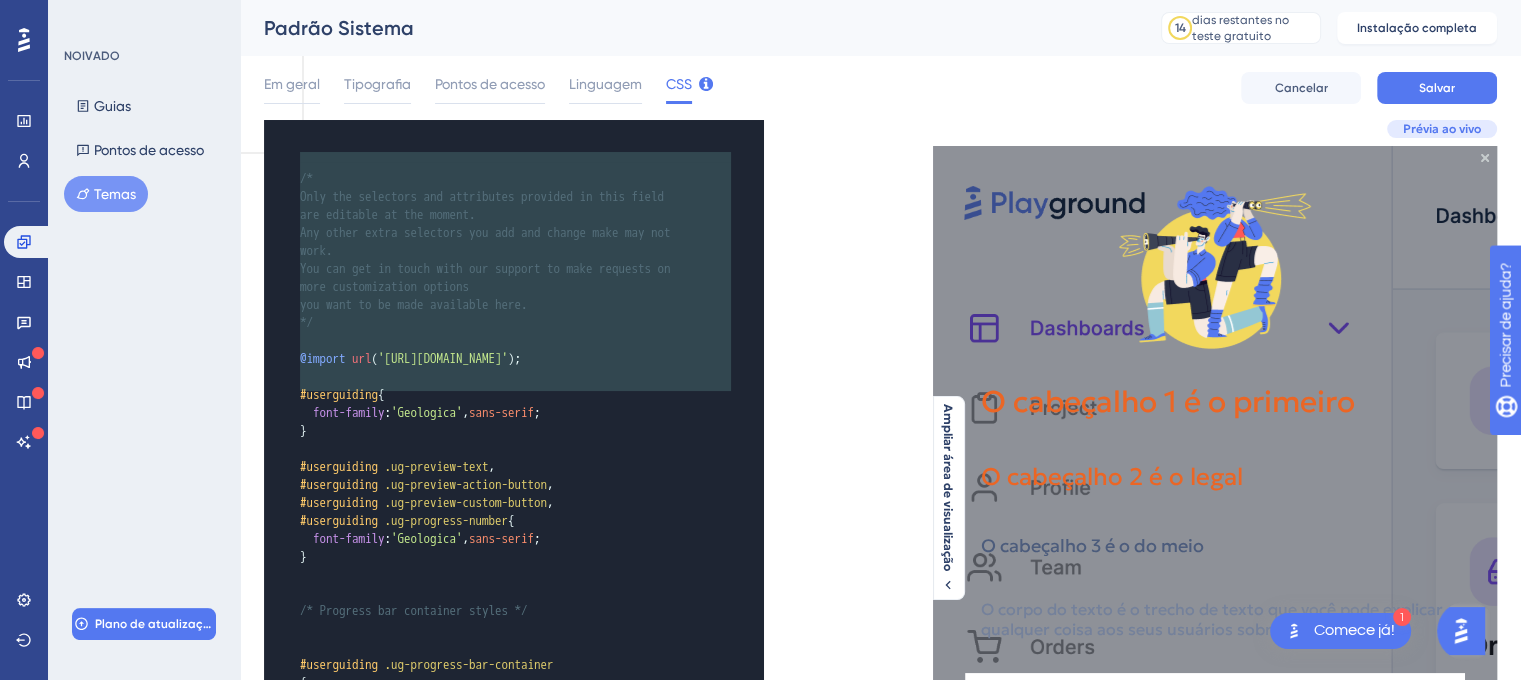 click on "​" at bounding box center (494, 575) 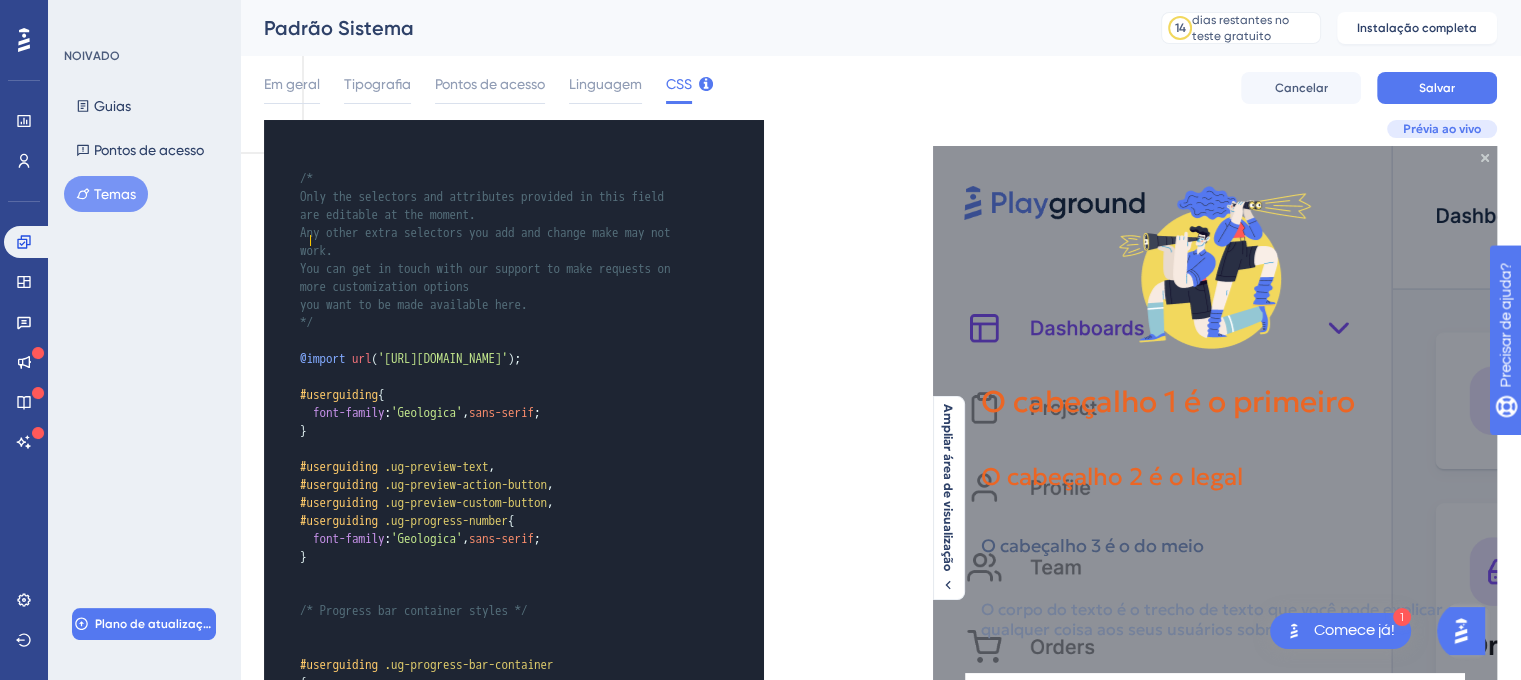 type on "/*
Only the selectors and attributes provided in this field are editable at the moment.
Any other extra selectors you add and change make may not work.
You can get in touch with our support to make requests on more customization options
you want to be made available here.
*/" 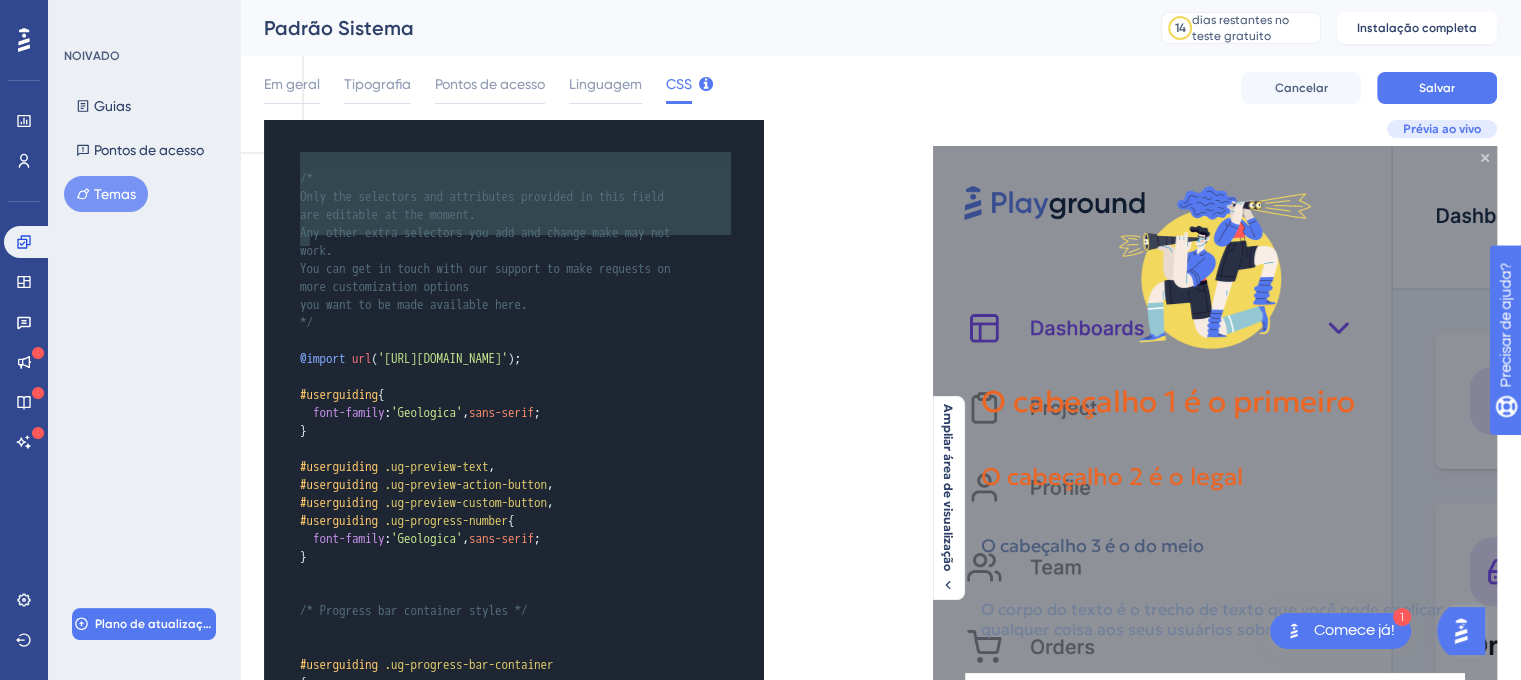 drag, startPoint x: 353, startPoint y: 245, endPoint x: 288, endPoint y: 152, distance: 113.46365 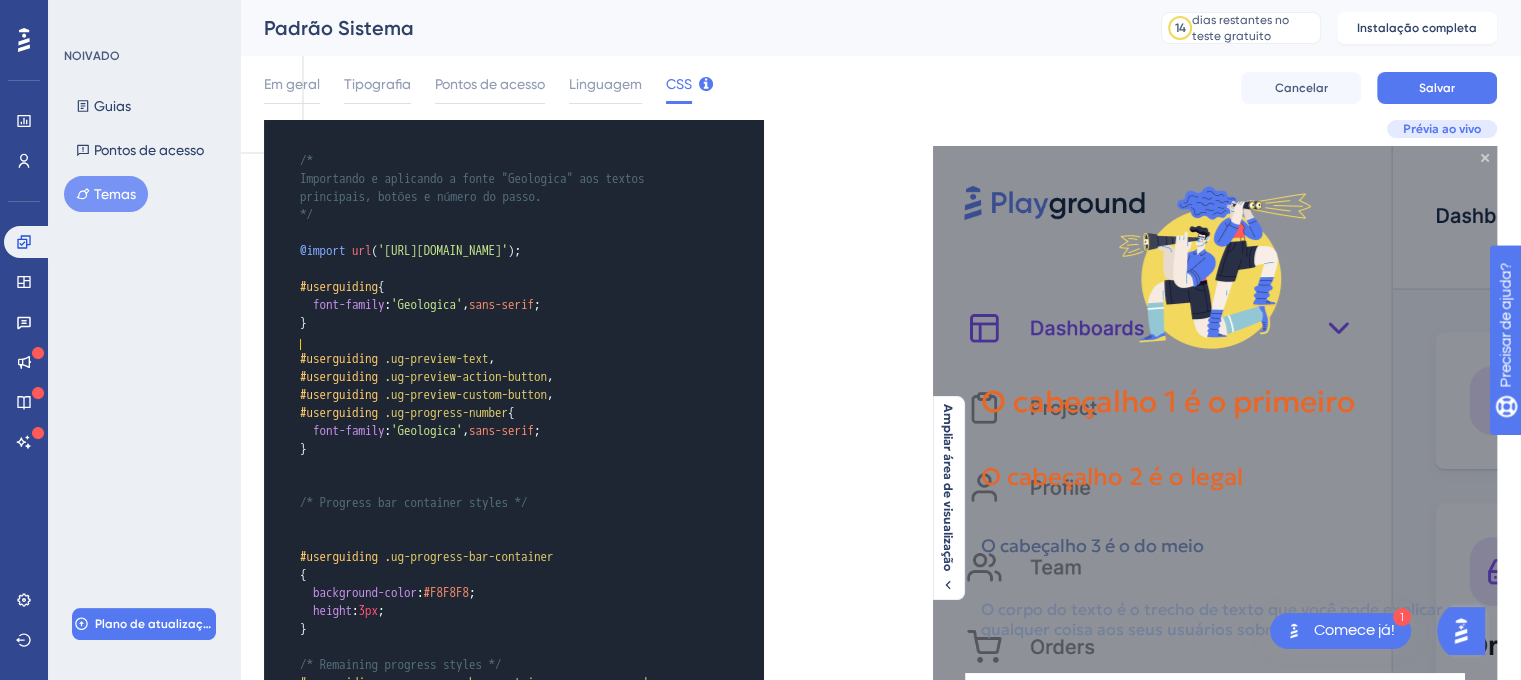click on "​" at bounding box center [494, 485] 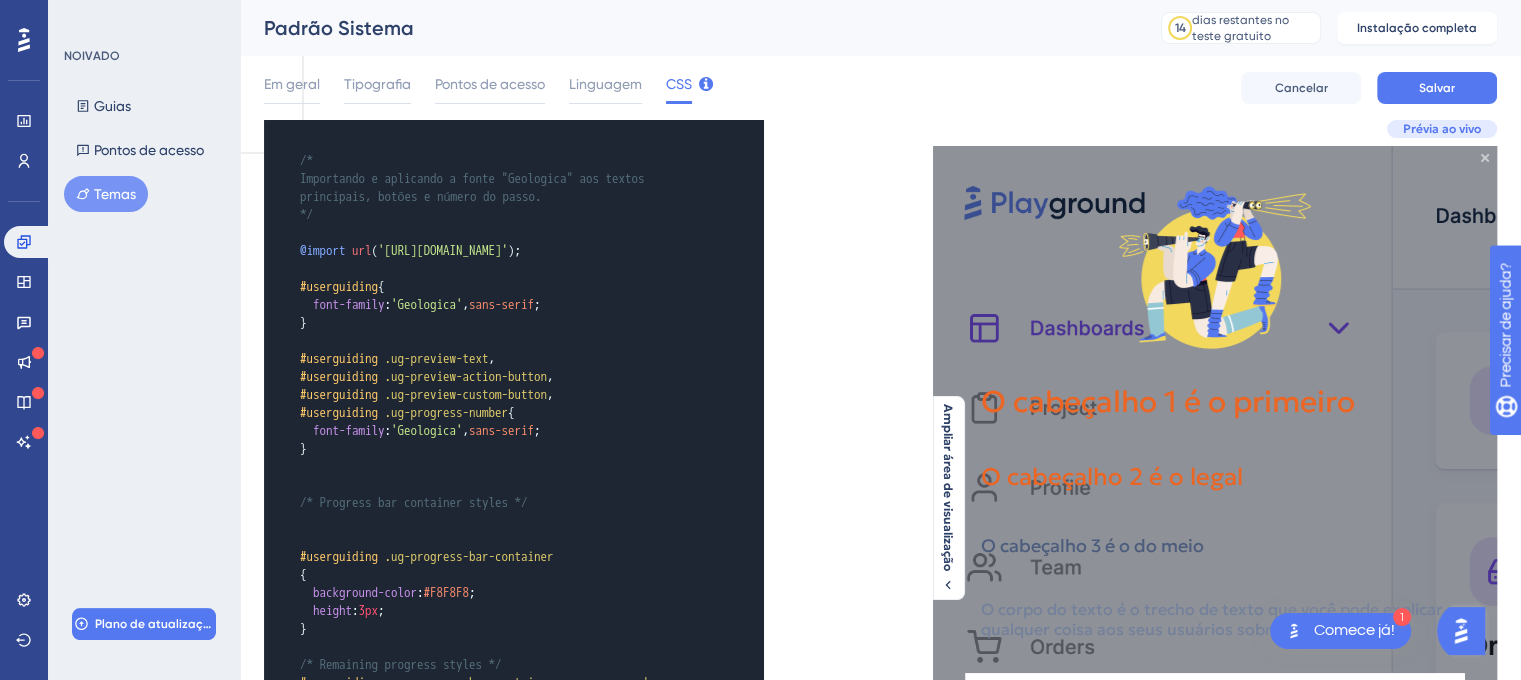 click on "'[URL][DOMAIN_NAME]'" at bounding box center [443, 250] 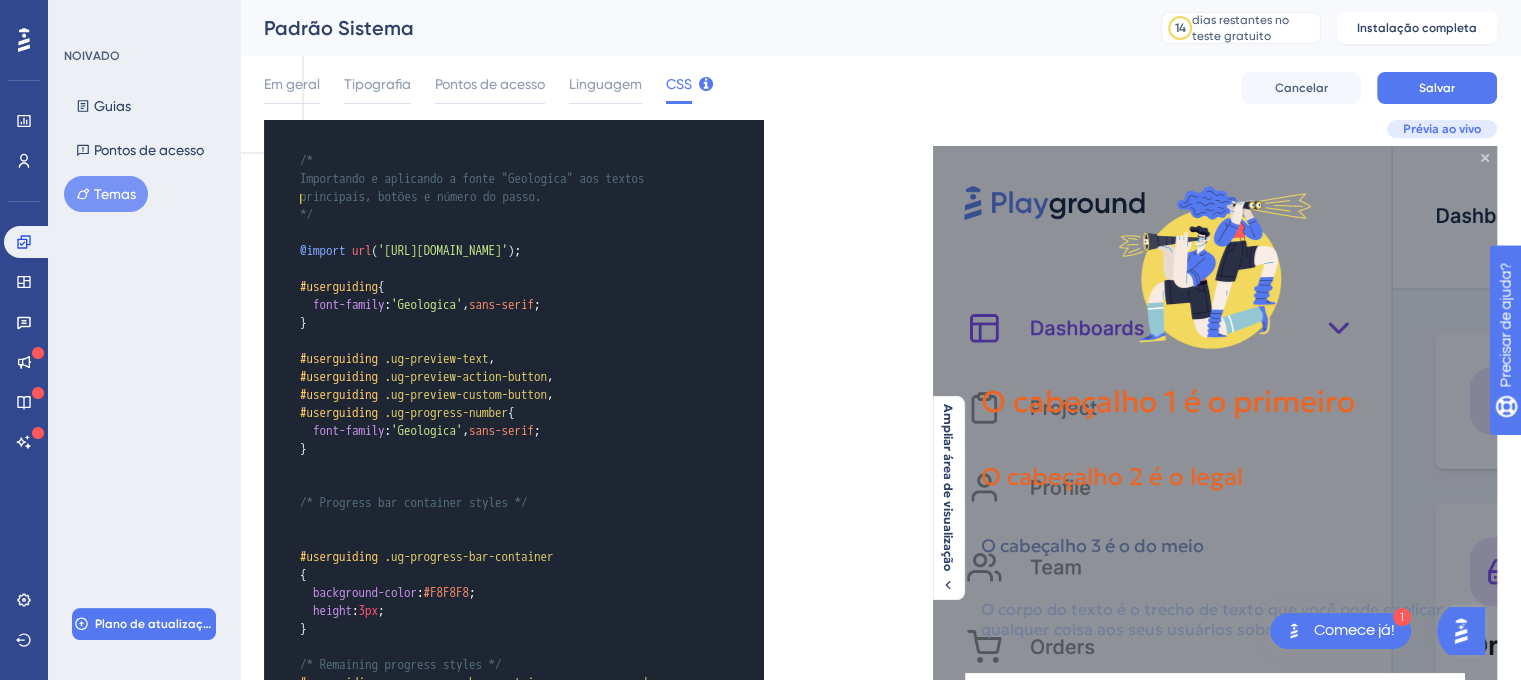 click on "​" at bounding box center [494, 233] 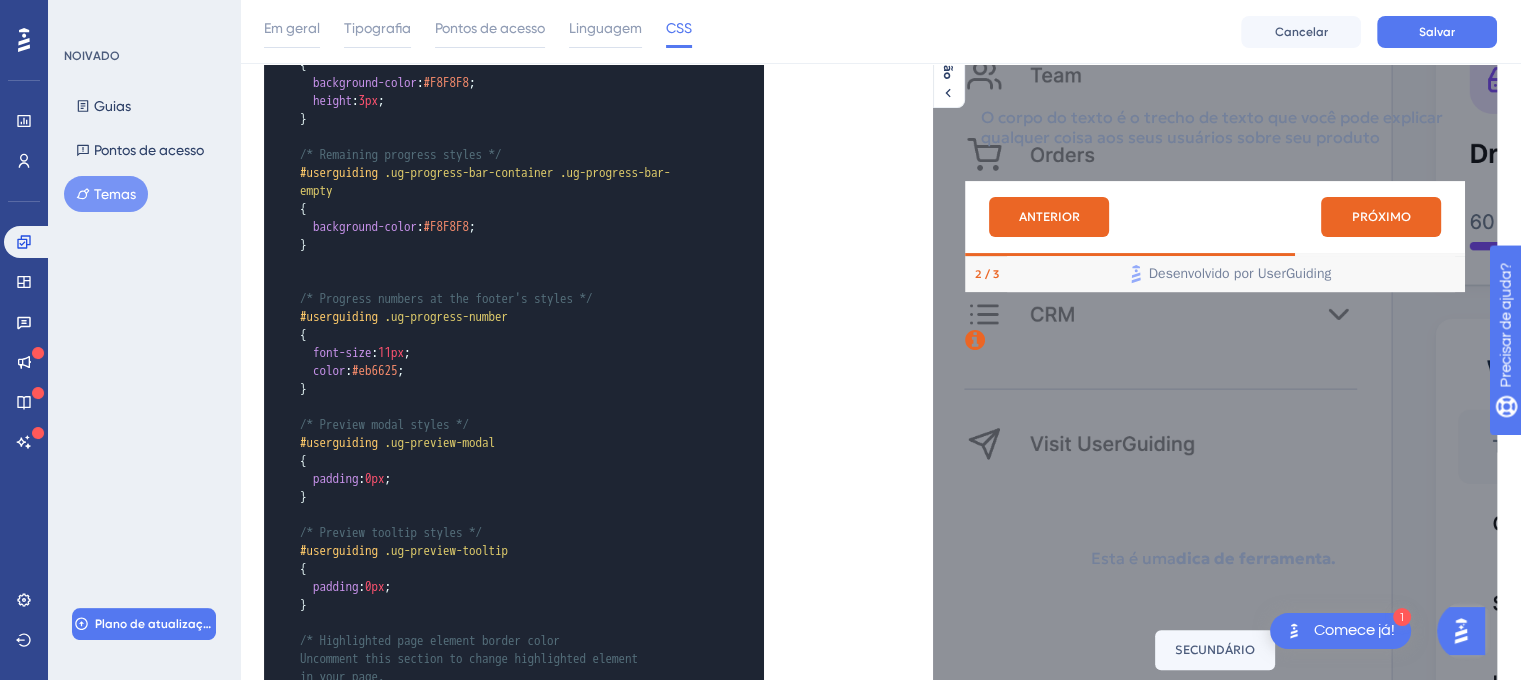 scroll, scrollTop: 300, scrollLeft: 0, axis: vertical 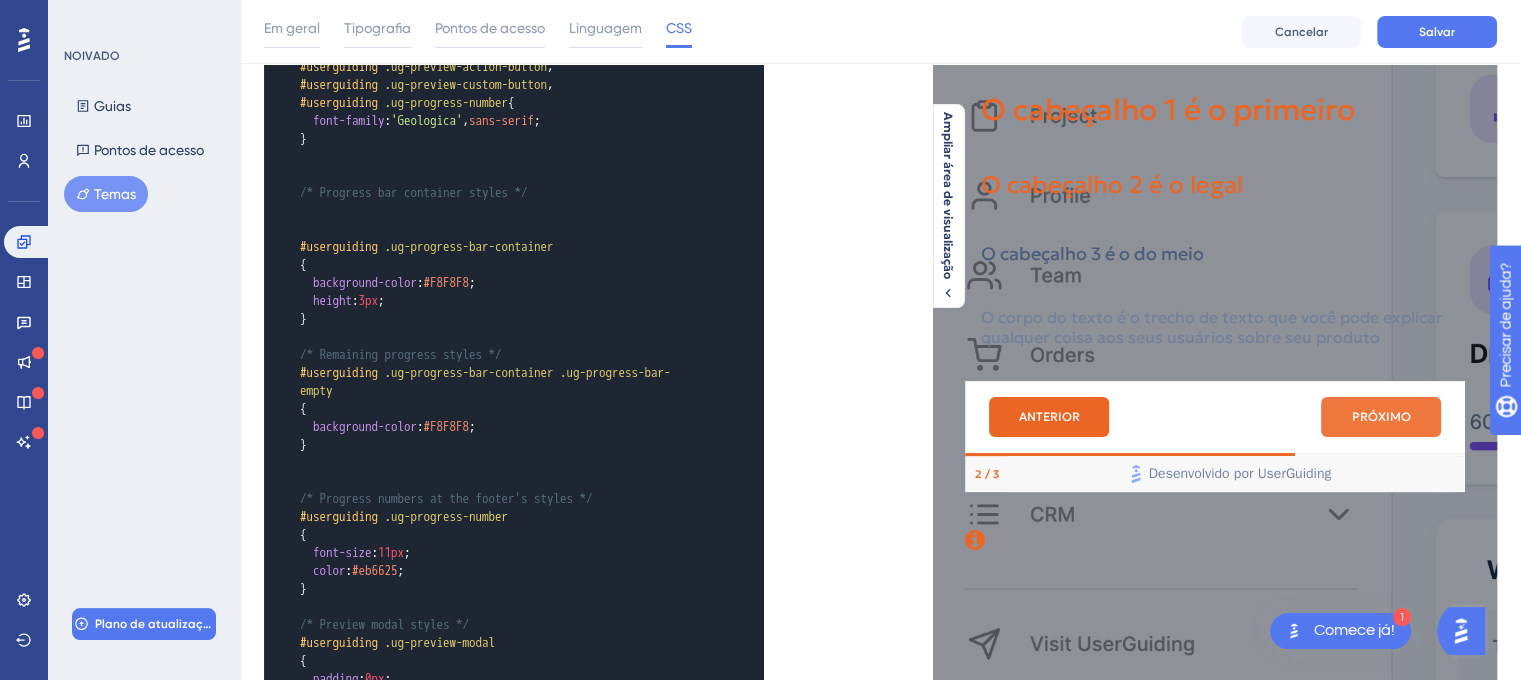 click on "PRÓXIMO" at bounding box center (1381, 417) 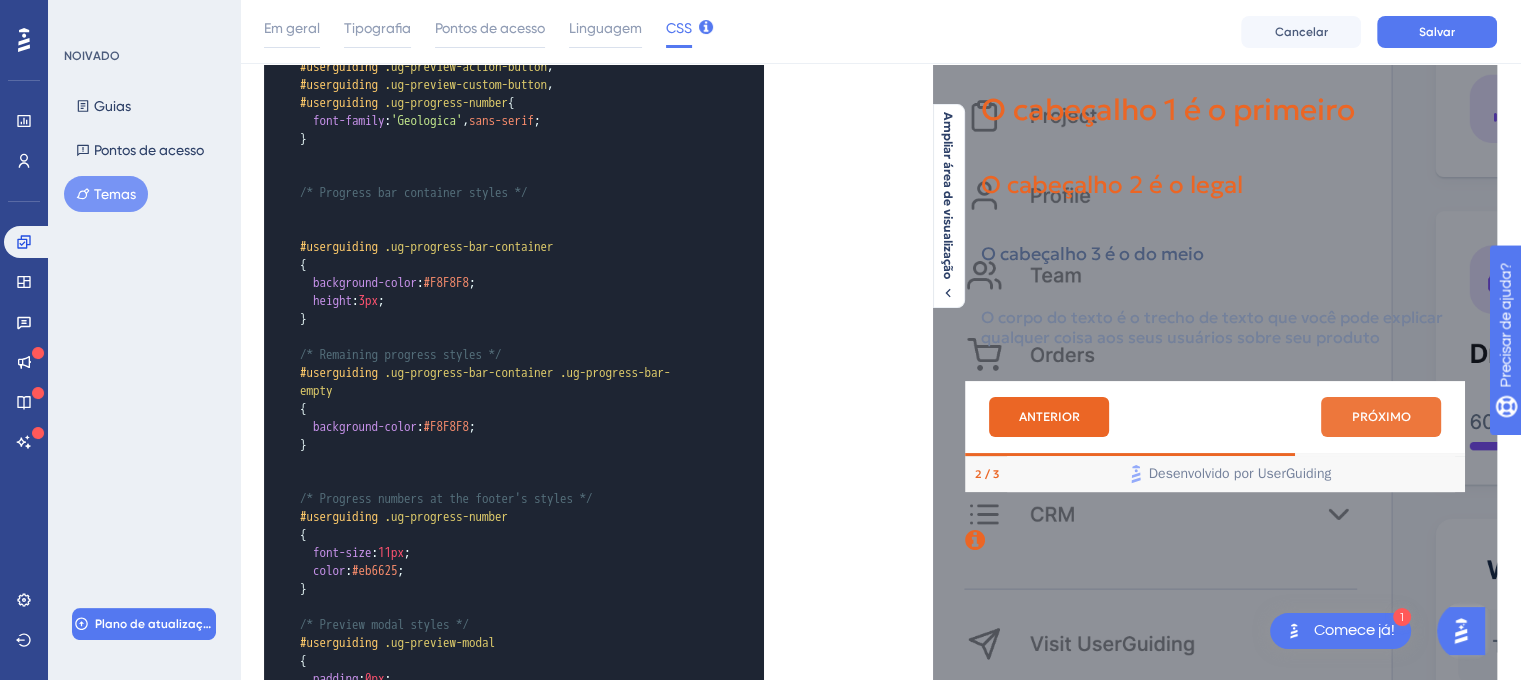 click on "PRÓXIMO" at bounding box center (1381, 417) 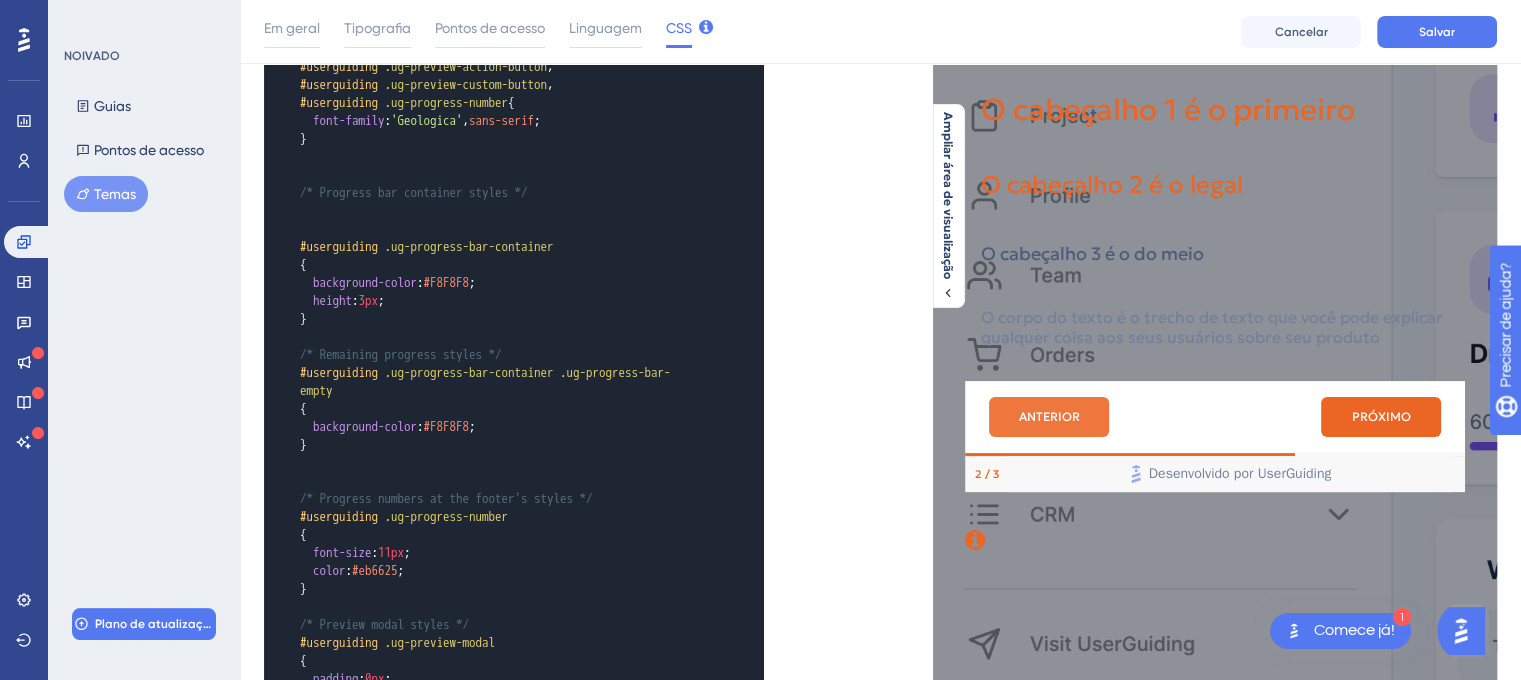 click on "ANTERIOR" at bounding box center (1049, 416) 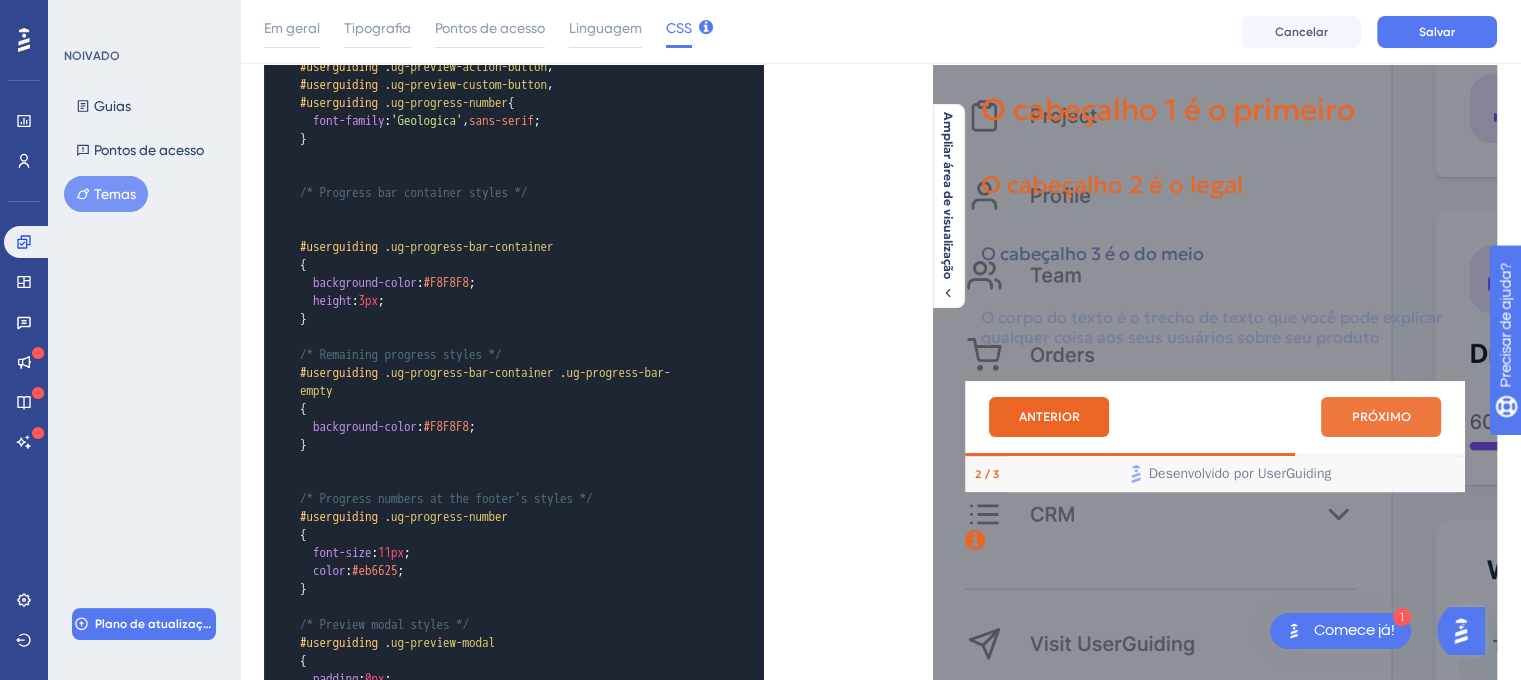 click on "PRÓXIMO" at bounding box center [1381, 416] 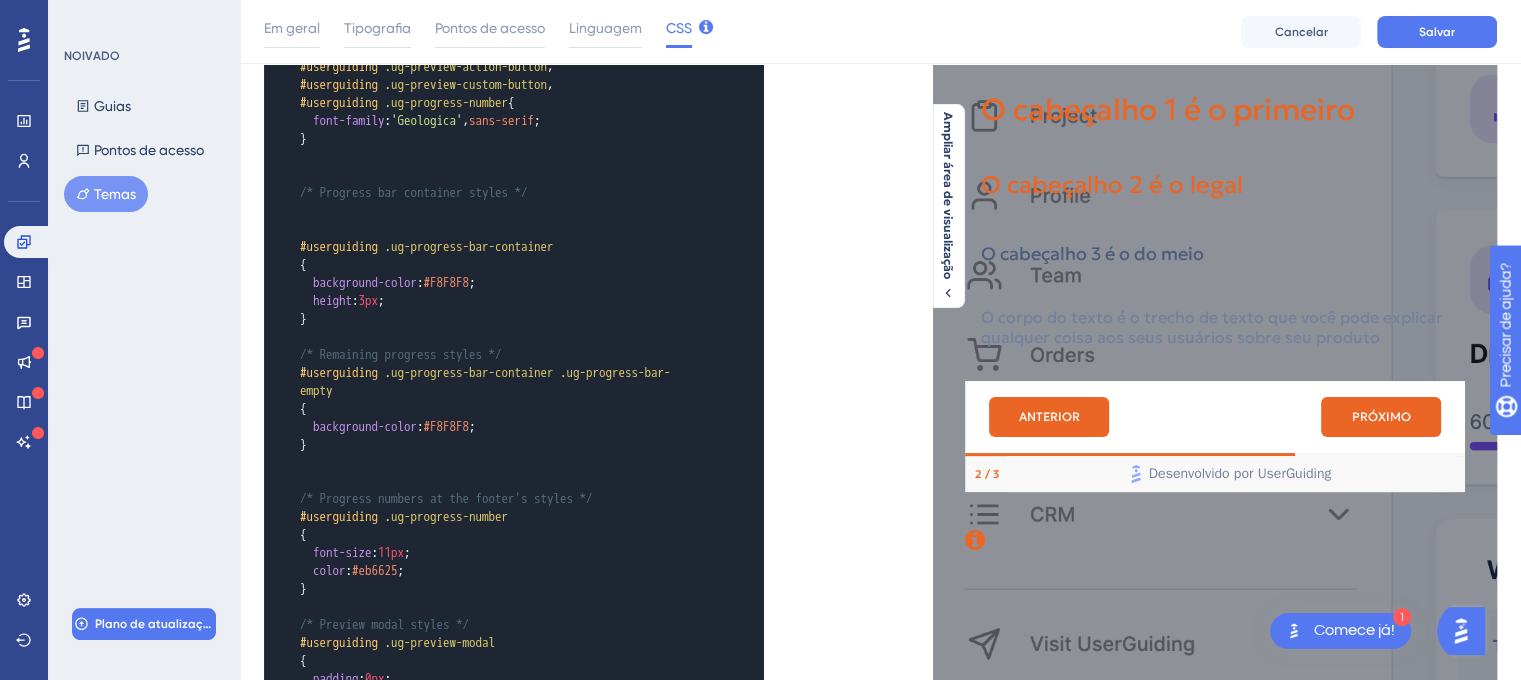 click at bounding box center (975, 540) 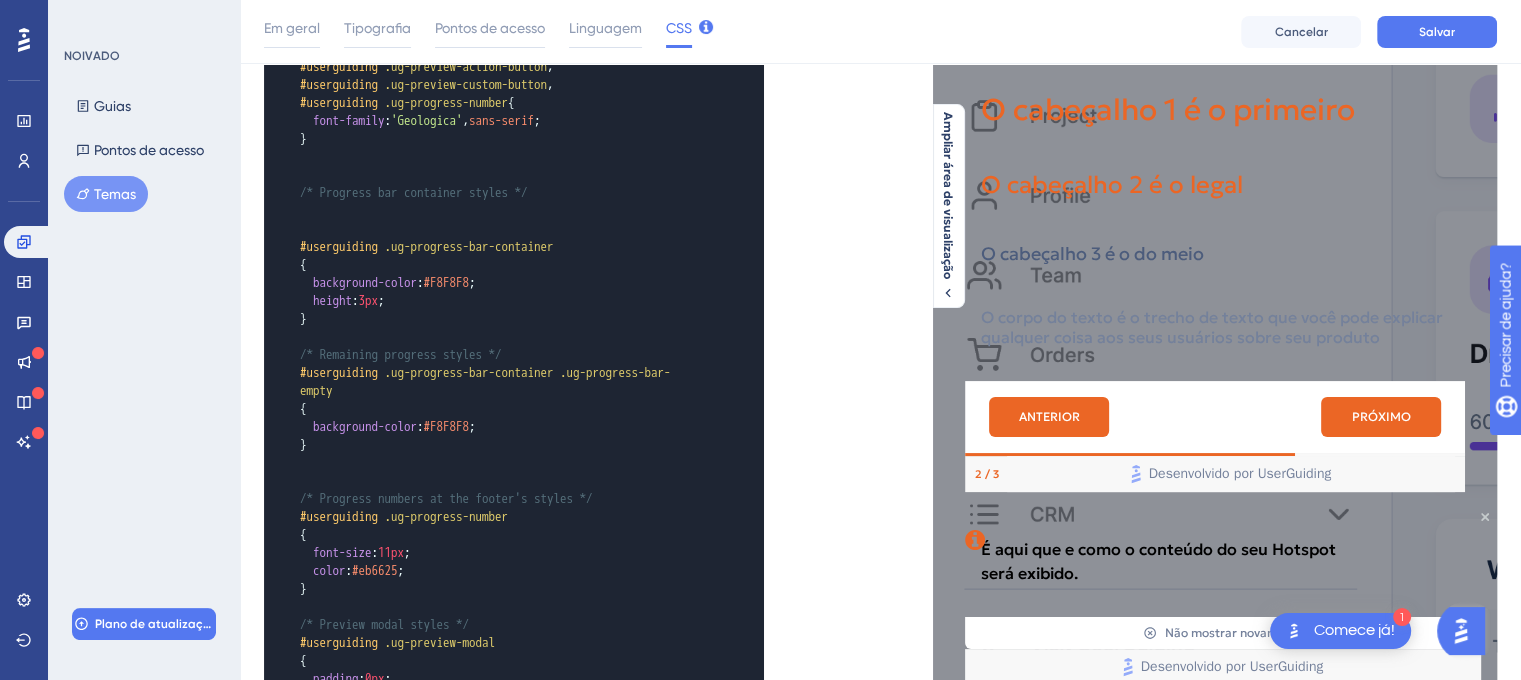 click at bounding box center [975, 540] 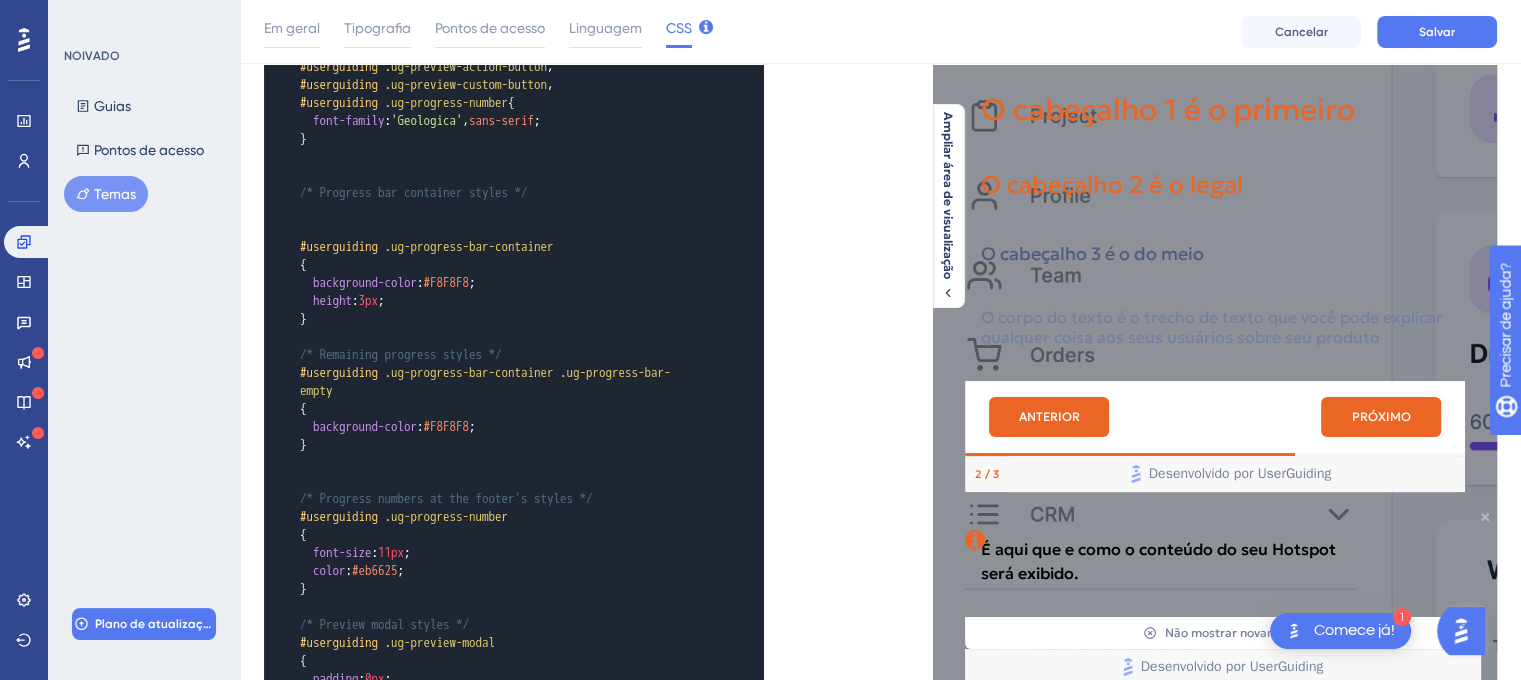 click 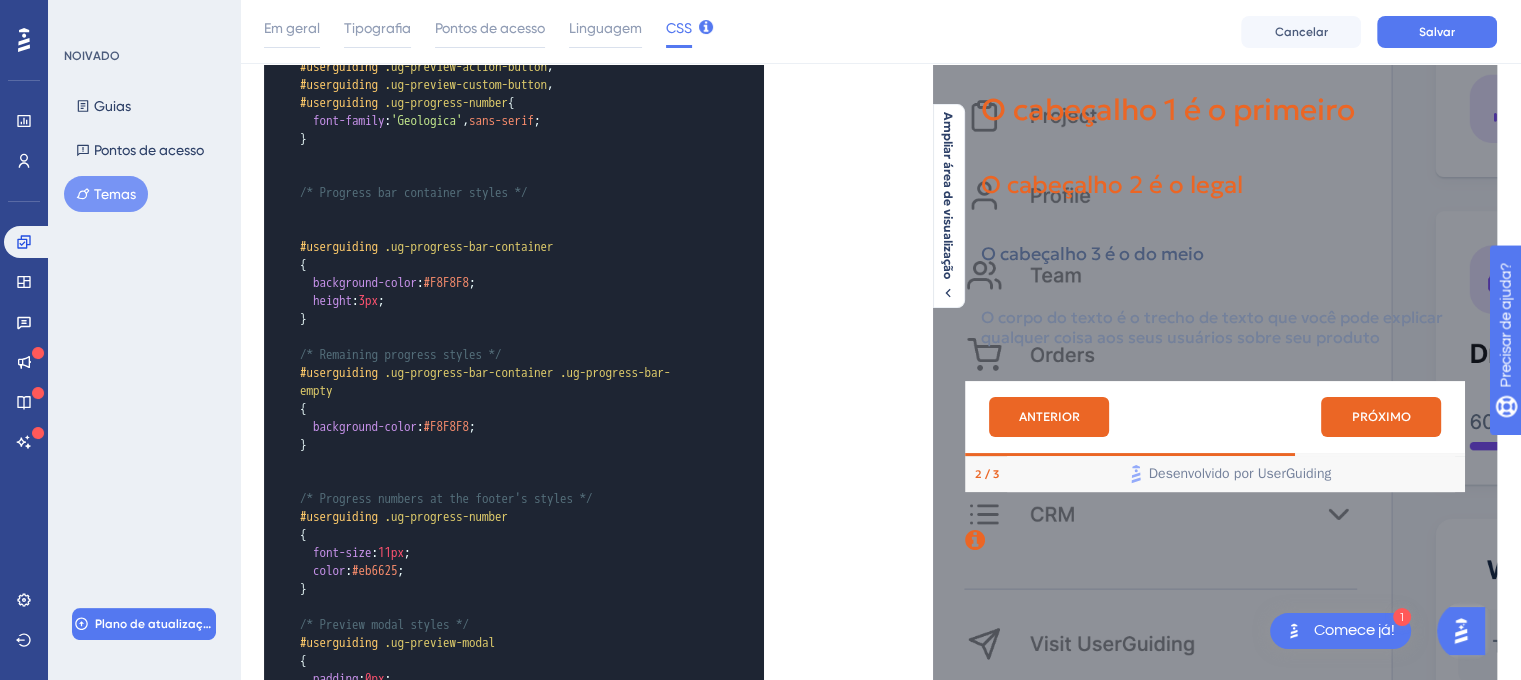 scroll, scrollTop: 200, scrollLeft: 0, axis: vertical 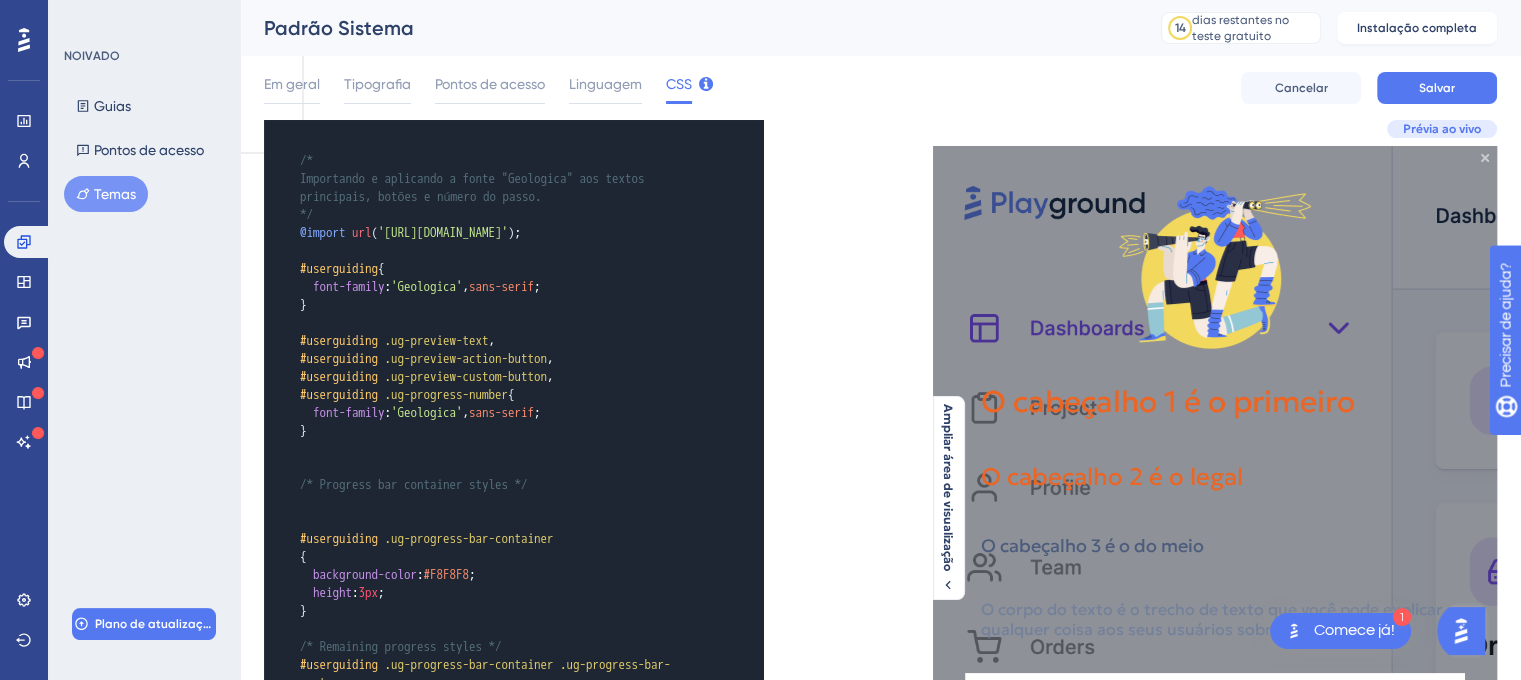 click on "​" at bounding box center [494, 467] 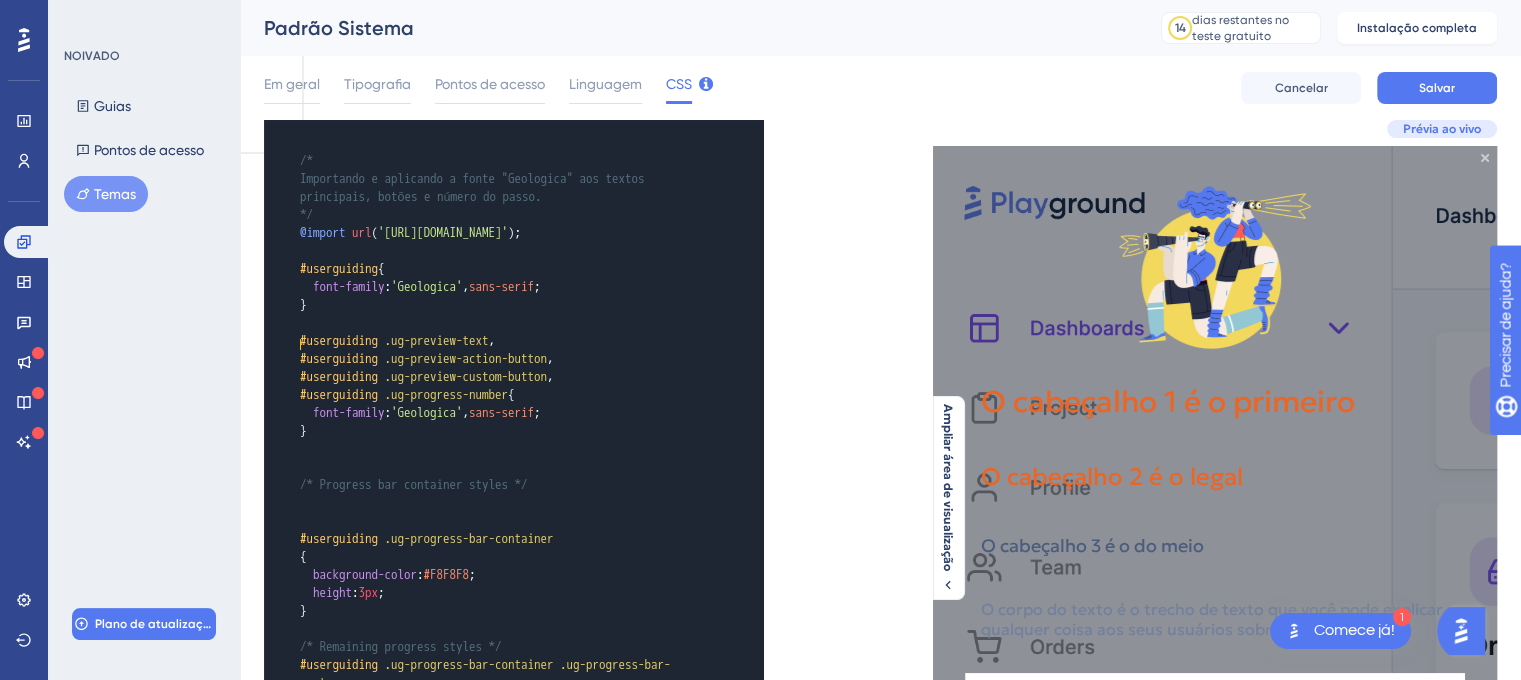 click on "​" at bounding box center (494, 467) 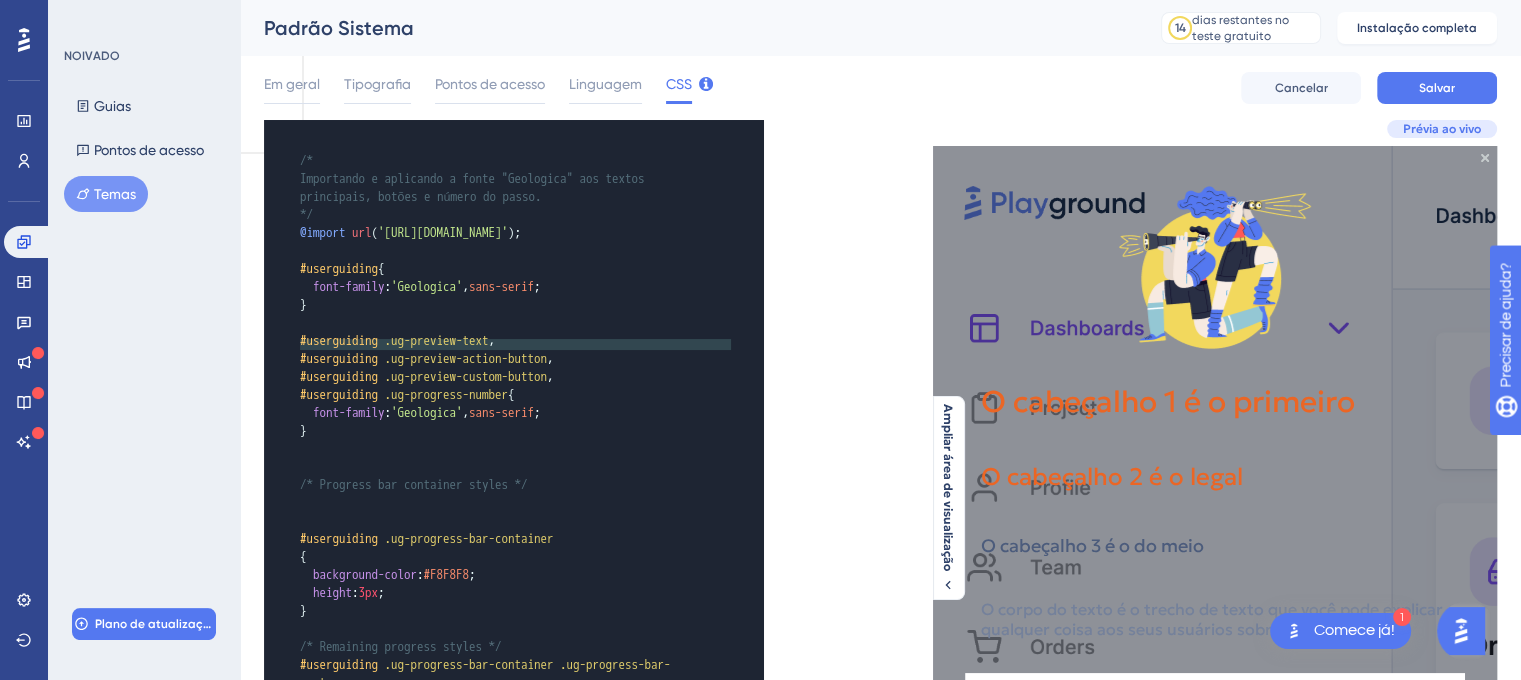 click on "​" at bounding box center [494, 467] 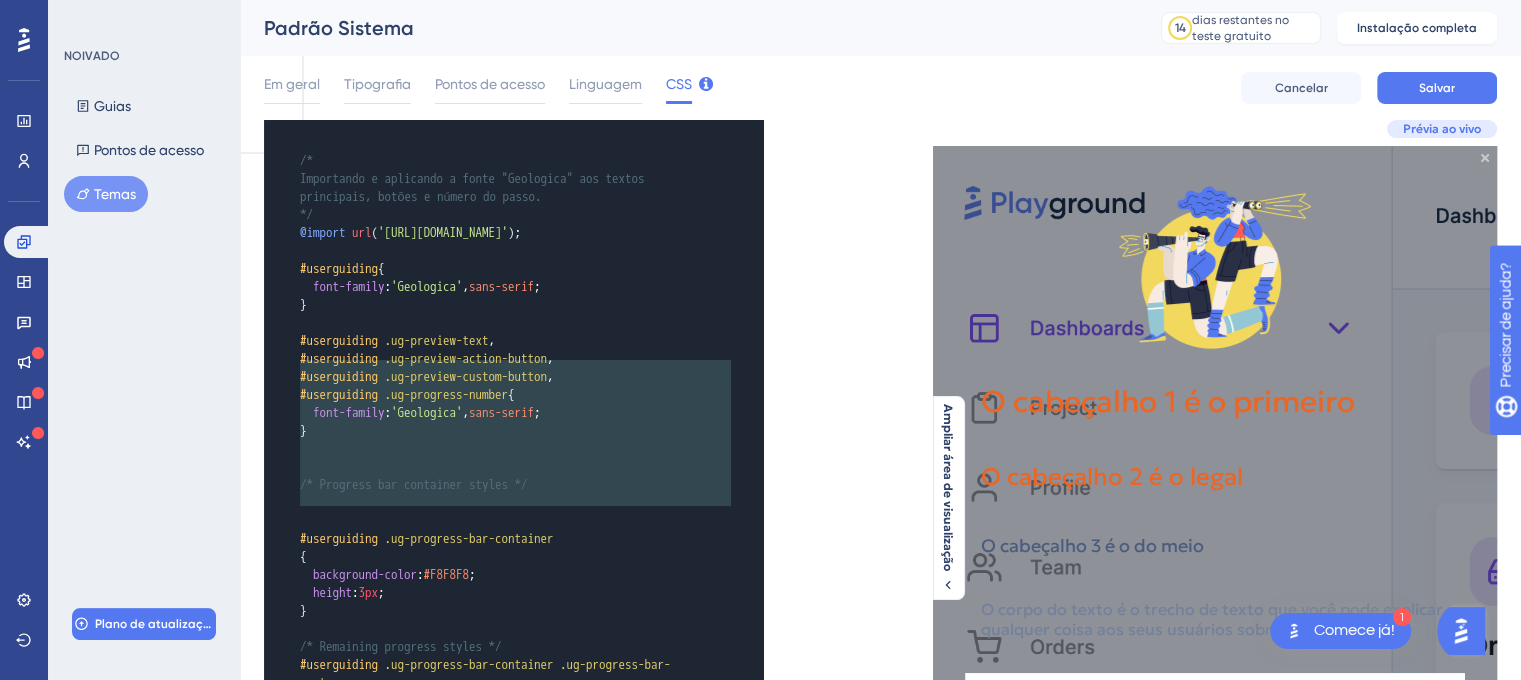 type on "/* Progress bar container styles */
#userguiding .ug-progress-bar-container
{
background-color: #F8F8F8;
height: 3px;
}
/* Remaining progress styles */
#userguiding .ug-progress-bar-container .ug-progress-bar-empty
{
background-color: #F8F8F8;
}" 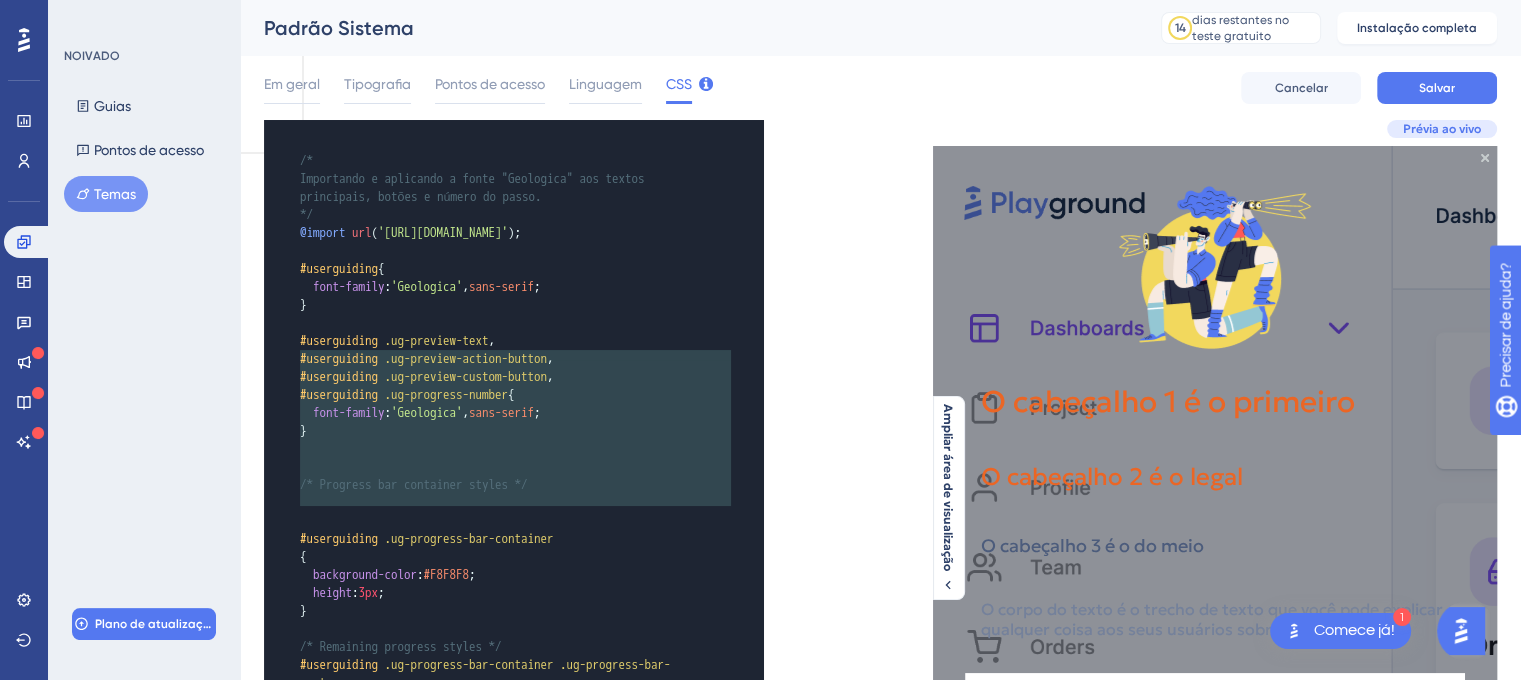 drag, startPoint x: 312, startPoint y: 511, endPoint x: 295, endPoint y: 356, distance: 155.92947 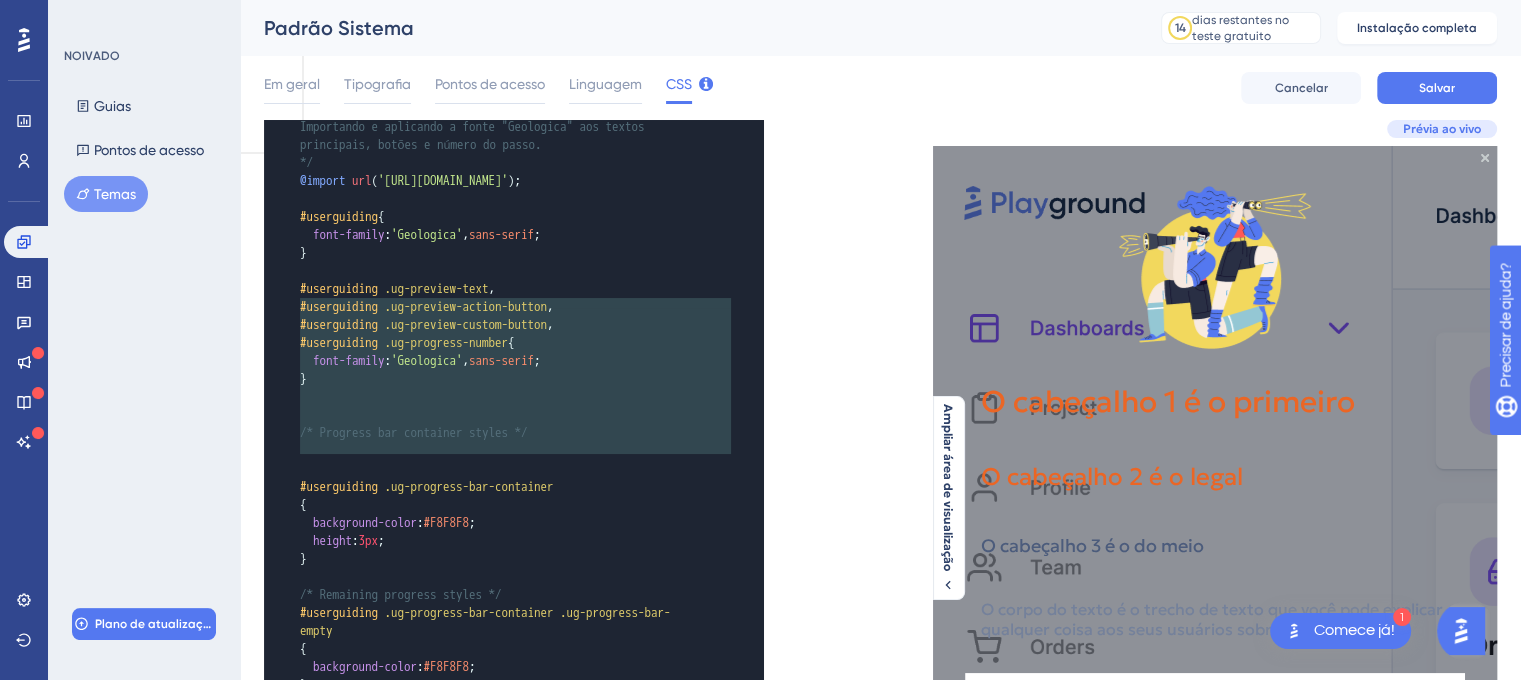 scroll, scrollTop: 100, scrollLeft: 0, axis: vertical 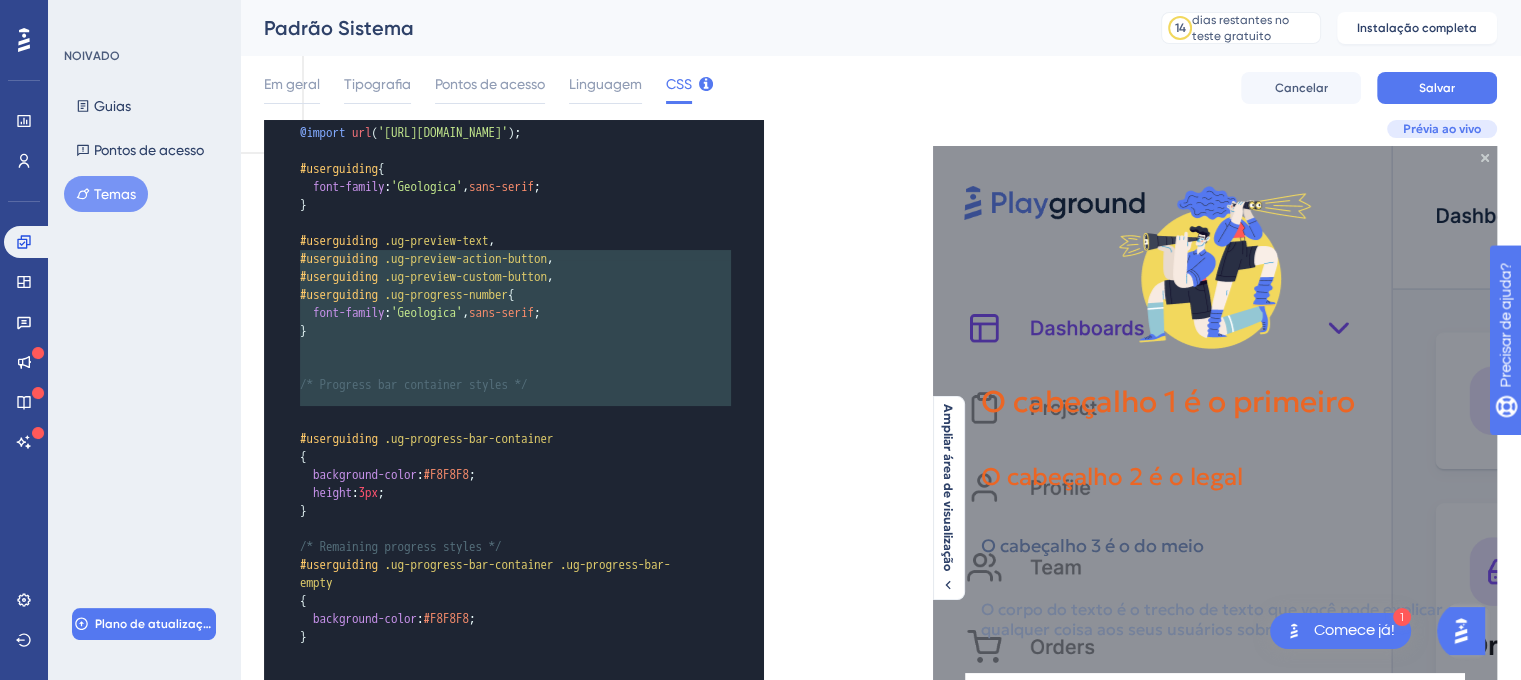click on "}" at bounding box center [494, 637] 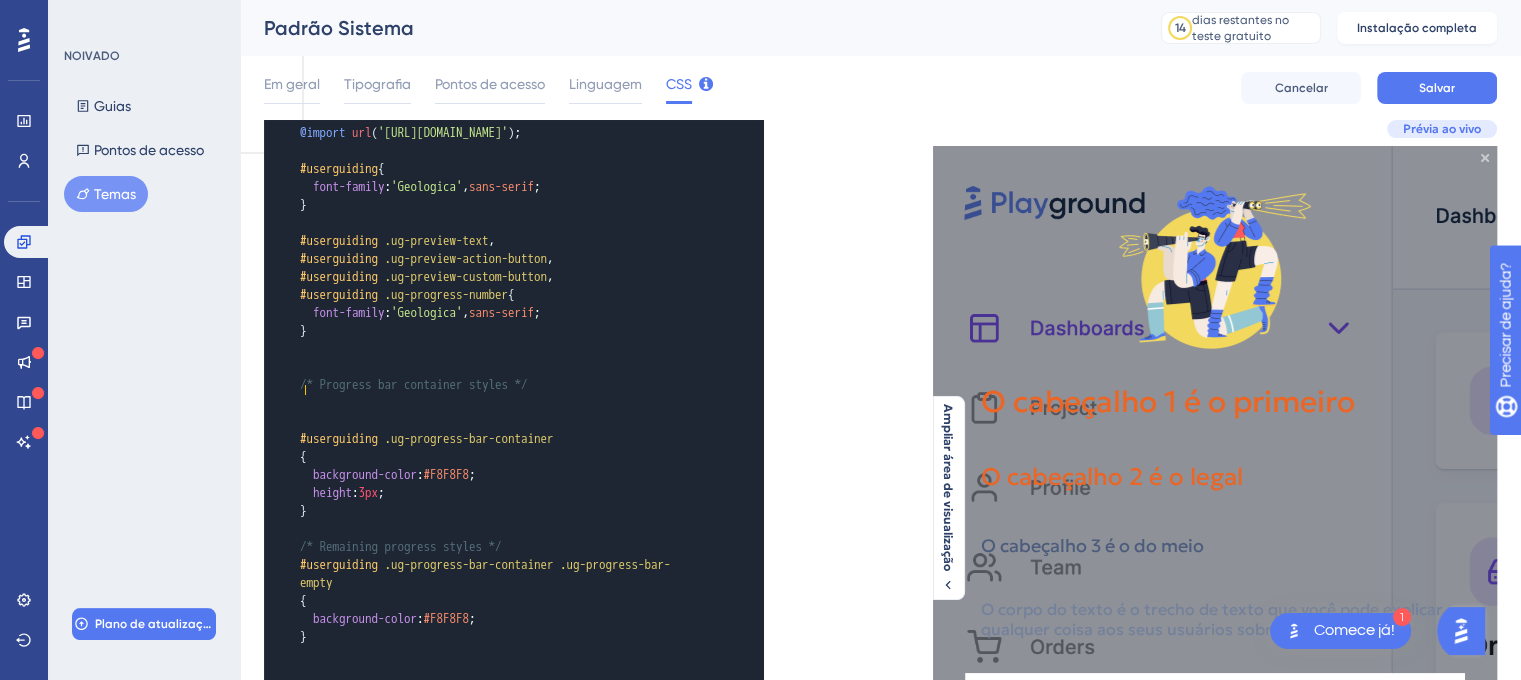 click on "​" at bounding box center (494, 421) 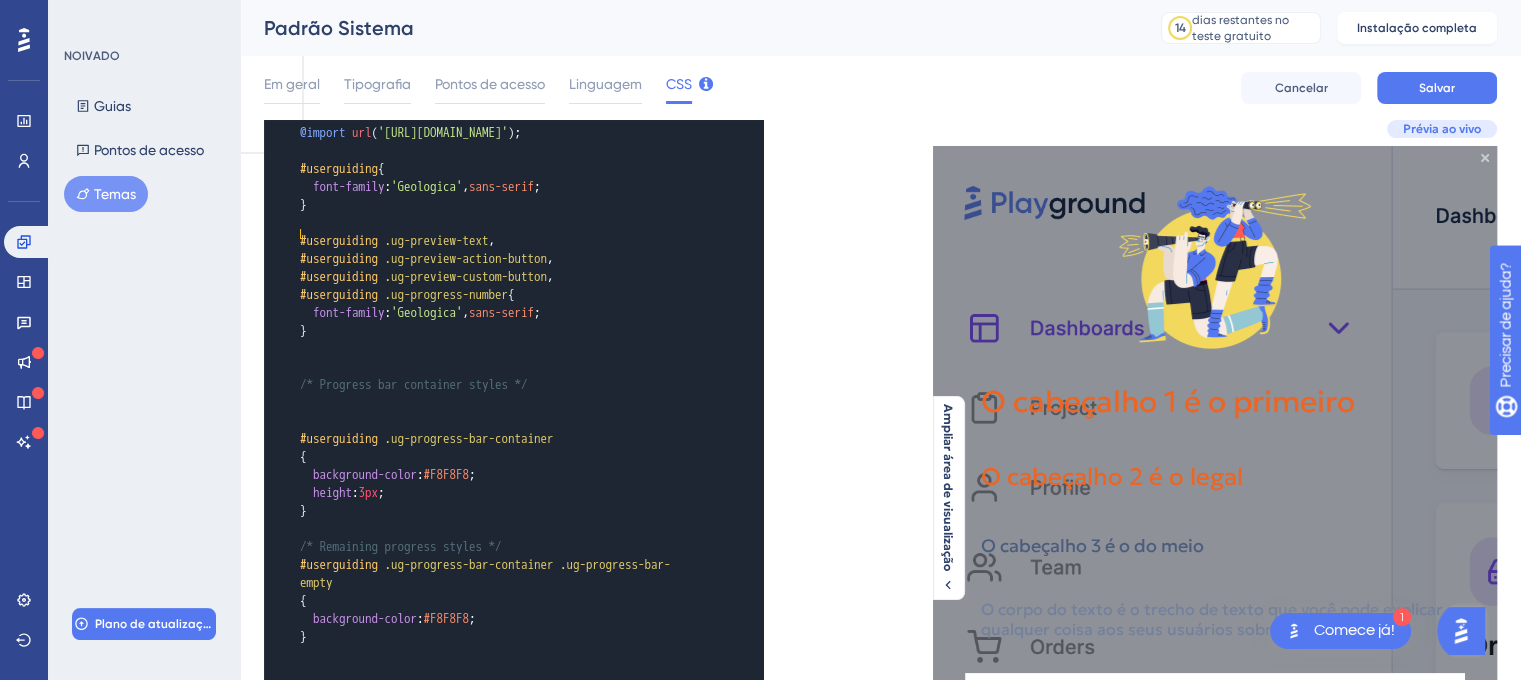 click on "​" at bounding box center [494, 349] 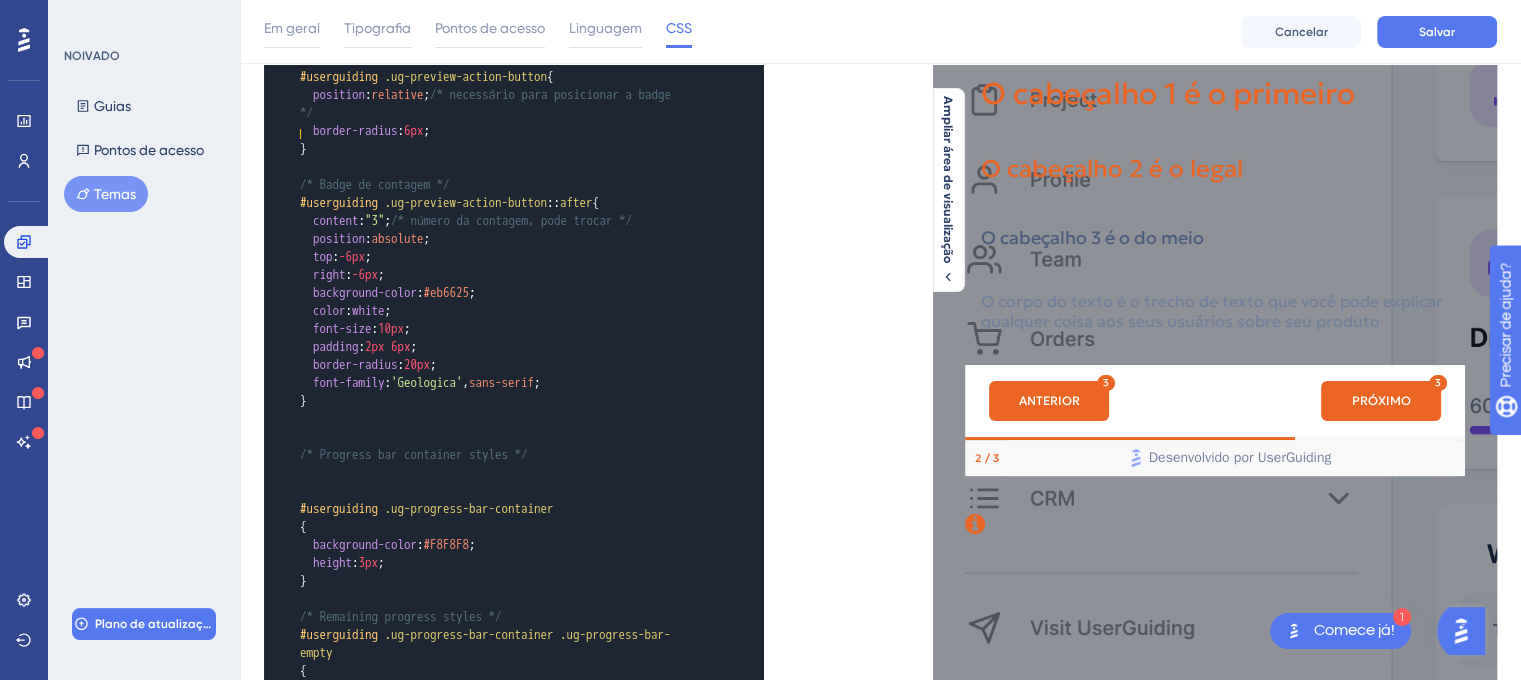 scroll, scrollTop: 200, scrollLeft: 0, axis: vertical 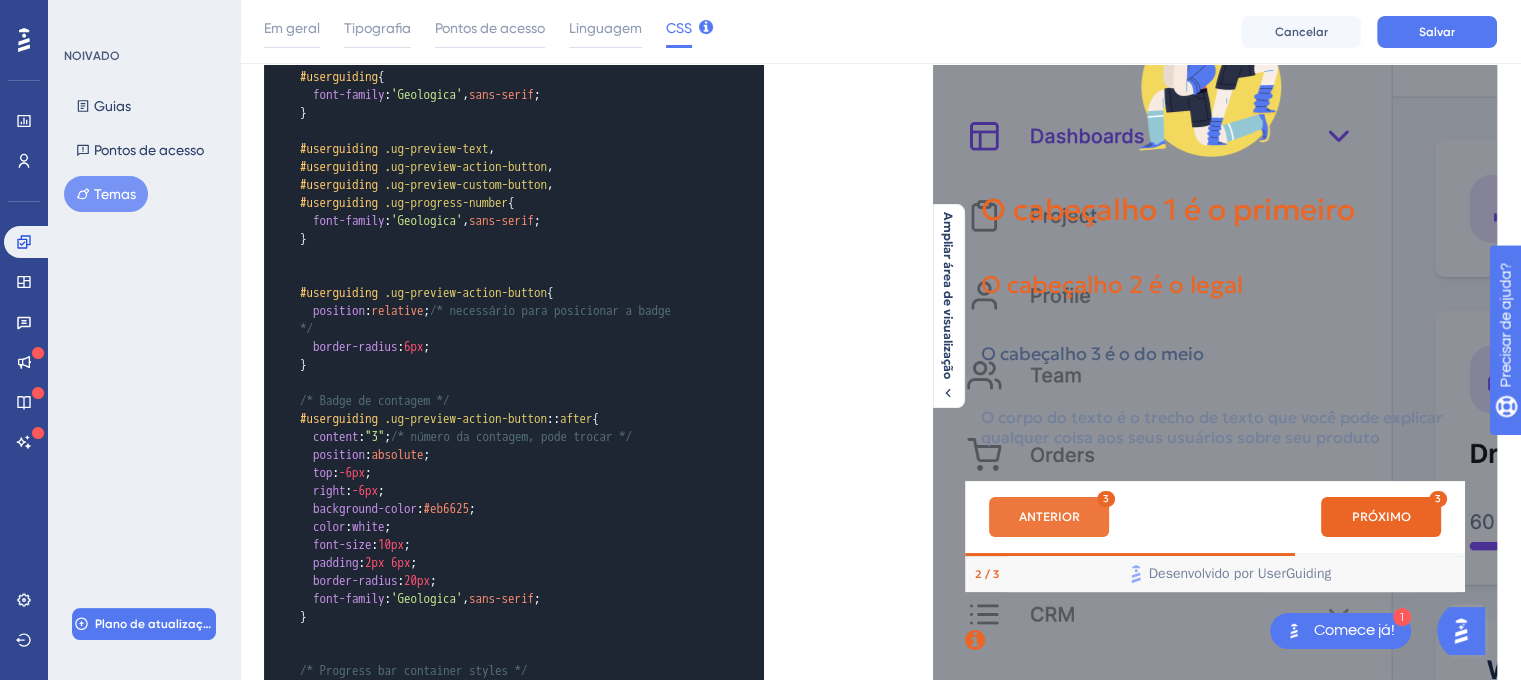 click on "ANTERIOR" at bounding box center (1049, 517) 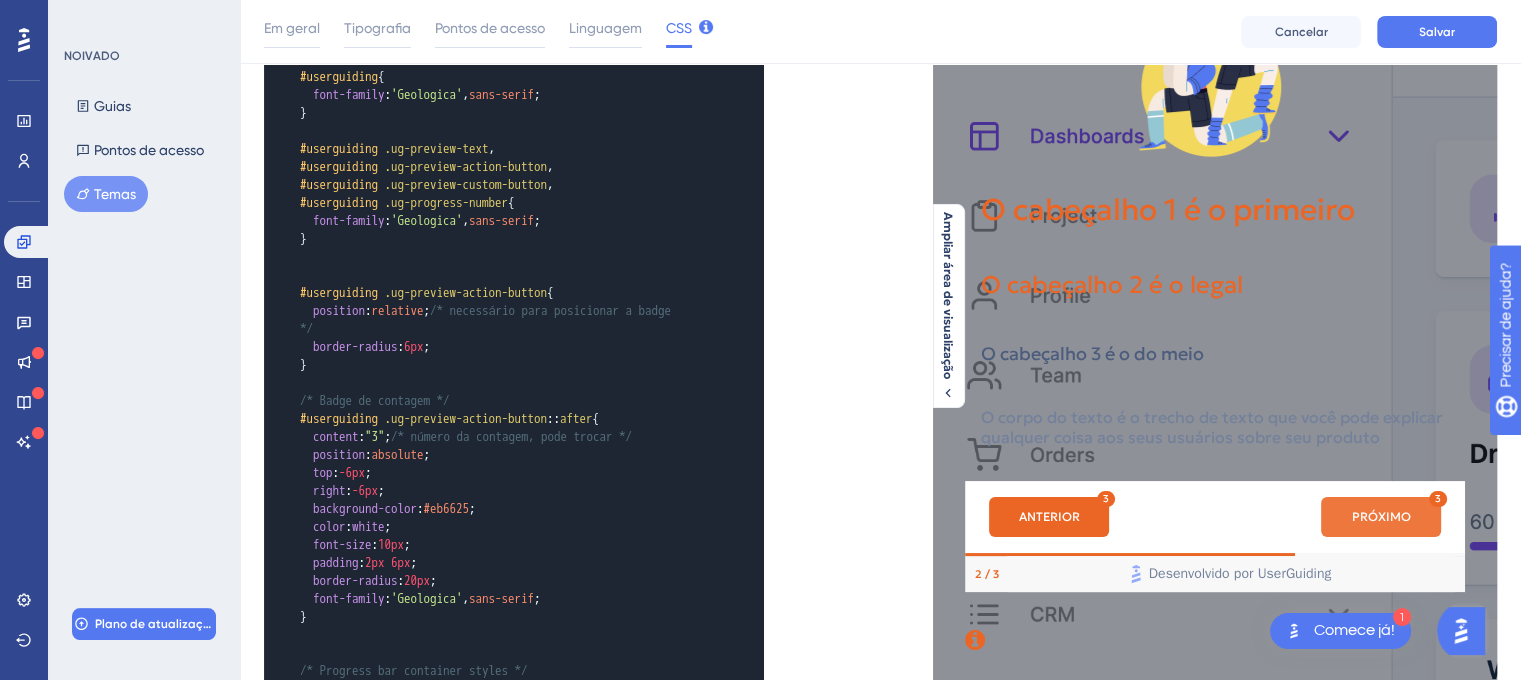 click on "PRÓXIMO" at bounding box center [1381, 517] 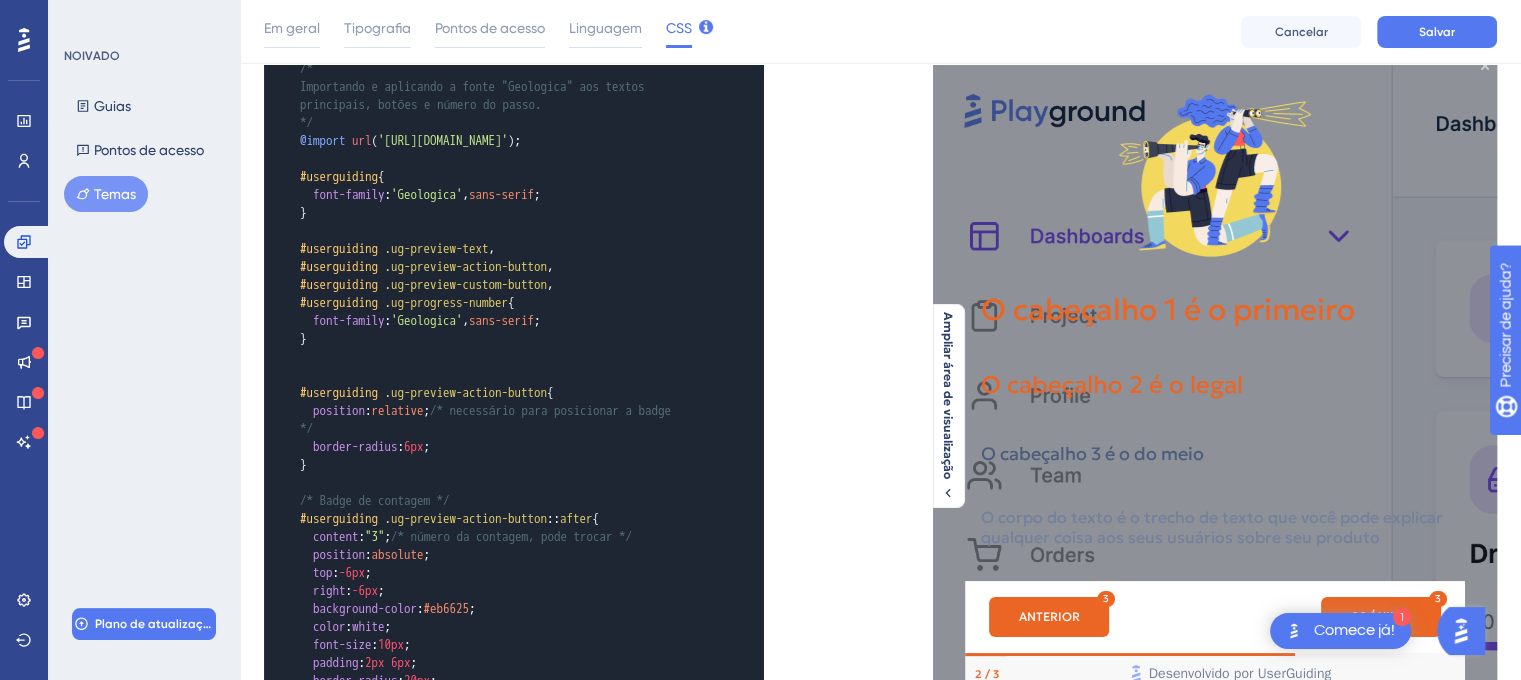 scroll, scrollTop: 0, scrollLeft: 0, axis: both 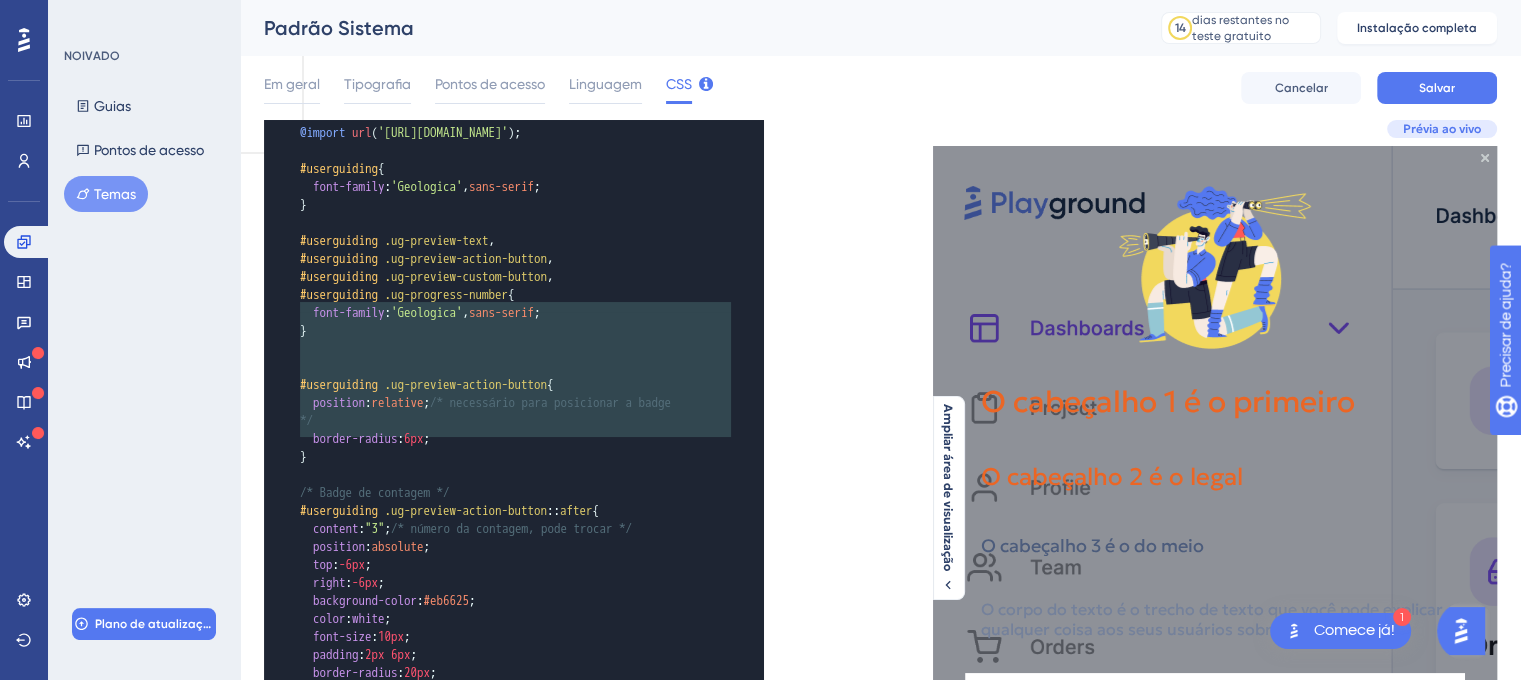 type on "#userguiding .ug-preview-action-button {
position: relative; /* necessário para posicionar a badge */
border-radius: 6px;
}
/* Badge de contagem */
#userguiding .ug-preview-action-button::after {
content: "3"; /* número da contagem, pode trocar */
position: absolute;
top: -6px;
right: -6px;
background-color: #eb6625;
color: white;
font-size: 10px;
padding: 2px 6px;
border-radius: 20px;
font-family: 'Geologica', sans-serif;
}" 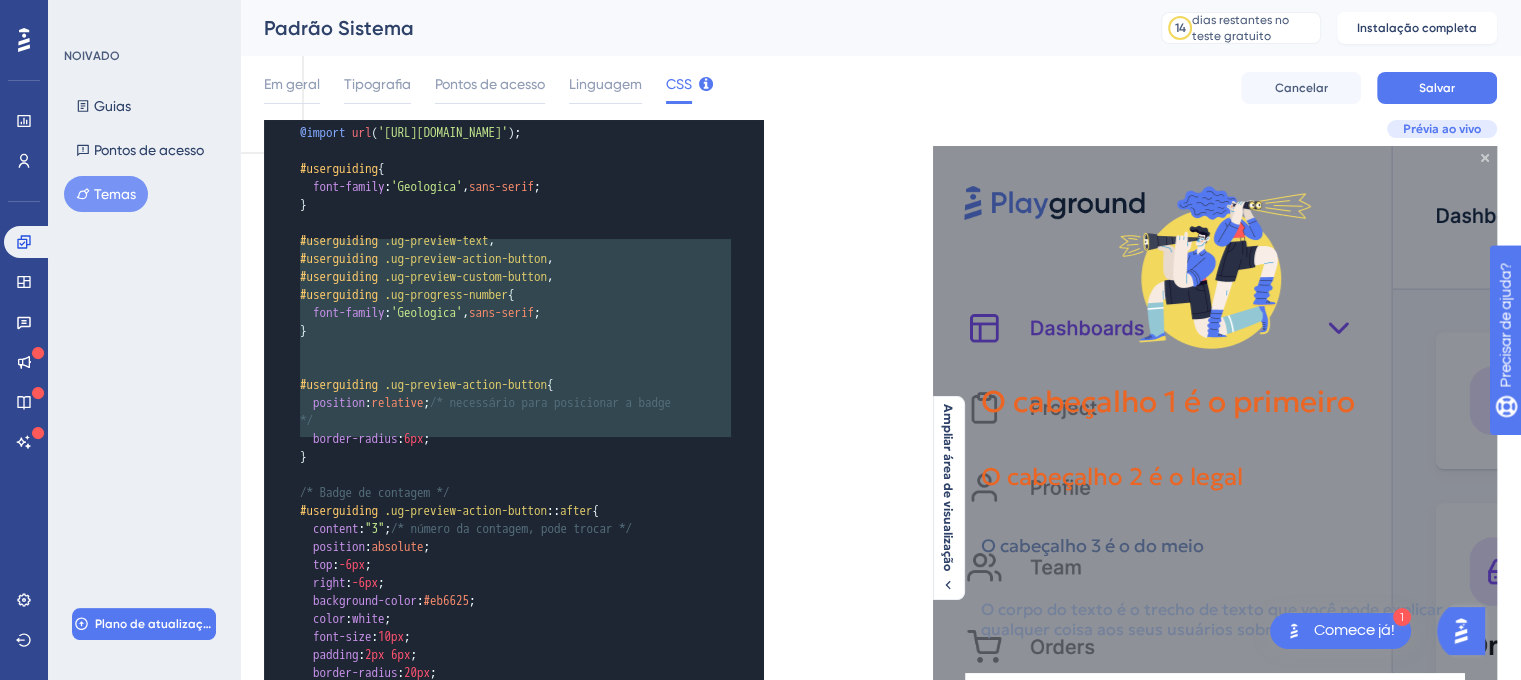 drag, startPoint x: 377, startPoint y: 446, endPoint x: 297, endPoint y: 246, distance: 215.40659 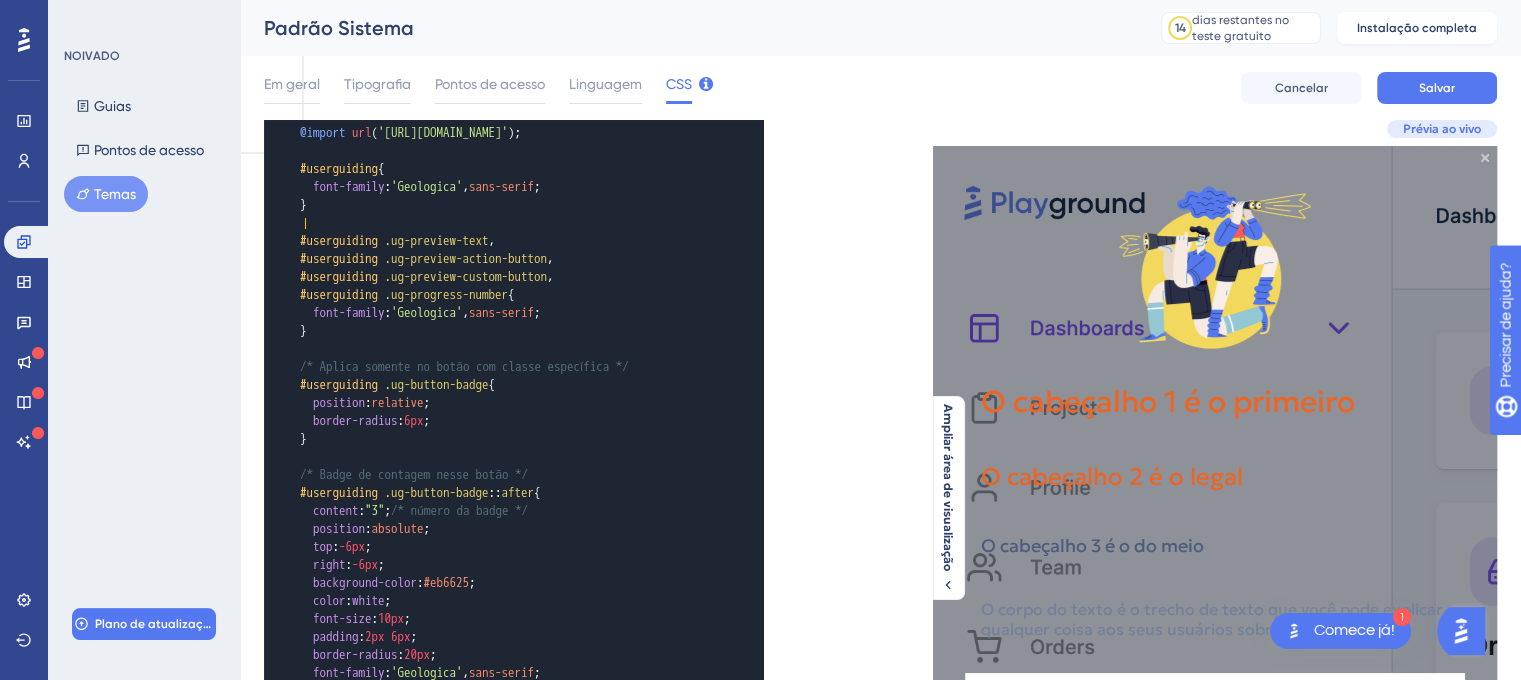 click on "}" at bounding box center (494, 331) 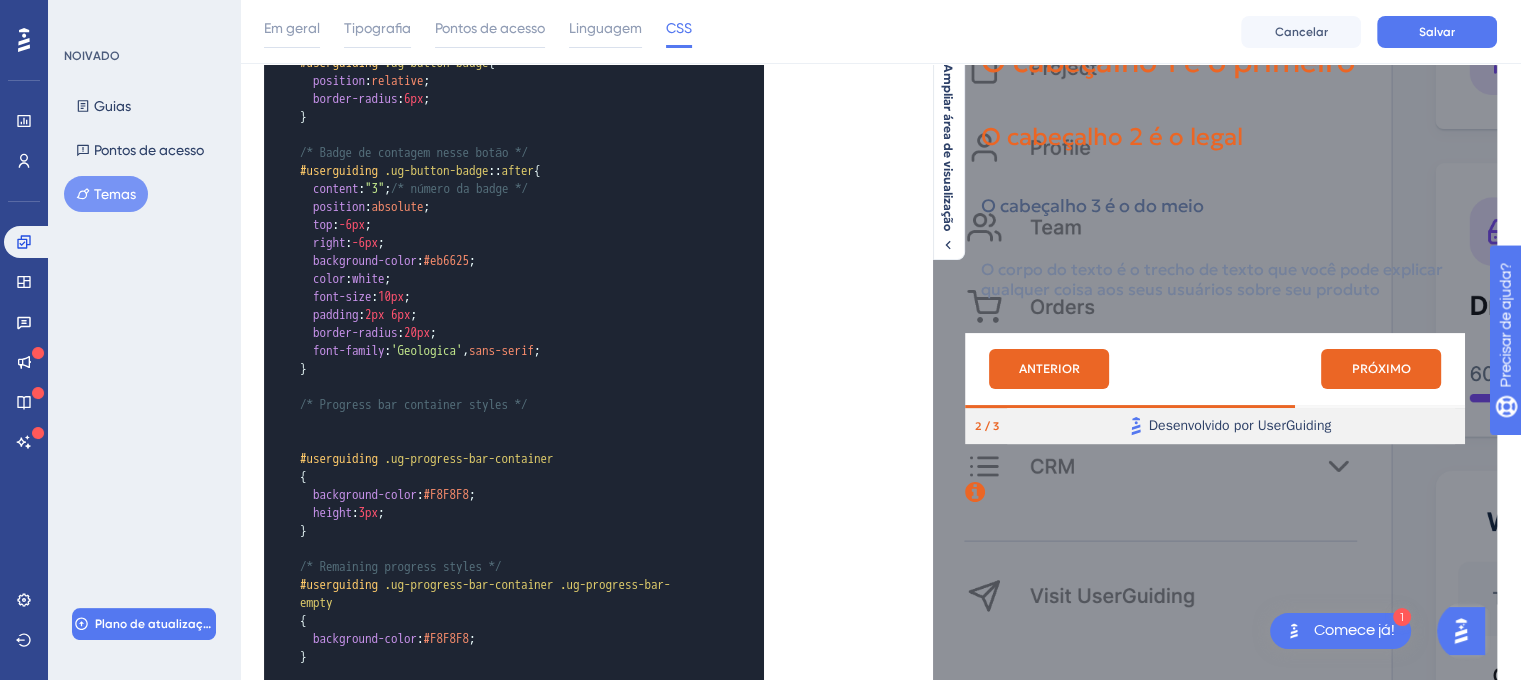 scroll, scrollTop: 300, scrollLeft: 0, axis: vertical 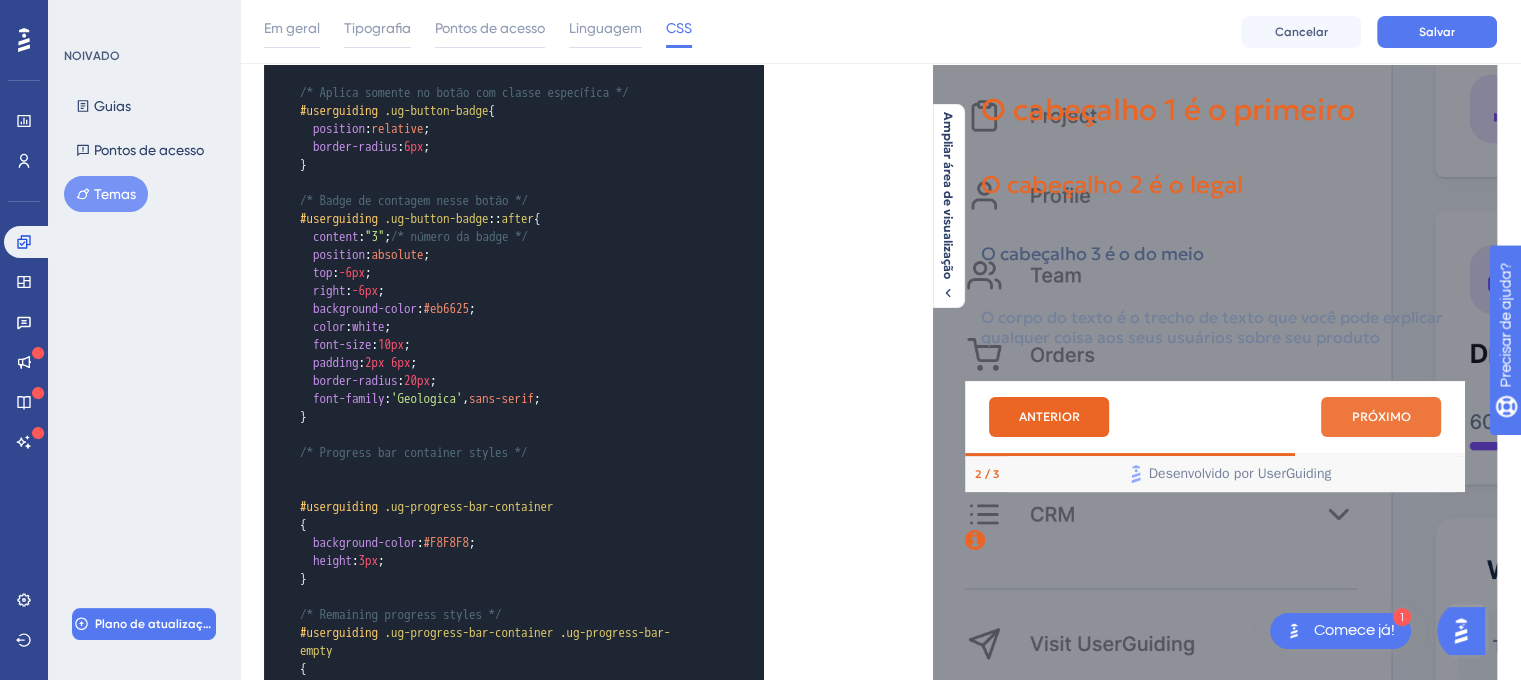 click on "PRÓXIMO" at bounding box center [1381, 417] 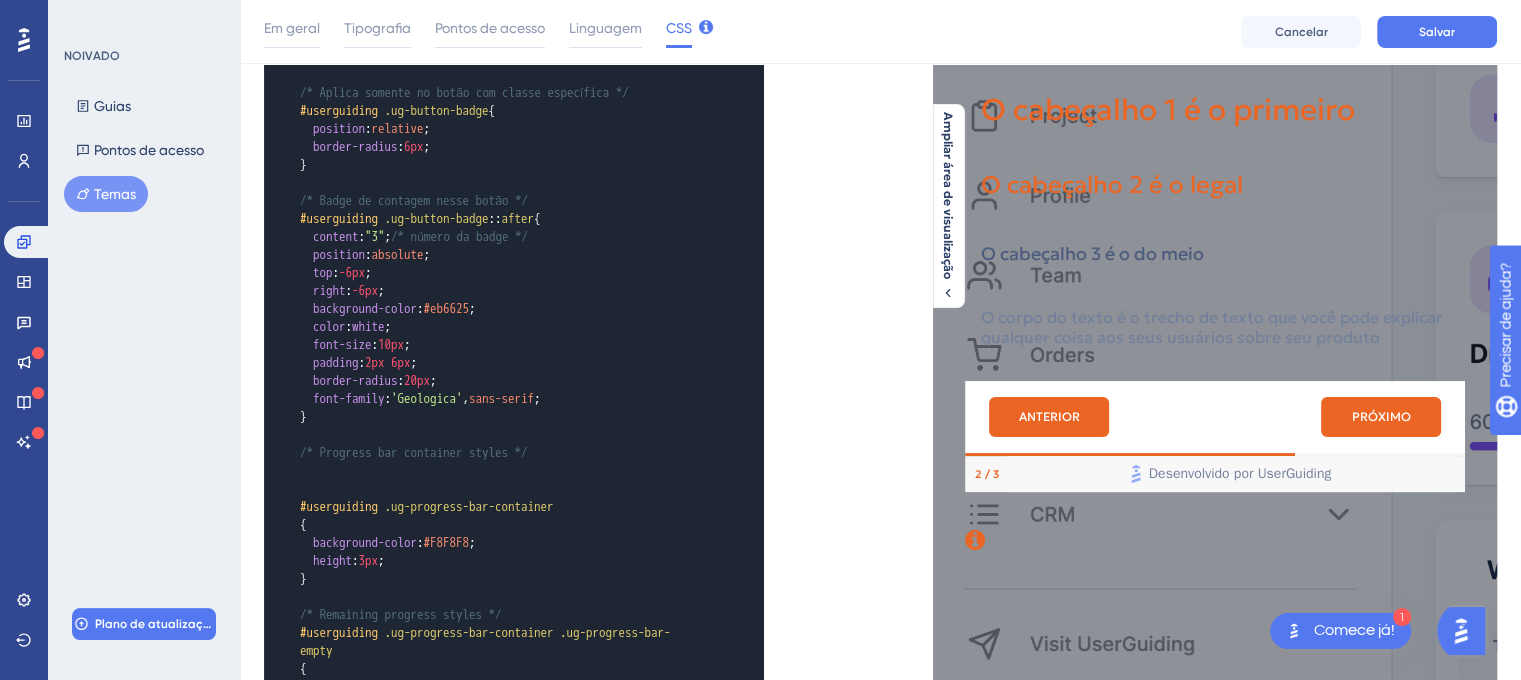 click on "ANTERIOR PRÓXIMO" at bounding box center [1215, 417] 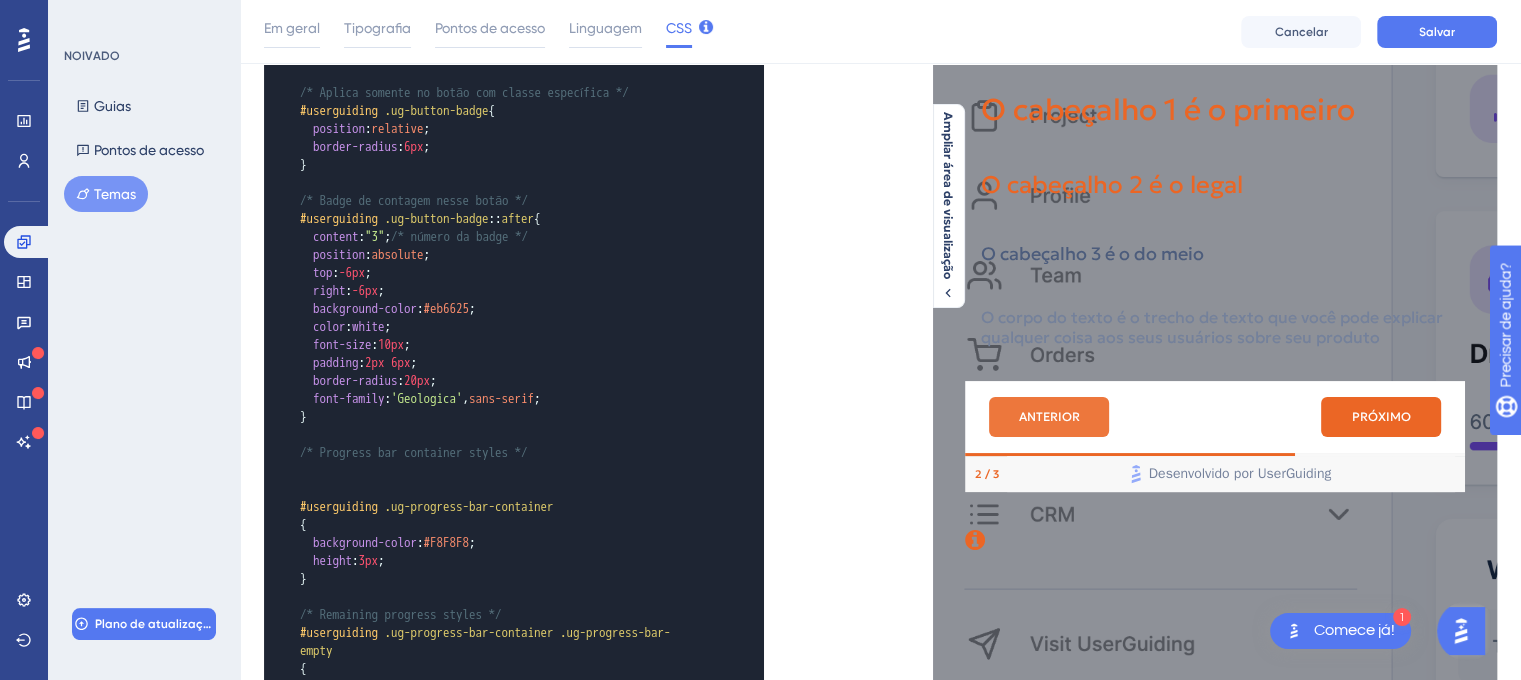 click on "ANTERIOR" at bounding box center (1049, 417) 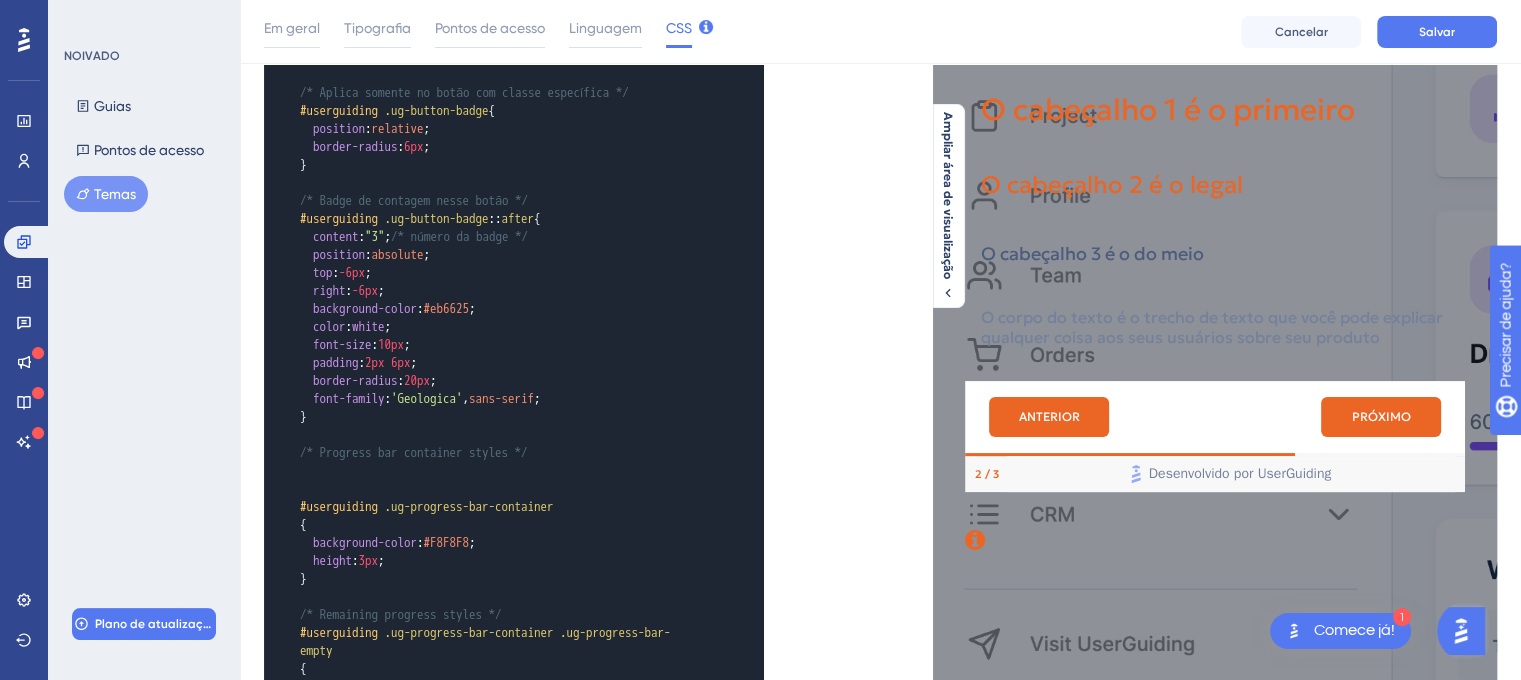 drag, startPoint x: 1133, startPoint y: 458, endPoint x: 1061, endPoint y: 468, distance: 72.691124 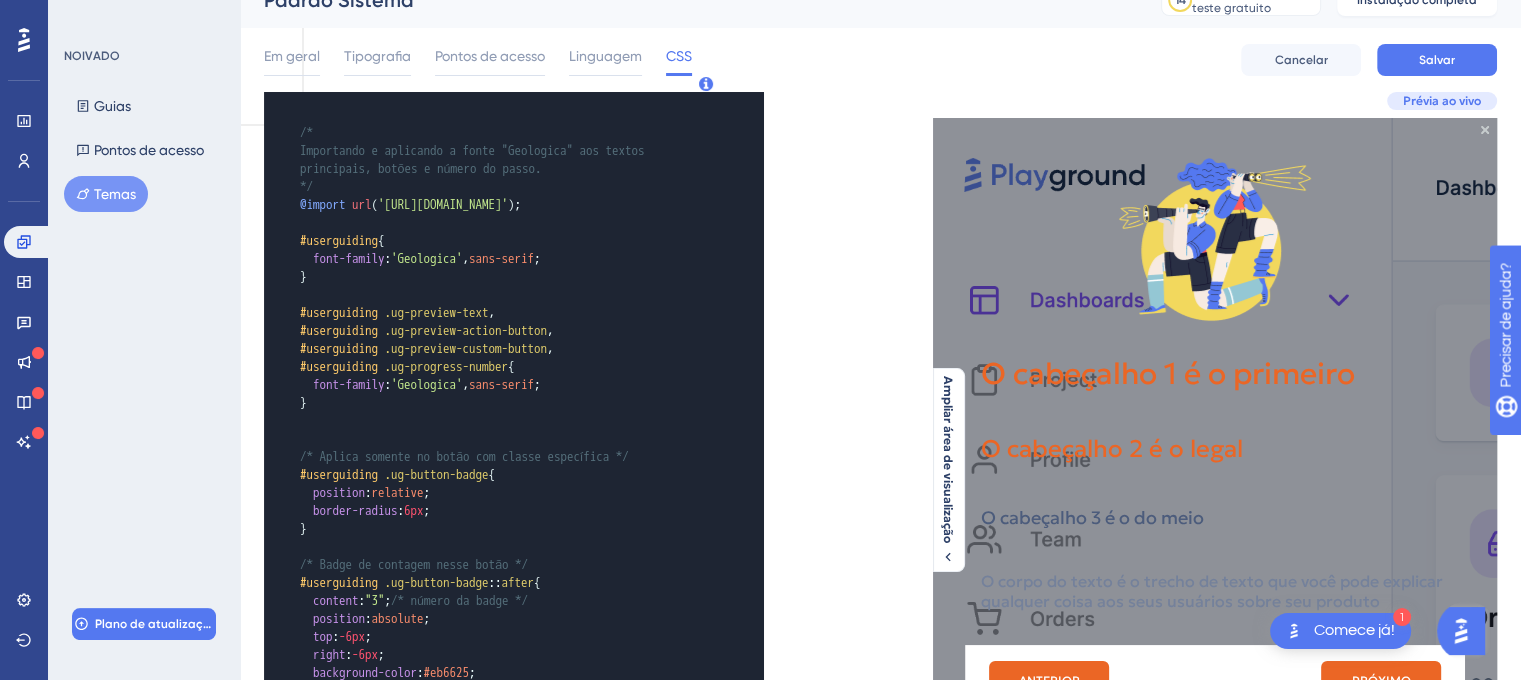 scroll, scrollTop: 0, scrollLeft: 0, axis: both 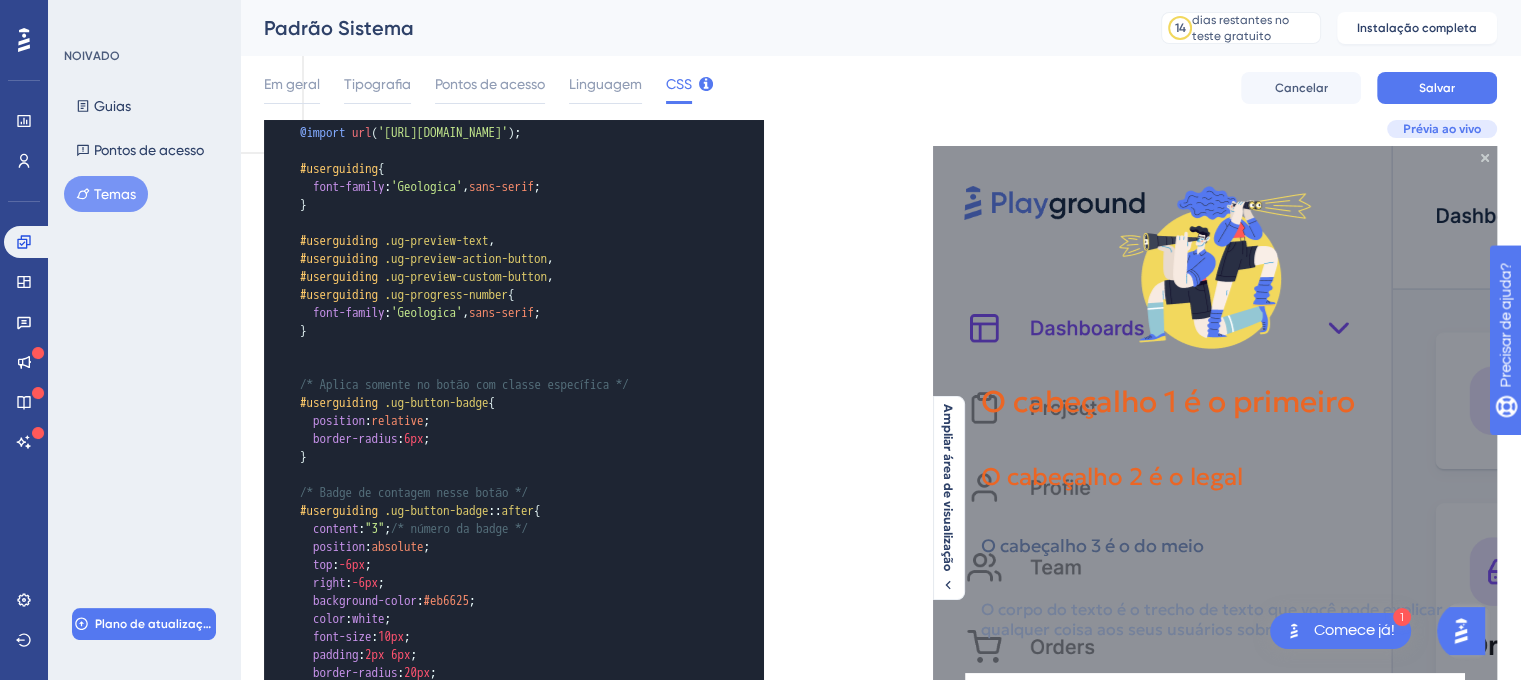 type 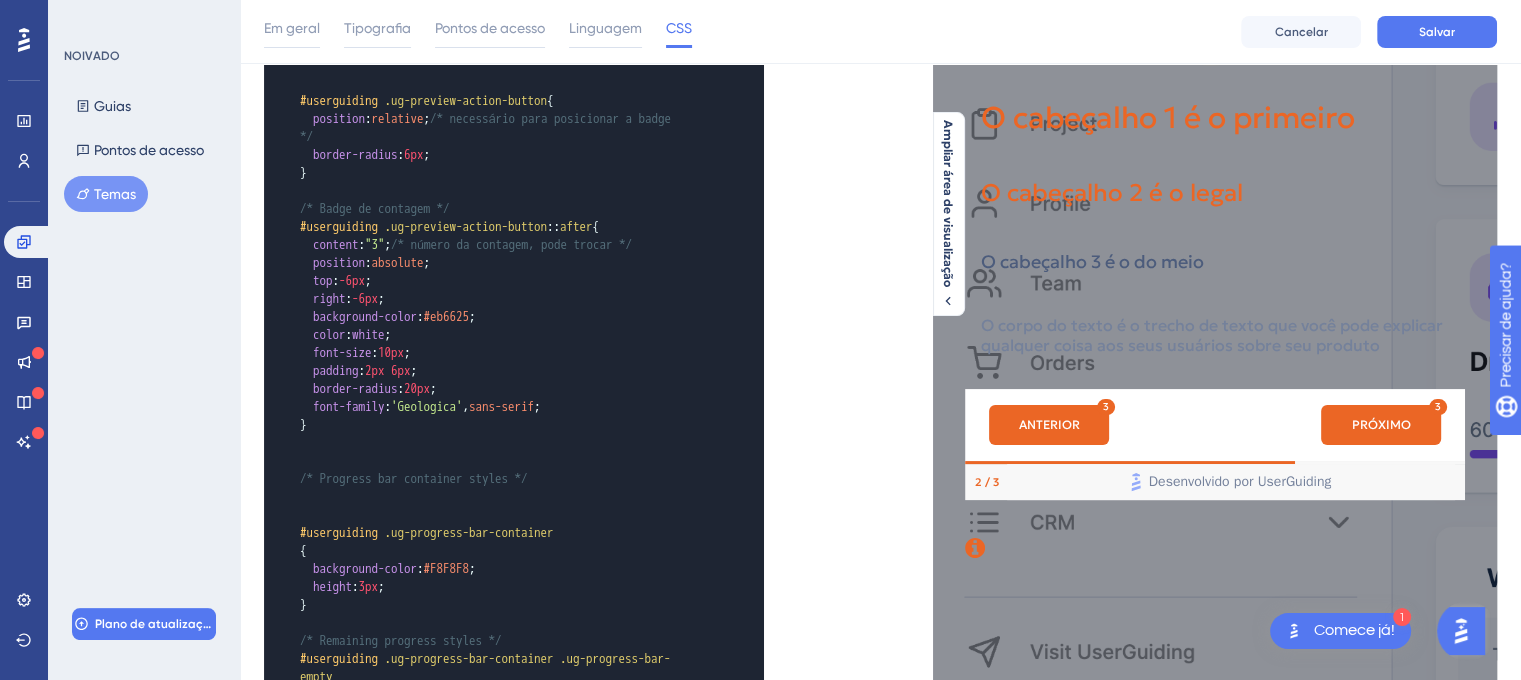 scroll, scrollTop: 300, scrollLeft: 0, axis: vertical 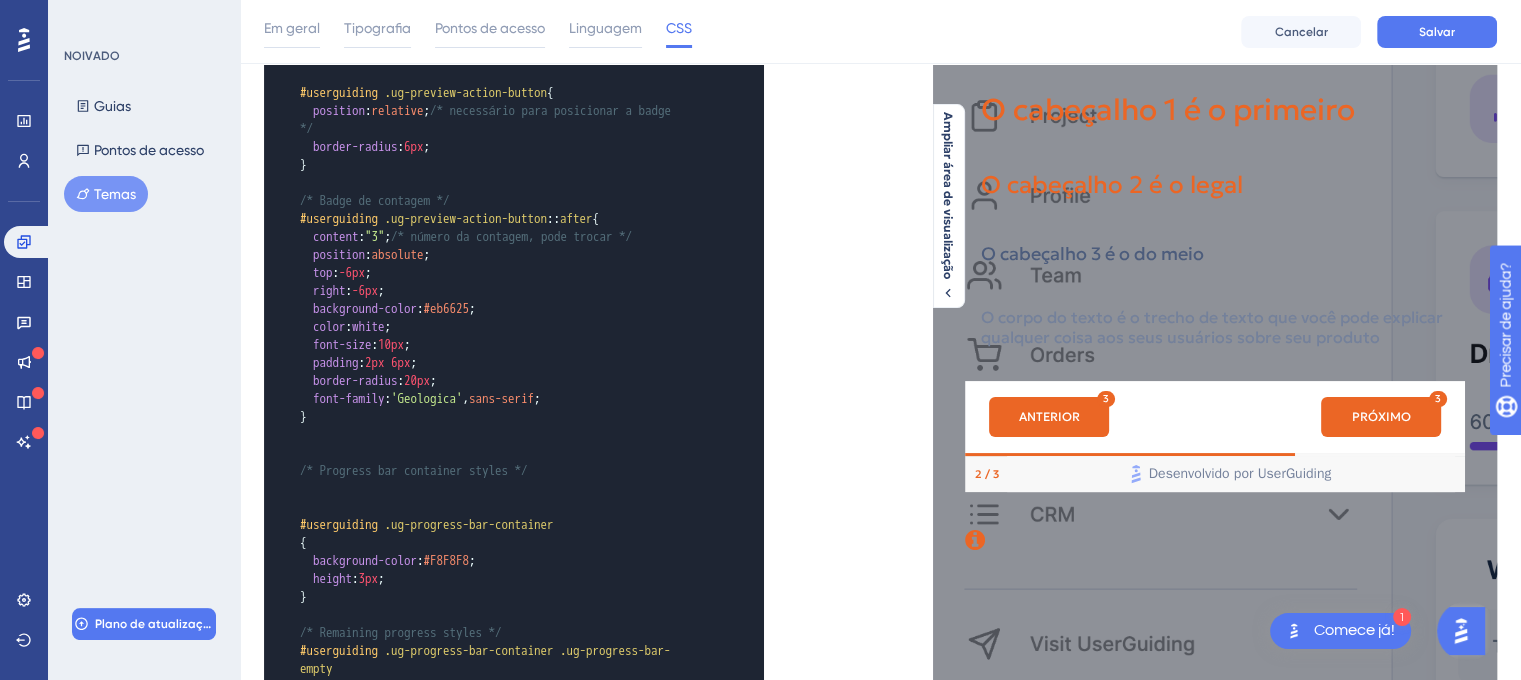 click on "ANTERIOR PRÓXIMO" at bounding box center (1215, 417) 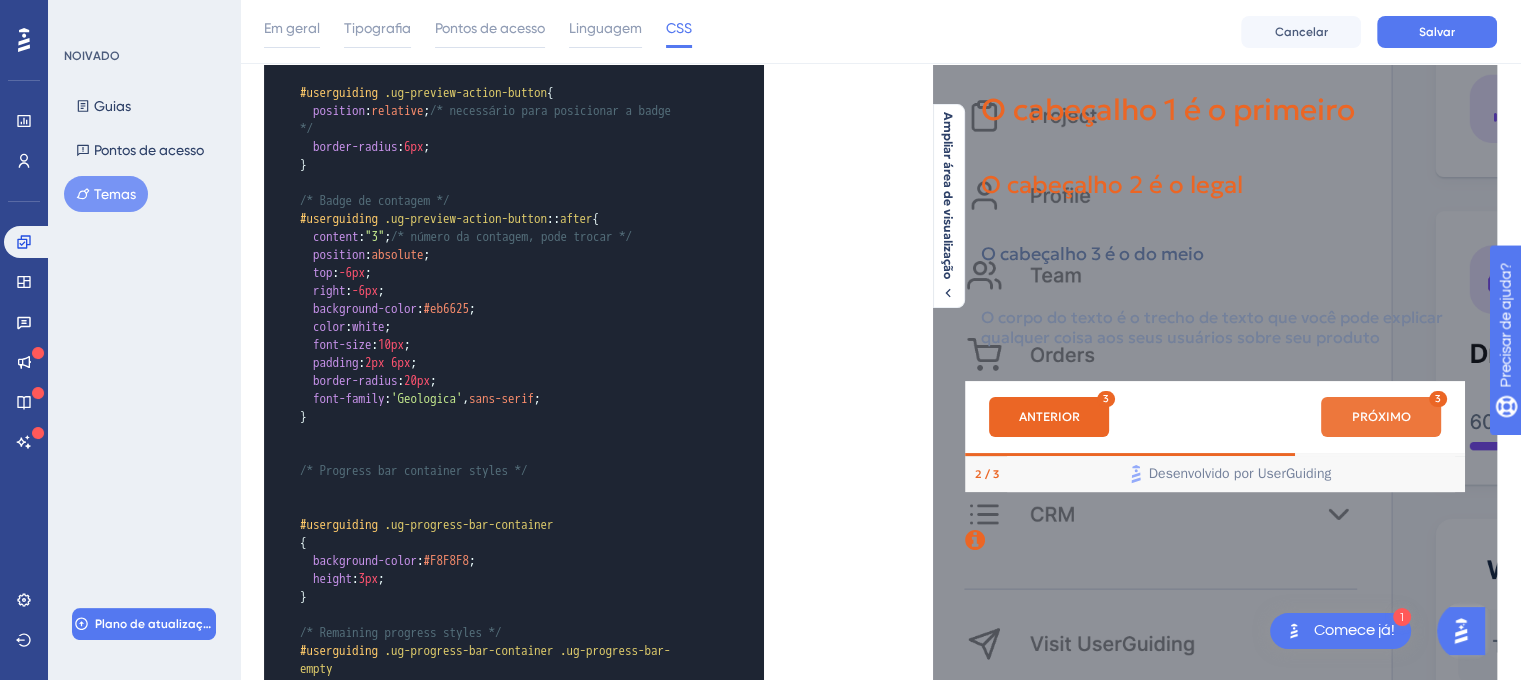 click on "PRÓXIMO" at bounding box center (1381, 417) 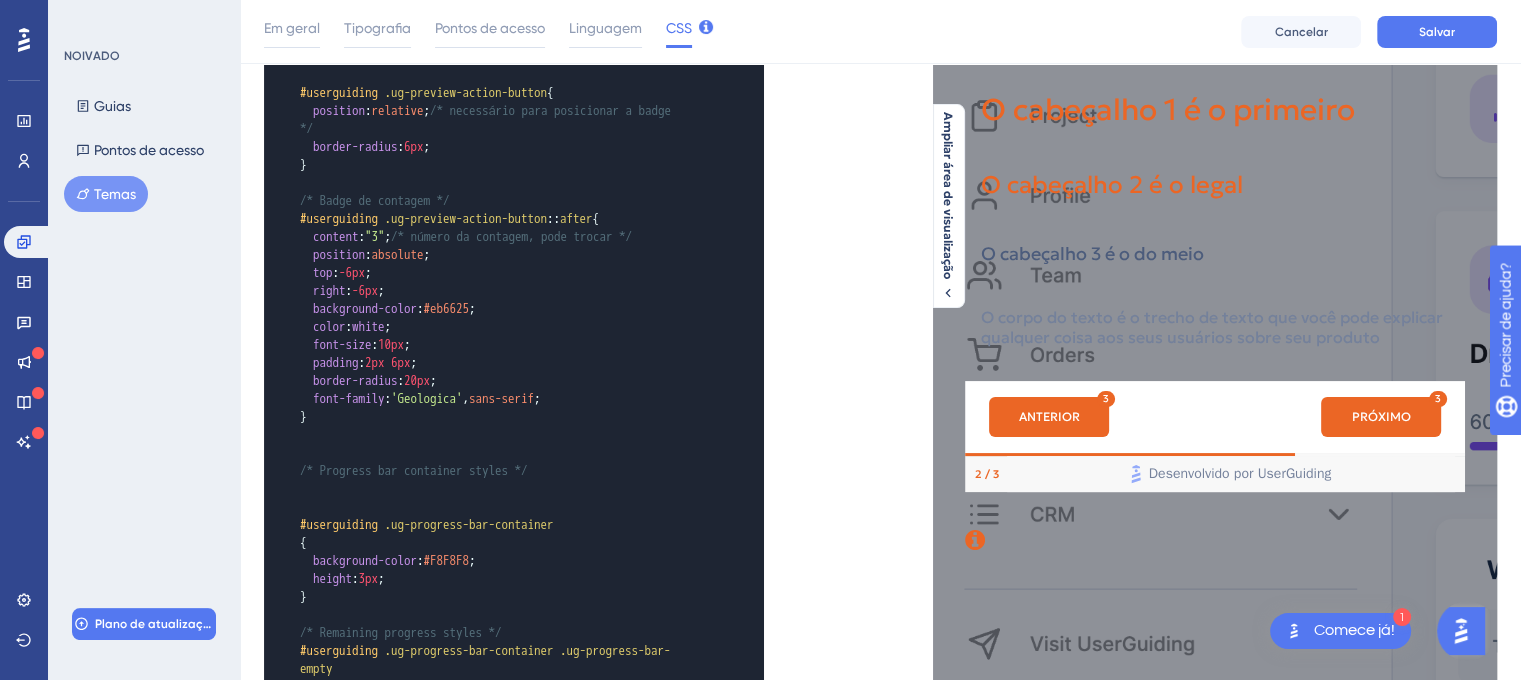 scroll, scrollTop: 75, scrollLeft: 0, axis: vertical 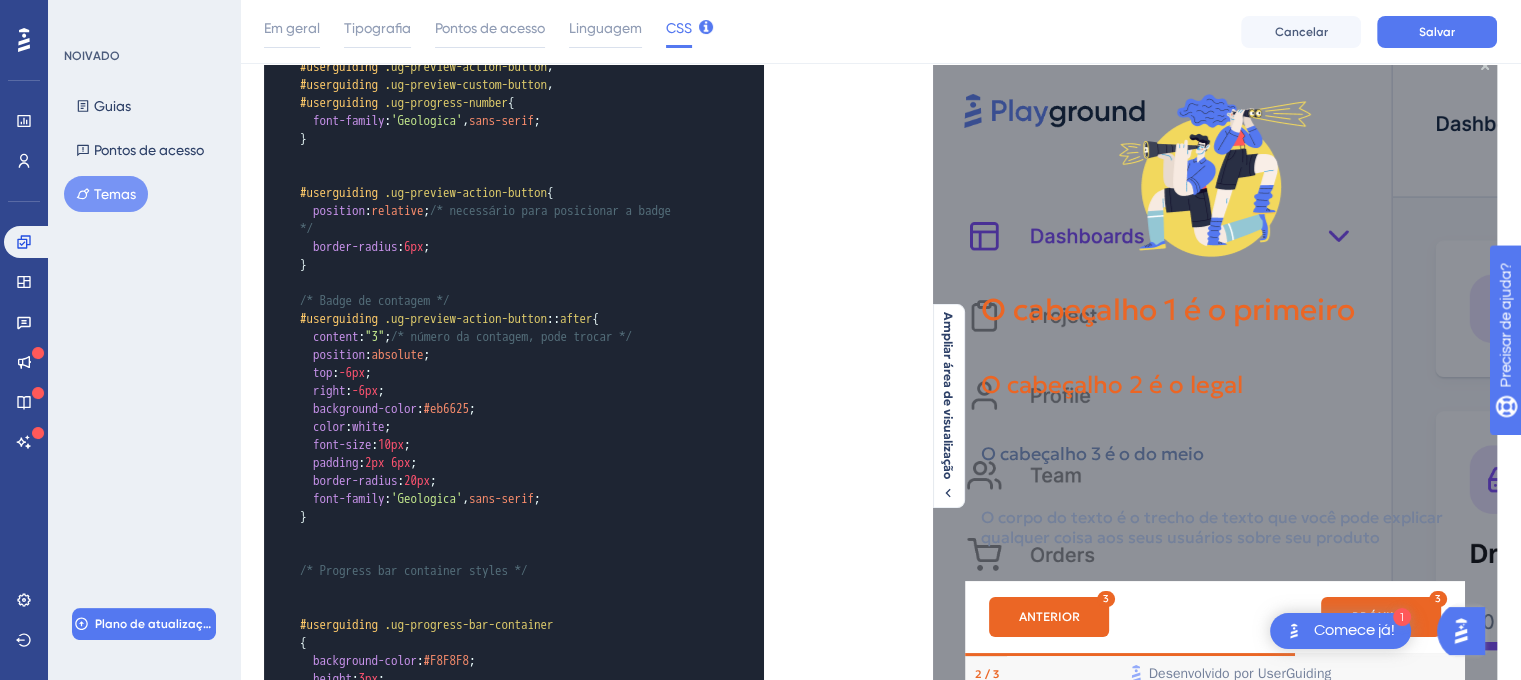 click on ".ug-progress-bar-container" at bounding box center [469, 624] 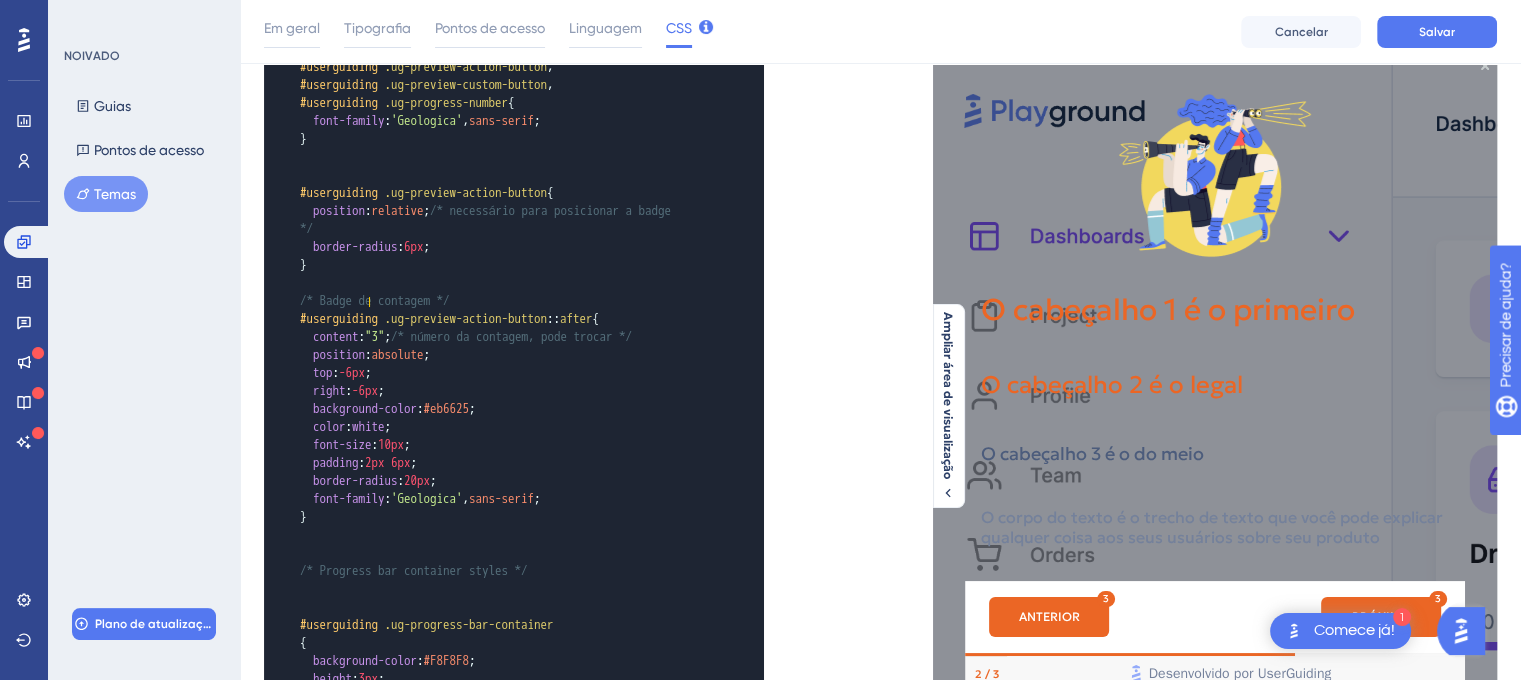 click on ".ug-progress-bar-container" at bounding box center (469, 624) 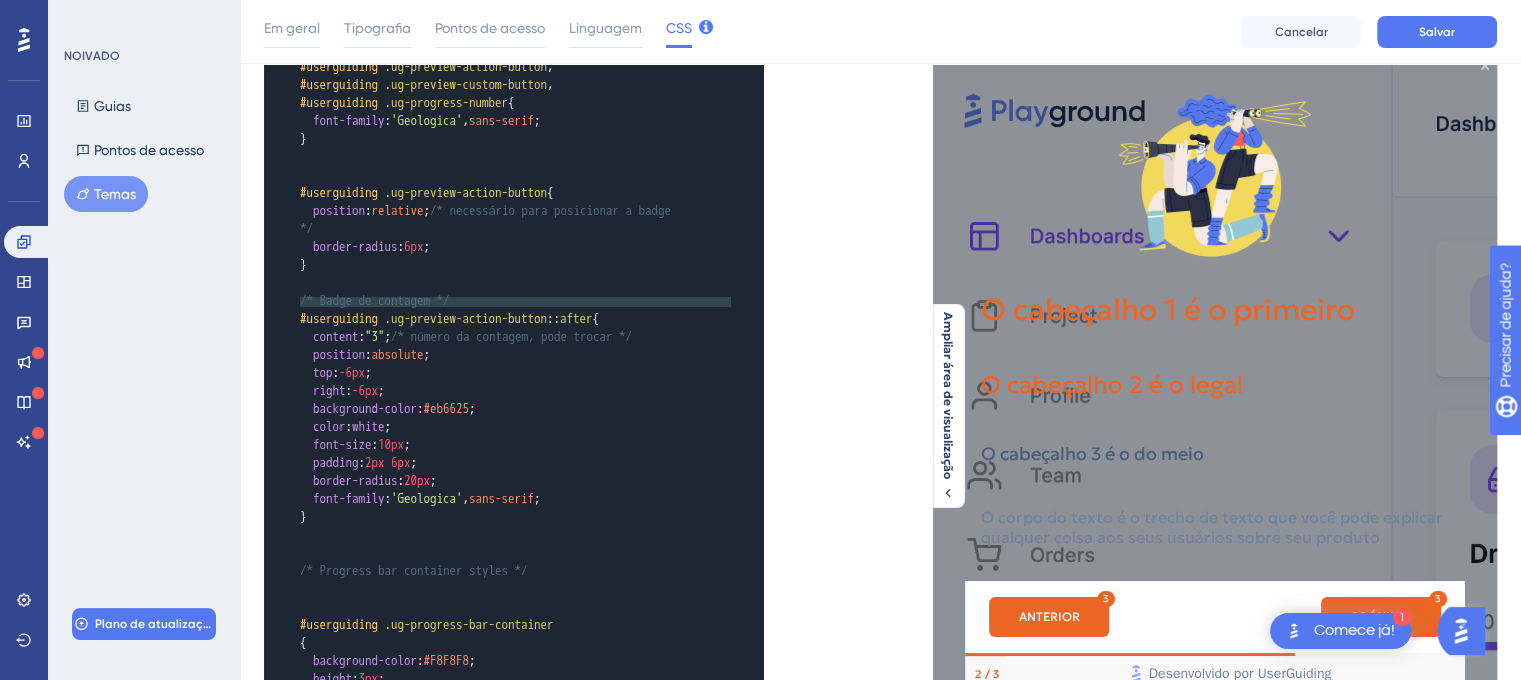 click on ".ug-progress-bar-container" at bounding box center [469, 624] 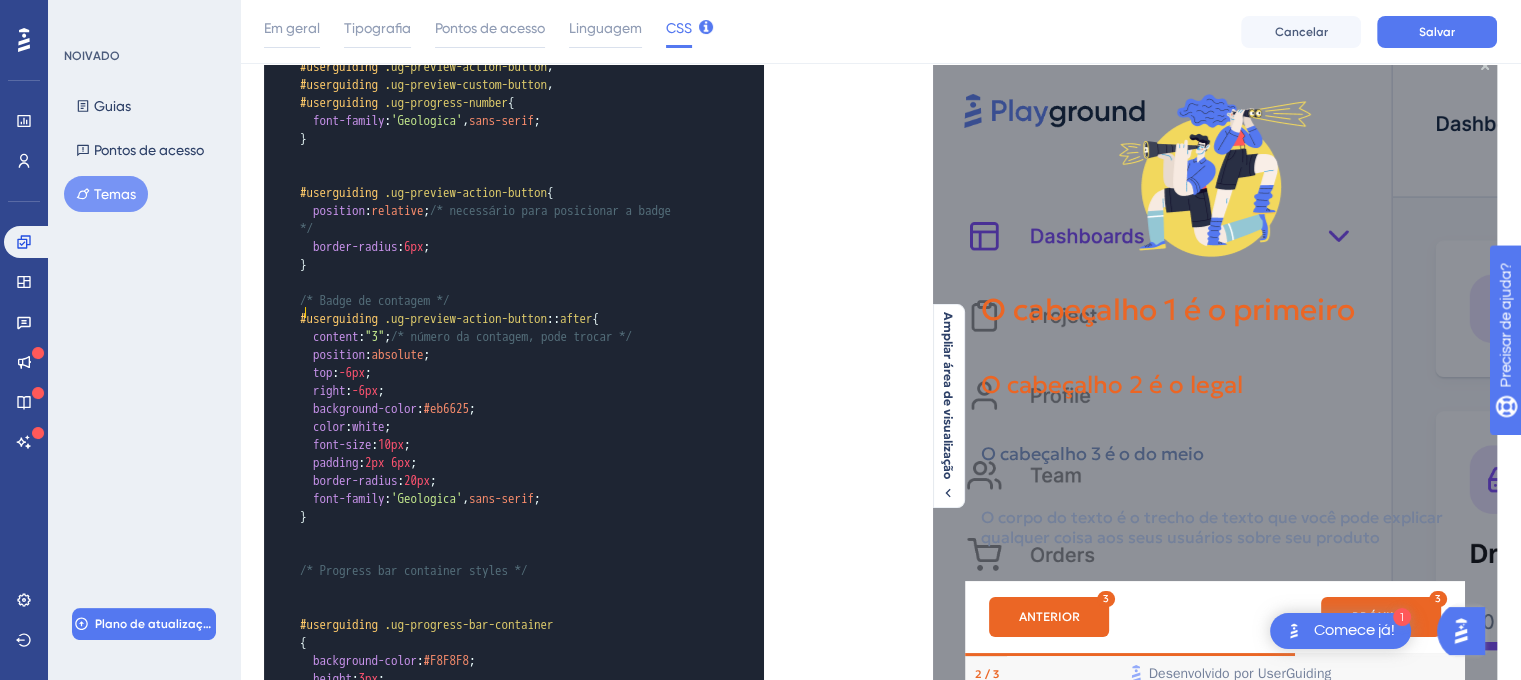 click on "{" at bounding box center (494, 643) 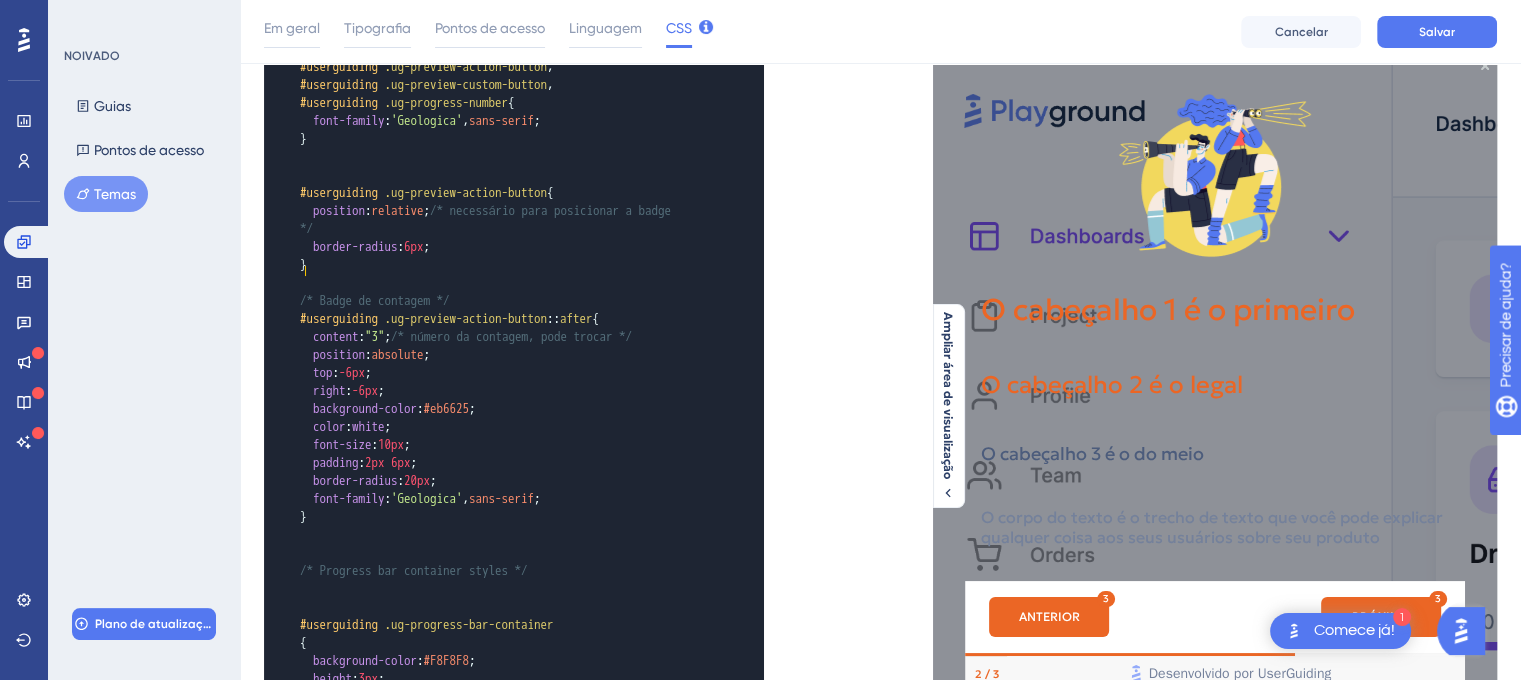 click on "/*   Importando e aplicando a fonte "Geologica" aos textos principais, botões e número do passo. */ @import   url ( '[URL][DOMAIN_NAME]' ); ​ #userguiding  {    font-family :  'Geologica' ,  sans-serif ; } ​ #userguiding   .ug-preview-text , #userguiding   .ug-preview-action-button , #userguiding   .ug-preview-custom-button , #userguiding   .ug-progress-number  {    font-family :  'Geologica' ,  sans-serif ; } ​ ​ #userguiding   .ug-preview-action-button  {    position :  relative ;  /* necessário para posicionar a badge */    border-radius :  6px ; } ​ /* Badge de contagem */ #userguiding   .ug-preview-action-button :: after  {    content :  "3" ;  /* número da contagem, pode trocar */    position :  absolute ;    top :  -6px ;    right :  -6px ;    background-color :  #eb6625 ;    color :  white ;    font-size :  10px ;    padding :  2px   6px ;    border-radius :  20px ;    font-family :  'Geologica' ,  sans-serif ; } ​ ​ ​ ​" at bounding box center (494, 1183) 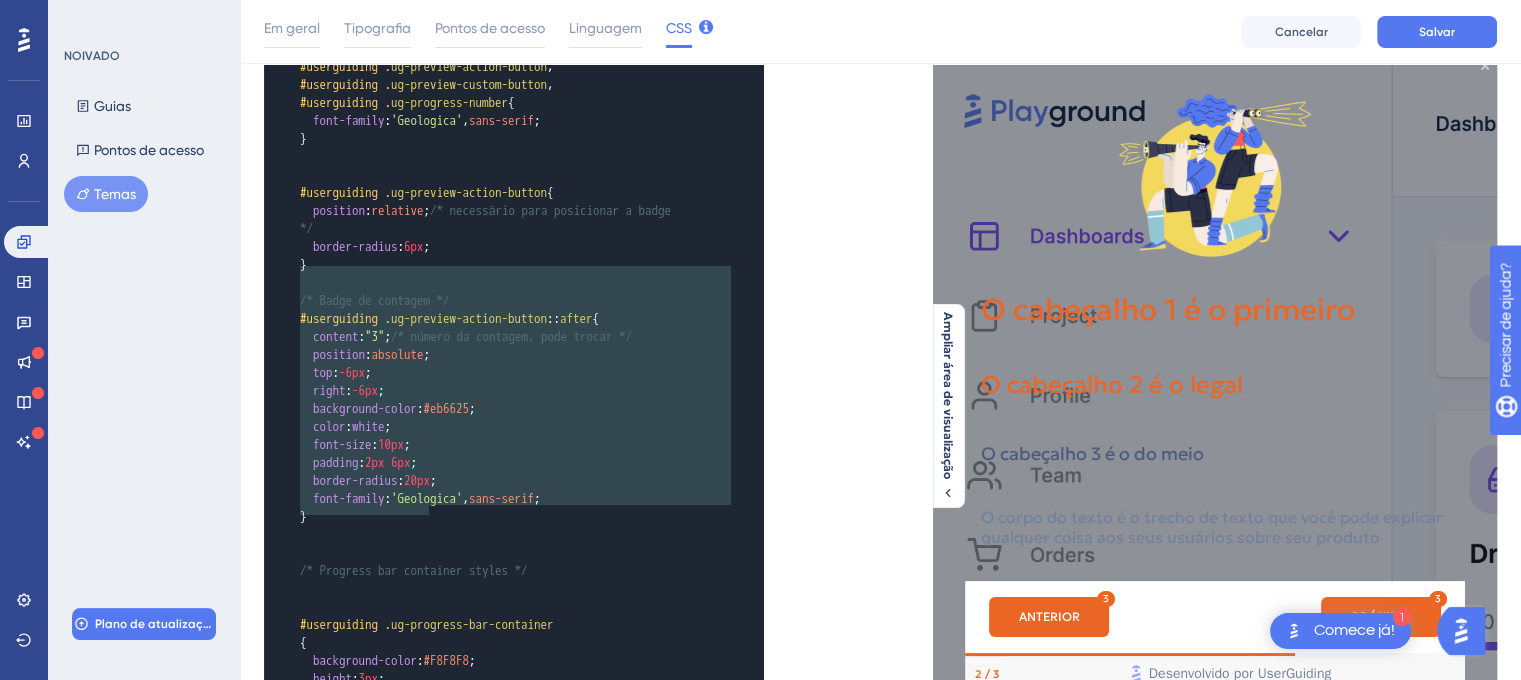 scroll, scrollTop: 300, scrollLeft: 0, axis: vertical 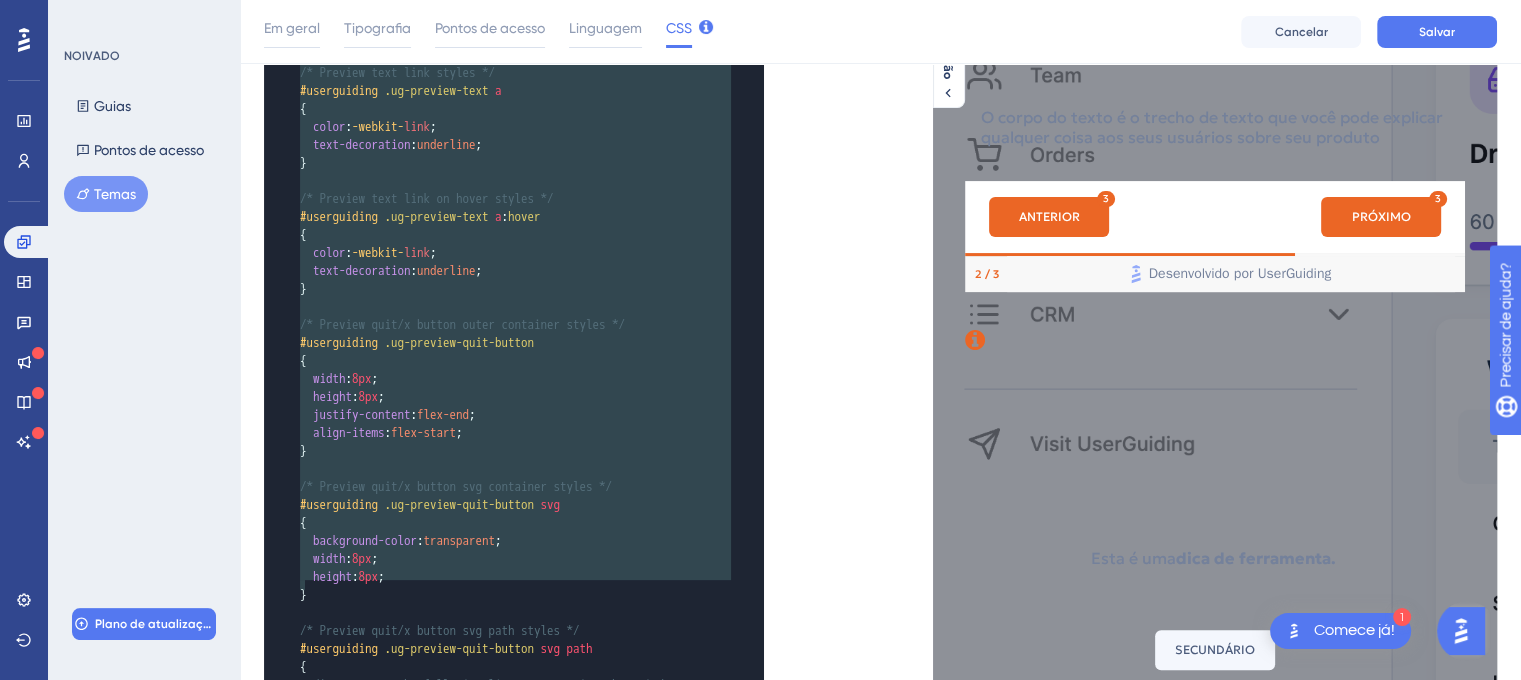 type on "/* Progress bar container styles */
#userguiding .ug-progress-bar-container
{
background-color: #F8F8F8;
height: 3px;
}
/* Remaining progress styles */
#userguiding .ug-progress-bar-container .ug-progress-bar-empty
{
background-color: #F8F8F8;
}
/* Progress numbers at the footer's styles */
#userguiding .ug-progress-number
{
font-size: 11px;
color: #eb6625;
}
/* Preview modal styles */
#userguiding .ug-preview-modal
{
padding: 0px;
}
/* Preview tooltip styles */
#userguiding .ug-preview-tooltip
{
padding: 0px;
}
/* Highlighted page element border color
Uncomment this section to change highlighted element
in your page.
*/
#userguiding .ug-tooltip-highlighted-element {
/* border-color: #000000; */
}
/* Hotspot content container styles */
#userguiding .ug-preview-hotspot-container
{
padding: 16px;
}
/* Hotspot beacon z-index
Uncomment this section in order to use this rule.
Please keep in mind if you use this rule with !important suffix,
your z-index configuration set in the exte..." 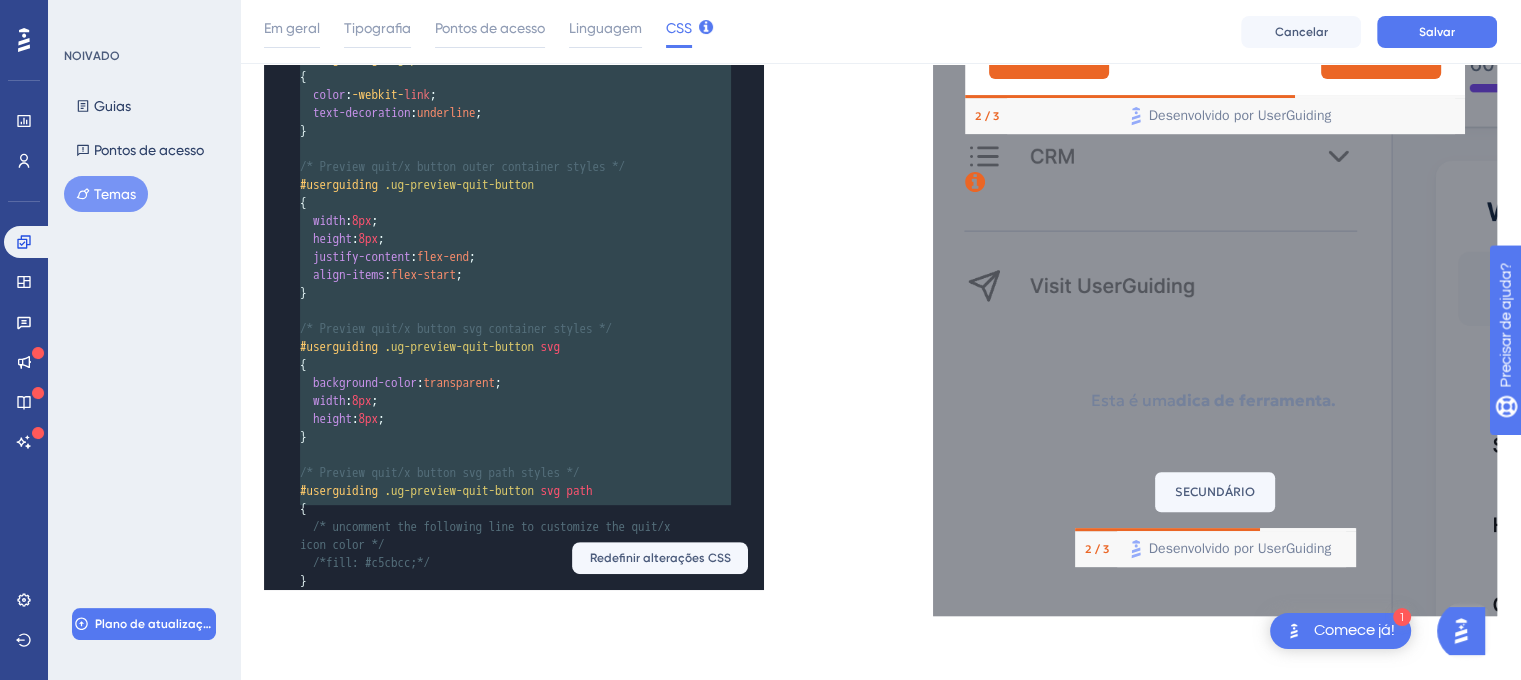 drag, startPoint x: 299, startPoint y: 269, endPoint x: 520, endPoint y: 522, distance: 335.93155 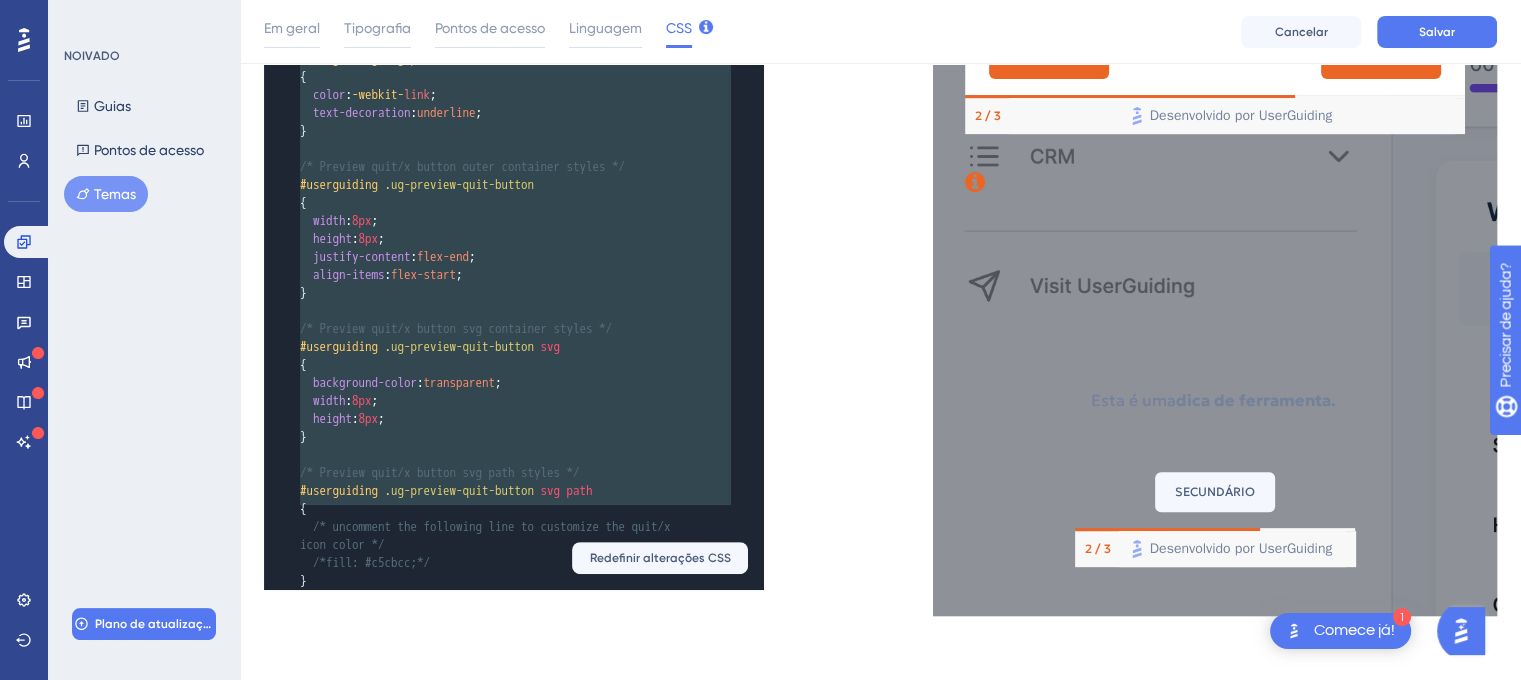 scroll, scrollTop: 0, scrollLeft: 0, axis: both 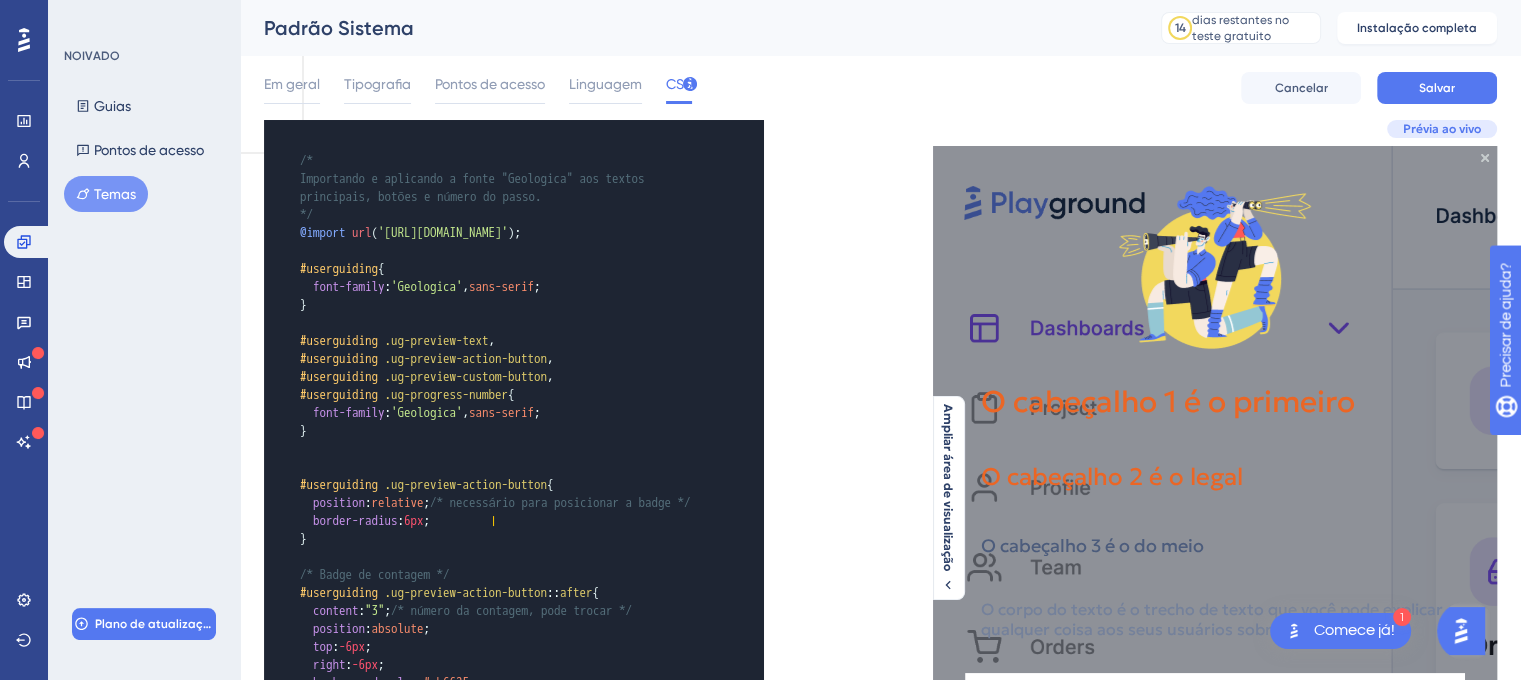 click on "font-family :  'Geologica' ,  sans-serif ;" at bounding box center [497, 773] 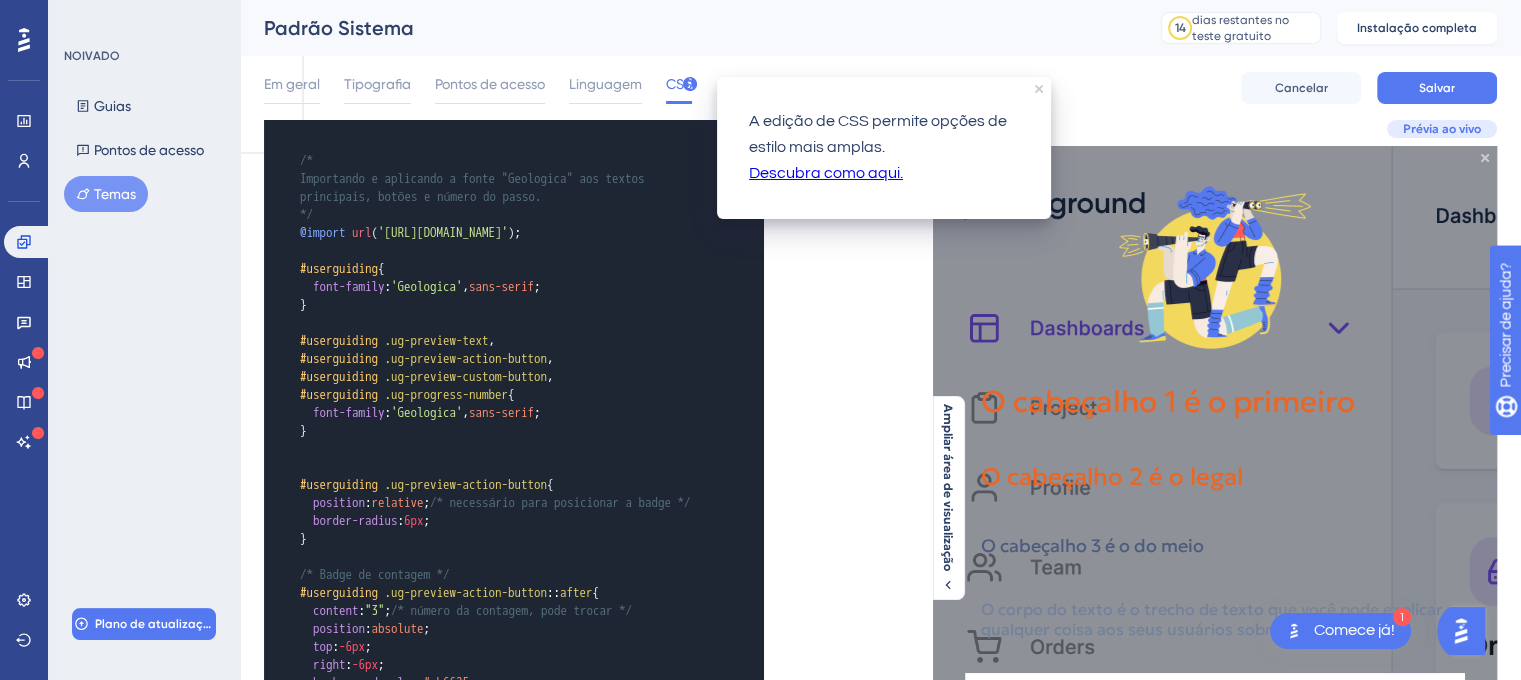 click on "Descubra como aqui." at bounding box center [826, 173] 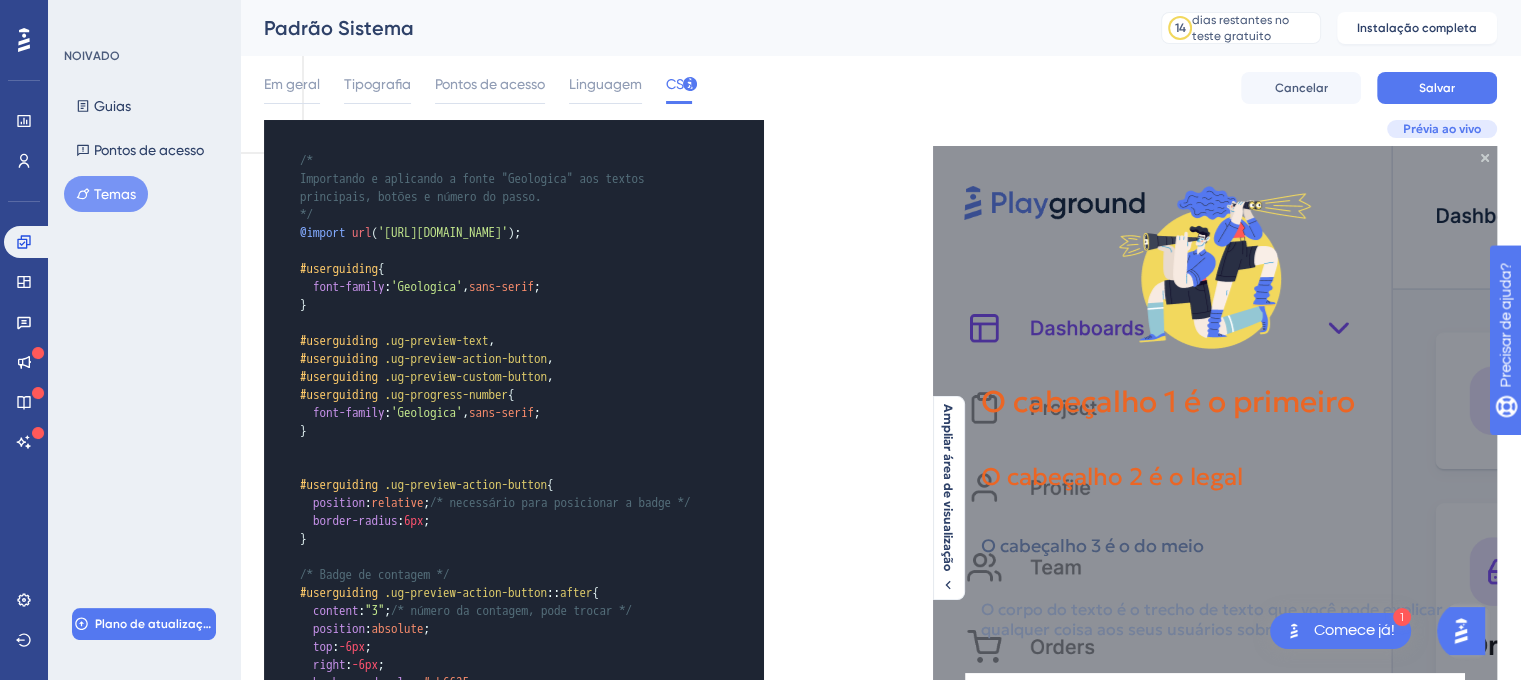 click on "x /* Progress bar container styles */   /*   Importando e aplicando a fonte "Geologica" aos textos principais, botões e número do passo. */ @import   url ( '[URL][DOMAIN_NAME]' ); ​ #userguiding  {    font-family :  'Geologica' ,  sans-serif ; } ​ #userguiding   .ug-preview-text , #userguiding   .ug-preview-action-button , #userguiding   .ug-preview-custom-button , #userguiding   .ug-progress-number  {    font-family :  'Geologica' ,  sans-serif ; } ​ ​ #userguiding   .ug-preview-action-button  {    position :  relative ;  /* necessário para posicionar a badge */    border-radius :  6px ; } ​ /* Badge de contagem */ #userguiding   .ug-preview-action-button :: after  {    content :  "3" ;  /* número da contagem, pode trocar */    position :  absolute ;    top :  -6px ;    right :  -6px ;    background-color :  #eb6625 ;    color :  white ;    font-size :  10px ;    padding :  2px   6px ;    border-radius :  20px ;    font-family :  ,  ;" at bounding box center [572, 680] 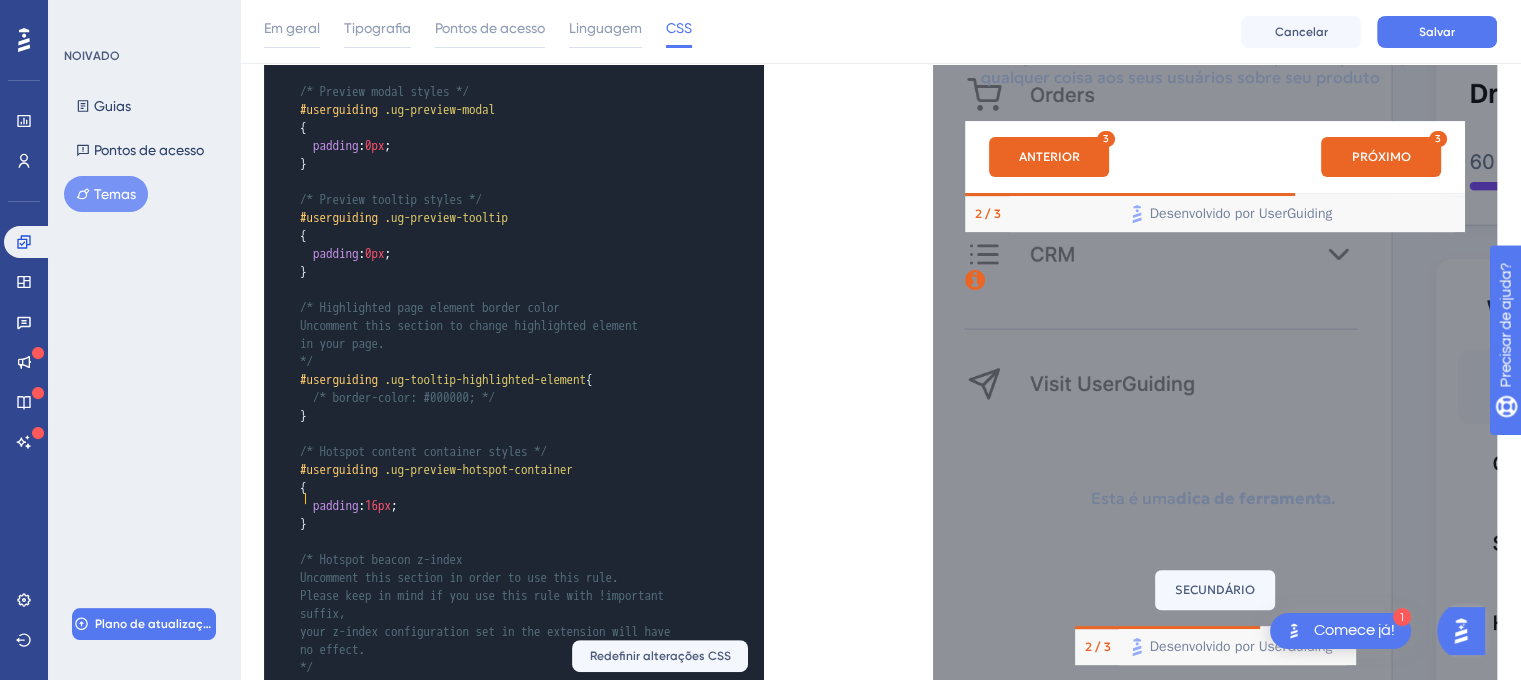 click on "{" at bounding box center [494, 1334] 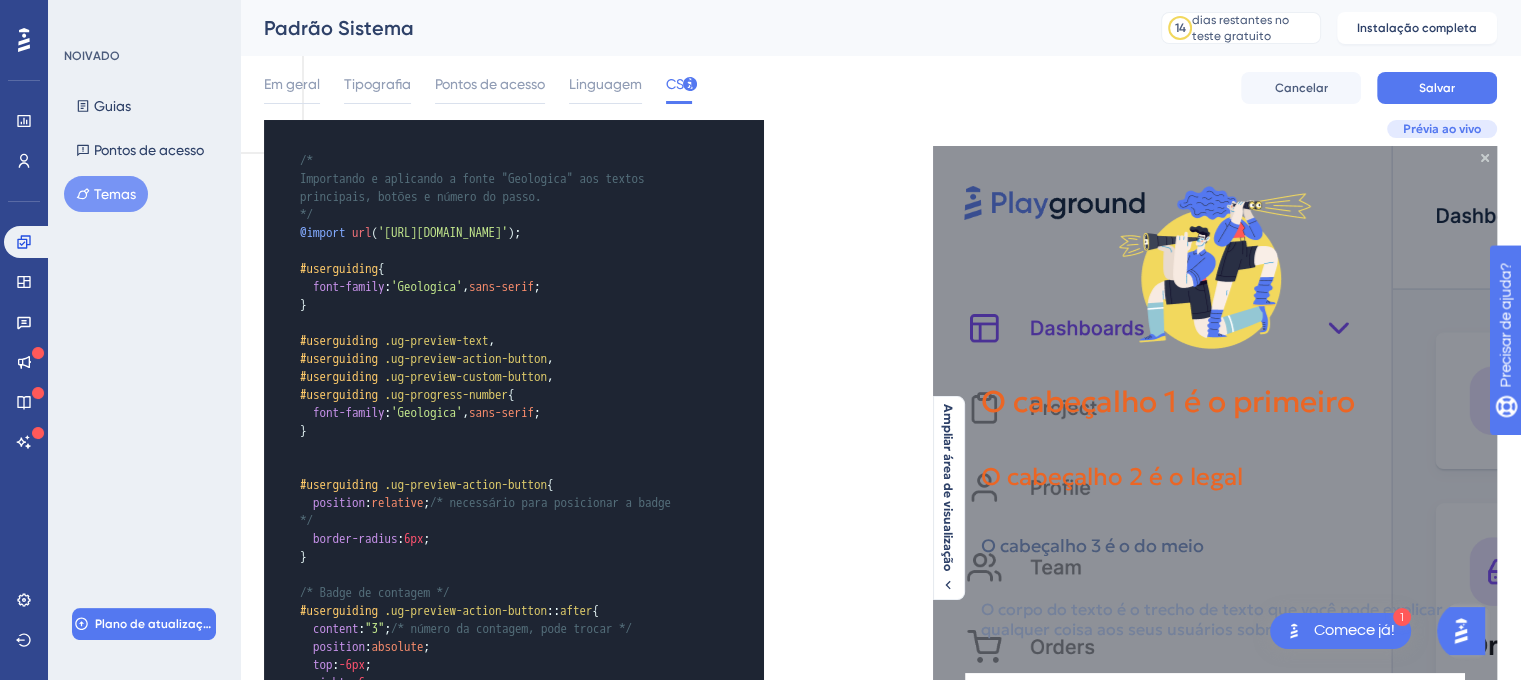 click on "/*" at bounding box center [494, 161] 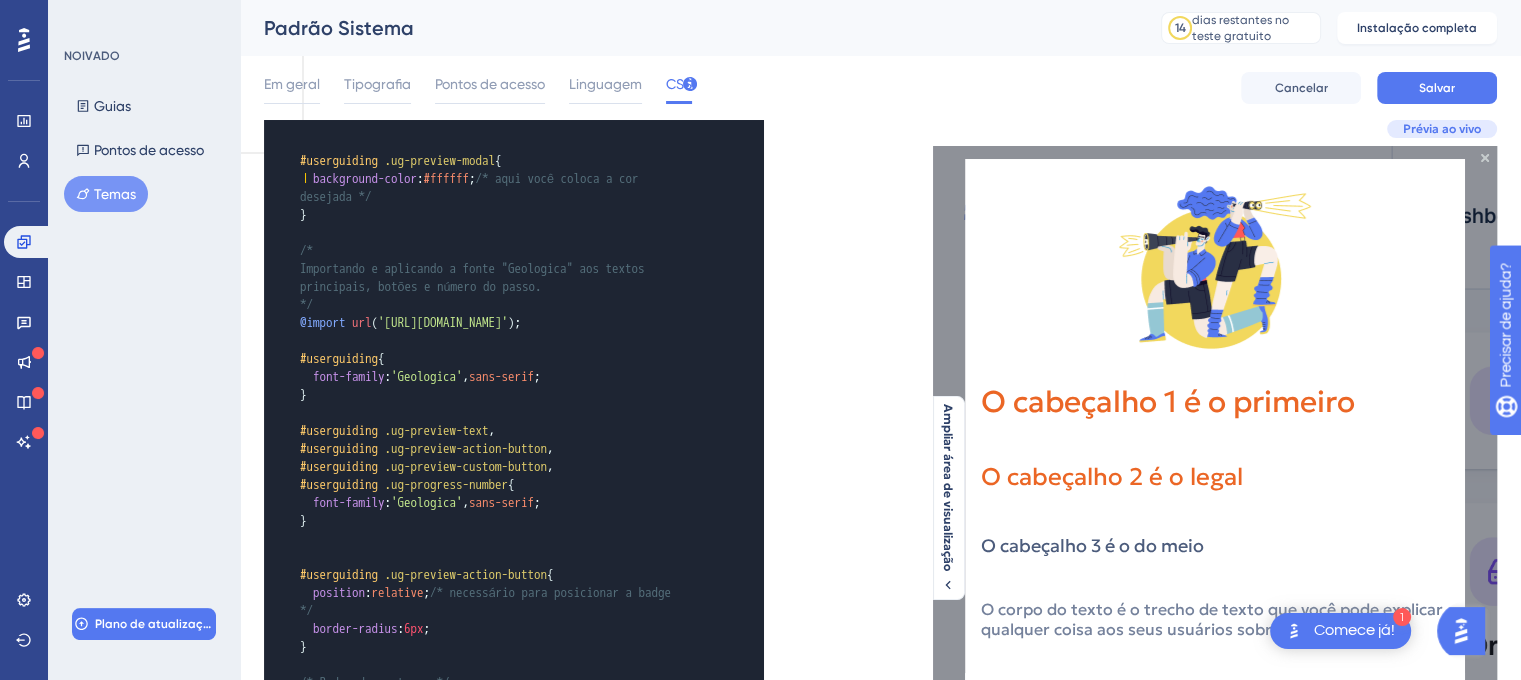 click on "@import   url ( '[URL][DOMAIN_NAME]' );" at bounding box center [494, 323] 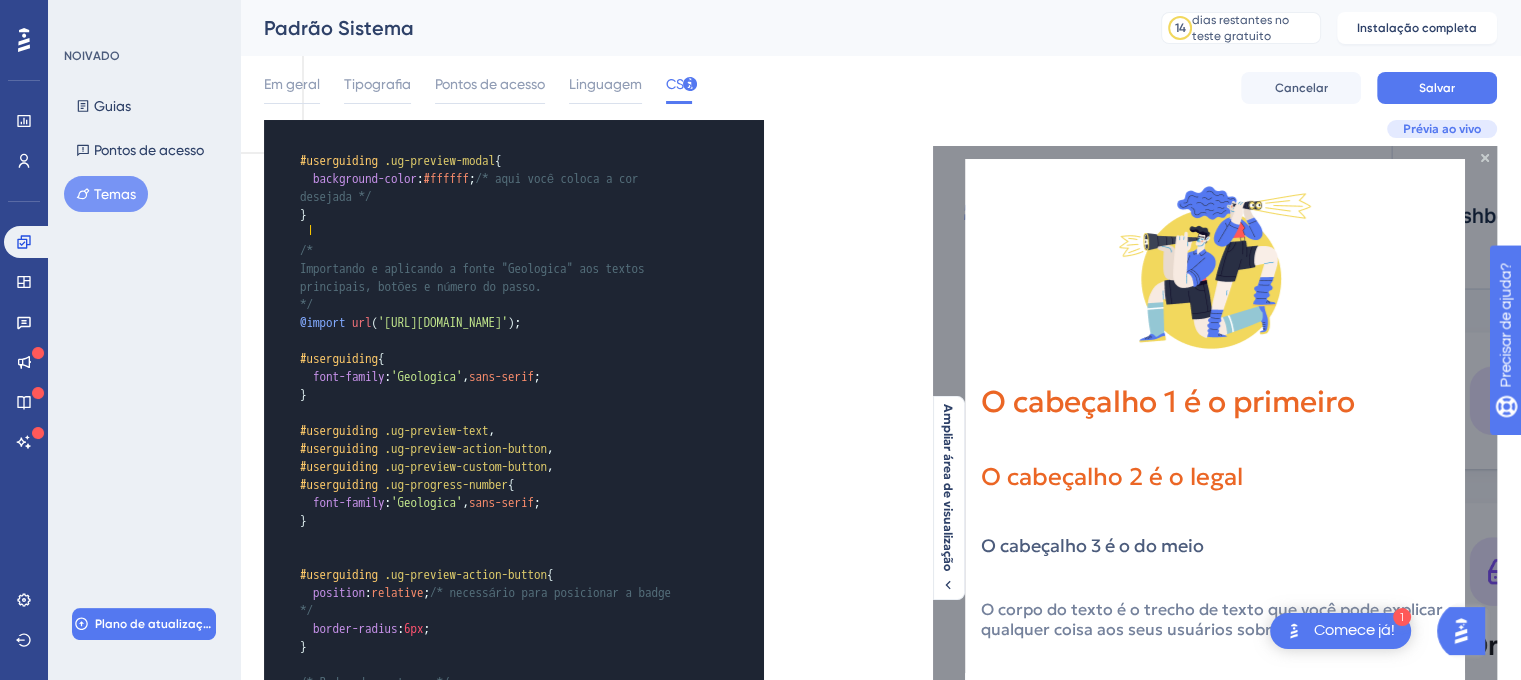click on "font-family :  'Geologica' ,  sans-serif ;" at bounding box center (494, 377) 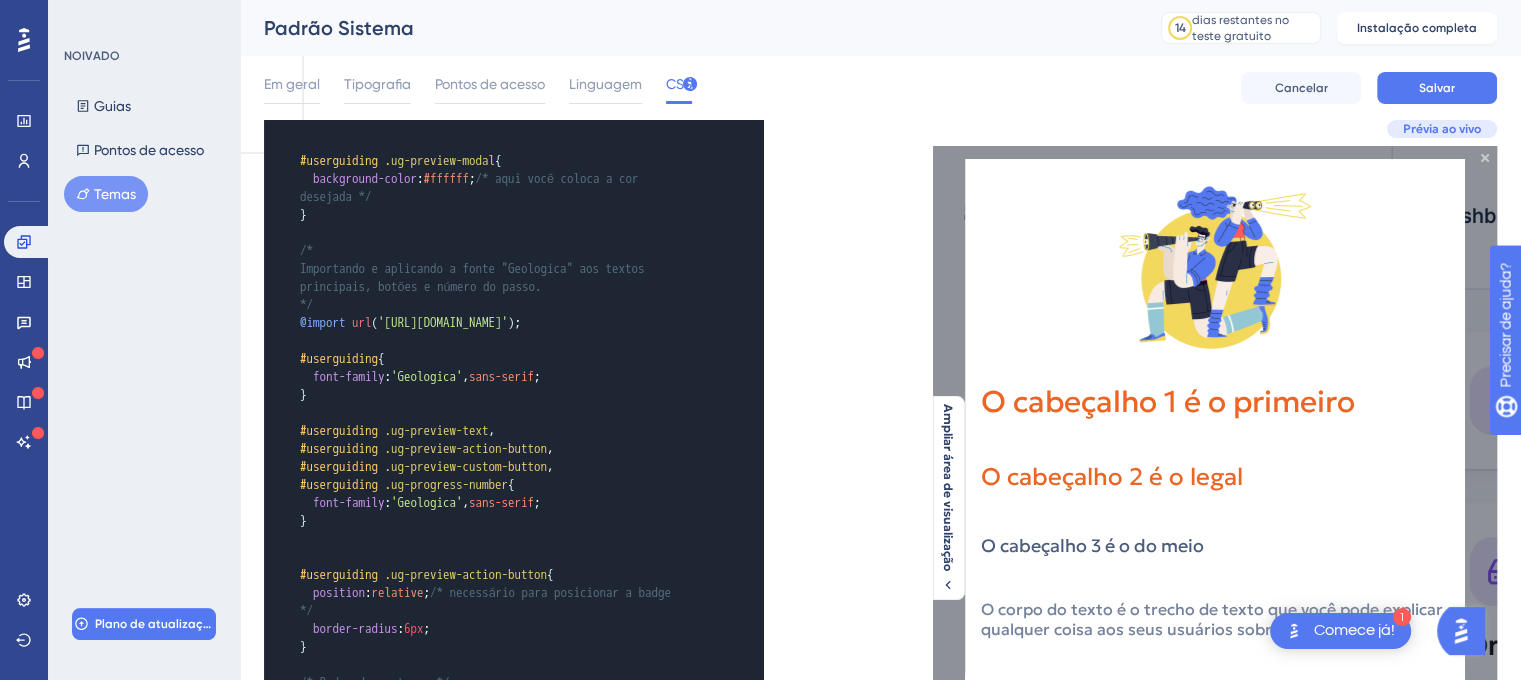 click on "#ffffff" at bounding box center [447, 178] 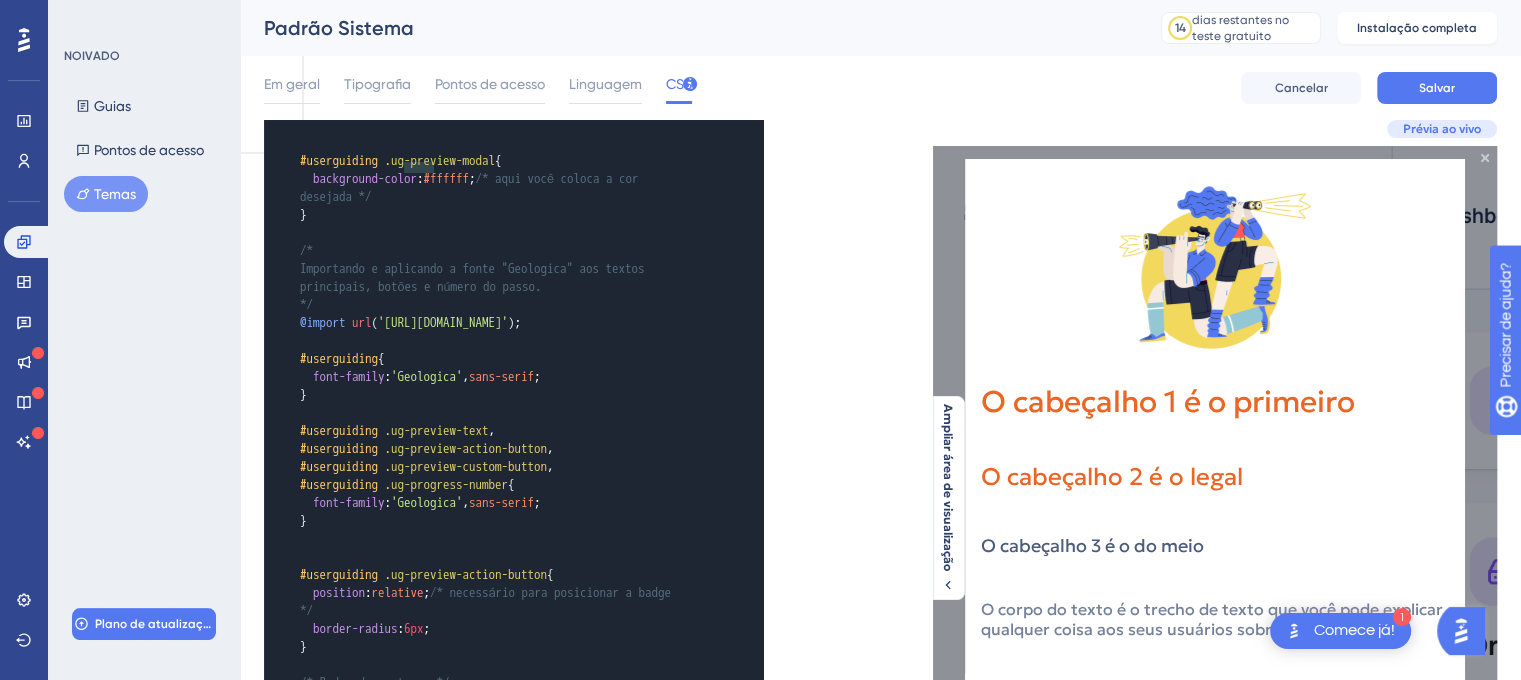 click on "#ffffff" at bounding box center (447, 178) 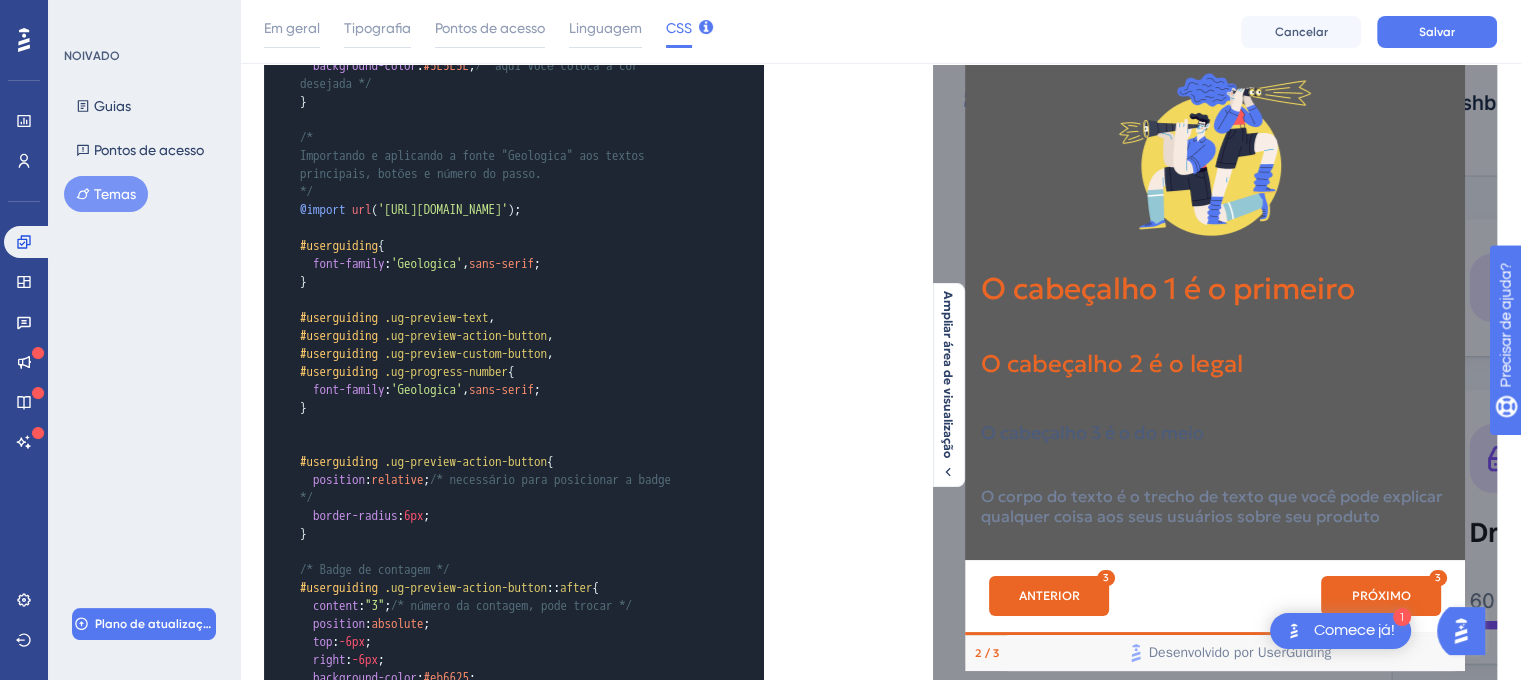 scroll, scrollTop: 0, scrollLeft: 15, axis: horizontal 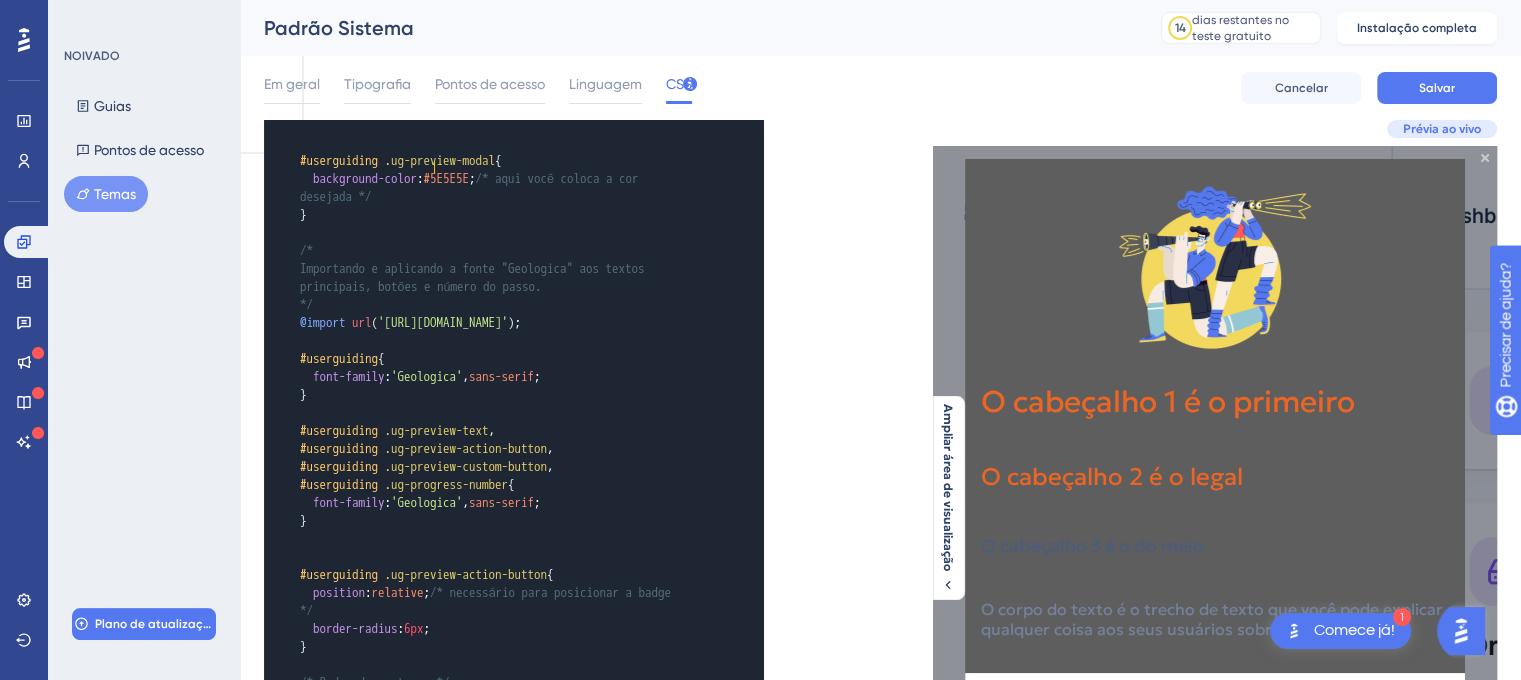 click on "/* aqui você coloca a cor desejada */" at bounding box center [472, 187] 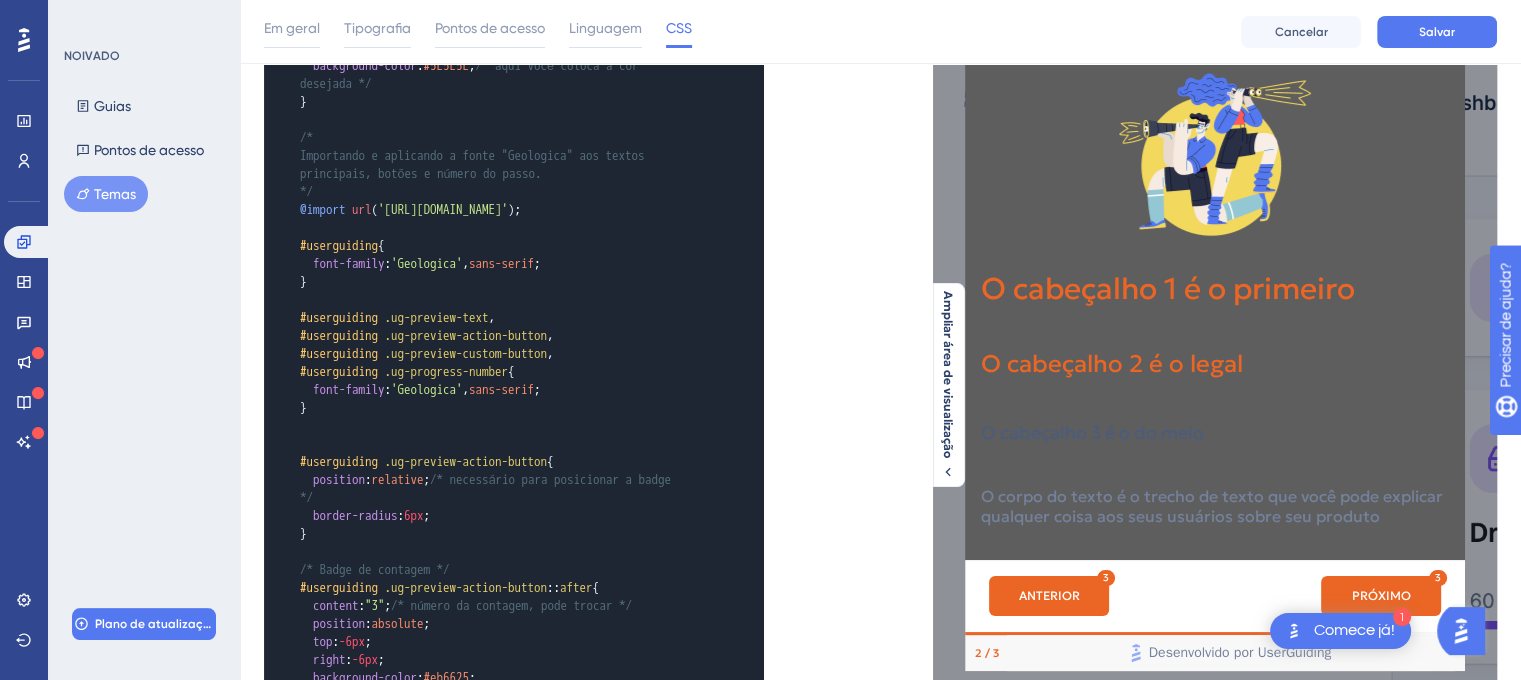 scroll, scrollTop: 0, scrollLeft: 15, axis: horizontal 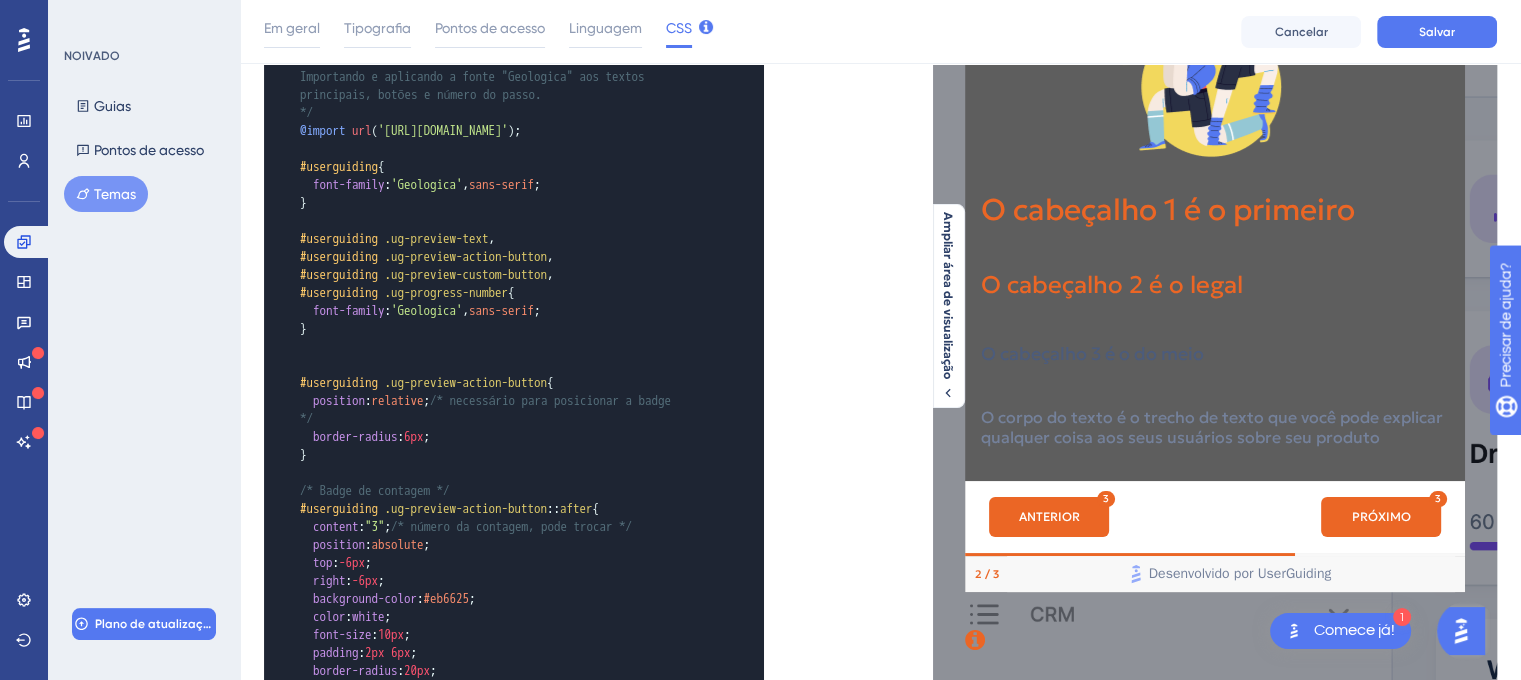 click on "#eb6625" at bounding box center (447, 598) 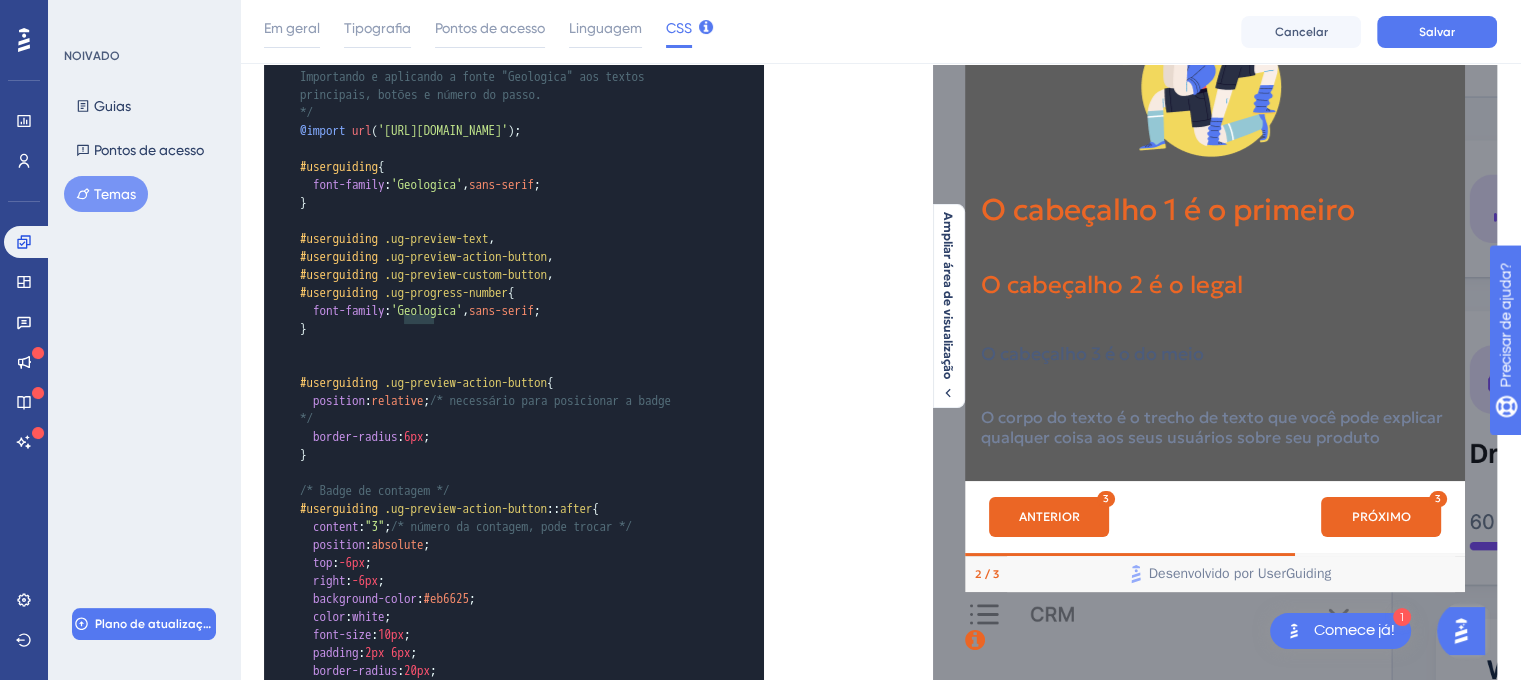 click on "#eb6625" at bounding box center [447, 598] 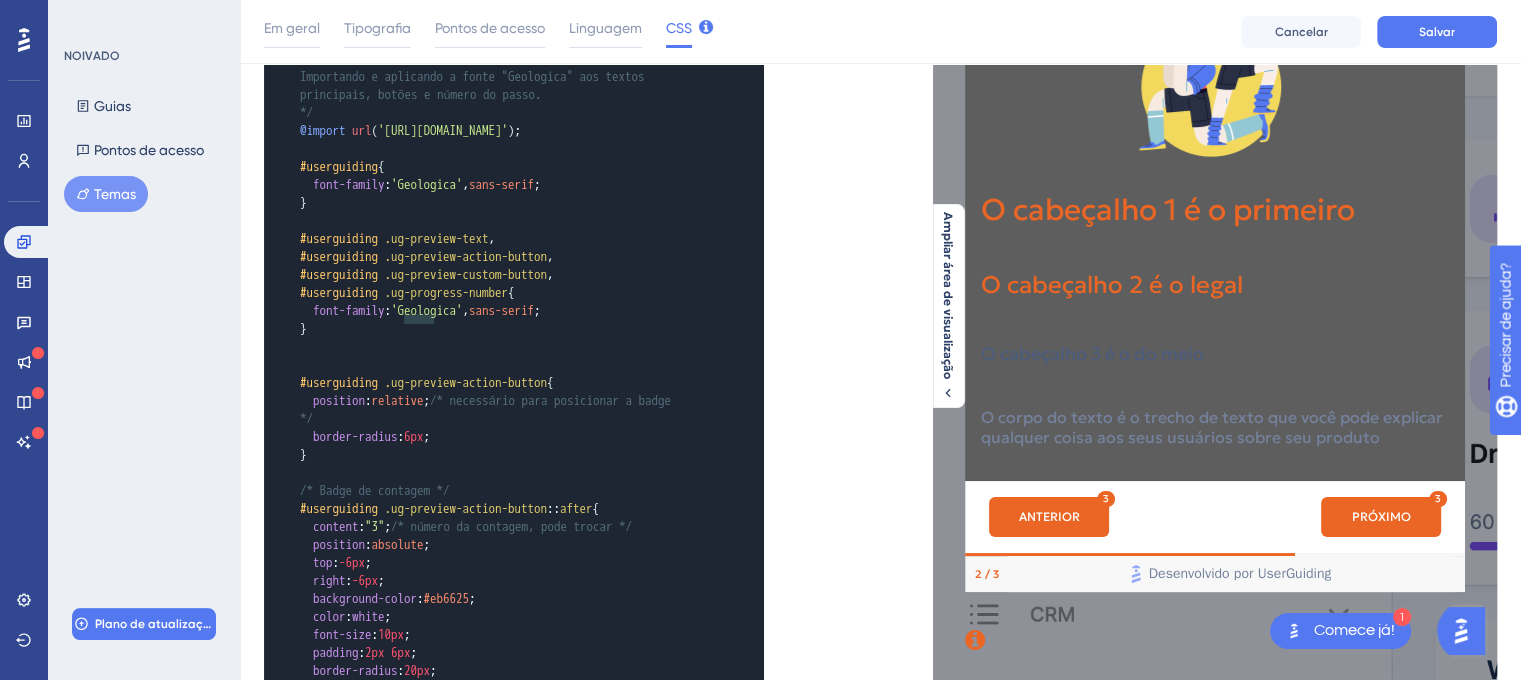 click on "#eb6625" at bounding box center (447, 598) 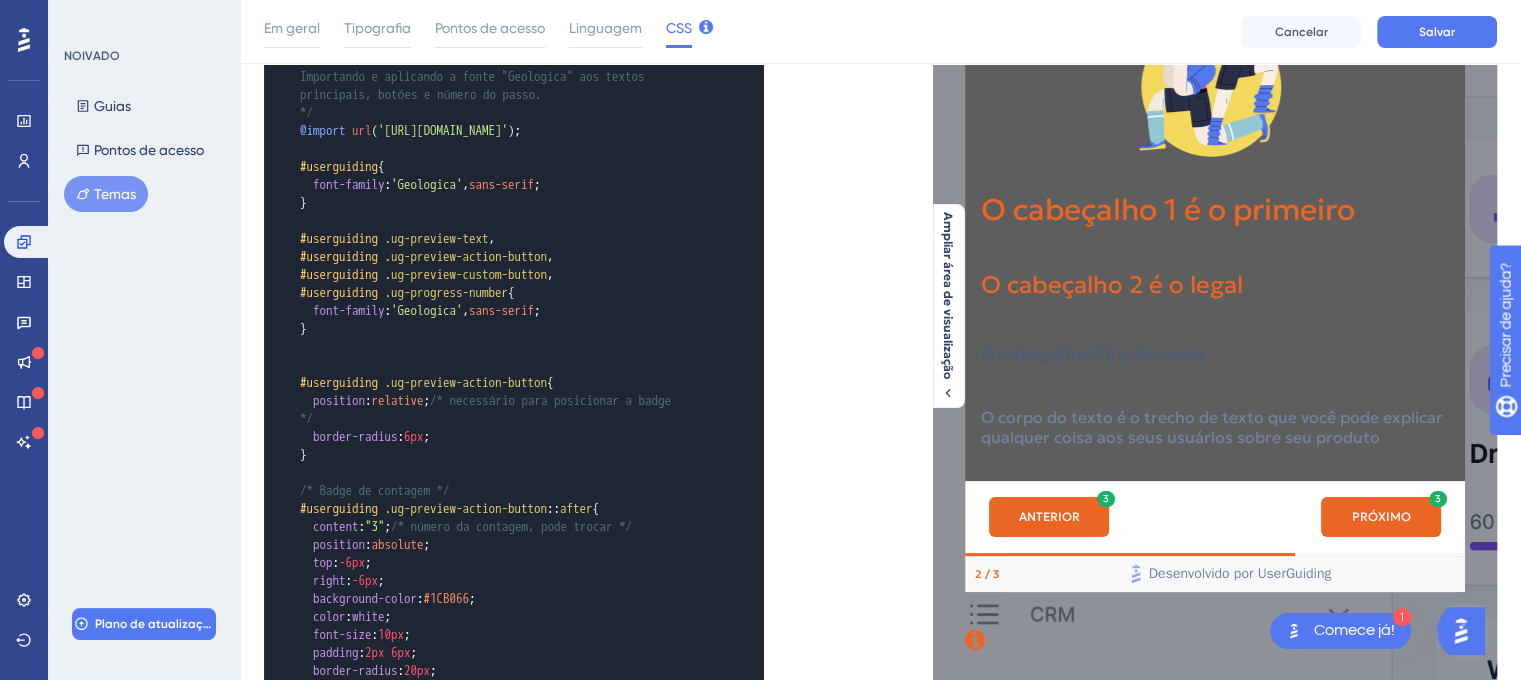 click on "x ​   #userguiding   .ug-preview-modal  {    background-color :  #5E5E5E ;  /* aqui você coloca a cor desejada */ } ​ /*   Importando e aplicando a fonte "Geologica" aos textos principais, botões e número do passo. */ @import   url ( '[URL][DOMAIN_NAME]' ); ​ #userguiding  {    font-family :  'Geologica' ,  sans-serif ; } ​ #userguiding   .ug-preview-text , #userguiding   .ug-preview-action-button , #userguiding   .ug-preview-custom-button , #userguiding   .ug-progress-number  {    font-family :  'Geologica' ,  sans-serif ; } ​ ​ #userguiding   .ug-preview-action-button  {    position :  relative ;  /* necessário para posicionar a badge */    border-radius :  6px ; } ​ /* Badge de contagem */ #userguiding   .ug-preview-action-button :: after  {    content :  "3" ;  /* número da contagem, pode trocar */    position :  absolute ;    top :  -6px ;    right :  -6px ;    background-color :  #1CB066 ;    color :  white ;    font-size :  ;" at bounding box center (572, 488) 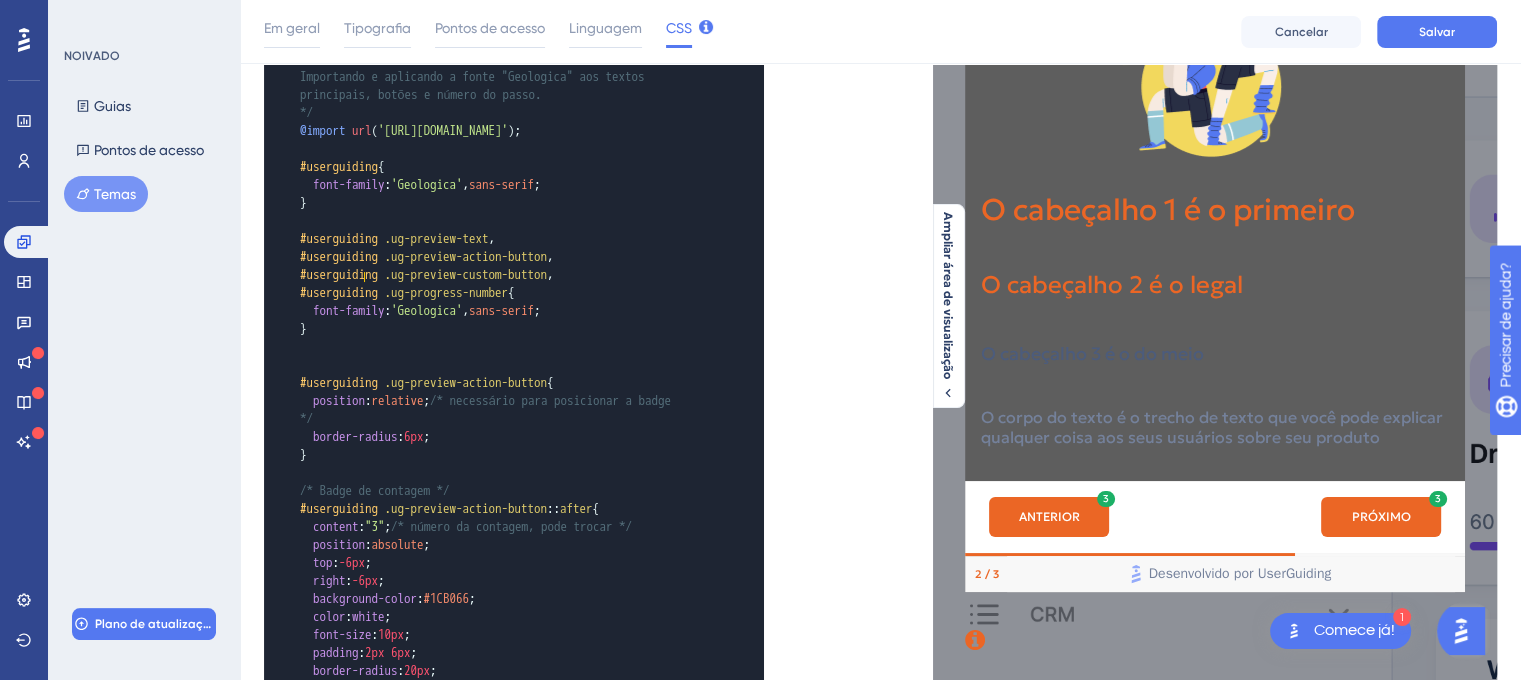 type on "3" 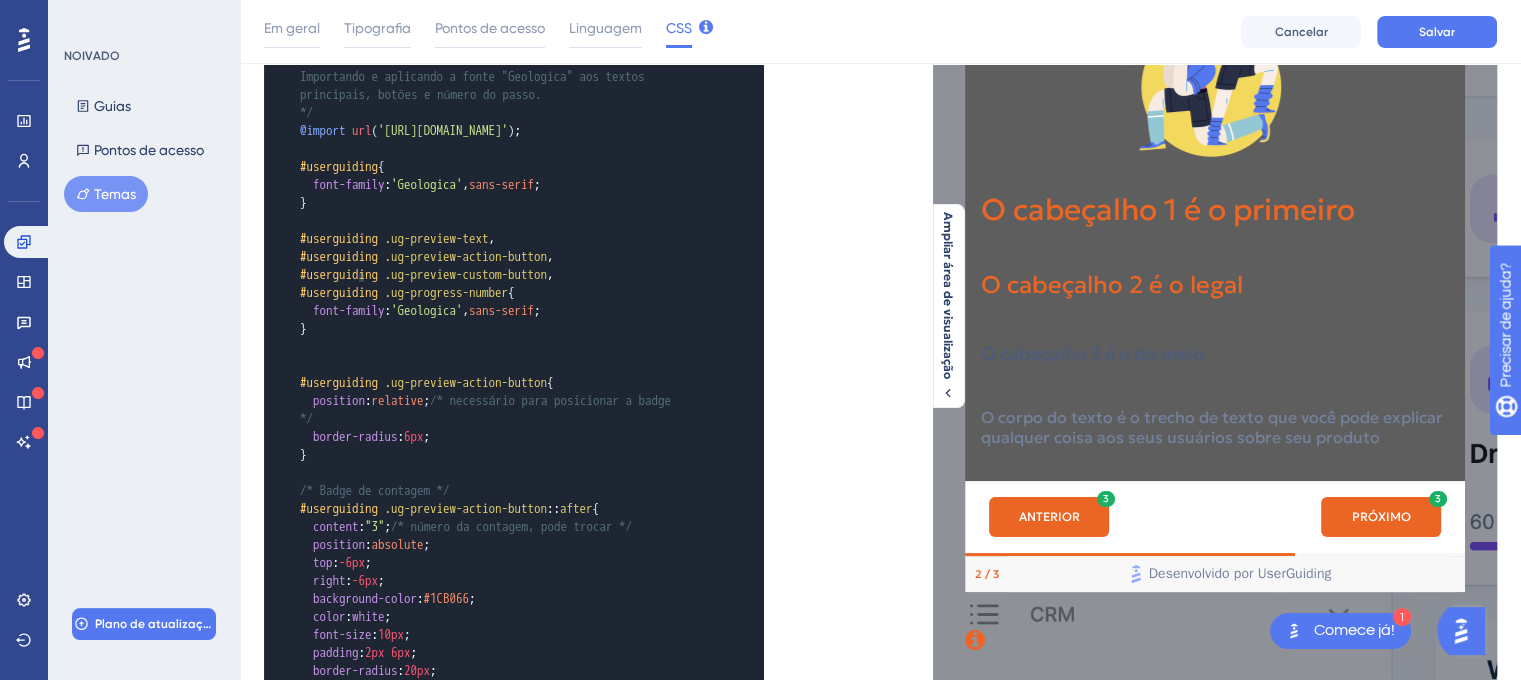 click on ""3"" at bounding box center [375, 526] 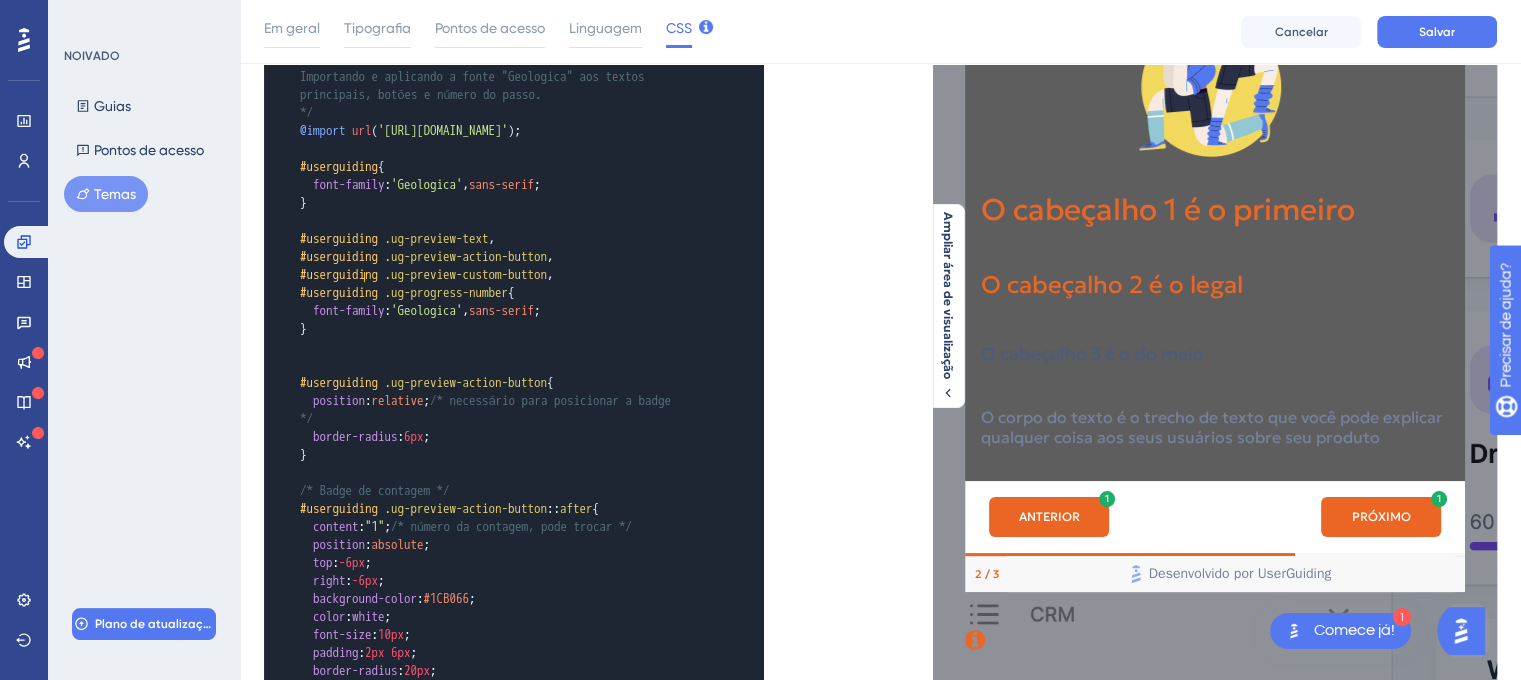 click on "border-radius :  20px ;" at bounding box center (494, 671) 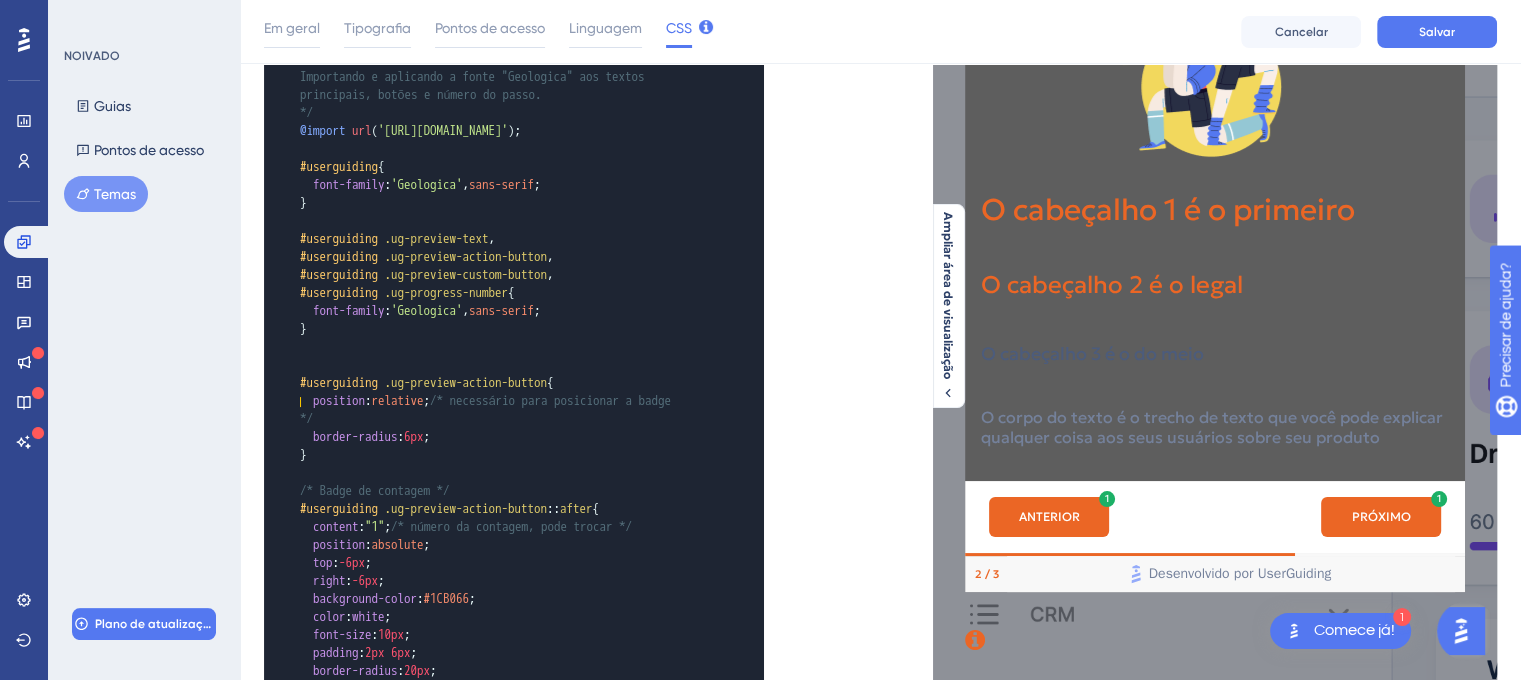 click on "​" at bounding box center [494, 743] 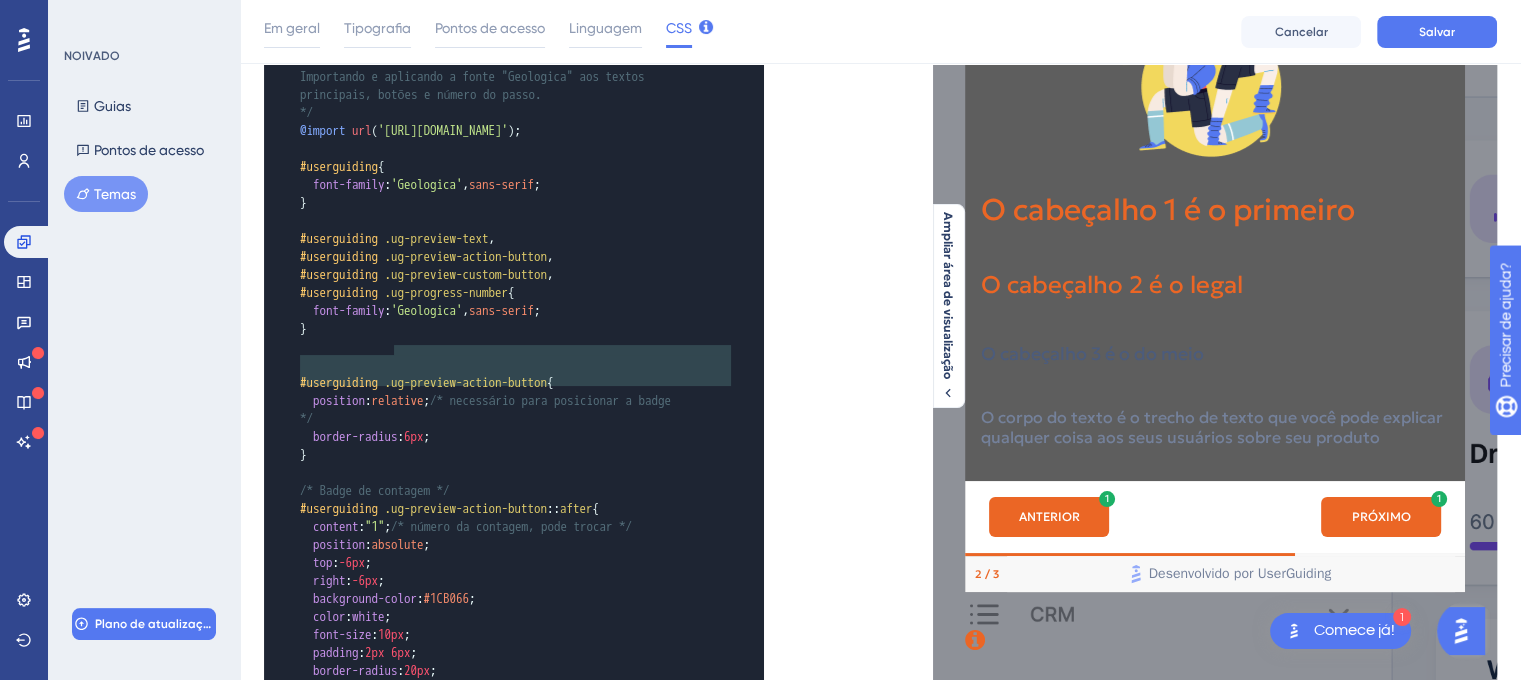 drag, startPoint x: 498, startPoint y: 394, endPoint x: 398, endPoint y: 354, distance: 107.70329 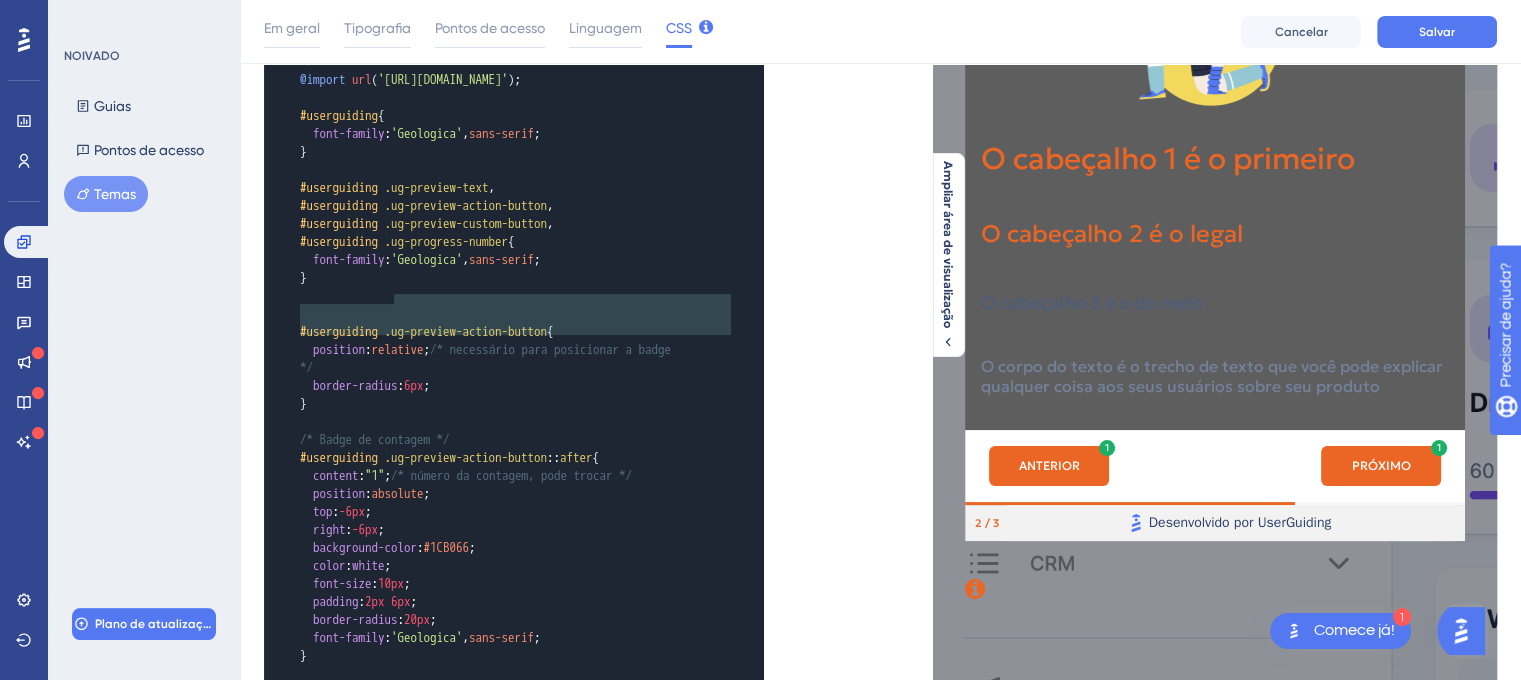 scroll, scrollTop: 300, scrollLeft: 15, axis: both 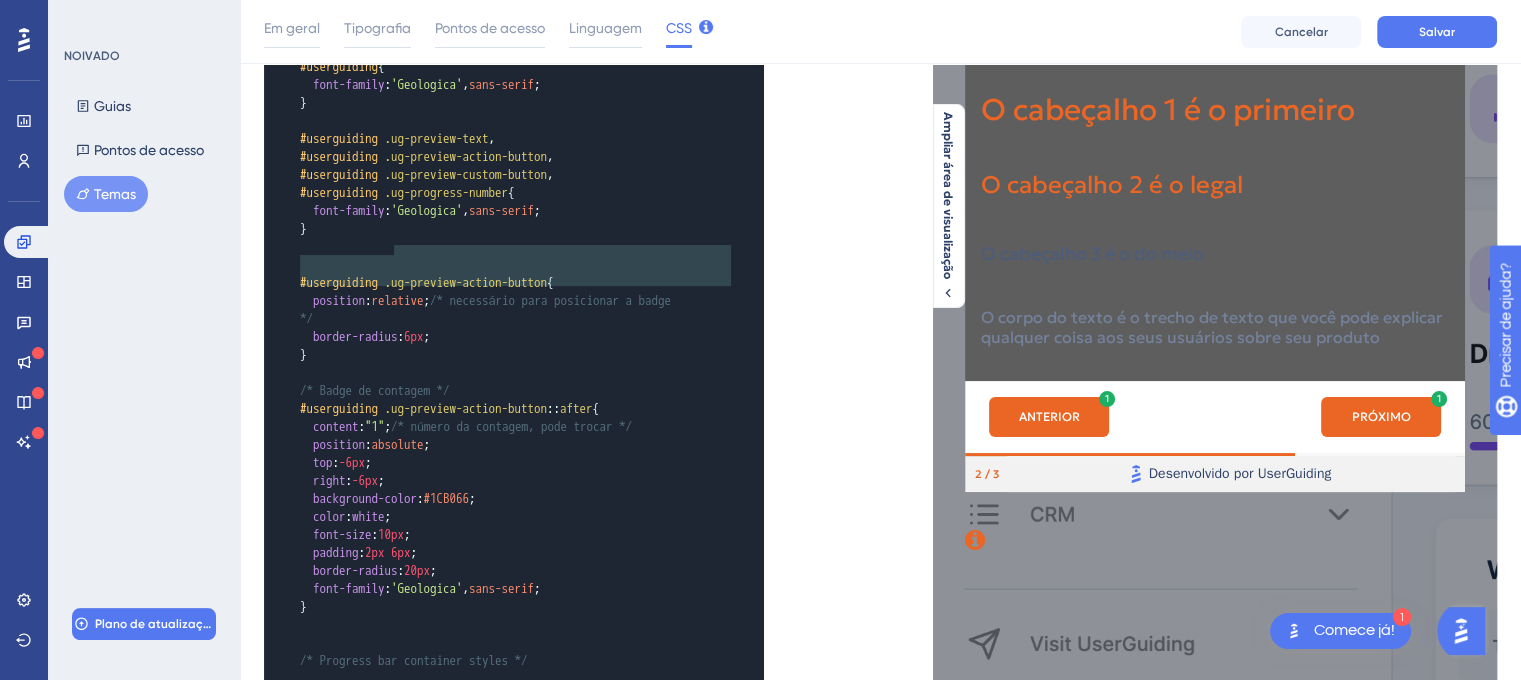 type on "border-radius: 20px;
font-family: 'Geologica', sans-serif;
}" 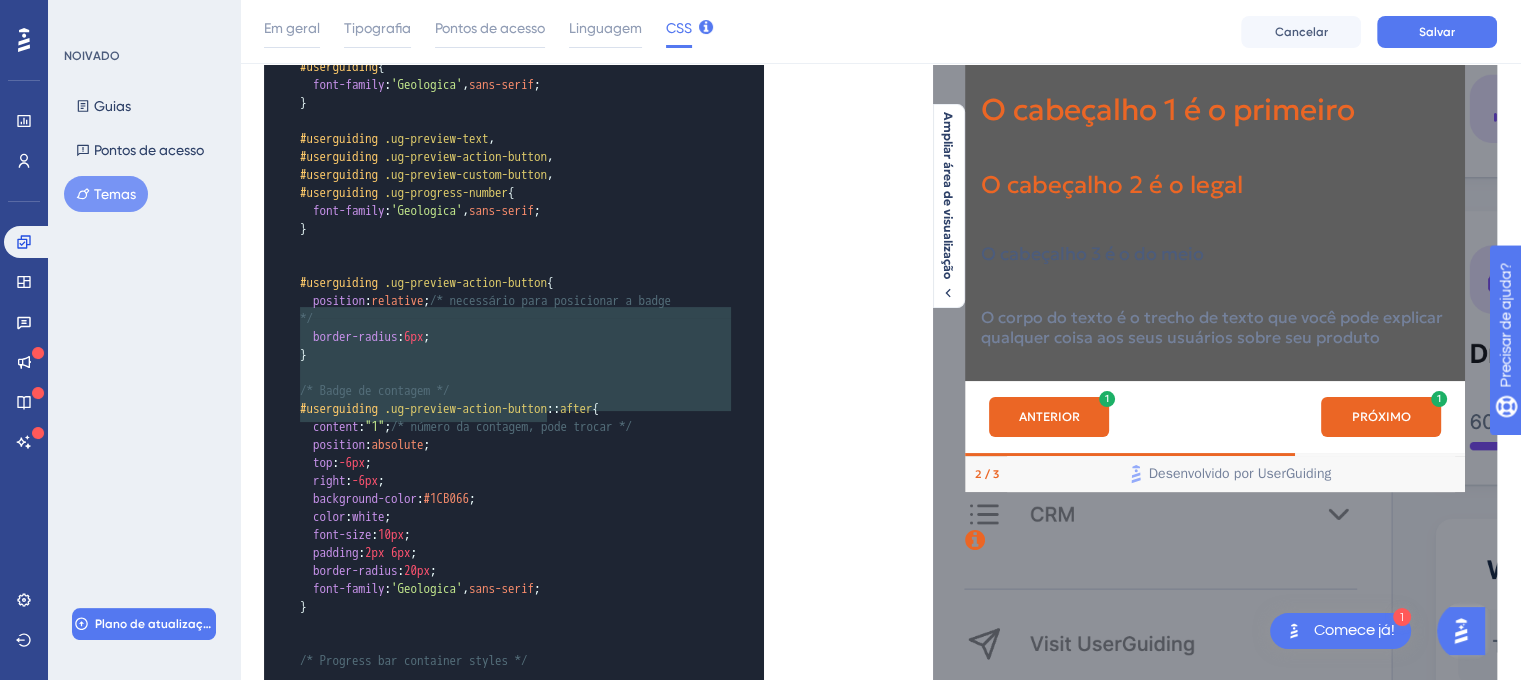 scroll, scrollTop: 100, scrollLeft: 0, axis: vertical 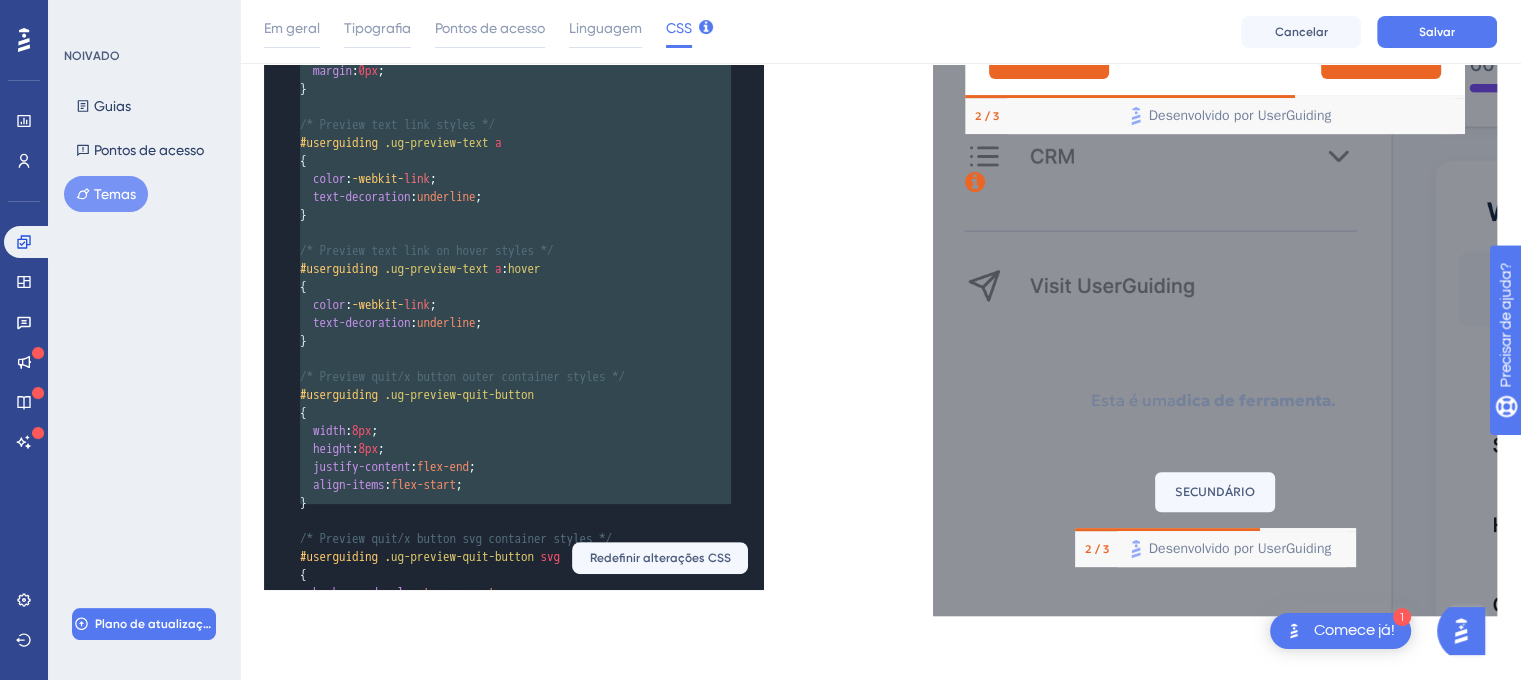 type on "/* Progress bar container styles */
#userguiding .ug-progress-bar-container
{
background-color: #F8F8F8;
height: 3px;
}
/* Remaining progress styles */
#userguiding .ug-progress-bar-container .ug-progress-bar-empty
{
background-color: #F8F8F8;
}
/* Progress numbers at the footer's styles */
#userguiding .ug-progress-number
{
font-size: 11px;
color: #eb6625;
}
/* Preview modal styles */
#userguiding .ug-preview-modal
{
padding: 0px;
}
/* Preview tooltip styles */
#userguiding .ug-preview-tooltip
{
padding: 0px;
}
/* Highlighted page element border color
Uncomment this section to change highlighted element
in your page.
*/
#userguiding .ug-tooltip-highlighted-element {
/* border-color: #000000; */
}
/* Hotspot content container styles */
#userguiding .ug-preview-hotspot-container
{
padding: 16px;
}
/* Hotspot beacon z-index
Uncomment this section in order to use this rule.
Please keep in mind if you use this rule with !important suffix,
your z-index configuration set in the exte..." 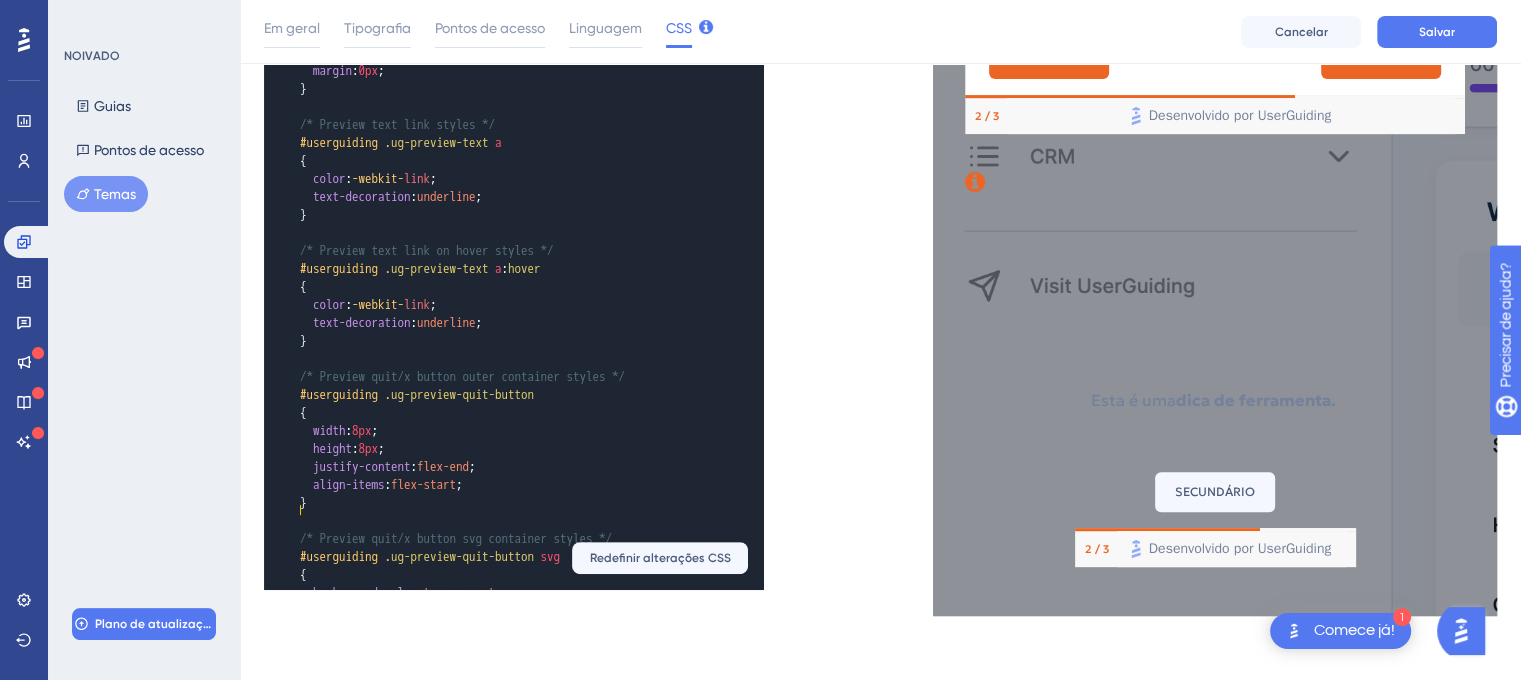 click on "​" at bounding box center (494, 1619) 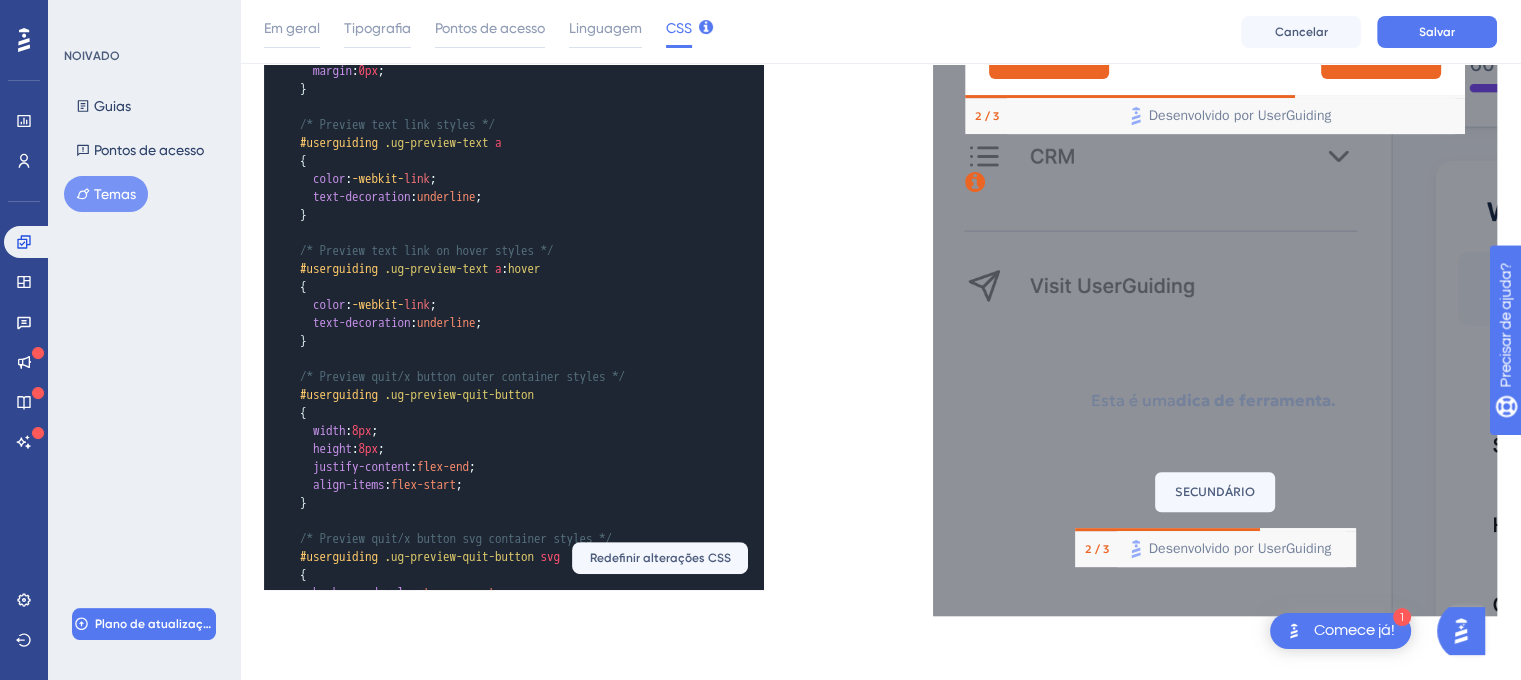scroll, scrollTop: 975, scrollLeft: 0, axis: vertical 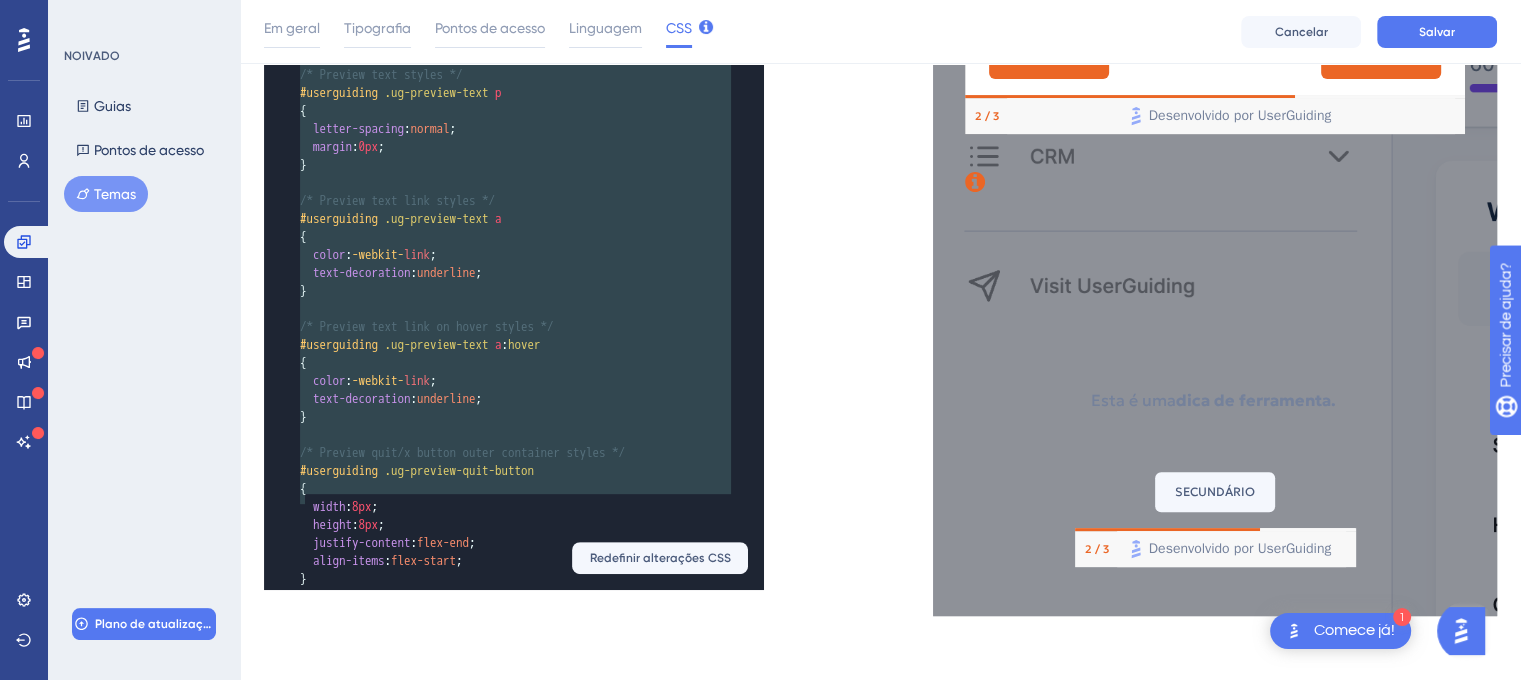 type on "/* Progress bar container styles */
#userguiding .ug-progress-bar-container
{
background-color: #F8F8F8;
height: 3px;
}
/* Remaining progress styles */
#userguiding .ug-progress-bar-container .ug-progress-bar-empty
{
background-color: #F8F8F8;
}
/* Progress numbers at the footer's styles */
#userguiding .ug-progress-number
{
font-size: 11px;
color: #eb6625;
}
/* Preview modal styles */
#userguiding .ug-preview-modal
{
padding: 0px;
}
/* Preview tooltip styles */
#userguiding .ug-preview-tooltip
{
padding: 0px;
}
/* Highlighted page element border color
Uncomment this section to change highlighted element
in your page.
*/
#userguiding .ug-tooltip-highlighted-element {
/* border-color: #000000; */
}
/* Hotspot content container styles */
#userguiding .ug-preview-hotspot-container
{
padding: 16px;
}
/* Hotspot beacon z-index
Uncomment this section in order to use this rule.
Please keep in mind if you use this rule with !important suffix,
your z-index configuration set in the exte..." 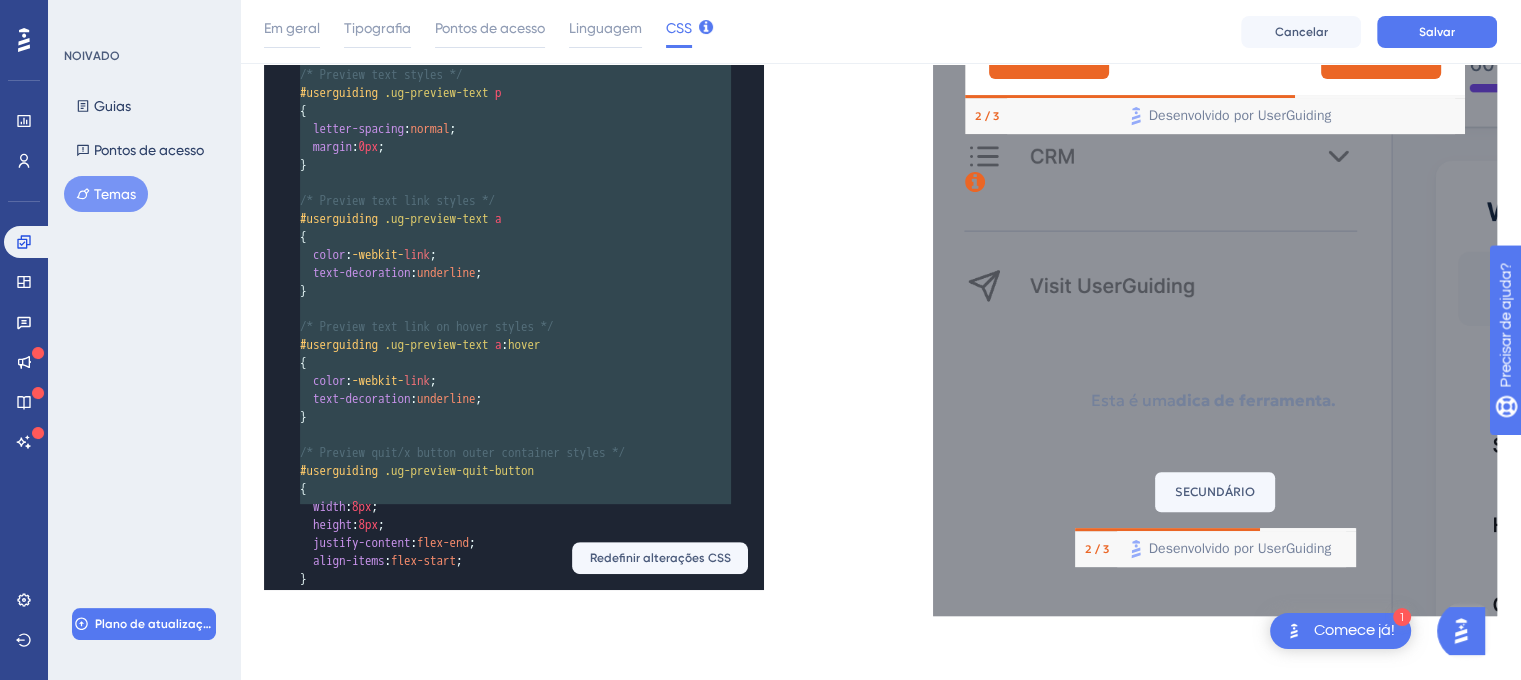 paste 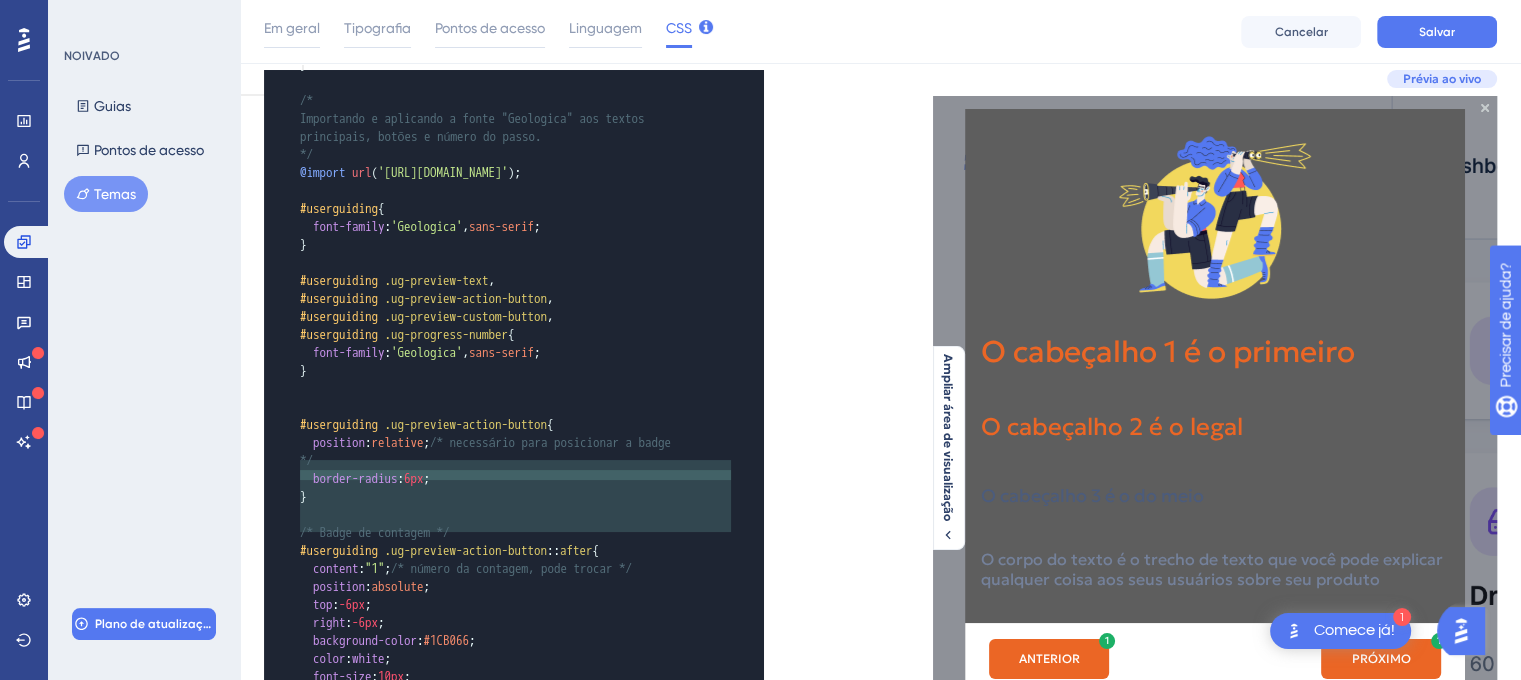 type on "/*
Apenas os seletores e atributos fornecidos neste campo são editáveis no momento.
Qualquer outro seletor extra que você adicionar pode não funcionar.
Você pode entrar em contato com o suporte para solicitar mais opções de personalização
que gostaria que estivessem disponíveis aqui.
*/" 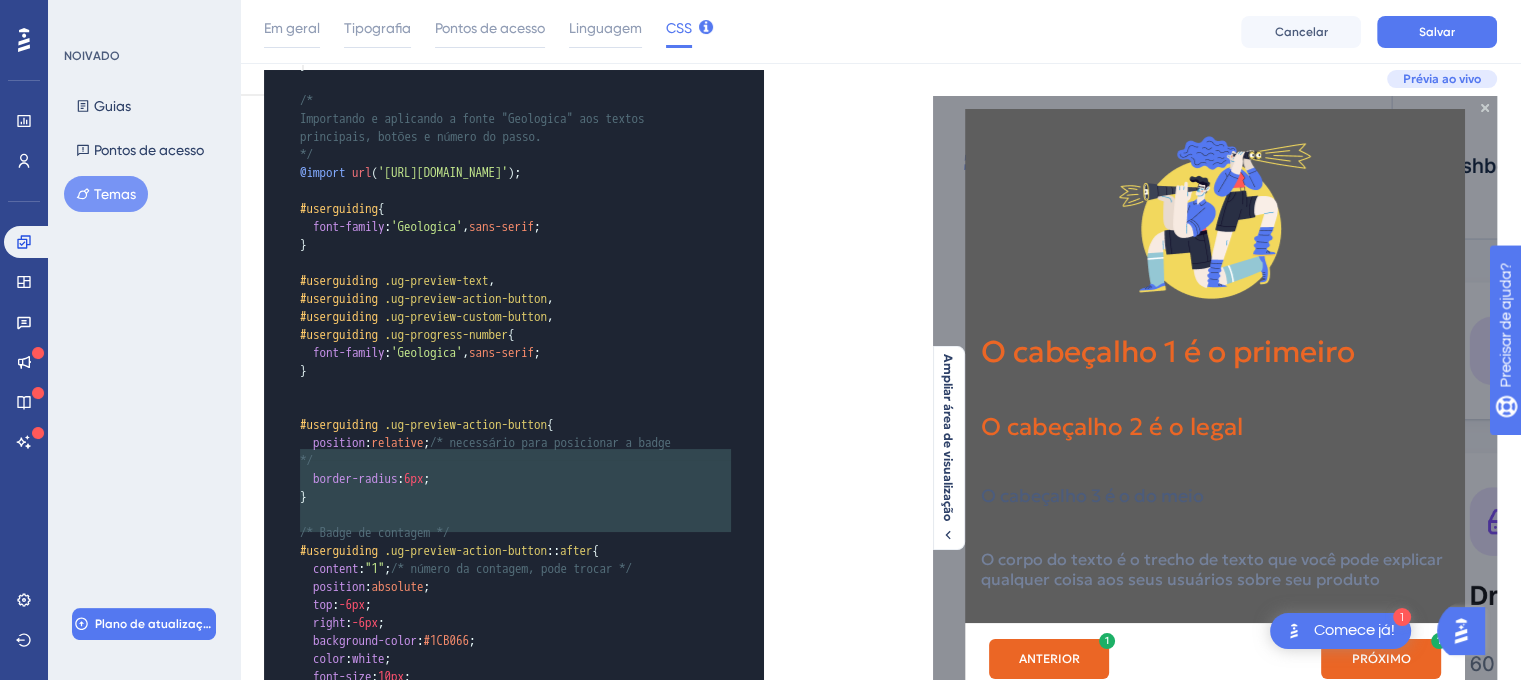 drag, startPoint x: 291, startPoint y: 539, endPoint x: 284, endPoint y: 456, distance: 83.294655 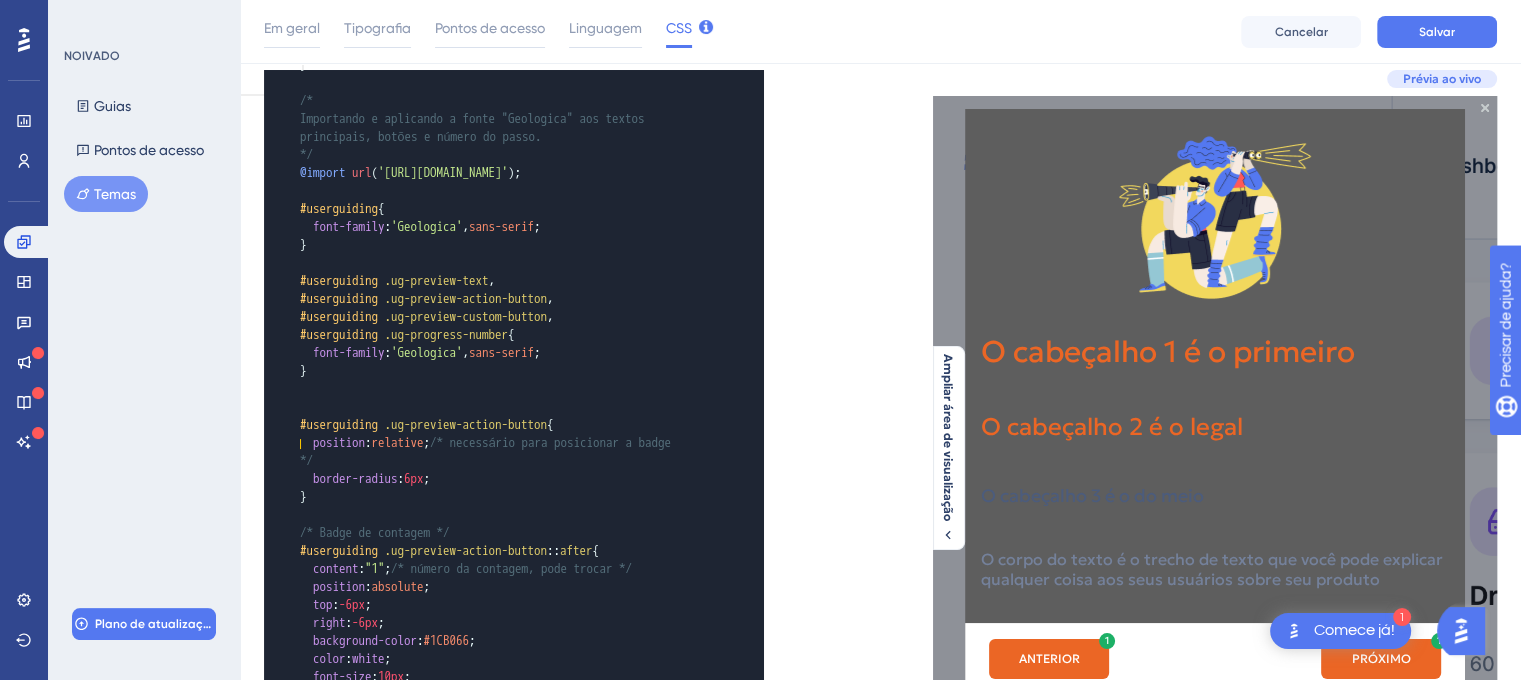 click on "​" at bounding box center (494, 407) 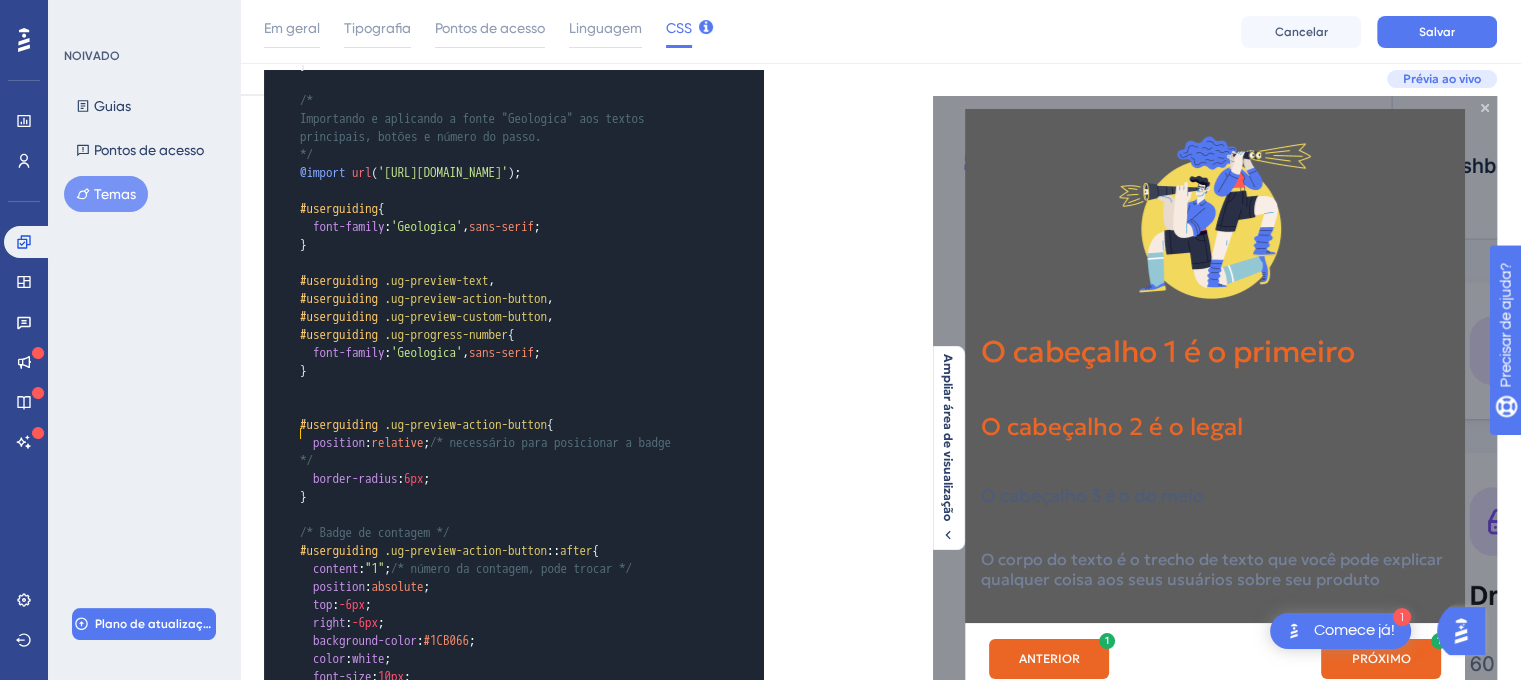 click on "​" at bounding box center (494, 785) 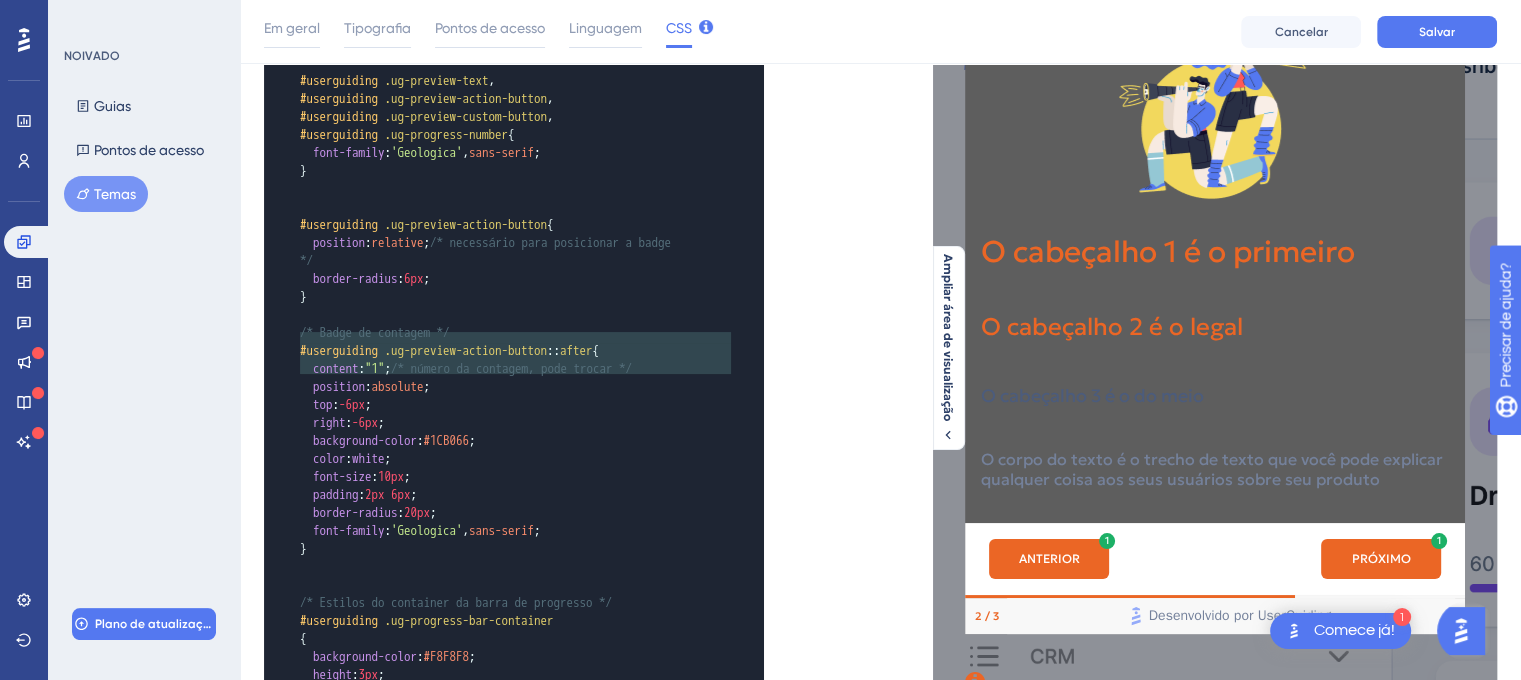 type on "/* Estilos da parte restante (vazia) da barra de progresso */
#userguiding .ug-progress-bar-container .ug-progress-bar-empty
{
background-color: #F8F8F8;
}" 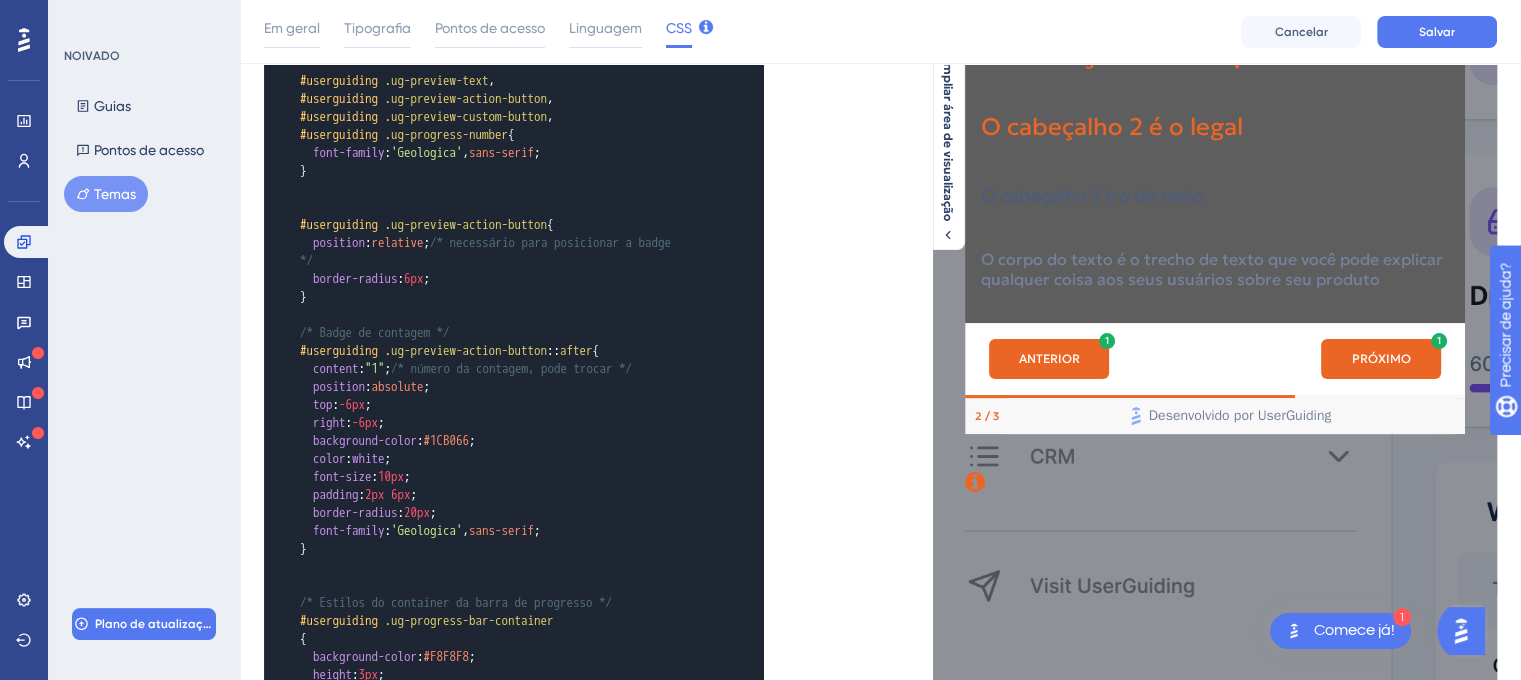 click on "padding :  0px ;" at bounding box center (494, 909) 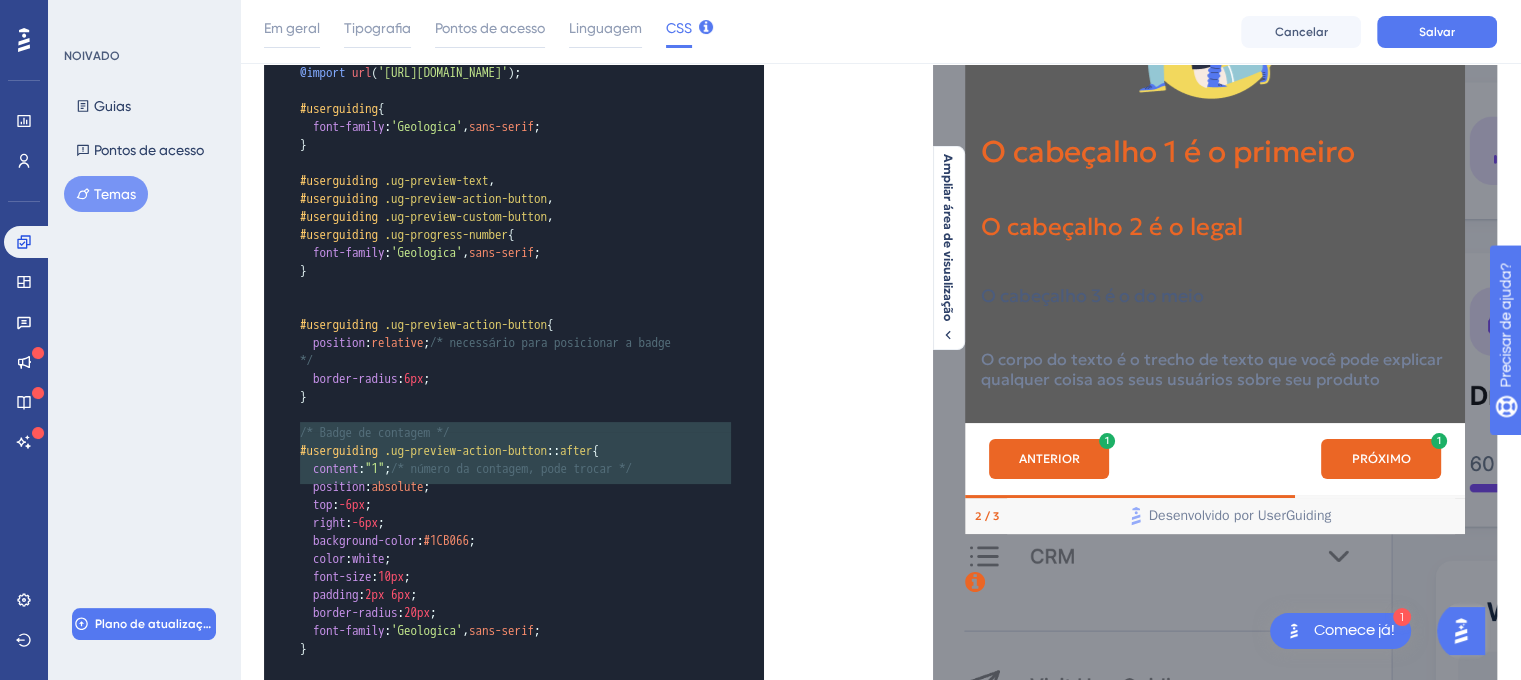 type on "#userguiding .ug-progress-number
{
font-size: 11px;
color: #eb6625;
}" 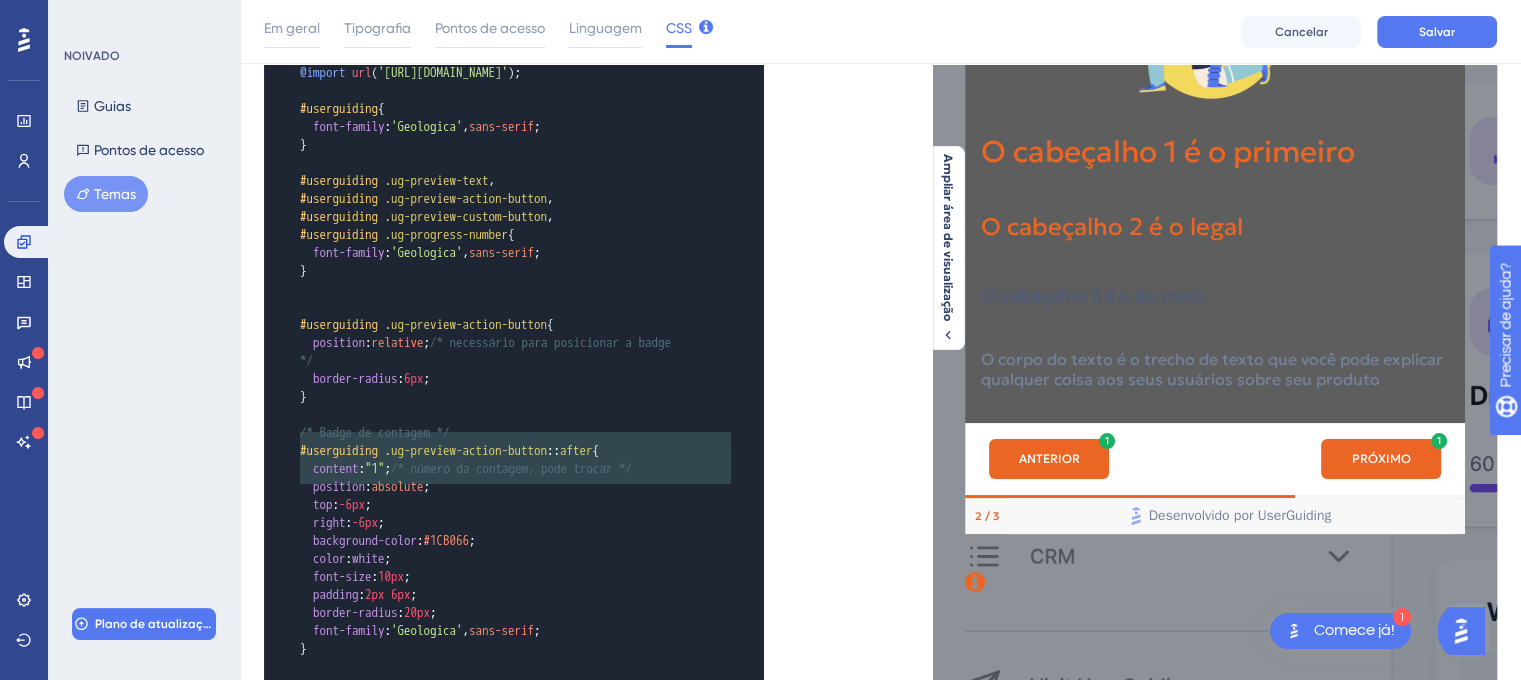 drag, startPoint x: 332, startPoint y: 487, endPoint x: 272, endPoint y: 439, distance: 76.837494 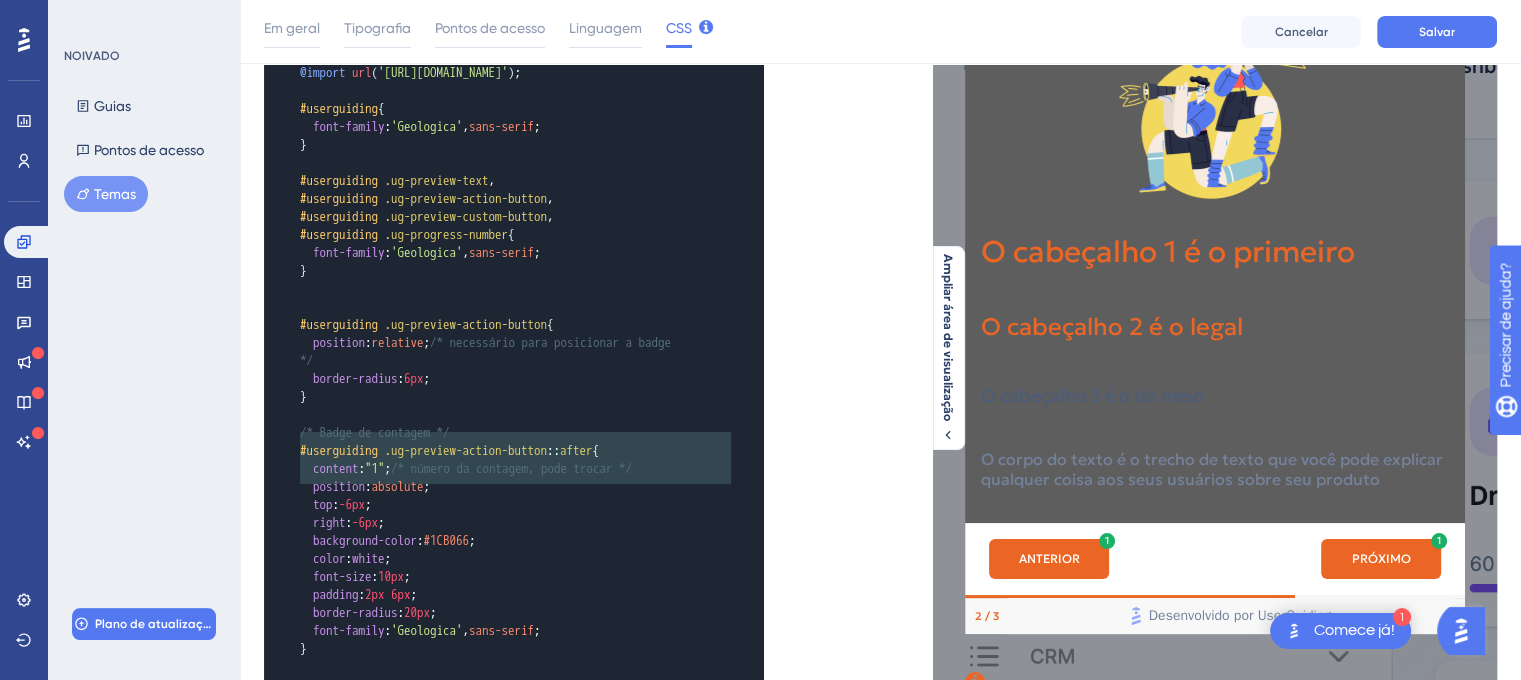 click on "​" at bounding box center (494, 811) 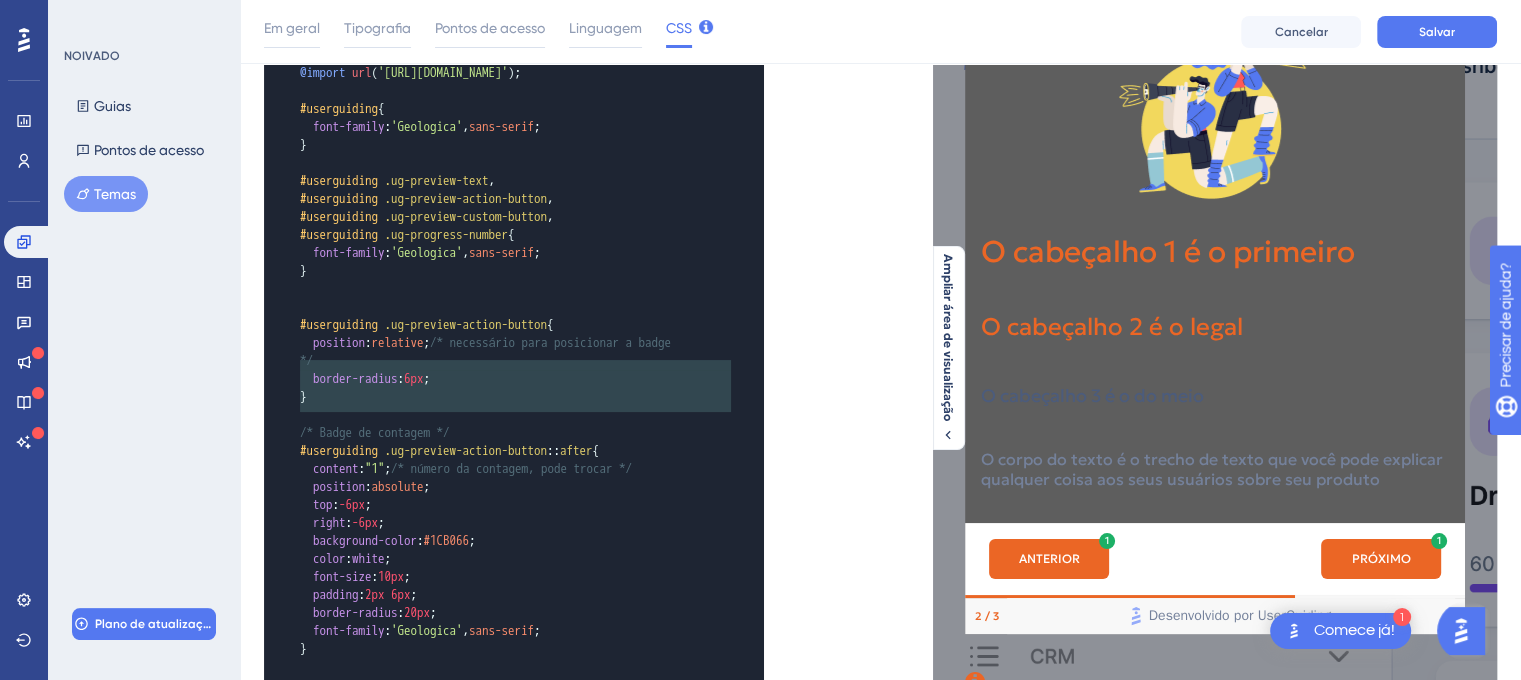 type on "/* Estilos do container da barra de progresso */
#userguiding .ug-progress-bar-container
{
background-color: #F8F8F8;
height: 3px;
}" 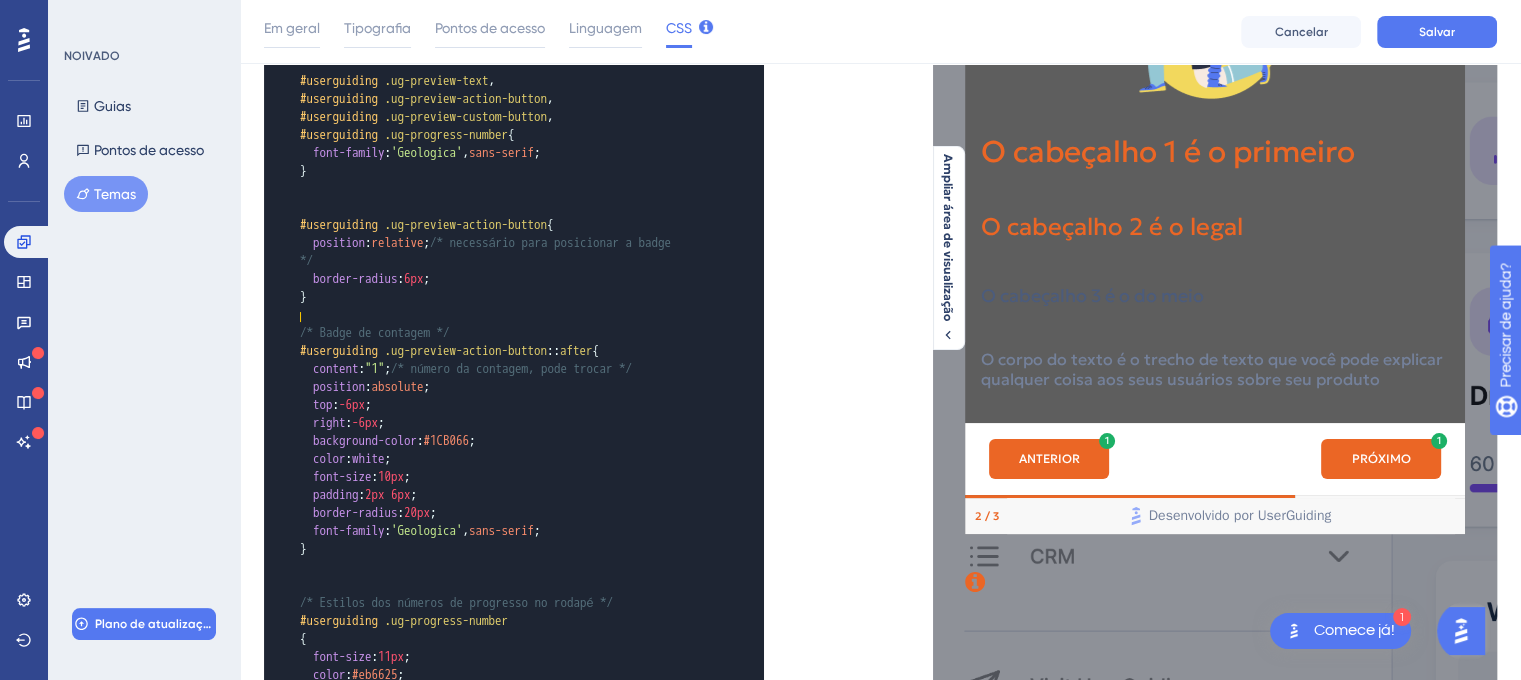 click on "​" at bounding box center [494, 711] 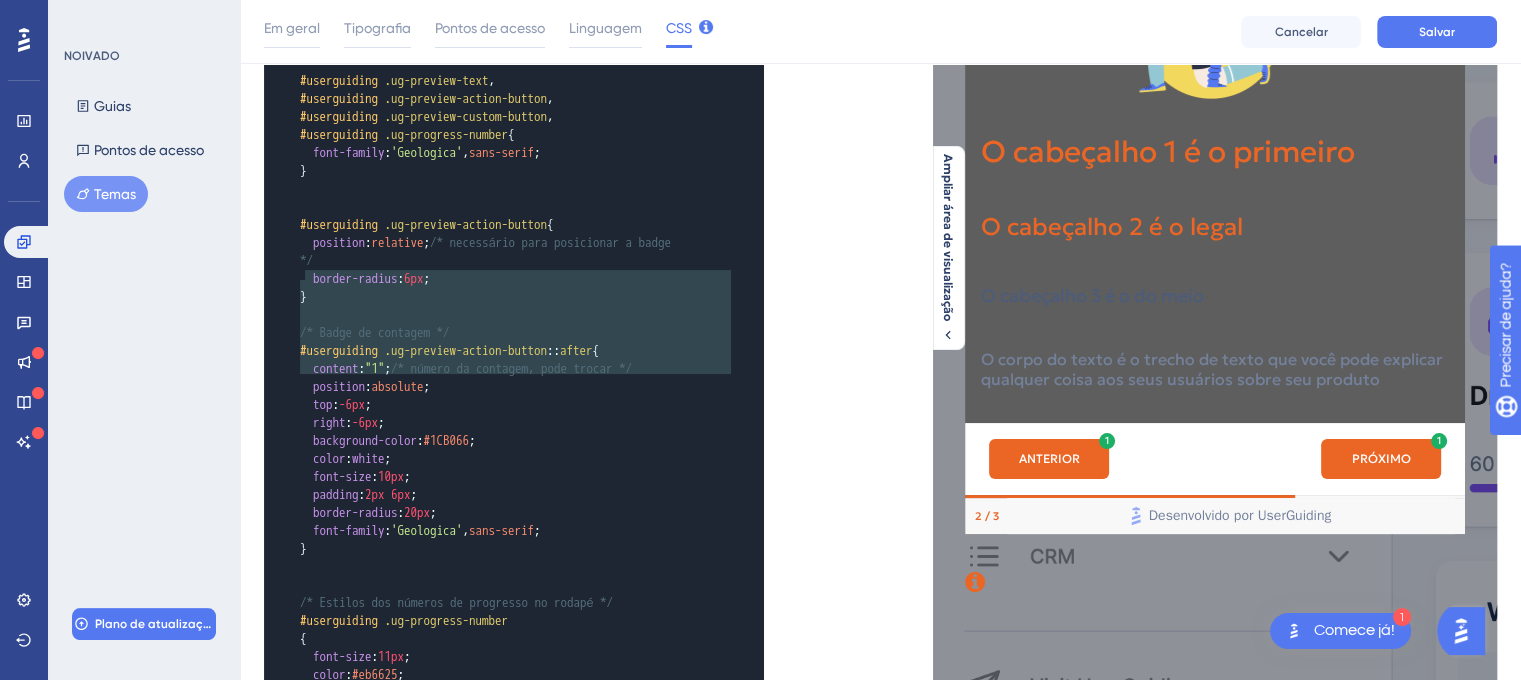 type on "/* Estilos dos números de progresso no rodapé */
#userguiding .ug-progress-number
{
font-size: 11px;
color: #eb6625;
}
/* Estilos do modal de visualização (passo do wizard) */
#userguiding .ug-preview-modal
{
padding: 0px;
}" 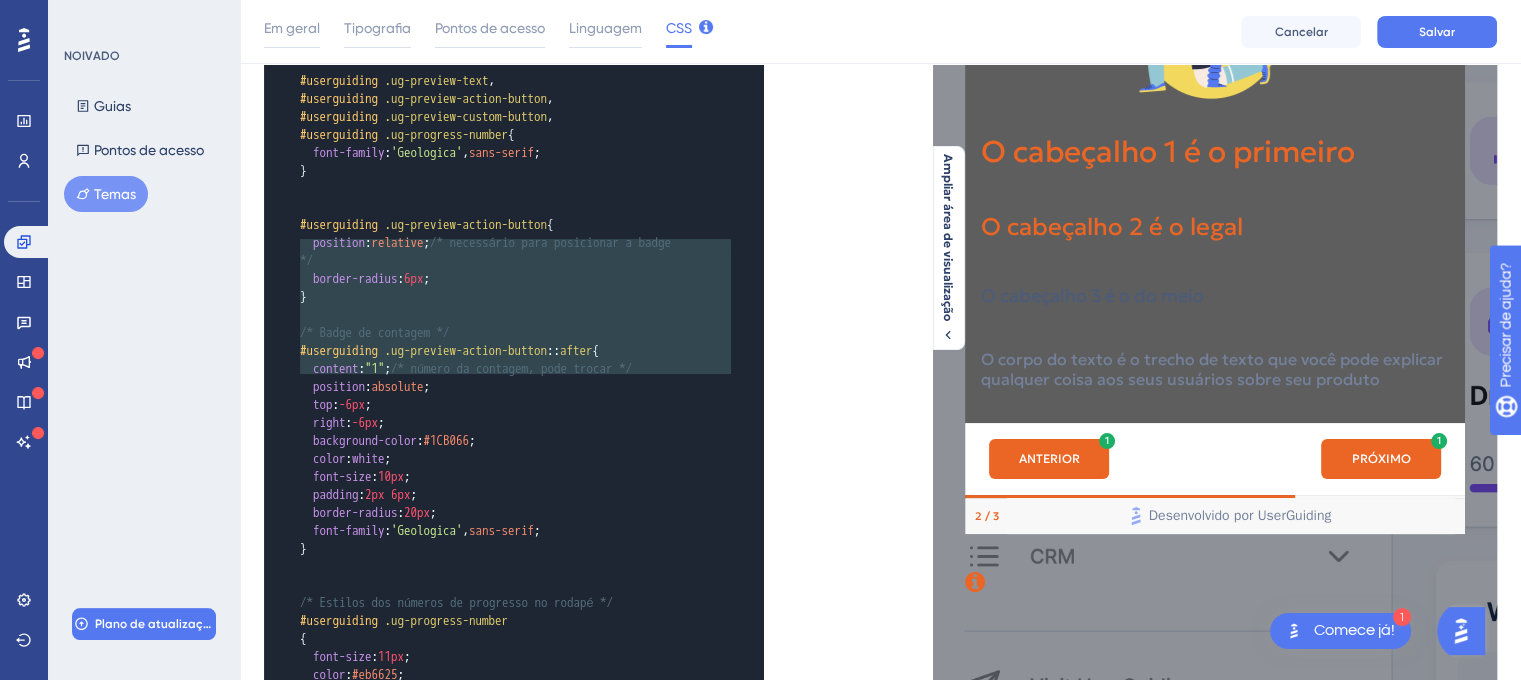 drag, startPoint x: 352, startPoint y: 376, endPoint x: 253, endPoint y: 248, distance: 161.8178 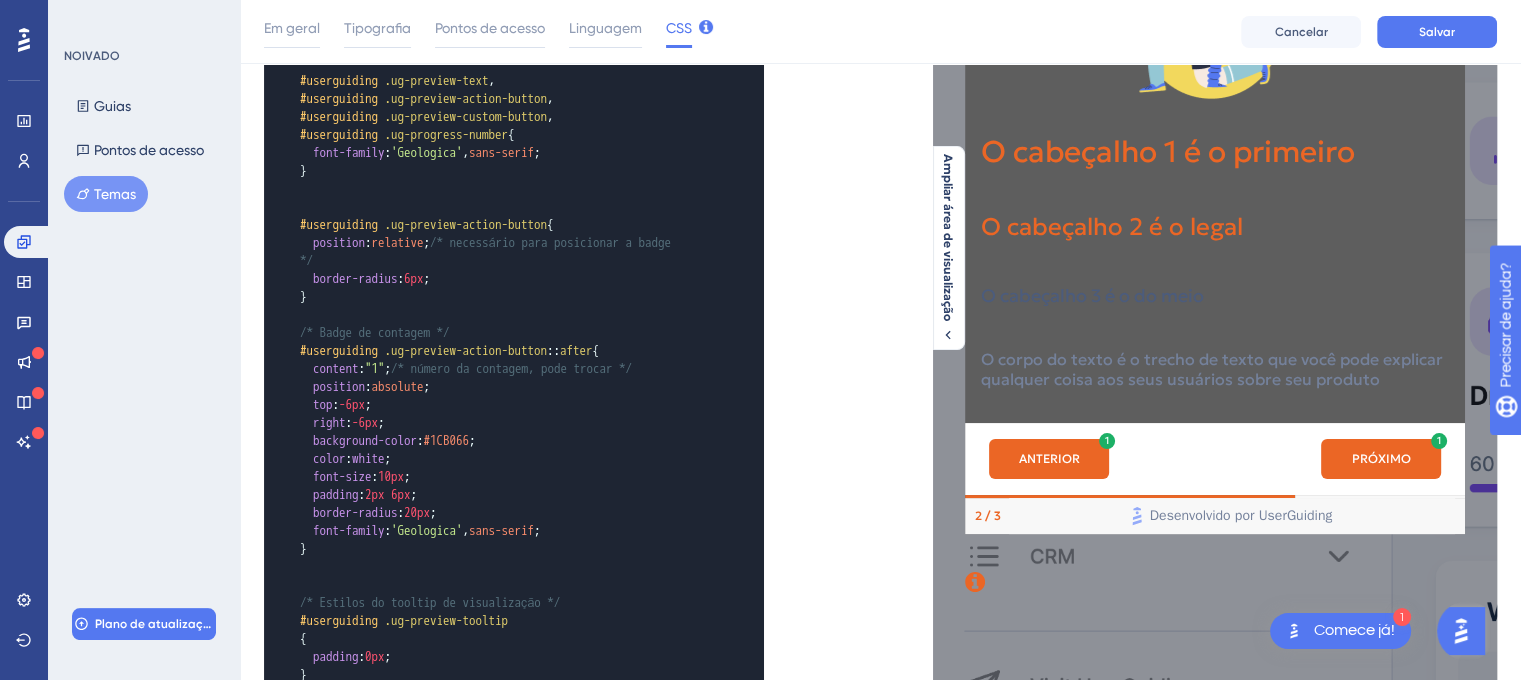 scroll, scrollTop: 0, scrollLeft: 0, axis: both 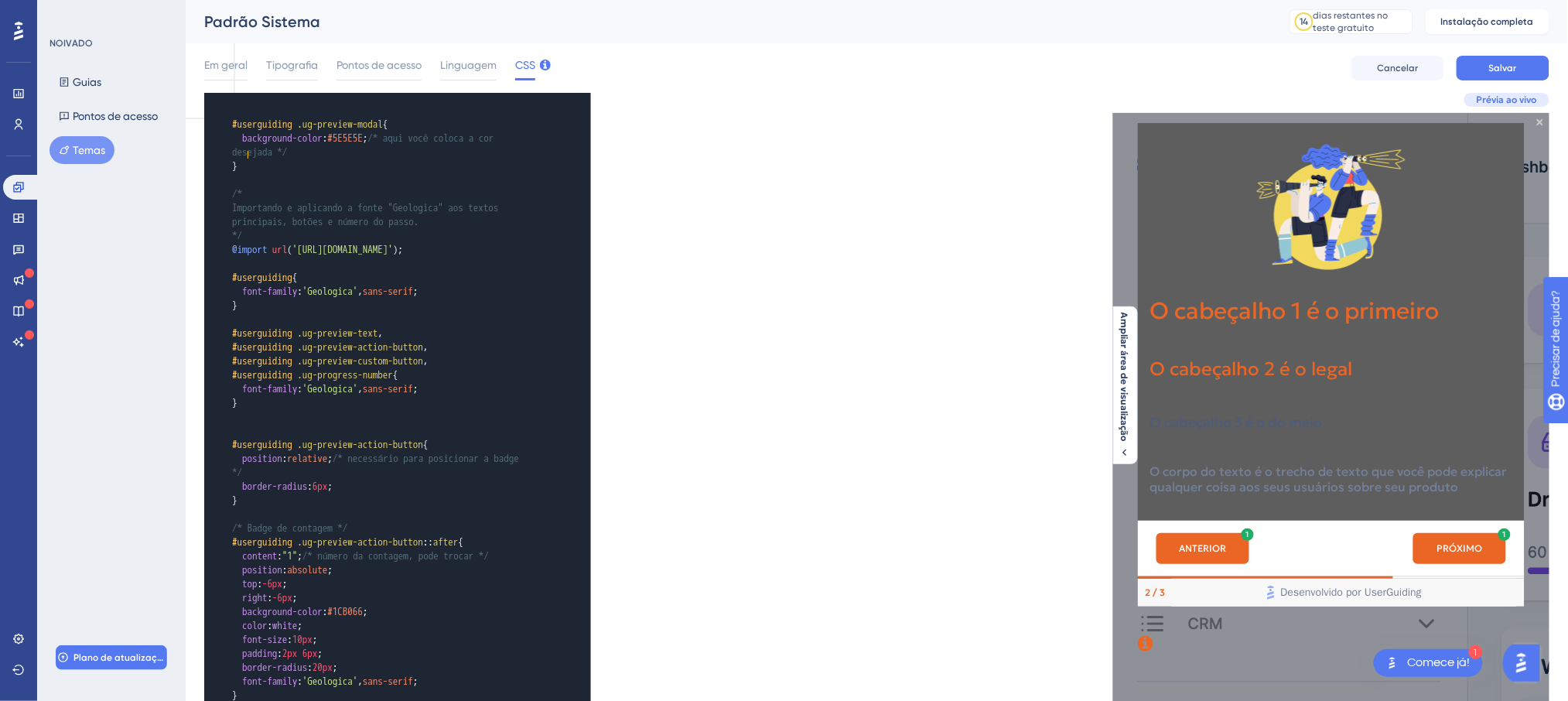 type on "#userguiding .ug-preview-modal {
background-color: #5E5E5E; /* aqui você coloca a cor desejada */
}
/*" 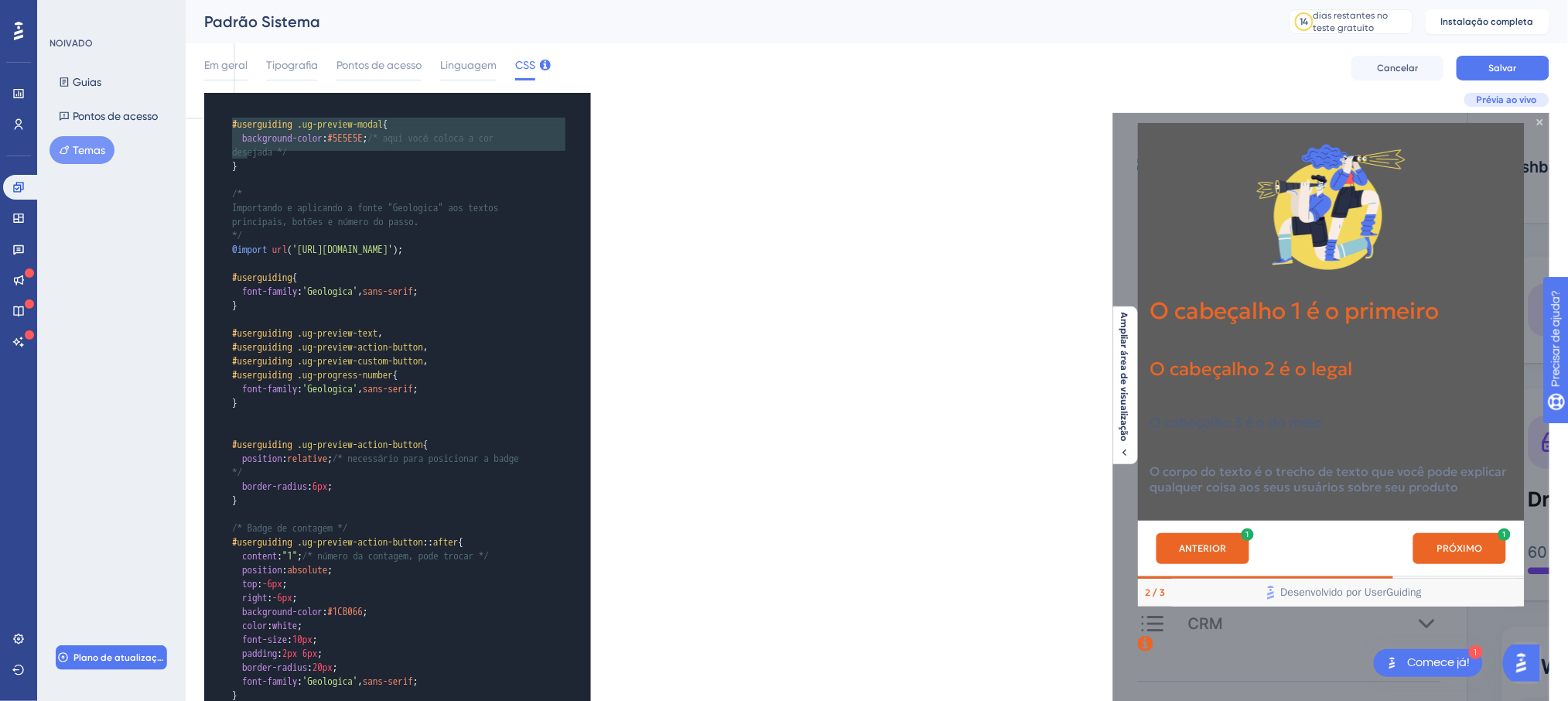 drag, startPoint x: 398, startPoint y: 156, endPoint x: 186, endPoint y: 121, distance: 214.86973 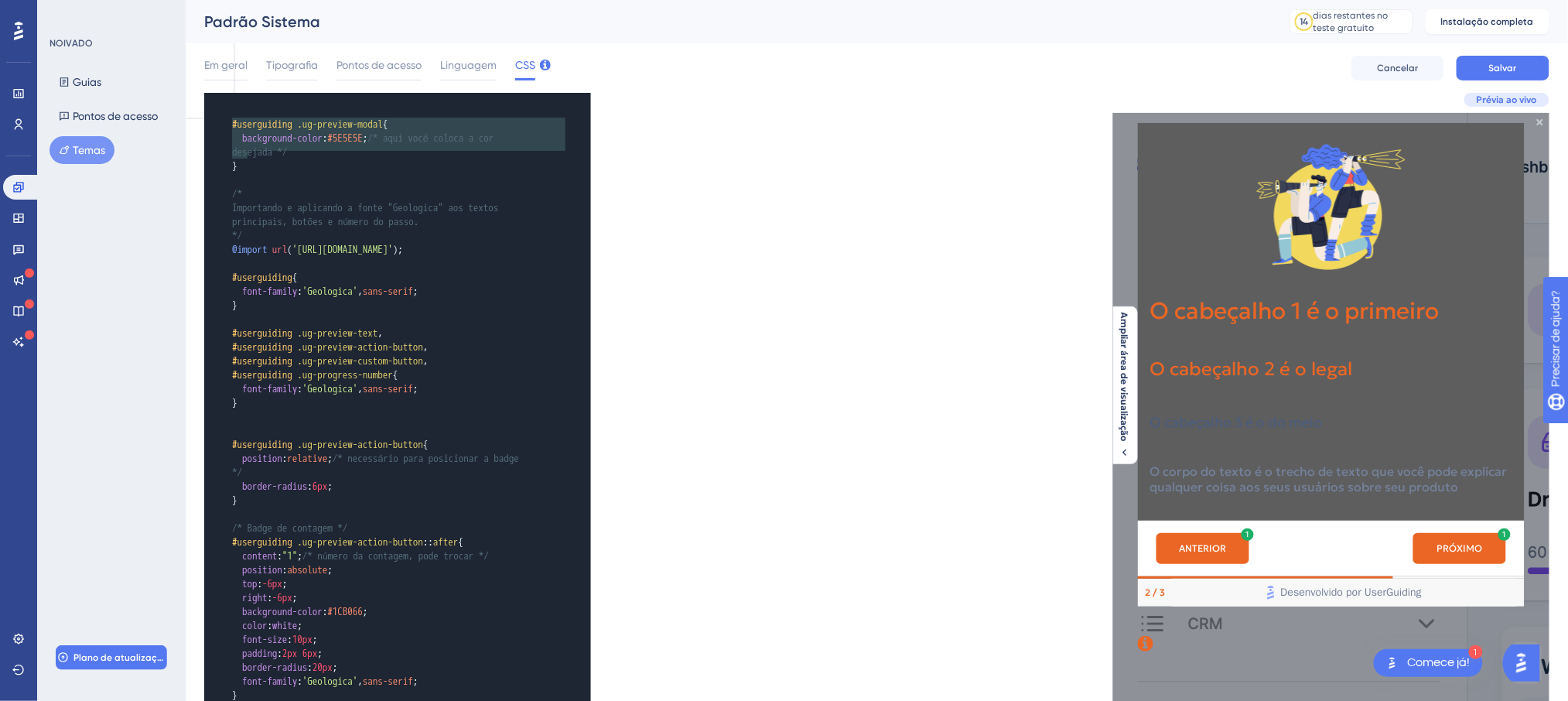 click on "​" at bounding box center (382, 180) 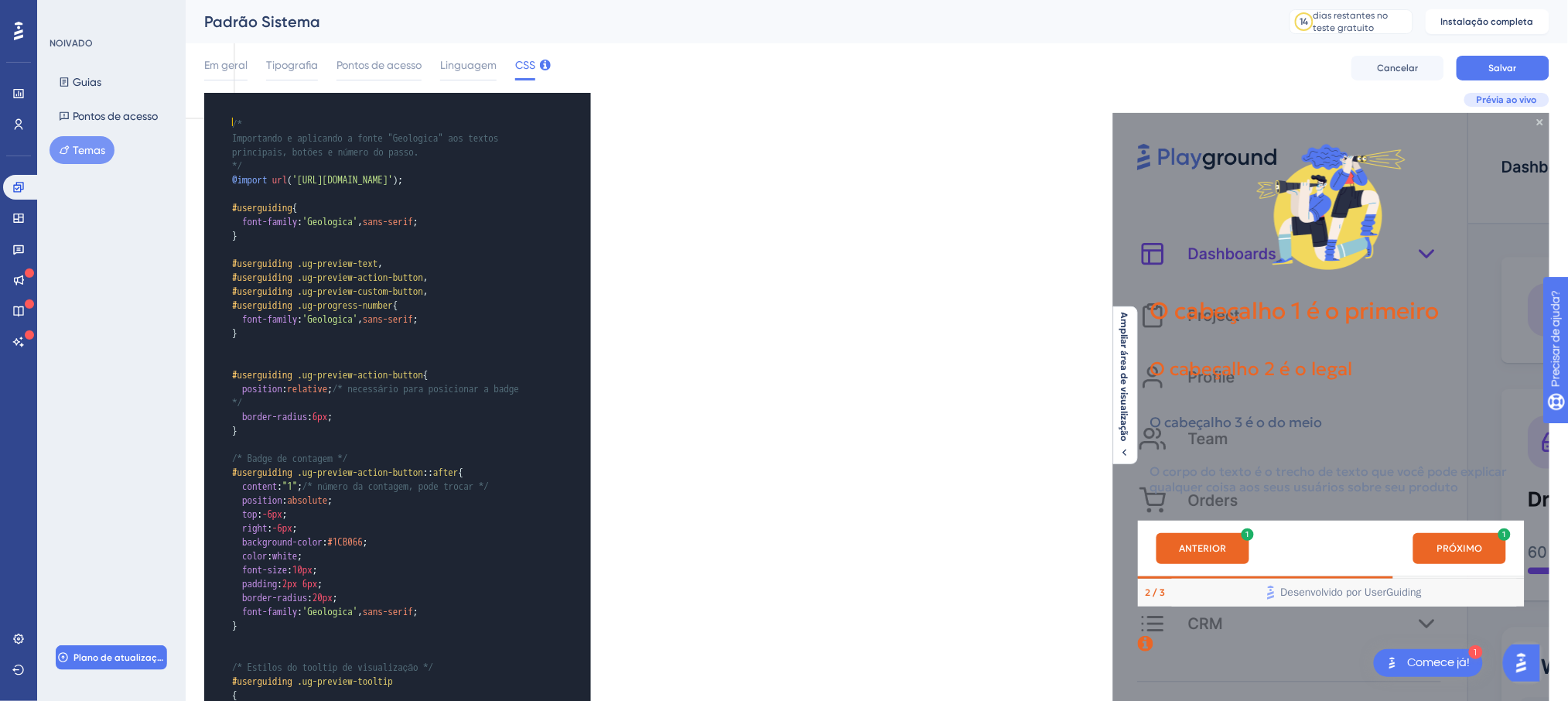 scroll, scrollTop: 309, scrollLeft: 0, axis: vertical 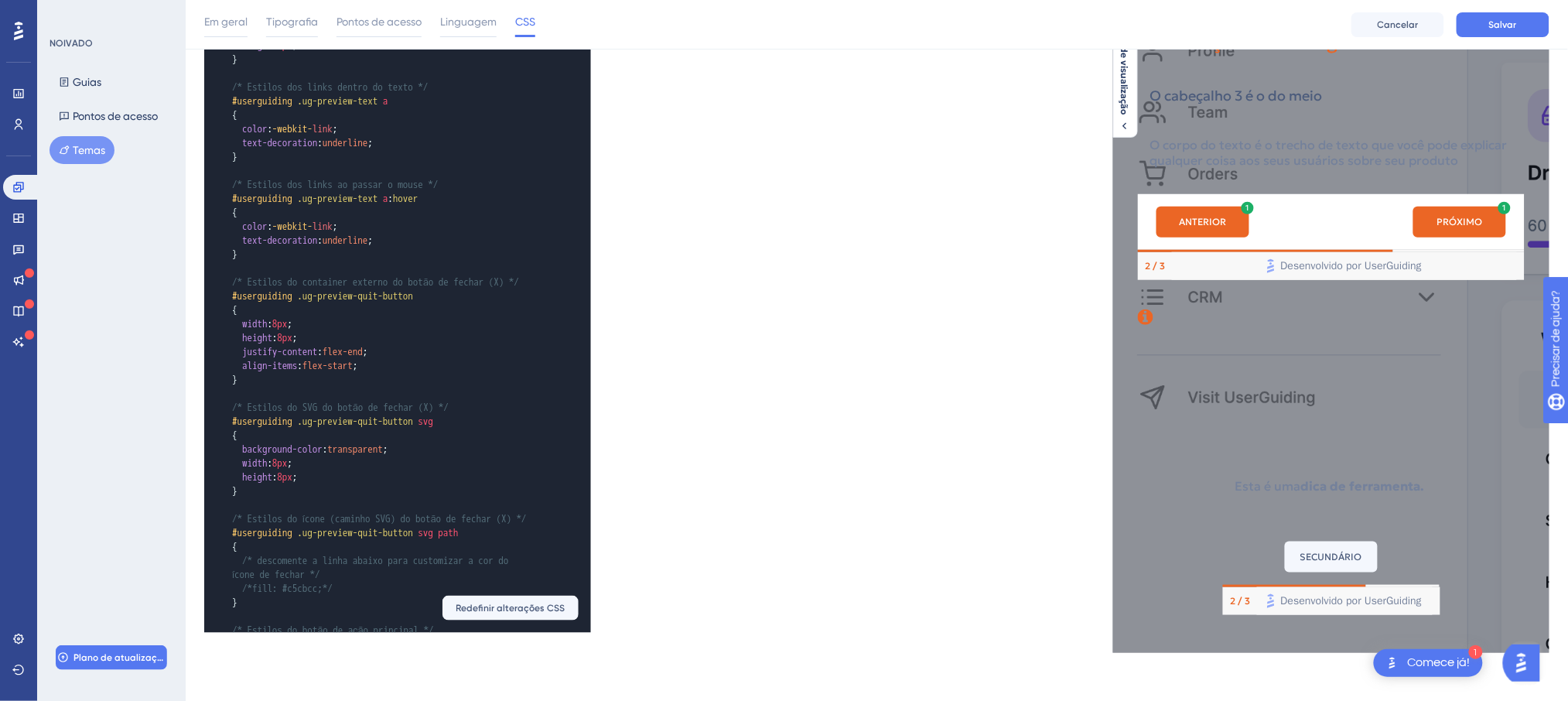 click on "xxxxxxxxxx /*   #userguiding   .ug-preview-hotspot-dismiss {    /* background-color: #FFFFFF; */    /* height: 32px; */ } ​ /* Estilos do ícone do botão de fechar do hotspot */ #userguiding   .ug-preview-hotspot-dismiss-icon   path : nth-child ( 2 ) {    /* fill: #74819B; */ } ​ /* Estilos do texto do botão de fechar do hotspot */ #userguiding   .ug-preview-hotspot-dismiss-text {    /* color: #74819B */    /* font-size: 12px; */ } ​ /* Estilos de padding do componente de texto */ #userguiding   .ug-text-content-wrapper  {    /* padding: 0px; */ } ​ /* Estilos do texto dentro da visualização */ #userguiding   .ug-preview-text   p {    letter-spacing :  normal ;    margin :  0px ; } ​ /* Estilos dos links dentro do texto */ #userguiding   .ug-preview-text   a {    color :  -webkit- link ;    text-decoration :  underline ; } ​ /* Estilos dos links ao passar o mouse */ #userguiding   .ug-preview-text   a : hover {    color :  -webkit- link ;    text-decoration :  underline ; } ​   {" at bounding box center [376, 450] 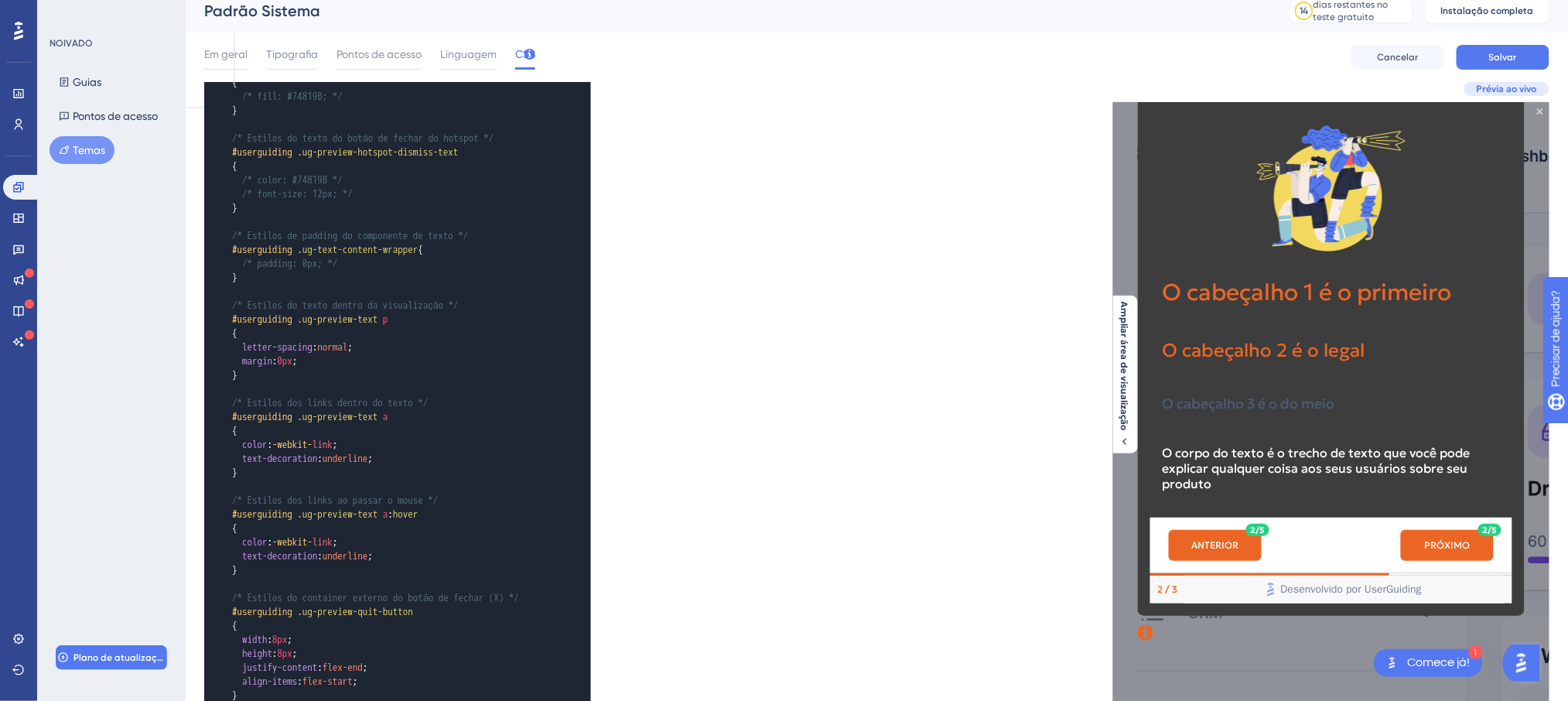 scroll, scrollTop: 0, scrollLeft: 15, axis: horizontal 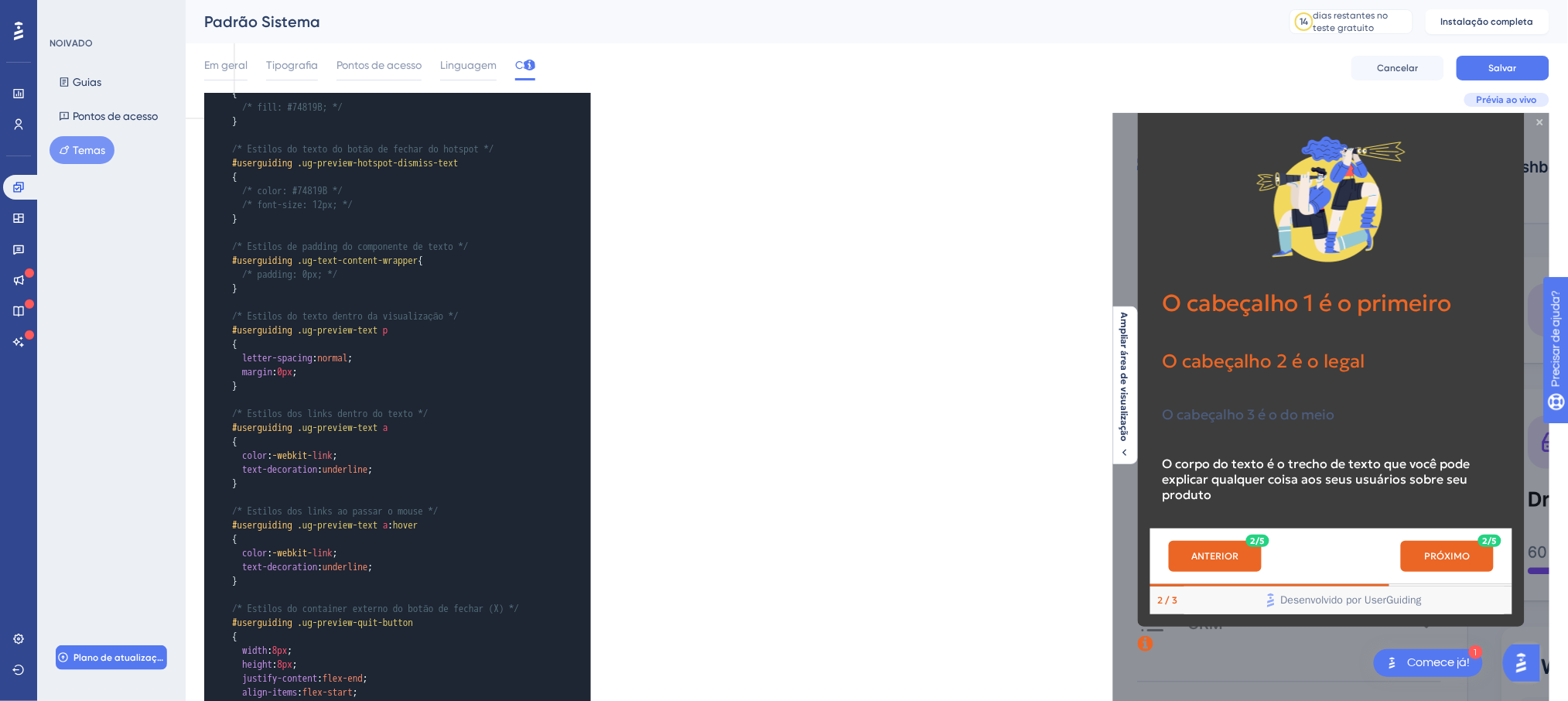 click on "O cabeçalho 1 é o primeiro" at bounding box center [1307, 302] 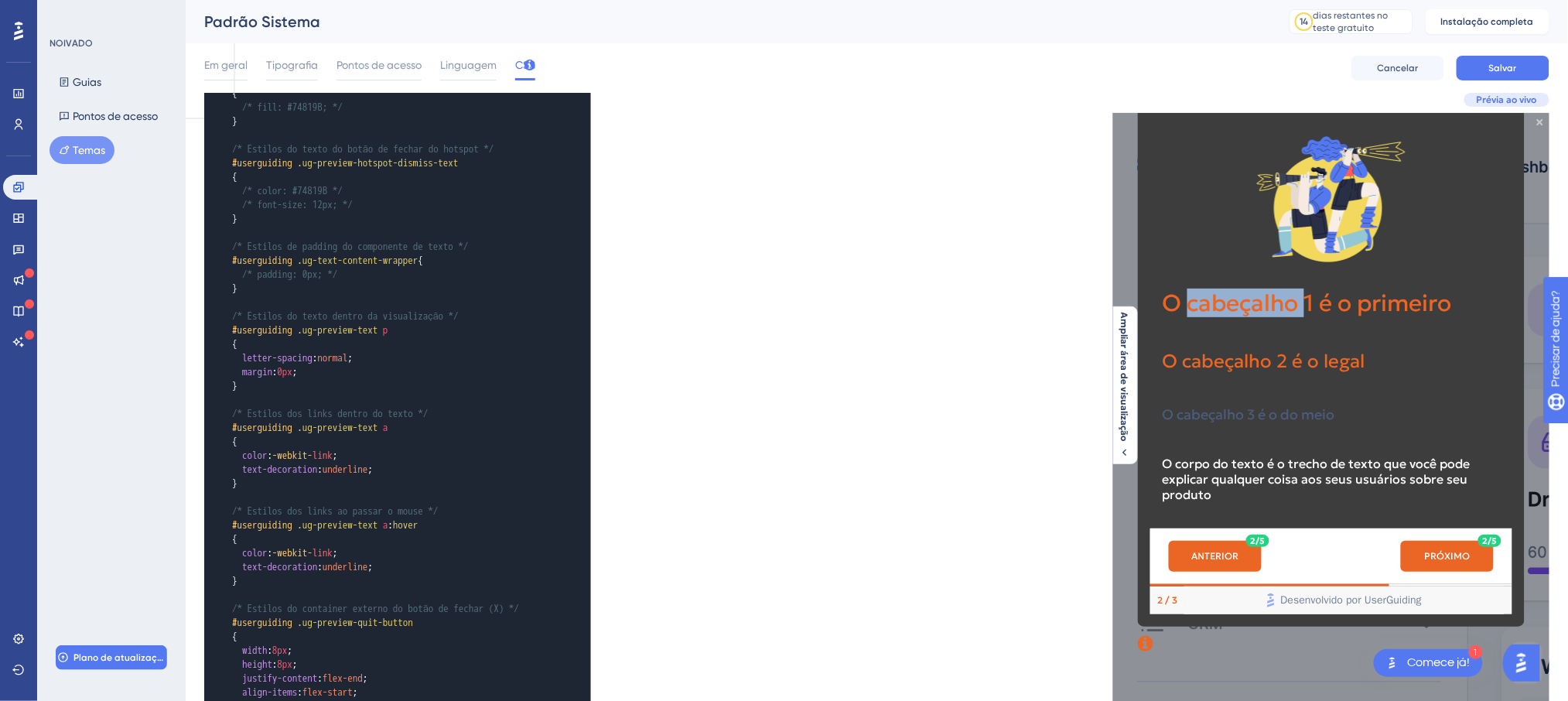 click on "O cabeçalho 1 é o primeiro" at bounding box center [1307, 302] 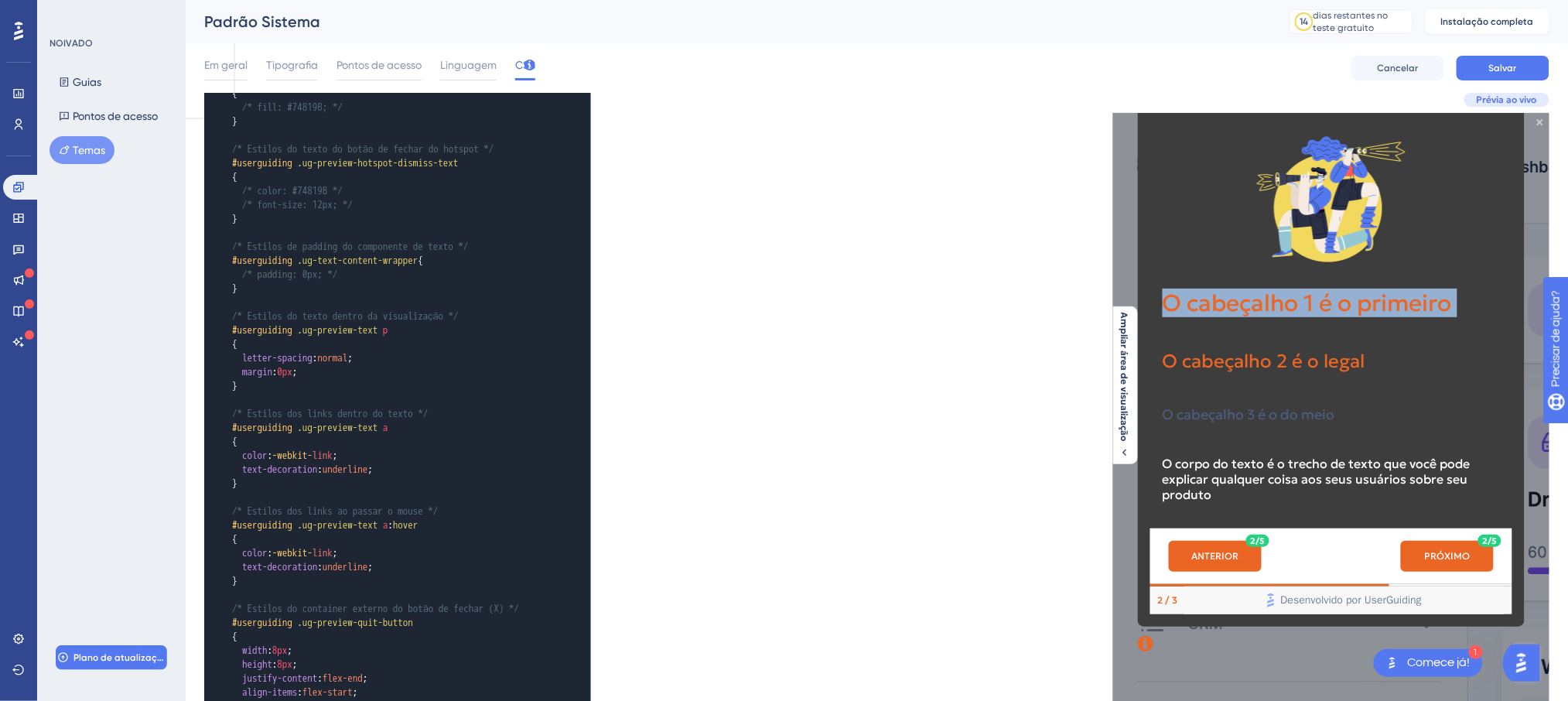click on "O cabeçalho 1 é o primeiro" at bounding box center (1307, 302) 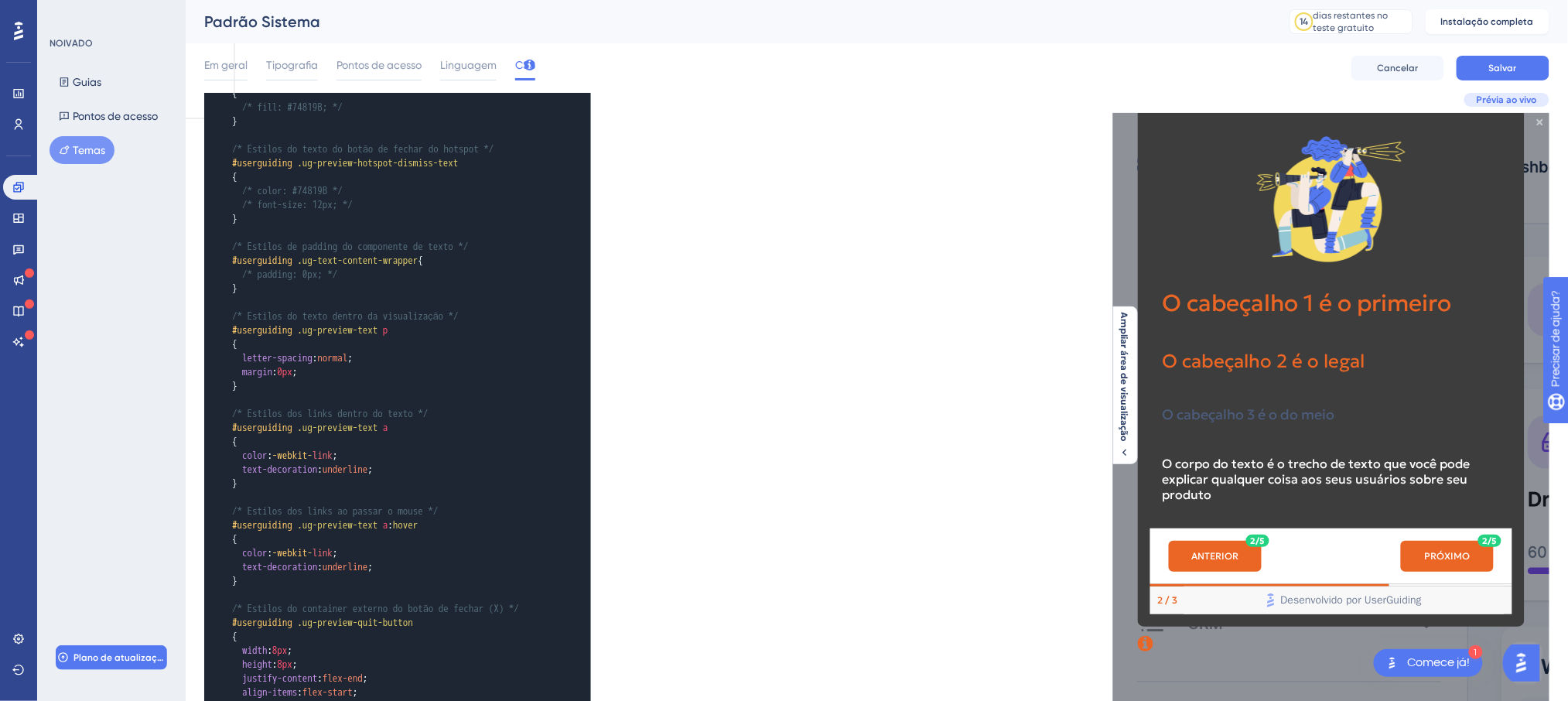 click on "O cabeçalho 2 é o legal" at bounding box center (1263, 361) 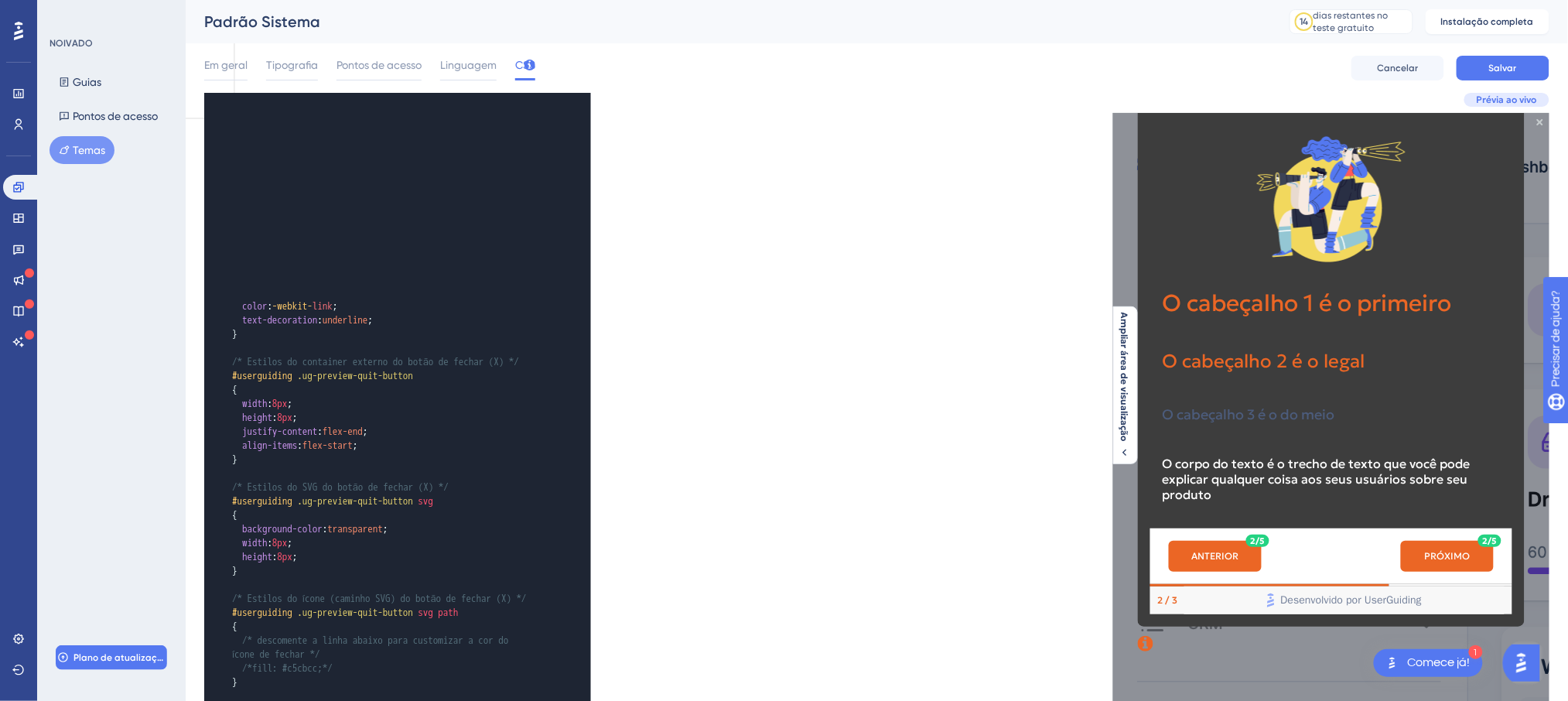 scroll, scrollTop: 1060, scrollLeft: 0, axis: vertical 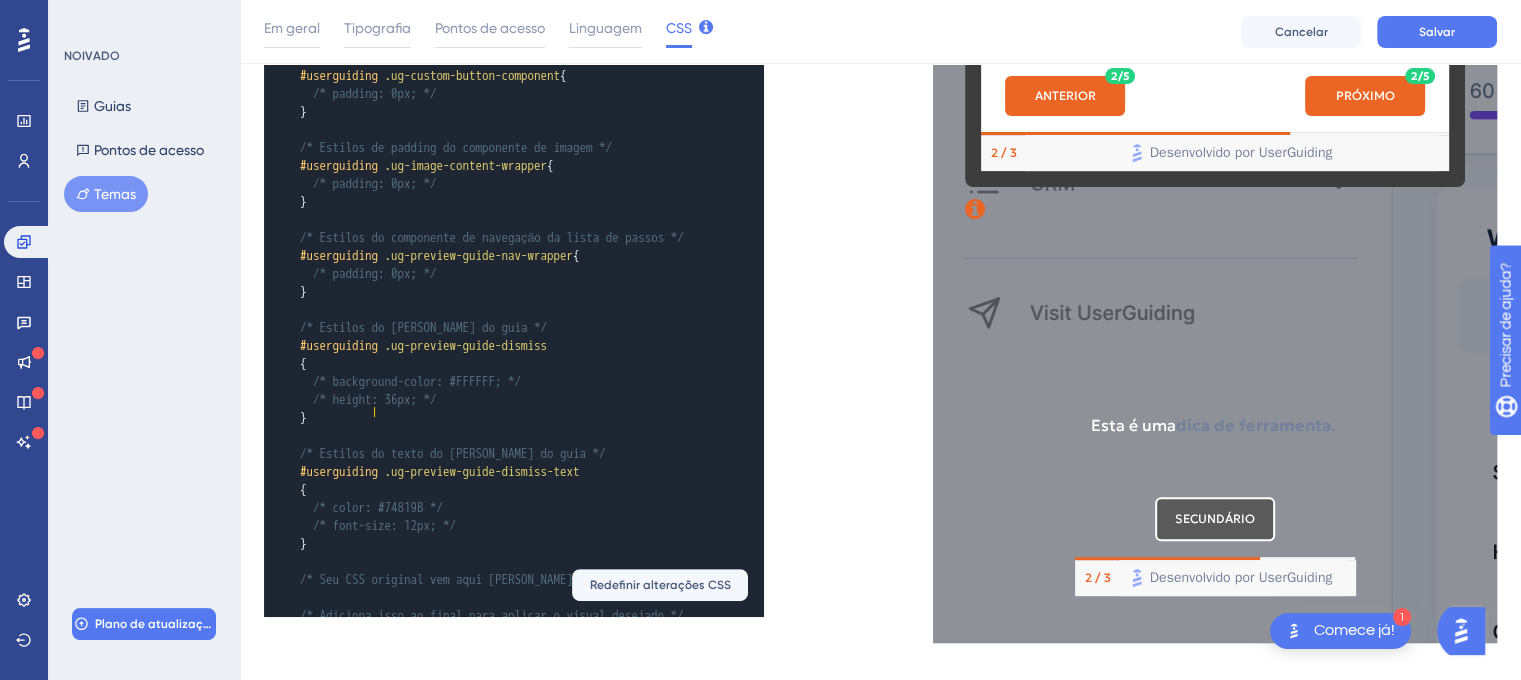 type on "5" 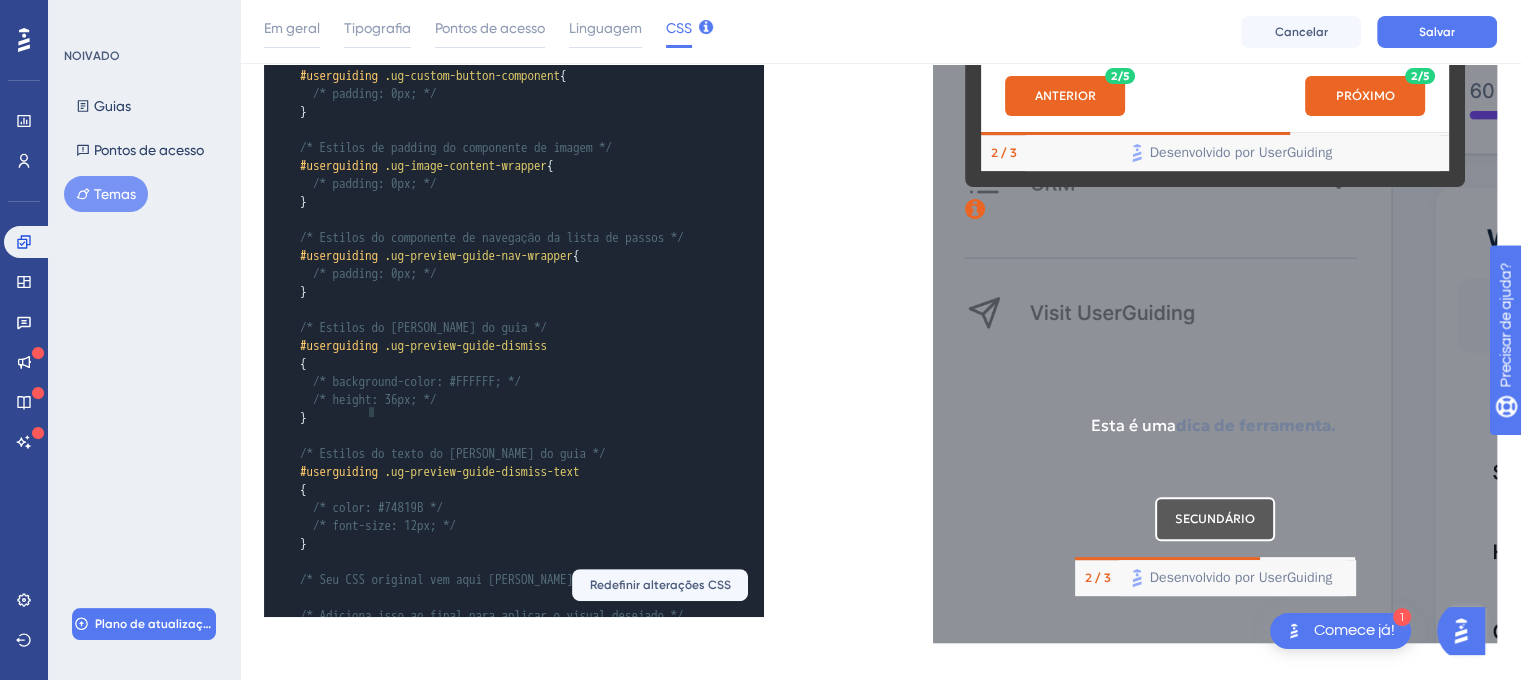 click on "color :  -webkit- link ;    text-decoration :  underline ; } ​ /* Estilos do container externo do botão de fechar (X) */ #userguiding   .ug-preview-quit-button {    width :  8px ;    height :  8px ;    justify-content :  flex-end ;    align-items :  flex-start ; } ​ /* Estilos do SVG do botão de fechar (X) */ #userguiding   .ug-preview-quit-button   svg {    background-color :  transparent ;    width :  8px ;    height :  8px ; } ​ /* Estilos do ícone (caminho SVG) do botão de fechar (X) */ #userguiding   .ug-preview-quit-button   svg   path {    /* descomente a linha abaixo para customizar a cor do ícone de fechar */    /*fill: #c5cbcc;*/ } ​ /* Estilos do botão de ação principal */ #userguiding   .ug-preview-action-button {    border-radius :  6px ;    /* width: 120px !important; */    /* height: 41px; */ } ​ /* Estilos dos botões secundários personalizados */ #userguiding   .ug-preview-custom-button {    border-radius :  6px ;    /* width: 120px !important; */    }" at bounding box center [494, 382] 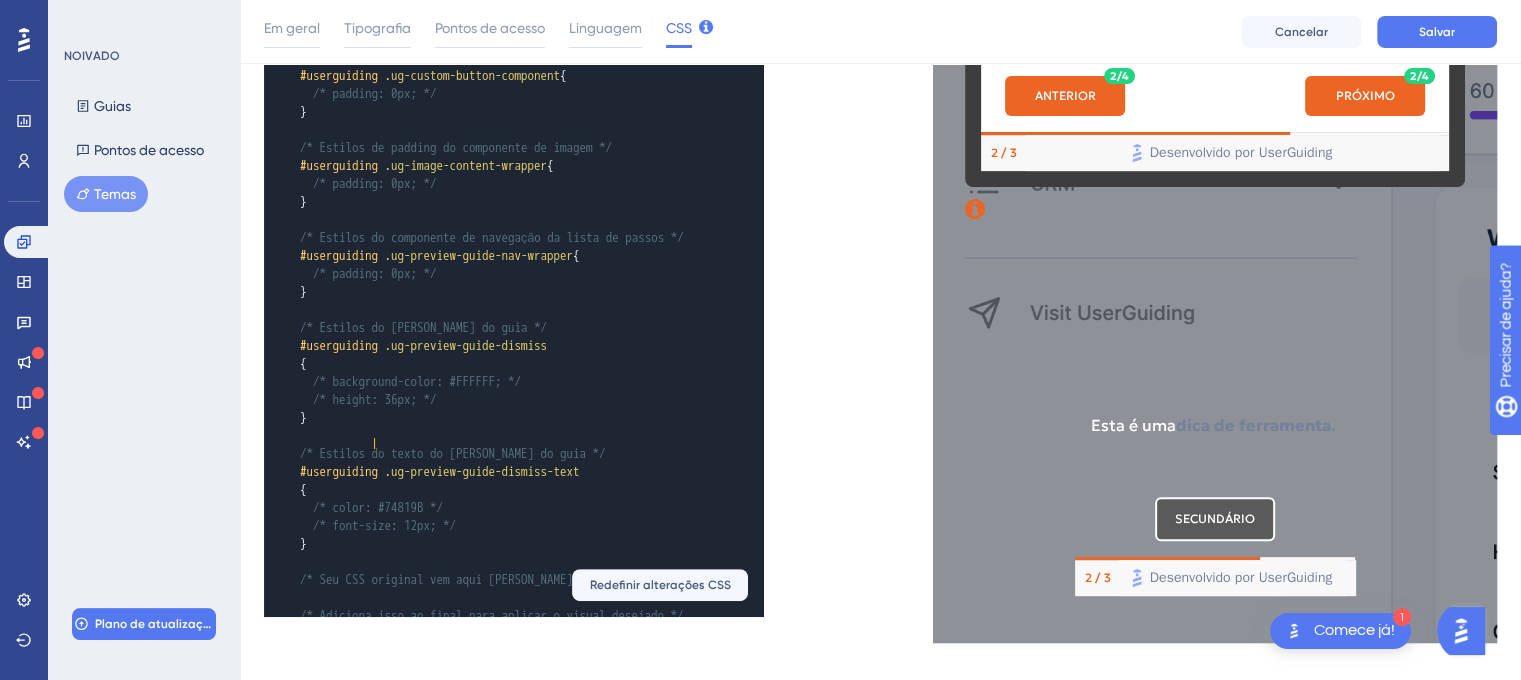 click on "xxxxxxxxxx      color :  -webkit- link ;    text-decoration :  underline ; } ​ /* Estilos do container externo do botão de fechar (X) */ #userguiding   .ug-preview-quit-button {    width :  8px ;    height :  8px ;    justify-content :  flex-end ;    align-items :  flex-start ; } ​ /* Estilos do SVG do botão de fechar (X) */ #userguiding   .ug-preview-quit-button   svg {    background-color :  transparent ;    width :  8px ;    height :  8px ; } ​ /* Estilos do ícone (caminho SVG) do botão de fechar (X) */ #userguiding   .ug-preview-quit-button   svg   path {    /* descomente a linha abaixo para customizar a cor do ícone de fechar */    /*fill: #c5cbcc;*/ } ​ /* Estilos do botão de ação principal */ #userguiding   .ug-preview-action-button {    border-radius :  6px ;    /* width: 120px !important; */    /* height: 41px; */ } ​ /* Estilos dos botões secundários personalizados */ #userguiding   .ug-preview-custom-button {    border-radius :  6px ;       /* height: 41px; */" at bounding box center (511, -721) 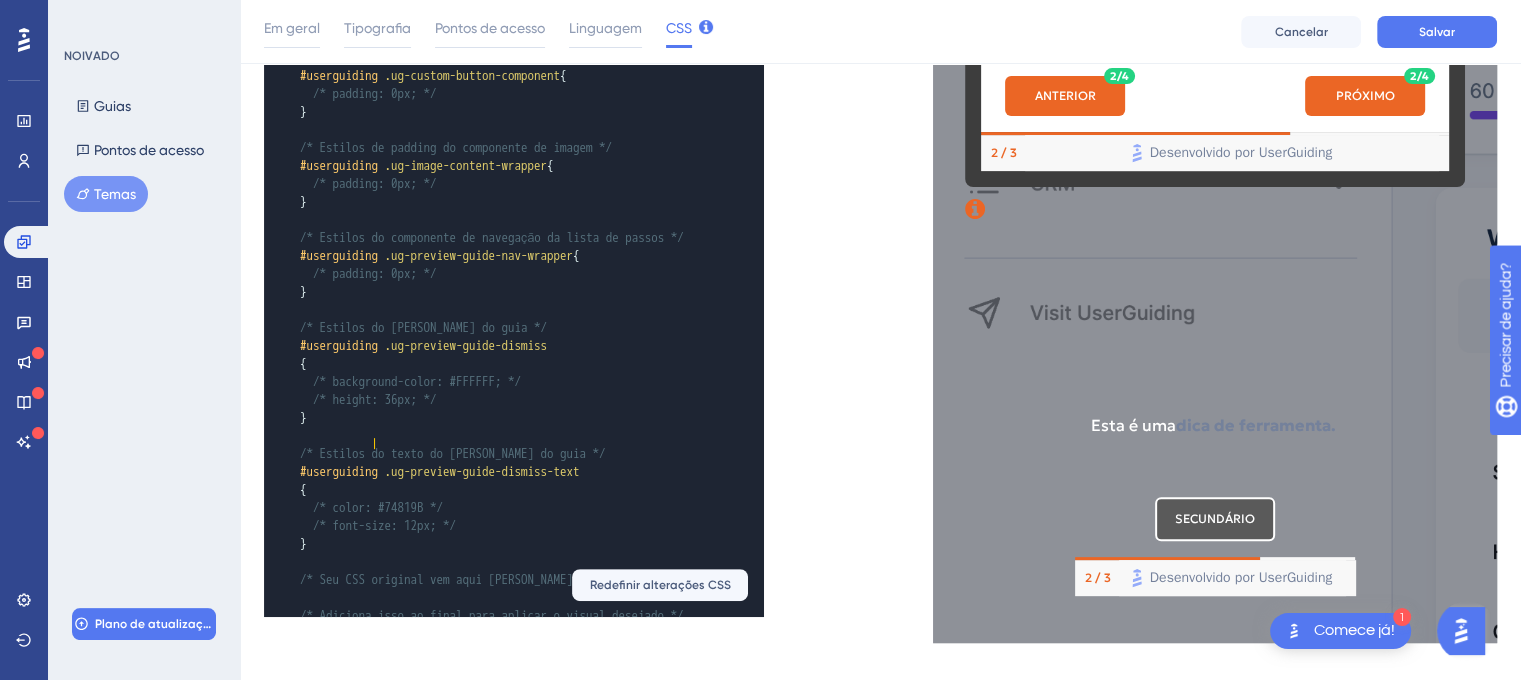 click on "6px" at bounding box center (401, 1461) 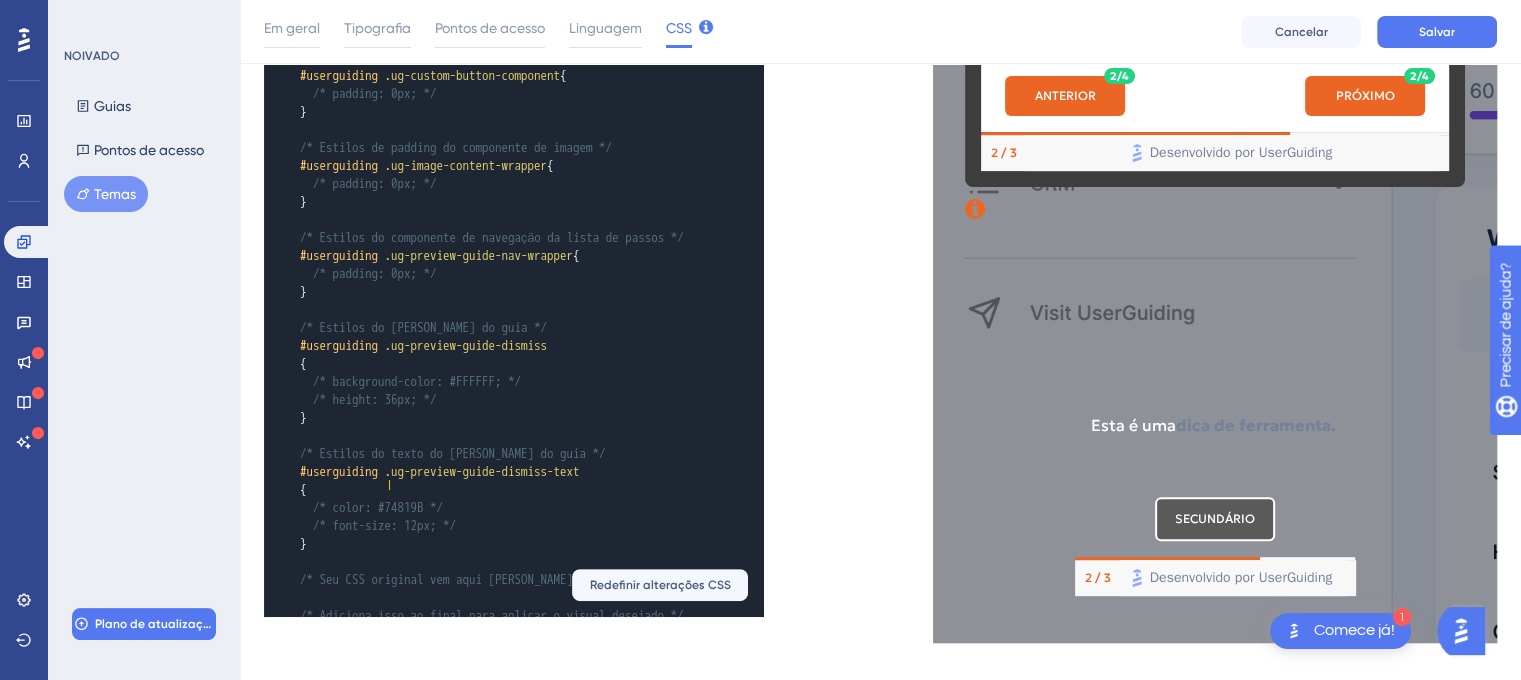 type on "bold" 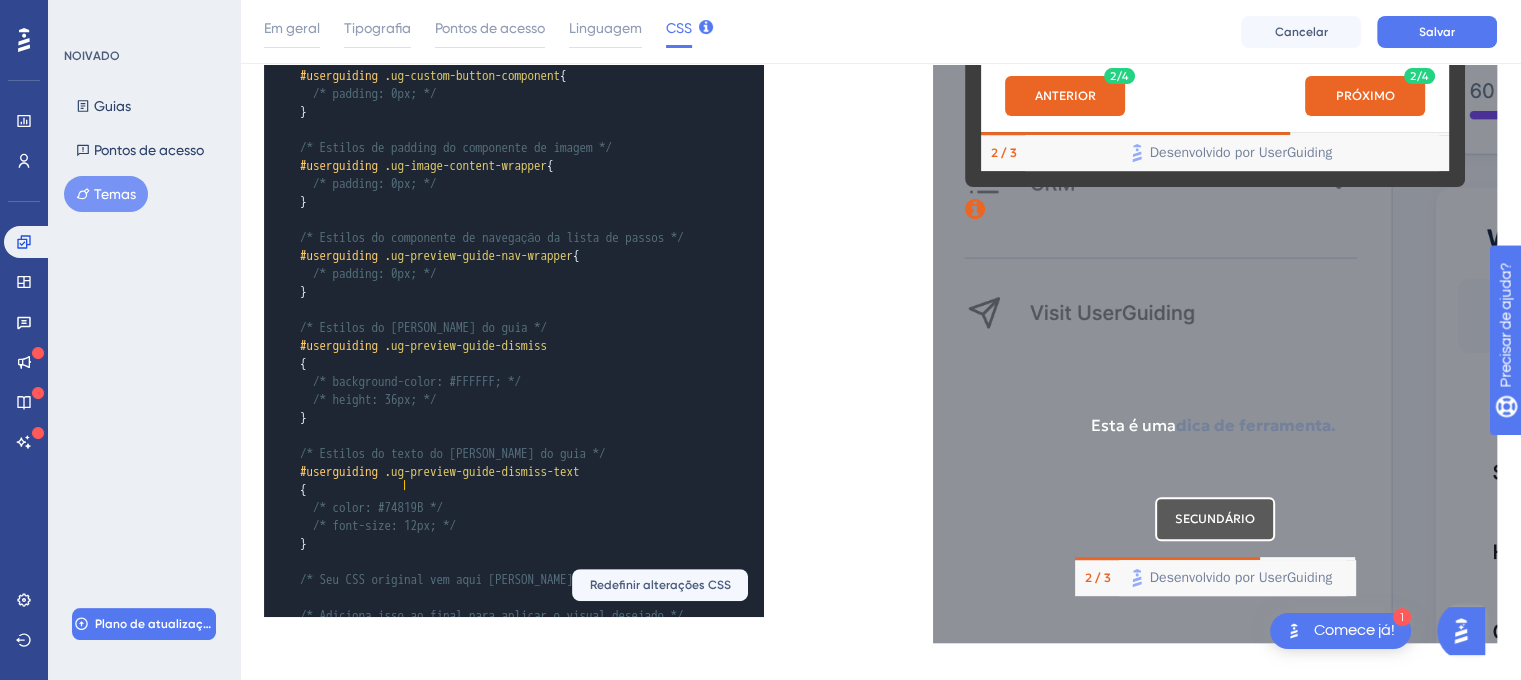 click on "border-radius :  50px ;" at bounding box center (494, 1480) 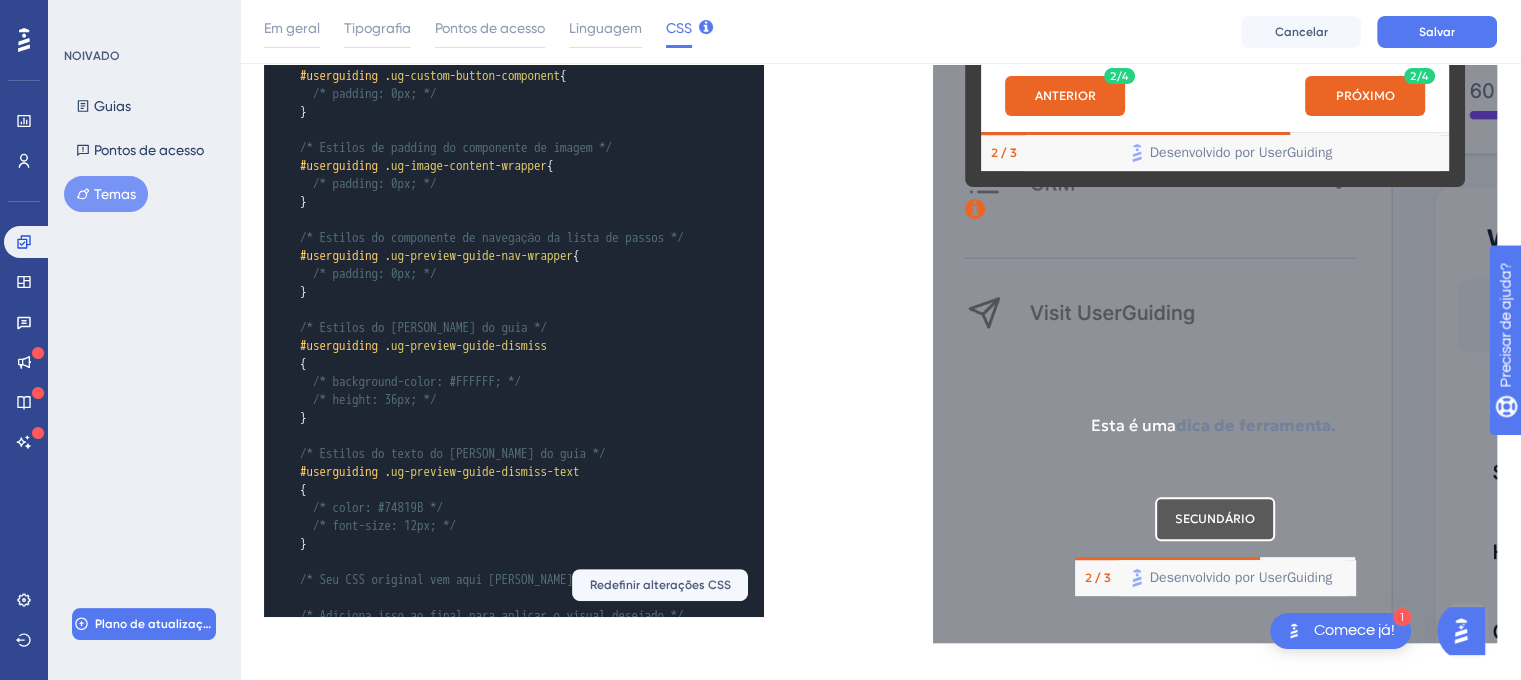 click on "border-radius :  50px ;" at bounding box center (494, 1480) 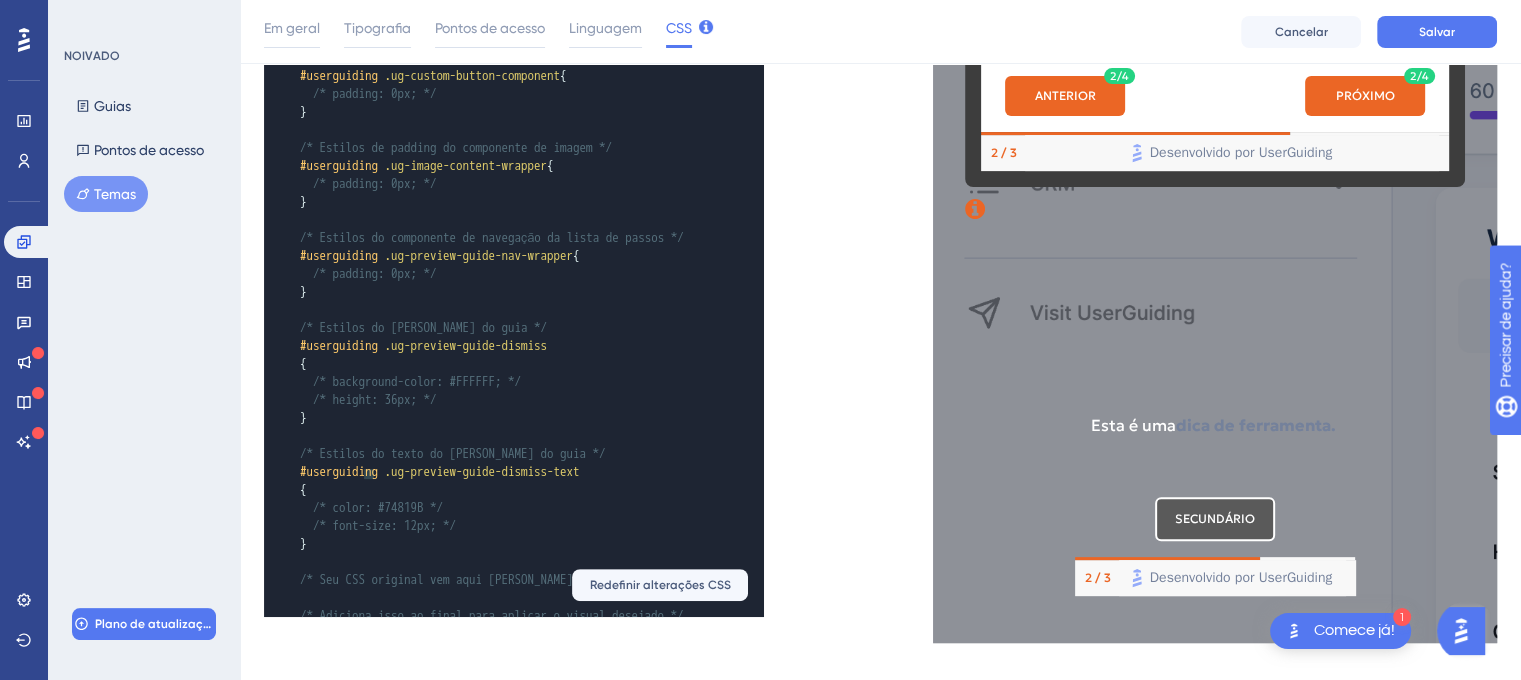drag, startPoint x: 359, startPoint y: 472, endPoint x: 348, endPoint y: 472, distance: 11 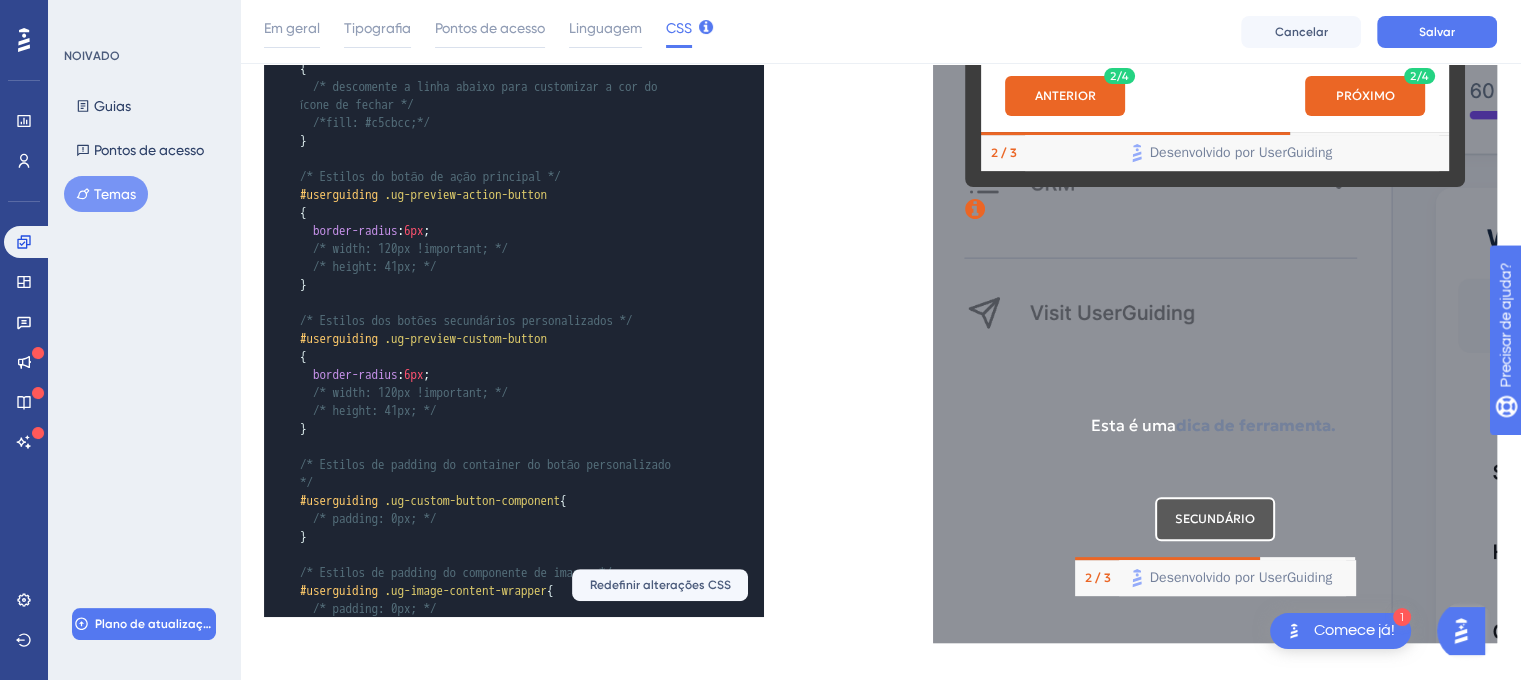 click on "xxxxxxxxxx /* Estilos do texto dentro da visualização */ #userguiding   .ug-preview-text   p {    letter-spacing :  normal ;    margin :  0px ; } ​ /* Estilos dos links dentro do texto */ #userguiding   .ug-preview-text   a {    color :  -webkit- link ;    text-decoration :  underline ; } ​ /* Estilos dos links ao passar o mouse */ #userguiding   .ug-preview-text   a : hover {    color :  -webkit- link ;    text-decoration :  underline ; } ​ /* Estilos do container externo do botão de fechar (X) */ #userguiding   .ug-preview-quit-button {    width :  8px ;    height :  8px ;    justify-content :  flex-end ;    align-items :  flex-start ; } ​ /* Estilos do SVG do botão de fechar (X) */ #userguiding   .ug-preview-quit-button   svg {    background-color :  transparent ;    width :  8px ;    height :  8px ; } ​ /* Estilos do ícone (caminho SVG) do botão de fechar (X) */ #userguiding   .ug-preview-quit-button   svg   path {       /*fill: #c5cbcc;*/ } ​ #userguiding   {    :  6px ;" at bounding box center (486, 654) 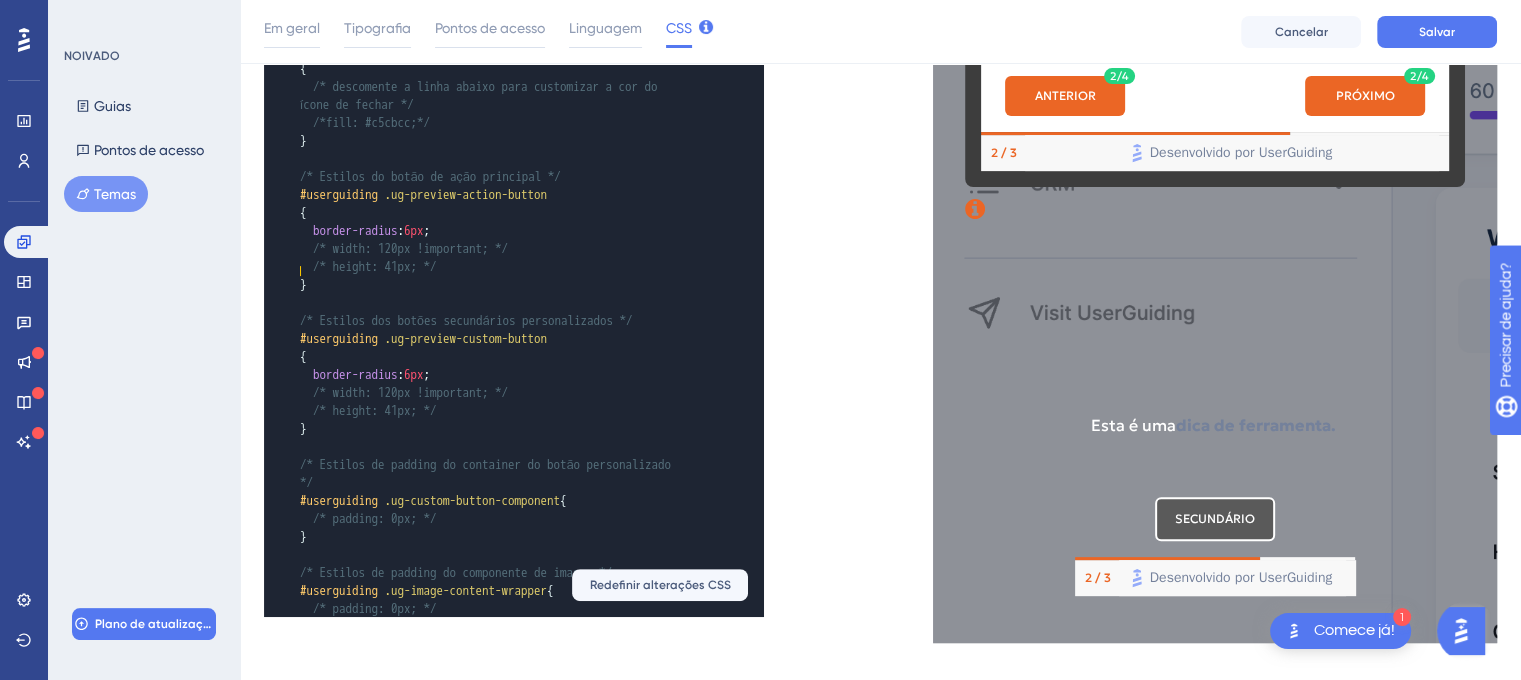 click on "​" at bounding box center (494, 987) 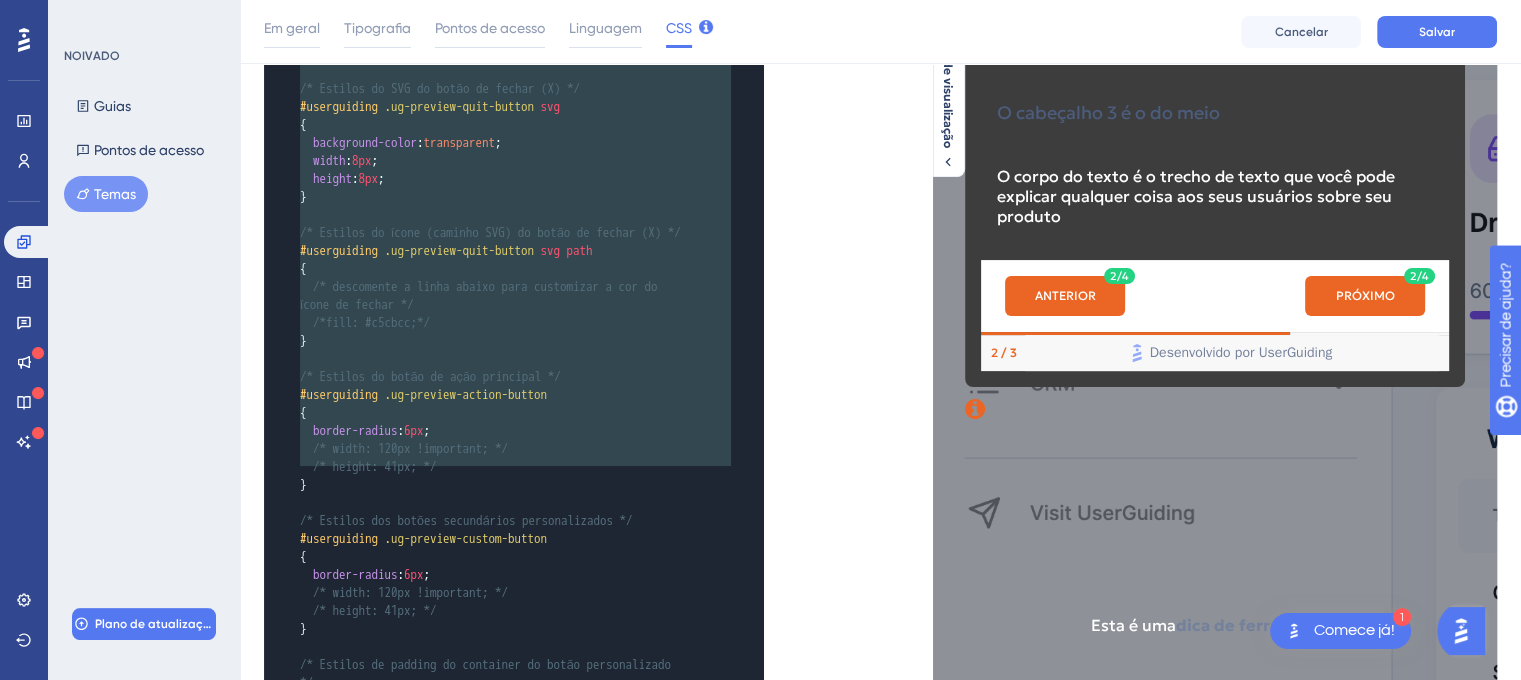 drag, startPoint x: 309, startPoint y: 475, endPoint x: 321, endPoint y: 123, distance: 352.2045 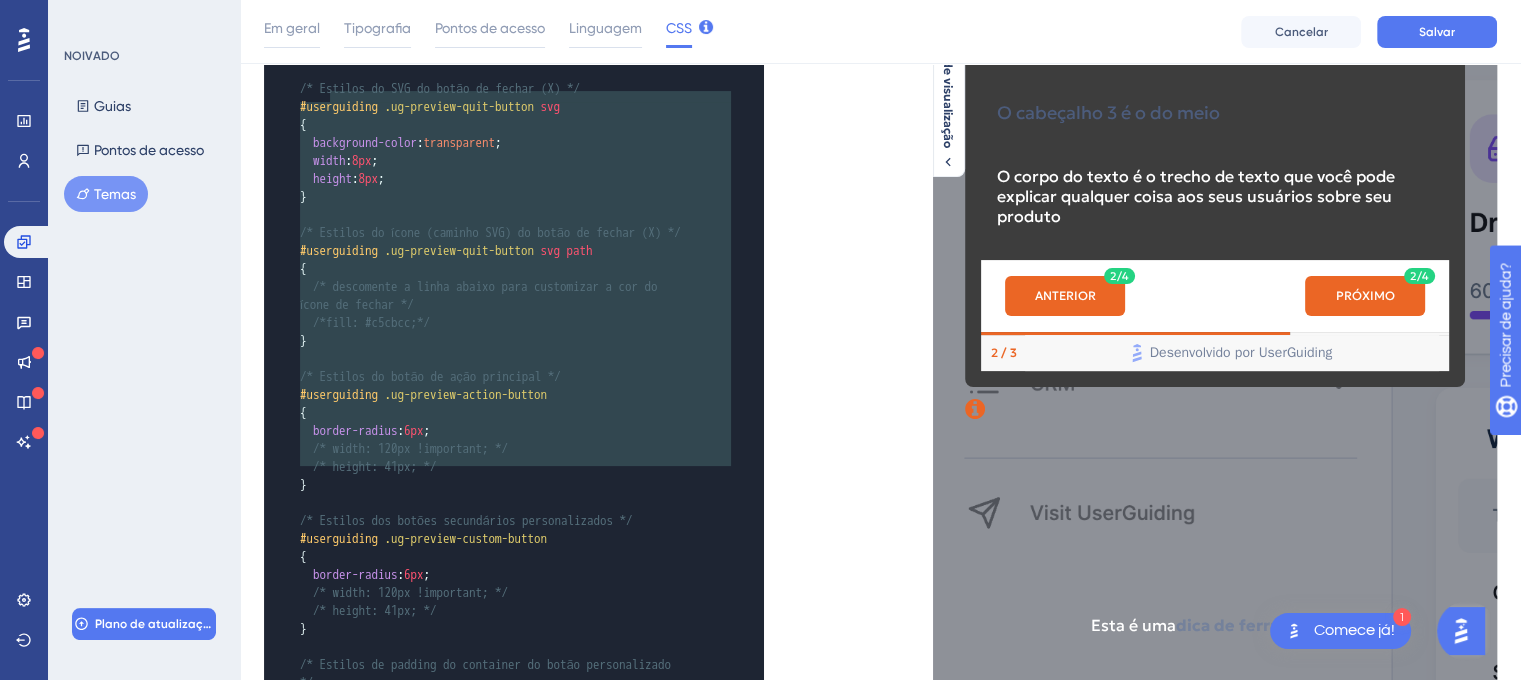 click on "{" at bounding box center [494, 1115] 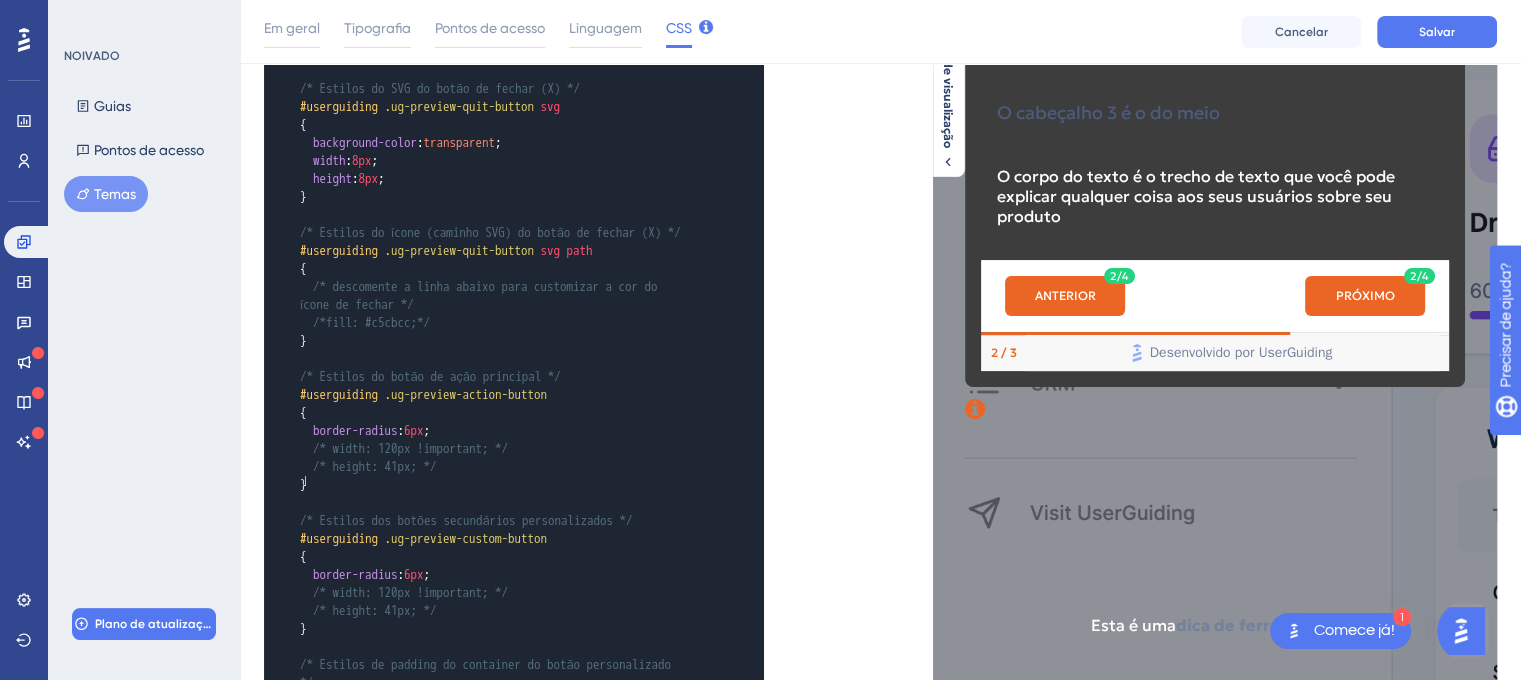 click on "/* Seu CSS original vem aqui [PERSON_NAME]... */" at bounding box center [456, 1204] 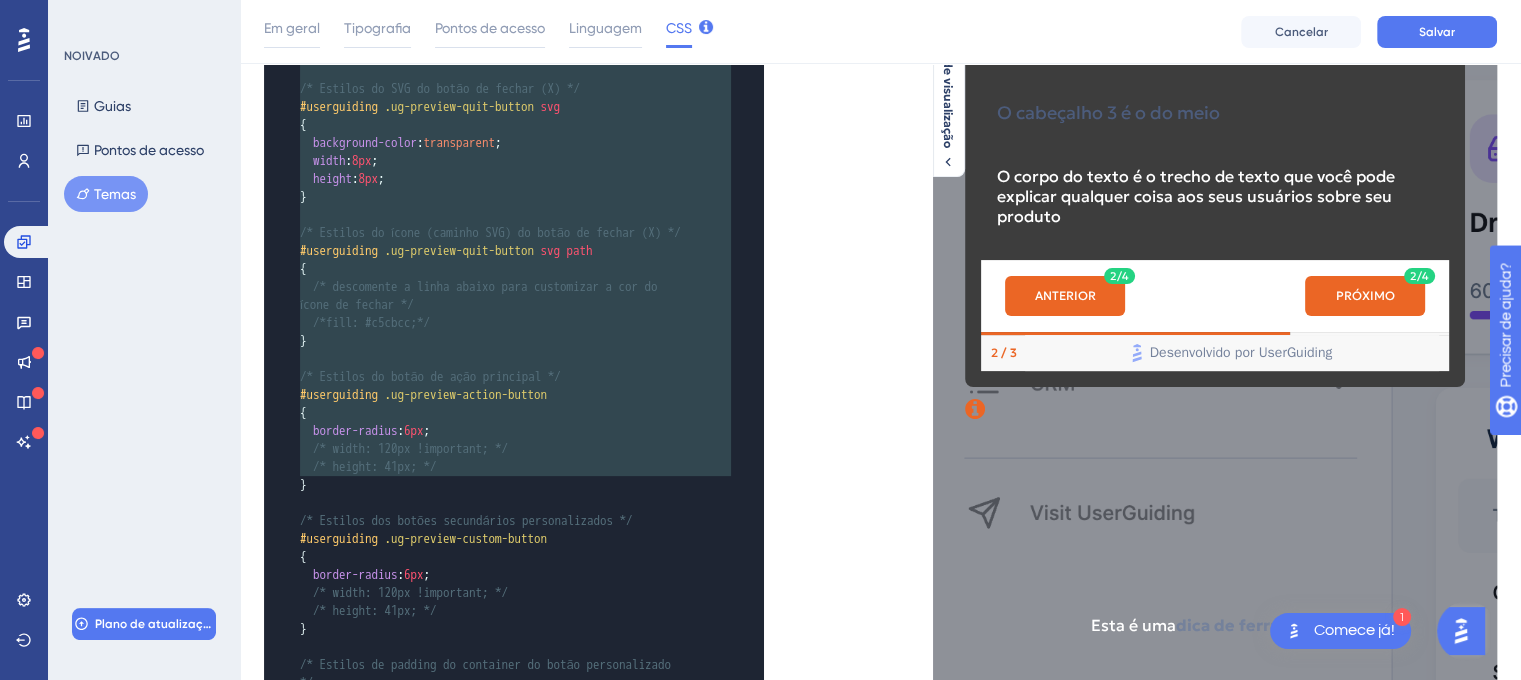 drag, startPoint x: 284, startPoint y: 482, endPoint x: 358, endPoint y: 167, distance: 323.57535 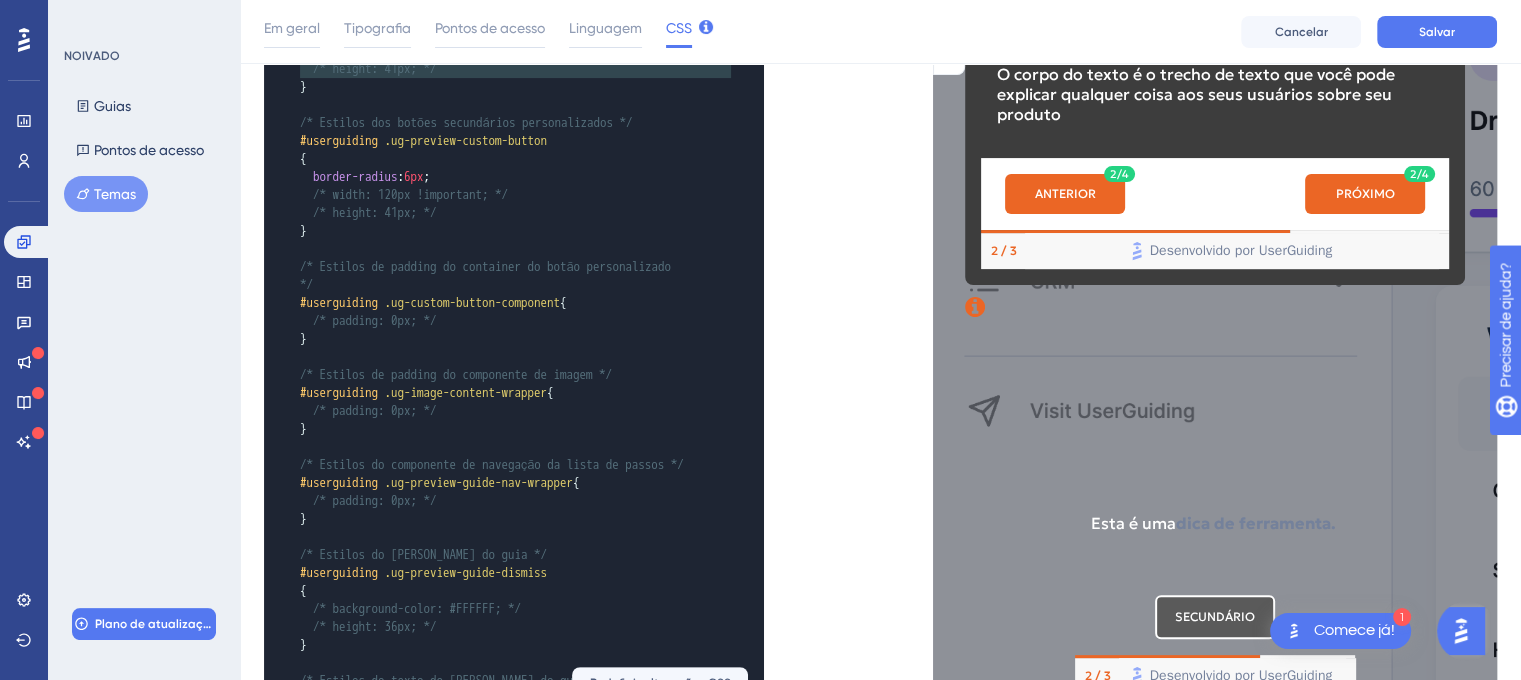 click on "ANTERIOR" at bounding box center (1065, 194) 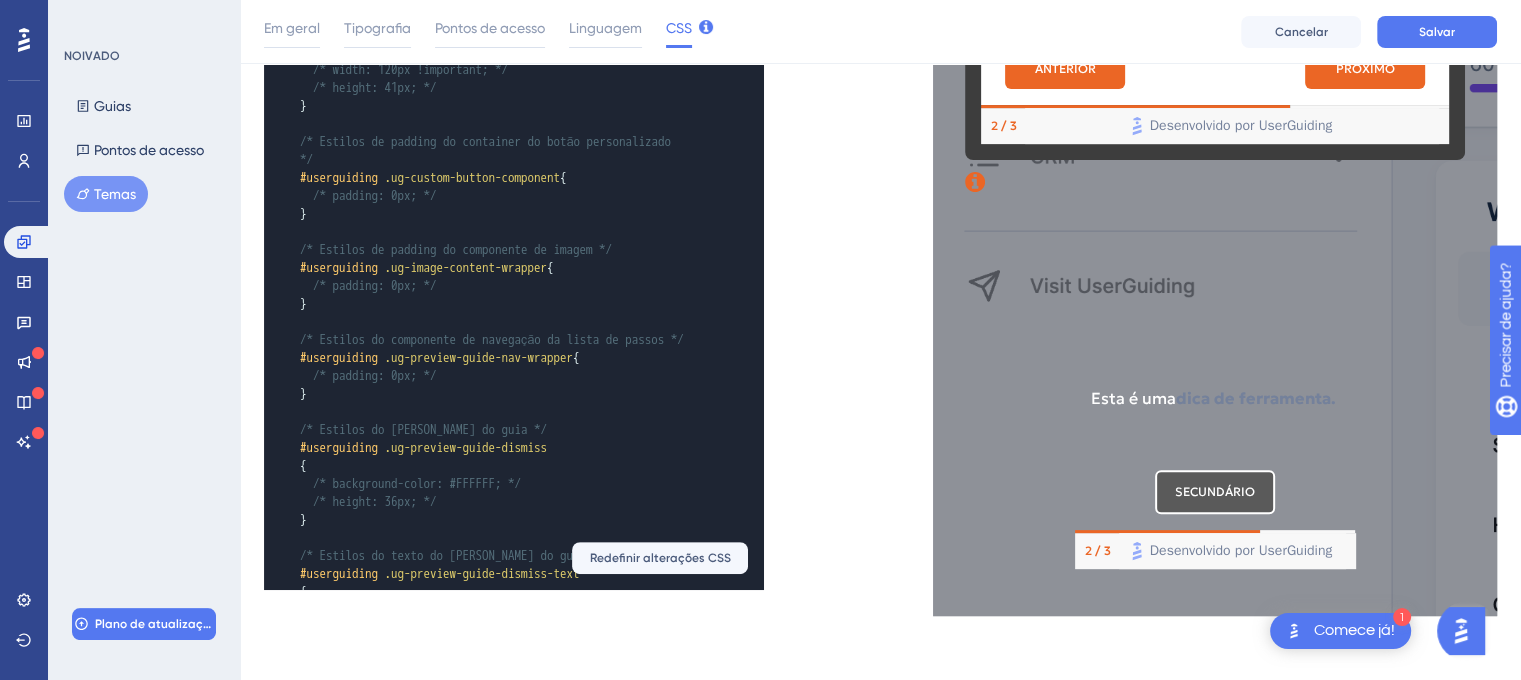 click on "Esta é uma  dica de ferramenta." at bounding box center [1215, 412] 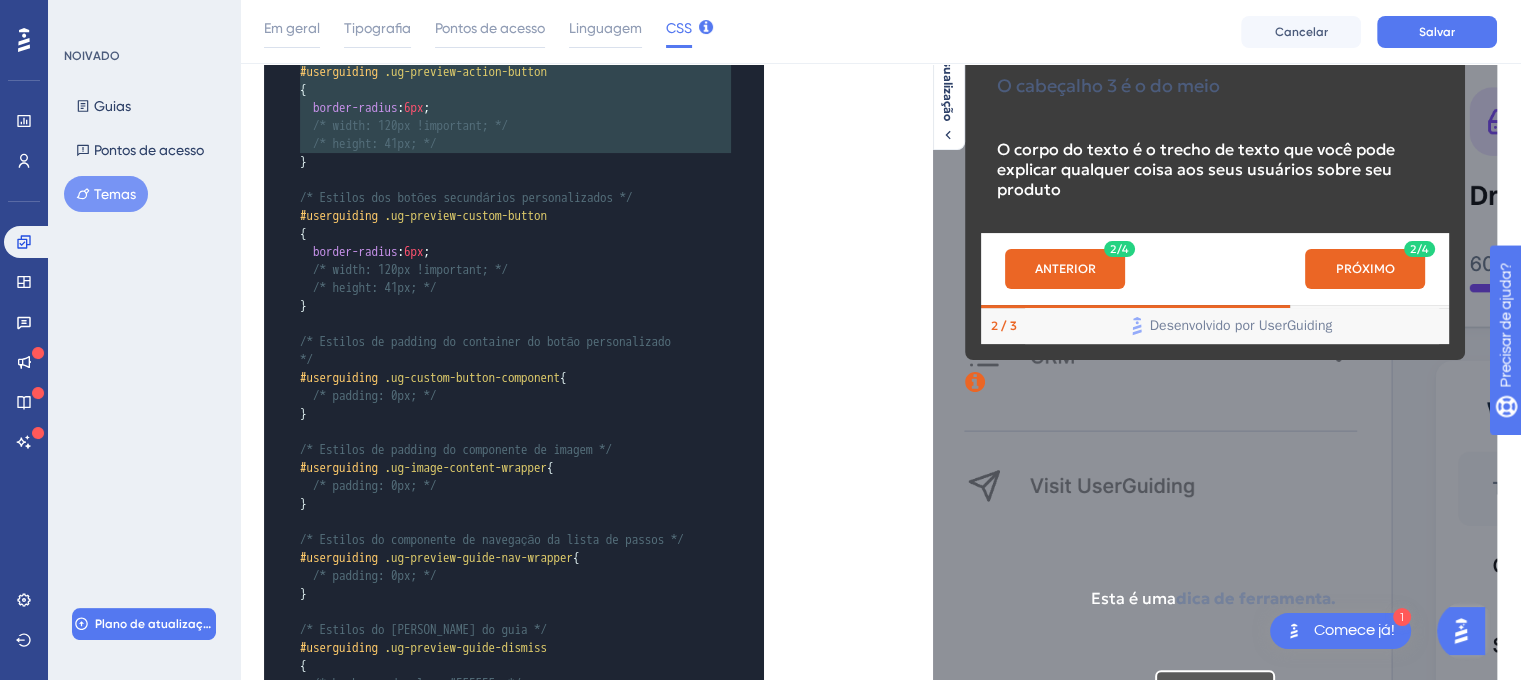 click on "ANTERIOR" at bounding box center (1065, 269) 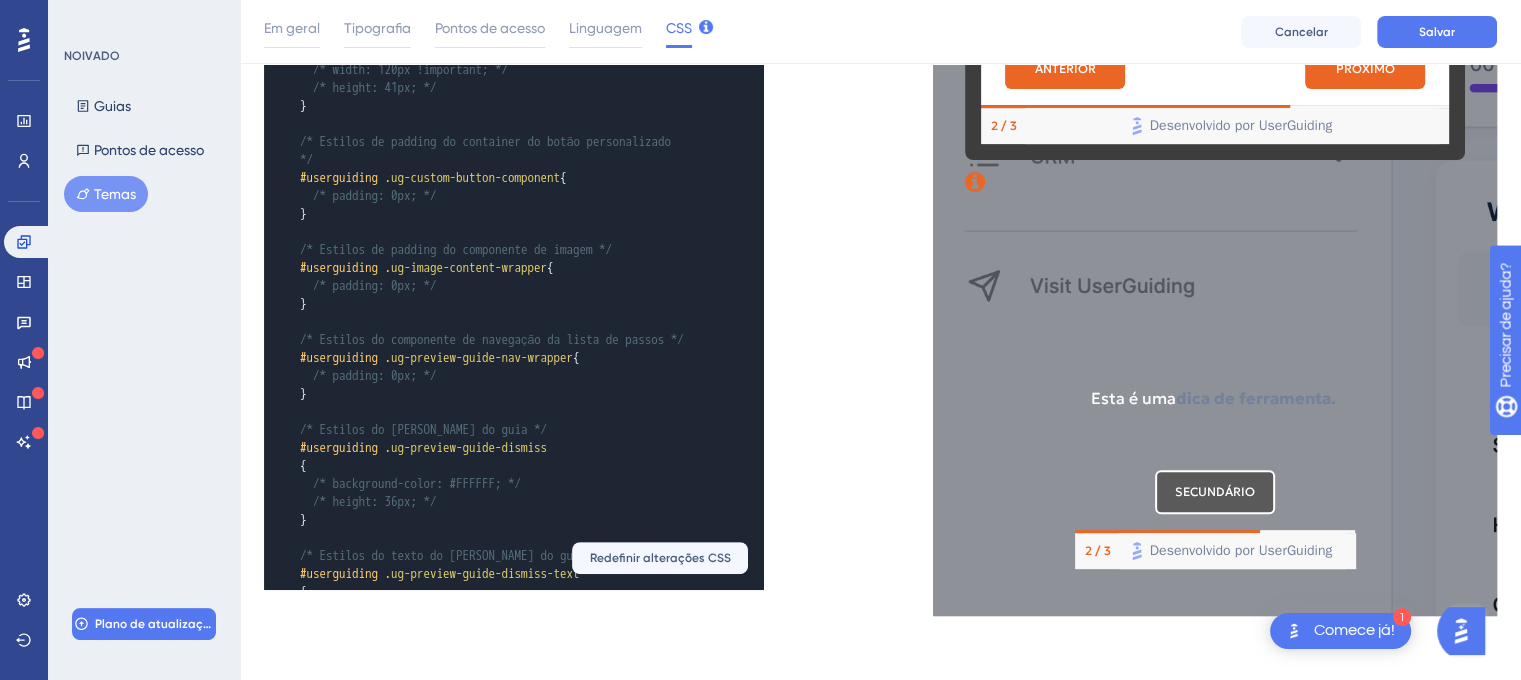 scroll, scrollTop: 1400, scrollLeft: 0, axis: vertical 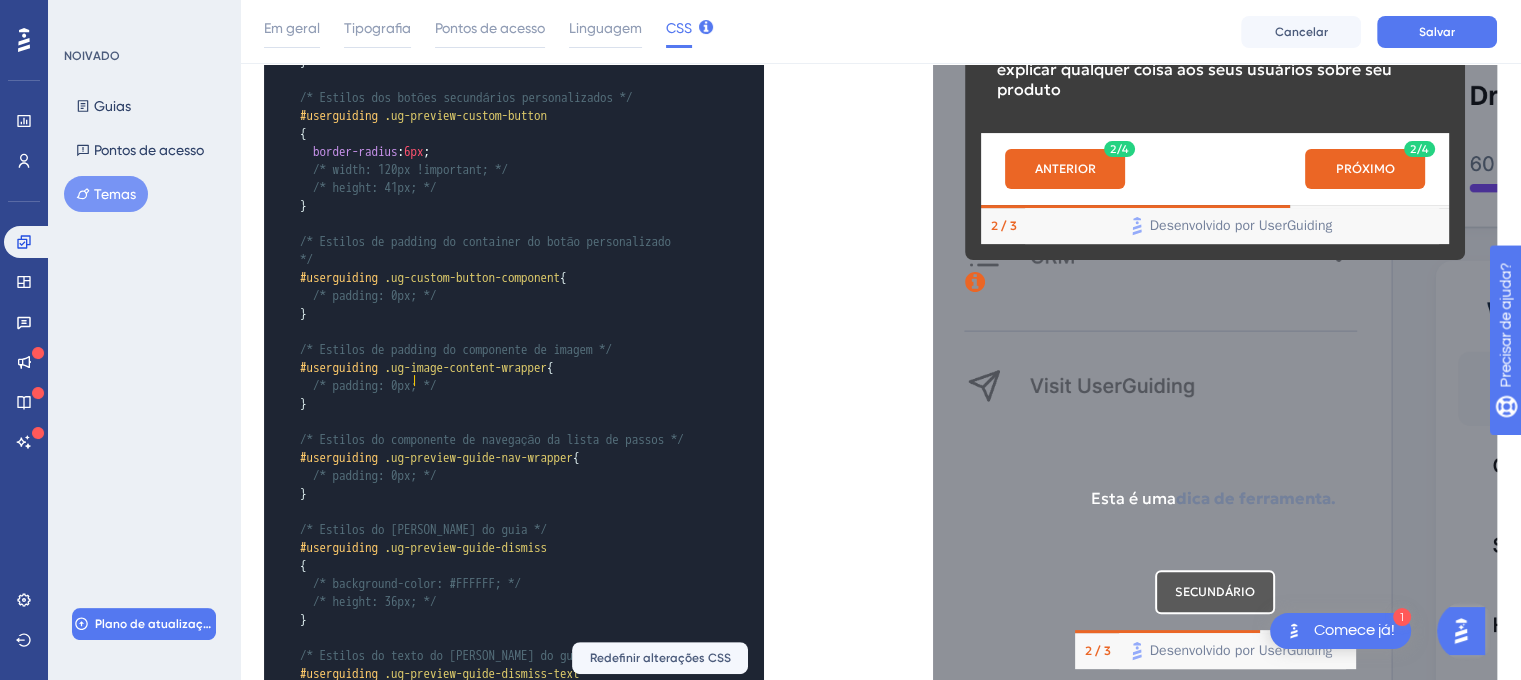 click on "#eb6625" at bounding box center [447, 1339] 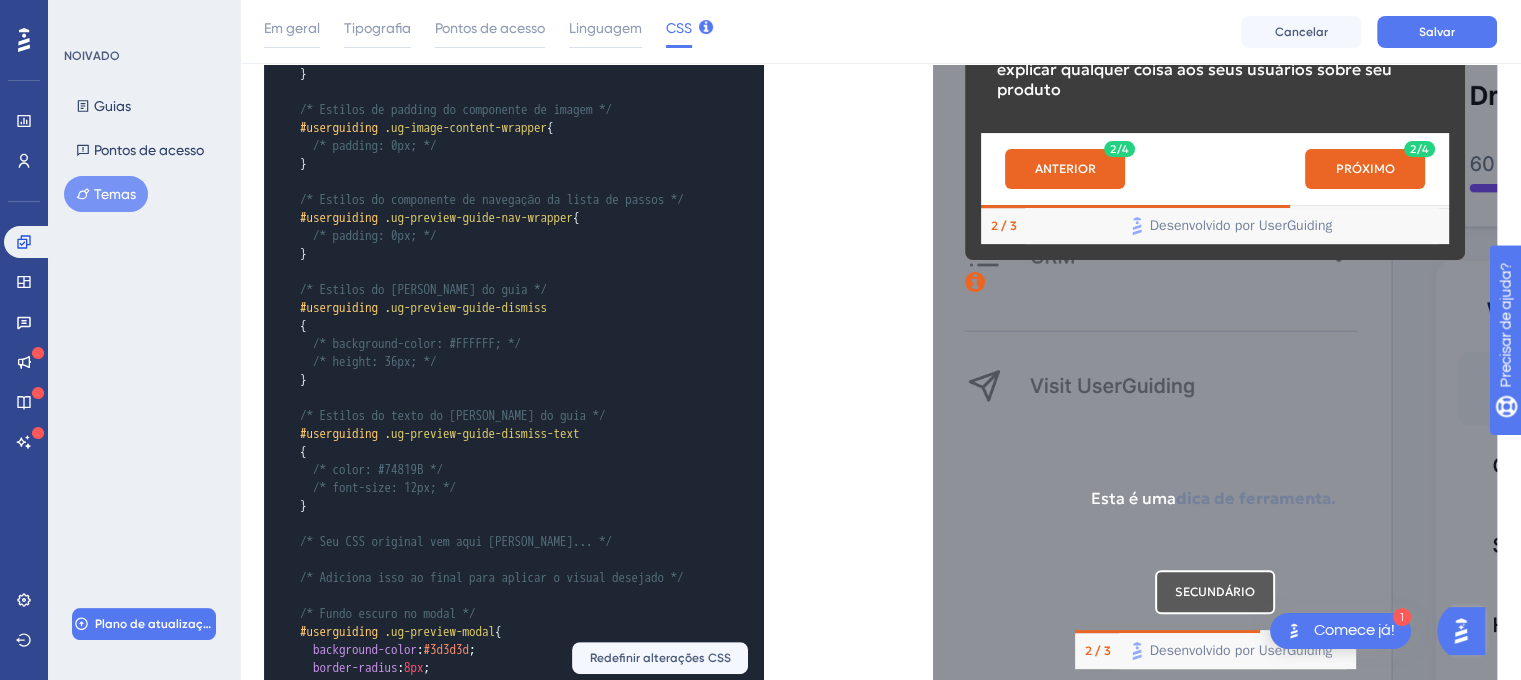 click on "​" at bounding box center [494, 1208] 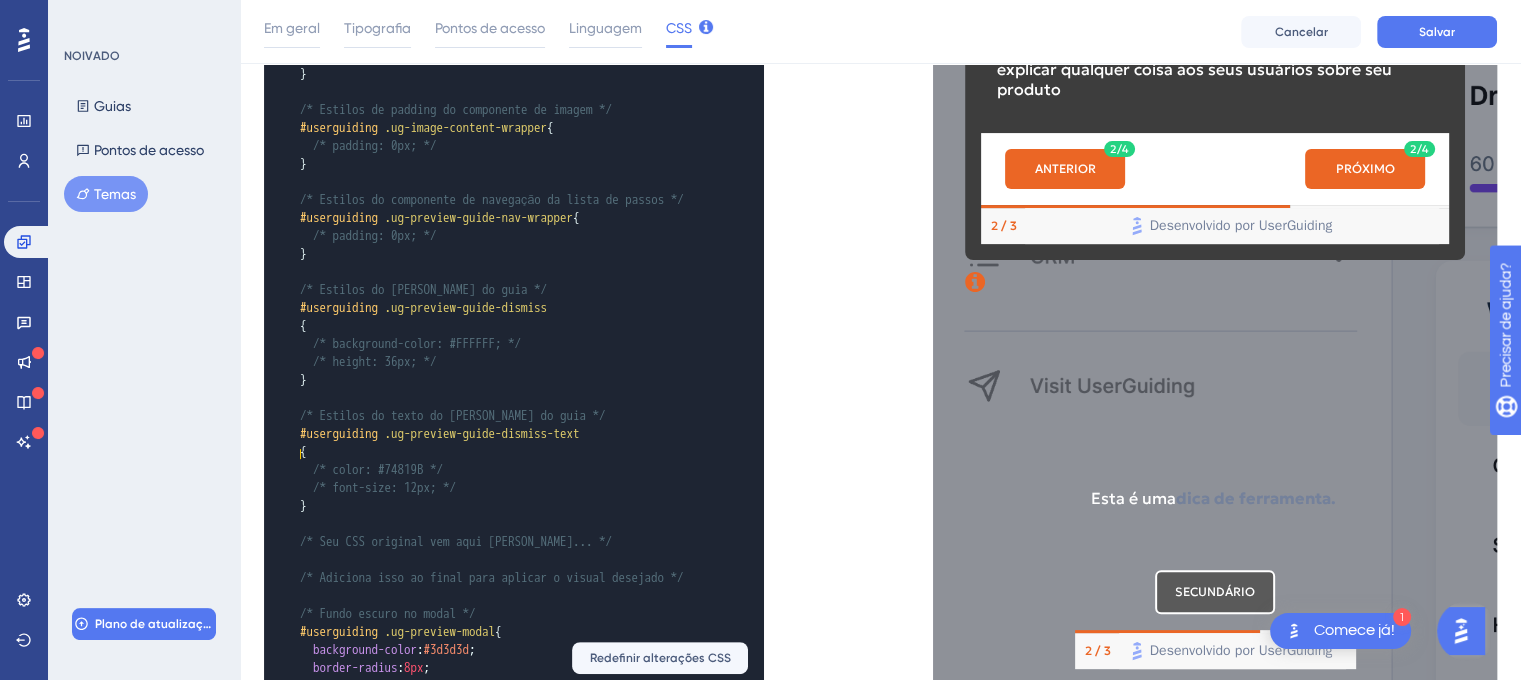 click on "xxxxxxxxxx      background-color :  transparent ;    width :  8px ;    height :  8px ; } ​ /* Estilos do ícone (caminho SVG) do botão de fechar (X) */ #userguiding   .ug-preview-quit-button   svg   path {    /* descomente a linha abaixo para customizar a cor do ícone de fechar */    /*fill: #c5cbcc;*/ } ​ /* Estilos do botão de ação principal */ #userguiding   .ug-preview-action-button {    border-radius :  6px ;    /* width: 120px !important; */    /* height: 41px; */ } ​ /* Estilos dos botões secundários personalizados */ #userguiding   .ug-preview-custom-button {    border-radius :  6px ;    /* width: 120px !important; */    /* height: 41px; */ } ​ /* Estilos de padding do container do botão personalizado */ #userguiding   .ug-custom-button-component  {    /* padding: 0px; */ } ​ /* Estilos de padding do componente de imagem */ #userguiding   .ug-image-content-wrapper  {    /* padding: 0px; */ } ​ /* Estilos do componente de navegação da lista de passos */ #userguiding" at bounding box center [572, 130] 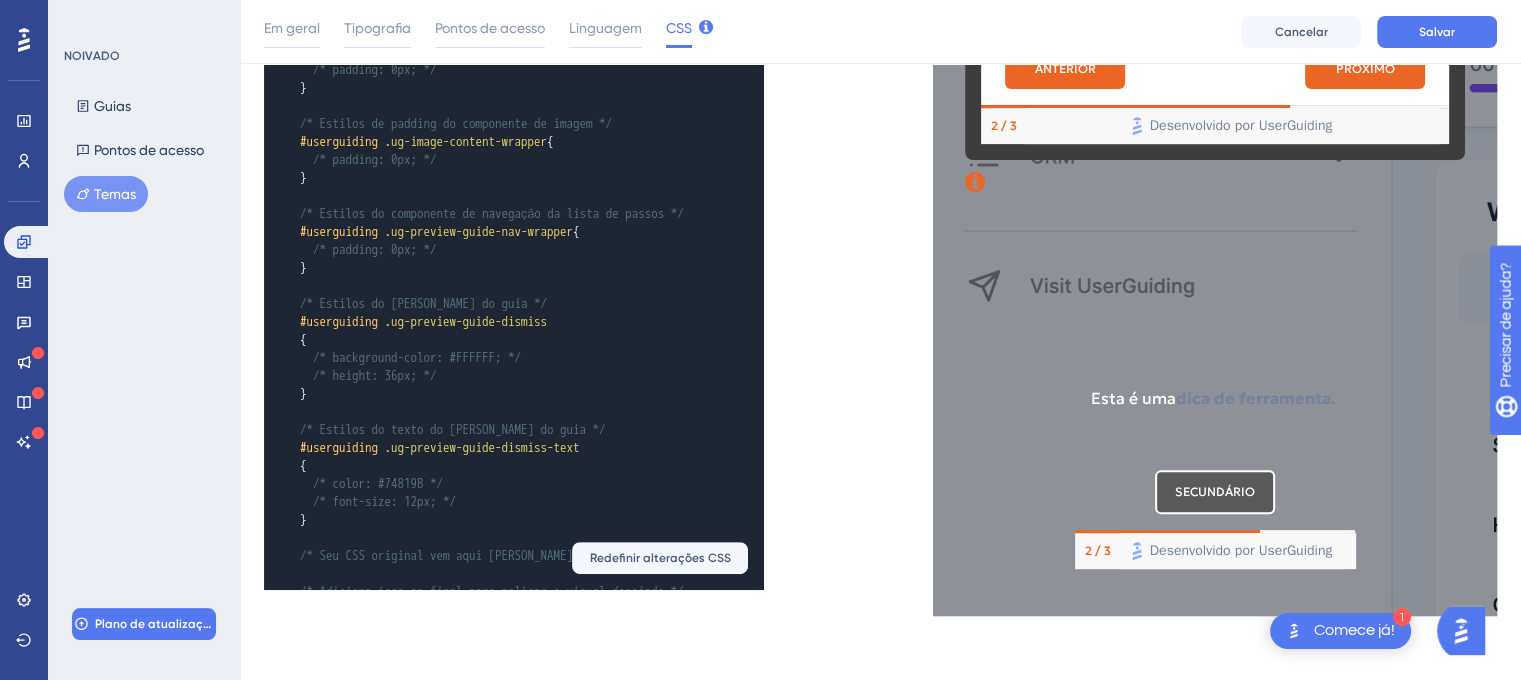 scroll, scrollTop: 558, scrollLeft: 15, axis: both 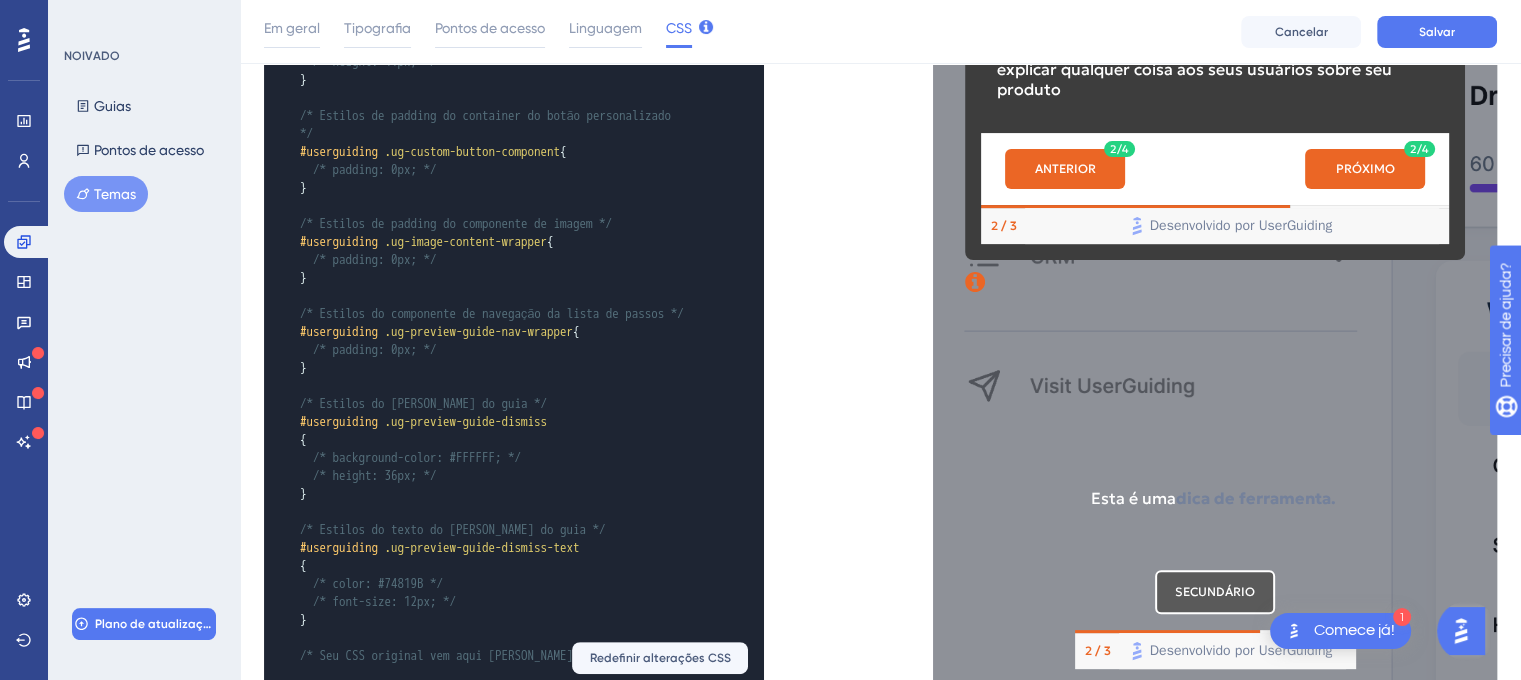 type on "/* Badge de progresso */" 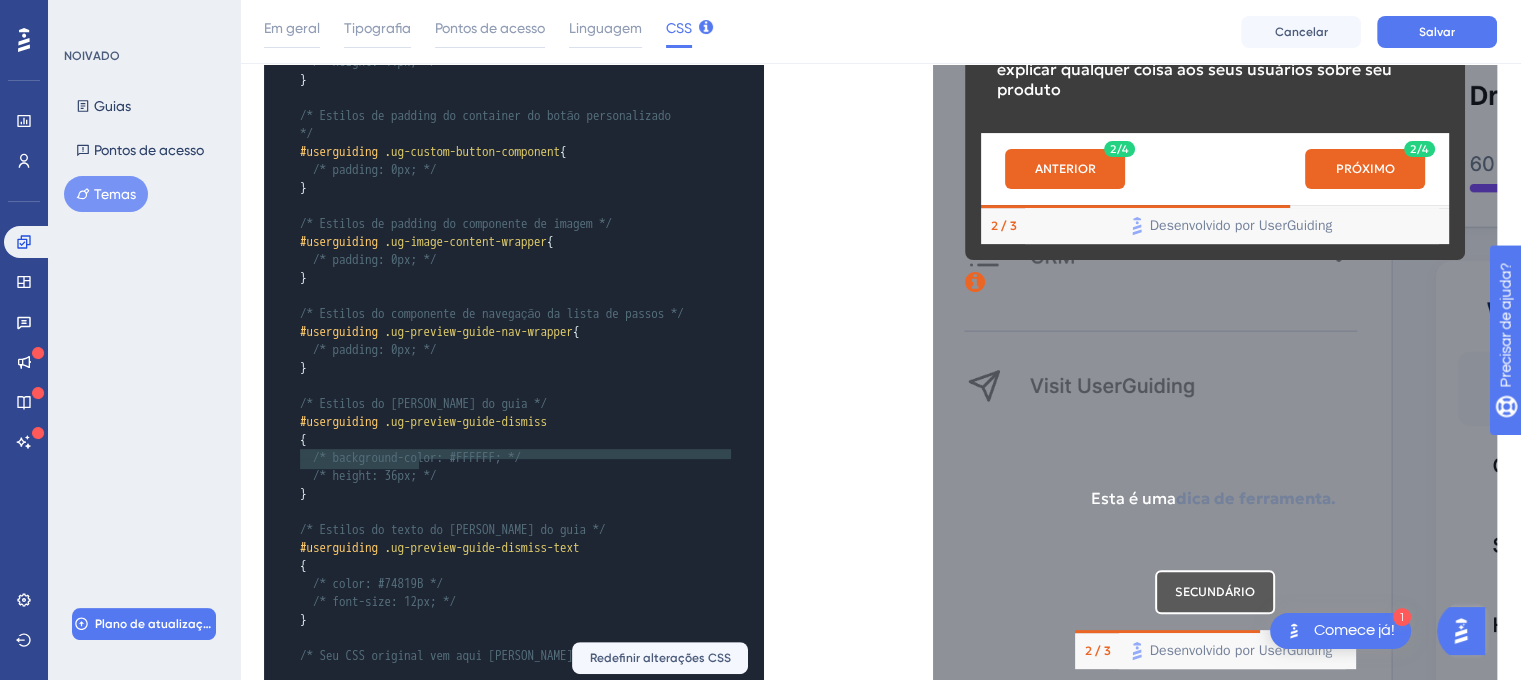 click on "}" at bounding box center [494, 1304] 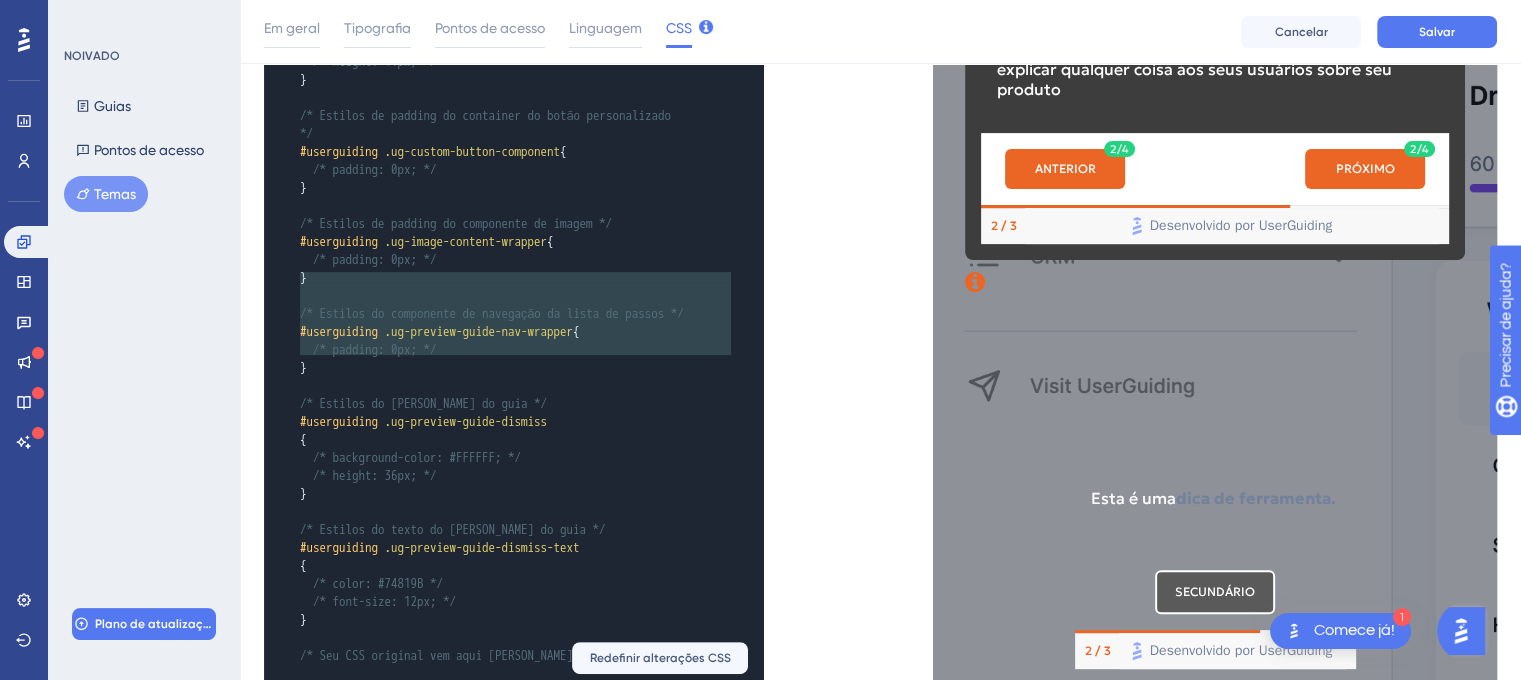 type on "/* Botão "Anterior" */
#userguiding .ug-preview-custom-button {
background-color: #5a5a5a;
color: #ffffff;
border: 2px solid #ffffff;
border-radius: 6px;
font-family: 'Geologica', sans-serif;
font-size: 14px;
}" 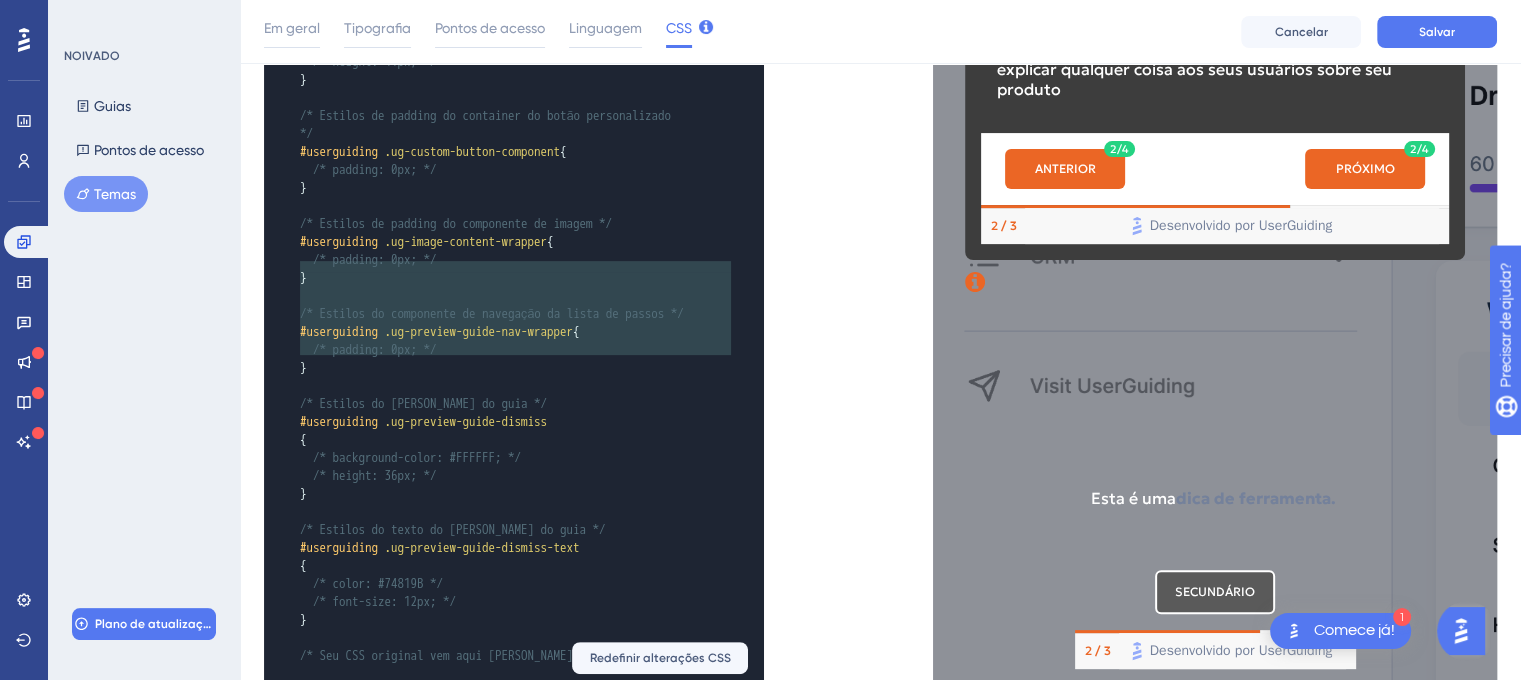 drag, startPoint x: 343, startPoint y: 361, endPoint x: 271, endPoint y: 267, distance: 118.40608 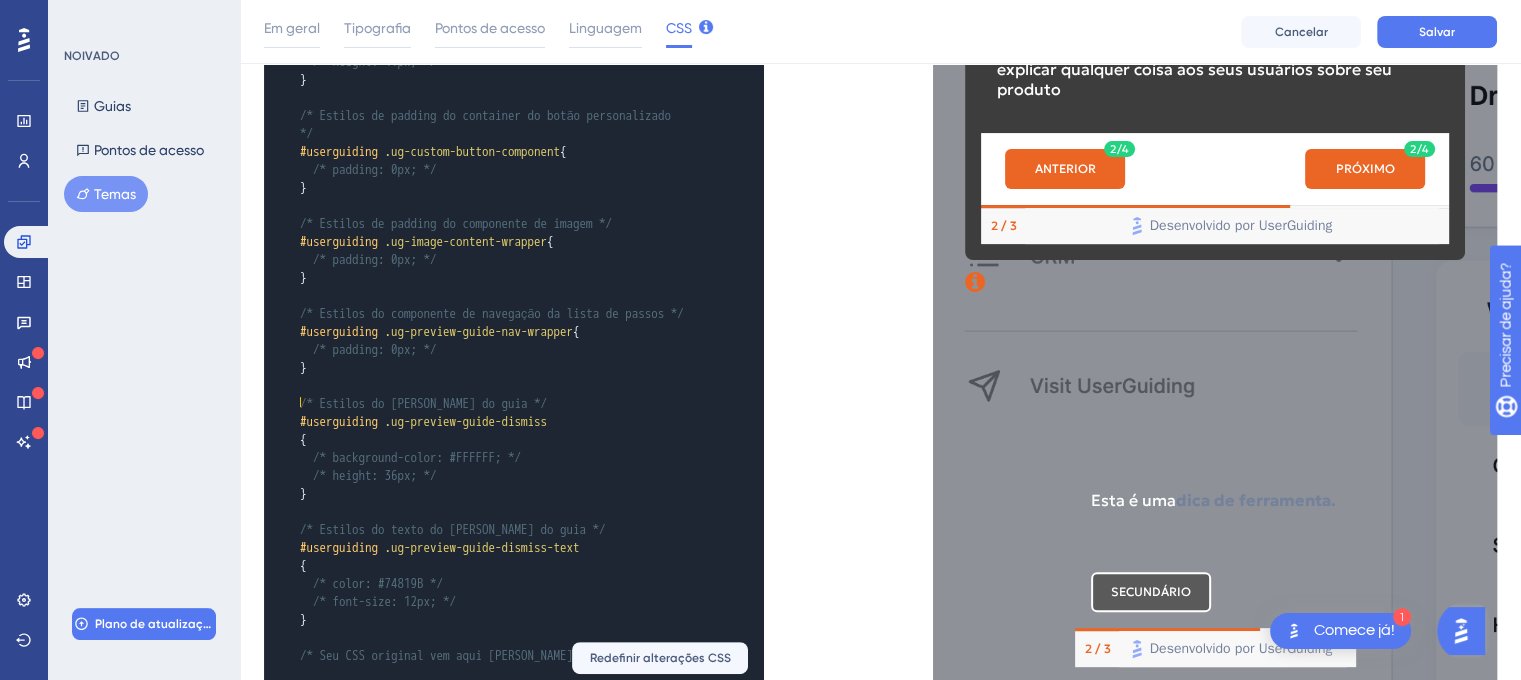 click on "xxxxxxxxxx      text-decoration :  underline ; } ​ /* Estilos do container externo do botão de fechar (X) */ #userguiding   .ug-preview-quit-button {    width :  8px ;    height :  8px ;    justify-content :  flex-end ;    align-items :  flex-start ; } ​ /* Estilos do SVG do botão de fechar (X) */ #userguiding   .ug-preview-quit-button   svg {    background-color :  transparent ;    width :  8px ;    height :  8px ; } ​ /* Estilos do ícone (caminho SVG) do botão de fechar (X) */ #userguiding   .ug-preview-quit-button   svg   path {    /* descomente a linha abaixo para customizar a cor do ícone de fechar */    /*fill: #c5cbcc;*/ } ​ /* Estilos do botão de ação principal */ #userguiding   .ug-preview-action-button {    border-radius :  6px ;    /* width: 120px !important; */    /* height: 41px; */ } ​ /* Estilos dos botões secundários personalizados */ #userguiding   .ug-preview-custom-button {    border-radius :  6px ;    /* width: 120px !important; */    } ​ #userguiding" at bounding box center [511, -614] 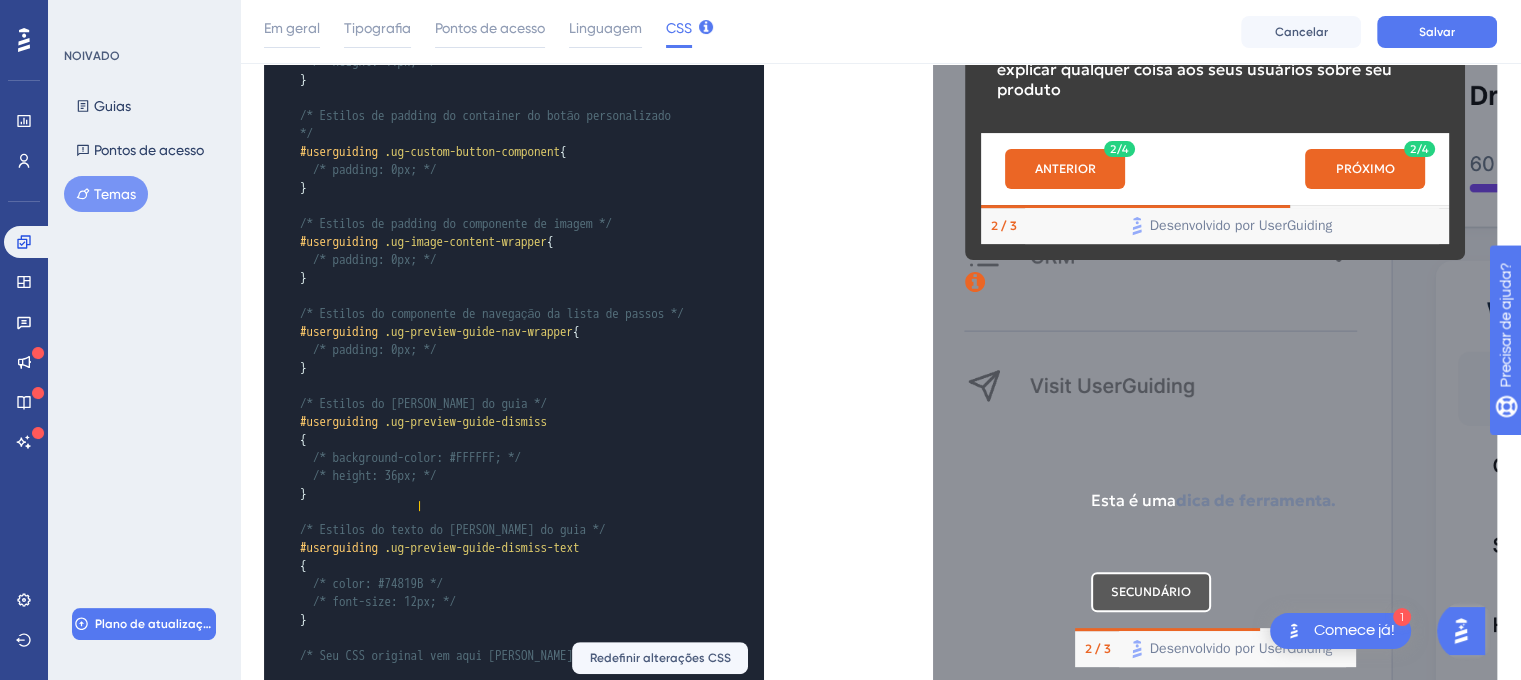 click on "xxxxxxxxxx      text-decoration :  underline ; } ​ /* Estilos do container externo do botão de fechar (X) */ #userguiding   .ug-preview-quit-button {    width :  8px ;    height :  8px ;    justify-content :  flex-end ;    align-items :  flex-start ; } ​ /* Estilos do SVG do botão de fechar (X) */ #userguiding   .ug-preview-quit-button   svg {    background-color :  transparent ;    width :  8px ;    height :  8px ; } ​ /* Estilos do ícone (caminho SVG) do botão de fechar (X) */ #userguiding   .ug-preview-quit-button   svg   path {    /* descomente a linha abaixo para customizar a cor do ícone de fechar */    /*fill: #c5cbcc;*/ } ​ /* Estilos do botão de ação principal */ #userguiding   .ug-preview-action-button {    border-radius :  6px ;    /* width: 120px !important; */    /* height: 41px; */ } ​ /* Estilos dos botões secundários personalizados */ #userguiding   .ug-preview-custom-button {    border-radius :  6px ;    /* width: 120px !important; */    } ​ #userguiding" at bounding box center [572, 130] 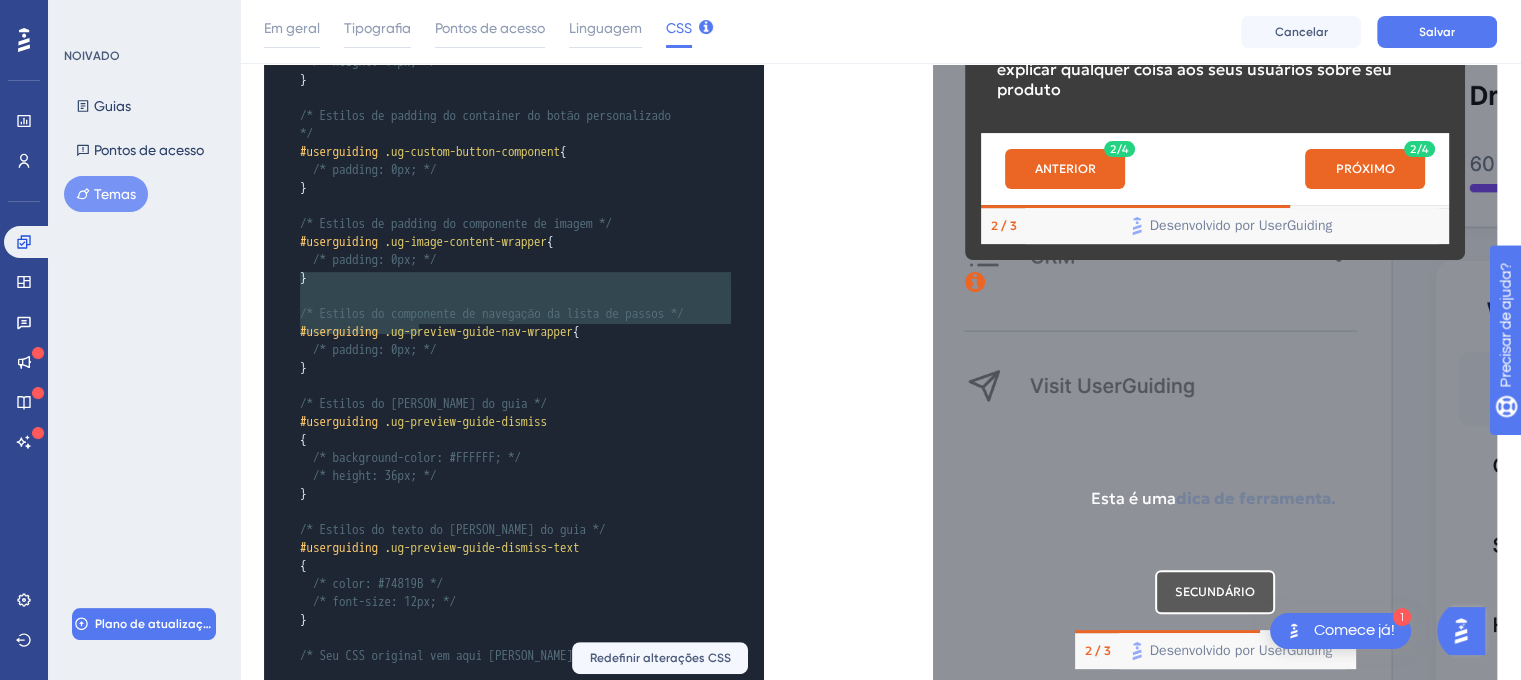 type on "#userguiding .ug-preview-custom-button {
background-color: #5a5a5a;
color: #ffffff;
border: 2px solid #ffffff;
border-radius: 6px;
font-family: 'Geologica', sans-serif;
font-size: 14px;" 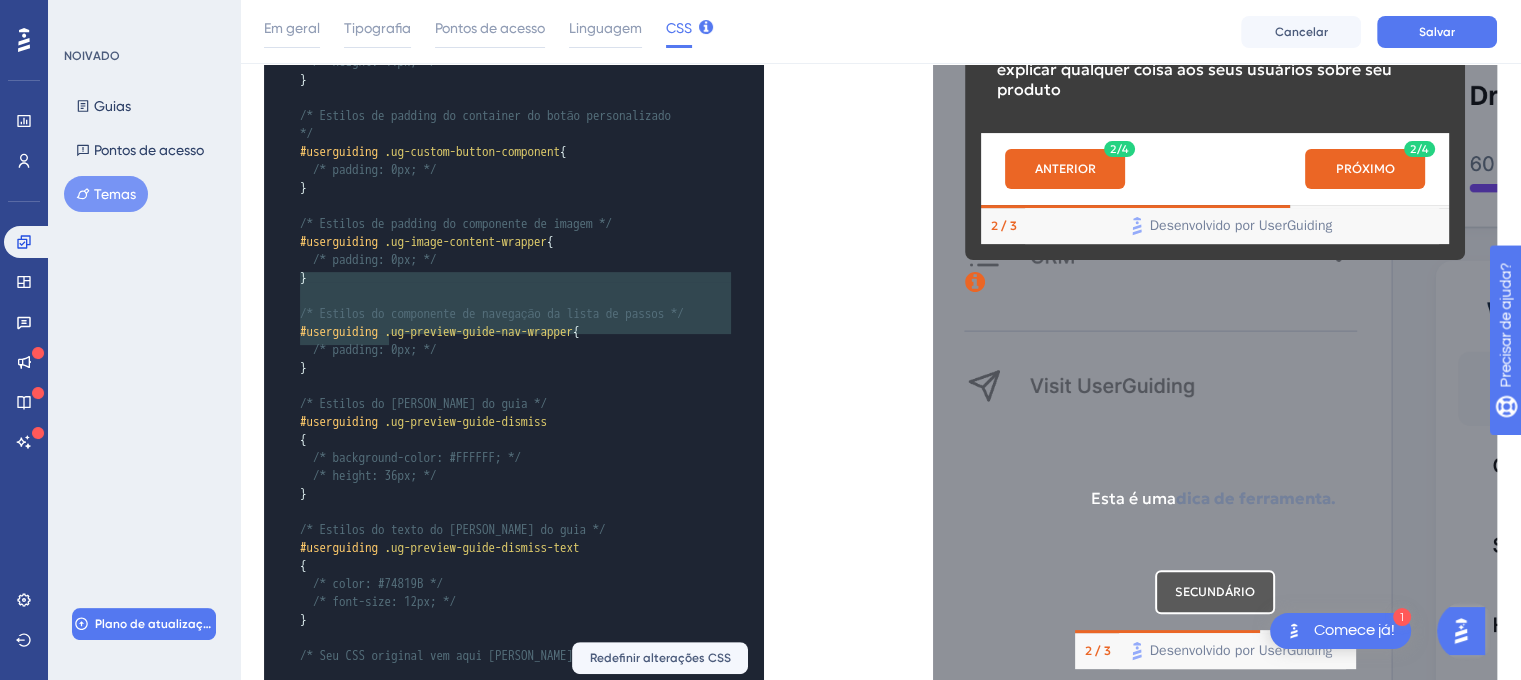 drag, startPoint x: 283, startPoint y: 279, endPoint x: 408, endPoint y: 336, distance: 137.38268 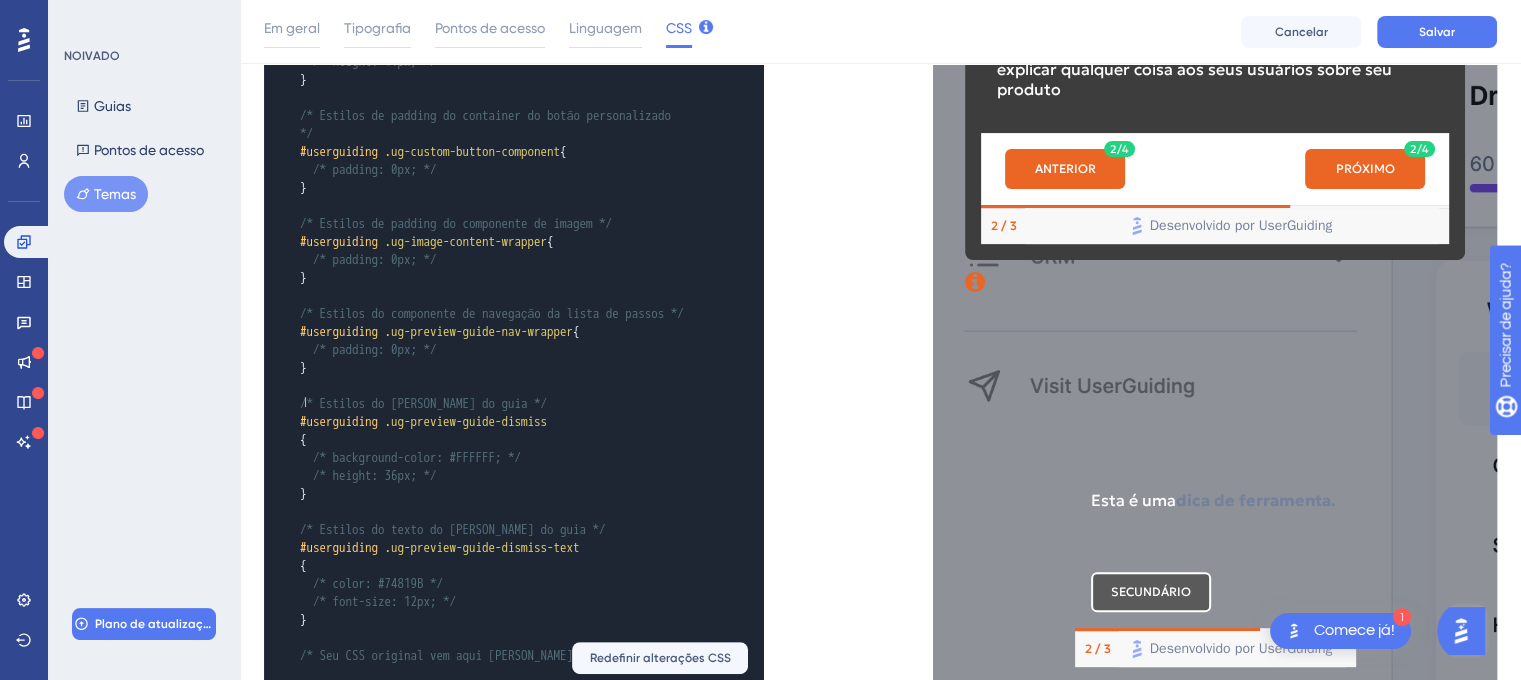 click on "xxxxxxxxxx      text-decoration :  underline ; } ​ /* Estilos do container externo do botão de fechar (X) */ #userguiding   .ug-preview-quit-button {    width :  8px ;    height :  8px ;    justify-content :  flex-end ;    align-items :  flex-start ; } ​ /* Estilos do SVG do botão de fechar (X) */ #userguiding   .ug-preview-quit-button   svg {    background-color :  transparent ;    width :  8px ;    height :  8px ; } ​ /* Estilos do ícone (caminho SVG) do botão de fechar (X) */ #userguiding   .ug-preview-quit-button   svg   path {    /* descomente a linha abaixo para customizar a cor do ícone de fechar */    /*fill: #c5cbcc;*/ } ​ /* Estilos do botão de ação principal */ #userguiding   .ug-preview-action-button {    border-radius :  6px ;    /* width: 120px !important; */    /* height: 41px; */ } ​ /* Estilos dos botões secundários personalizados */ #userguiding   .ug-preview-custom-button {    border-radius :  6px ;    /* width: 120px !important; */    } ​ #userguiding" at bounding box center (572, 130) 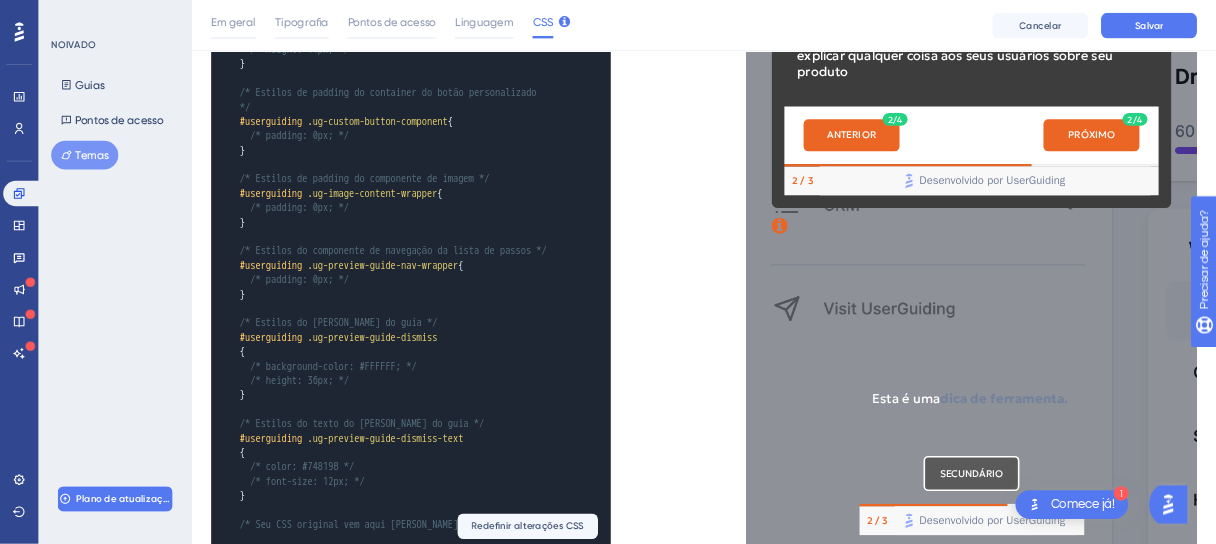 scroll, scrollTop: 558, scrollLeft: 12, axis: both 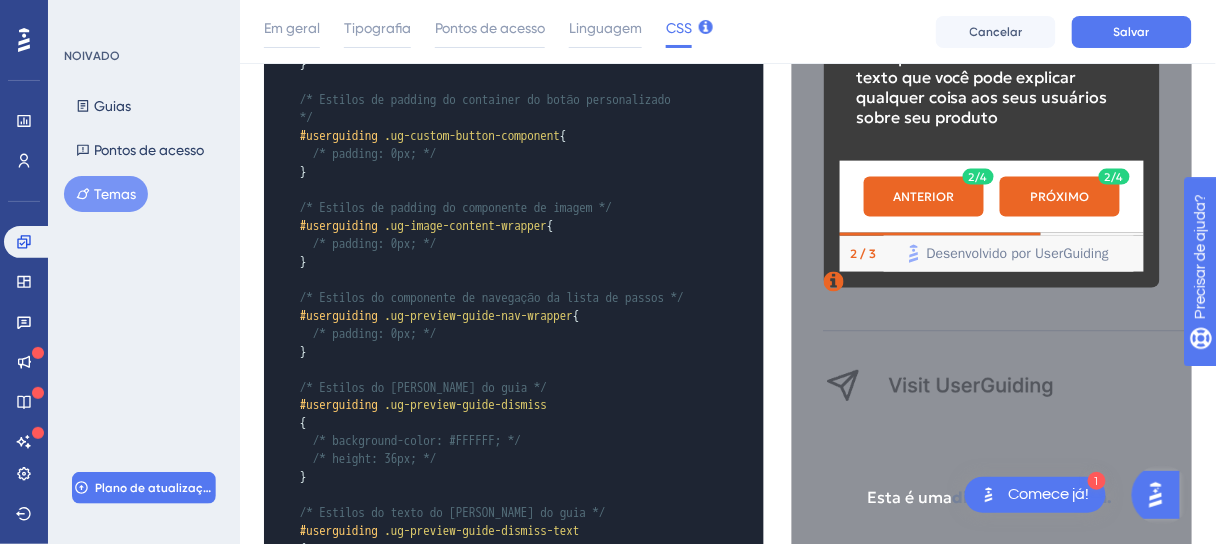 click on "#ffffff" at bounding box center [447, 1053] 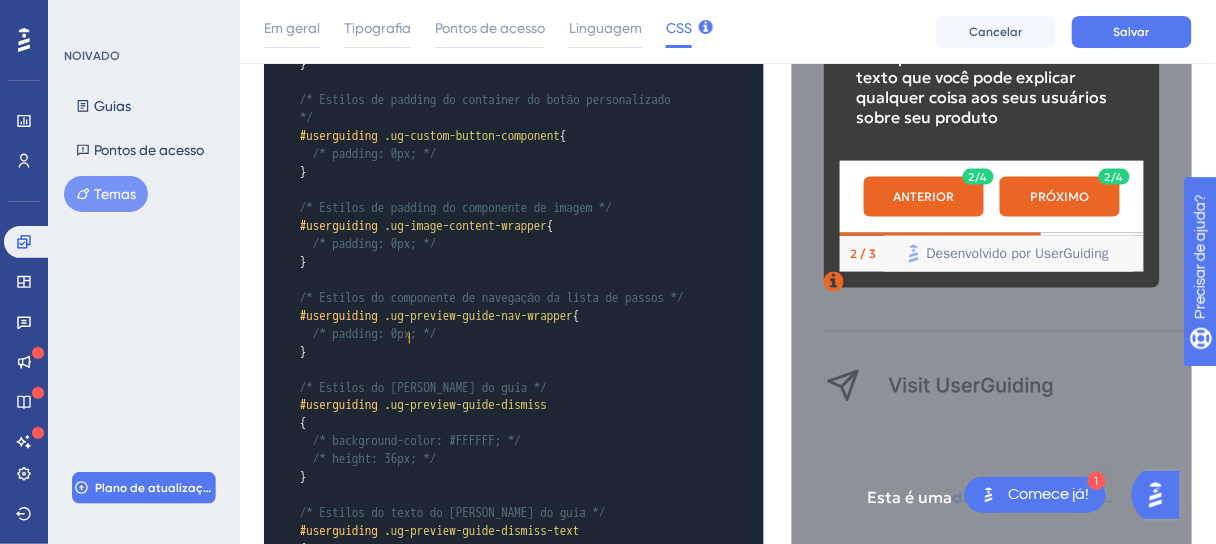 type on "ffffff" 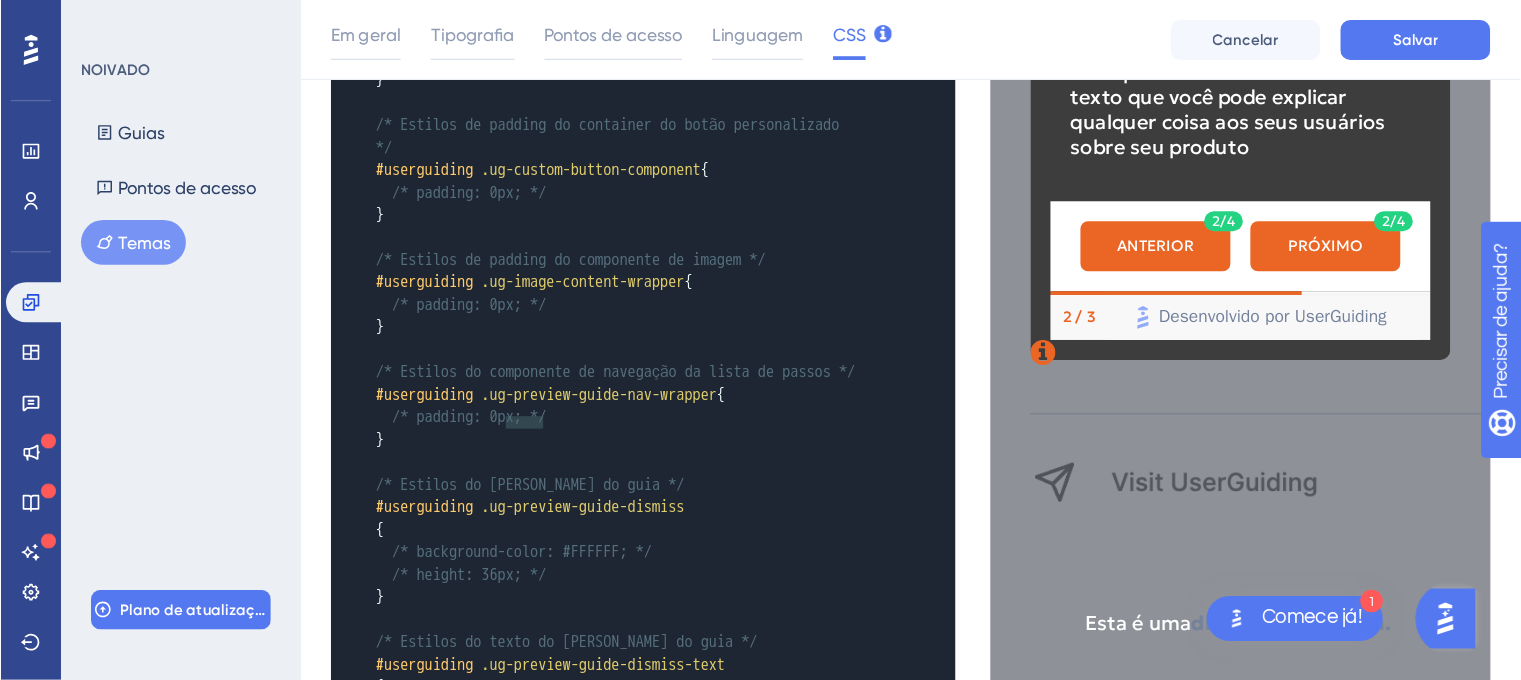 scroll, scrollTop: 558, scrollLeft: 12, axis: both 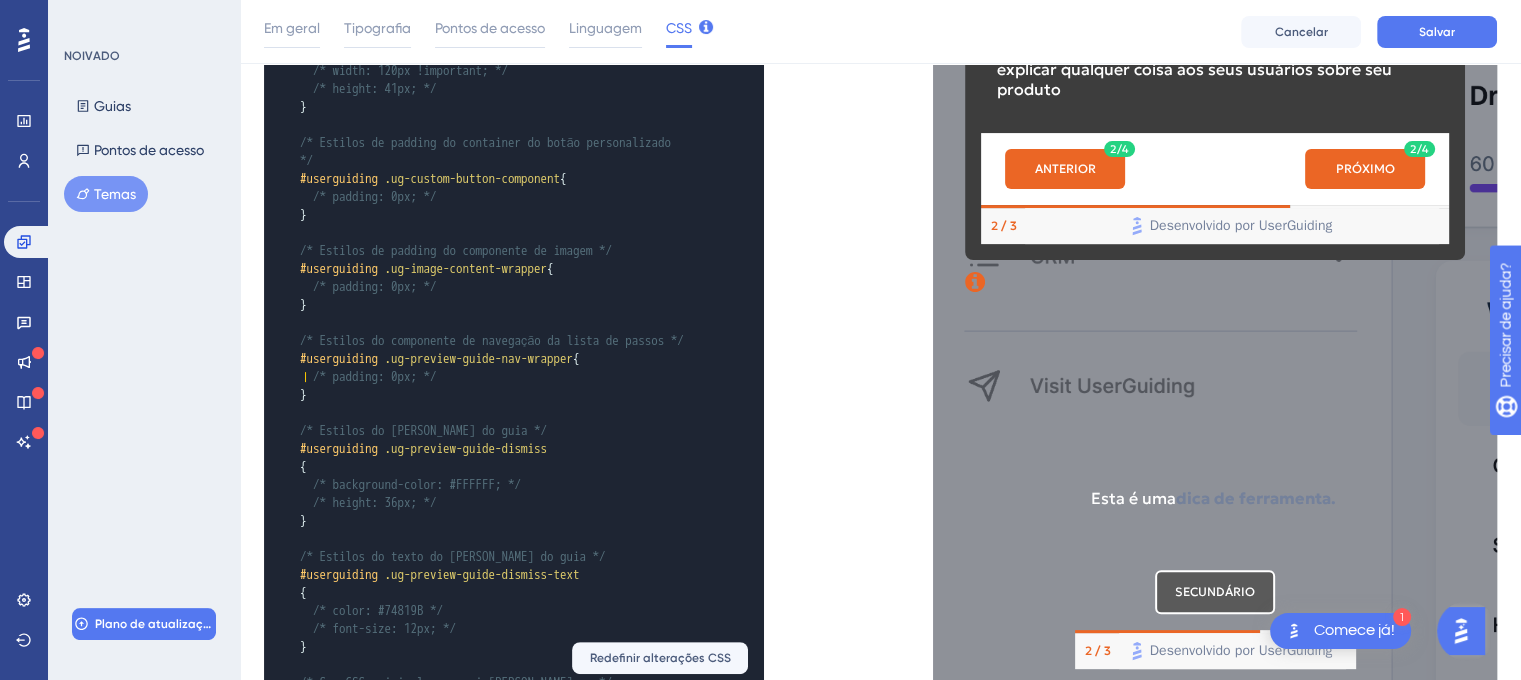 click on "}" at bounding box center [494, 1169] 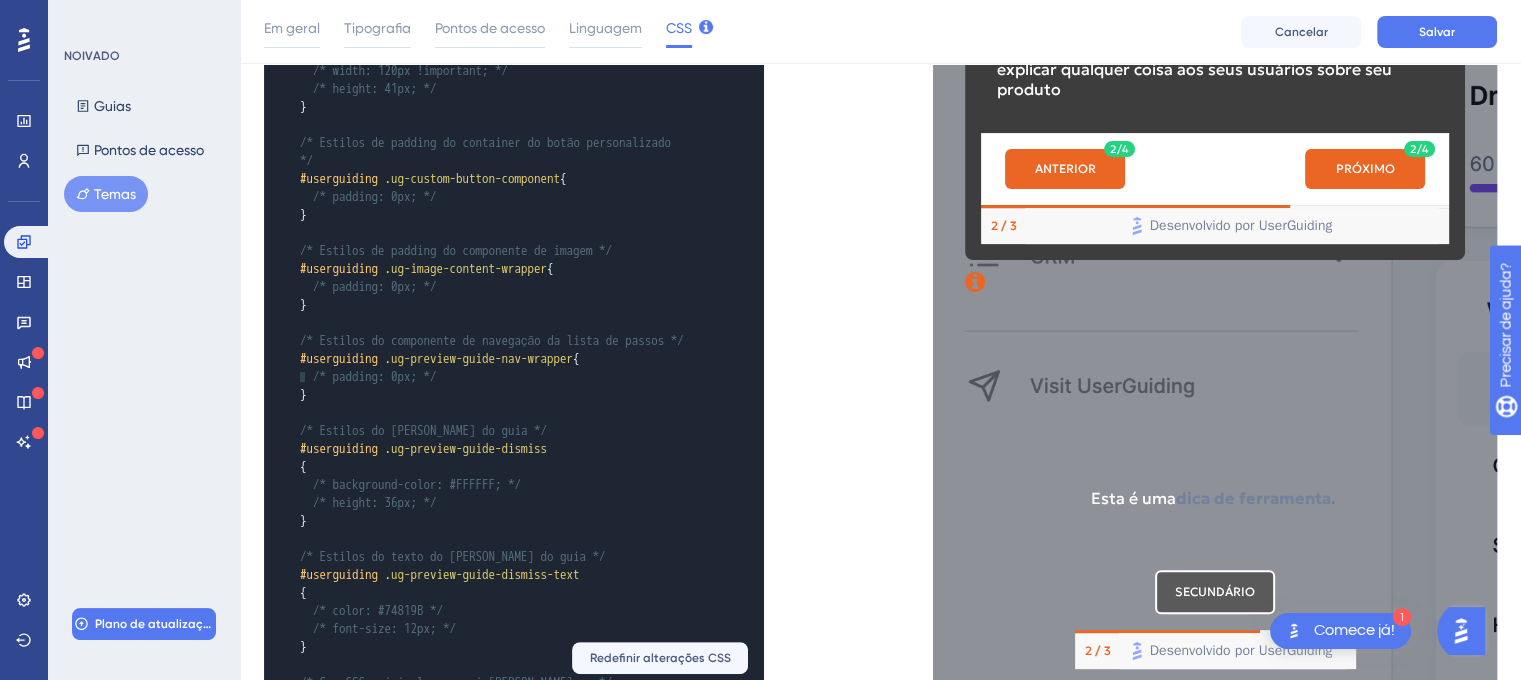 click on "}" at bounding box center (494, 1169) 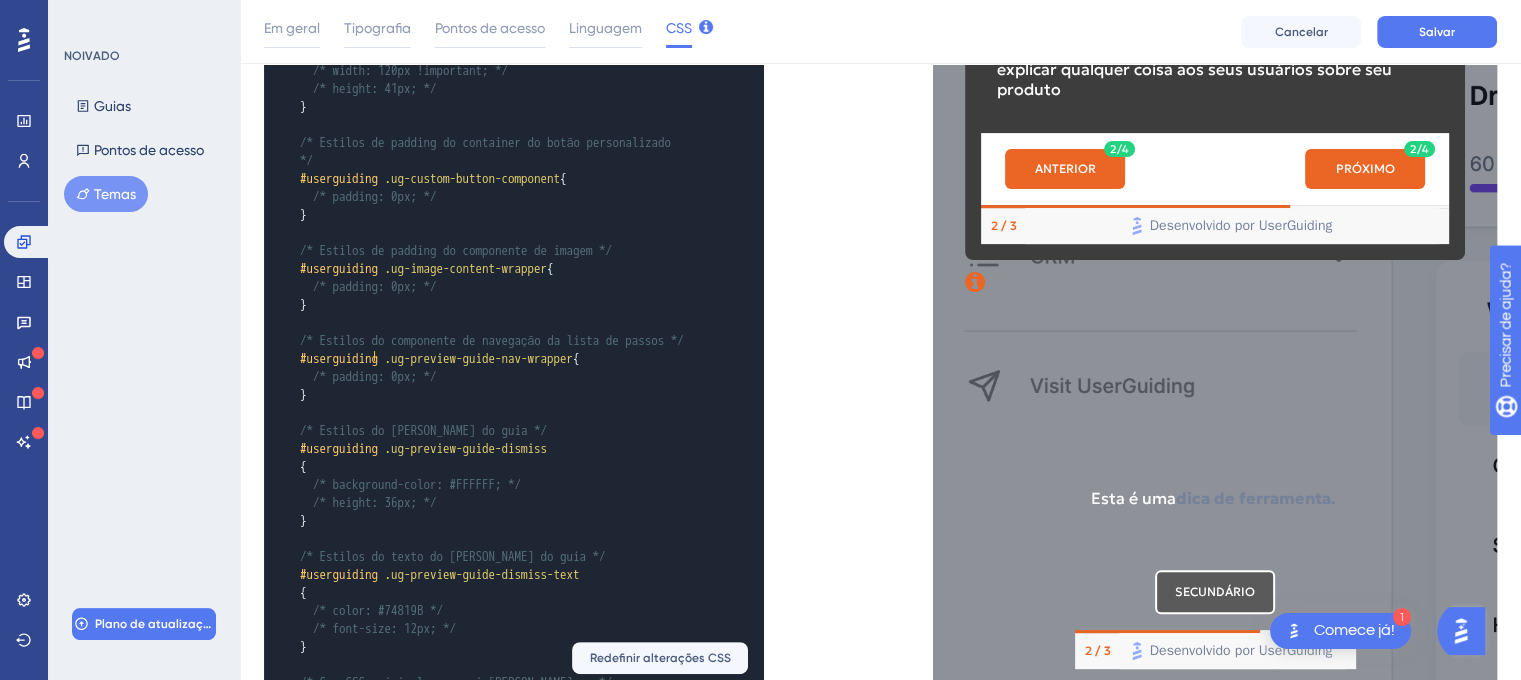 click on "font-family :  'Geologica' ,  sans-serif ;" at bounding box center (420, 1132) 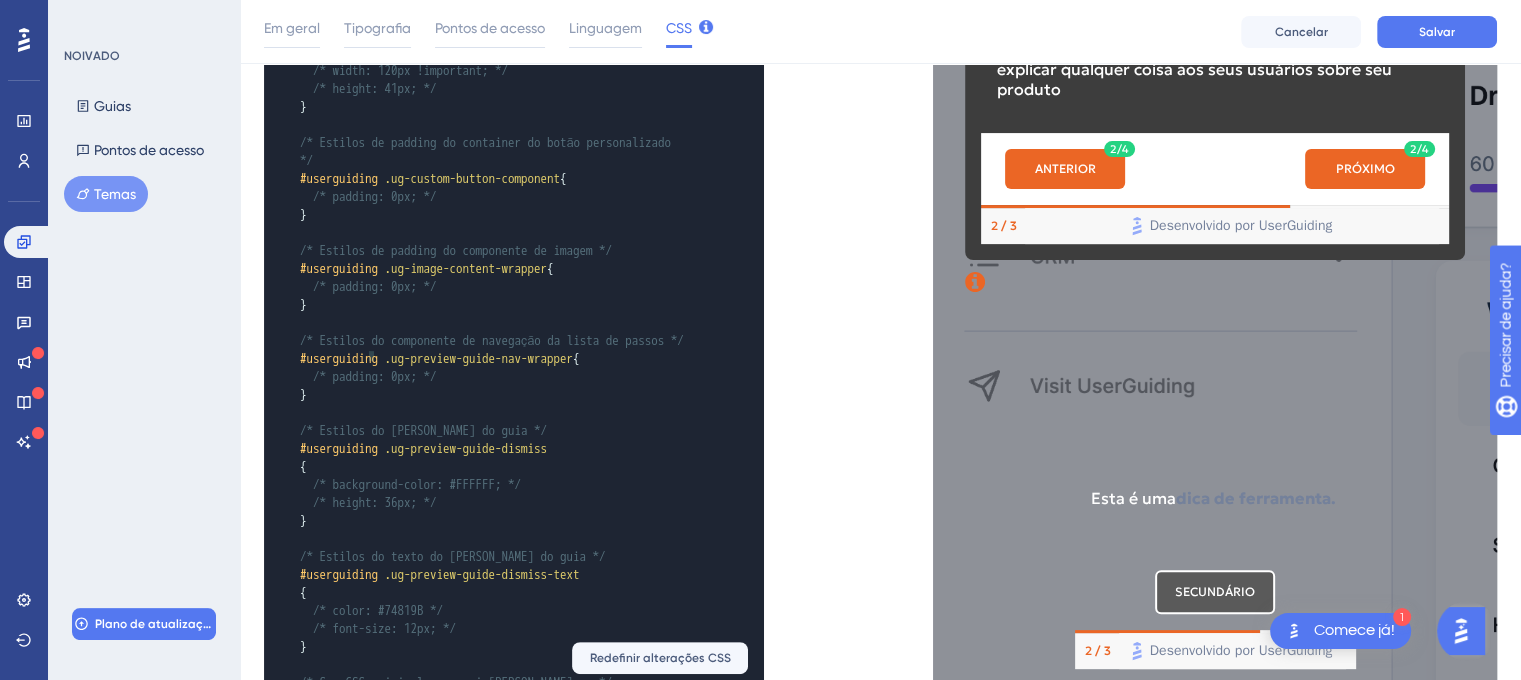 click on "14px" at bounding box center [391, 1150] 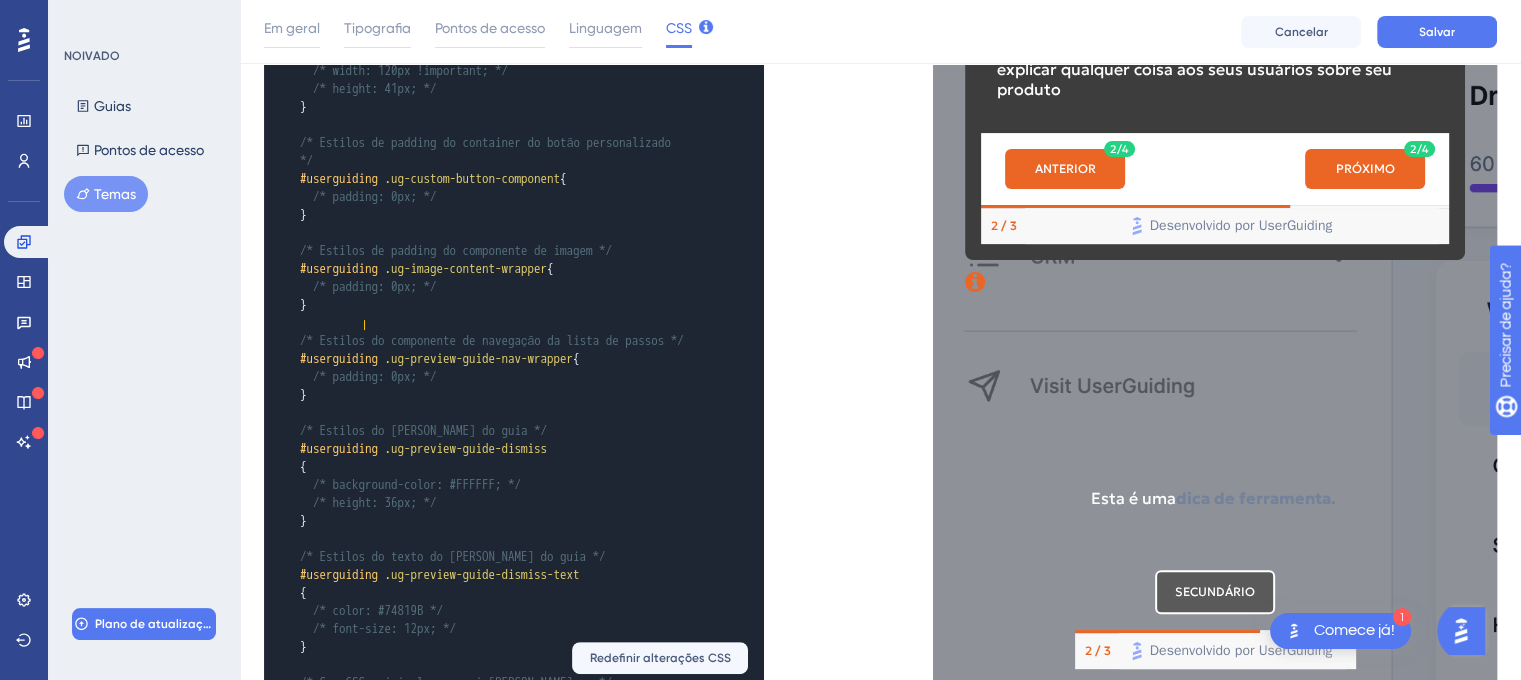 click on "#ffffff" at bounding box center (375, 1078) 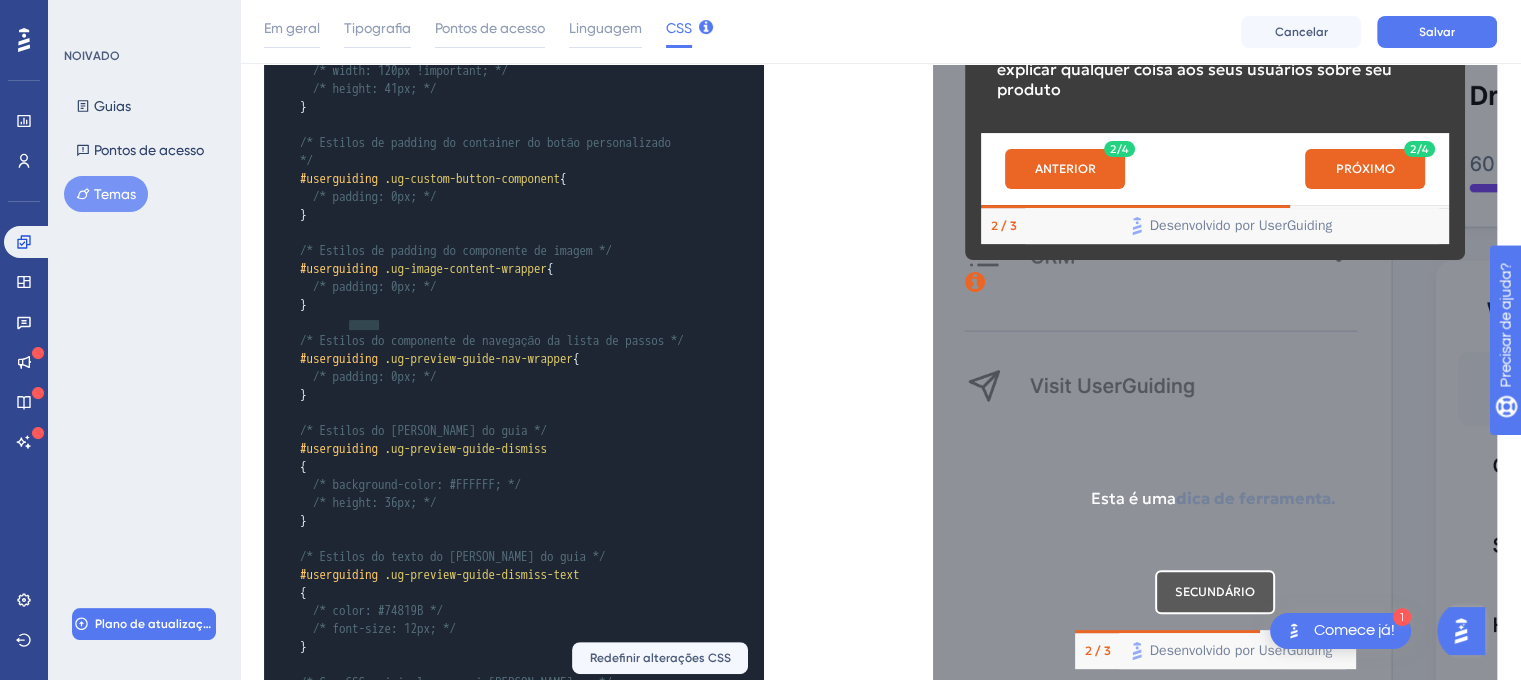 click on "#5a5a5a" at bounding box center [447, 1060] 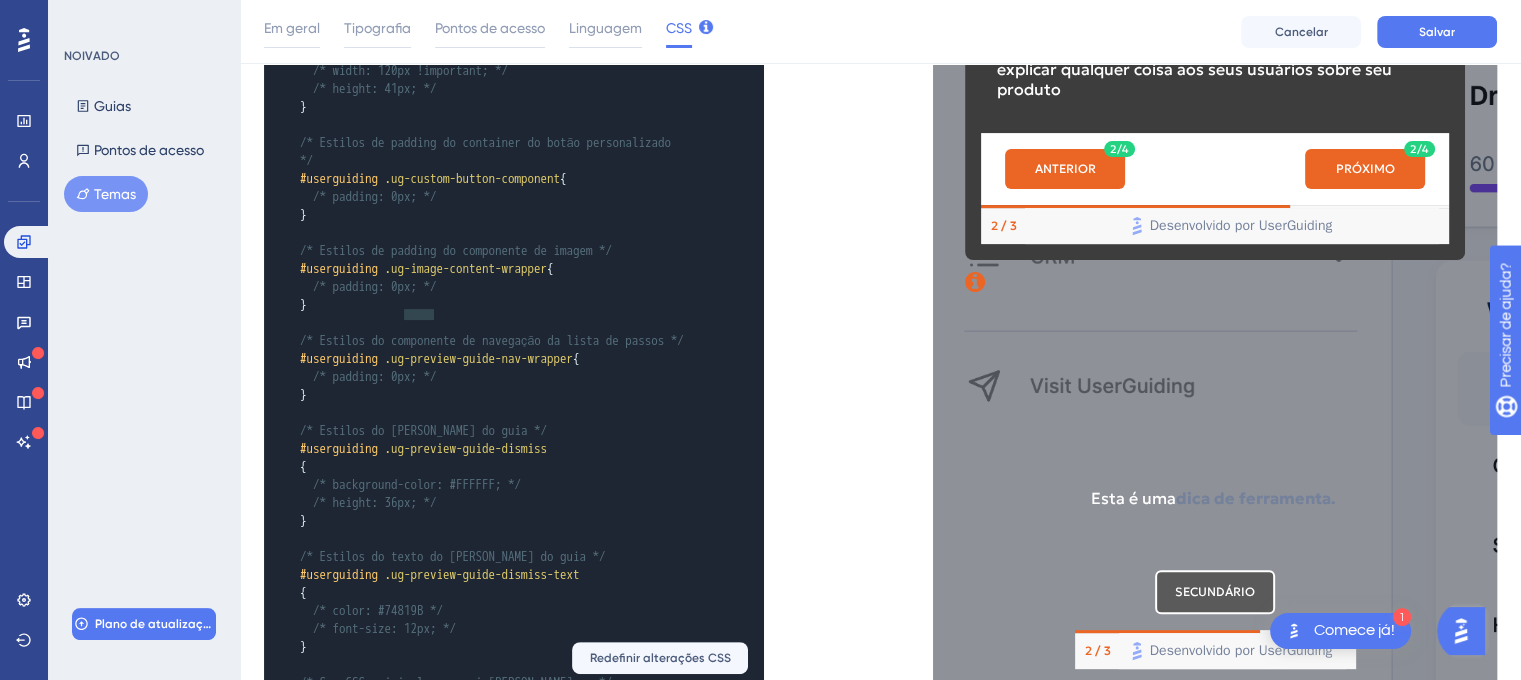 drag, startPoint x: 400, startPoint y: 314, endPoint x: 751, endPoint y: 411, distance: 364.15656 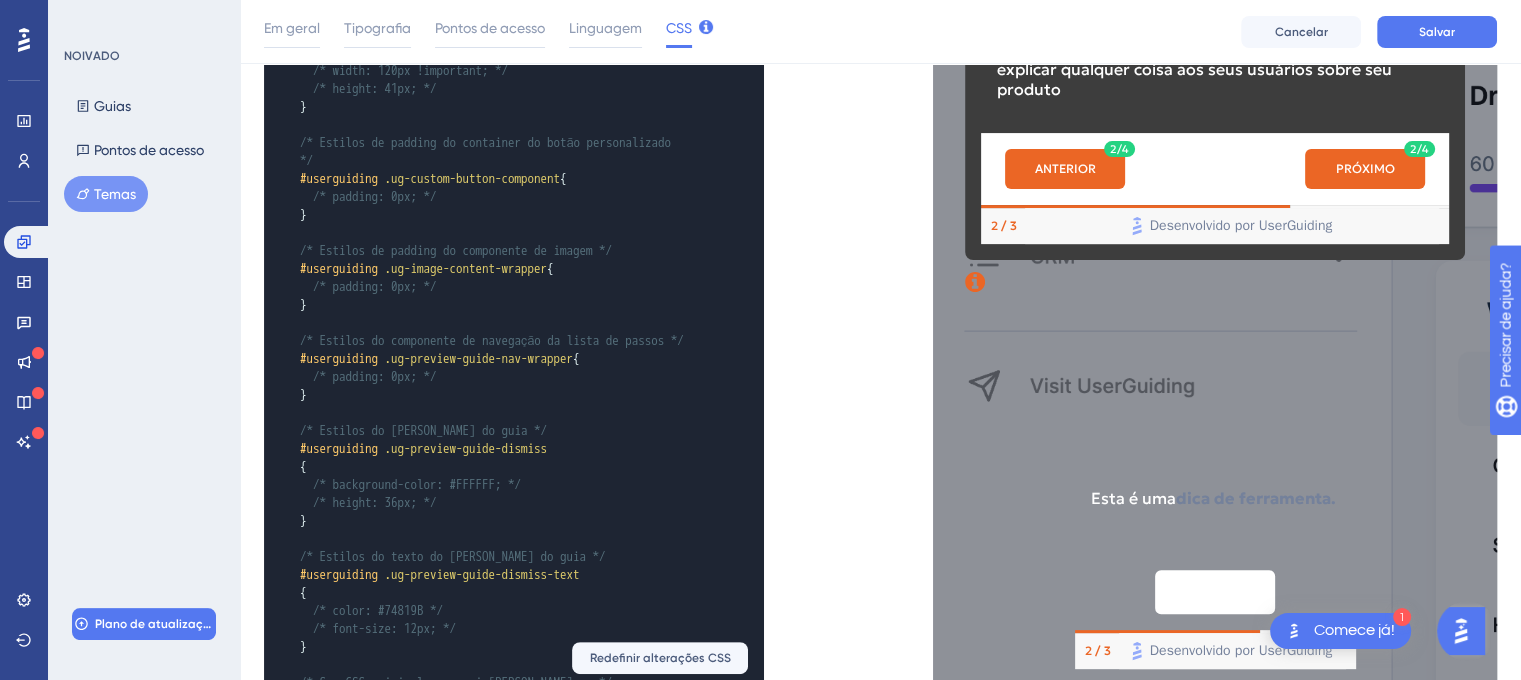 click on "xxxxxxxxxx      text-decoration :  underline ; } ​ /* Estilos do container externo do botão de fechar (X) */ #userguiding   .ug-preview-quit-button {    width :  8px ;    height :  8px ;    justify-content :  flex-end ;    align-items :  flex-start ; } ​ /* Estilos do SVG do botão de fechar (X) */ #userguiding   .ug-preview-quit-button   svg {    background-color :  transparent ;    width :  8px ;    height :  8px ; } ​ /* Estilos do ícone (caminho SVG) do botão de fechar (X) */ #userguiding   .ug-preview-quit-button   svg   path {    /* descomente a linha abaixo para customizar a cor do ícone de fechar */    /*fill: #c5cbcc;*/ } ​ /* Estilos do botão de ação principal */ #userguiding   .ug-preview-action-button {    border-radius :  6px ;    /* width: 120px !important; */    /* height: 41px; */ } ​ /* Estilos dos botões secundários personalizados */ #userguiding   .ug-preview-custom-button {    border-radius :  6px ;    /* width: 120px !important; */    } ​ #userguiding" at bounding box center [572, 130] 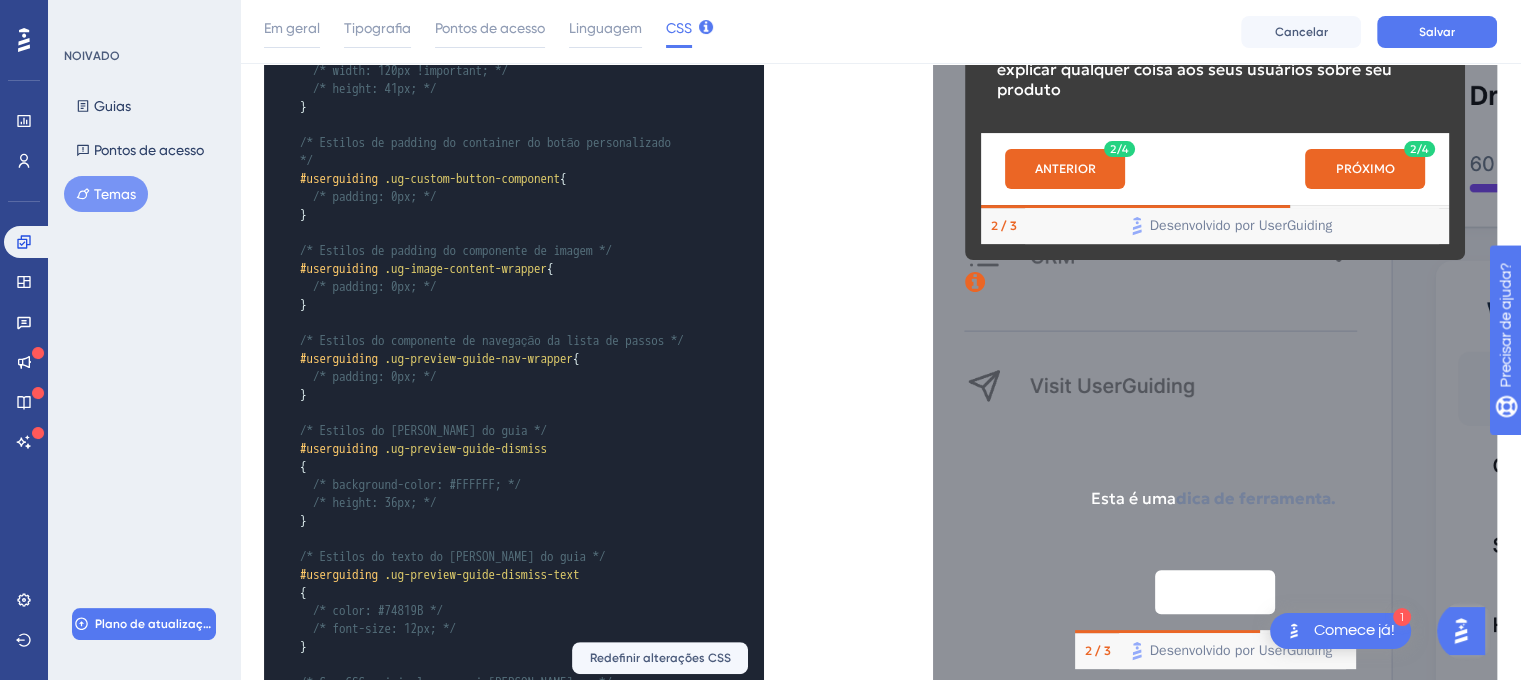 scroll, scrollTop: 1360, scrollLeft: 0, axis: vertical 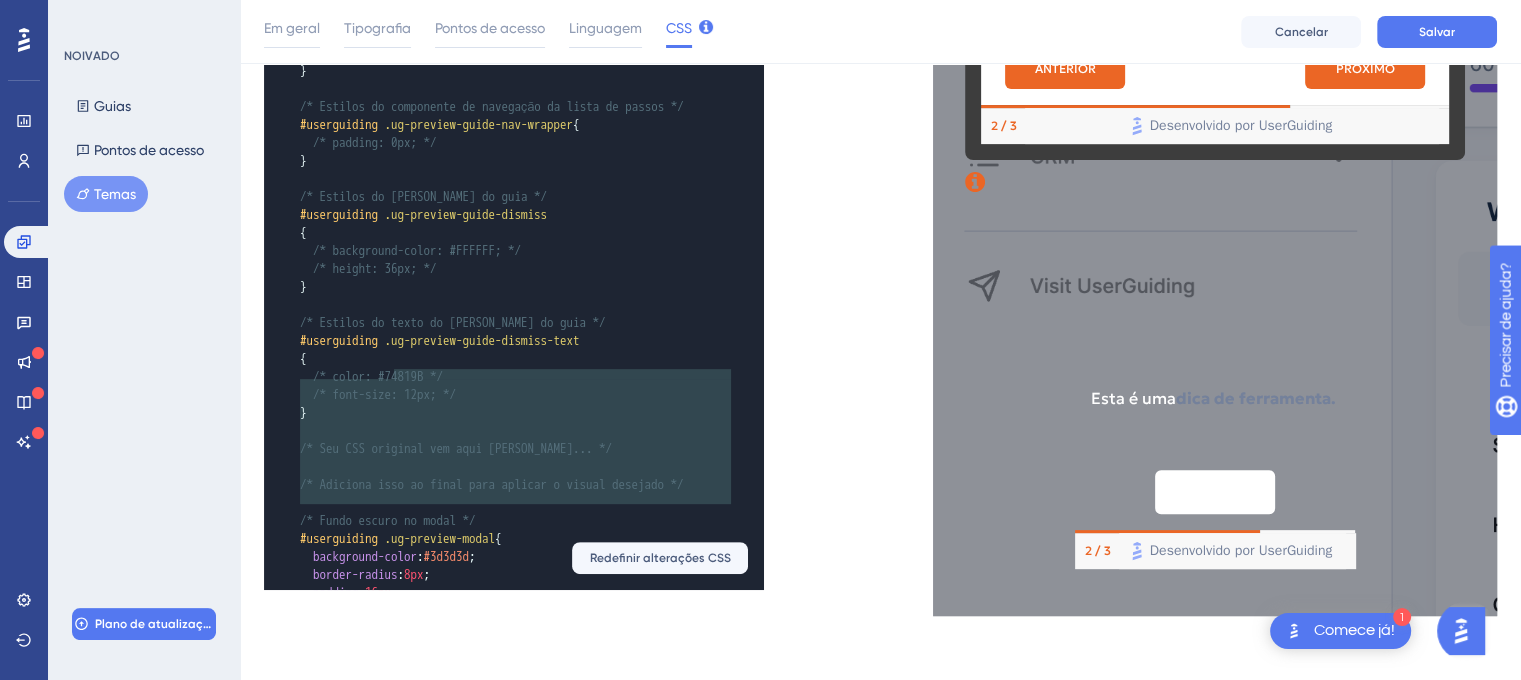 drag, startPoint x: 354, startPoint y: 539, endPoint x: 380, endPoint y: 377, distance: 164.07315 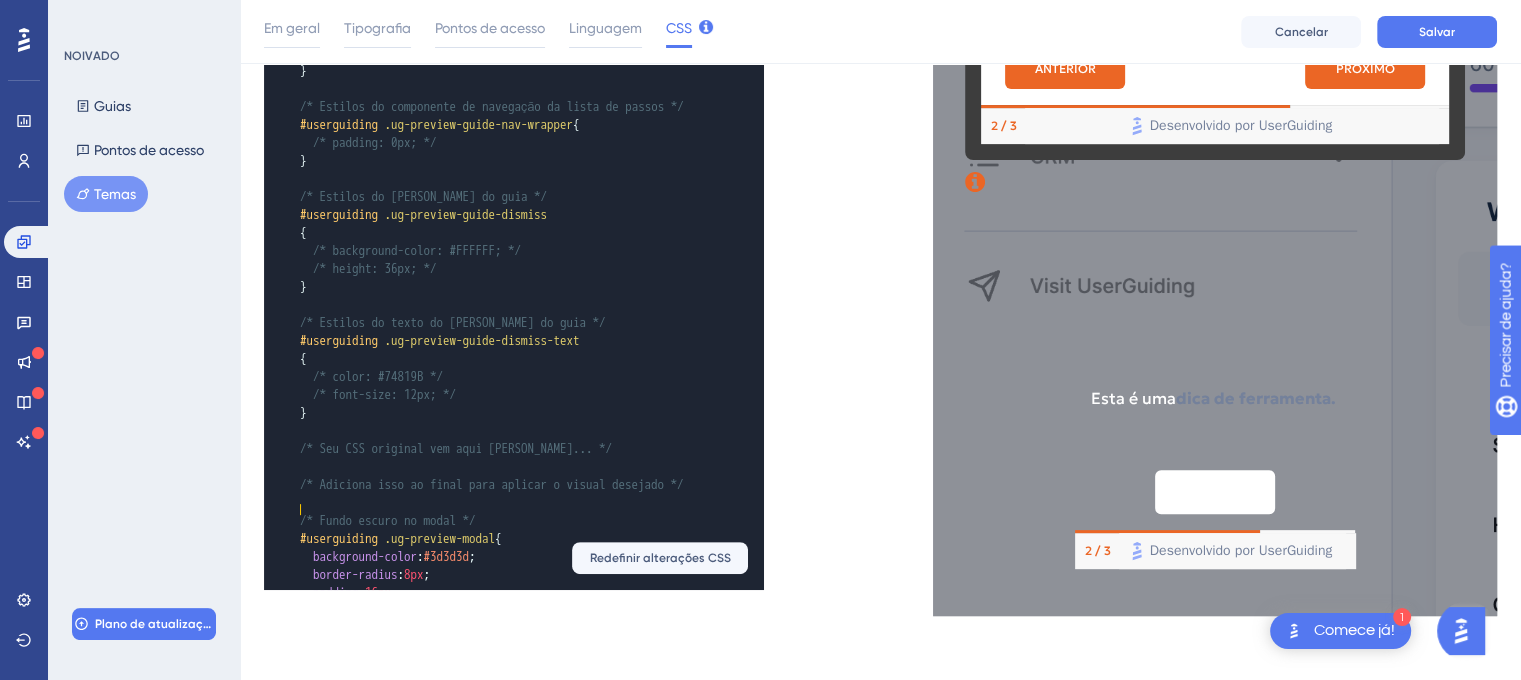 drag, startPoint x: 377, startPoint y: 435, endPoint x: 388, endPoint y: 538, distance: 103.58572 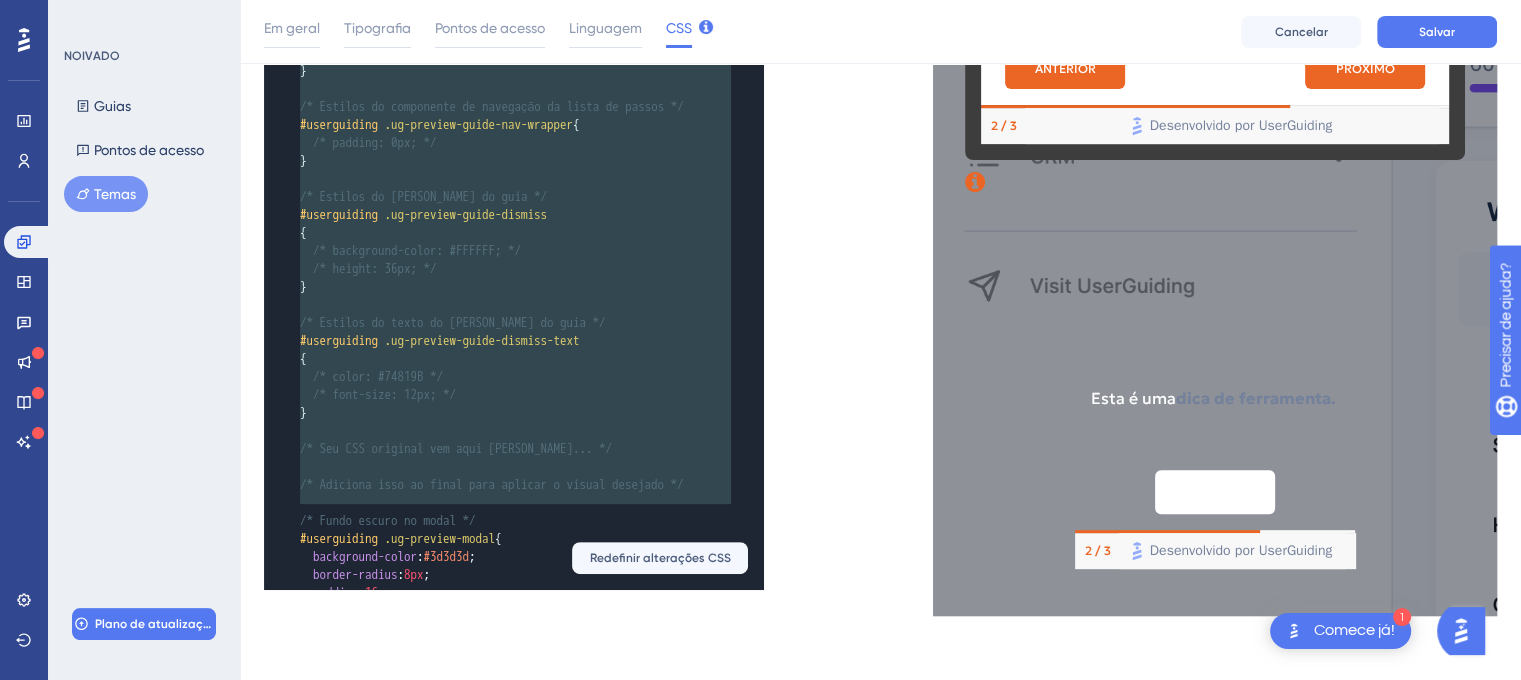 type on "/*
Loremipsum d sitametco a elits "Doeiusmod" tem incidi utlaboreet, dolore m aliqua en admin.
*/
@veniam qui('nostr://exerc.ullamcolab.nis/ali1?exeaco=Consequat&duisaut=irur');
#inreprehend {
volu-velite: 'Cillumfug', null-paria;
}
#excepteursi .oc-cupidat-nonp,
#suntculpaqu .of-deserun-mollit-animid,
#estlaborump .un-omnisis-natuse-volupt,
#accusantium .do-laudanti-totamr {
aper-eaquei: 'Quaeabill', inve-verit;
}
#quasiarchit .be-vitaedi-explic-nemoen {
ipsamqui: voluptas; /* aspernatur auto fugitconse m dolor */
eosrat-sequin: 6ne;
}
/* Porro qu dolorema */
#numquameius .mo-tempora-incidu-magnam::quaer {
etiammi: "1"; /* soluta no eligendi, opti cumque */
nihilimp: quoplace;
fac: -4po;
assum: -0re;
temporibus-autem: #9QU234;
offic: debit;
reru-nece: 80sa;
eveniet: 1vo 6re;
recusa-itaque: 41ea;
hict-sapien: 'Delectusr', volu-maior;
}
/* Aliaspe do asperio re minimnostrum */
#exercitatio .ul-corpori-suscipi
{
laborio: 7al;
}
/* Com co quidm mo molestia ha quidem rer..." 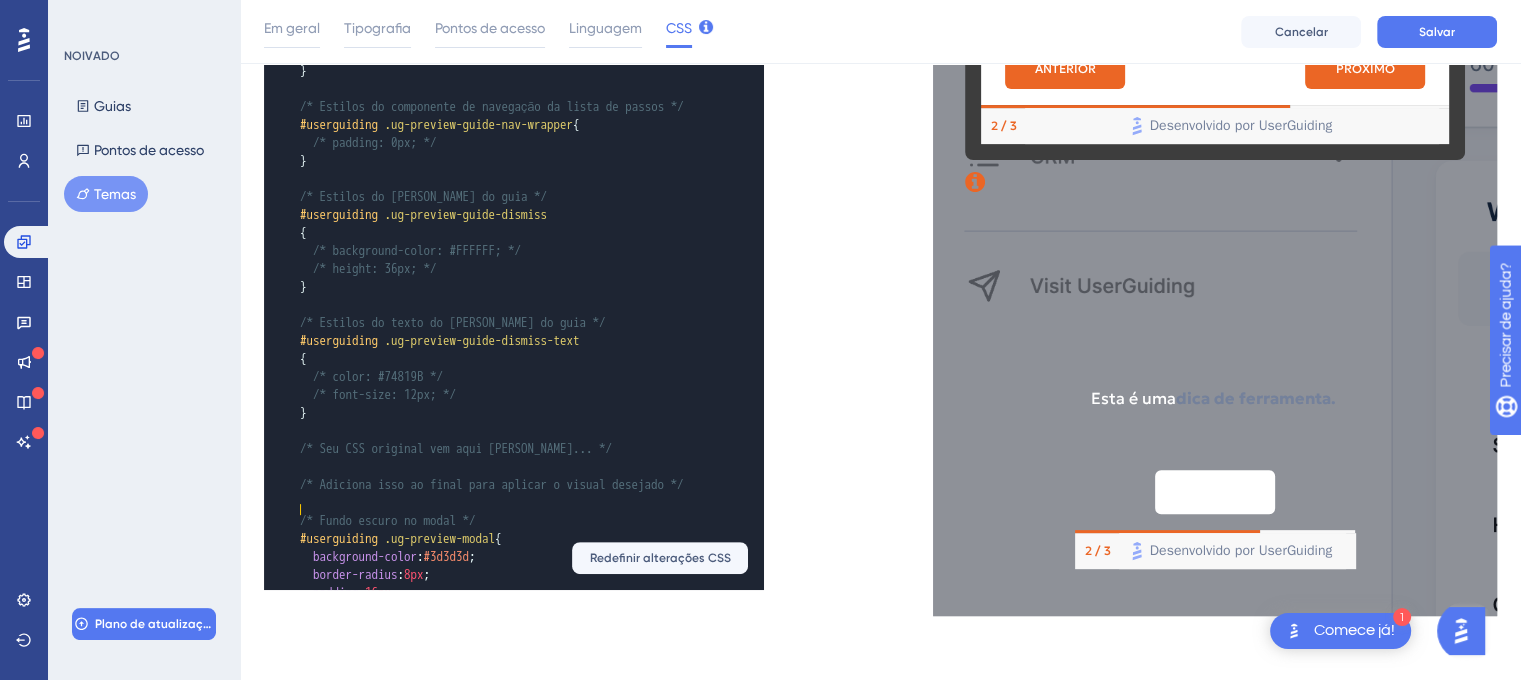 click on "xxxxxxxxxx /*     {    background-color :  transparent ;    width :  8px ;    height :  8px ; } ​ /* Estilos do ícone (caminho SVG) do botão de fechar (X) */ #userguiding   .ug-preview-quit-button   svg   path {    /* descomente a linha abaixo para customizar a cor do ícone de fechar */    /*fill: #c5cbcc;*/ } ​ /* Estilos do botão de ação principal */ #userguiding   .ug-preview-action-button {    border-radius :  6px ;    /* width: 120px !important; */    /* height: 41px; */ } ​ /* Estilos dos botões secundários personalizados */ #userguiding   .ug-preview-custom-button {    border-radius :  6px ;    /* width: 120px !important; */    /* height: 41px; */ } ​ /* Estilos de padding do container do botão personalizado */ #userguiding   .ug-custom-button-component  {    /* padding: 0px; */ } ​ /* Estilos de padding do componente de imagem */ #userguiding   .ug-image-content-wrapper  {    /* padding: 0px; */ } ​ /* Estilos do componente de navegação da lista de passos */    {" at bounding box center [486, 377] 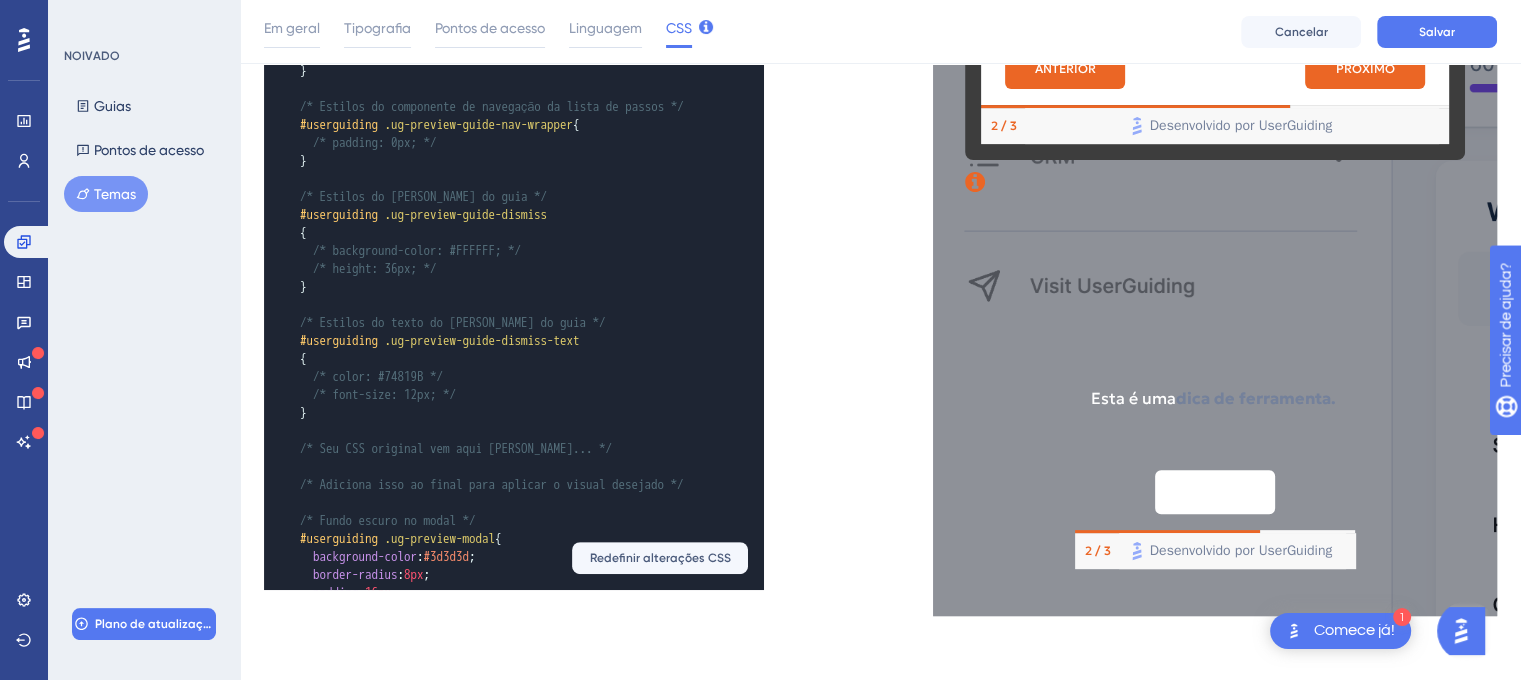 scroll, scrollTop: 0, scrollLeft: 0, axis: both 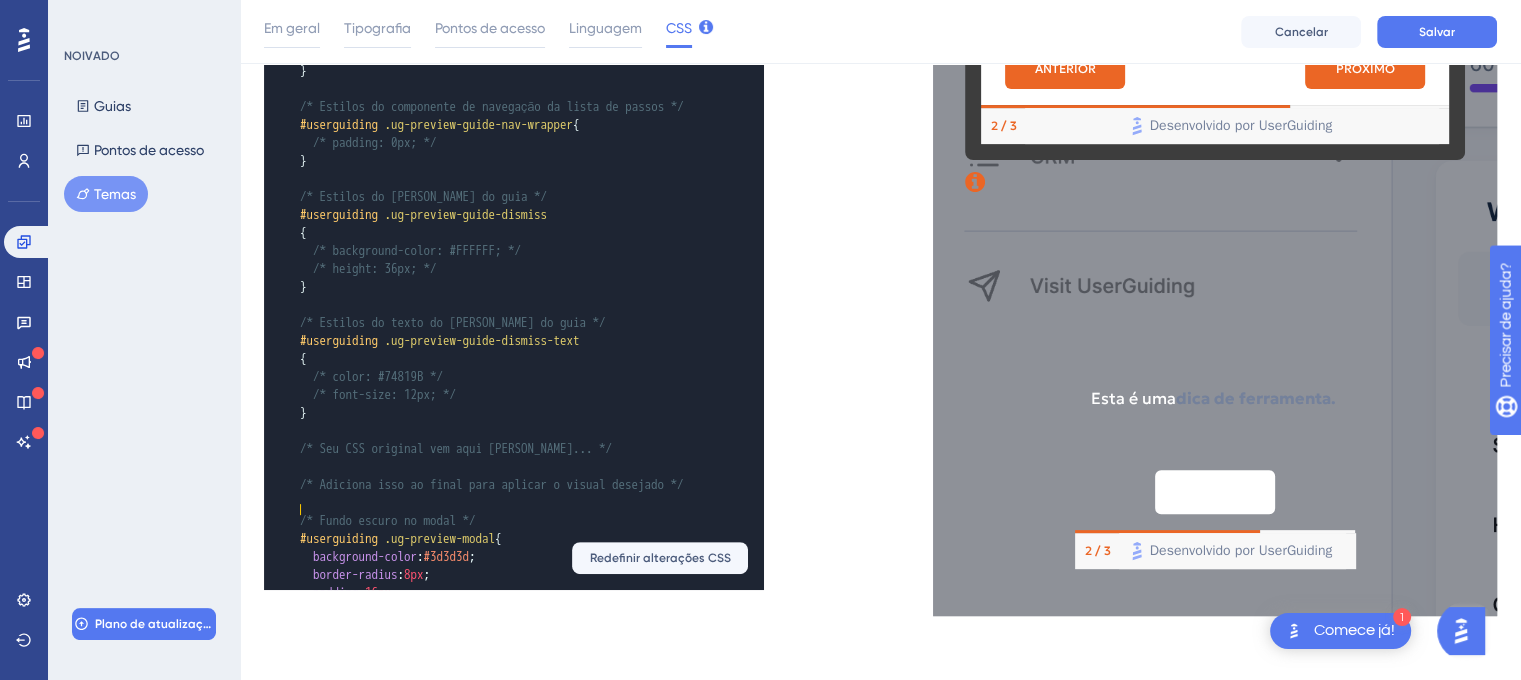 type on "/*
Loremipsum d sitametco a elits "Doeiusmod" tem incidi utlaboreet, dolore m aliqua en admin.
*/
@veniam qui('nostr://exerc.ullamcolab.nis/ali1?exeaco=Consequat&duisaut=irur');
#inreprehend {
volu-velite: 'Cillumfug', null-paria;
}
#excepteursi .oc-cupidat-nonp,
#suntculpaqu .of-deserun-mollit-animid,
#estlaborump .un-omnisis-natuse-volupt,
#accusantium .do-laudanti-totamr {
aper-eaquei: 'Quaeabill', inve-verit;
}
#quasiarchit .be-vitaedi-explic-nemoen {
ipsamqui: voluptas; /* aspernatur auto fugitconse m dolor */
eosrat-sequin: 6ne;
}
/* Porro qu dolorema */
#numquameius .mo-tempora-incidu-magnam::quaer {
etiammi: "1"; /* soluta no eligendi, opti cumque */
nihilimp: quoplace;
fac: -4po;
assum: -0re;
temporibus-autem: #9QU234;
offic: debit;
reru-nece: 80sa;
eveniet: 1vo 6re;
recusa-itaque: 41ea;
hict-sapien: 'Delectusr', volu-maior;
}
/* Aliaspe do asperio re minimnostrum */
#exercitatio .ul-corpori-suscipi
{
laborio: 7al;
}
/* Com co quidm mo molestia ha quidem rer..." 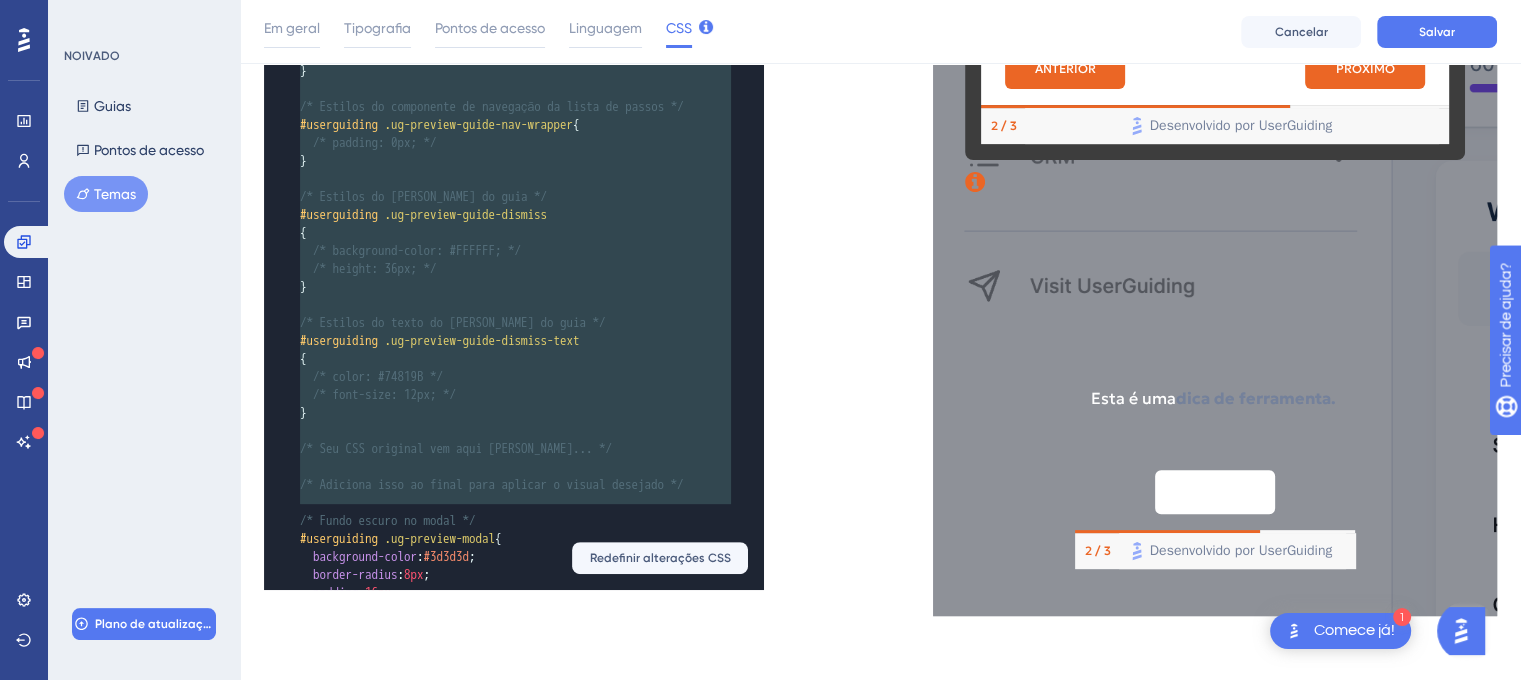 paste 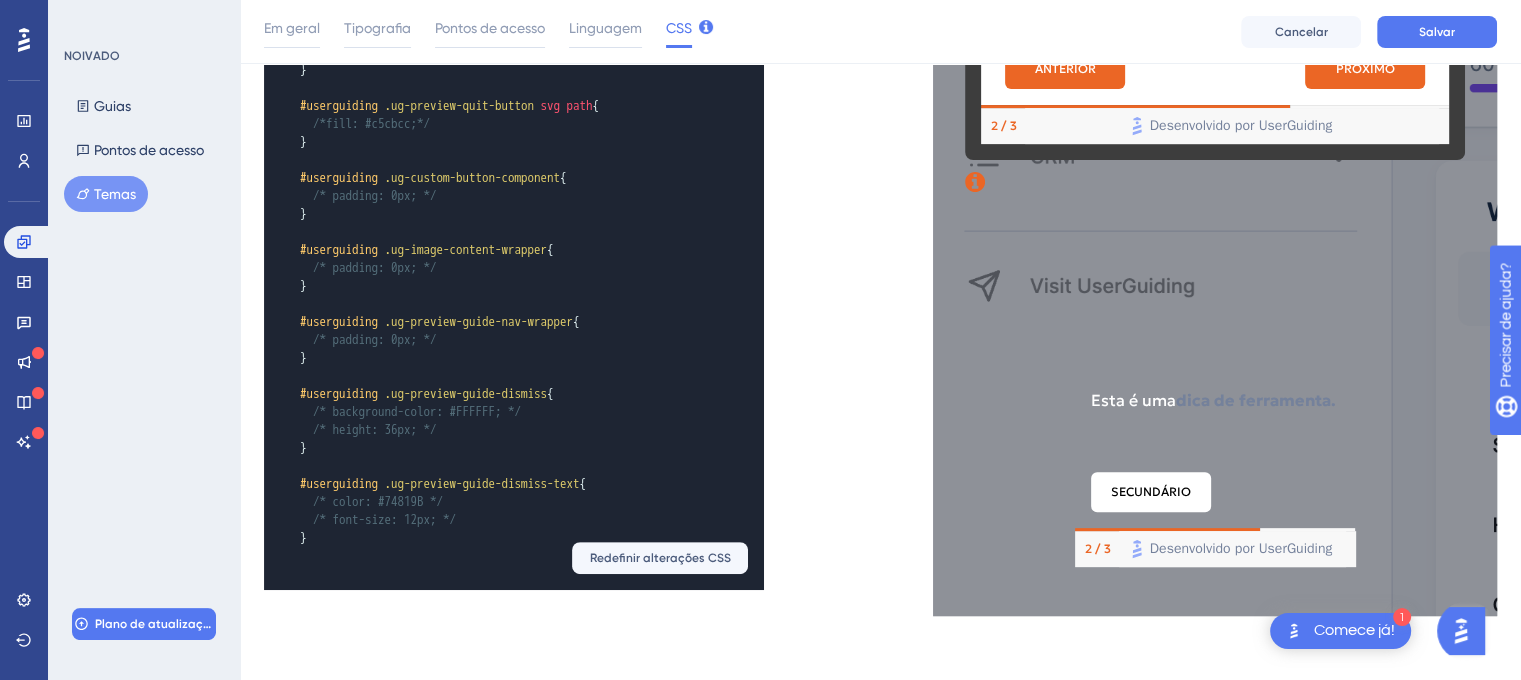 scroll, scrollTop: 641, scrollLeft: 0, axis: vertical 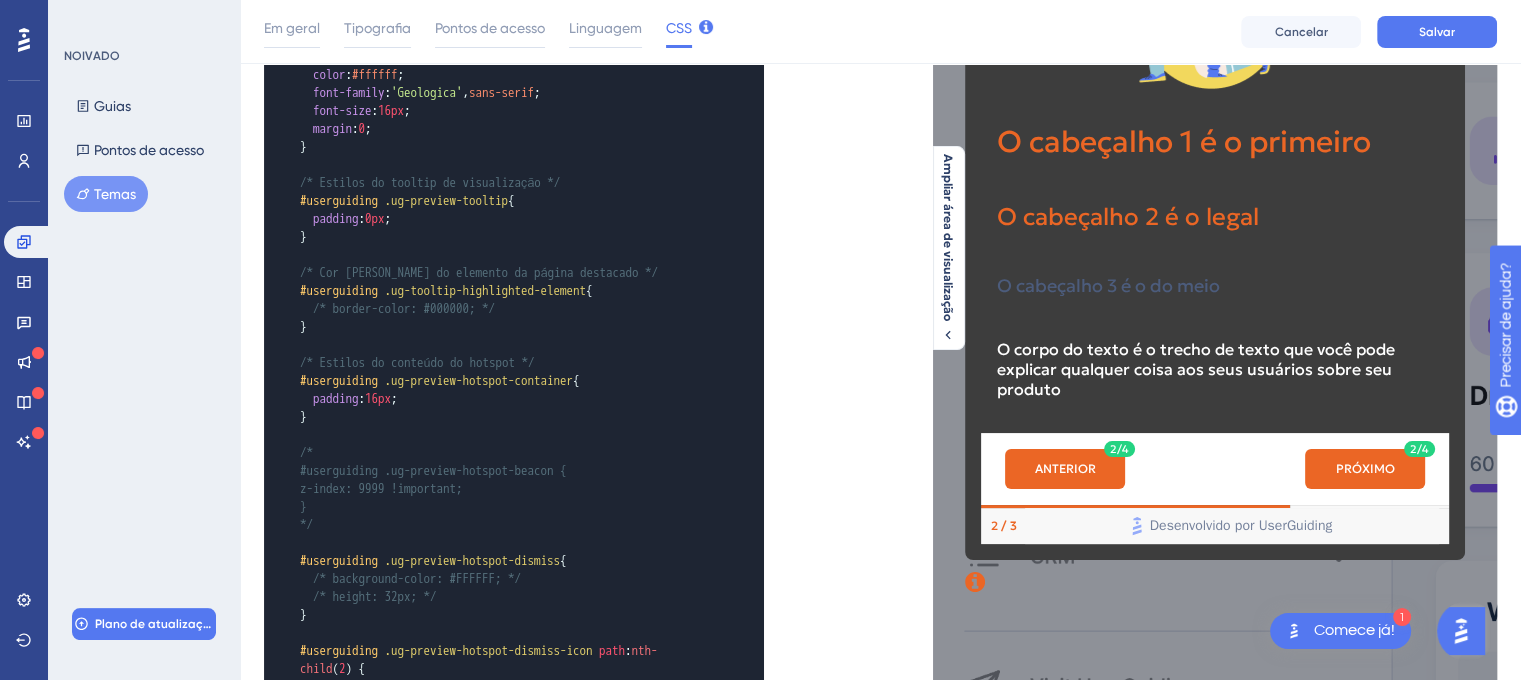 click on "ANTERIOR" at bounding box center [1065, 469] 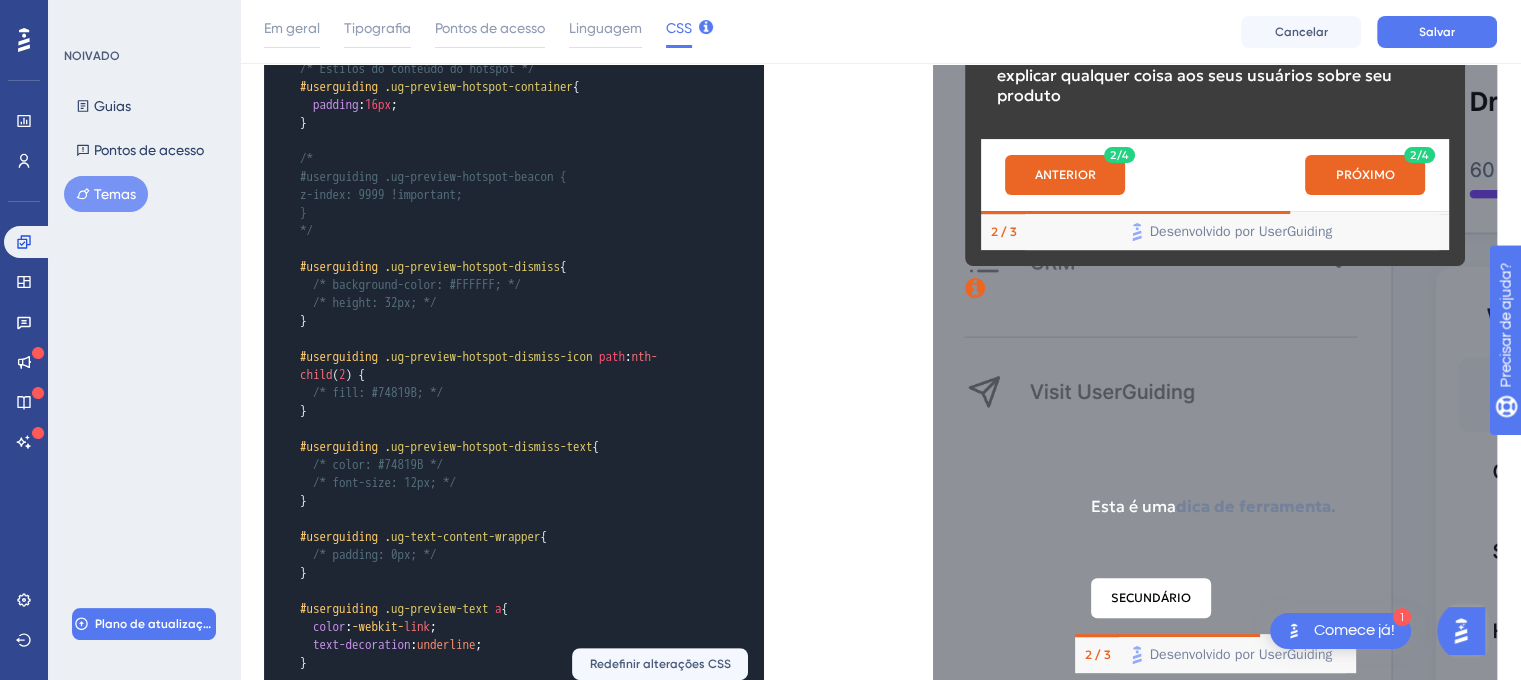 scroll, scrollTop: 558, scrollLeft: 0, axis: vertical 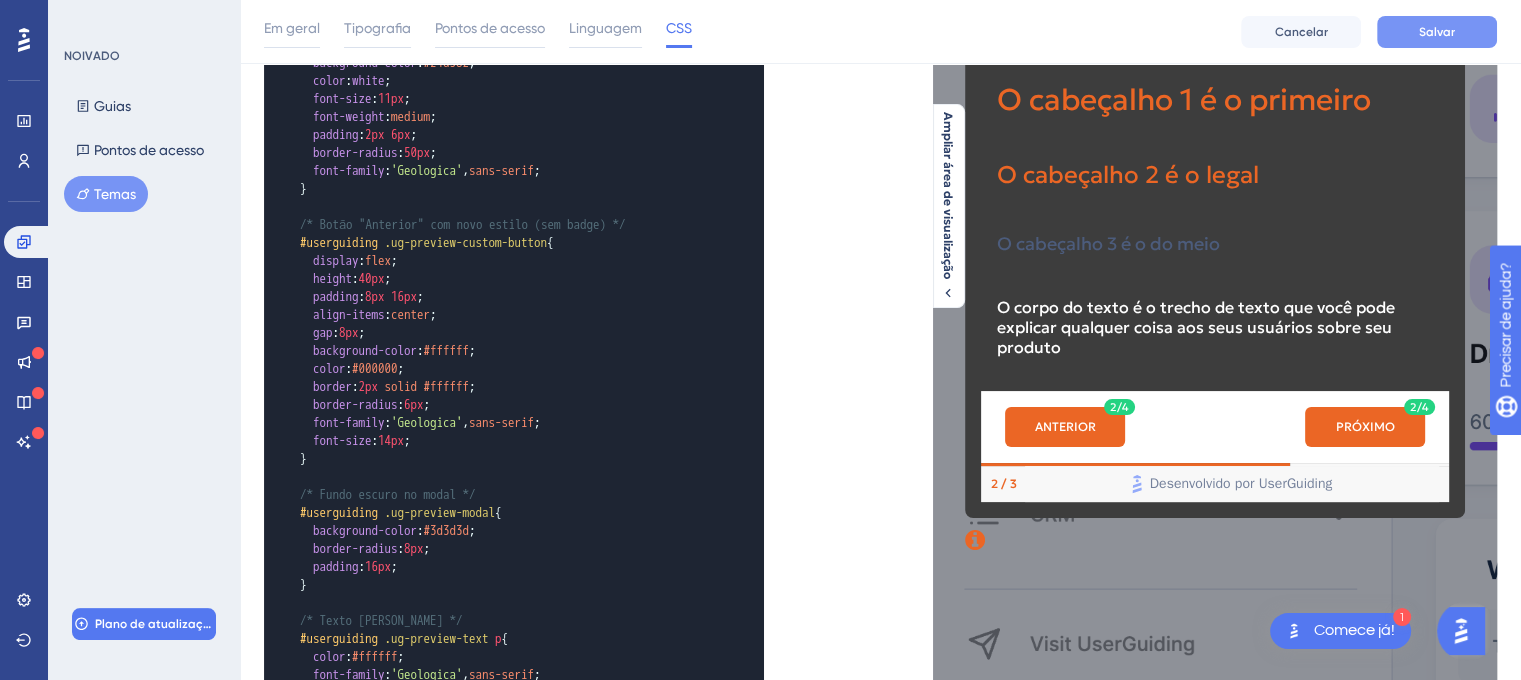 click on "Salvar" at bounding box center [1437, 32] 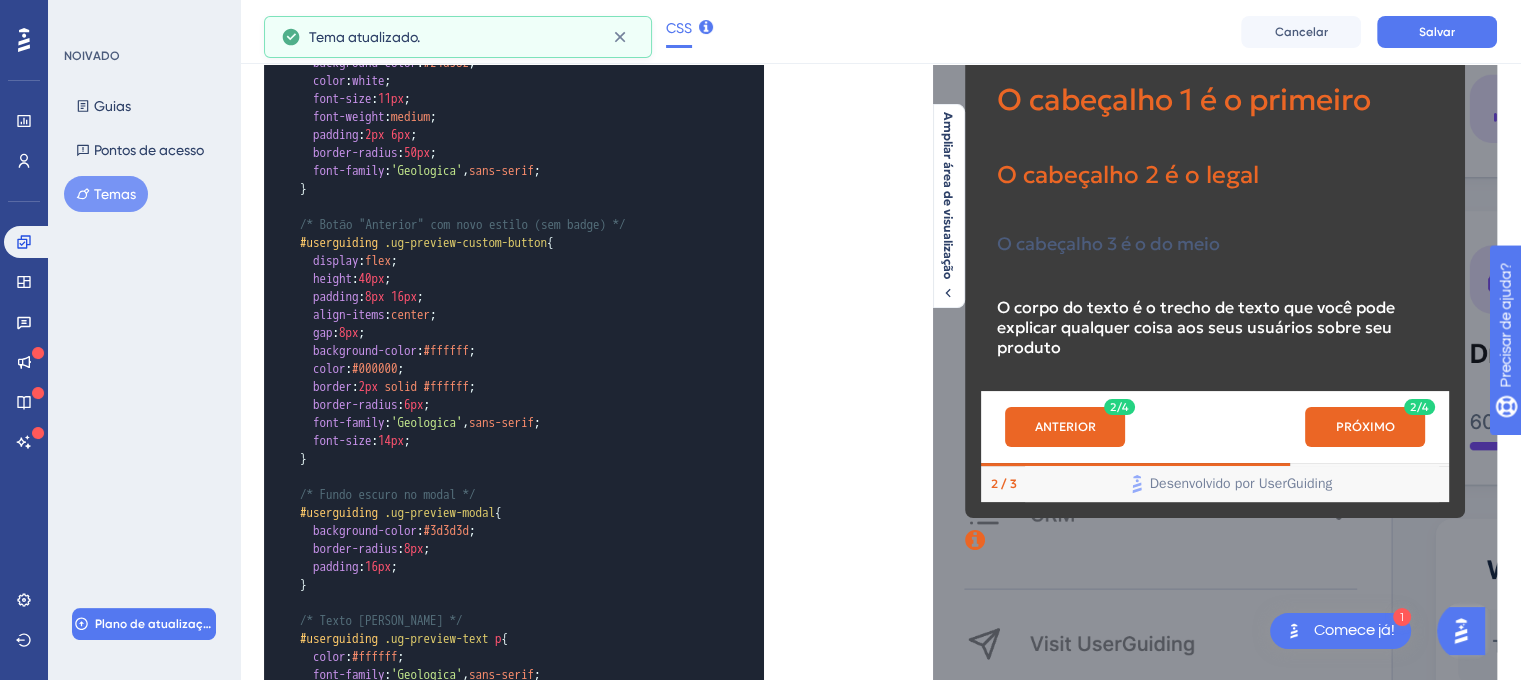 scroll, scrollTop: 200, scrollLeft: 0, axis: vertical 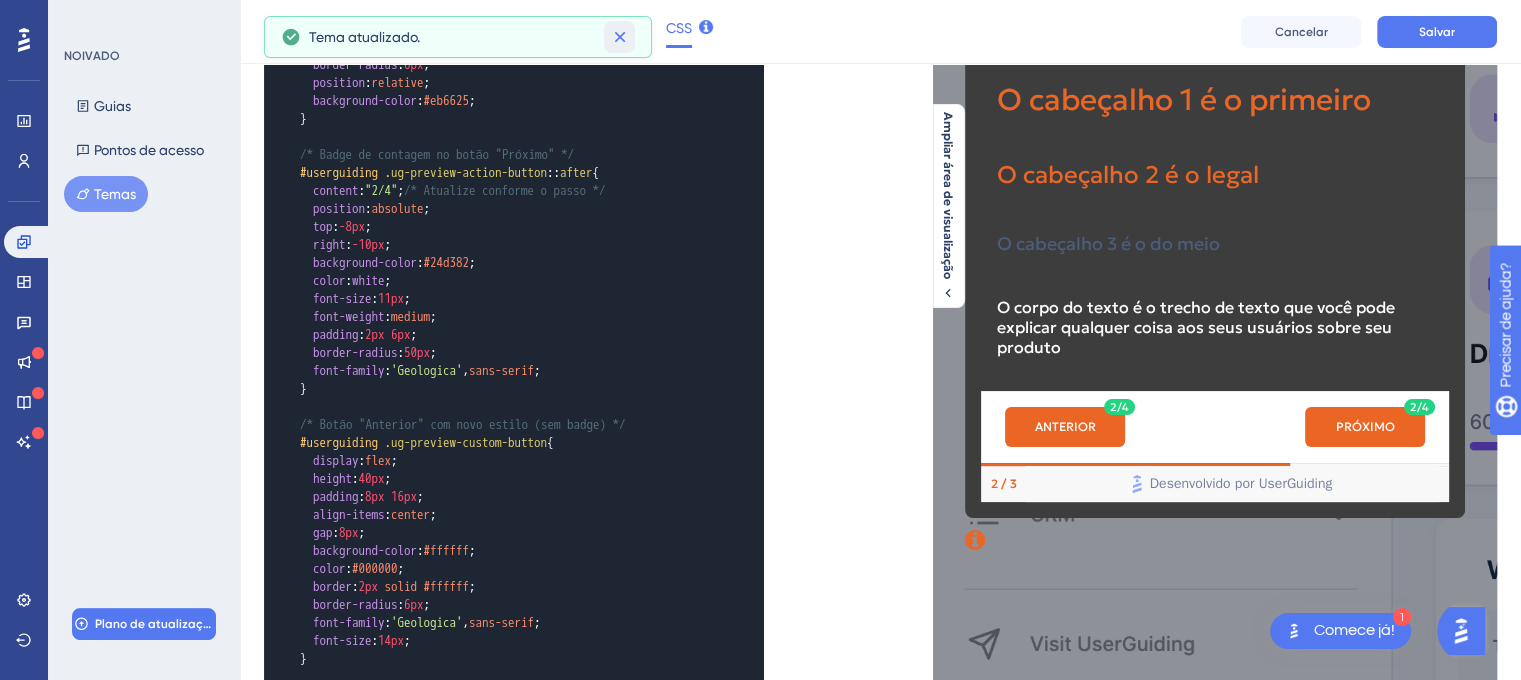 click 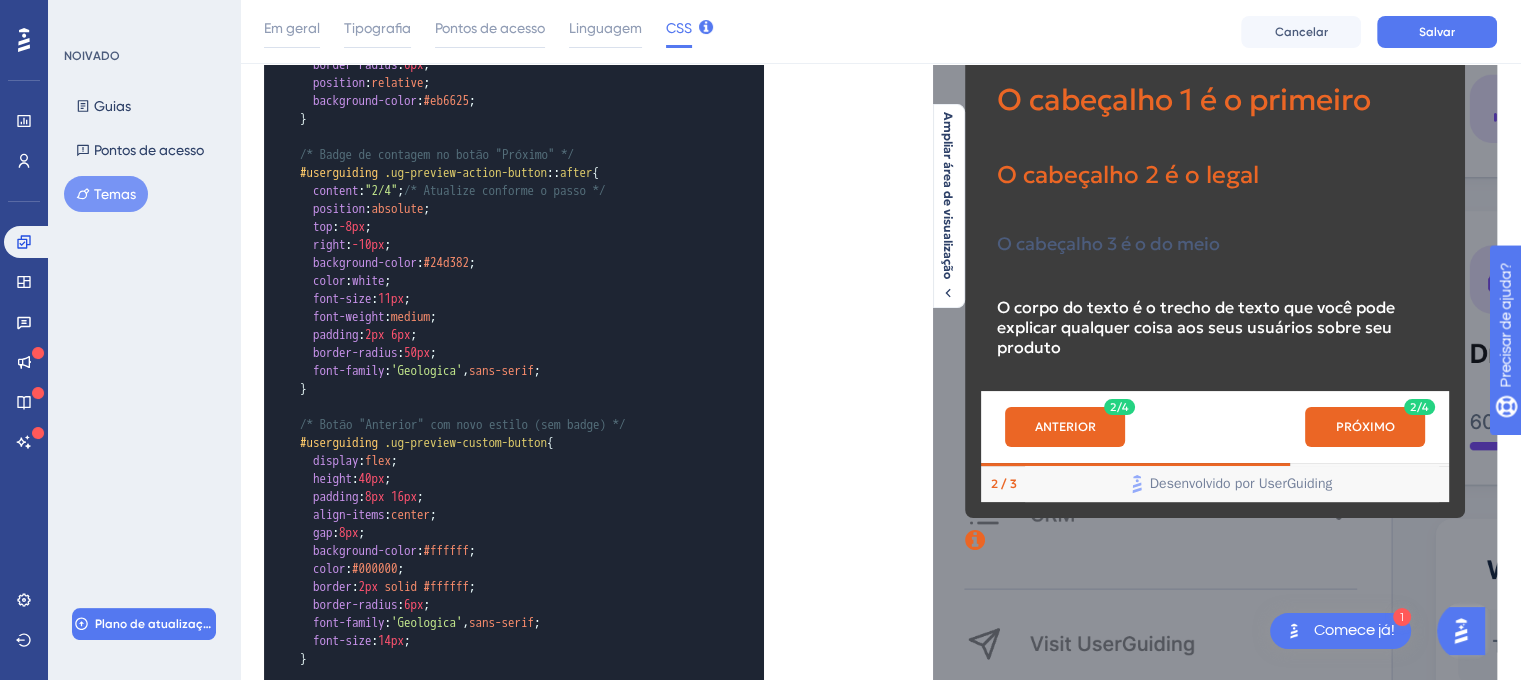scroll, scrollTop: 1, scrollLeft: 0, axis: vertical 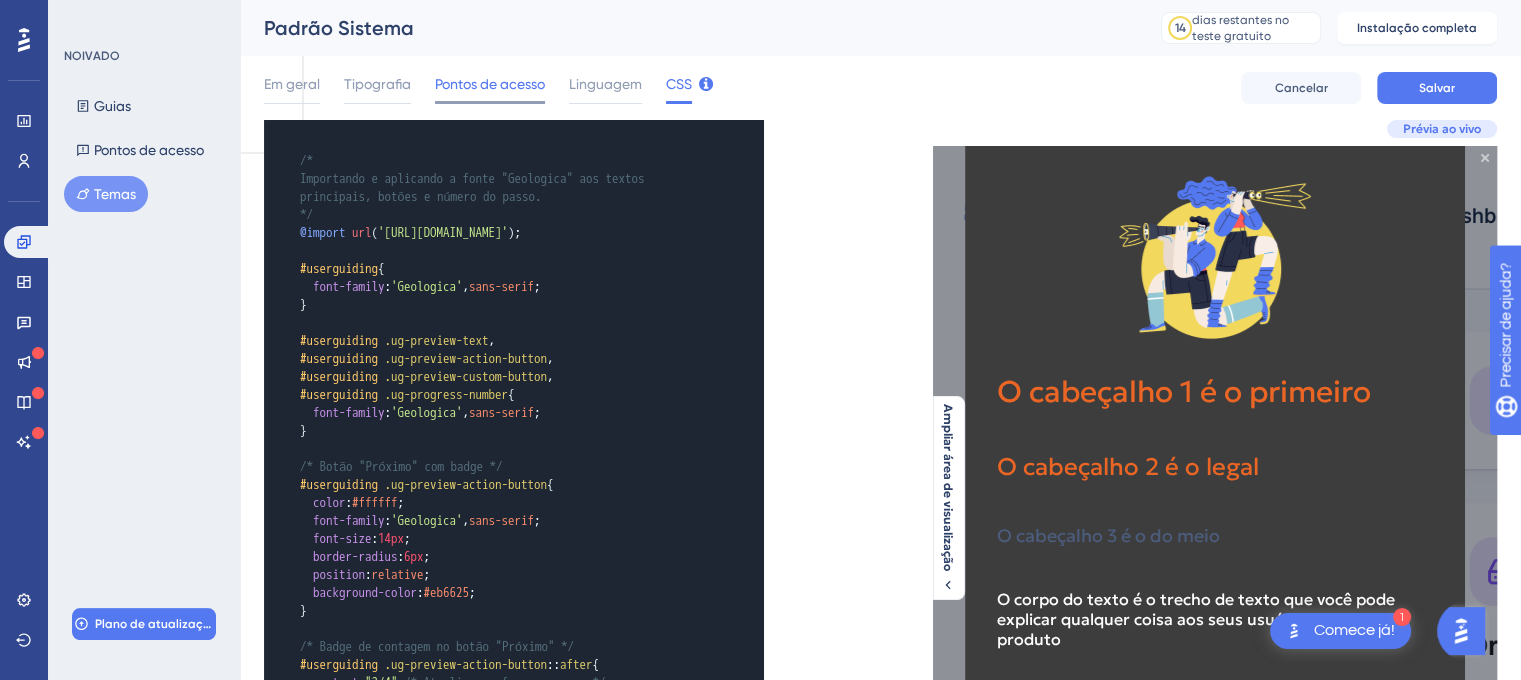 click on "Pontos de acesso" at bounding box center [490, 84] 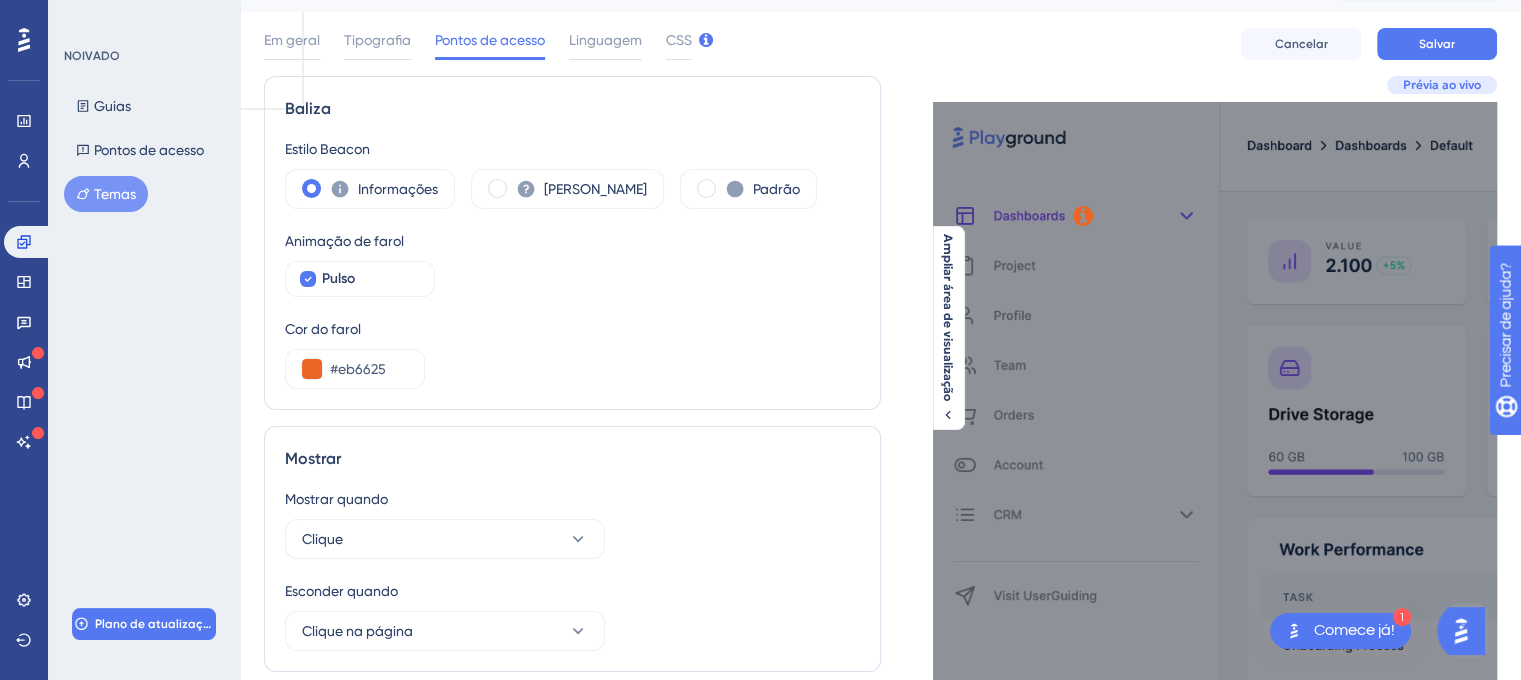 scroll, scrollTop: 100, scrollLeft: 0, axis: vertical 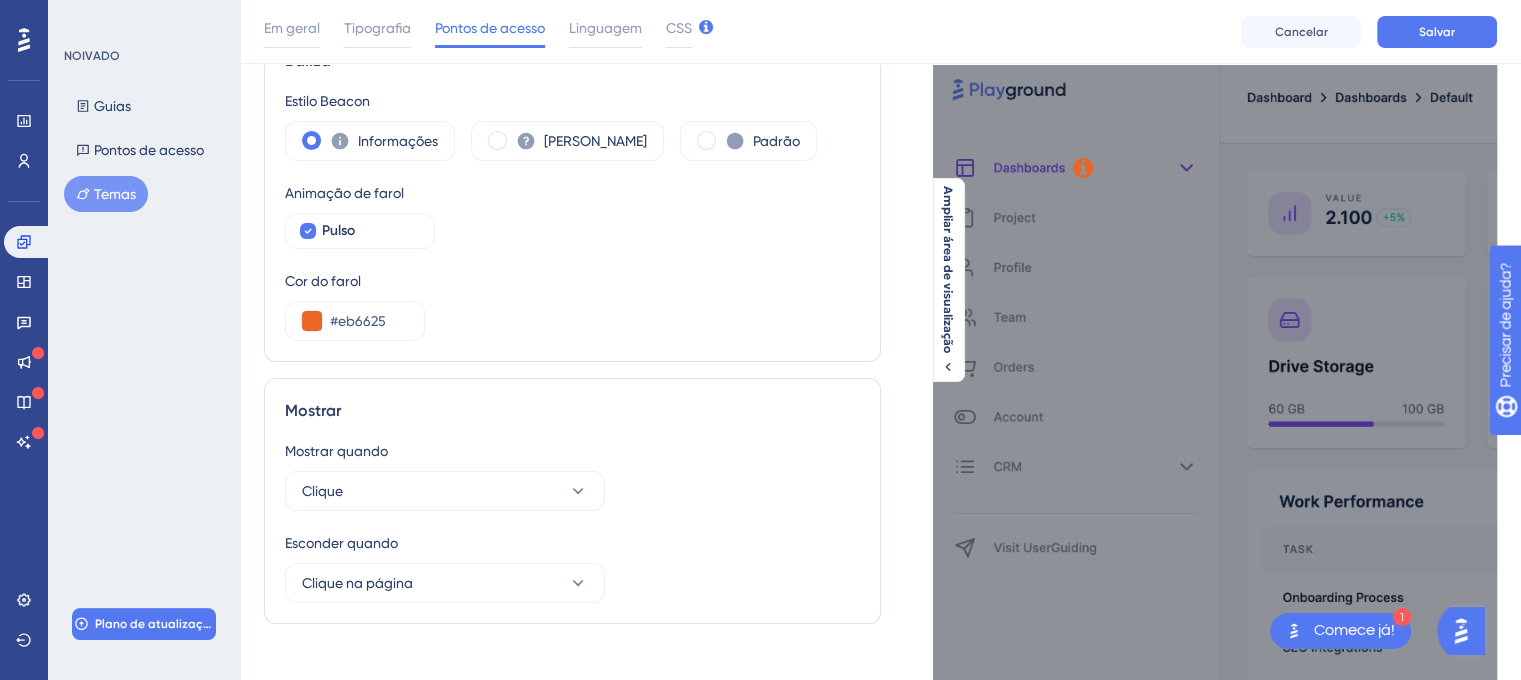 click at bounding box center (1083, 168) 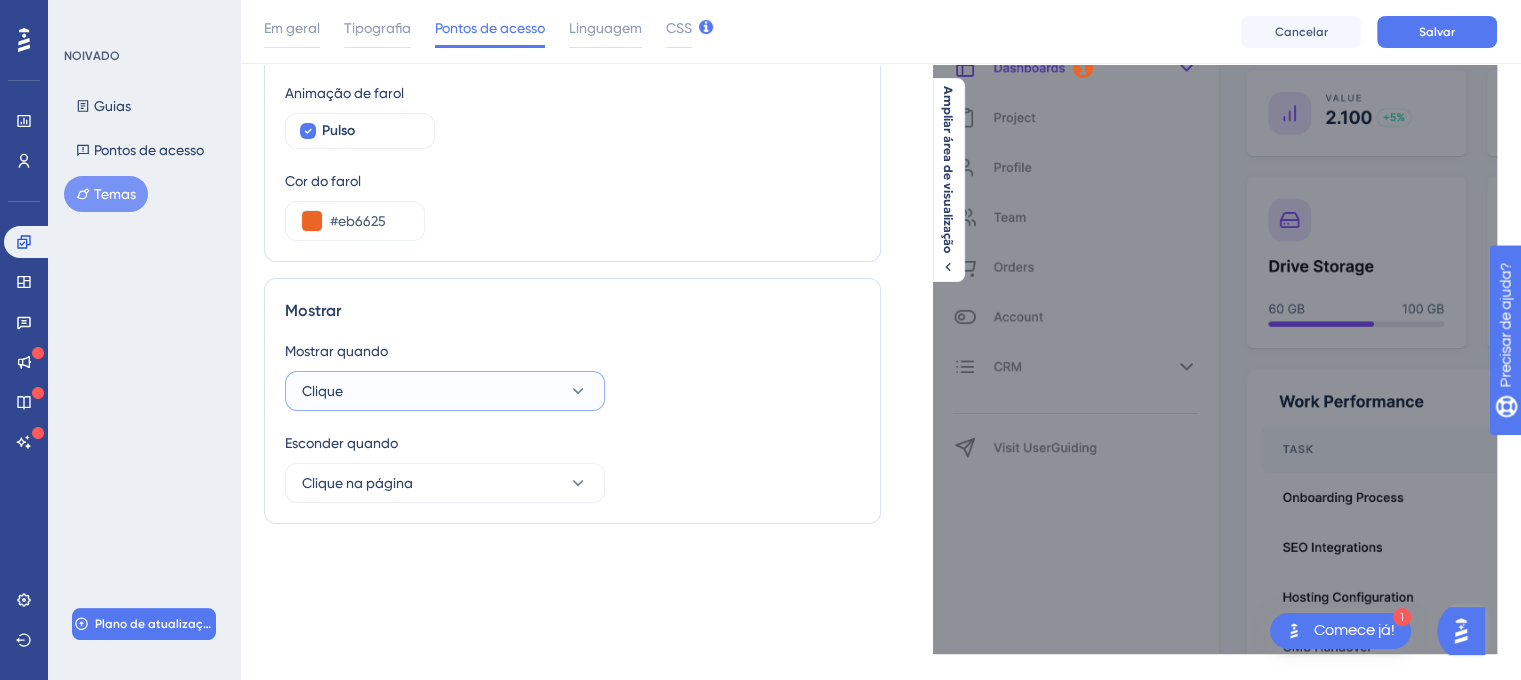 click on "Clique" at bounding box center (445, 391) 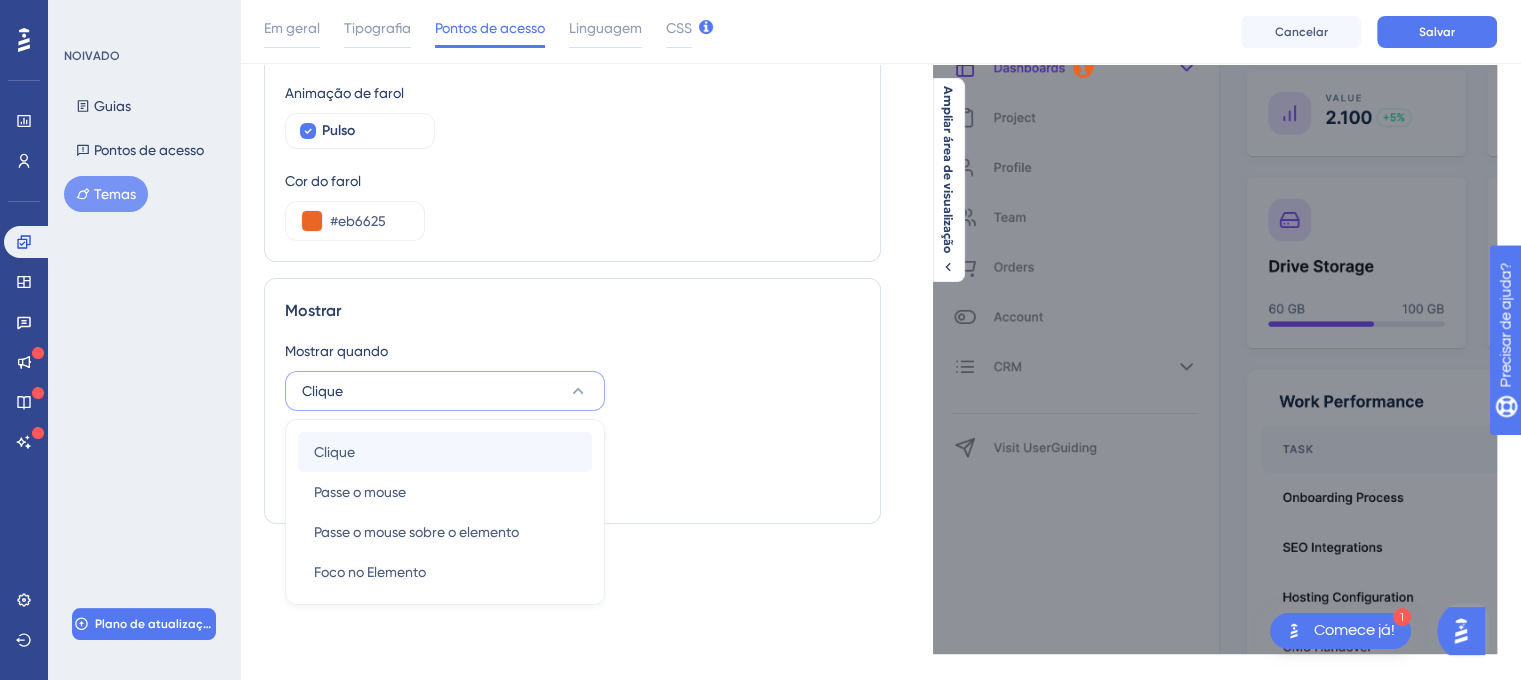 scroll, scrollTop: 238, scrollLeft: 0, axis: vertical 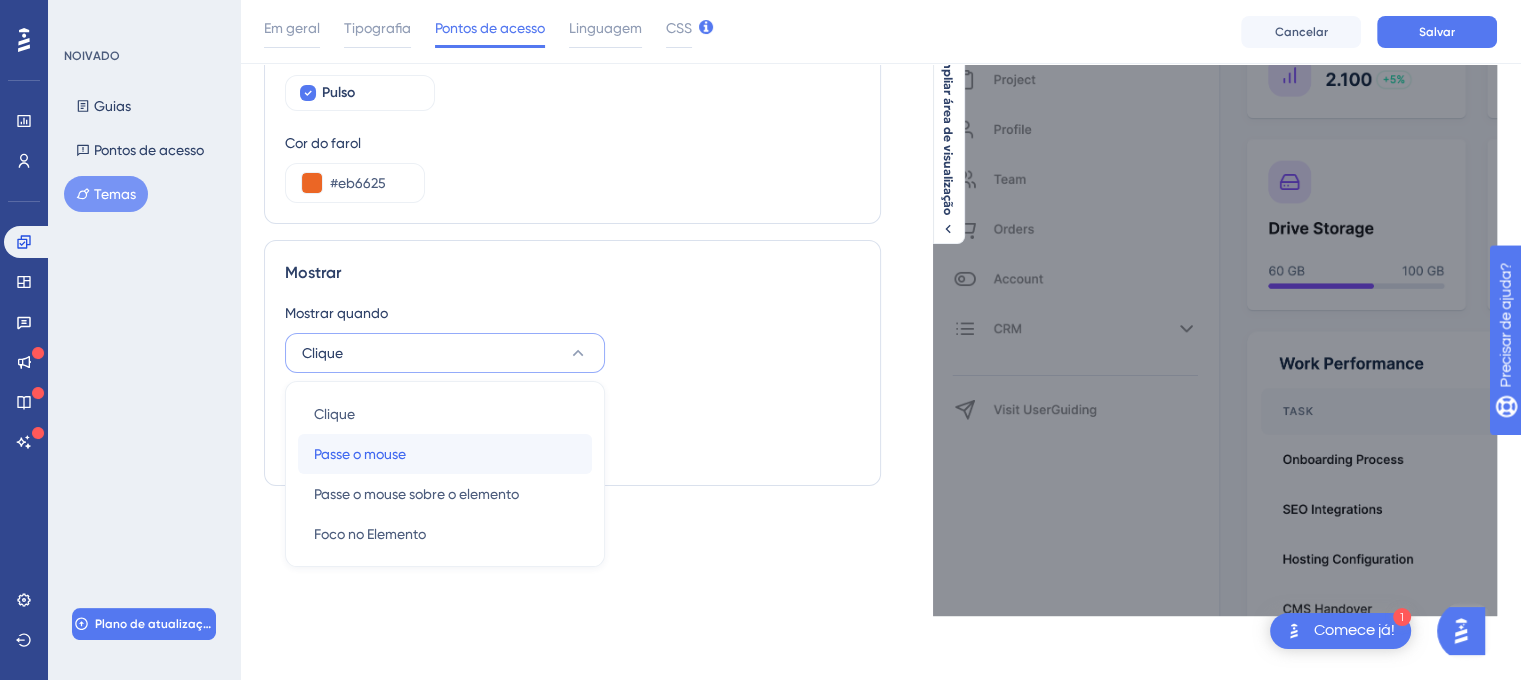 click on "Passe o mouse Passe o mouse" at bounding box center [445, 454] 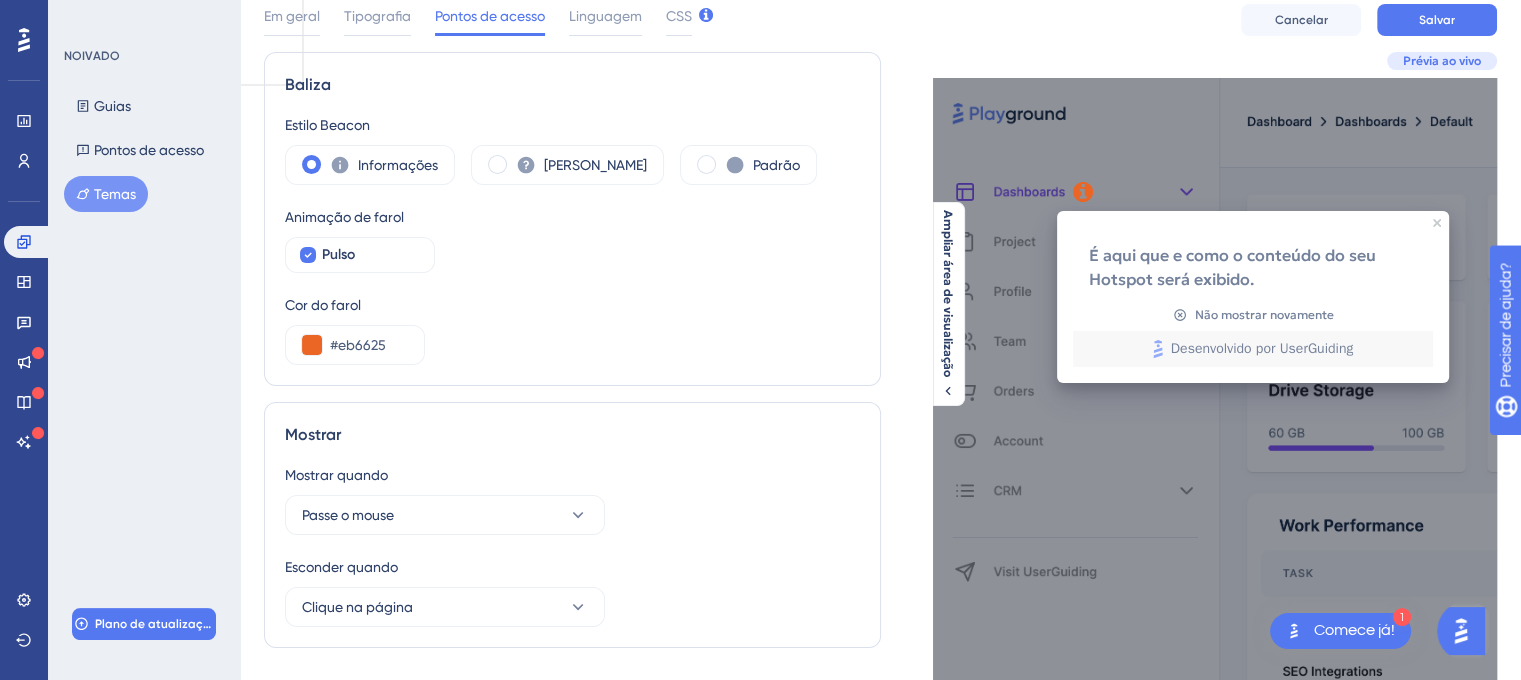 scroll, scrollTop: 138, scrollLeft: 0, axis: vertical 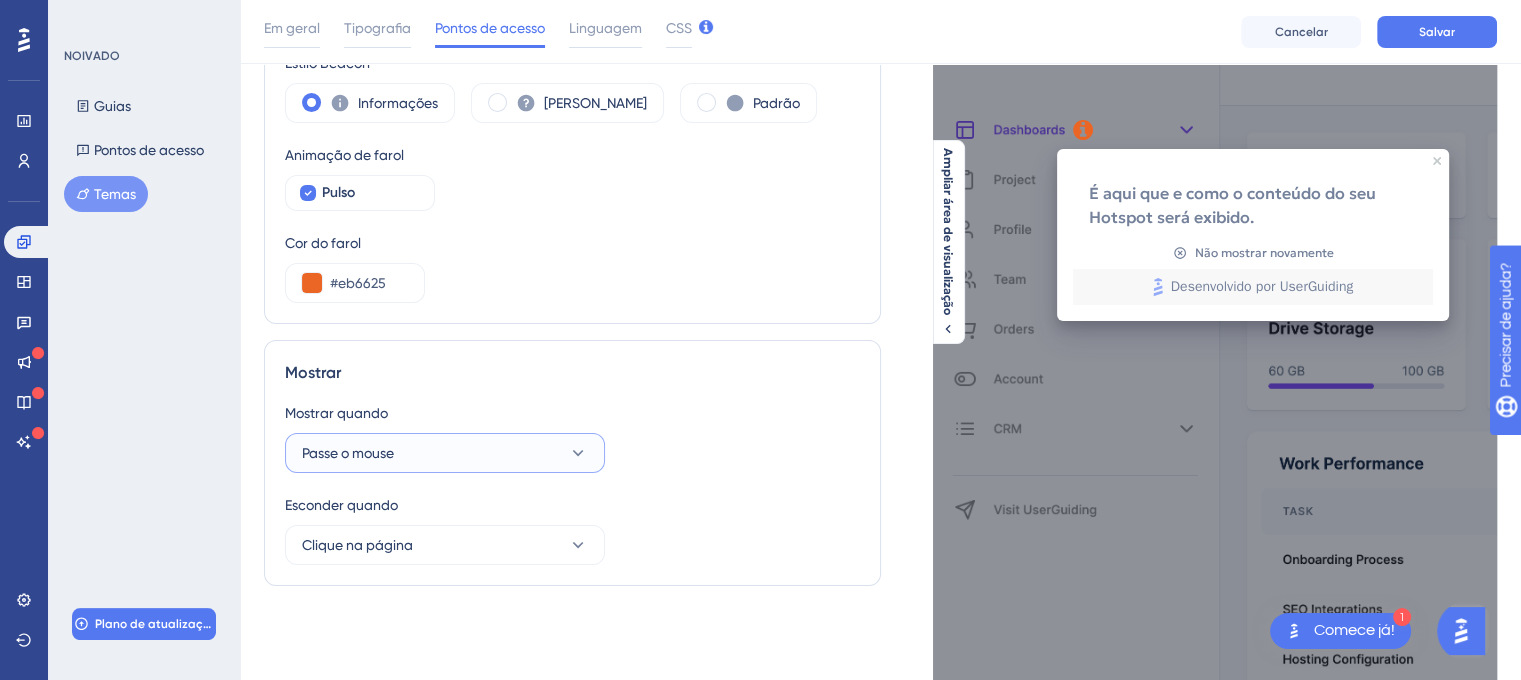 click on "Passe o mouse" at bounding box center [445, 453] 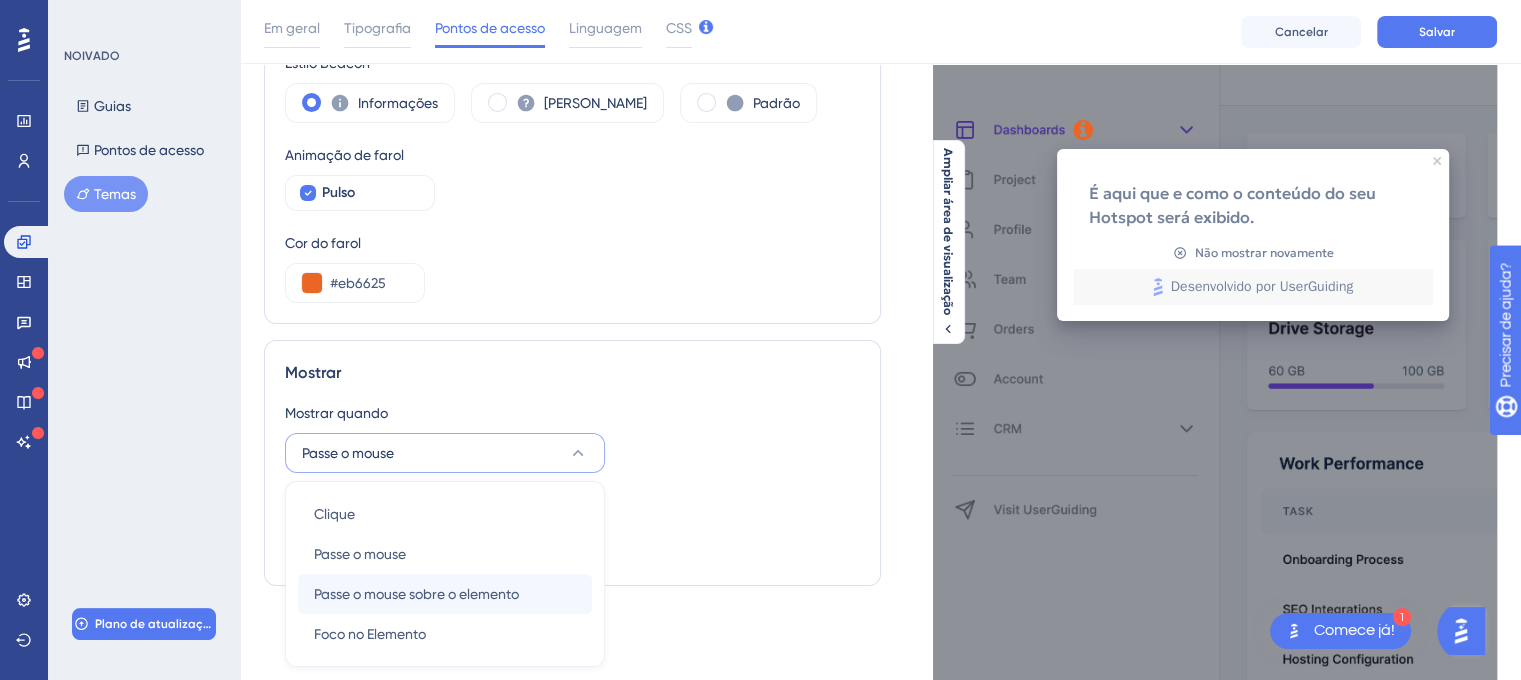 scroll, scrollTop: 238, scrollLeft: 0, axis: vertical 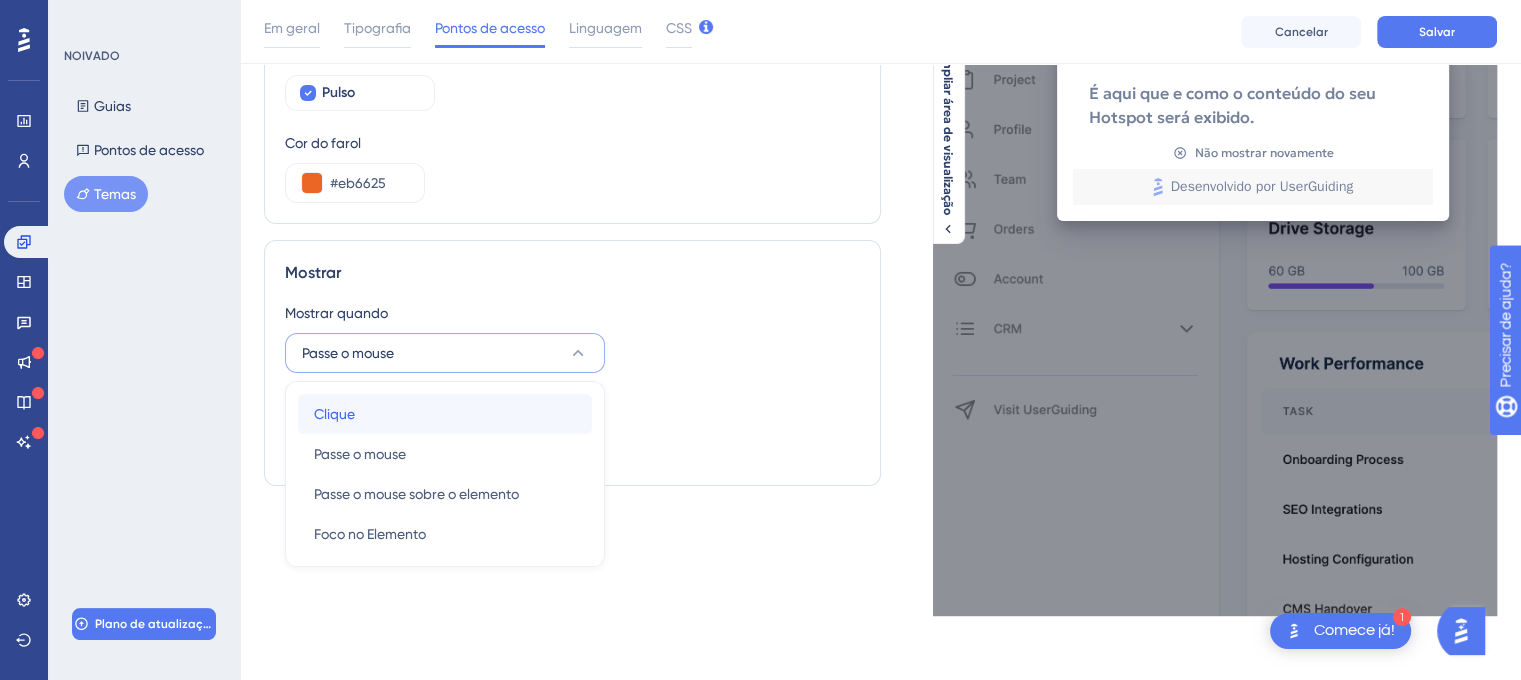 click on "Clique Clique" at bounding box center [445, 414] 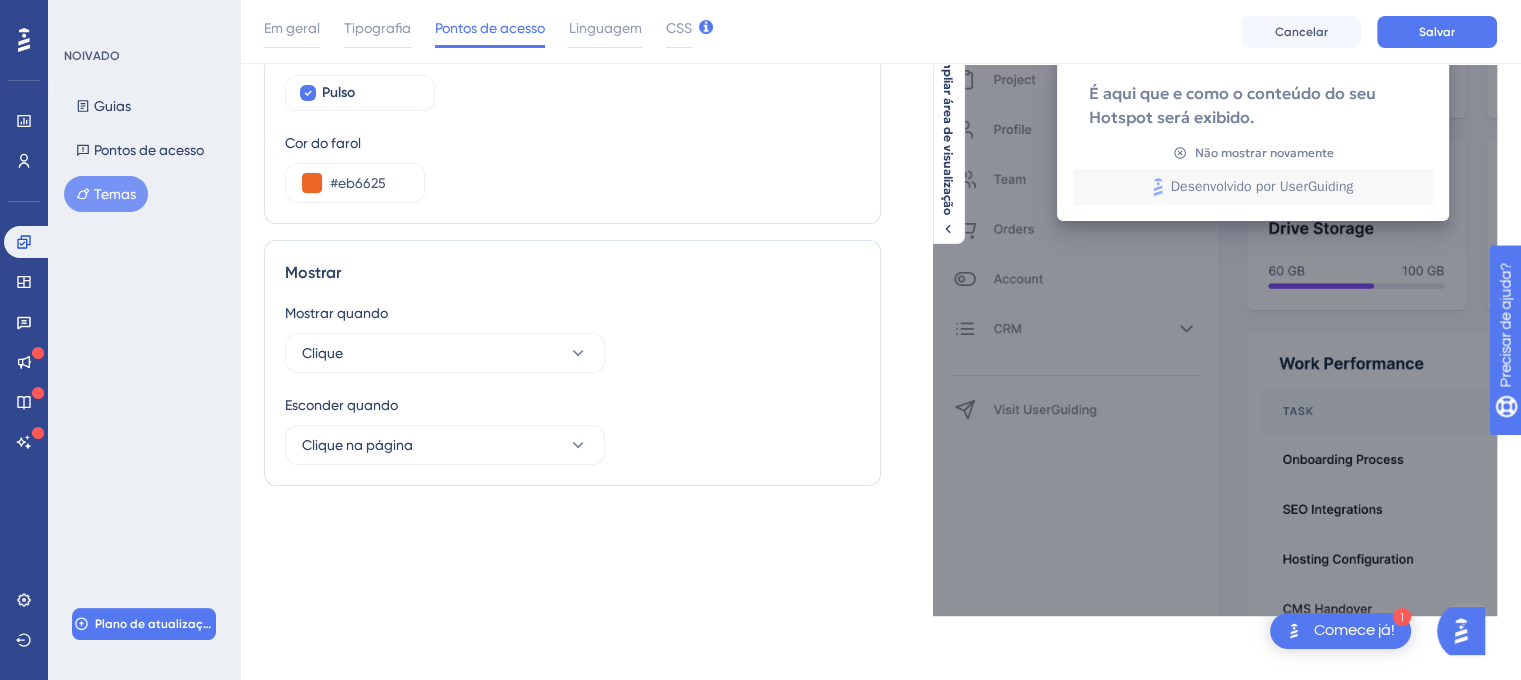 click on "Baliza Estilo Beacon Informações [PERSON_NAME] Animação de farol Pulso Cor do farol #eb6625 Mostrar Mostrar quando Clique Esconder quando Clique na página" at bounding box center (572, 253) 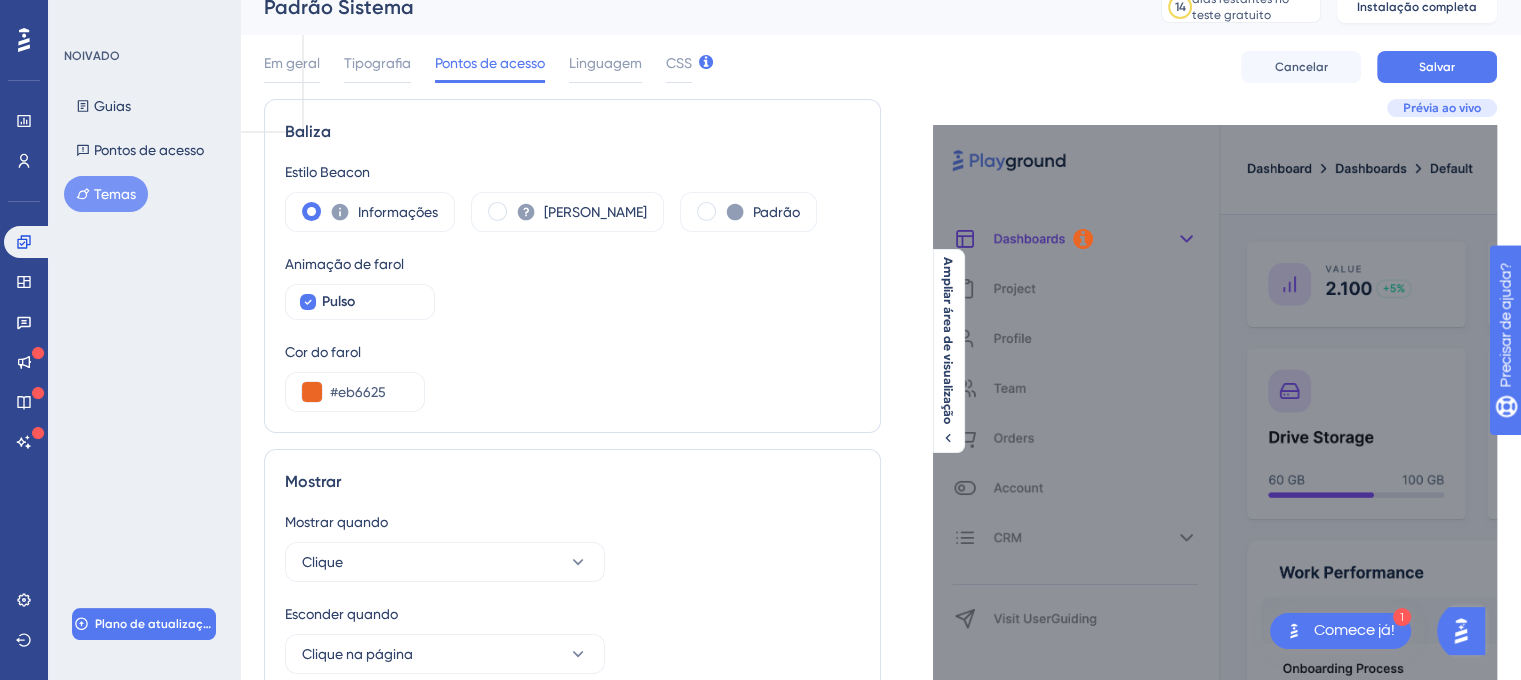 scroll, scrollTop: 0, scrollLeft: 0, axis: both 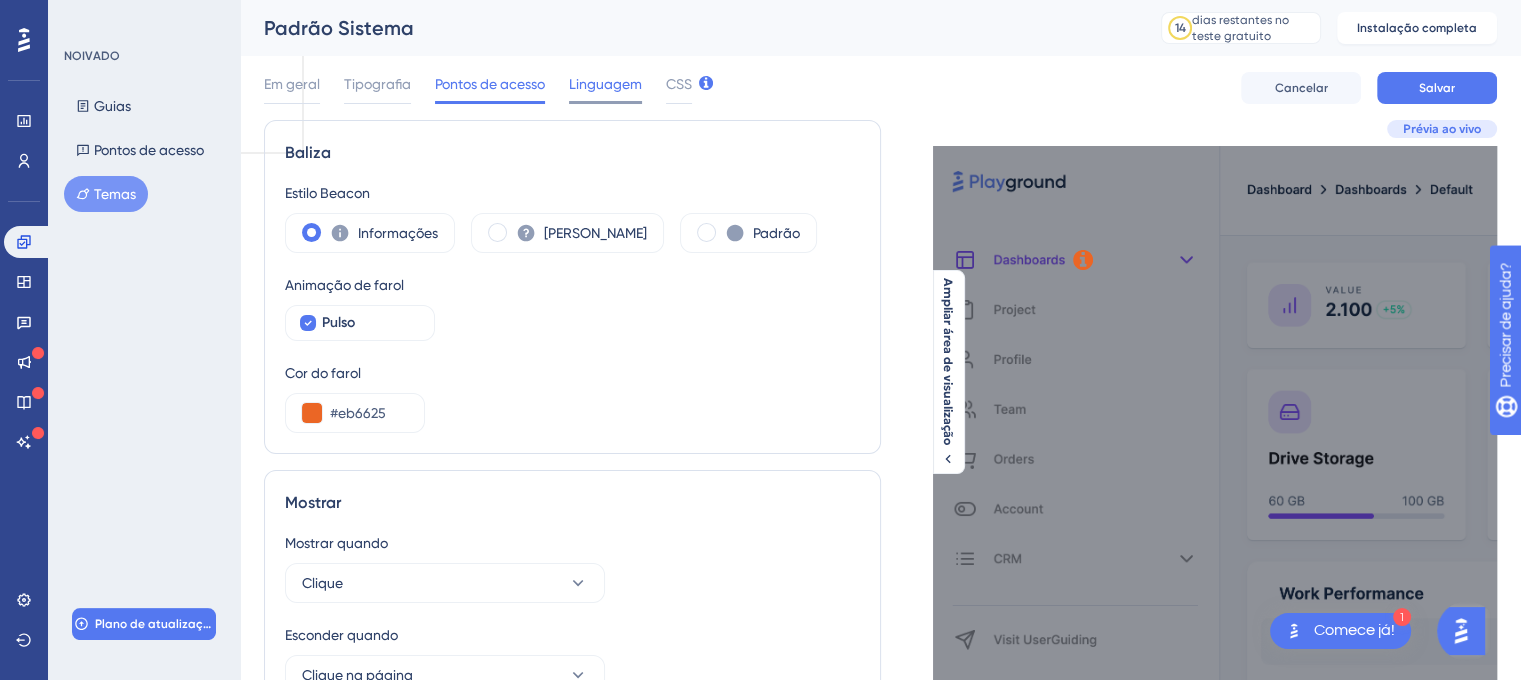 click on "Linguagem" at bounding box center [605, 88] 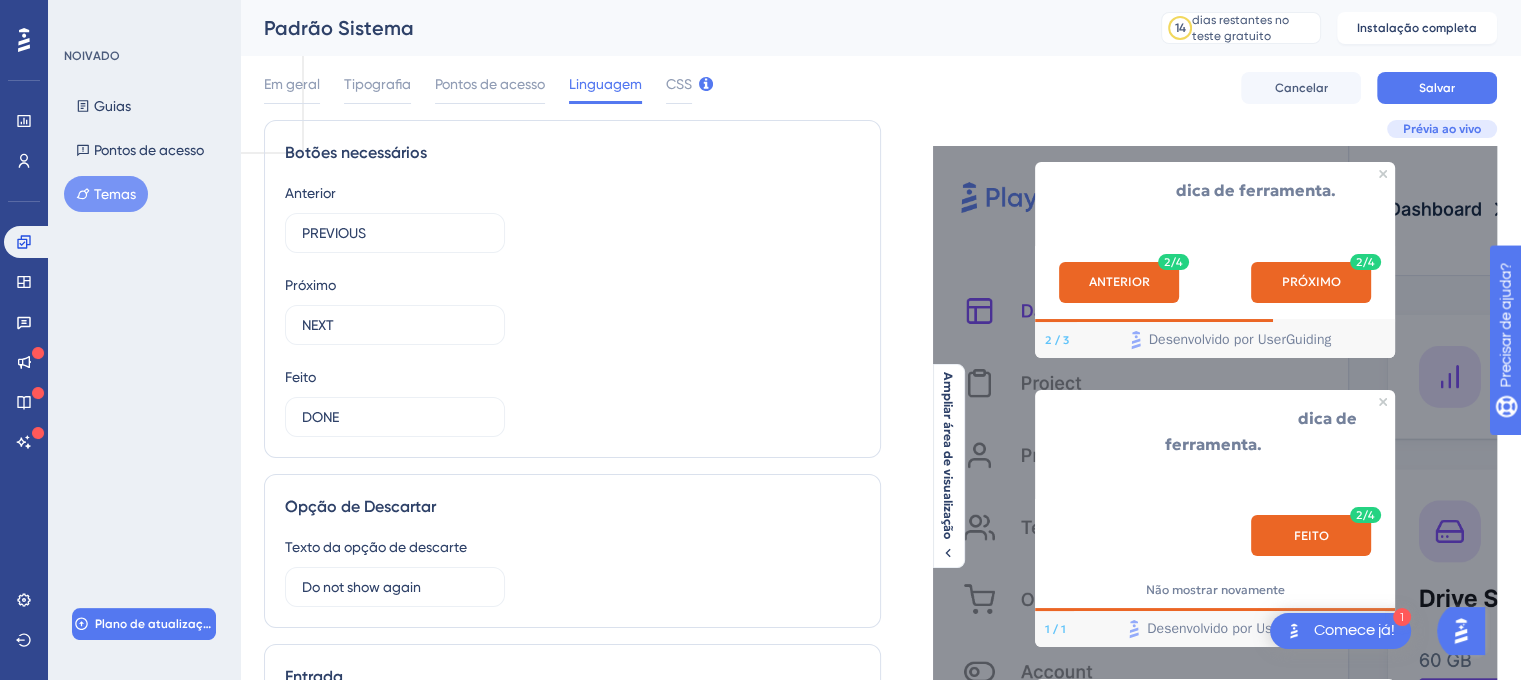 click on "ANTERIOR" at bounding box center [1119, 281] 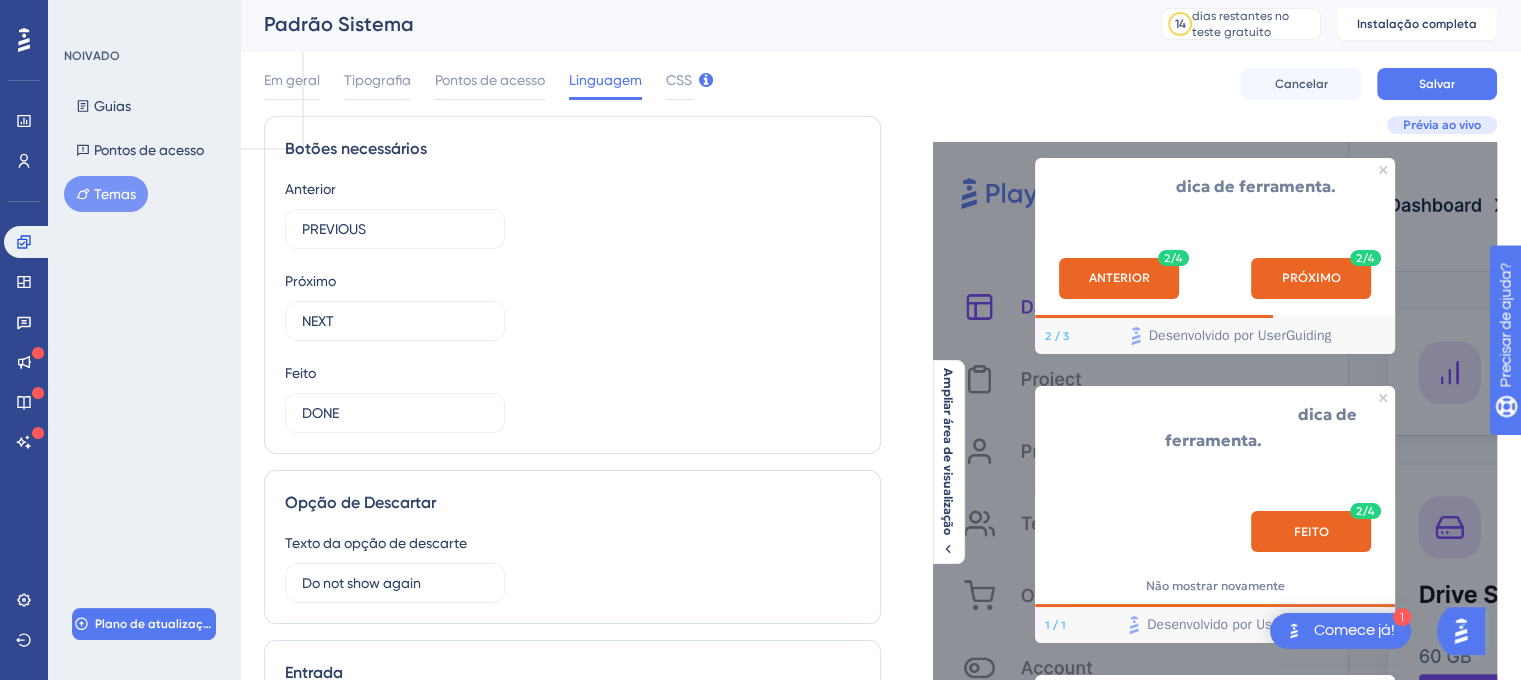 scroll, scrollTop: 0, scrollLeft: 0, axis: both 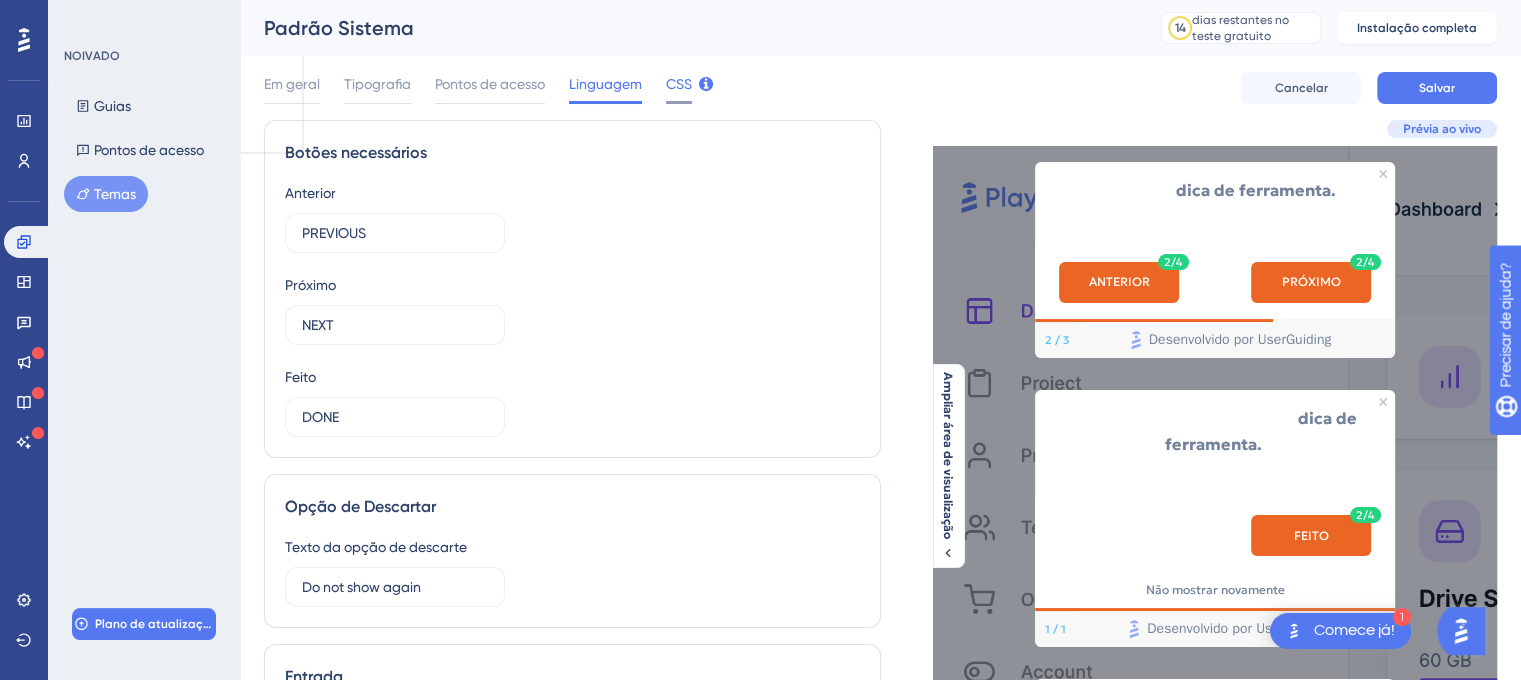 click on "CSS" at bounding box center (679, 84) 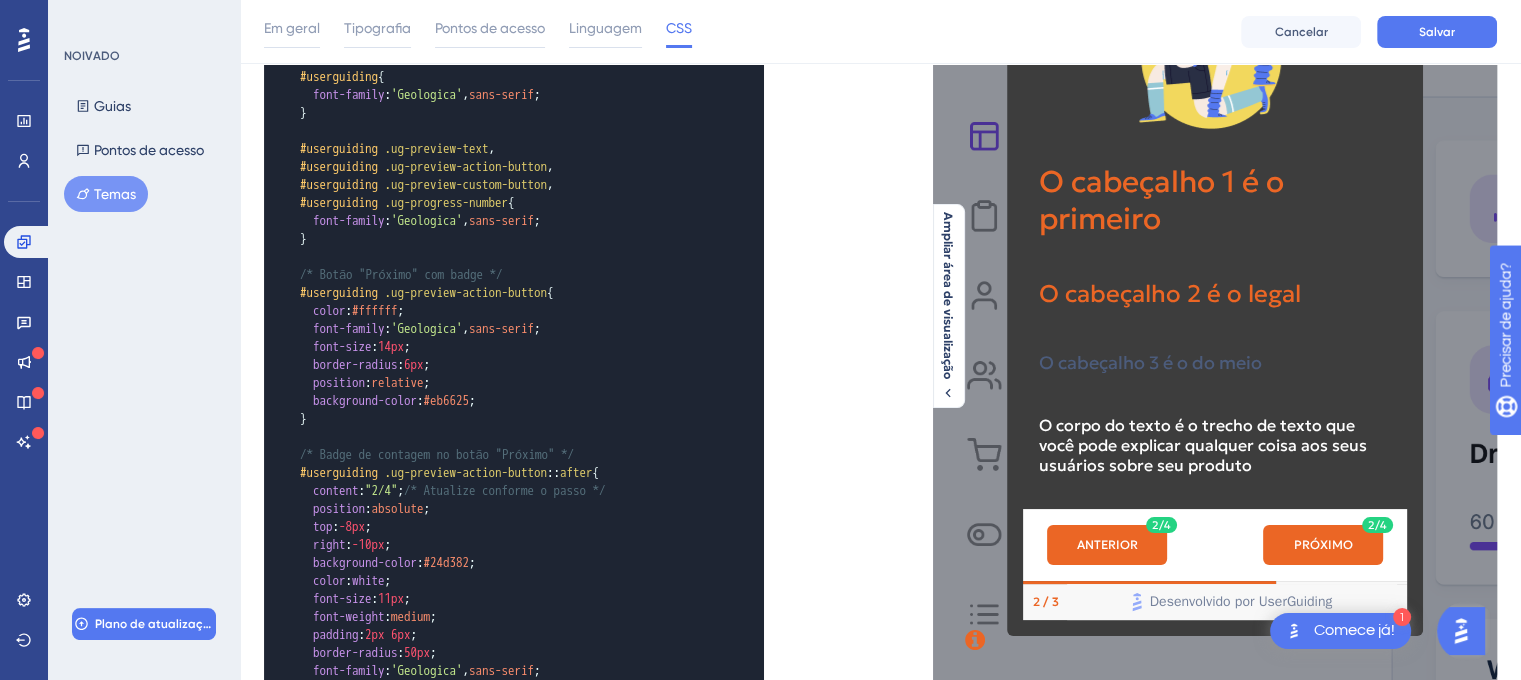 scroll, scrollTop: 400, scrollLeft: 0, axis: vertical 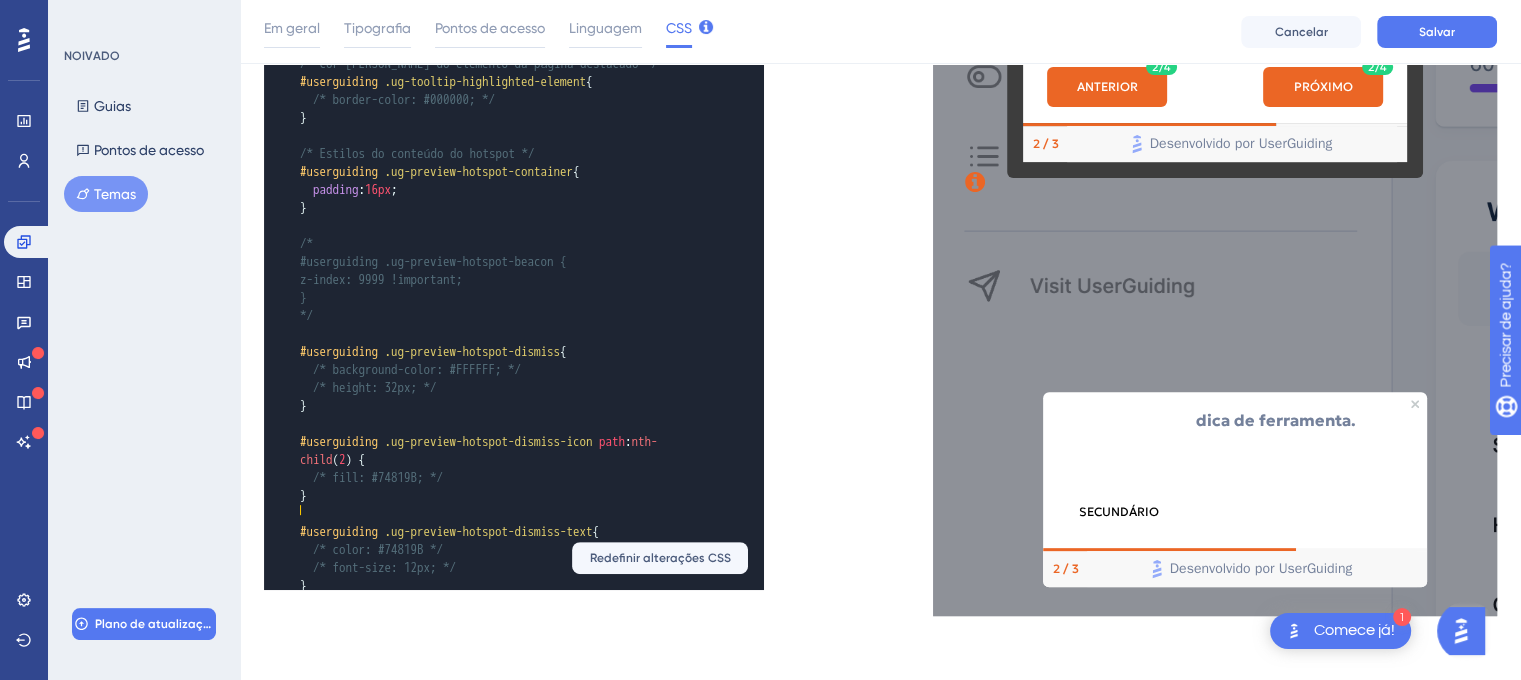click on "xxxxxxxxxx      background-color :  #eb6625 ; } ​ /* Badge de contagem no botão "Próximo" */ #userguiding   .ug-preview-action-button :: after  {    content :  "2/4" ;  /* Atualize conforme o passo */    position :  absolute ;    top :  -8px ;    right :  -10px ;    background-color :  #24d382 ;    color :  white ;    font-size :  11px ;    font-weight :  medium ;    padding :  2px   6px ;    border-radius :  50px ;    font-family :  'Geologica' ,  sans-serif ; } ​ /* Botão "Anterior" com novo estilo (sem badge) */ #userguiding   .ug-preview-custom-button  {    display :  flex ;    height :  40px ;    padding :  8px   16px ;    align-items :  center ;    gap :  8px ;    background-color :  #ffffff ;    color :  #000000 ;    border :  2px   solid   #ffffff ;    border-radius :  6px ;    font-family :  'Geologica' ,  sans-serif ;    font-size :  14px ; } ​ /* Fundo escuro no modal */ #userguiding   .ug-preview-modal  {    background-color :  #3d3d3d ;    border-radius :  8px ;" at bounding box center [486, 334] 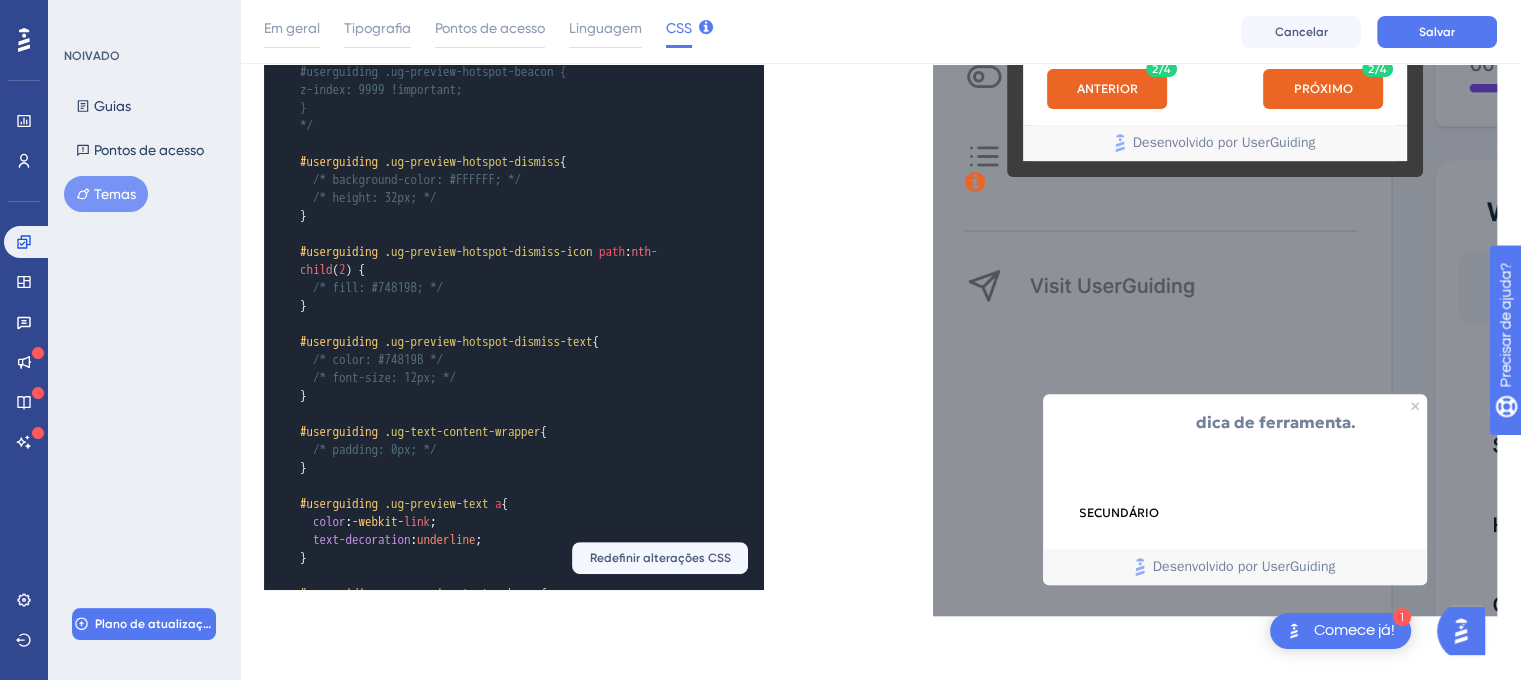 scroll, scrollTop: 761, scrollLeft: 0, axis: vertical 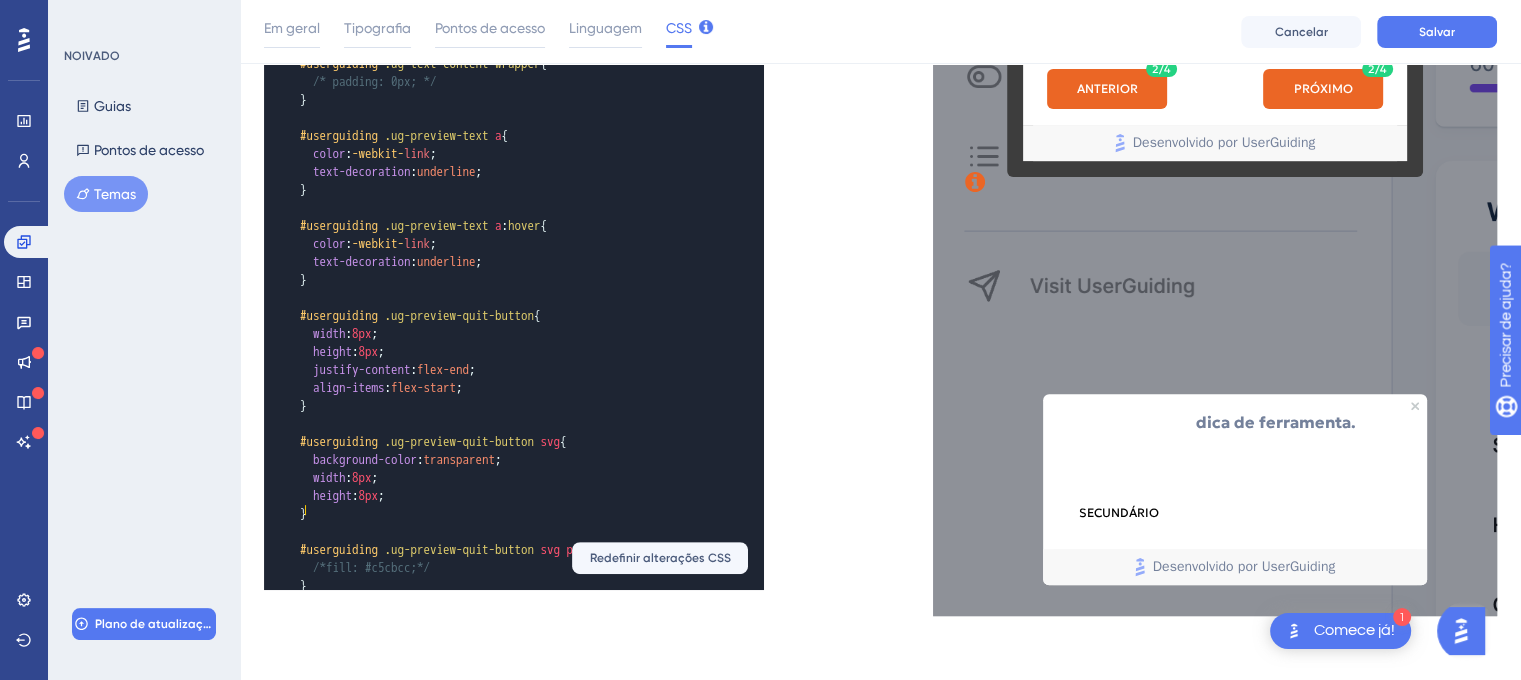 click on "xxxxxxxxxx   } ​ /* Estilos do tooltip de visualização */ #userguiding   .ug-preview-tooltip  {    padding :  0px ; } ​ /* Cor [PERSON_NAME] do elemento da página destacado */ #userguiding   .ug-tooltip-highlighted-element  {    /* border-color: #000000; */ } ​ /* Estilos do conteúdo do hotspot */ #userguiding   .ug-preview-hotspot-container  {    padding :  16px ; } ​ /* #userguiding .ug-preview-hotspot-beacon {   z-index: 9999 !important; } */ ​ #userguiding   .ug-preview-hotspot-dismiss  {    /* background-color: #FFFFFF; */    /* height: 32px; */ } ​ #userguiding   .ug-preview-hotspot-dismiss-icon   path : nth-child ( 2 ) {    /* fill: #74819B; */ } ​ #userguiding   .ug-preview-hotspot-dismiss-text  {    /* color: #74819B */    /* font-size: 12px; */ } ​ #userguiding   .ug-text-content-wrapper  {    /* padding: 0px; */ } ​ #userguiding   .ug-preview-text   a  {    color :  -webkit- link ;    text-decoration :  underline ; } ​ #userguiding   .ug-preview-text   a : hover  { :" at bounding box center [572, 30] 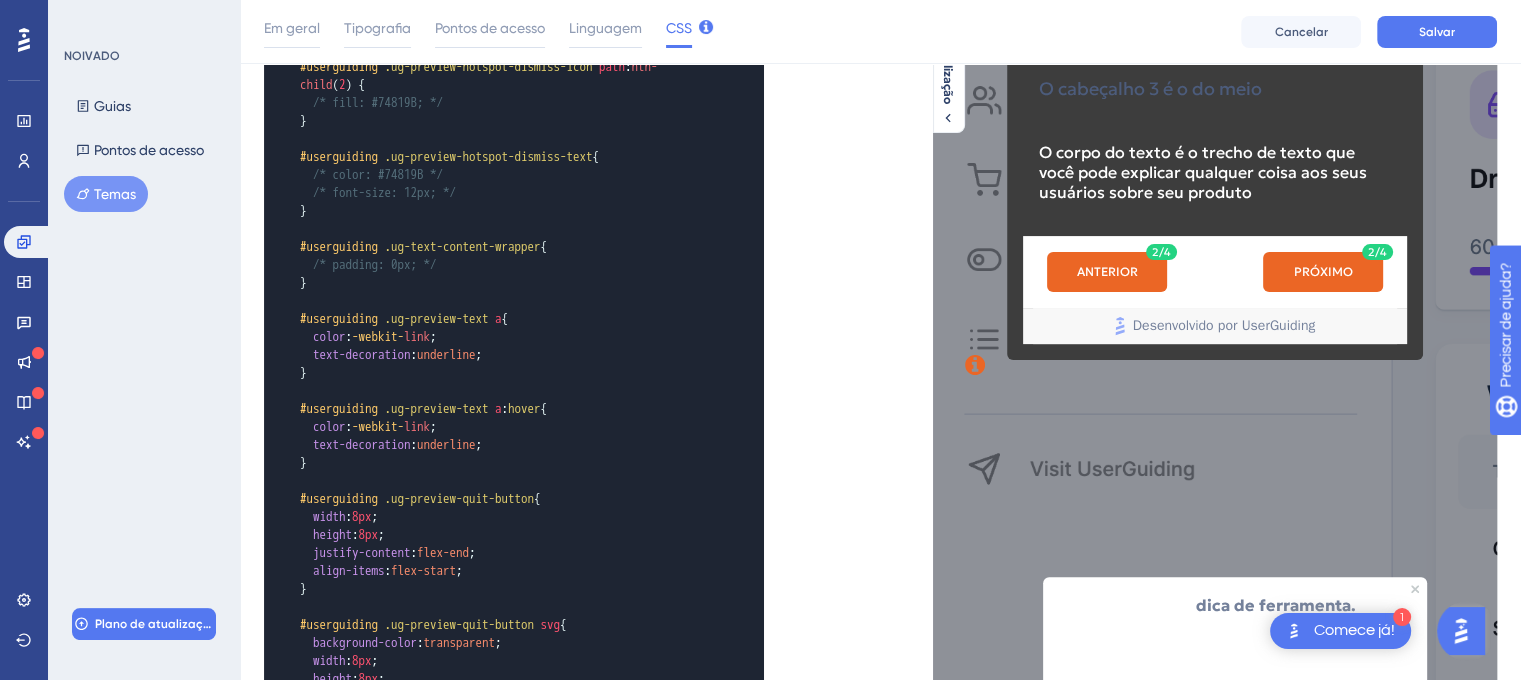 scroll, scrollTop: 658, scrollLeft: 0, axis: vertical 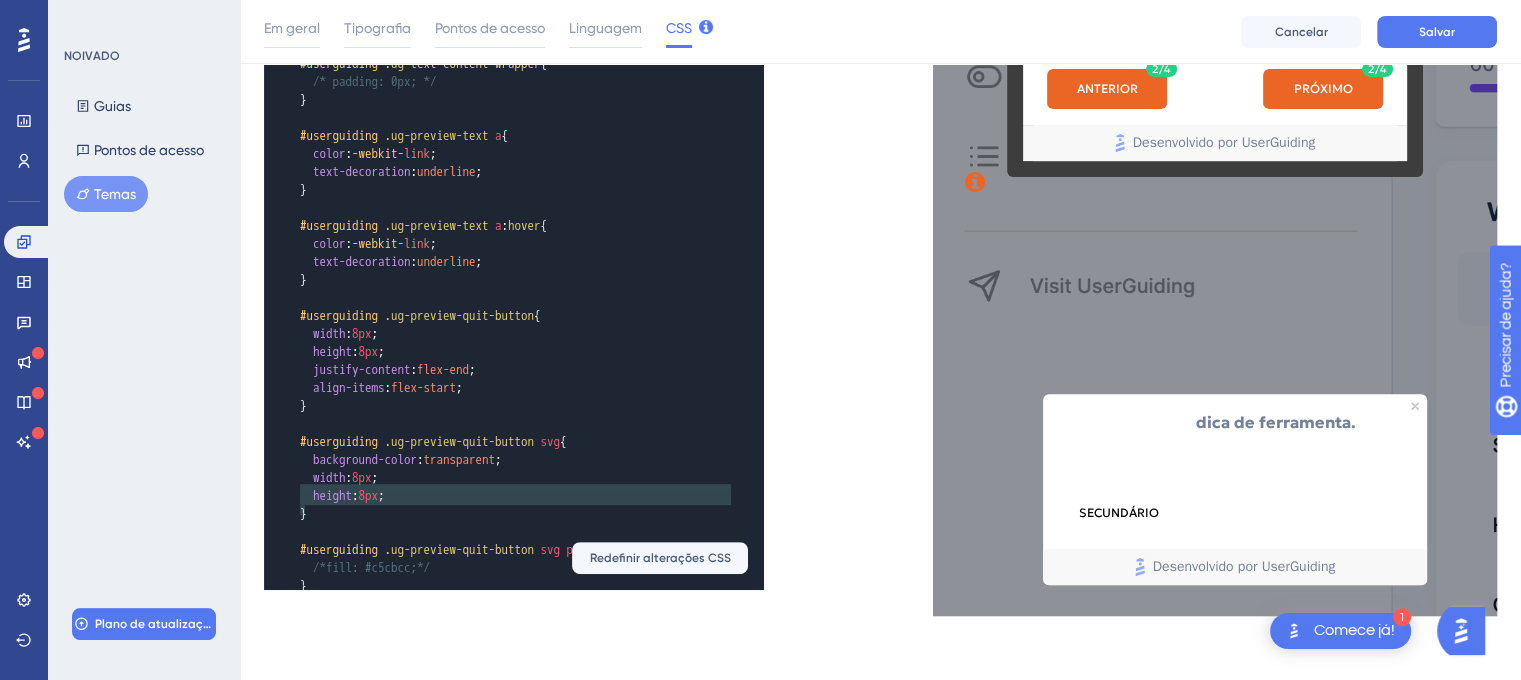type on "/* Remove o "Desenvolvido por UserGuiding" */
#userguiding .ug-powered-by {
display: none !important;
}" 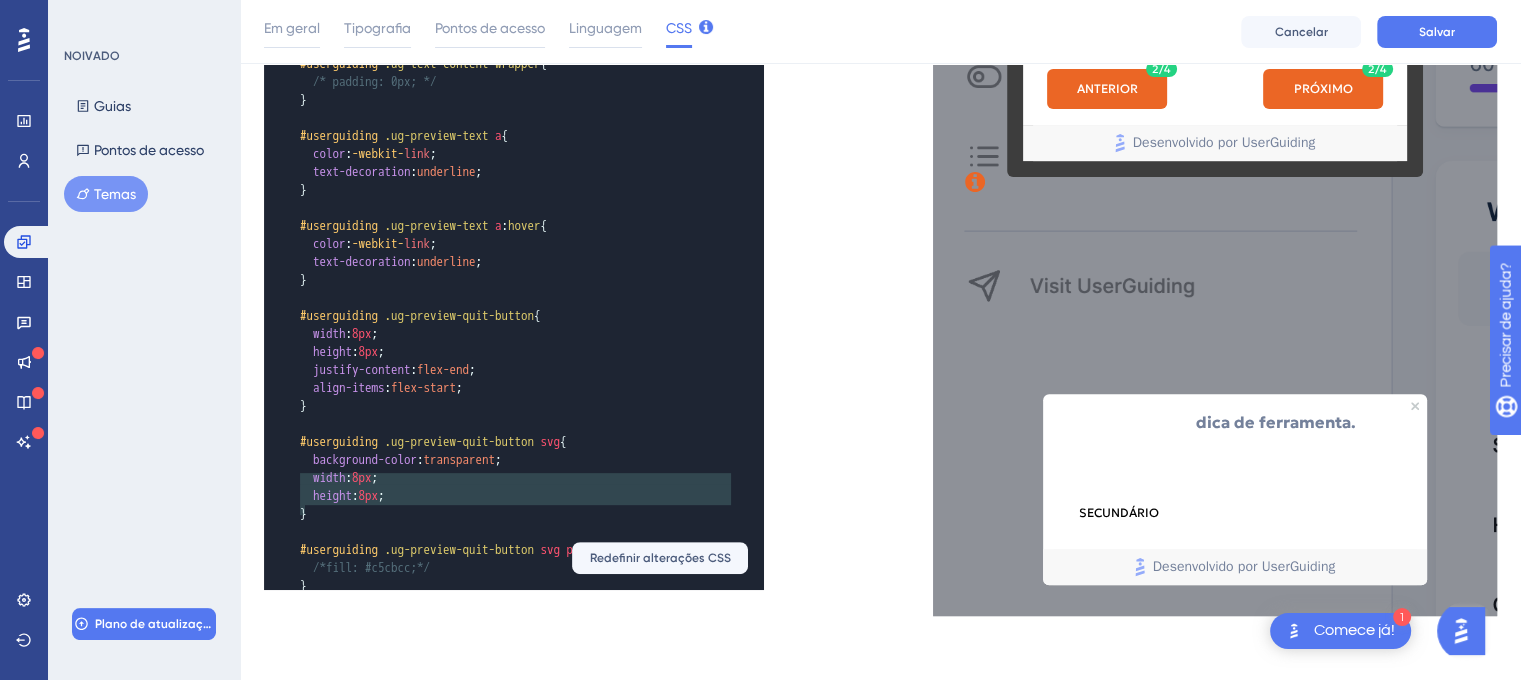 drag, startPoint x: 385, startPoint y: 516, endPoint x: 289, endPoint y: 475, distance: 104.388695 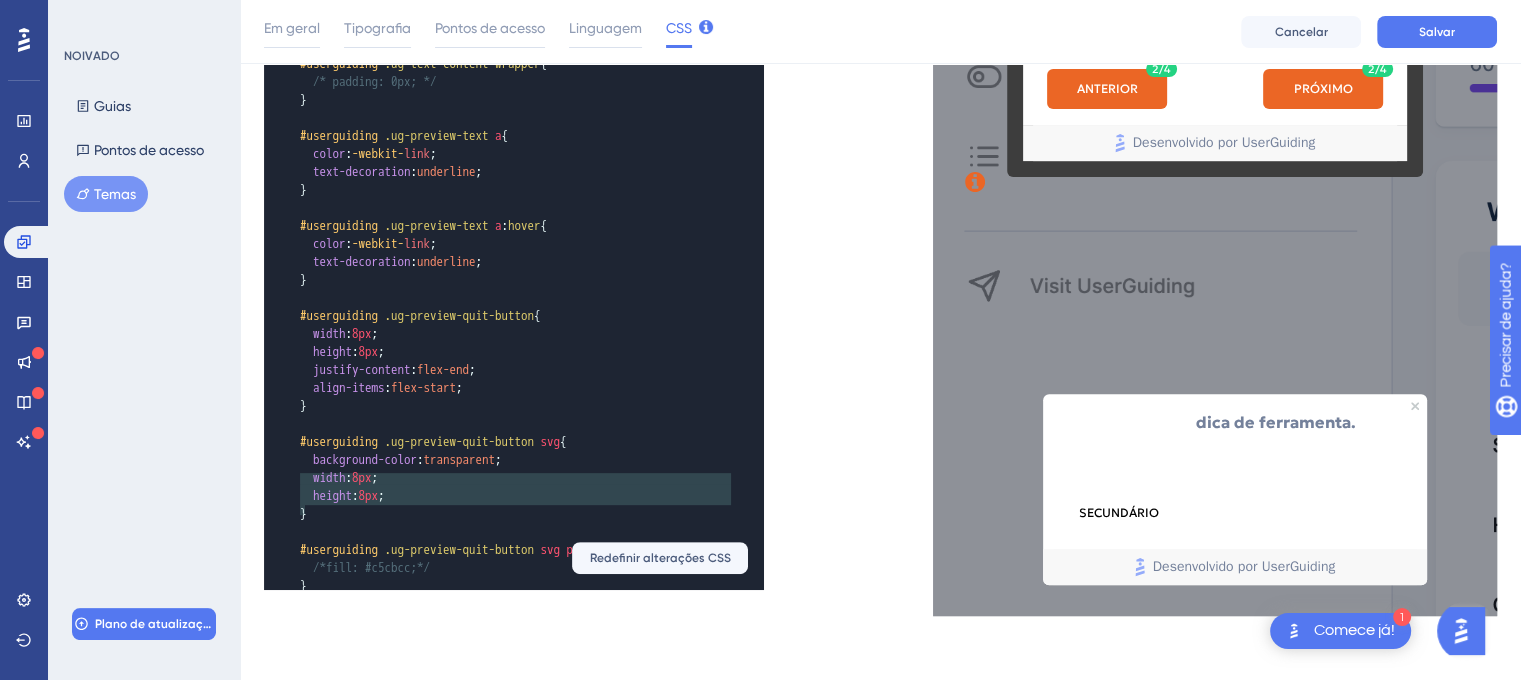 type 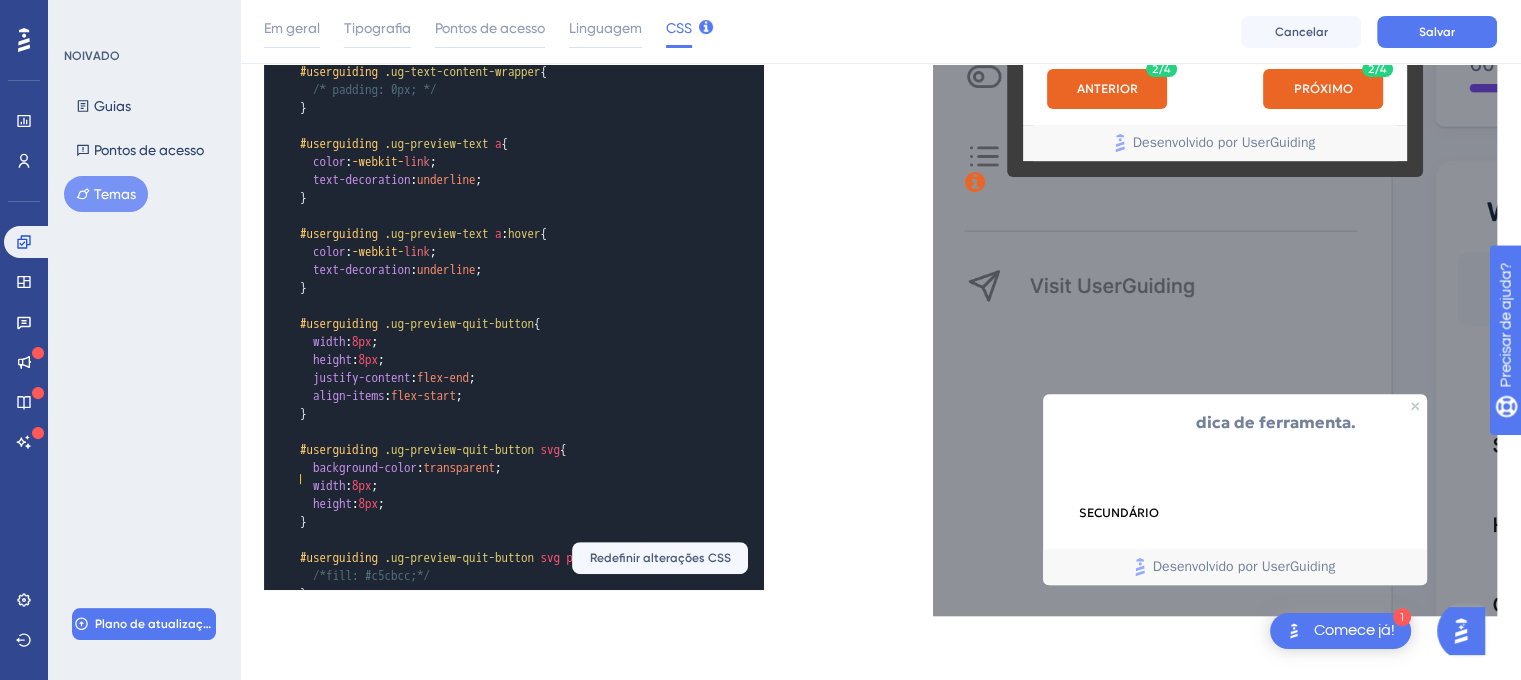 scroll, scrollTop: 838, scrollLeft: 0, axis: vertical 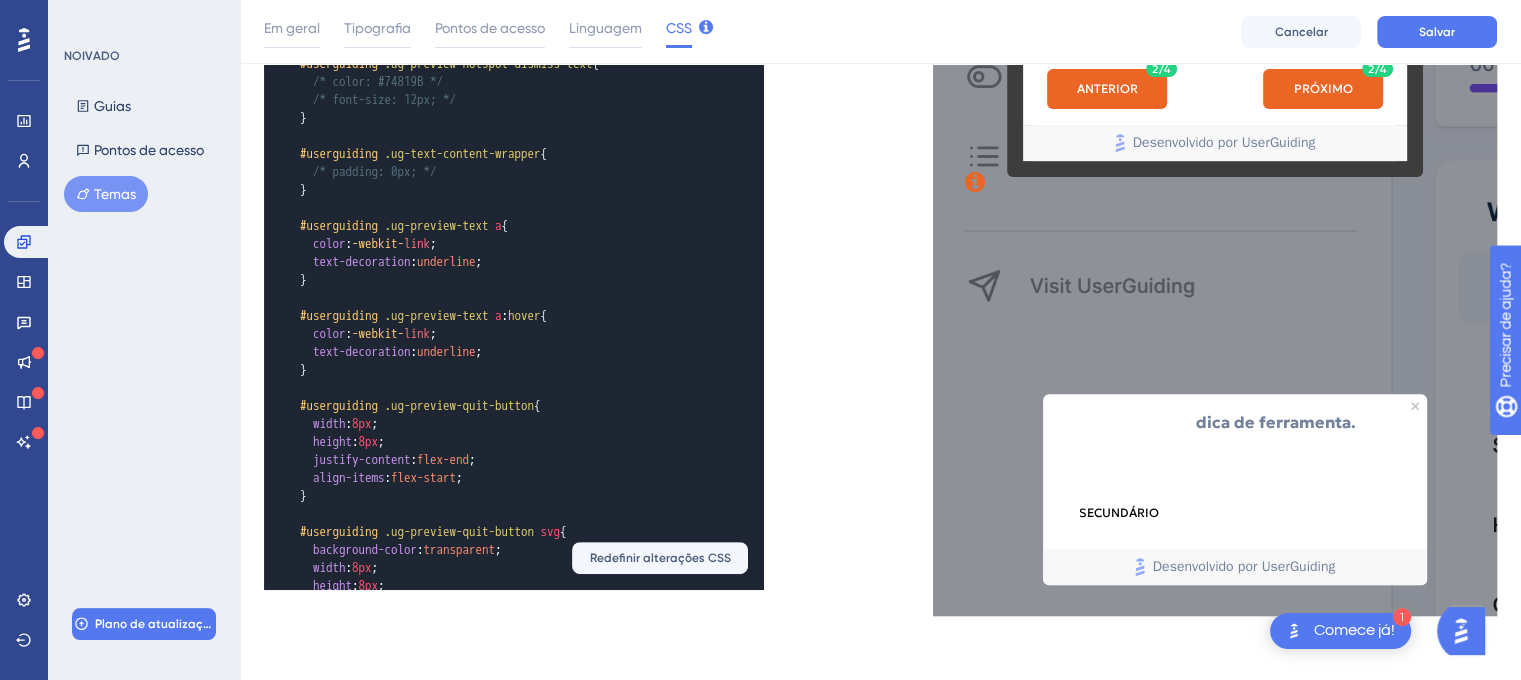 click on "x   #userguiding   .ug-preview-text   p  {    color :  #ffffff ;    font-family :  'Geologica' ,  sans-serif ;    font-size :  16px ;    margin :  0 ; } ​ /* Estilos do tooltip de visualização */ #userguiding   .ug-preview-tooltip  {    padding :  0px ; } ​ /* Cor [PERSON_NAME] do elemento da página destacado */ #userguiding   .ug-tooltip-highlighted-element  {    /* border-color: #000000; */ } ​ /* Estilos do conteúdo do hotspot */ #userguiding   .ug-preview-hotspot-container  {    padding :  16px ; } ​ /* #userguiding .ug-preview-hotspot-beacon {   z-index: 9999 !important; } */ ​ #userguiding   .ug-preview-hotspot-dismiss  {    /* background-color: #FFFFFF; */    /* height: 32px; */ } ​ #userguiding   .ug-preview-hotspot-dismiss-icon   path : nth-child ( 2 ) {    /* fill: #74819B; */ } ​ #userguiding   .ug-preview-hotspot-dismiss-text  {    /* color: #74819B */    /* font-size: 12px; */ } ​ #userguiding   .ug-text-content-wrapper  {    /* padding: 0px; */ } ​ #userguiding" at bounding box center [572, 30] 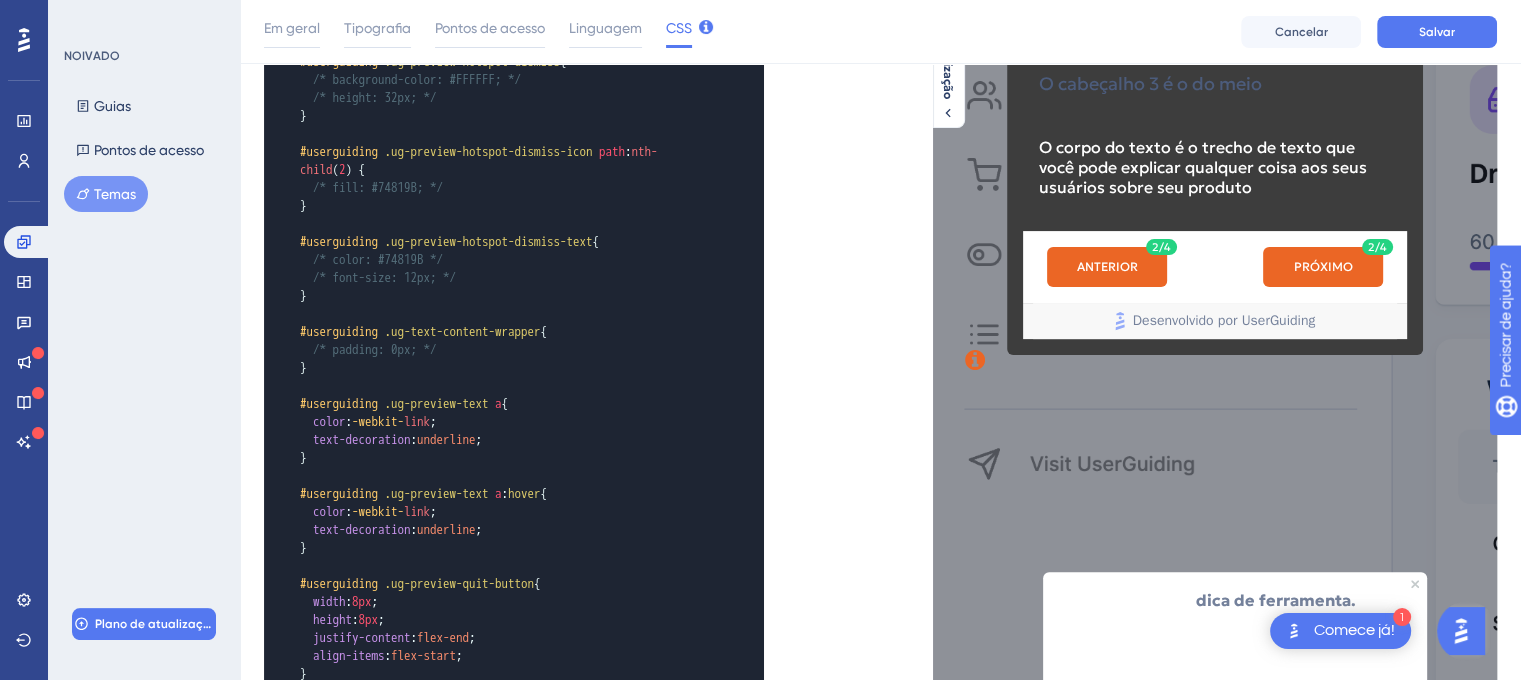 scroll, scrollTop: 458, scrollLeft: 0, axis: vertical 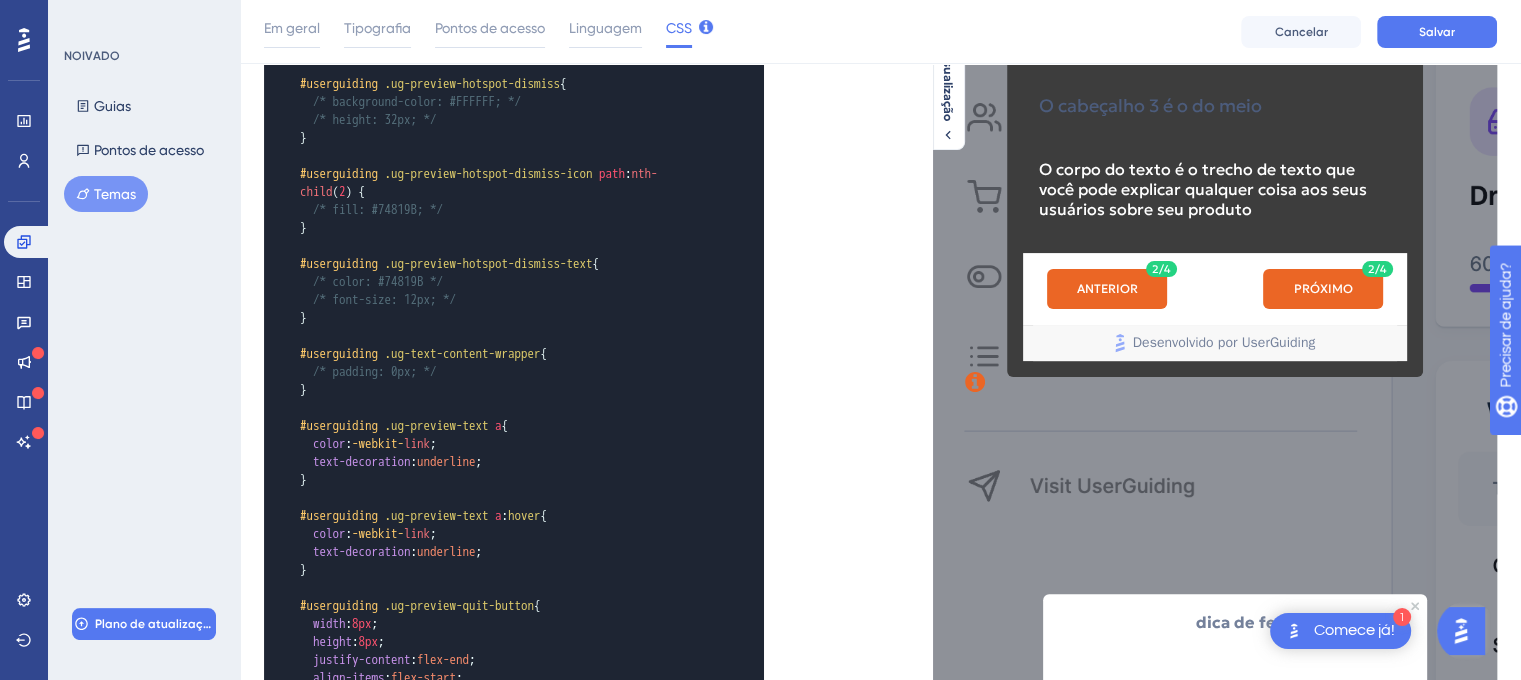 click on "ANTERIOR PRÓXIMO" at bounding box center [1215, 289] 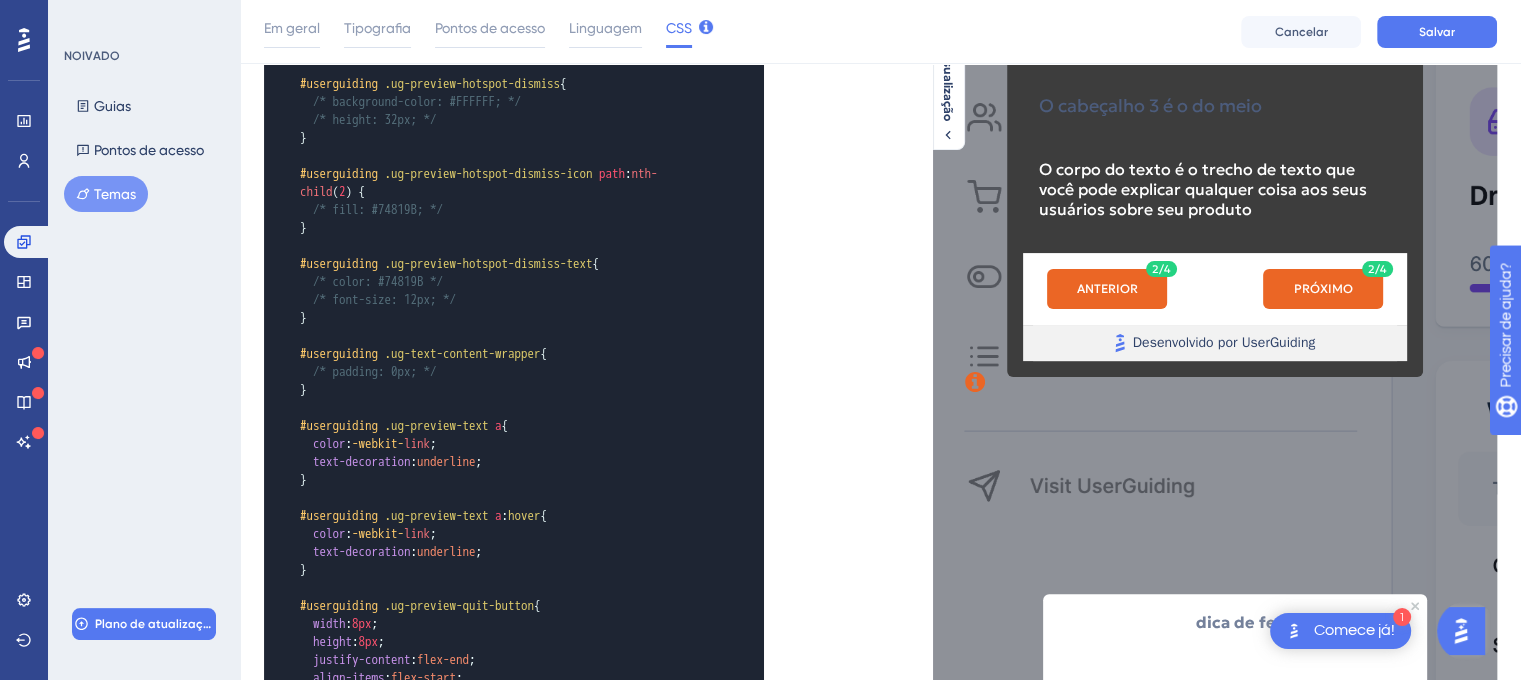 click on "Desenvolvido por UserGuiding" at bounding box center (1224, 343) 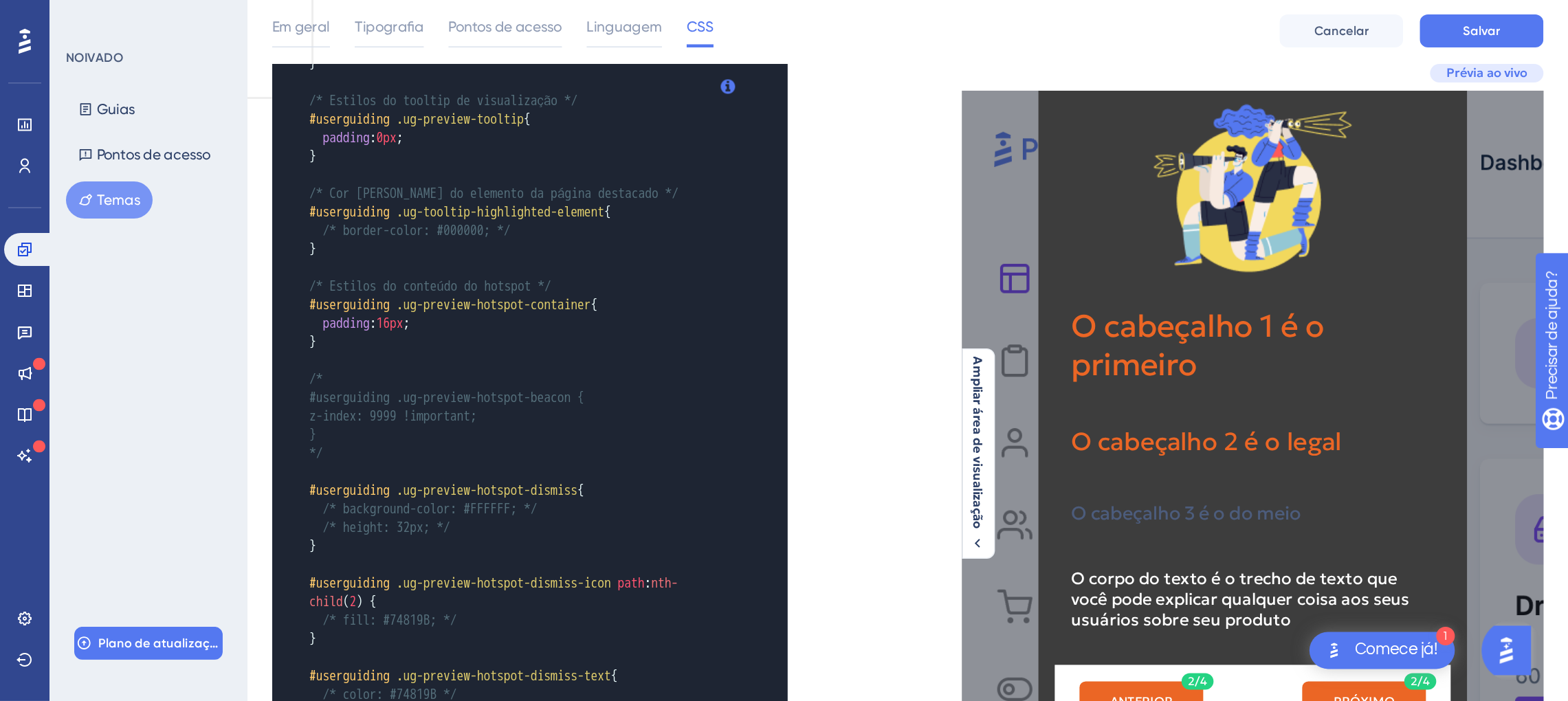 scroll, scrollTop: 0, scrollLeft: 0, axis: both 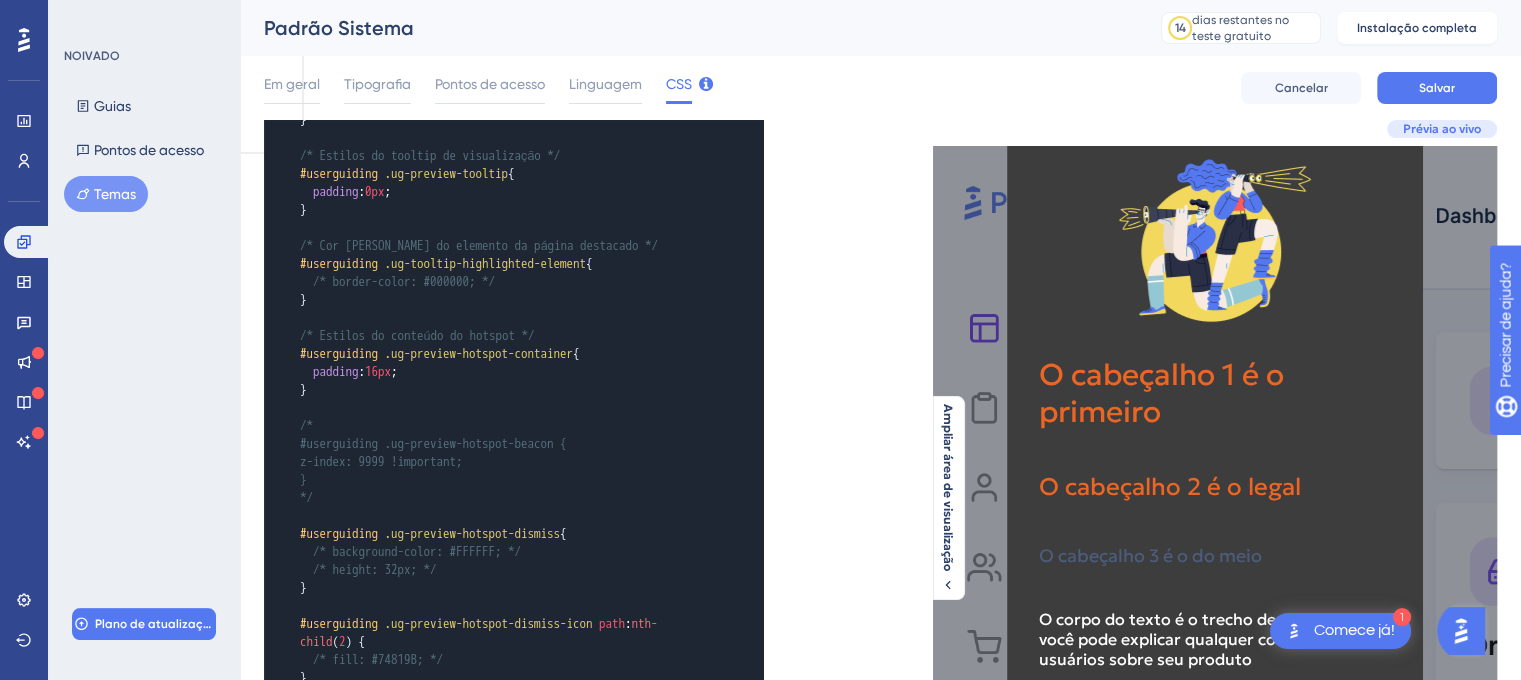 click on "Prévia ao vivo" at bounding box center (1442, 128) 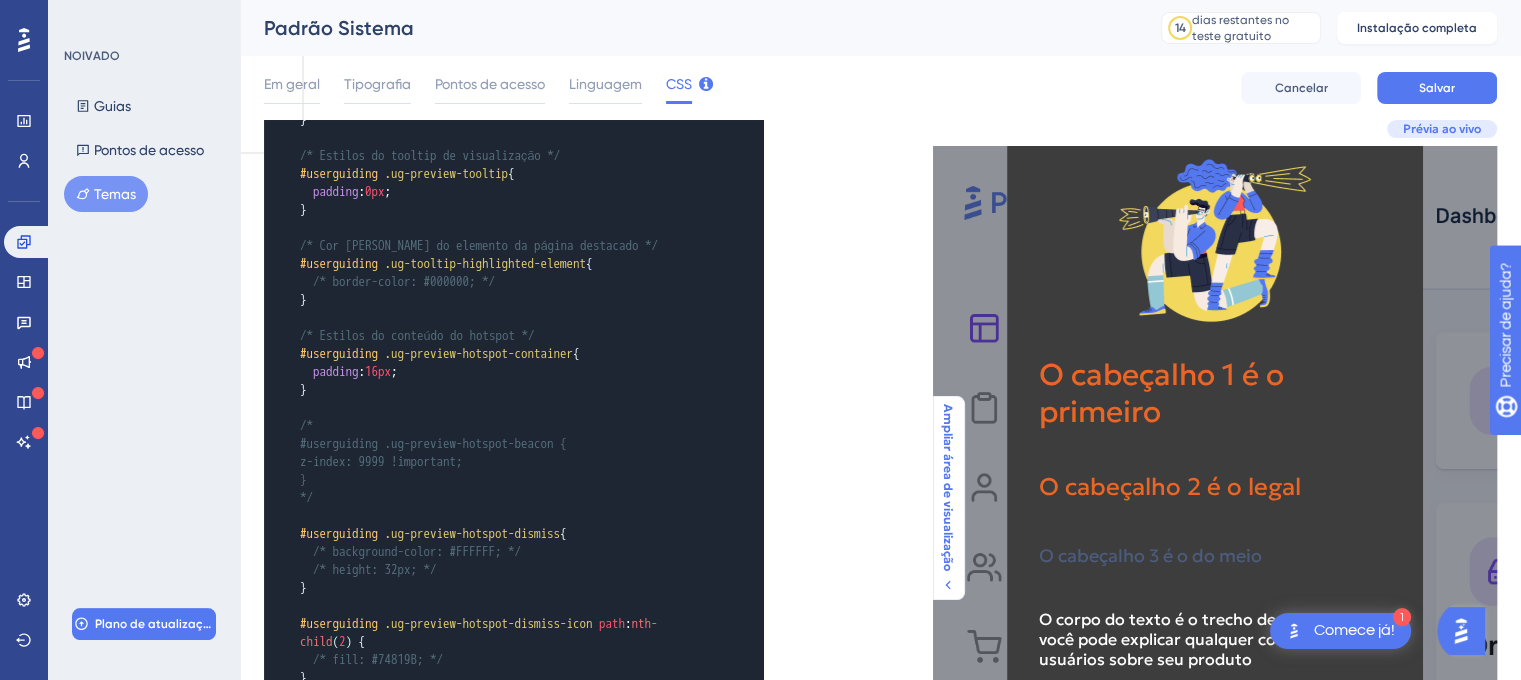 click on "Ampliar área de visualização" at bounding box center [948, 487] 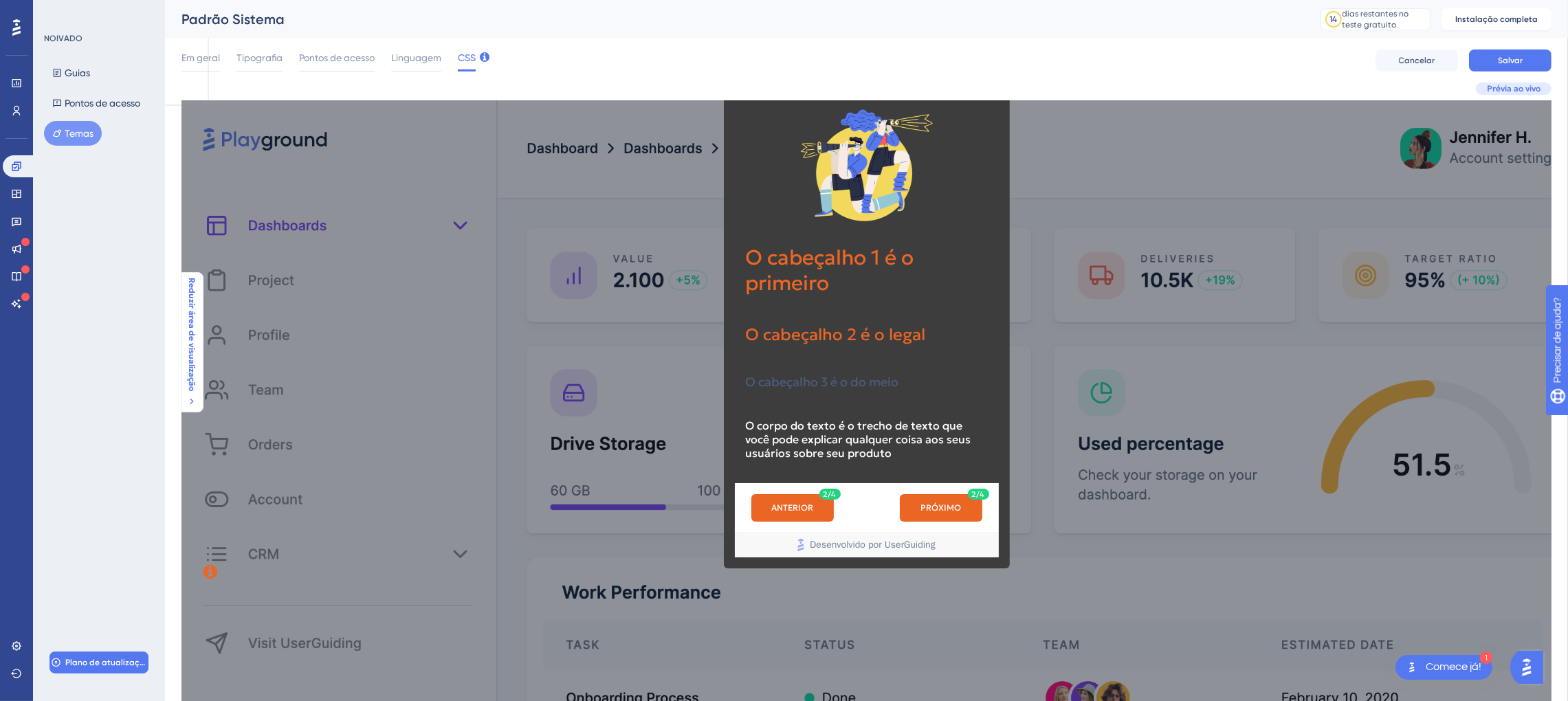click on "1 Comece [PERSON_NAME]!
Desempenho Usuários Noivado Widgets Opinião Atualizações de produtos Base de conhecimento Assistente de IA Configurações Sair NOIVADO Guias Pontos de acesso Temas Plano de atualização Padrão Sistema 14 [PERSON_NAME] restantes no teste gratuito Clique para ver as opções de atualização Instalação completa Em geral Tipografia Pontos de acesso Linguagem CSS Cancelar Salvar Prévia ao vivo Reduzir área de visualização
Texto original Avalie a tradução O feedback vai ser usado para ajudar a melhorar o Google Tradutor" at bounding box center [784, 54] 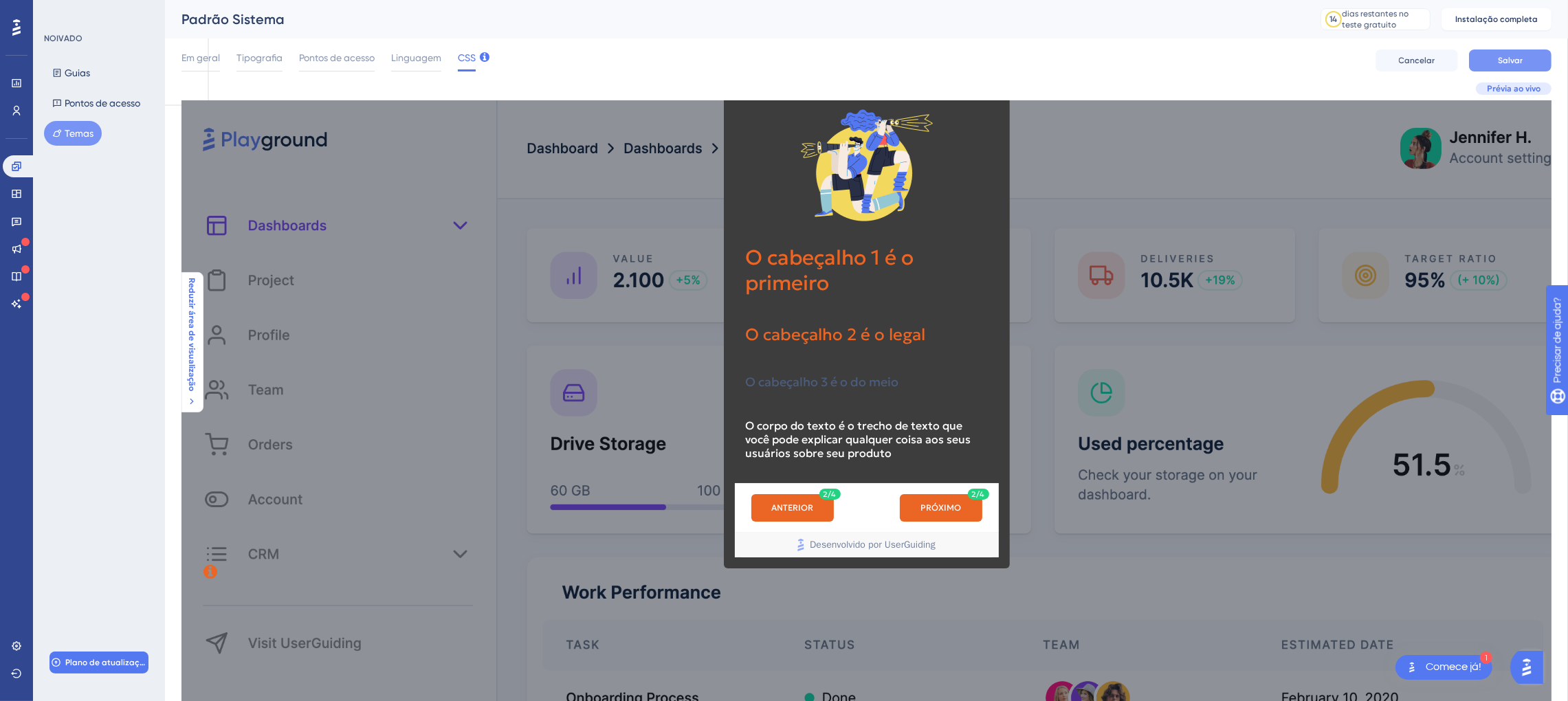 click on "Salvar" at bounding box center (1510, 60) 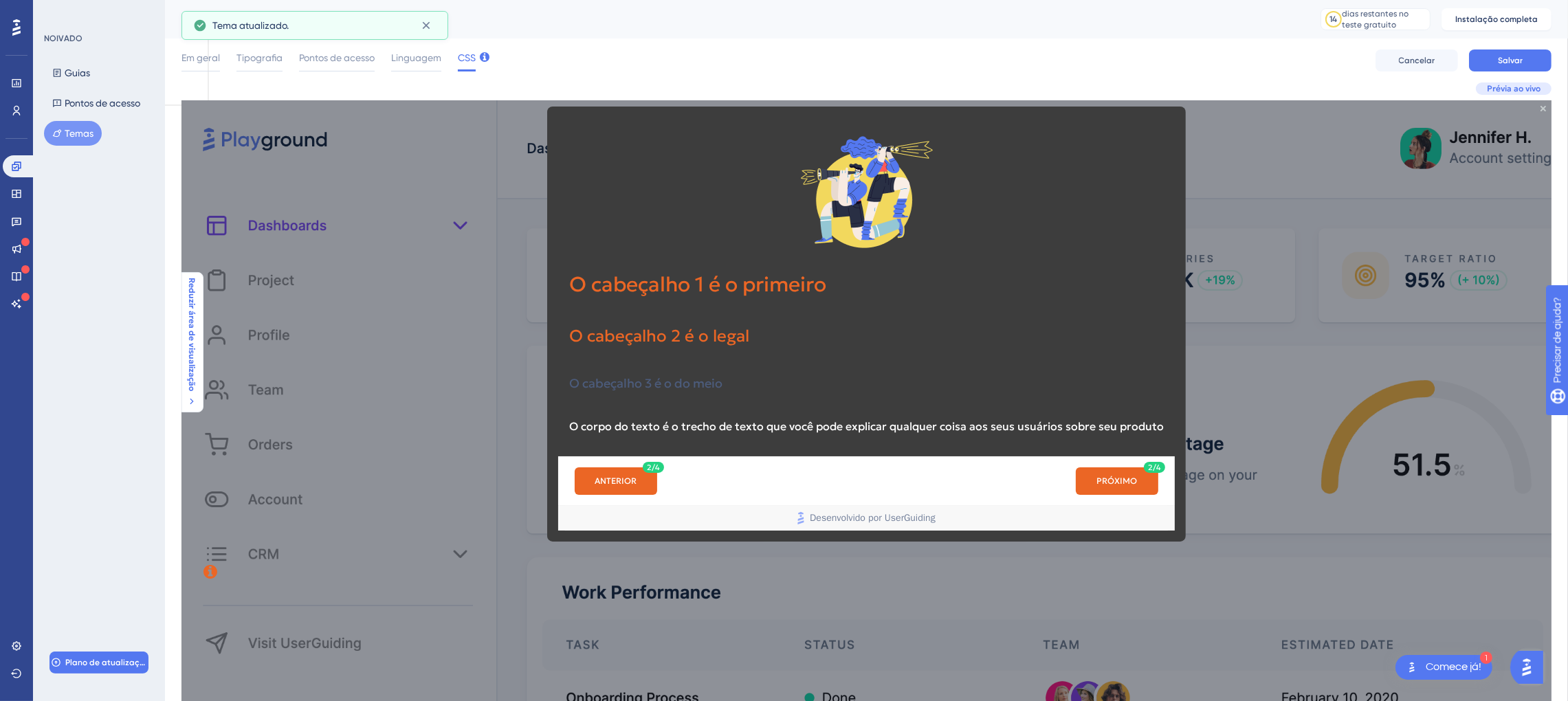 click 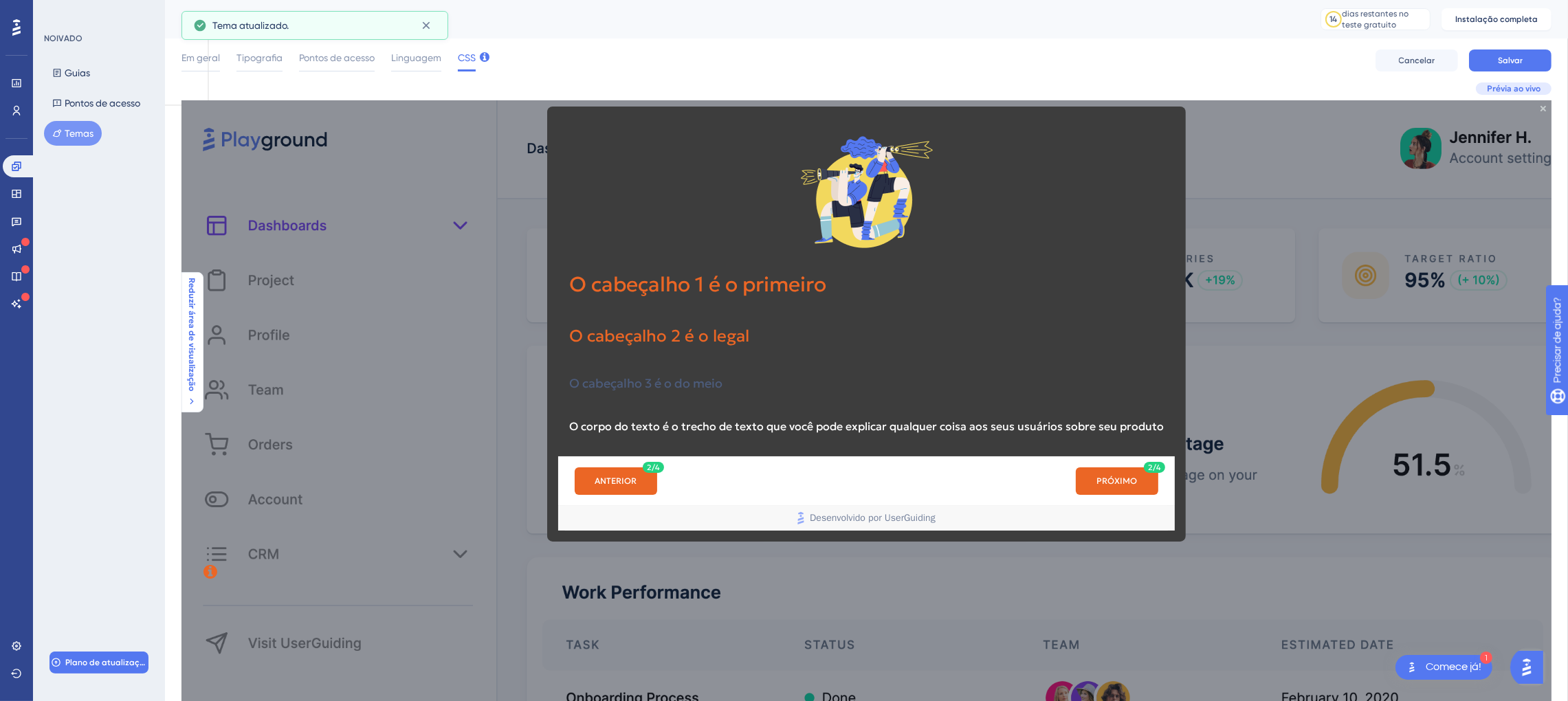 click on "Em geral Tipografia Pontos de acesso Linguagem CSS" at bounding box center (329, 60) 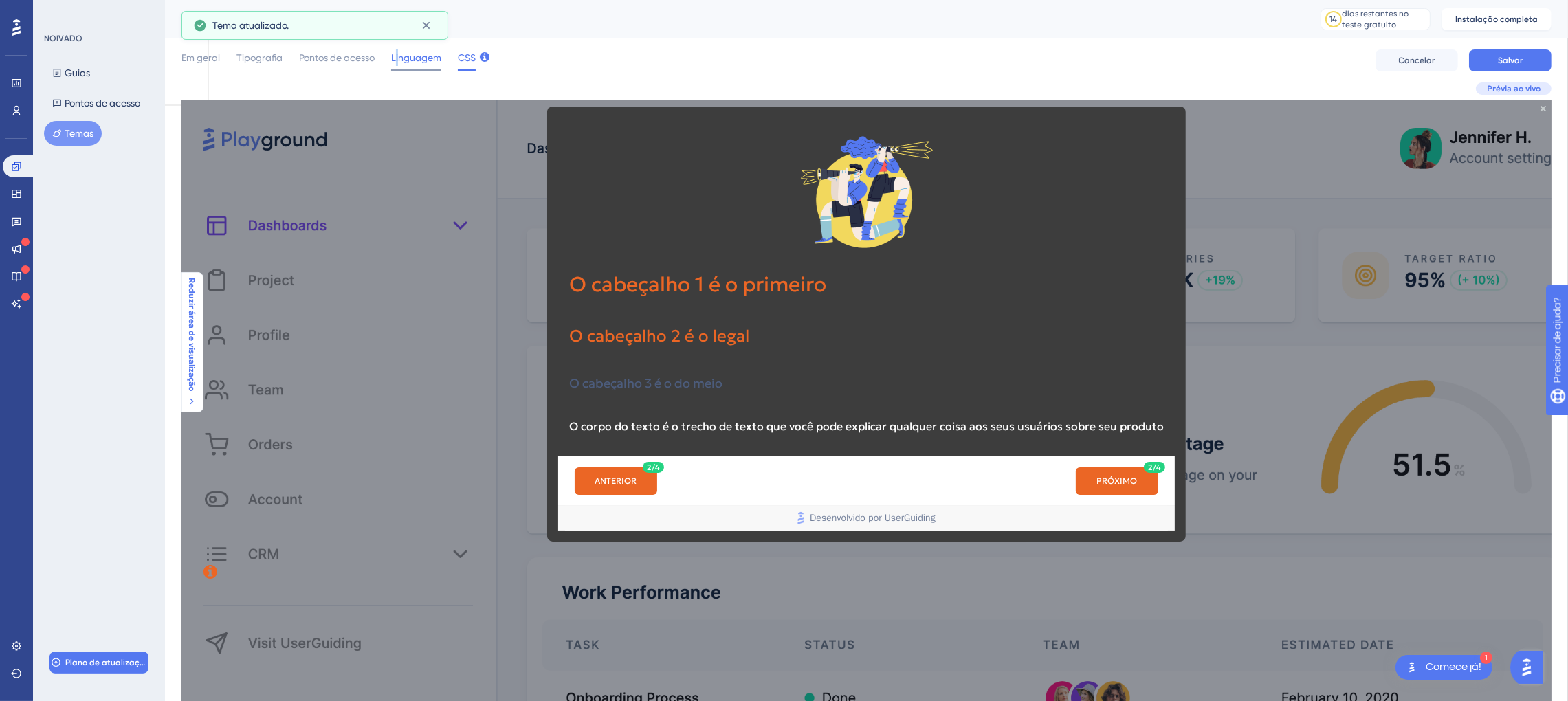 click on "Linguagem" at bounding box center [416, 58] 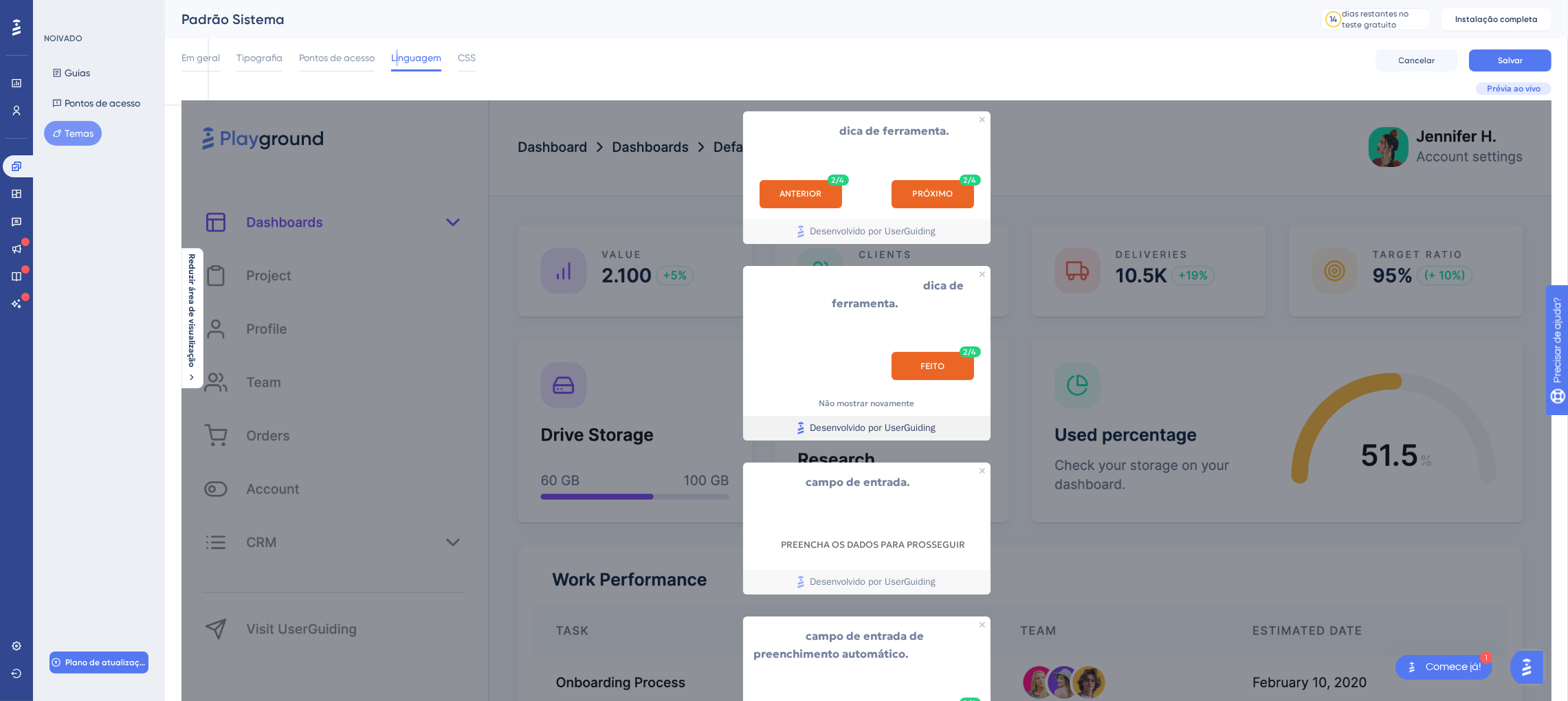 scroll, scrollTop: 87, scrollLeft: 0, axis: vertical 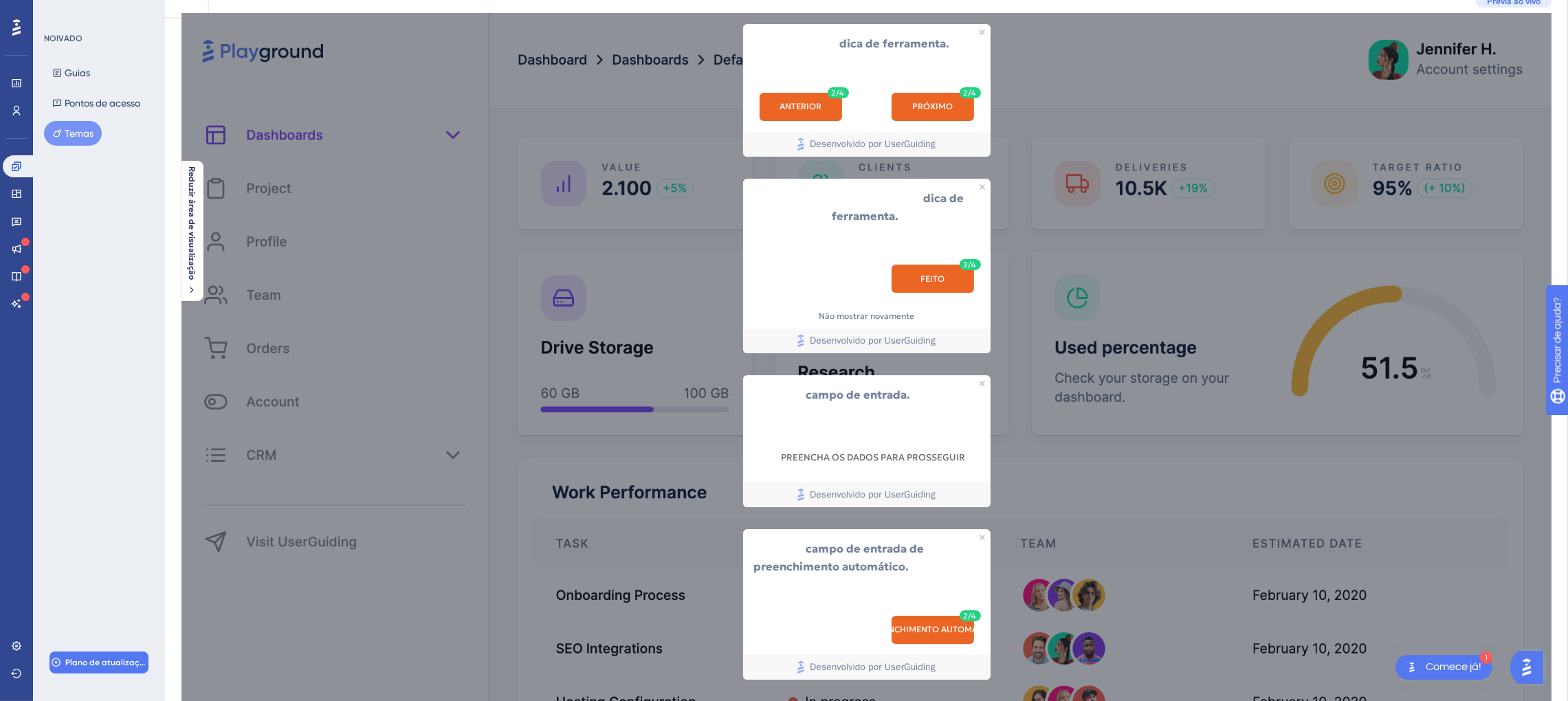 click on "FEITO" at bounding box center (932, 278) 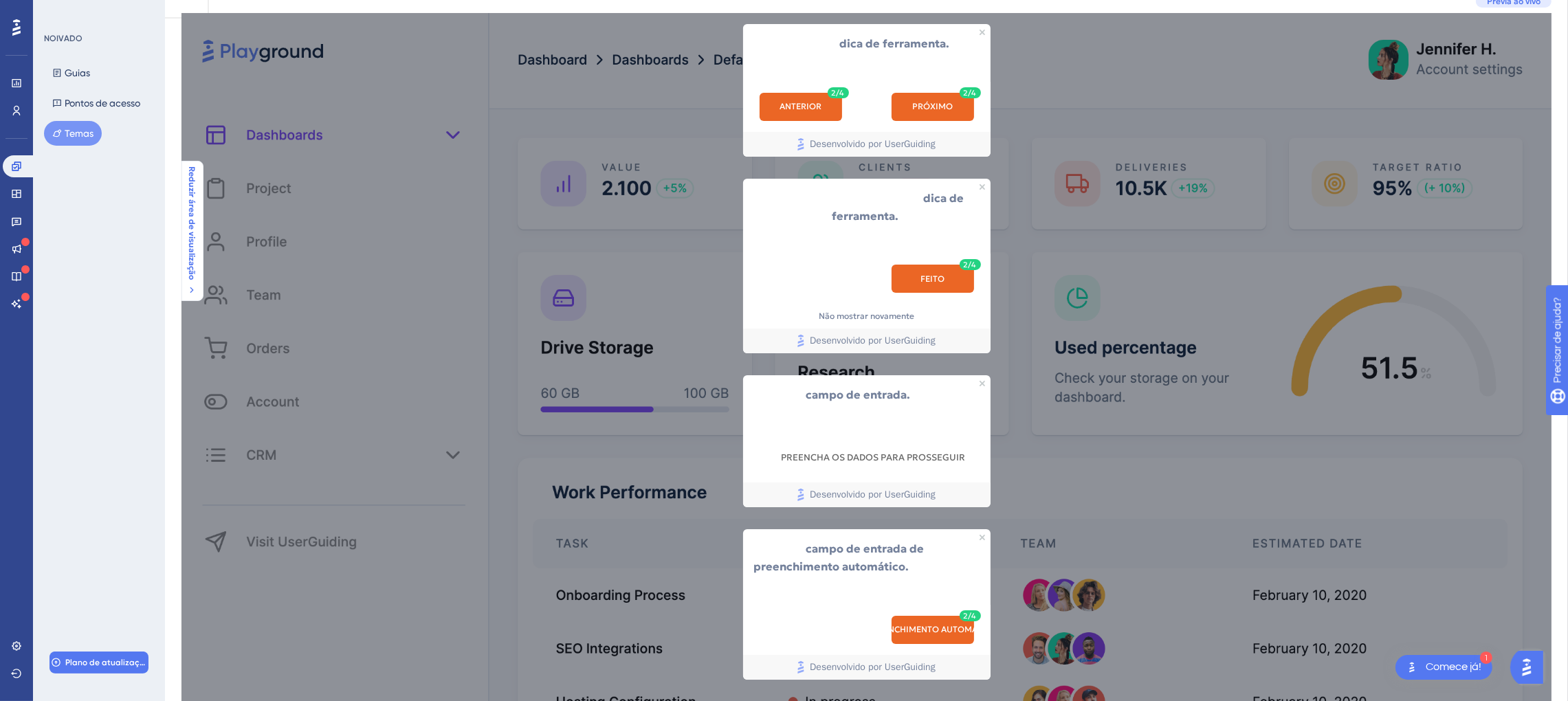 click on "Reduzir área de visualização" at bounding box center (192, 230) 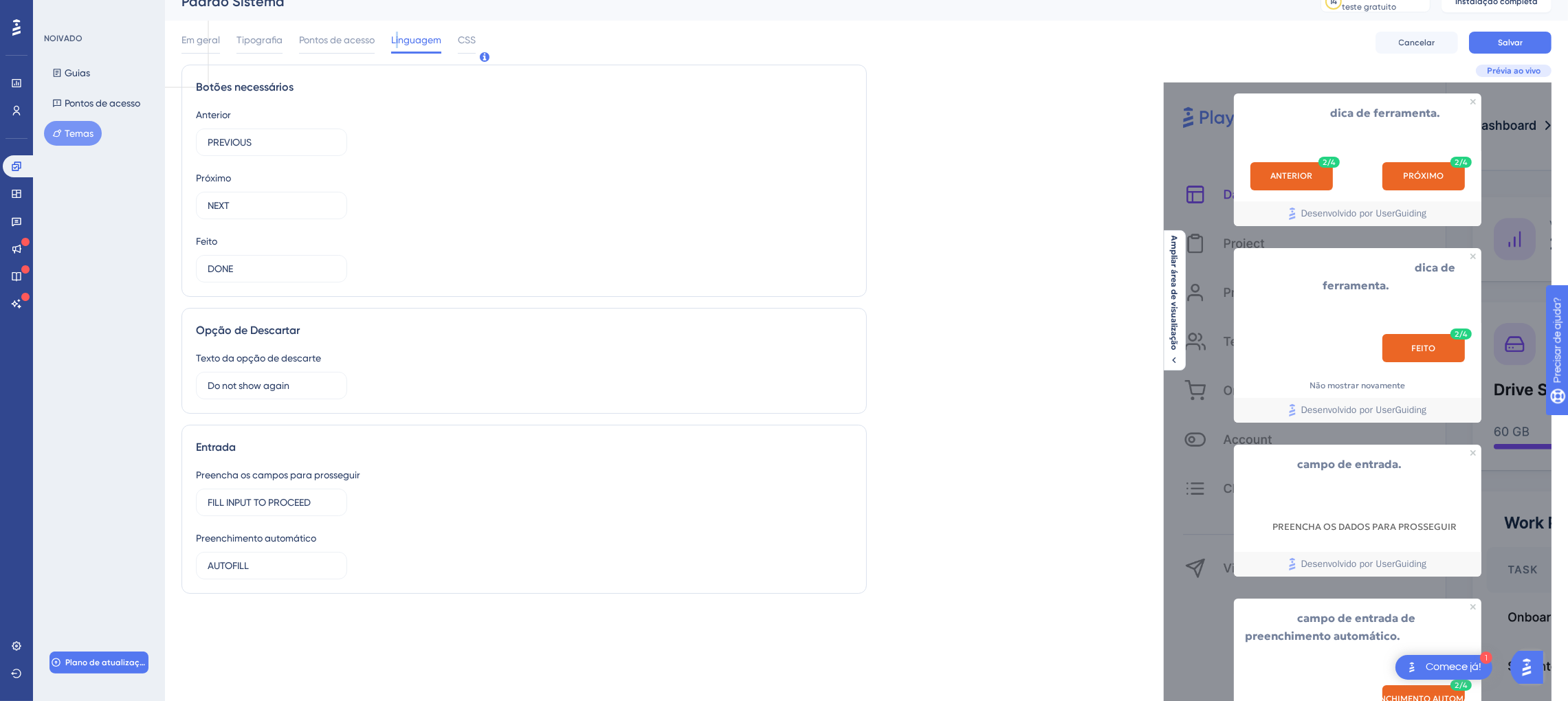 scroll, scrollTop: 0, scrollLeft: 0, axis: both 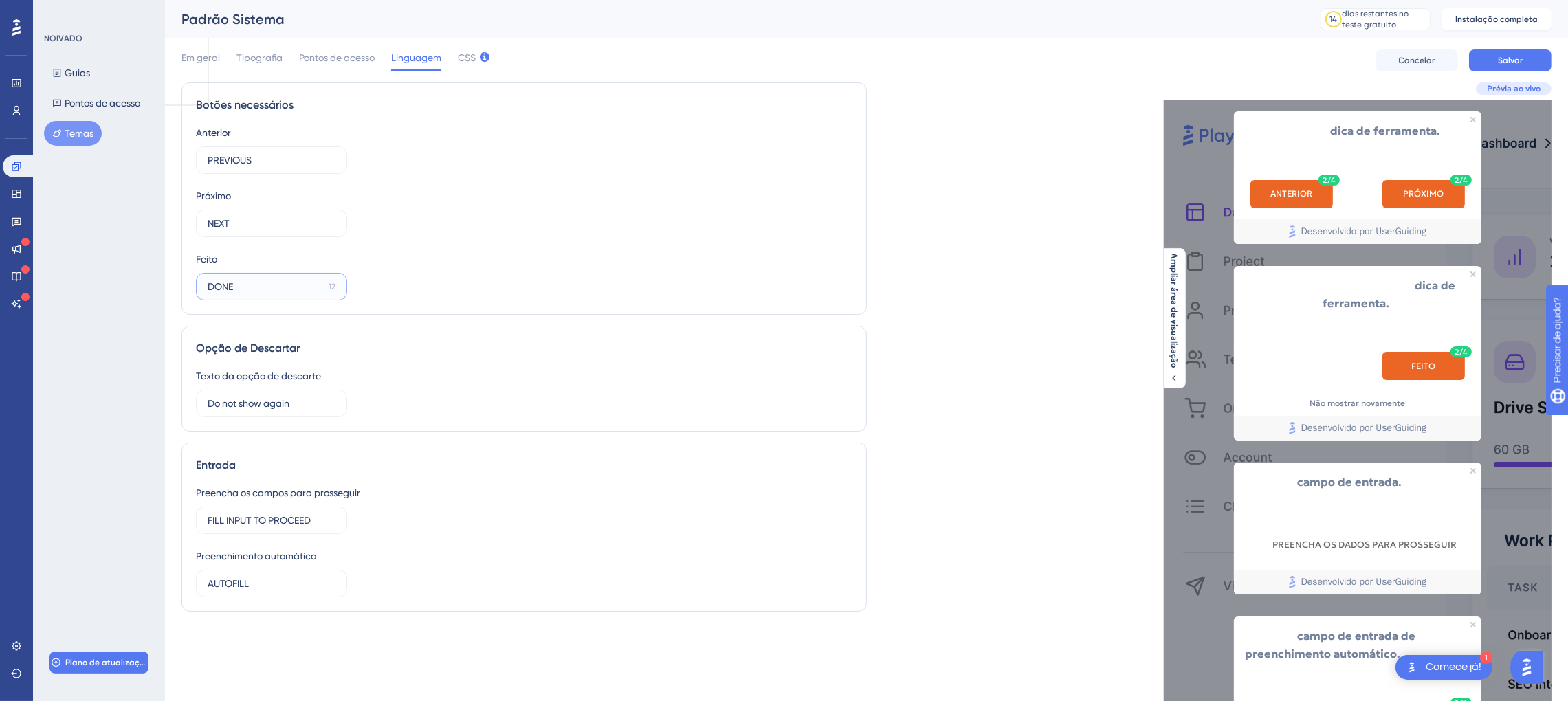click on "DONE" at bounding box center [265, 287] 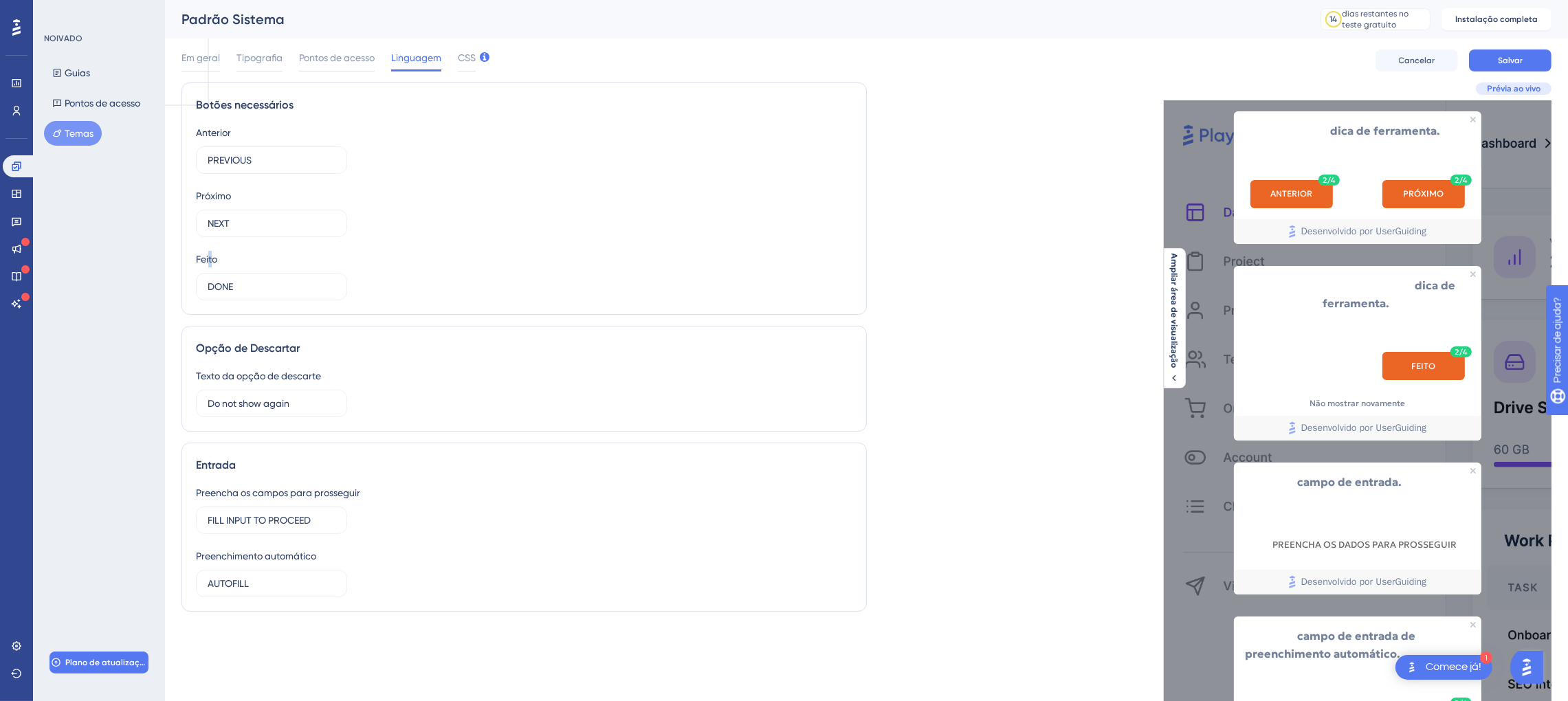 click on "Feito" at bounding box center (206, 259) 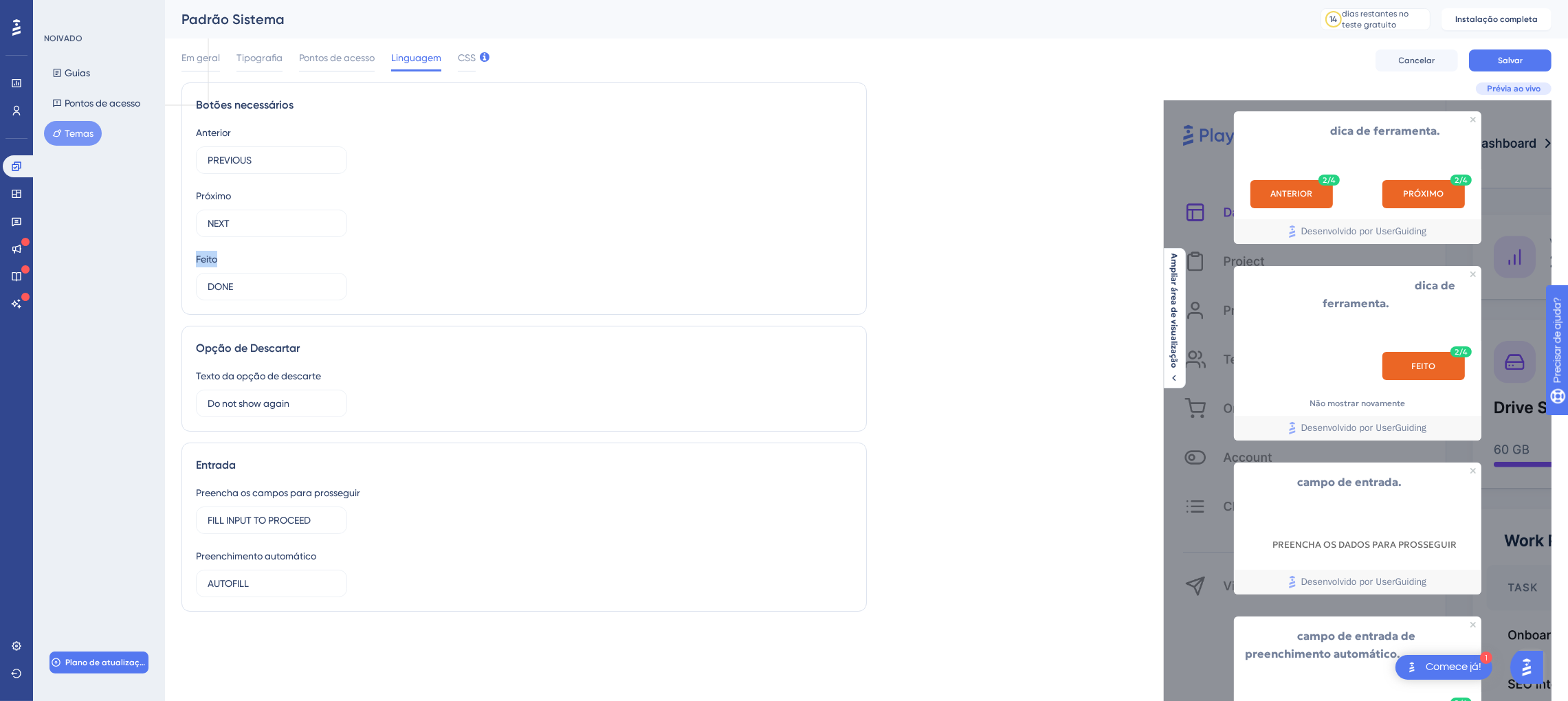 click on "Feito" at bounding box center (206, 259) 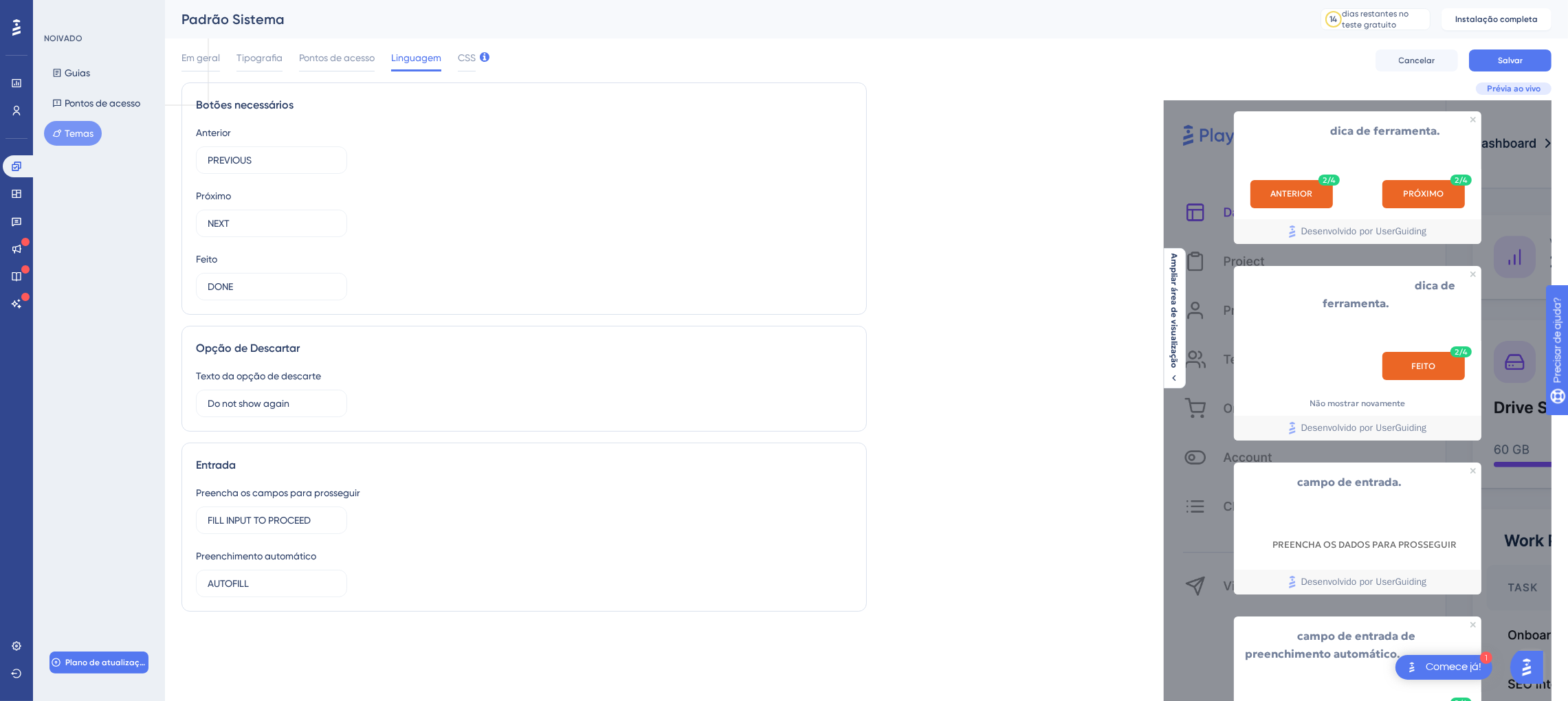 click on "Opção de Descartar Texto da opção de descarte Do not show again 9" at bounding box center [524, 379] 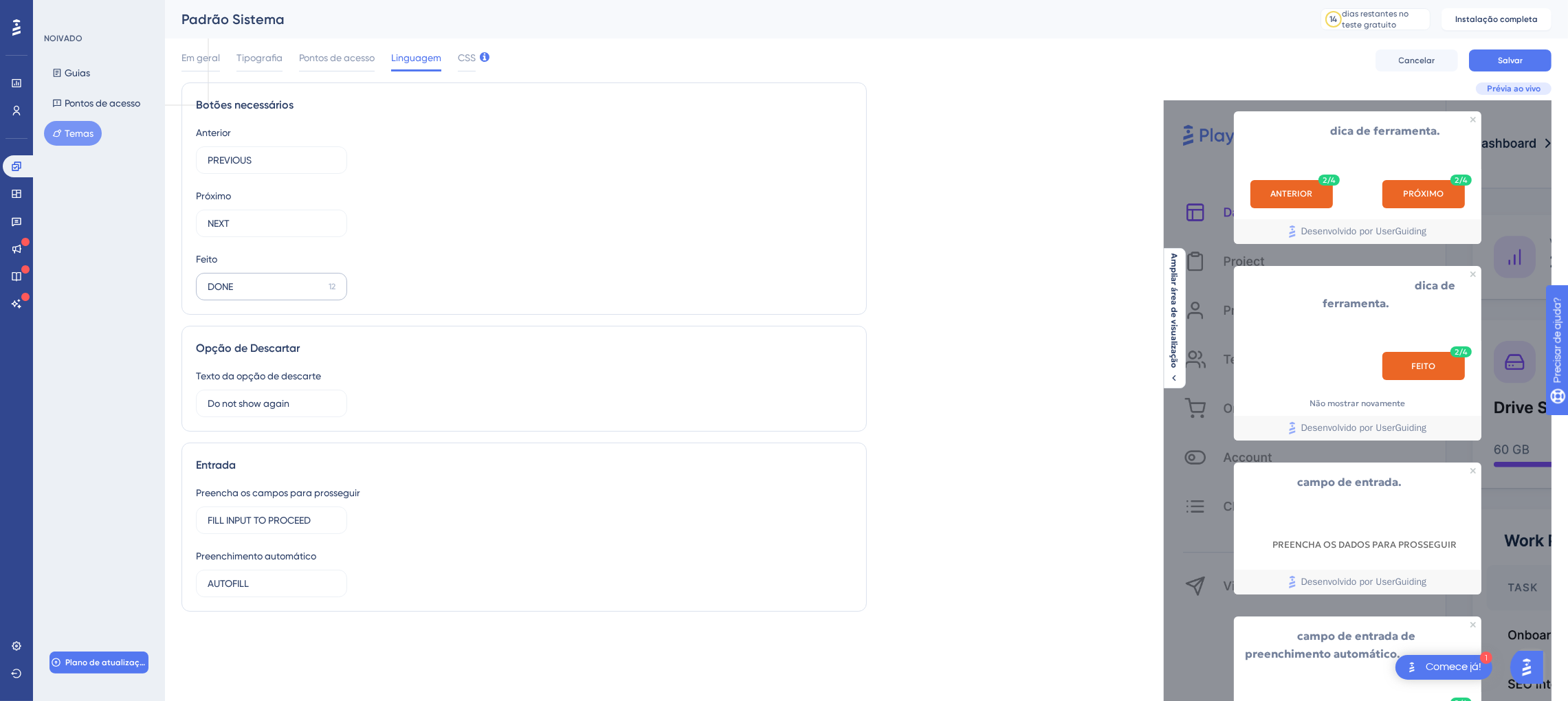 click on "DONE 12" at bounding box center [272, 287] 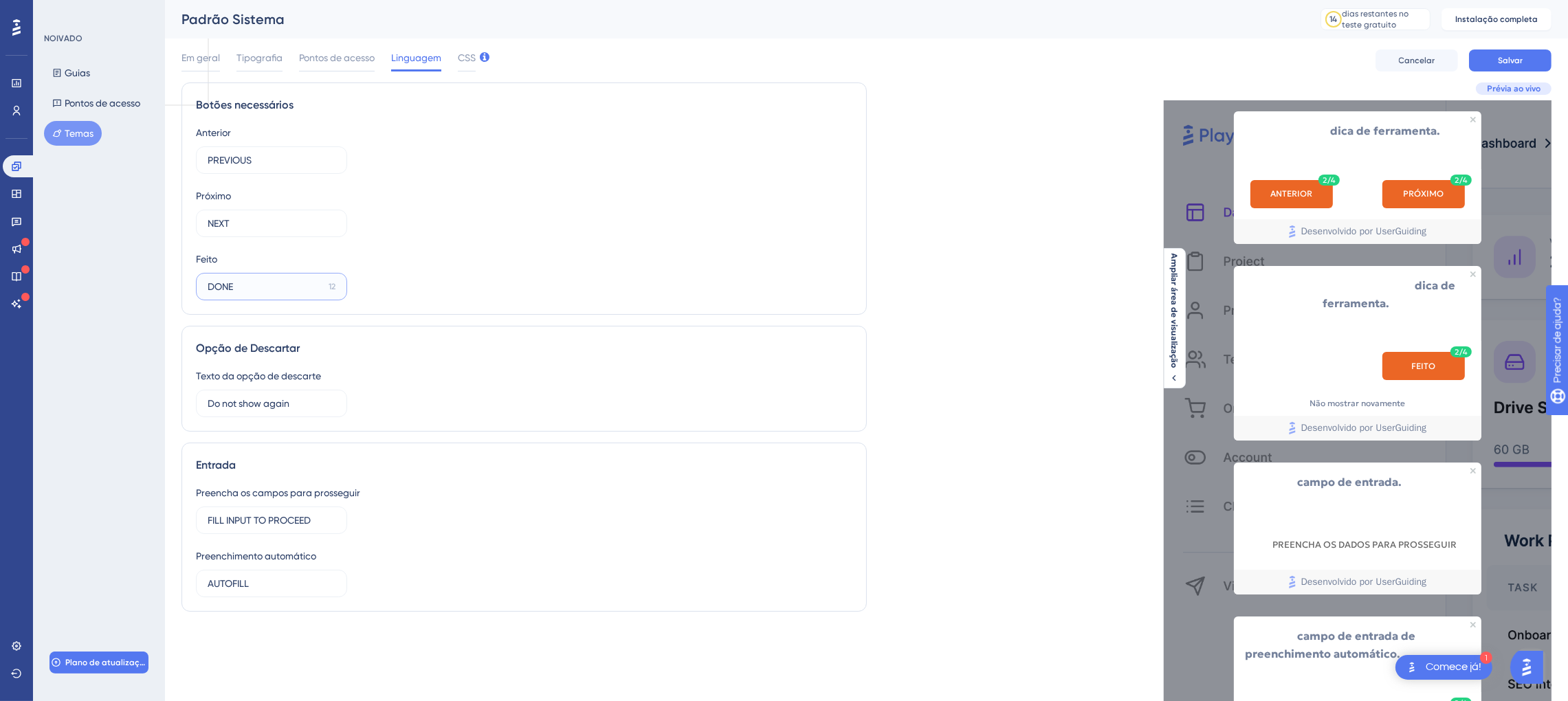 click on "DONE" at bounding box center [265, 287] 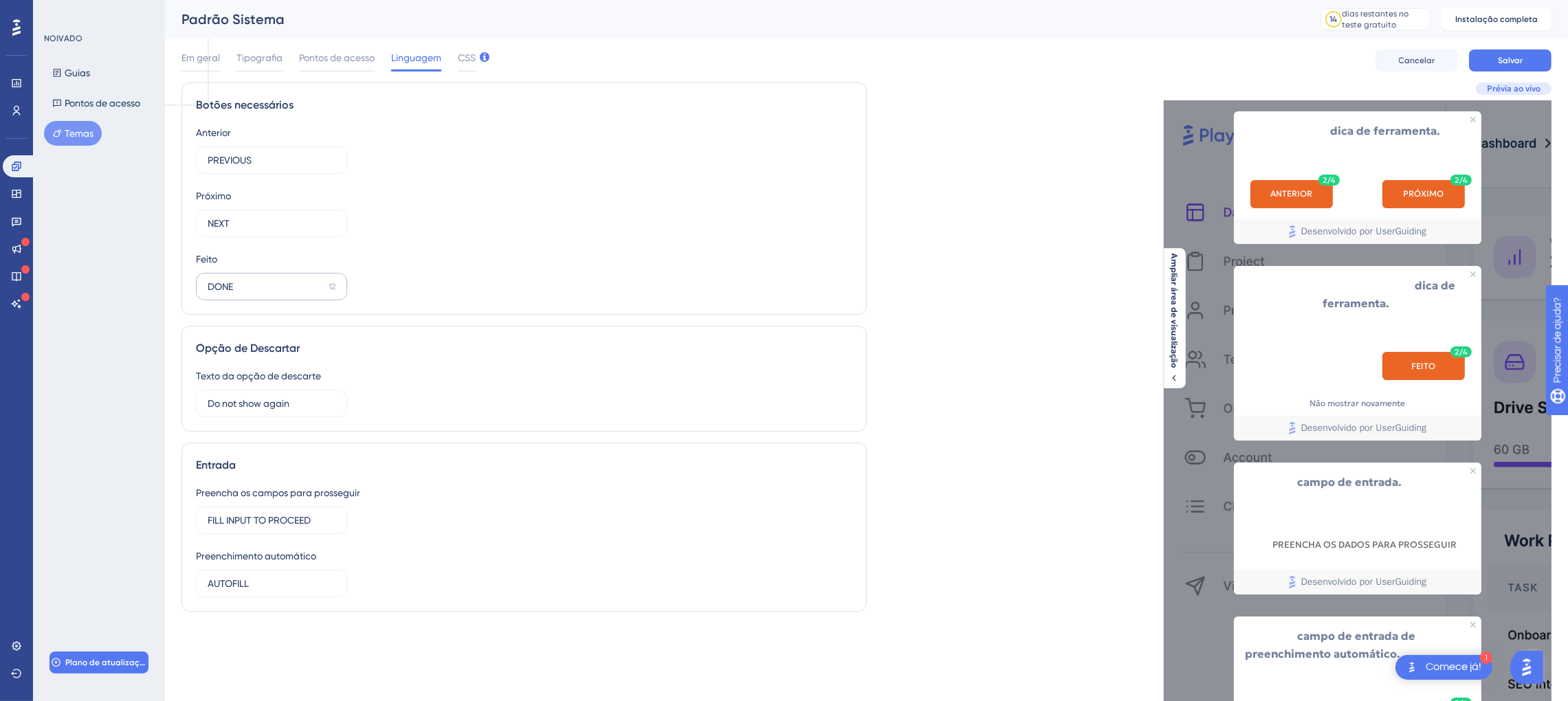 click on "DONE 12" at bounding box center (272, 287) 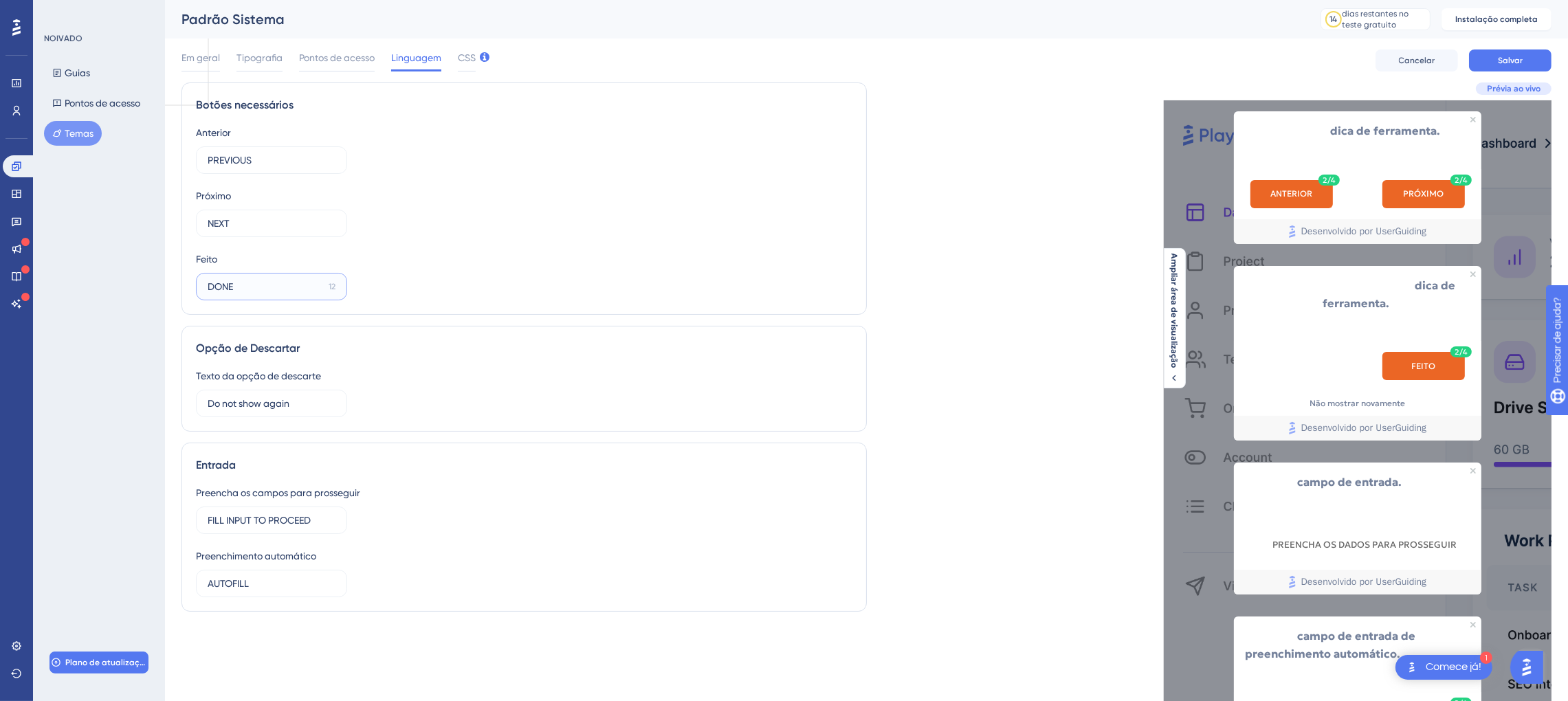 click on "DONE" at bounding box center (265, 287) 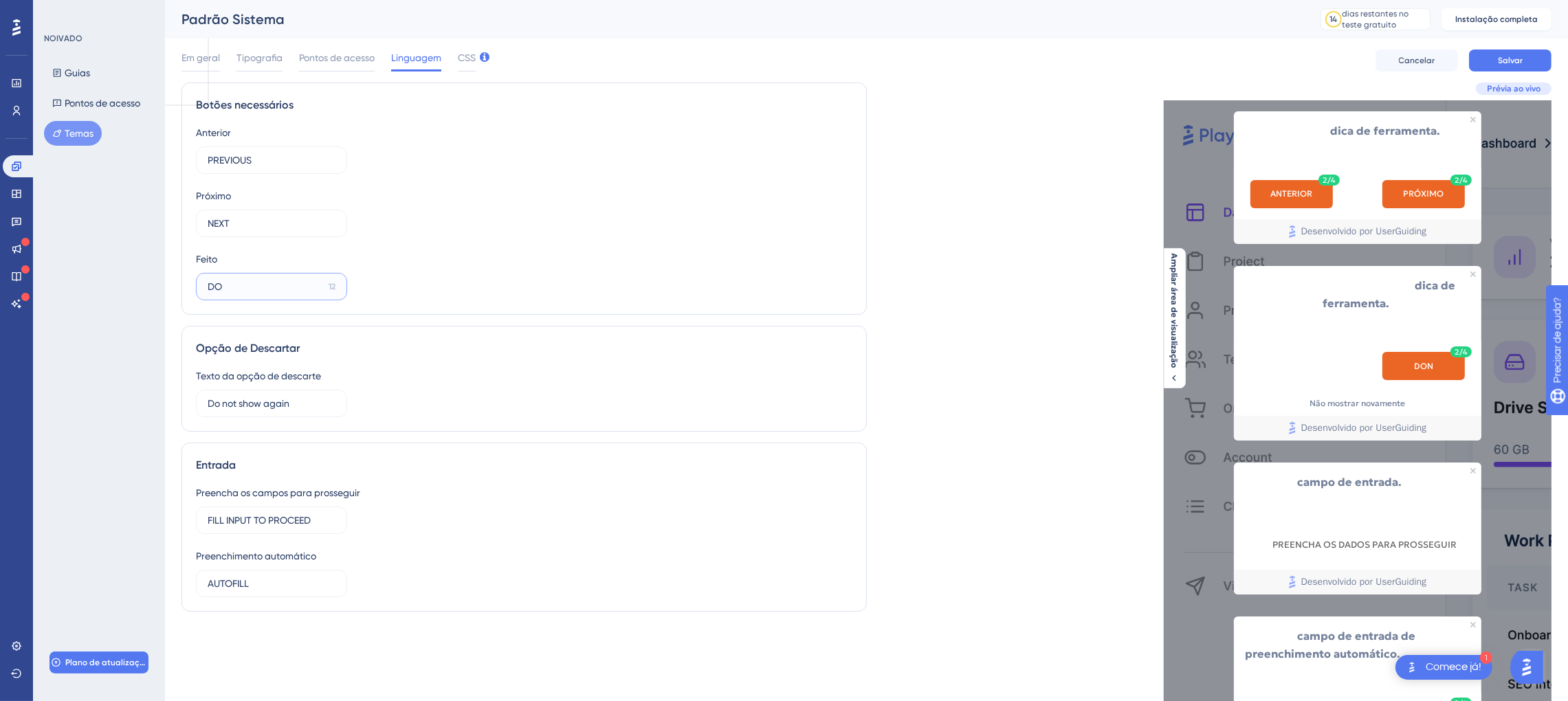 type on "D" 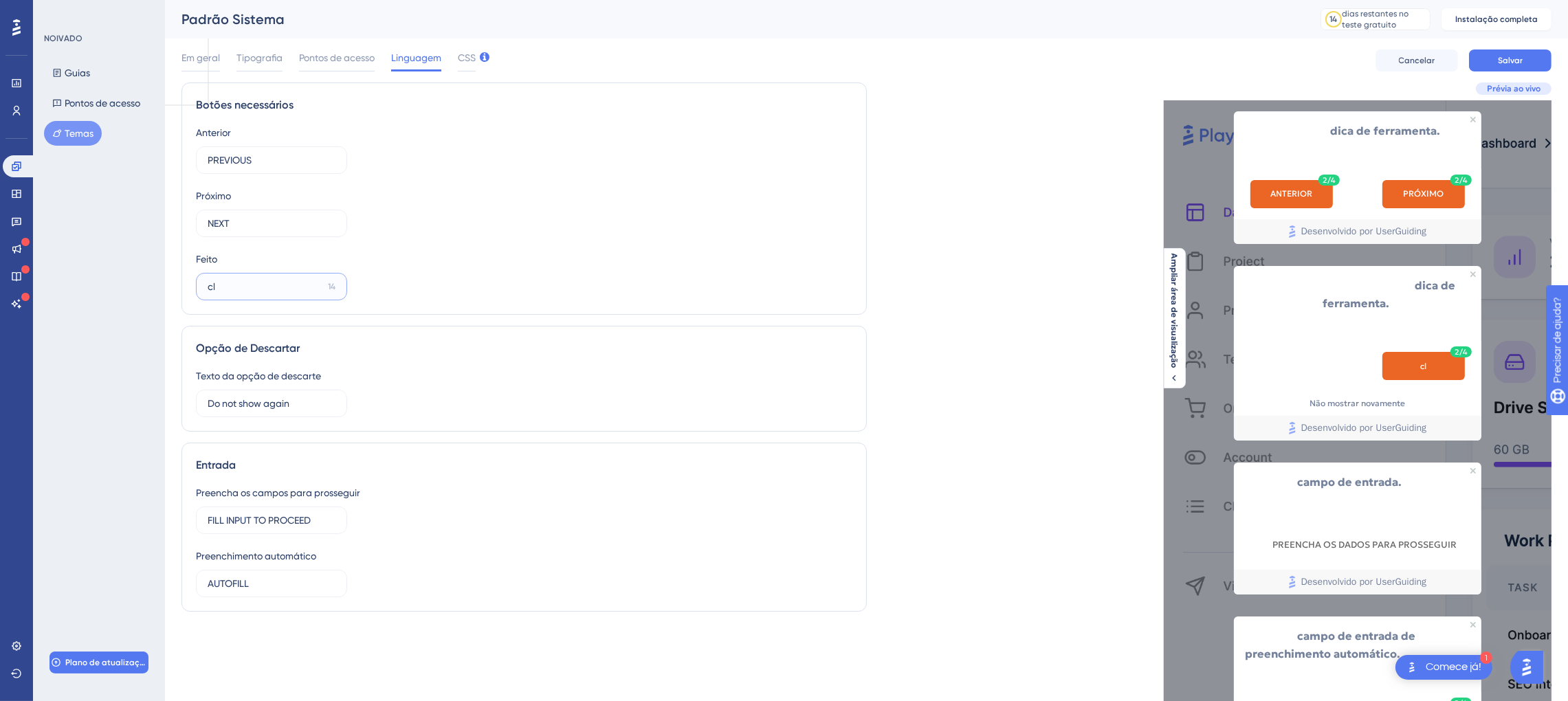 type on "c" 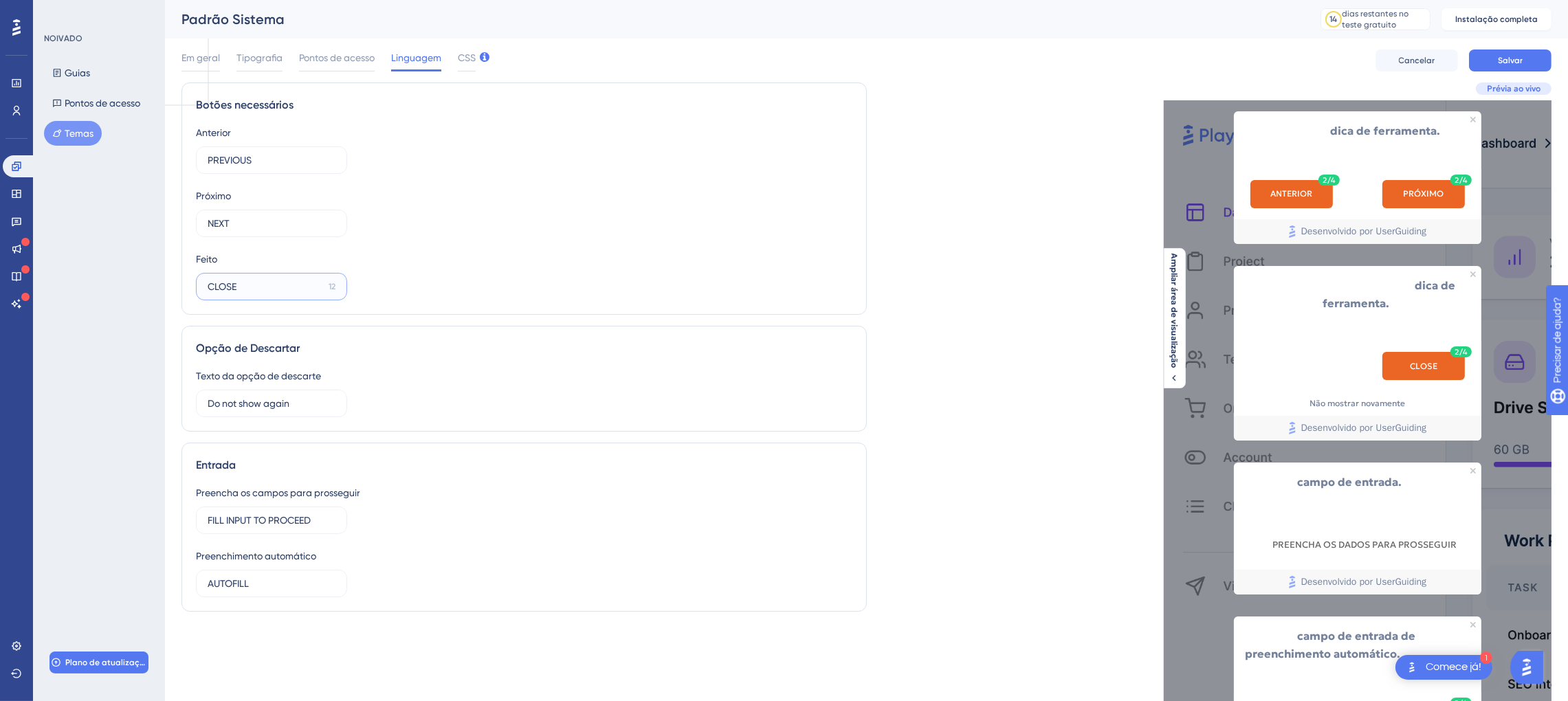 click on "CLOSE" at bounding box center (265, 287) 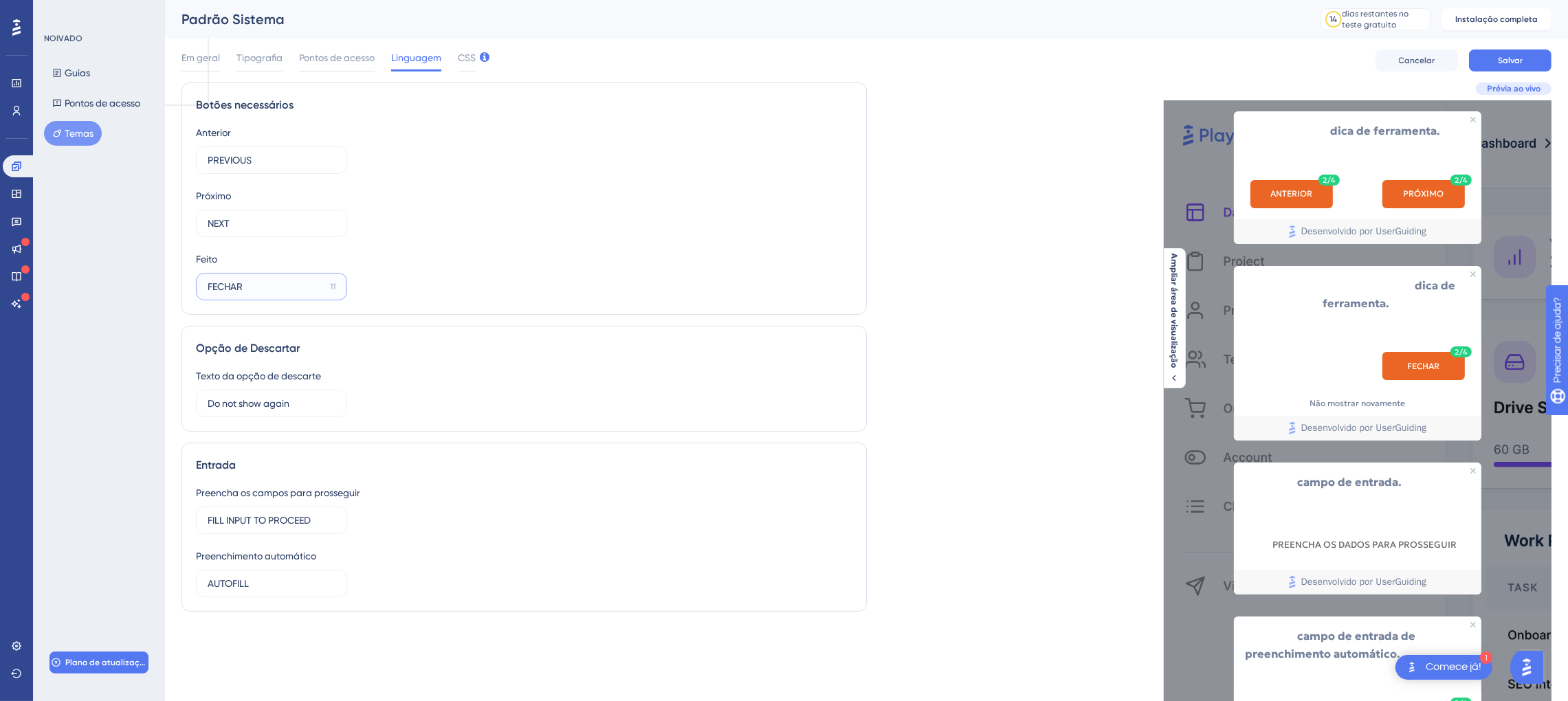 type on "FECHAR" 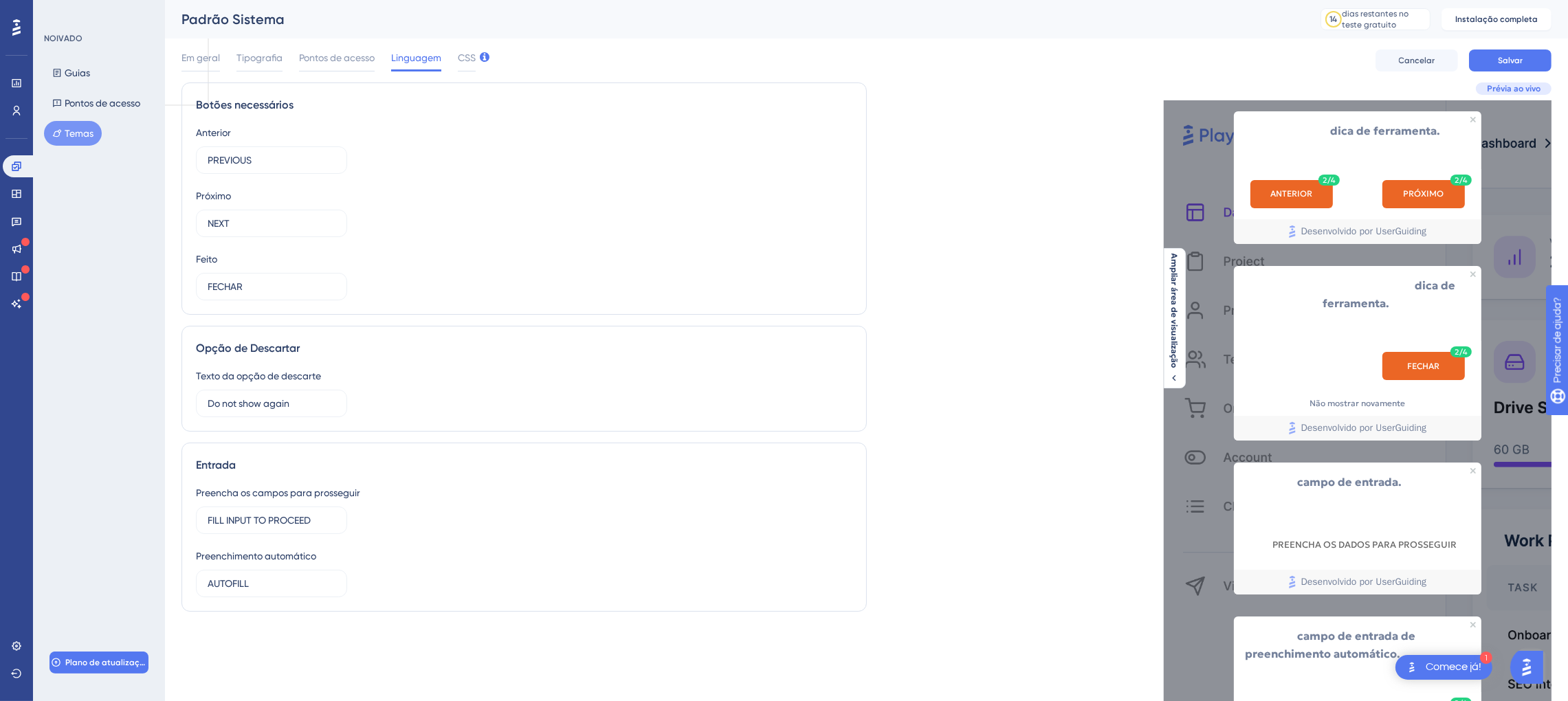 click on "Opção de Descartar" at bounding box center [524, 348] 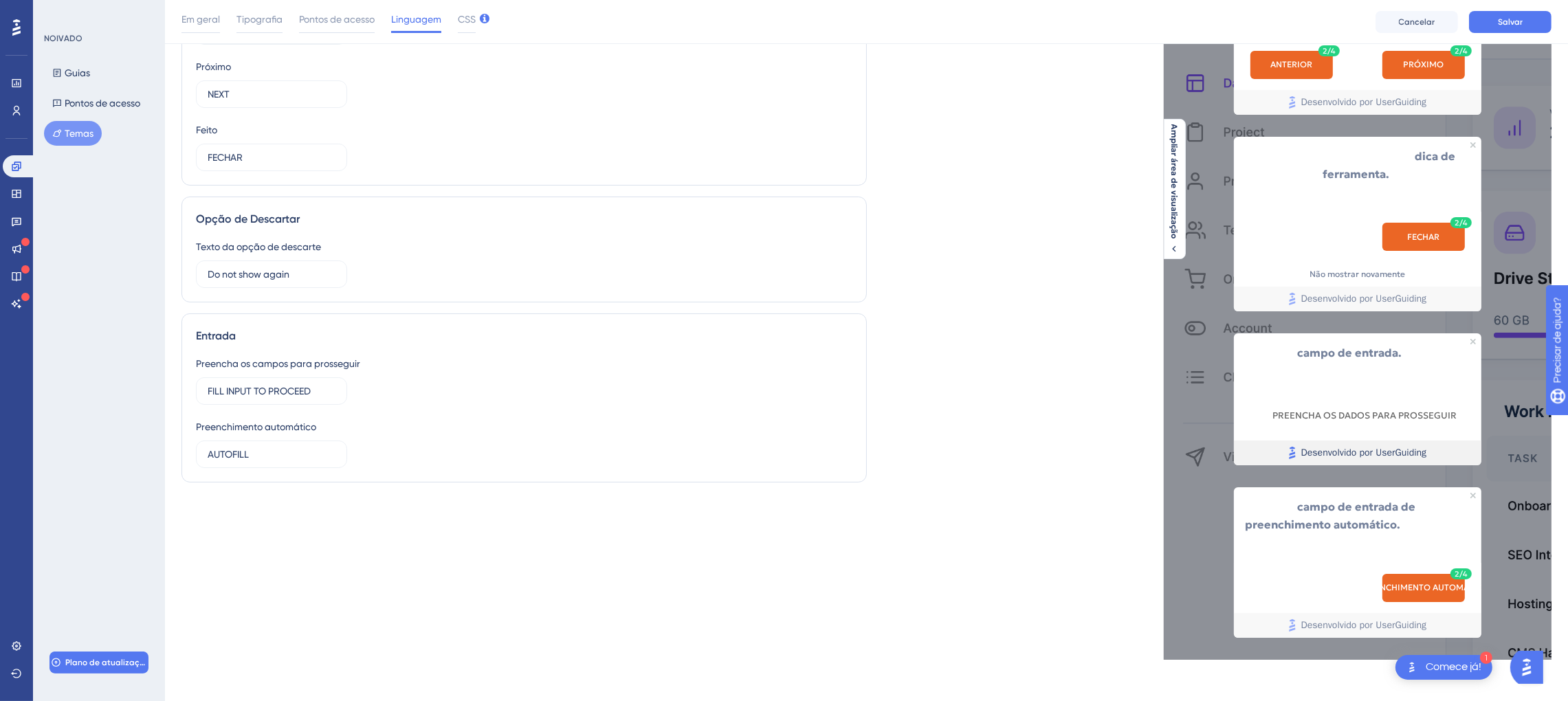 scroll, scrollTop: 137, scrollLeft: 0, axis: vertical 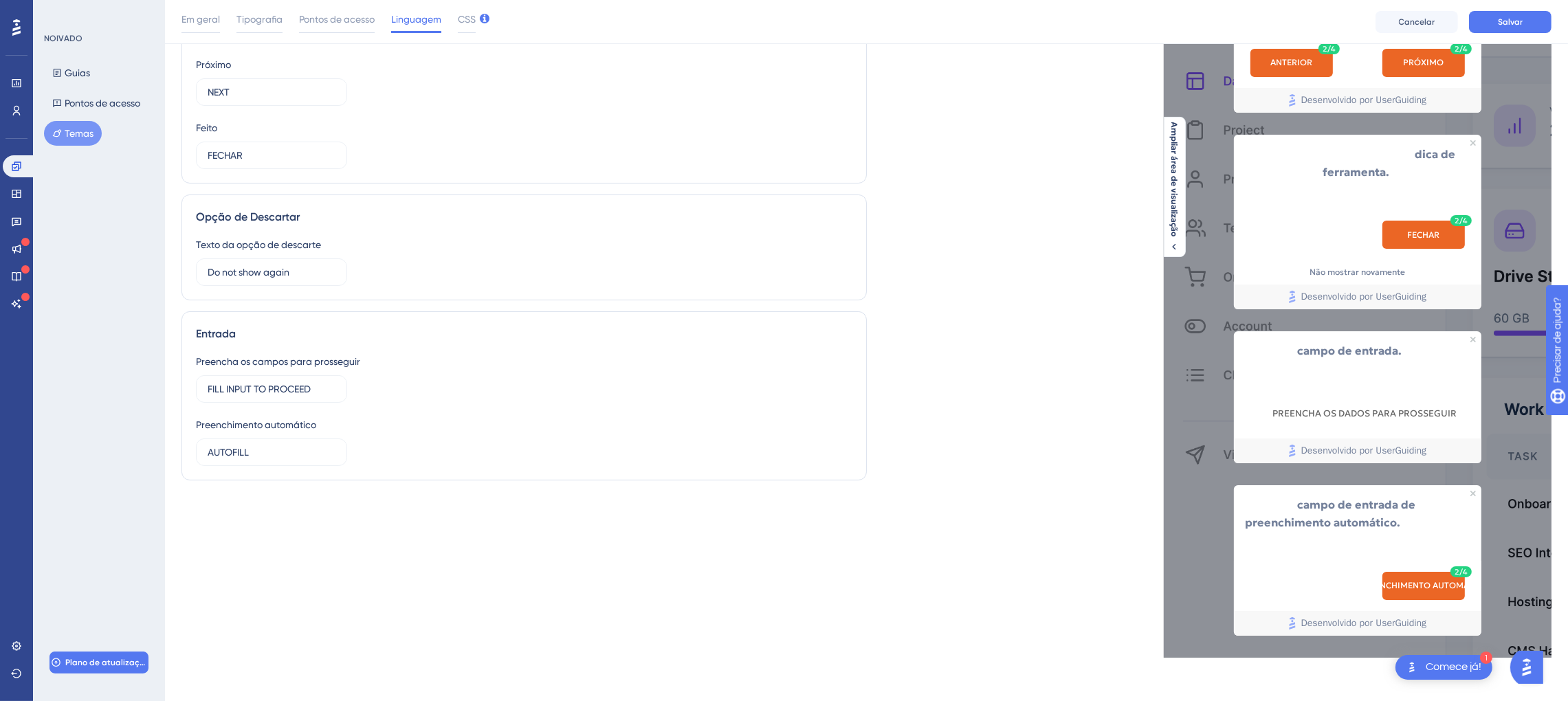 click on "PREENCHIMENTO AUTOMÁTICO" at bounding box center (1424, 586) 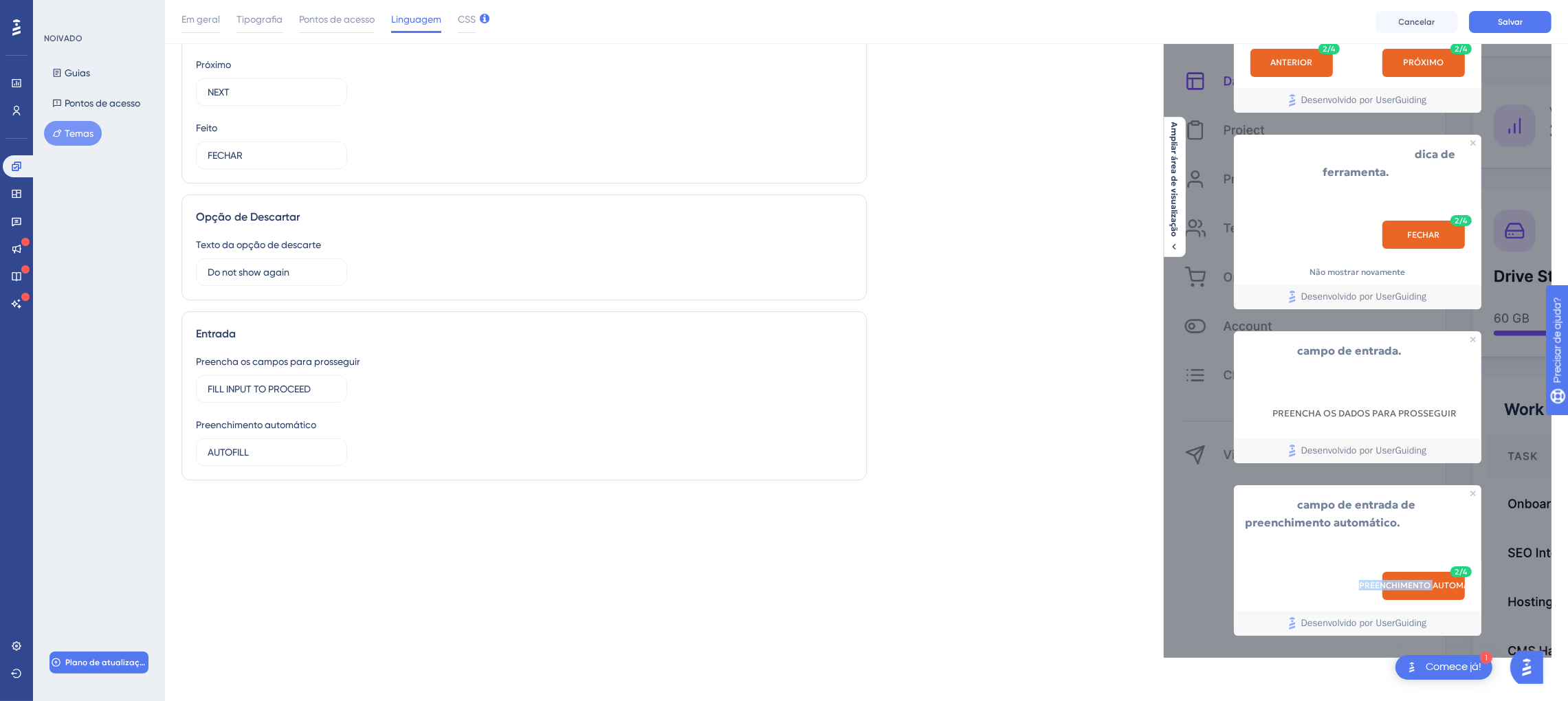click on "PREENCHIMENTO AUTOMÁTICO" at bounding box center (1358, 63) 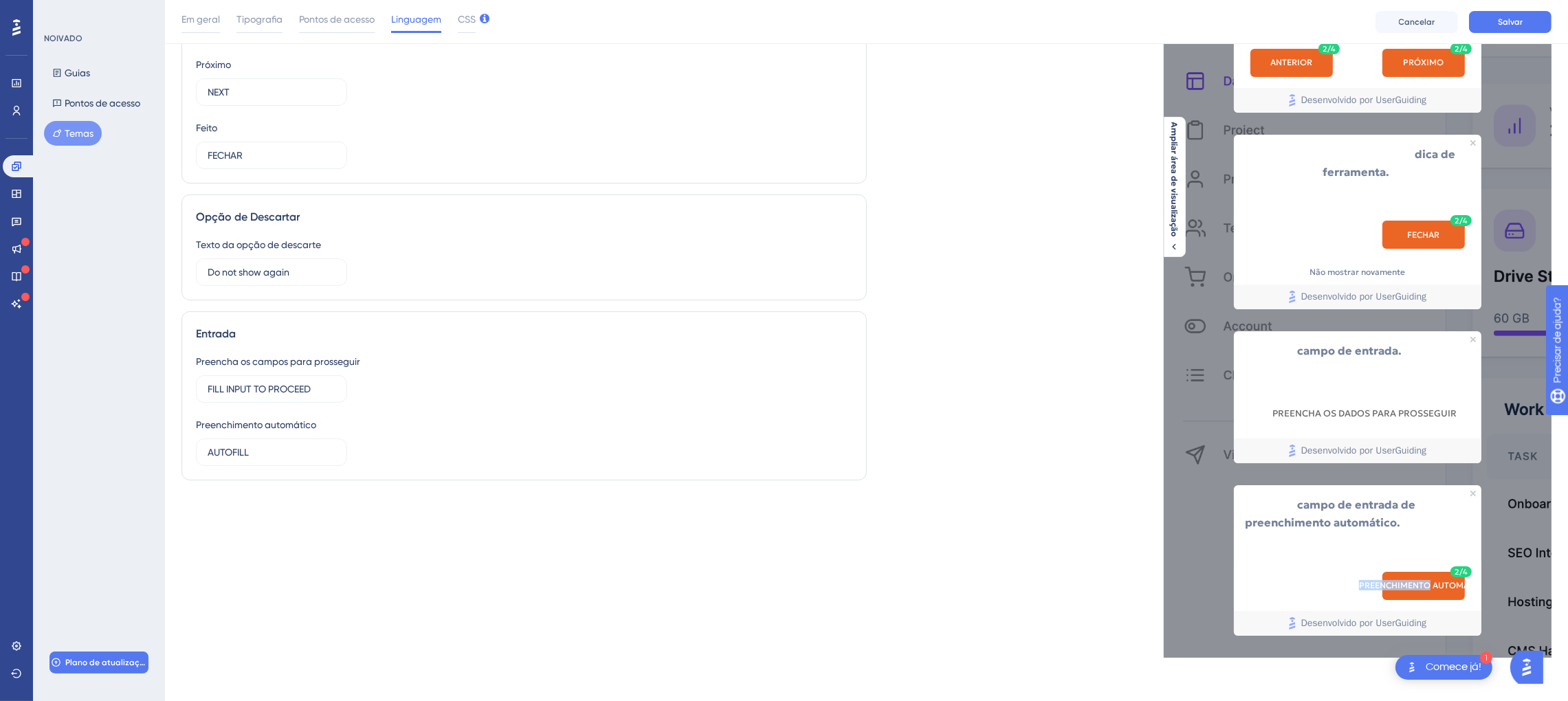 drag, startPoint x: 1342, startPoint y: 581, endPoint x: 1352, endPoint y: 581, distance: 10 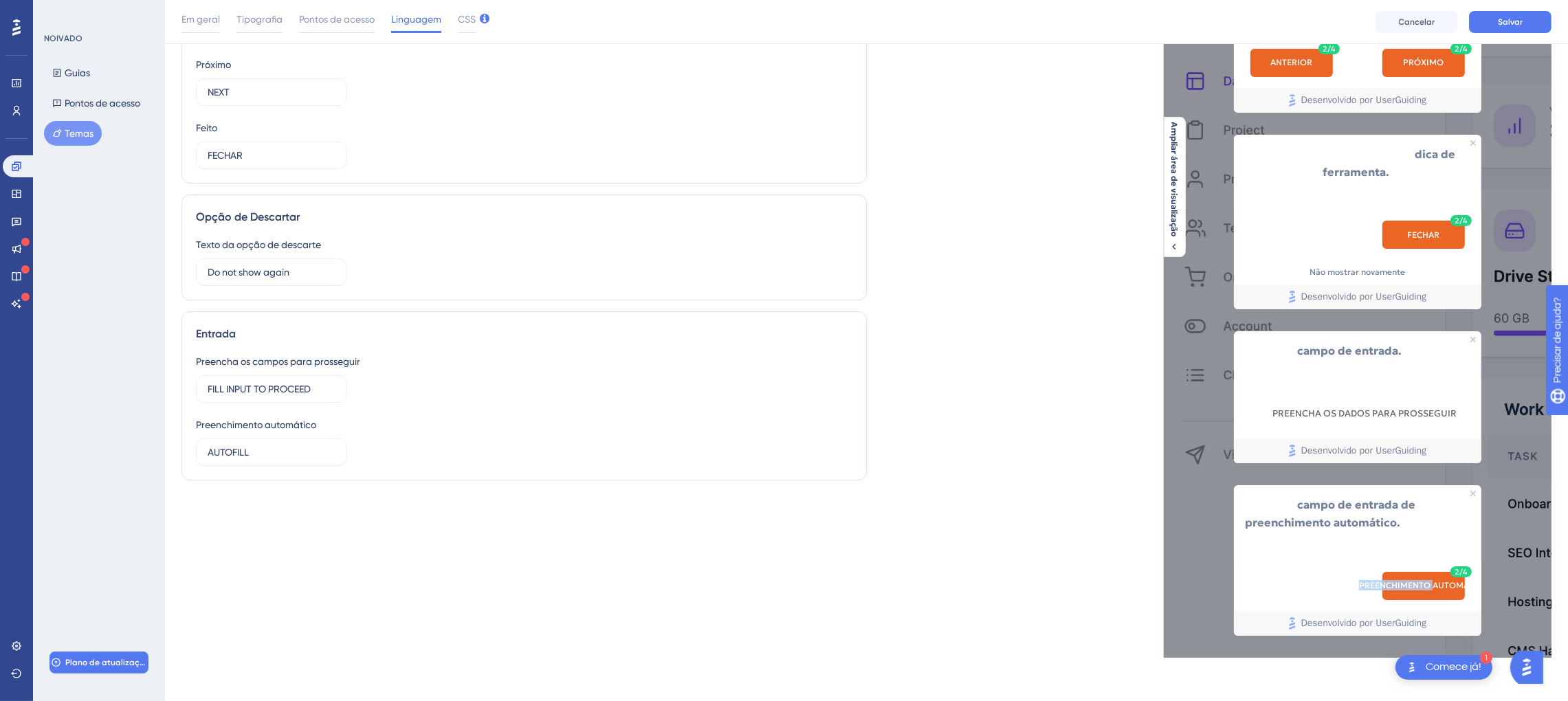 click on "PREENCHIMENTO AUTOMÁTICO" at bounding box center [1403, 234] 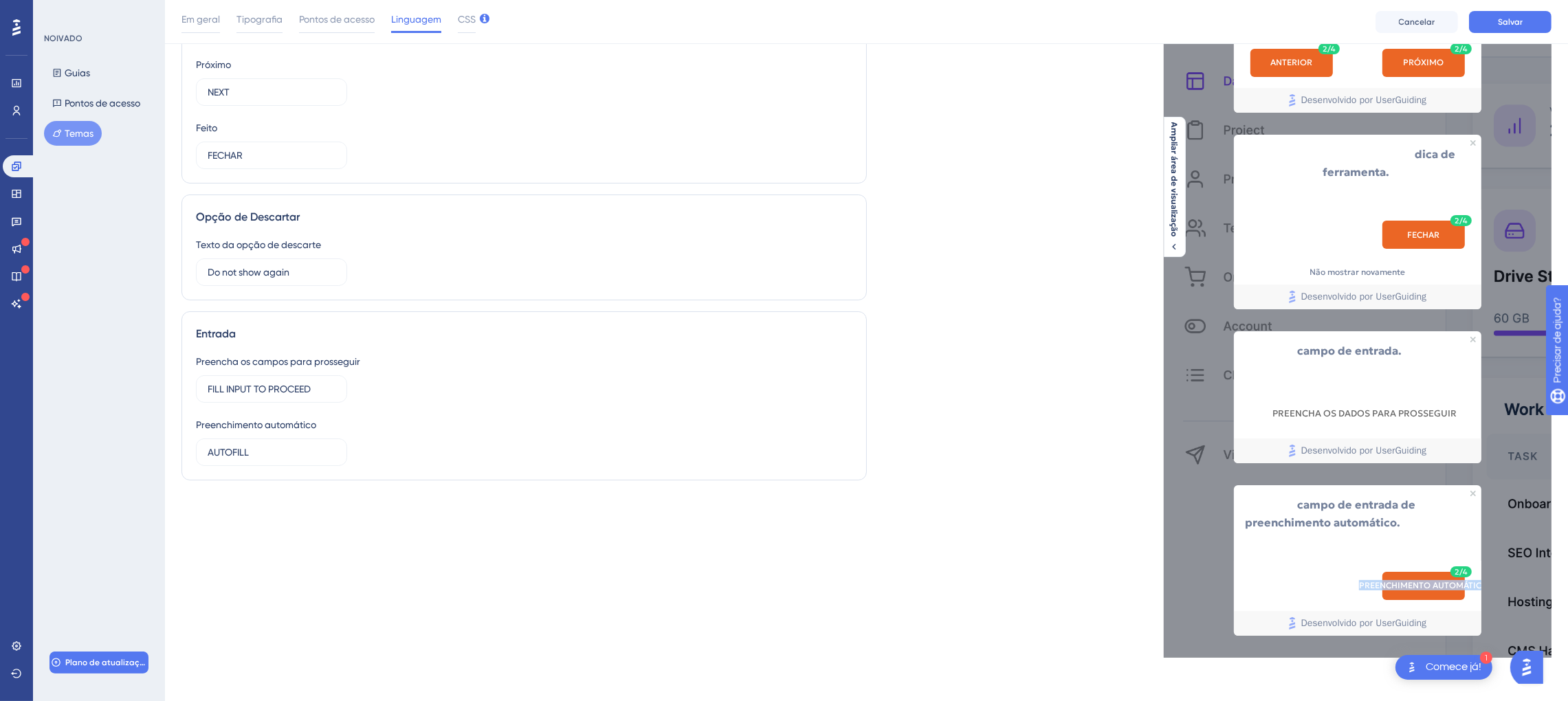 click on "PREENCHIMENTO AUTOMÁTICO" at bounding box center [1403, 234] 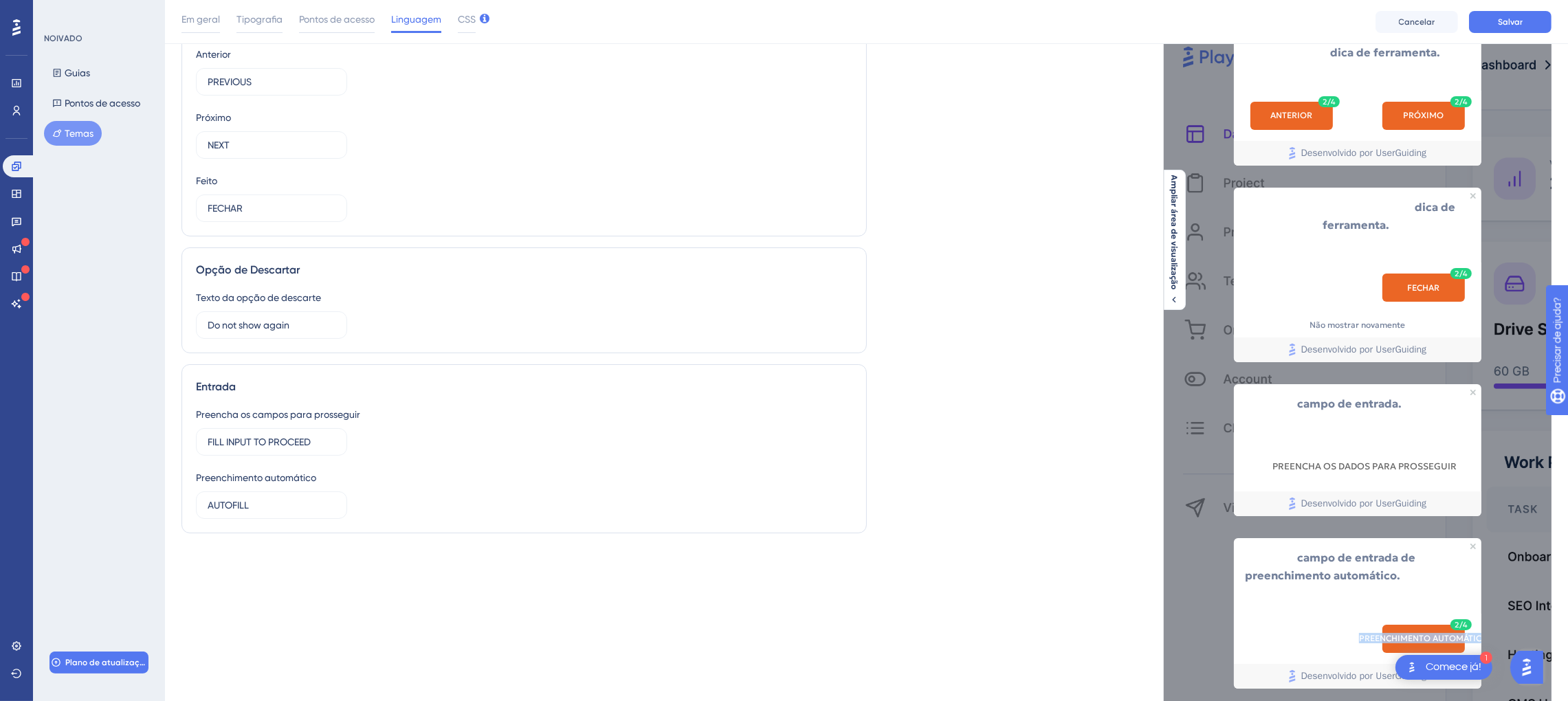 scroll, scrollTop: 0, scrollLeft: 0, axis: both 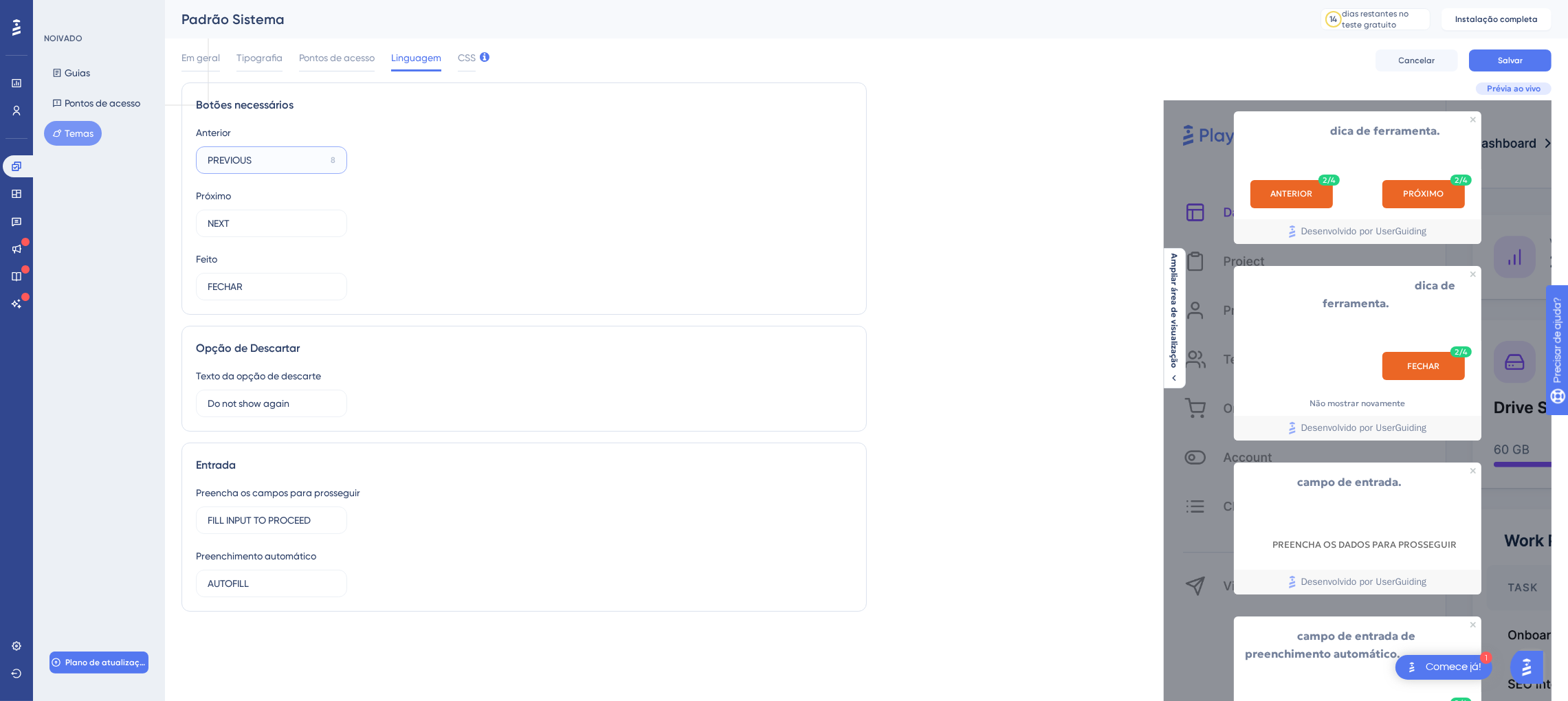 click on "PREVIOUS" at bounding box center [266, 160] 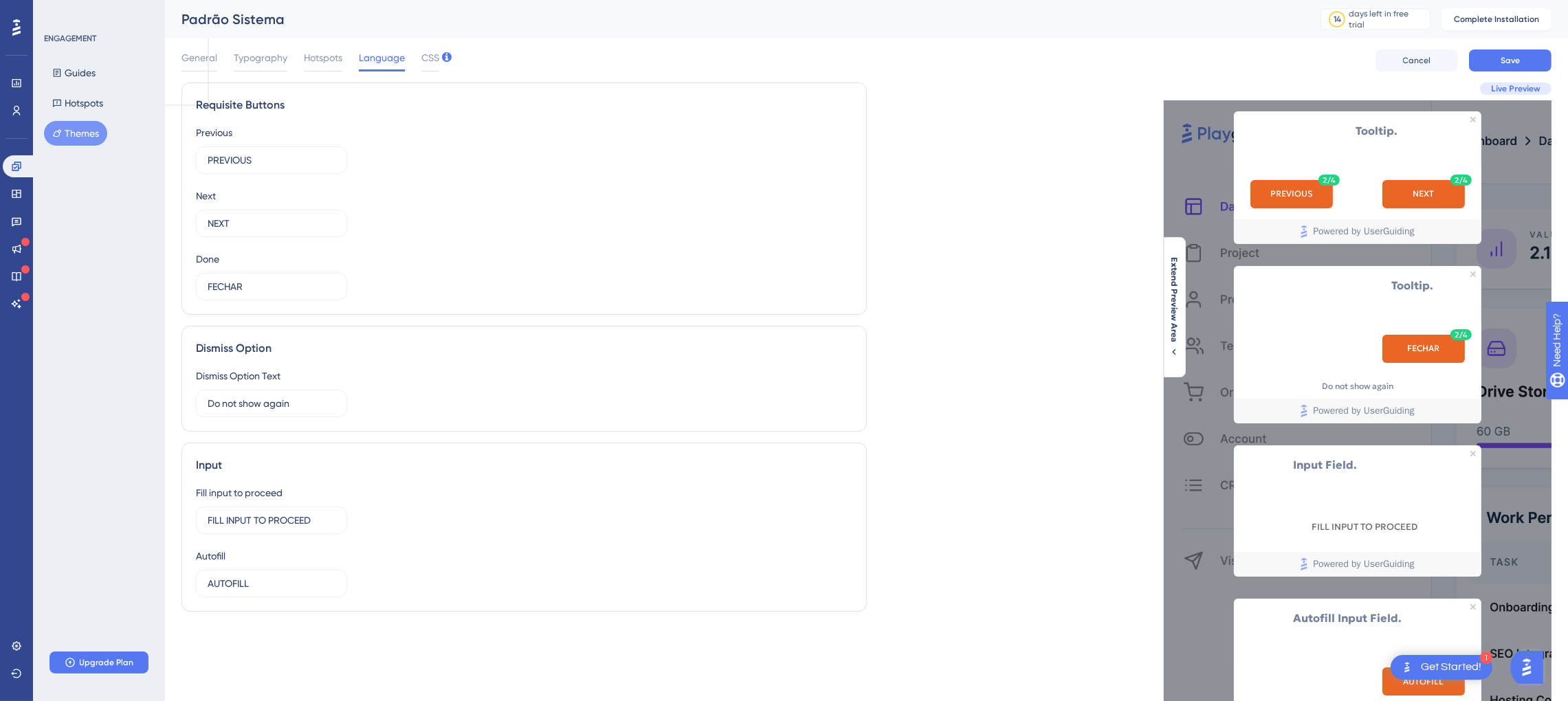 click on "Live Preview This is a  Tooltip.
PREVIOUS NEXT 2 / 3 Powered by UserGuiding This is a last step of a  Tooltip.
FECHAR Do not show again 1 / 1 Powered by UserGuiding This is an  Input Field.
FILL INPUT TO PROCEED 2 / 3 Powered by UserGuiding This is an  Autofill Input Field.
AUTOFILL 1 / 2 Powered by UserGuiding Extend Preview Area" at bounding box center (1209, 418) 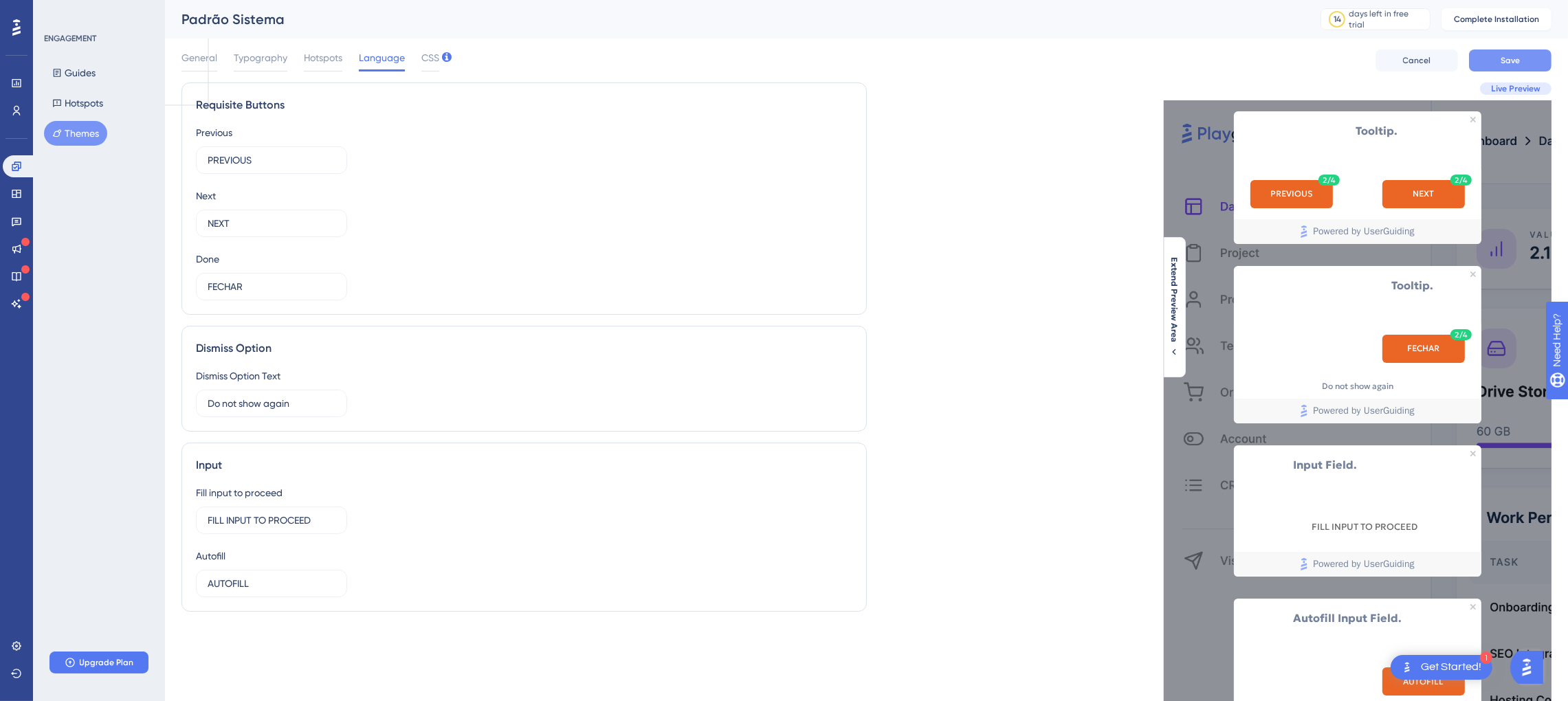 click on "Save" at bounding box center (1510, 60) 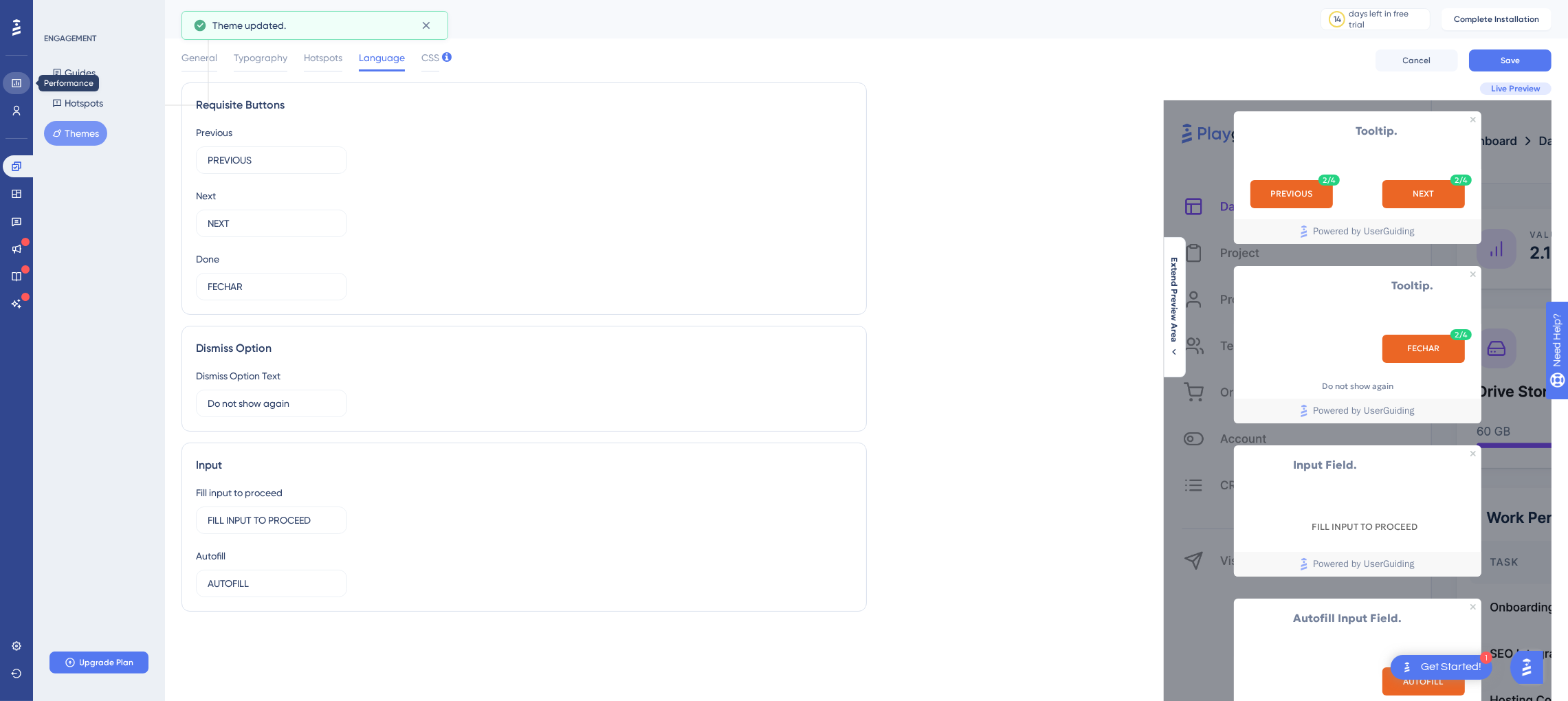 click at bounding box center (16, 83) 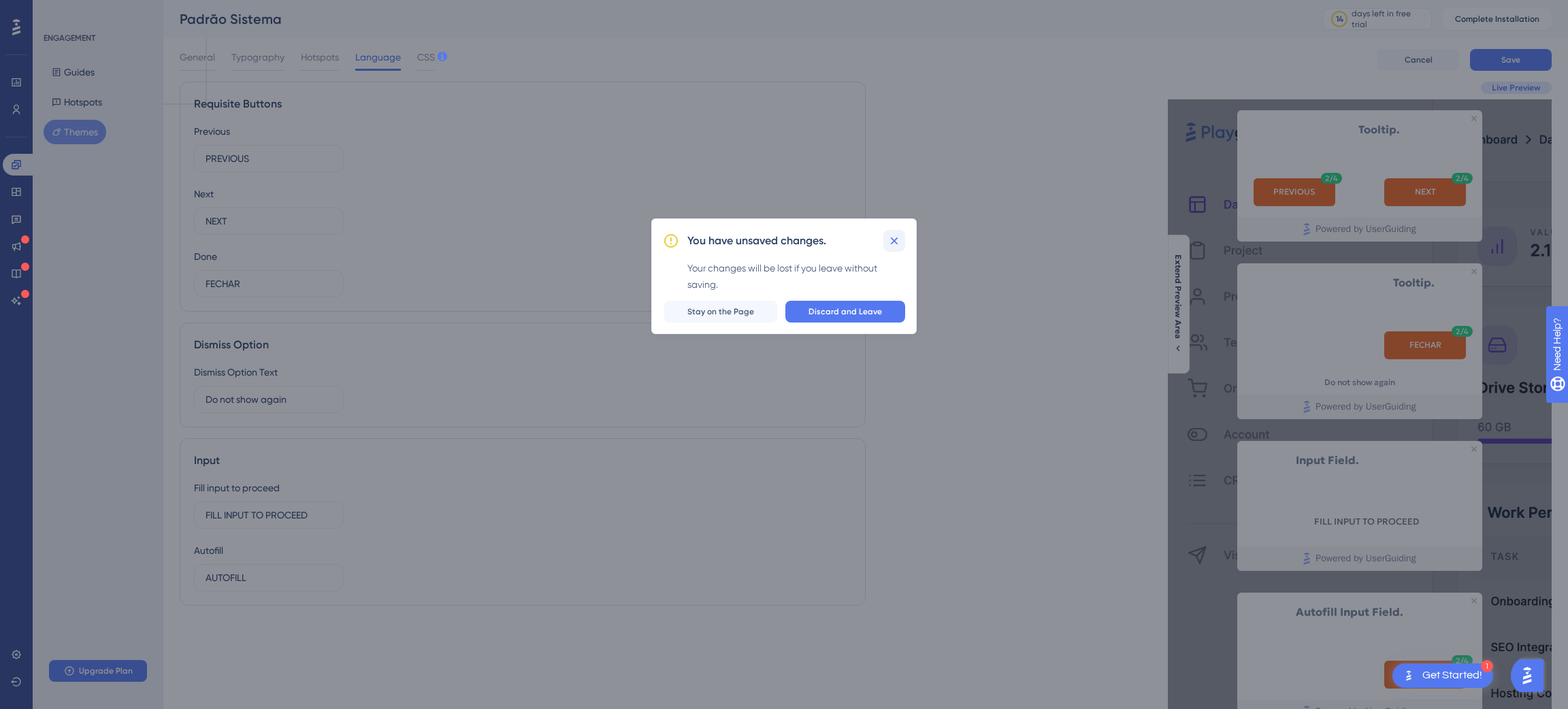click 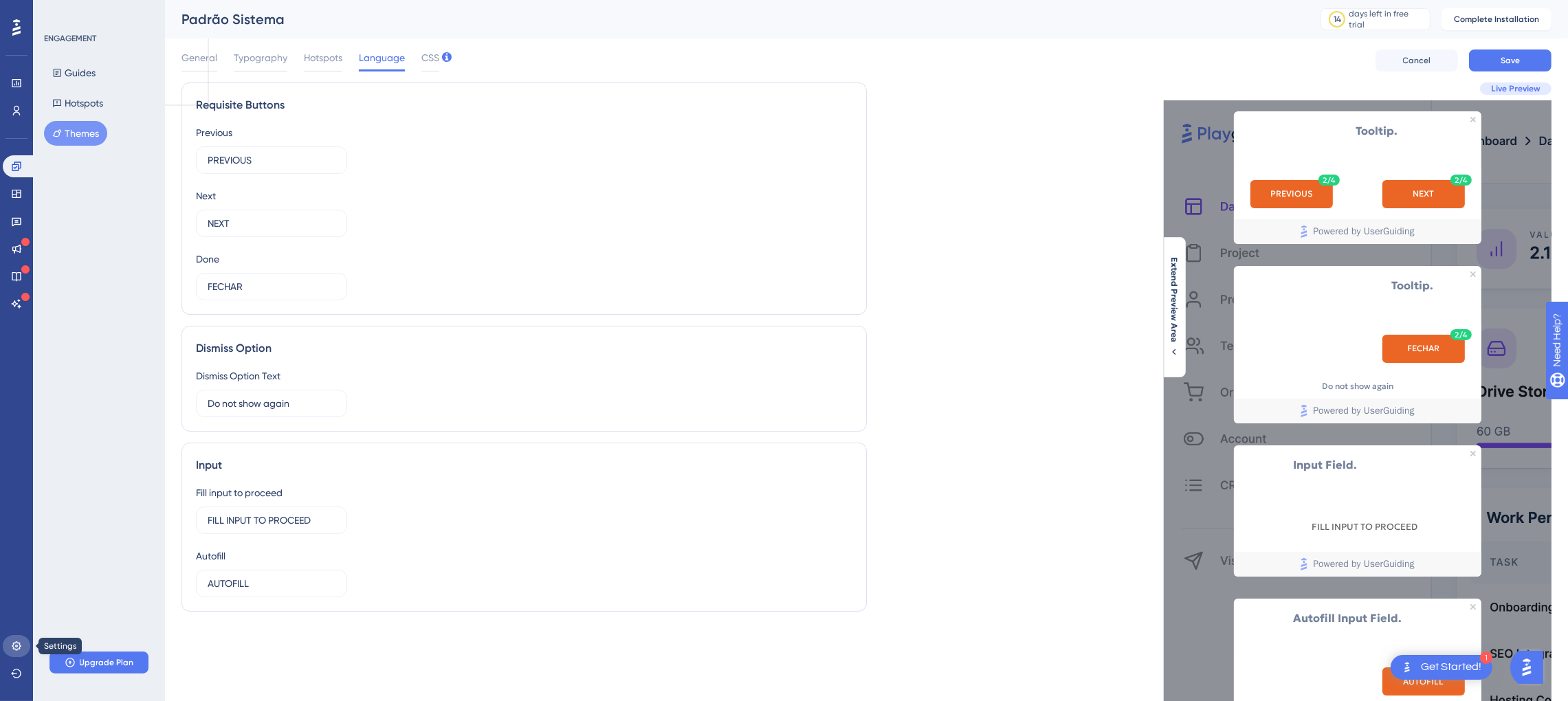 click 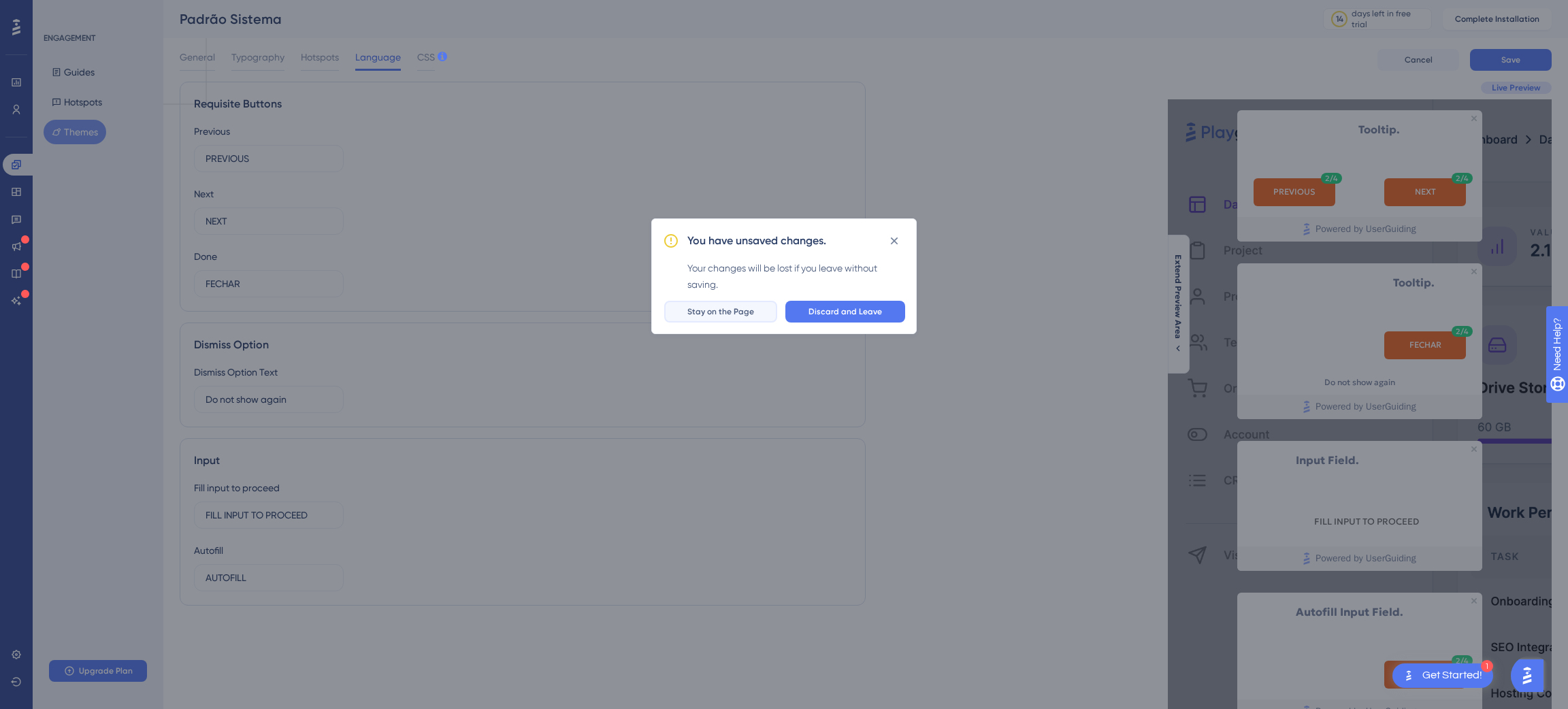 drag, startPoint x: 750, startPoint y: 316, endPoint x: 1254, endPoint y: -43, distance: 618.78672 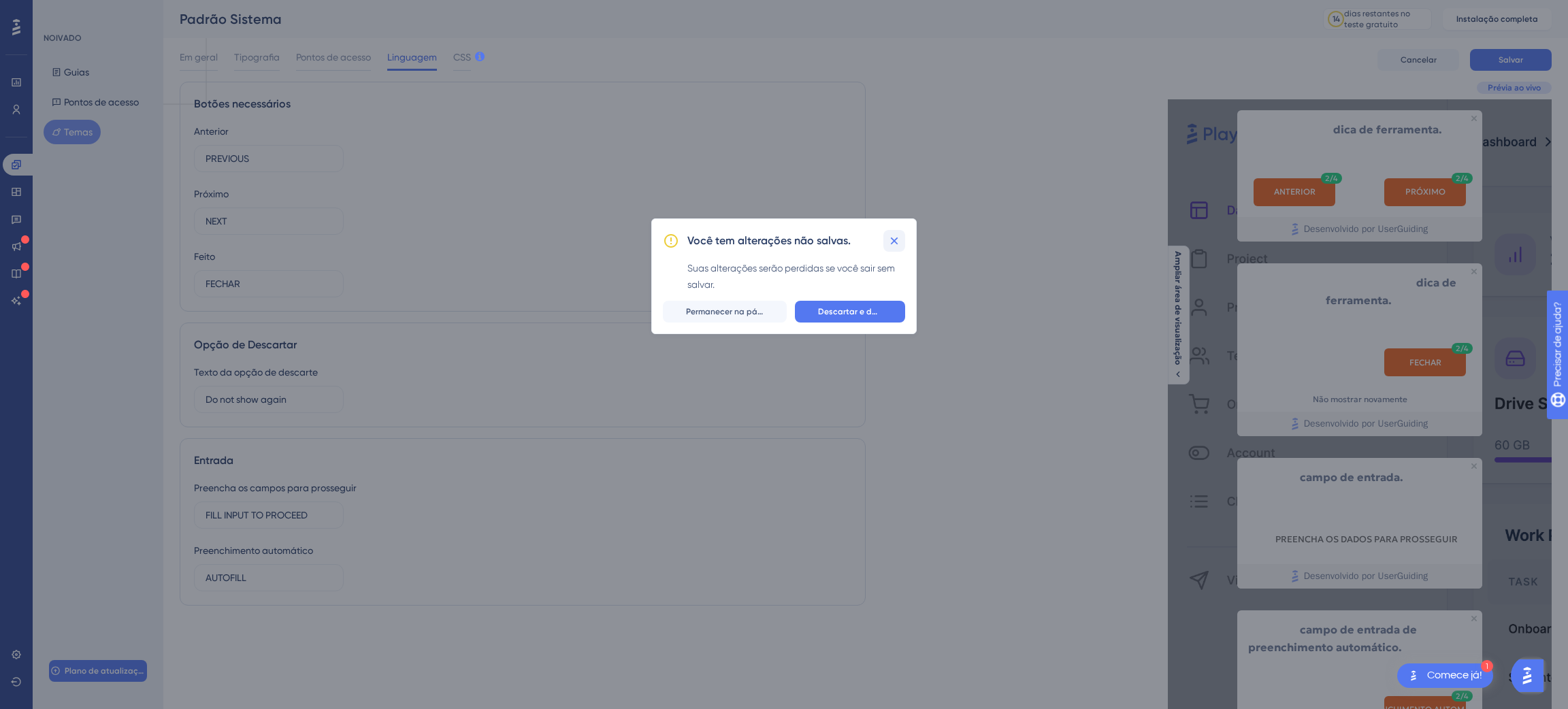click 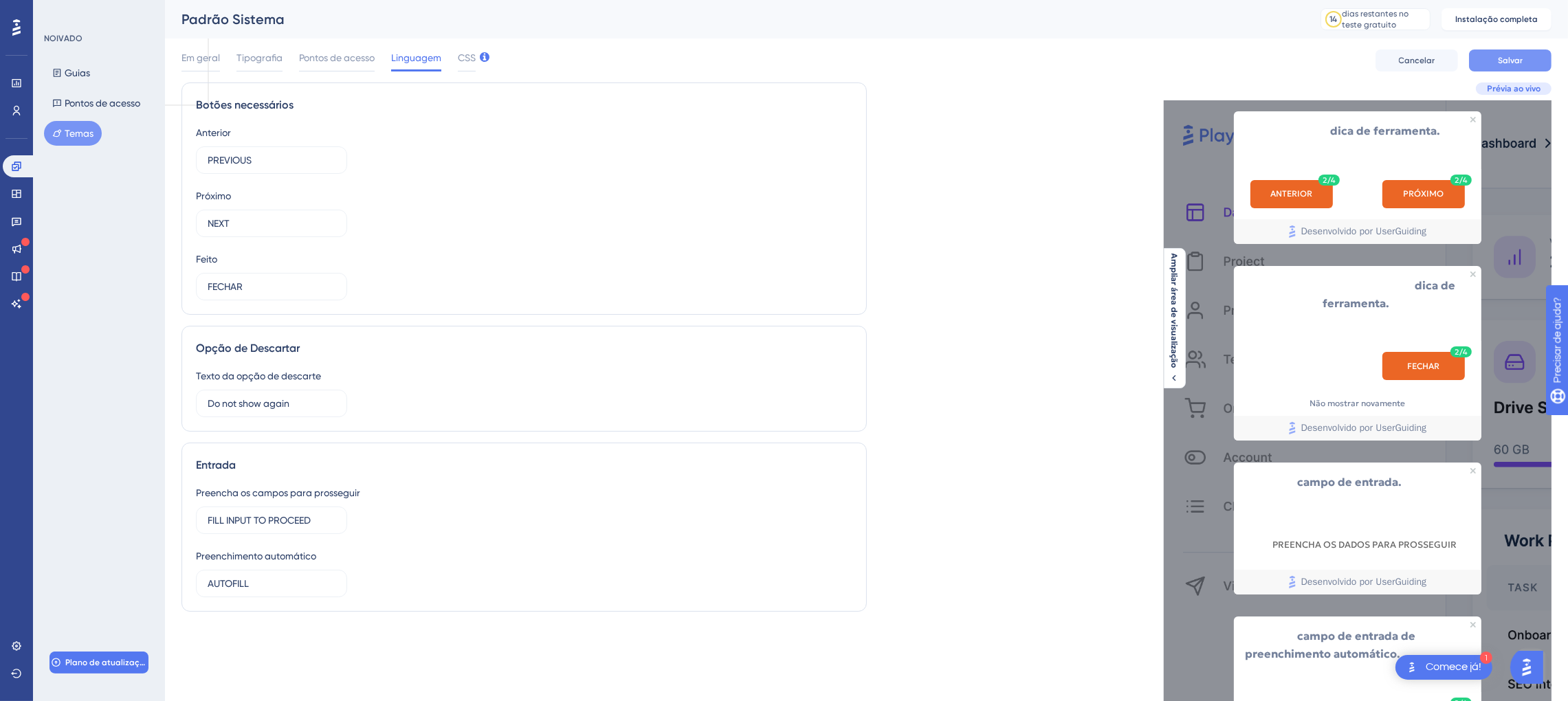 click on "Salvar" at bounding box center (1510, 60) 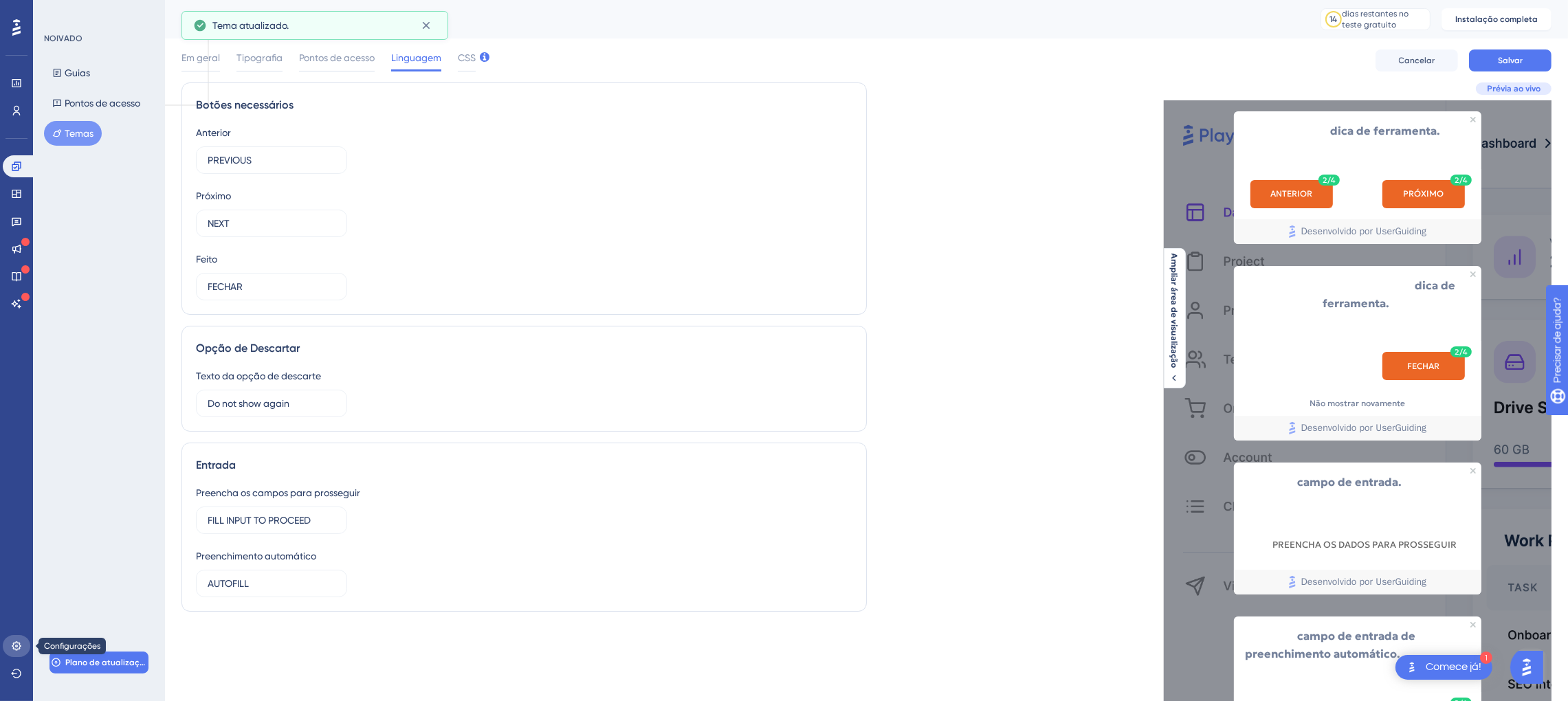 click at bounding box center [16, 646] 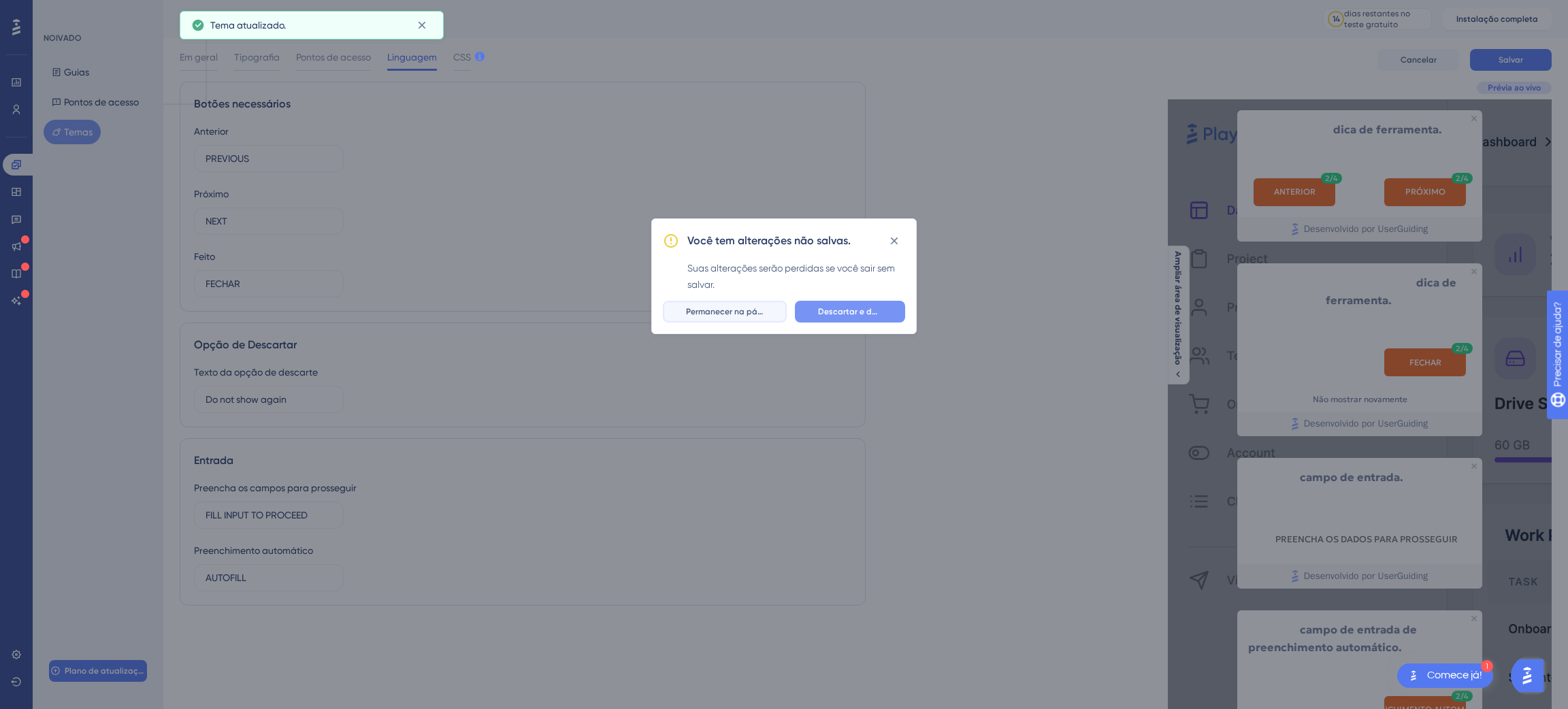drag, startPoint x: 732, startPoint y: 314, endPoint x: 845, endPoint y: 301, distance: 113.74533 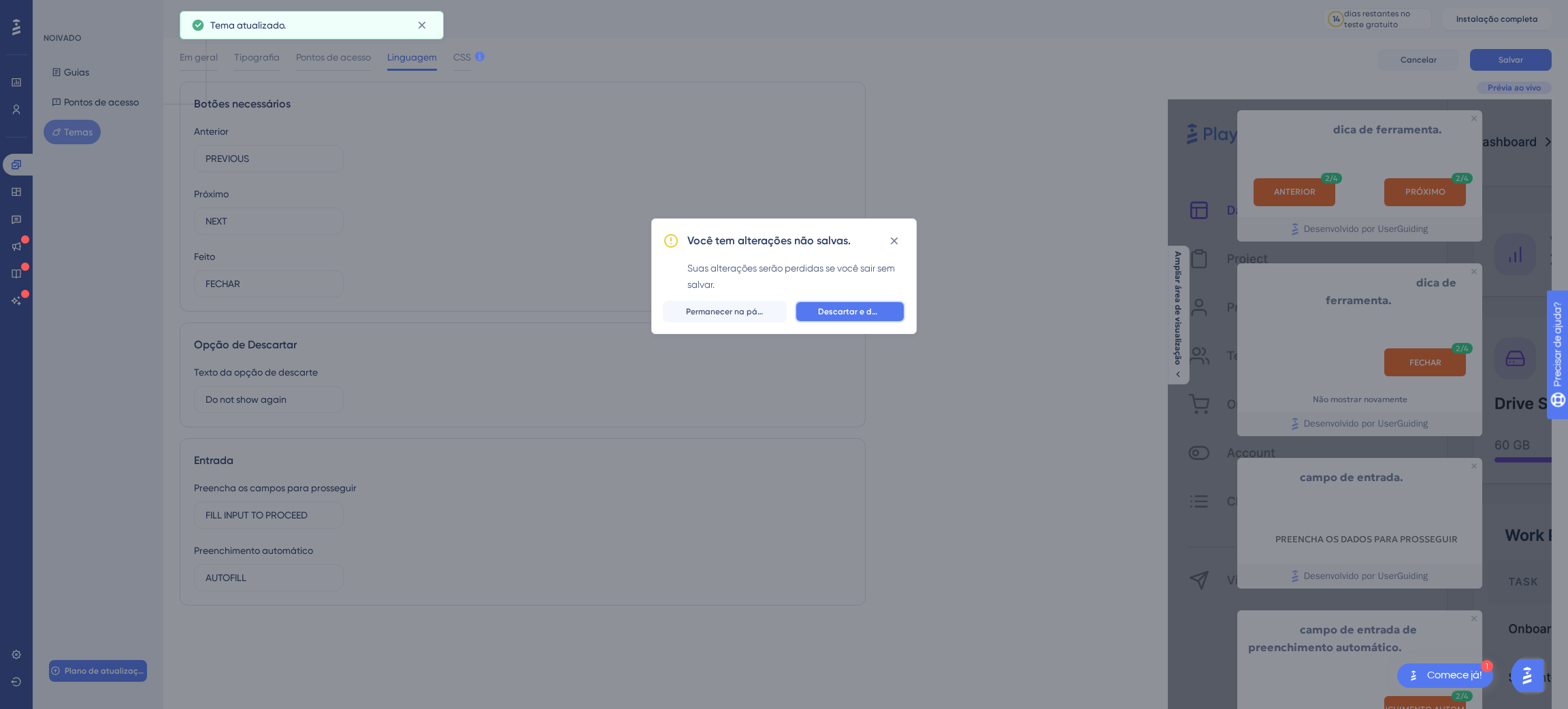 click on "Descartar e deixar" at bounding box center (850, 312) 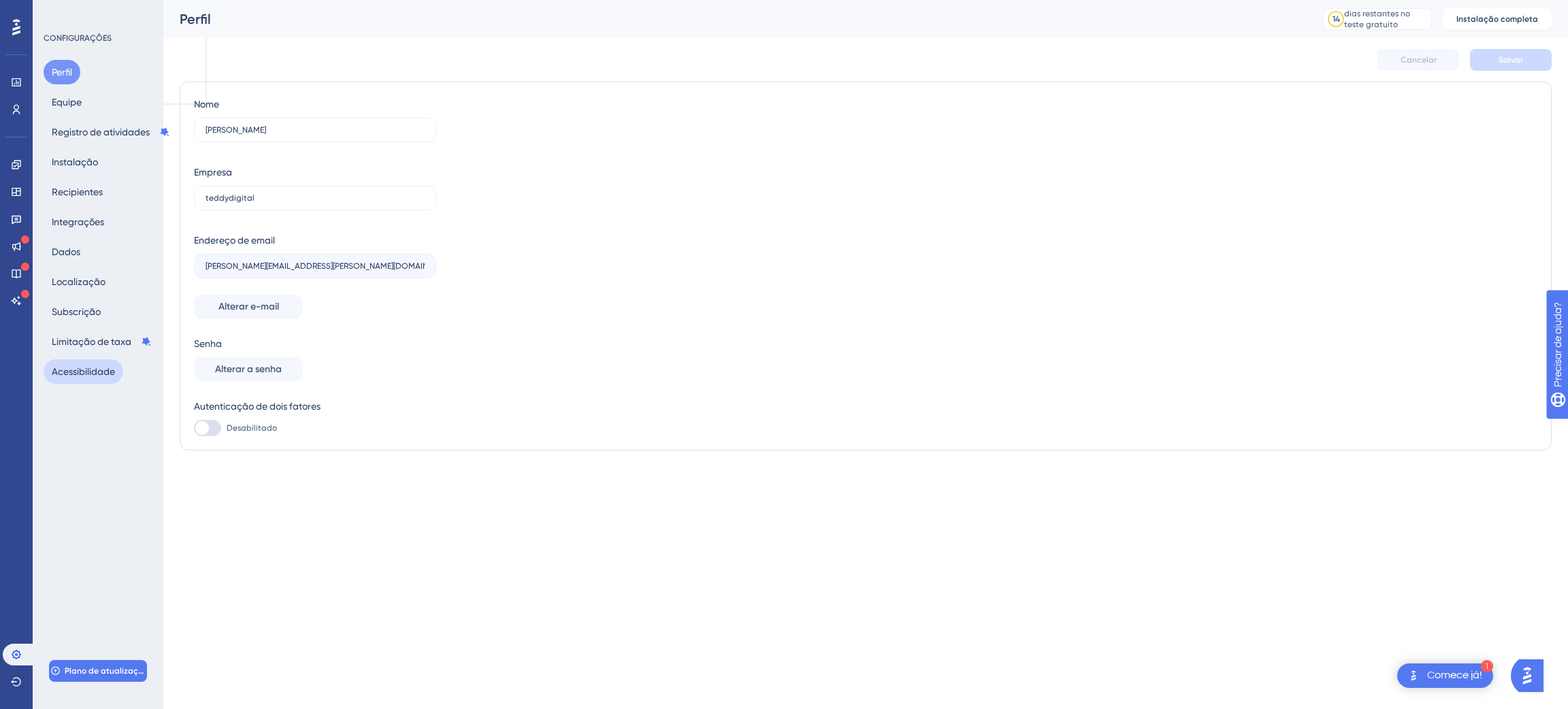 click on "Acessibilidade" at bounding box center [83, 372] 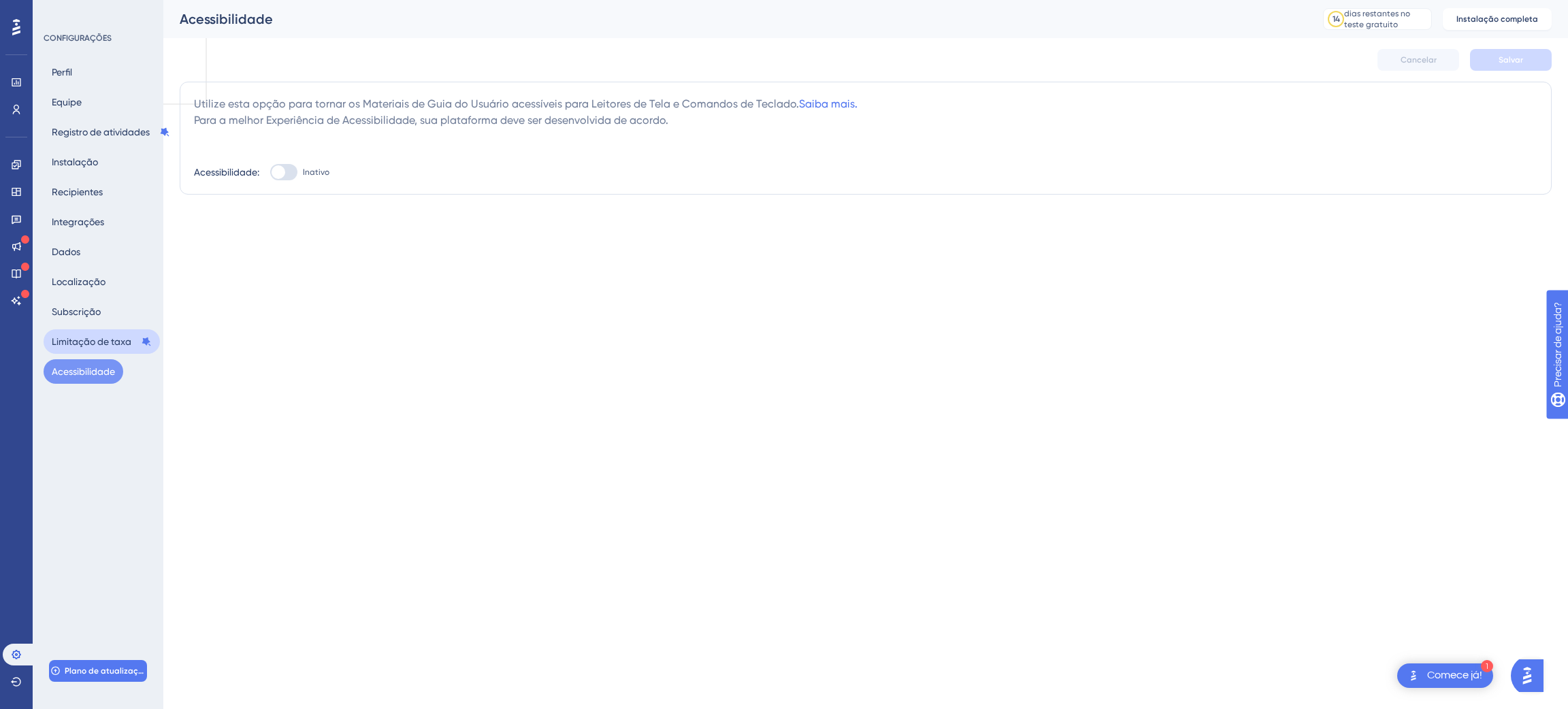 click on "Limitação de taxa" at bounding box center (101, 342) 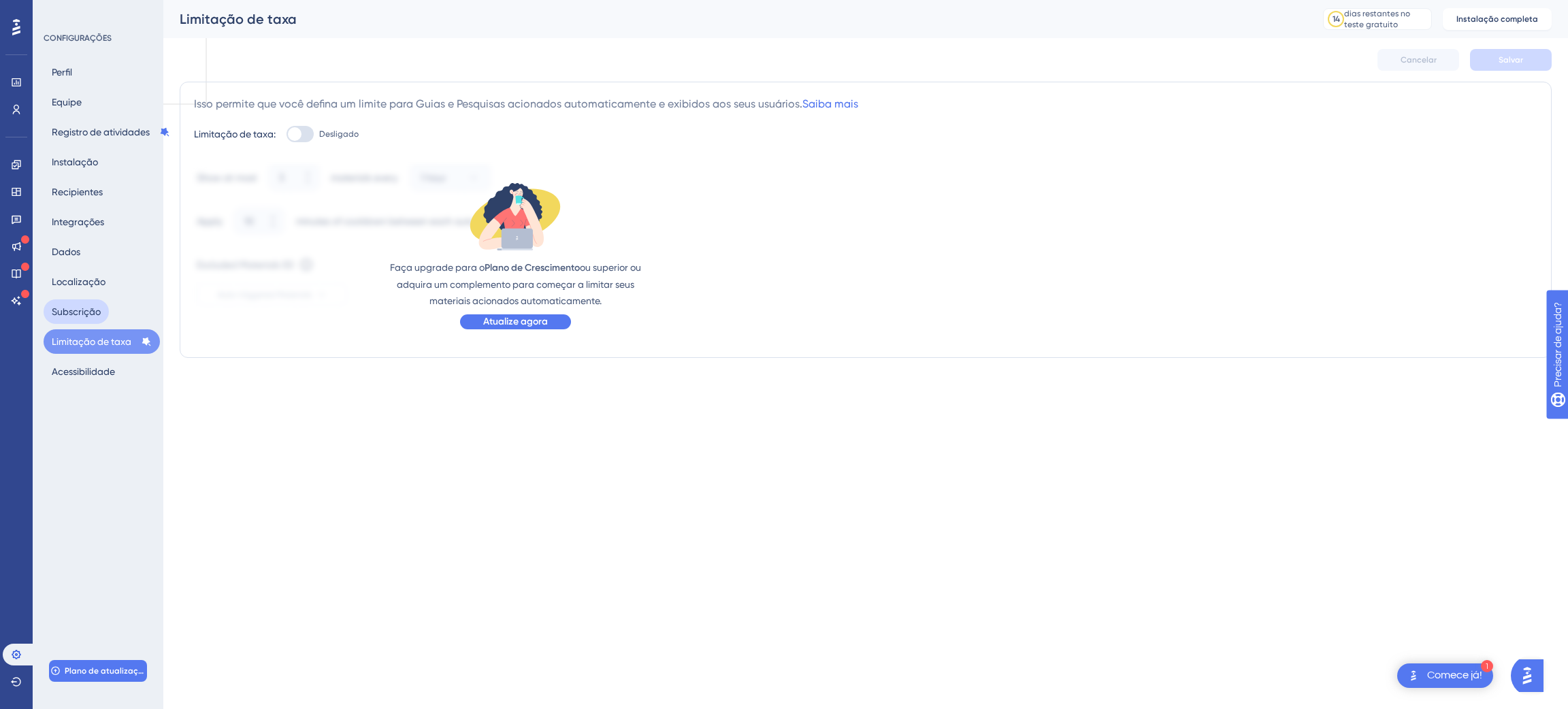 click on "Subscrição" at bounding box center (76, 312) 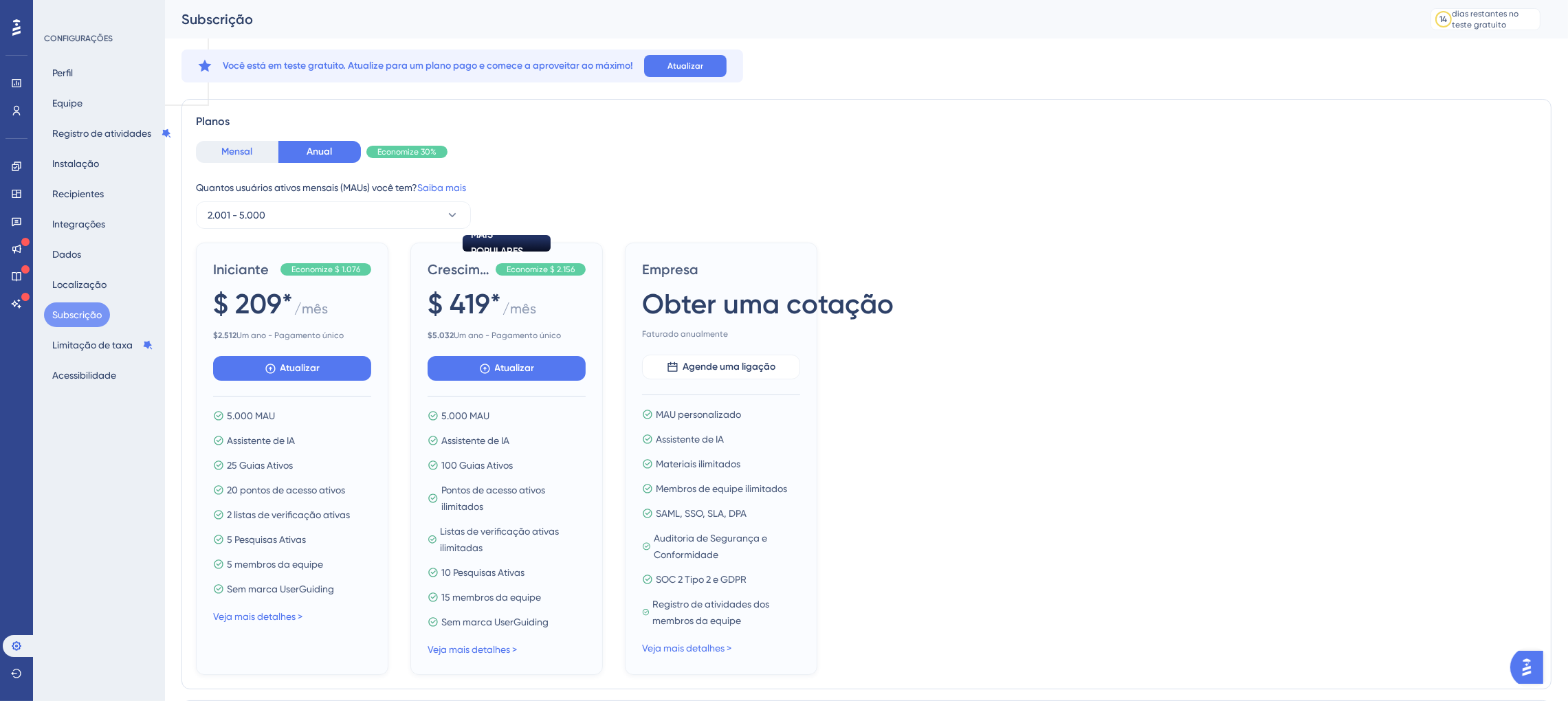 click on "Mensal" at bounding box center (237, 151) 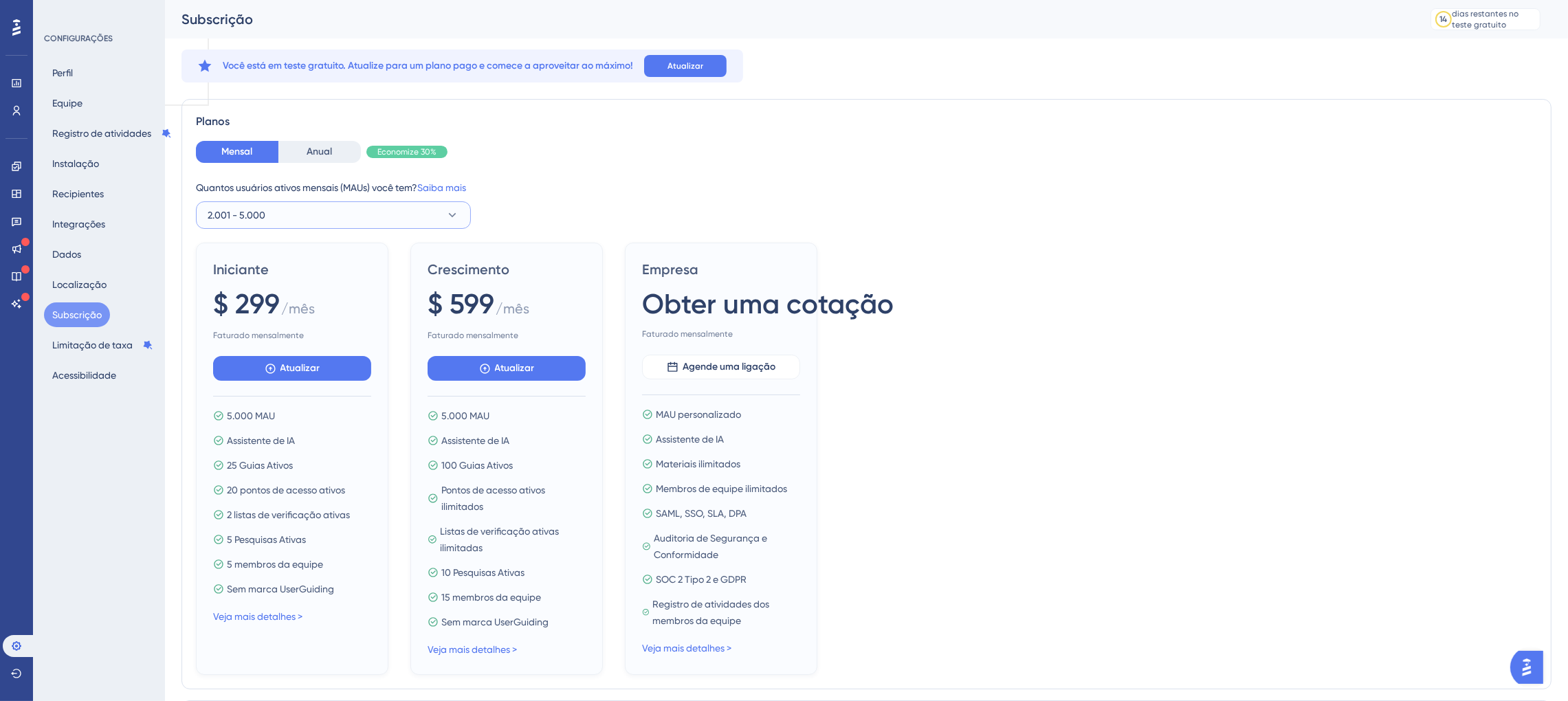 click on "2.001 - 5.000" at bounding box center (333, 215) 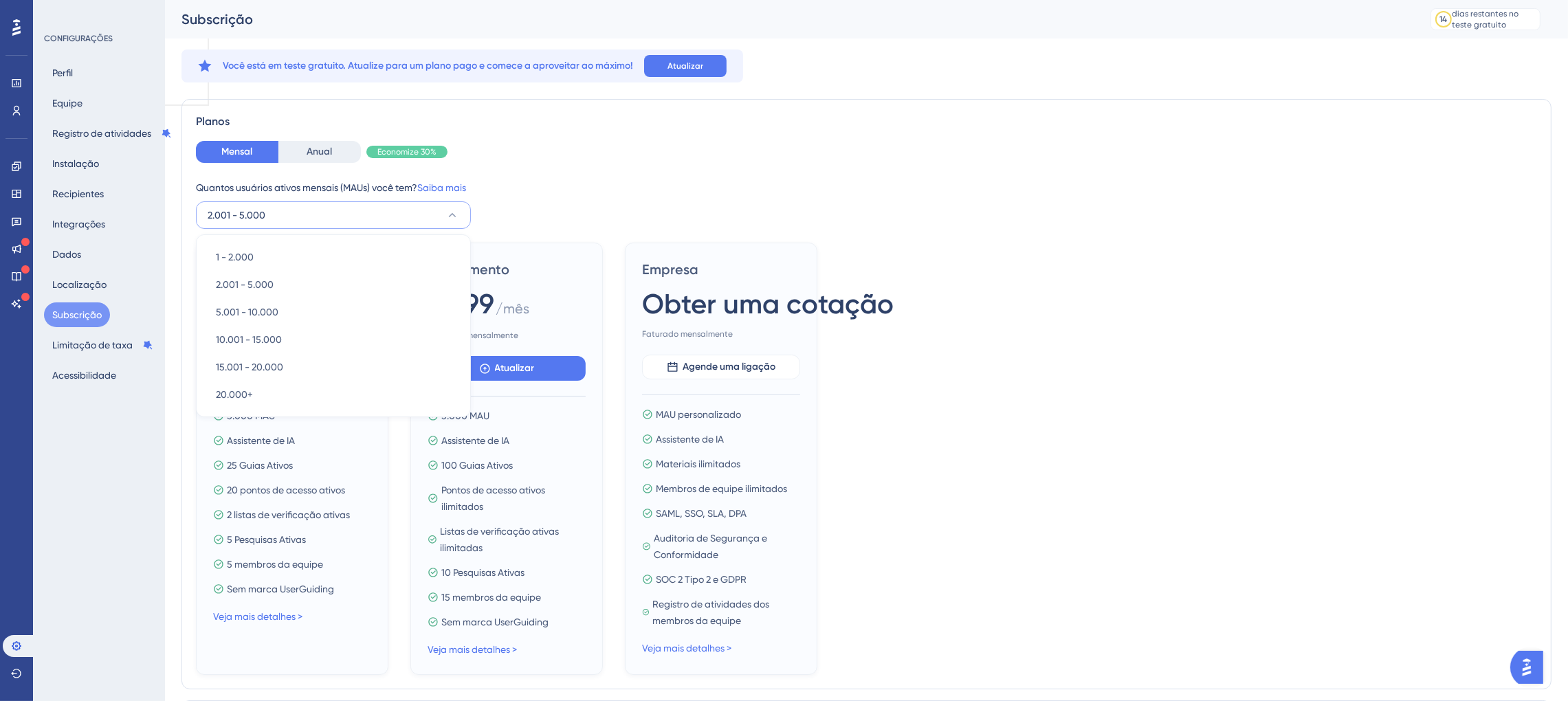 click on "Planos Mensal Anual Economize 30% Quantos usuários ativos mensais ([PERSON_NAME]) você tem?  Saiba mais   2.001 - 5.000 1 - 2.000 1 - 2.000 2.001 - 5.000 2.001 - 5.000 5.001 - 10.000 5.001 - 10.000 10.001 - 15.000 10.001 - 15.000 15.001 - 20.000 15.001 - 20.000 20.000+ 20.000+ Iniciante $ 299 /  mês Faturado mensalmente Atualizar 5.000 MAU Assistente de IA 25 Guias Ativos 20 pontos de acesso ativos 2 listas de verificação ativas 5 Pesquisas Ativas 5 membros da equipe Sem marca UserGuiding Veja mais detalhes > Crescimento $ 599 /  mês Faturado mensalmente Atualizar 5.000 MAU Assistente de IA 100 Guias Ativos Pontos de acesso ativos ilimitados Listas de verificação ativas ilimitadas 10 Pesquisas Ativas 15 membros da equipe Sem marca UserGuiding Veja mais detalhes > Empresa Obter uma cotação Faturado mensalmente Agende uma ligação MAU personalizado Assistente de IA Materiais ilimitados Membros de equipe ilimitados [PERSON_NAME], SSO, SLA, DPA Auditoria de Segurança e Conformidade SOC 2 Tipo 2 e GDPR" at bounding box center (866, 394) 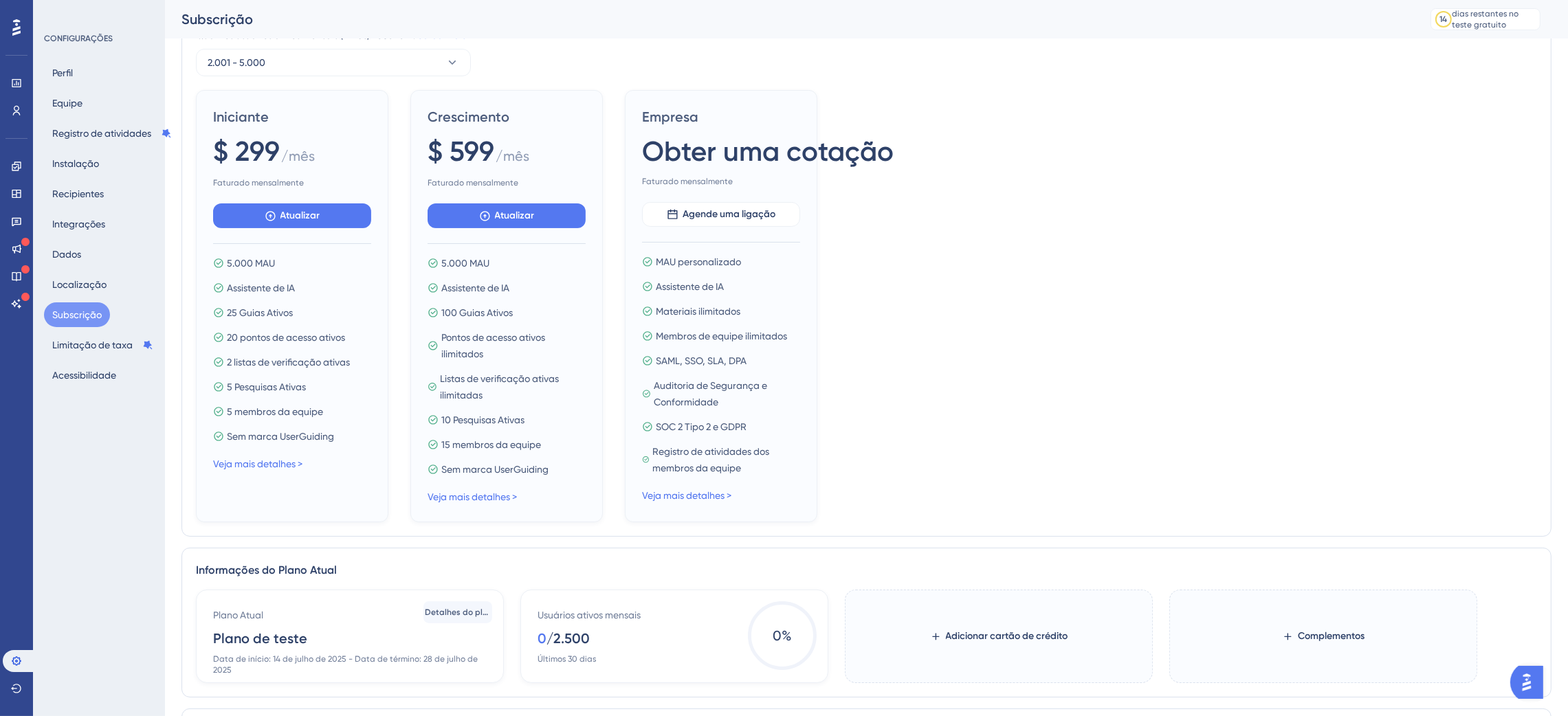 scroll, scrollTop: 108, scrollLeft: 0, axis: vertical 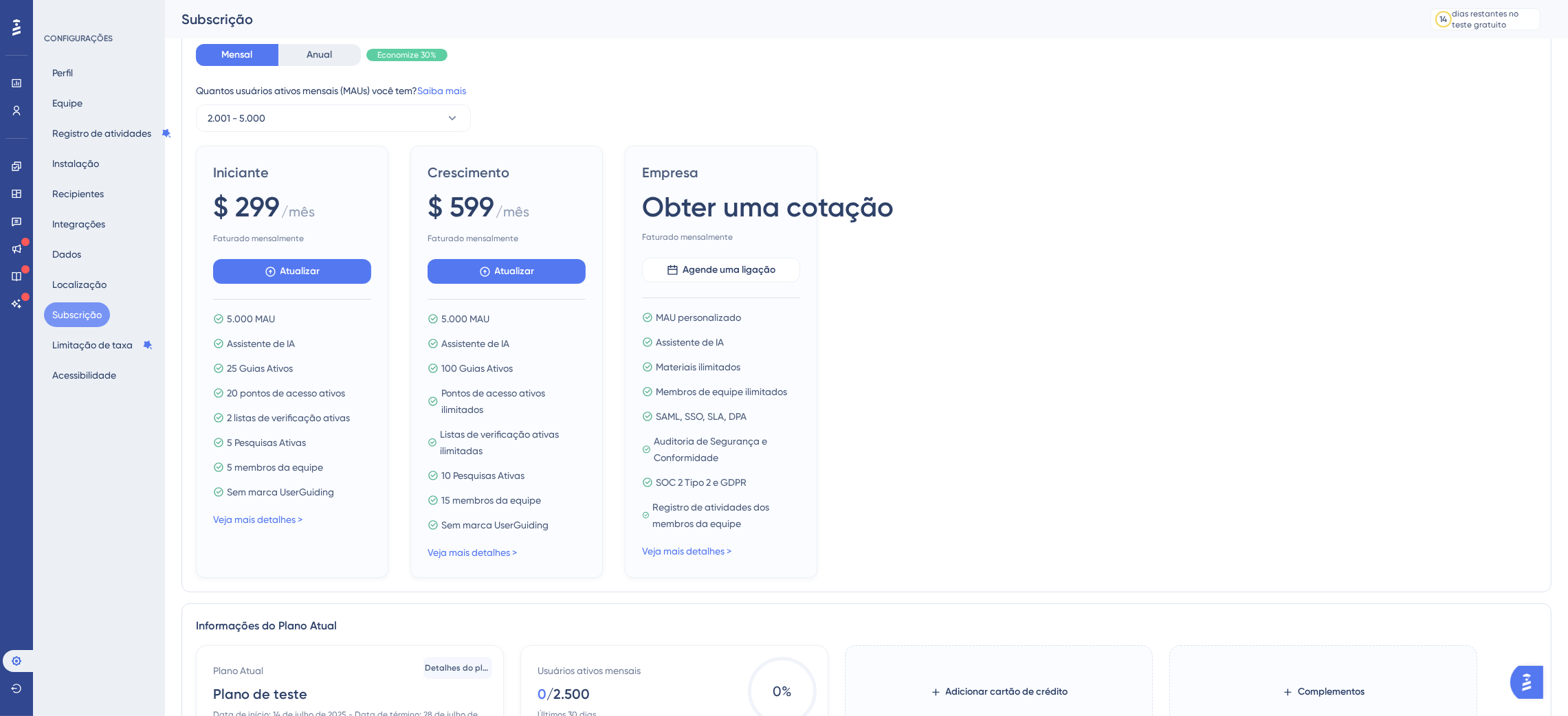 click on "Iniciante $ 299 /  mês Faturado mensalmente Atualizar 5.000 MAU Assistente de IA 25 Guias Ativos 20 pontos de acesso ativos 2 listas de verificação ativas 5 Pesquisas Ativas 5 membros da equipe Sem marca UserGuiding Veja mais detalhes > Crescimento $ 599 /  mês Faturado mensalmente Atualizar 5.000 MAU Assistente de IA 100 Guias Ativos Pontos de acesso ativos ilimitados Listas de verificação ativas ilimitadas 10 Pesquisas Ativas 15 membros da equipe Sem marca UserGuiding Veja mais detalhes > Empresa Obter uma cotação Faturado mensalmente Agende uma ligação MAU personalizado Assistente de IA Materiais ilimitados Membros de equipe ilimitados [PERSON_NAME], SSO, SLA, DPA Auditoria de Segurança e Conformidade SOC 2 Tipo 2 e GDPR Registro de atividades dos membros da equipe Veja mais detalhes >" at bounding box center [866, 361] 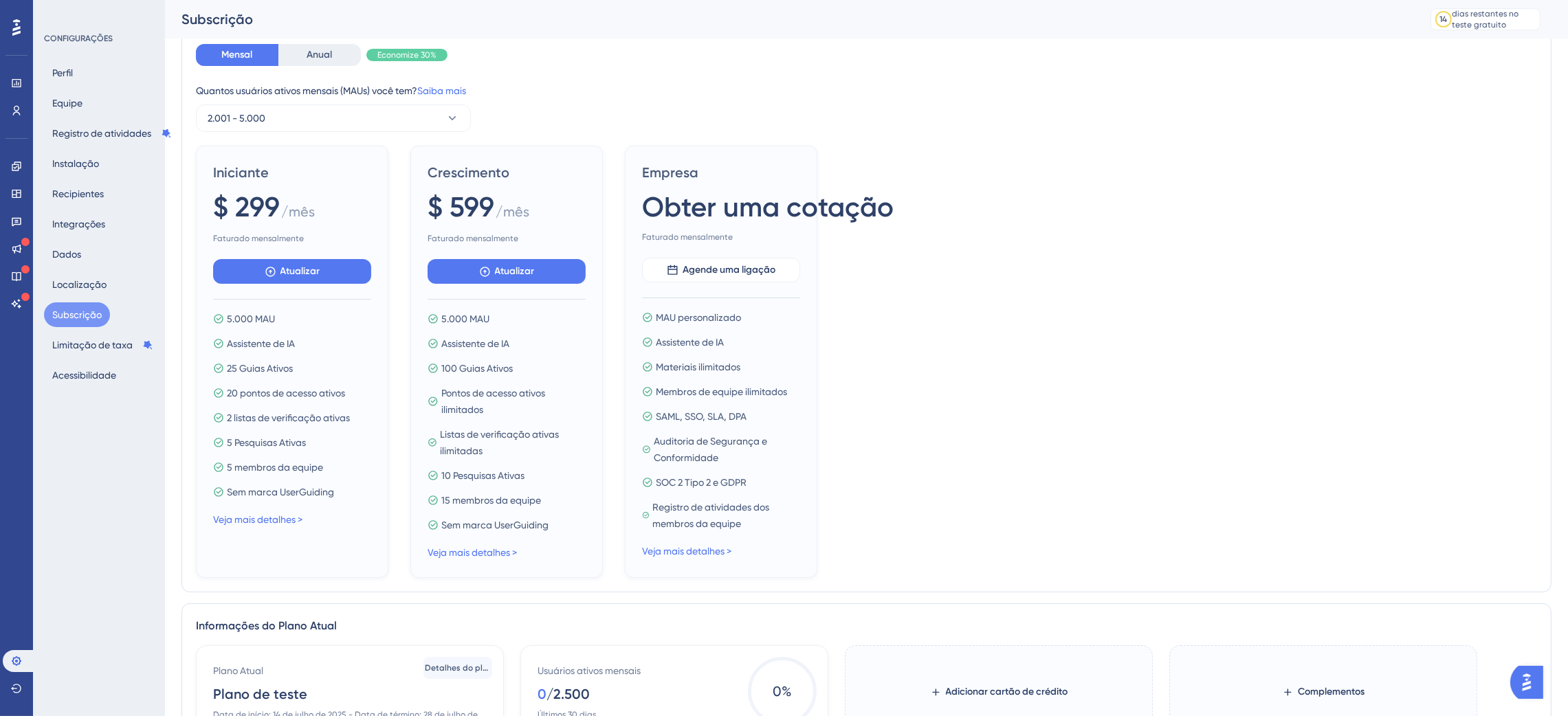 click on "Perfil Equipe Registro de atividades Instalação Recipientes Integrações Dados Localização Subscrição Limitação de taxa Acessibilidade" at bounding box center [100, 224] 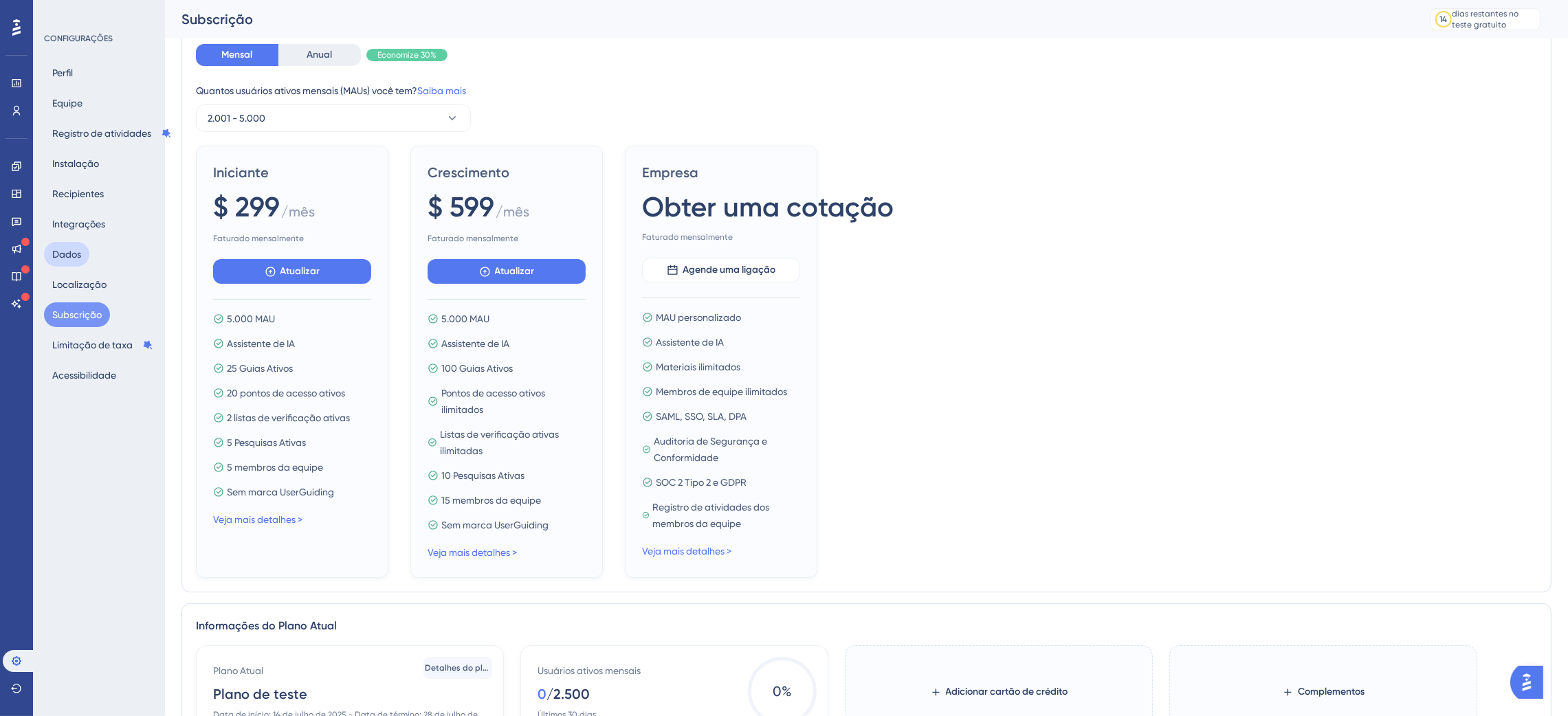click on "Dados" at bounding box center (67, 254) 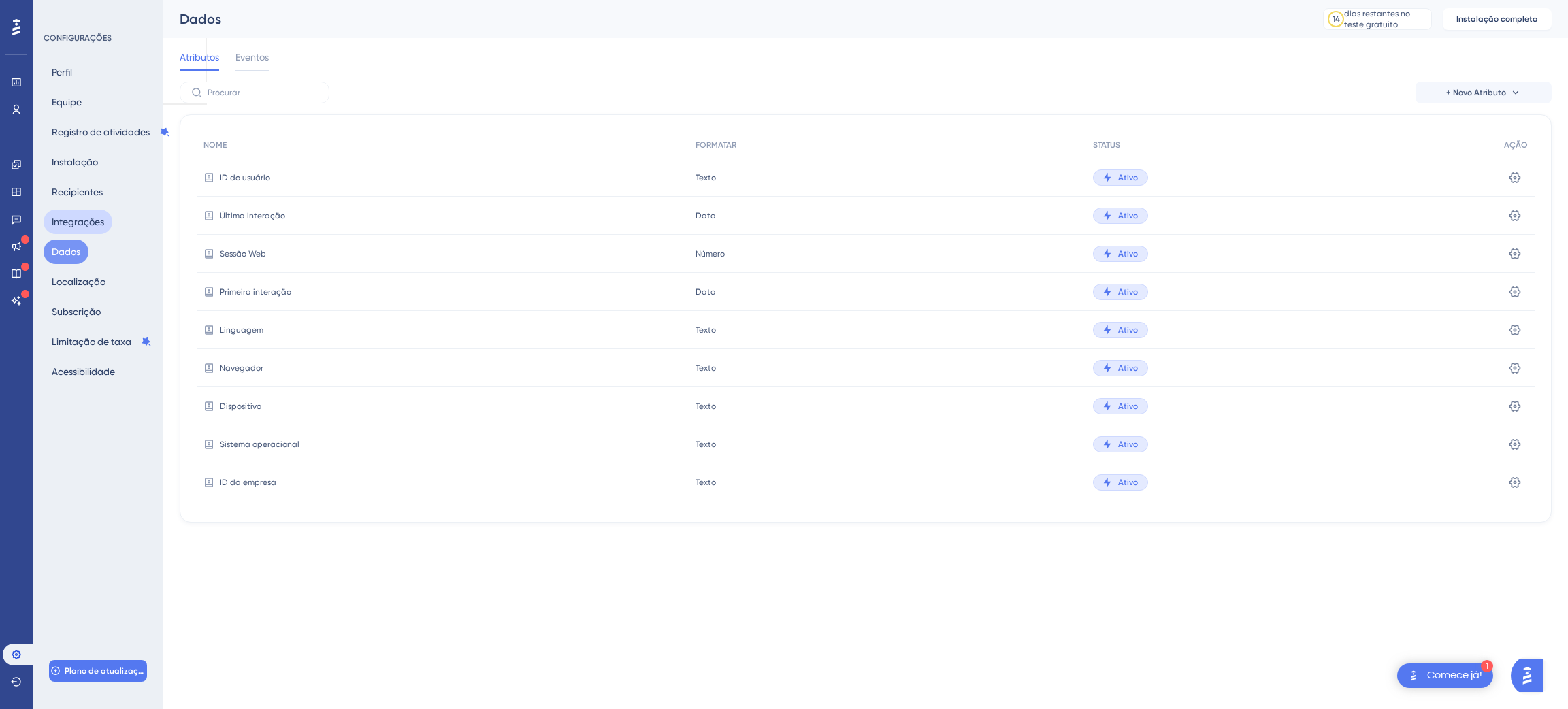 scroll, scrollTop: 0, scrollLeft: 0, axis: both 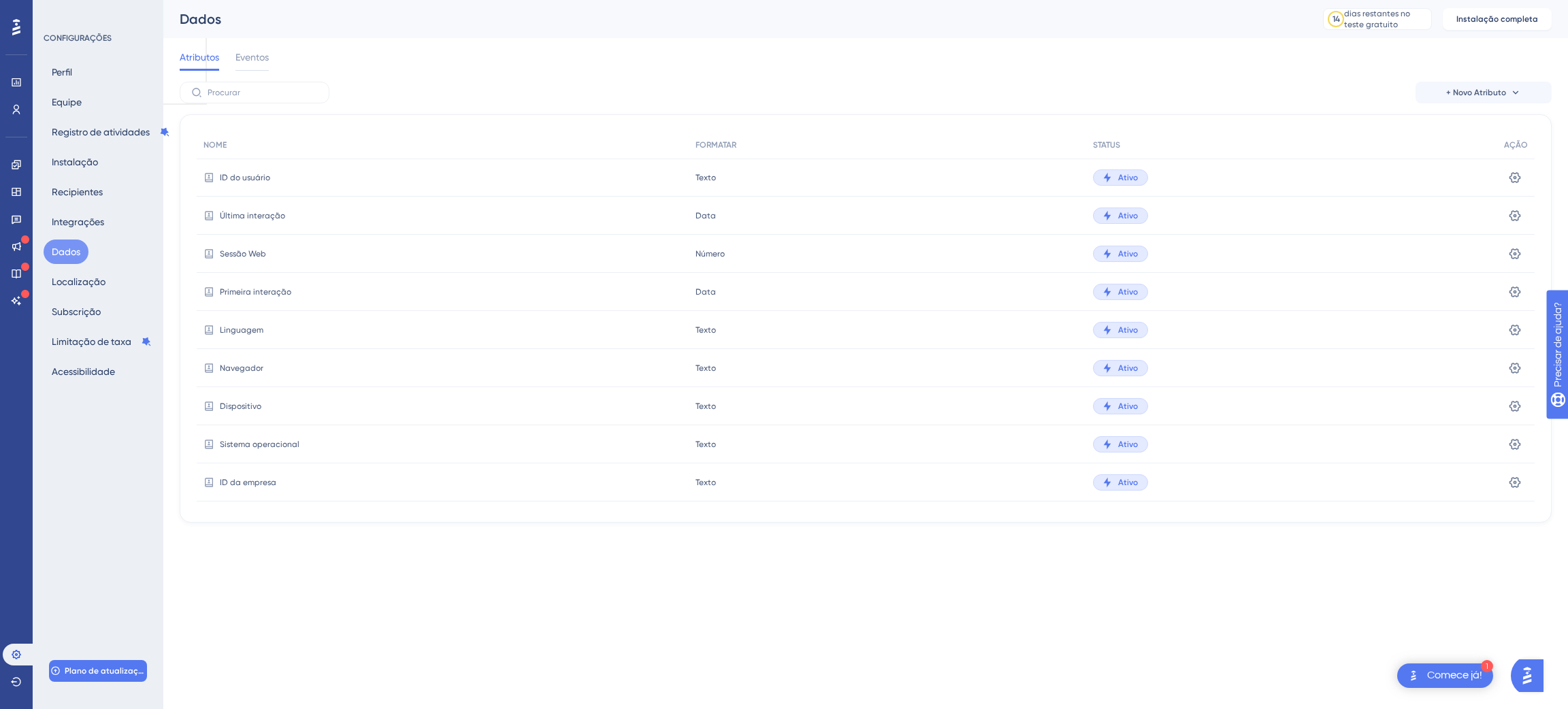 click on "Perfil Equipe Registro de atividades Instalação Recipientes Integrações Dados Localização Subscrição Limitação de taxa Acessibilidade" at bounding box center [99, 222] 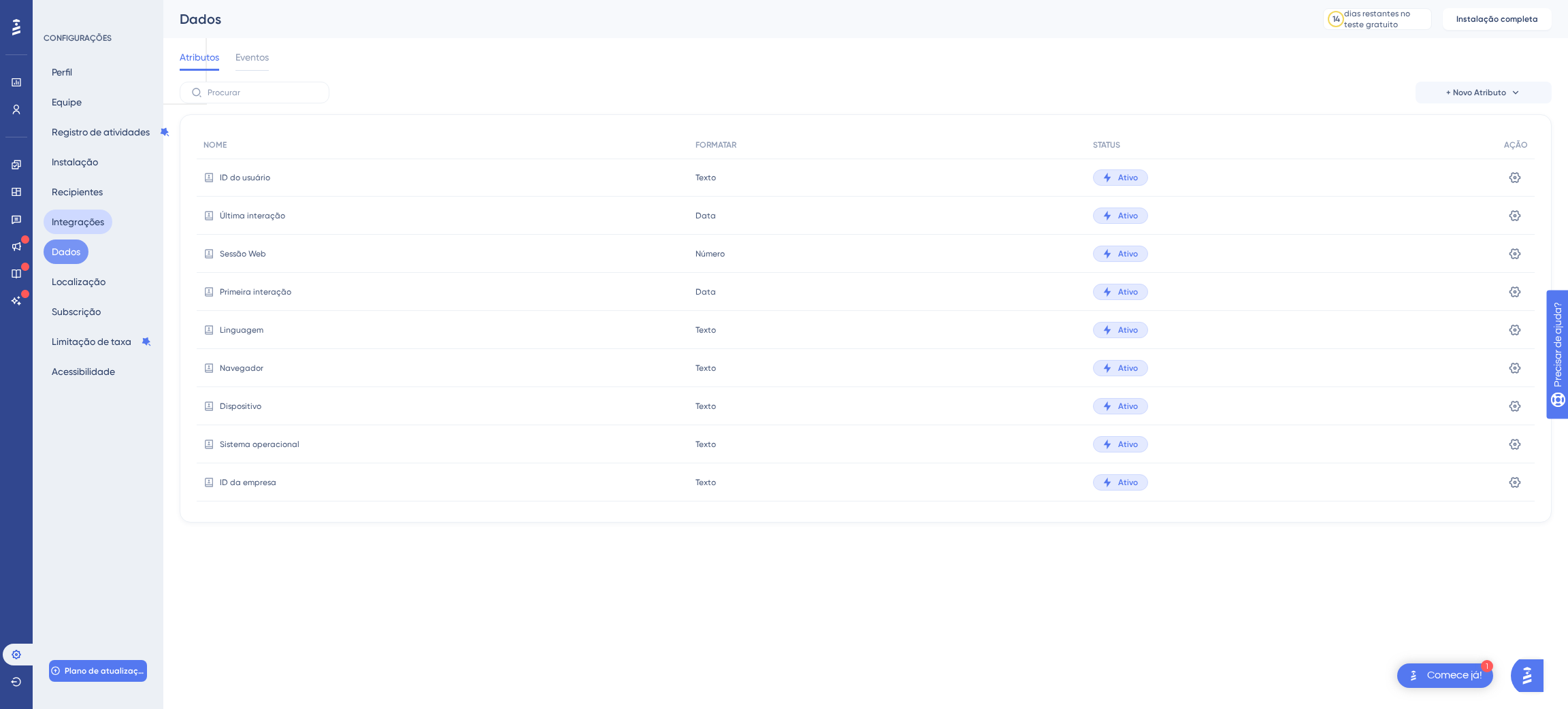 click on "Integrações" at bounding box center [78, 222] 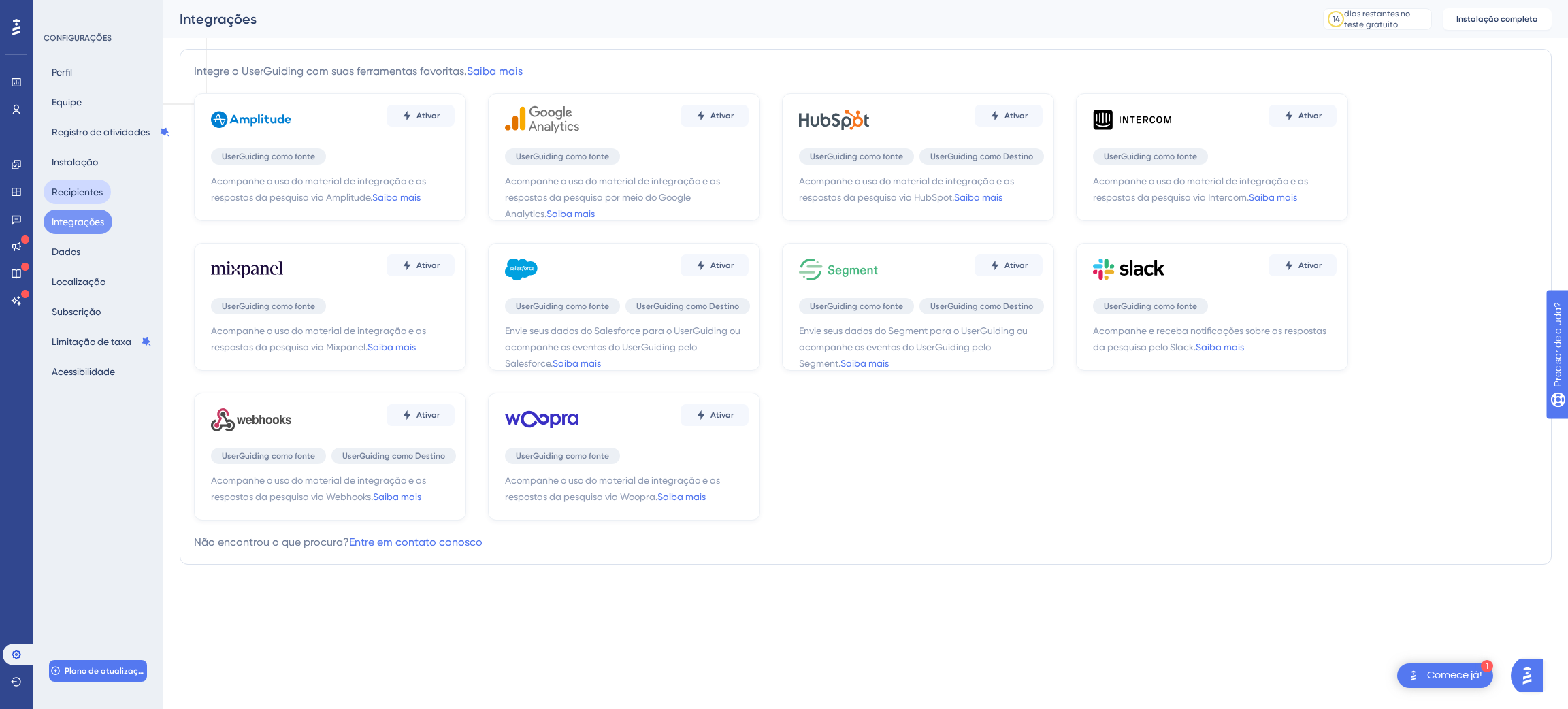 click on "Recipientes" at bounding box center [77, 192] 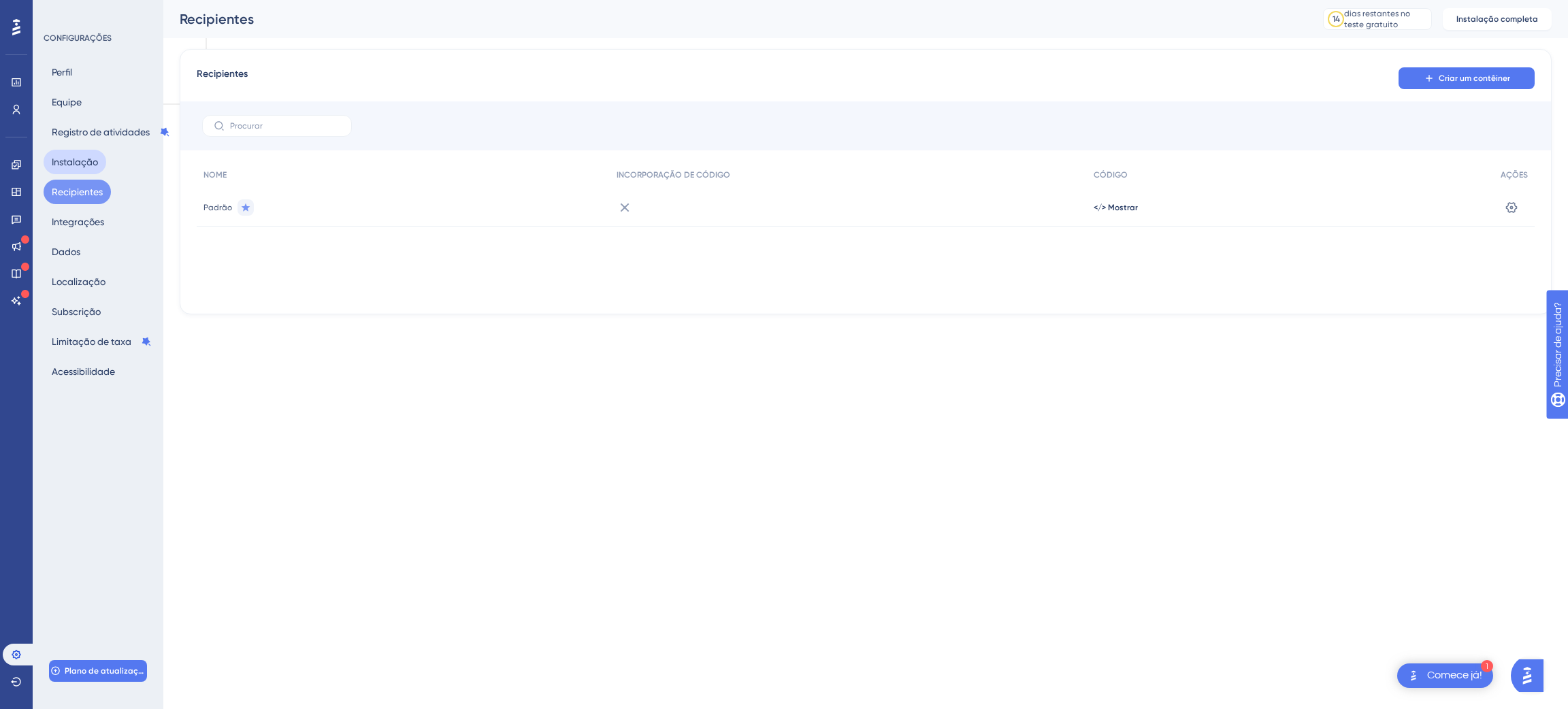click on "Instalação" at bounding box center [75, 162] 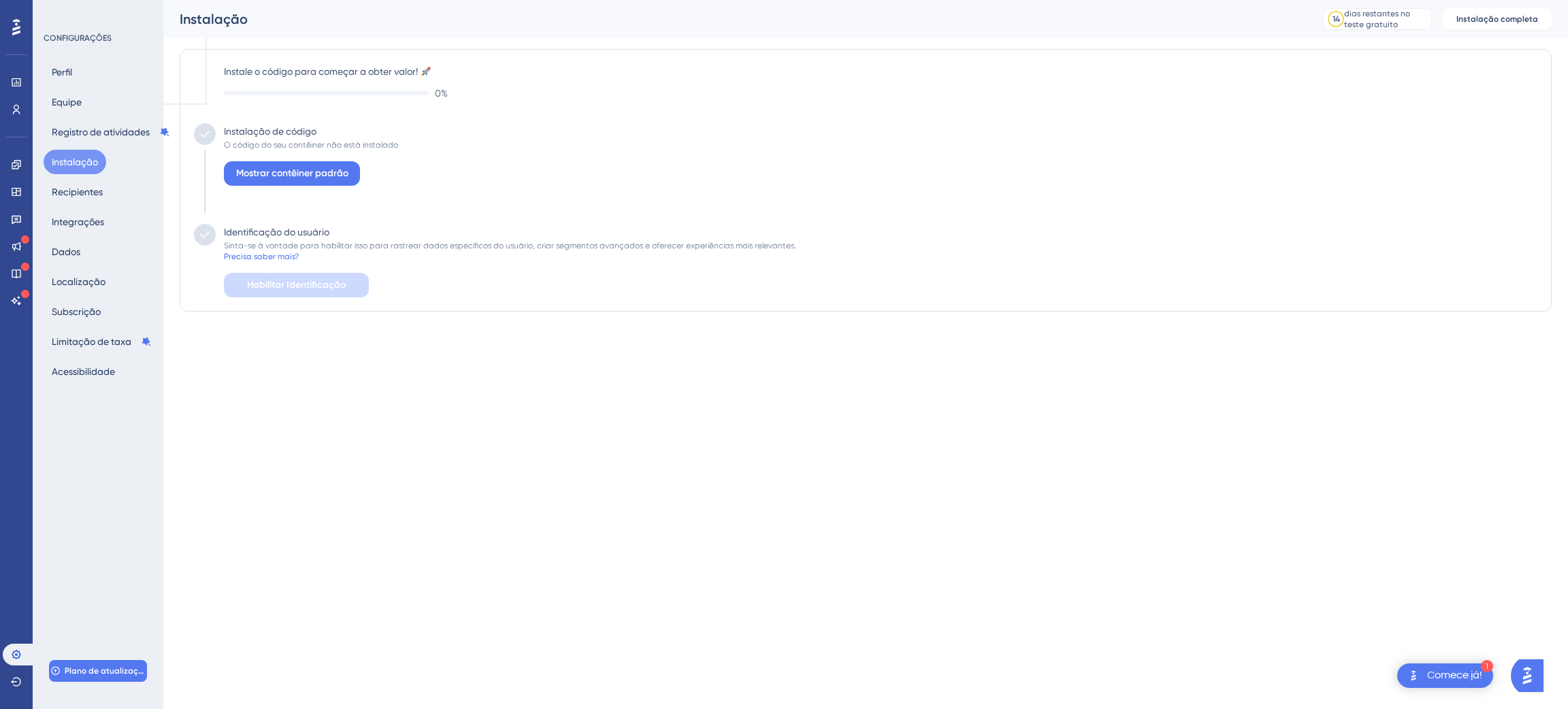 scroll, scrollTop: 0, scrollLeft: 0, axis: both 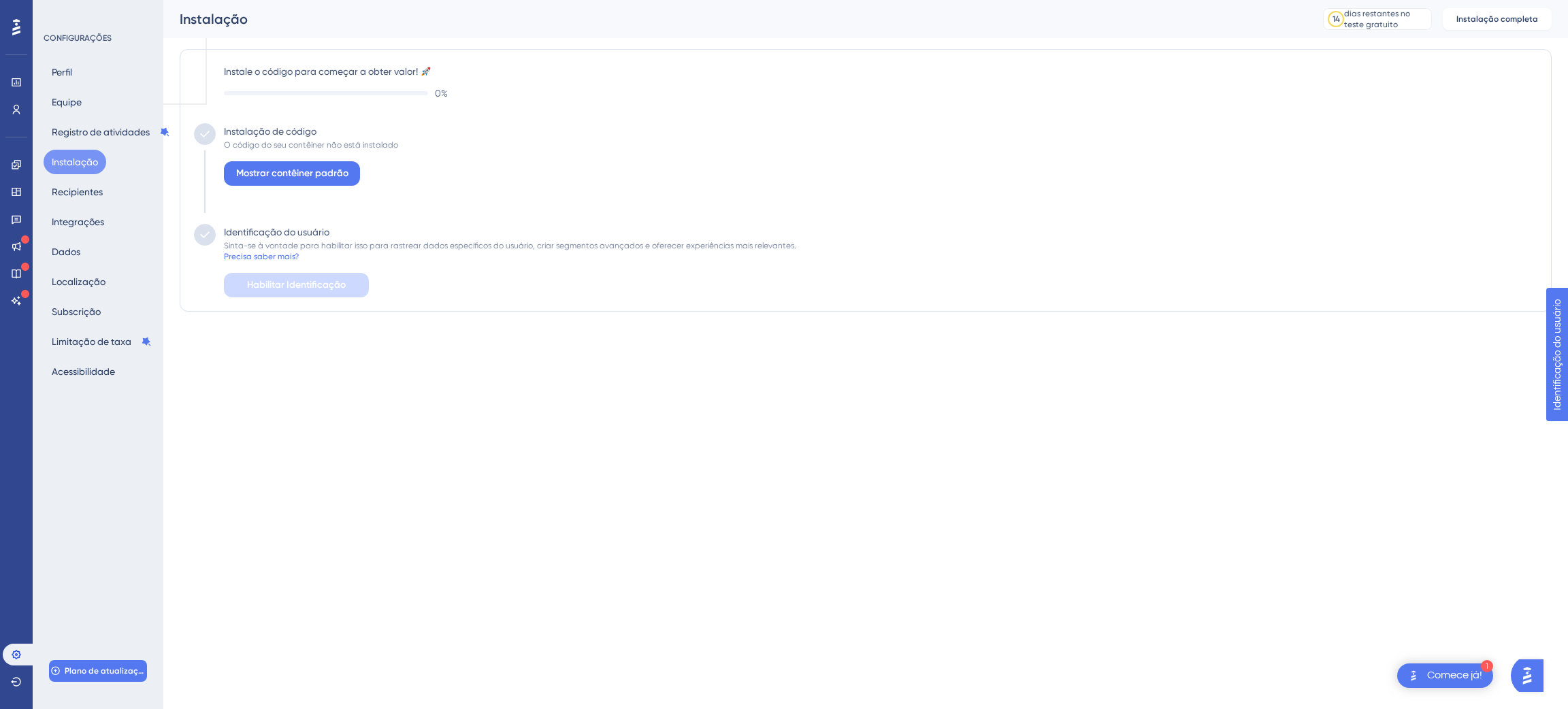 drag, startPoint x: 91, startPoint y: 169, endPoint x: 549, endPoint y: 174, distance: 458.0273 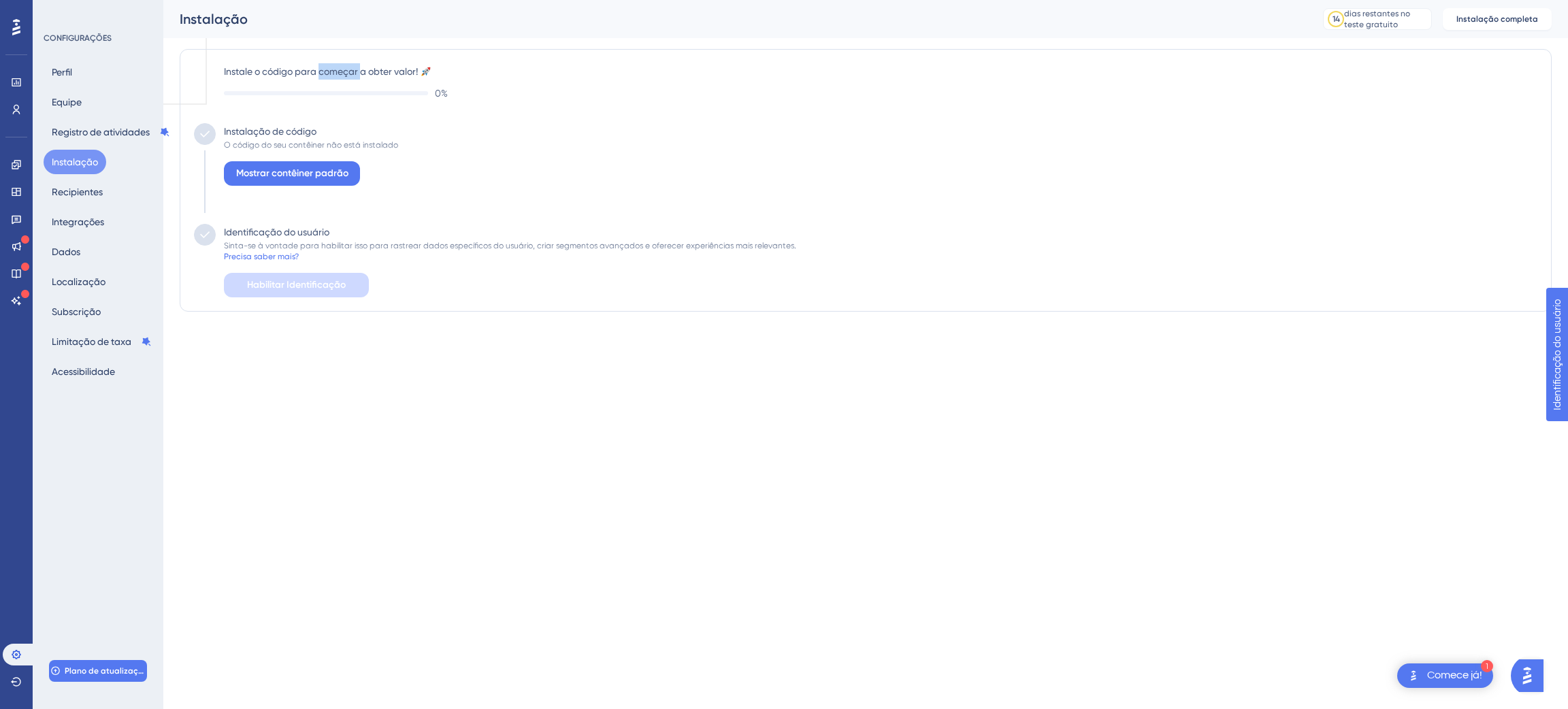 click on "Instale o código para começar a obter valor! 🚀 0  % Instalação de código O código do seu contêiner não está instalado Mostrar contêiner padrão Identificação do usuário Sinta-se à vontade para habilitar isso para rastrear dados específicos do usuário, criar segmentos avançados e oferecer experiências mais relevantes. Precisa saber mais? Habilitar Identificação" at bounding box center [866, 180] 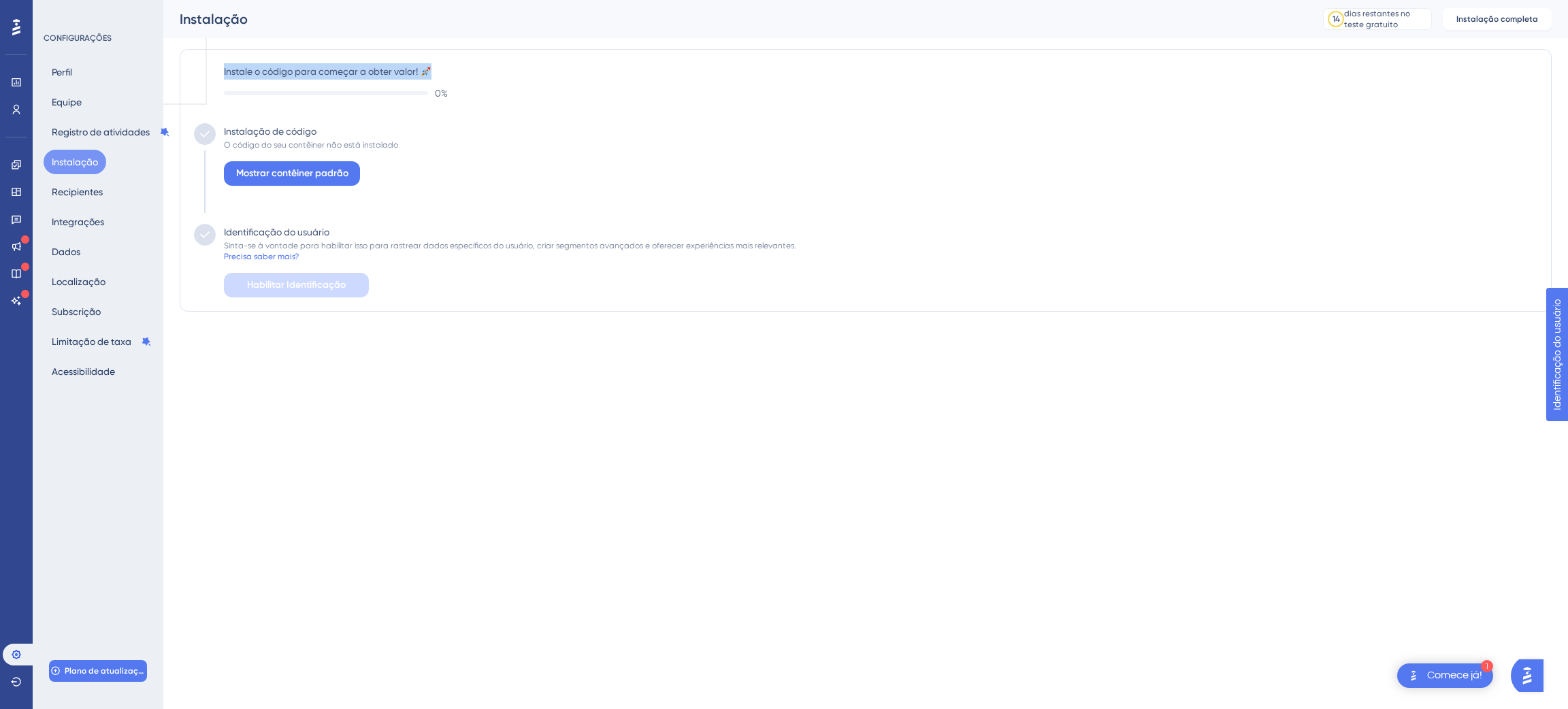 click on "Instale o código para começar a obter valor! 🚀" at bounding box center (327, 71) 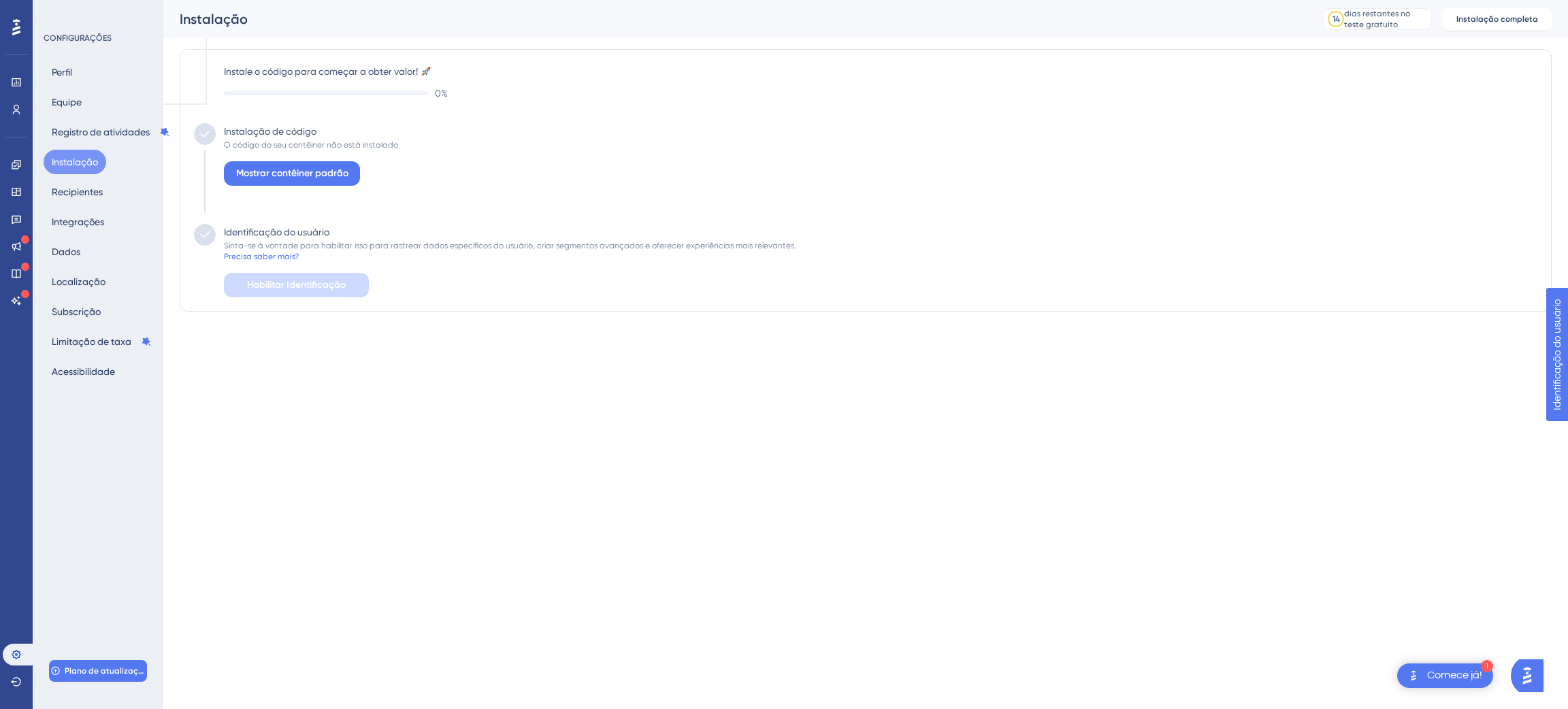 click on "Instalação de código O código do seu contêiner não está instalado Mostrar contêiner padrão" at bounding box center [866, 174] 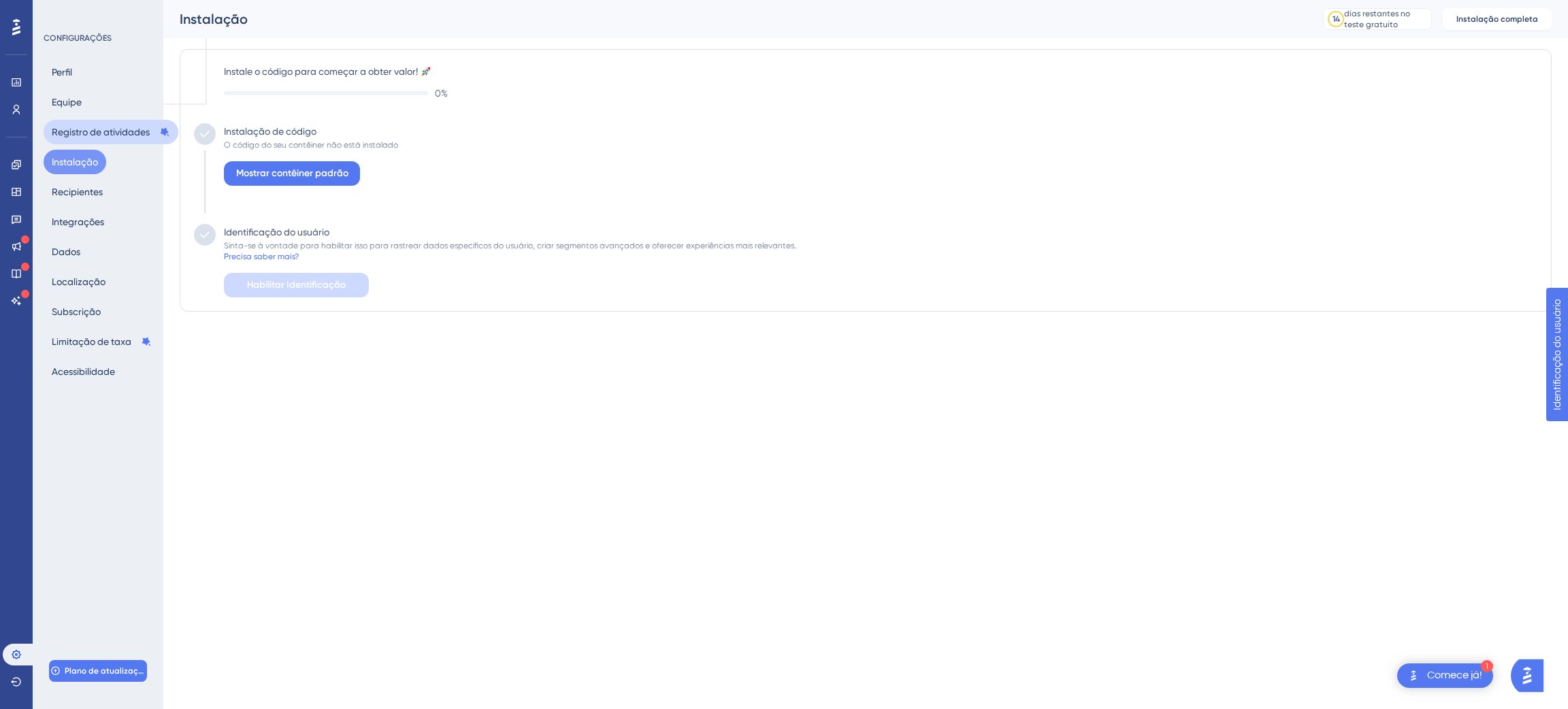 click on "Registro de atividades" at bounding box center [101, 132] 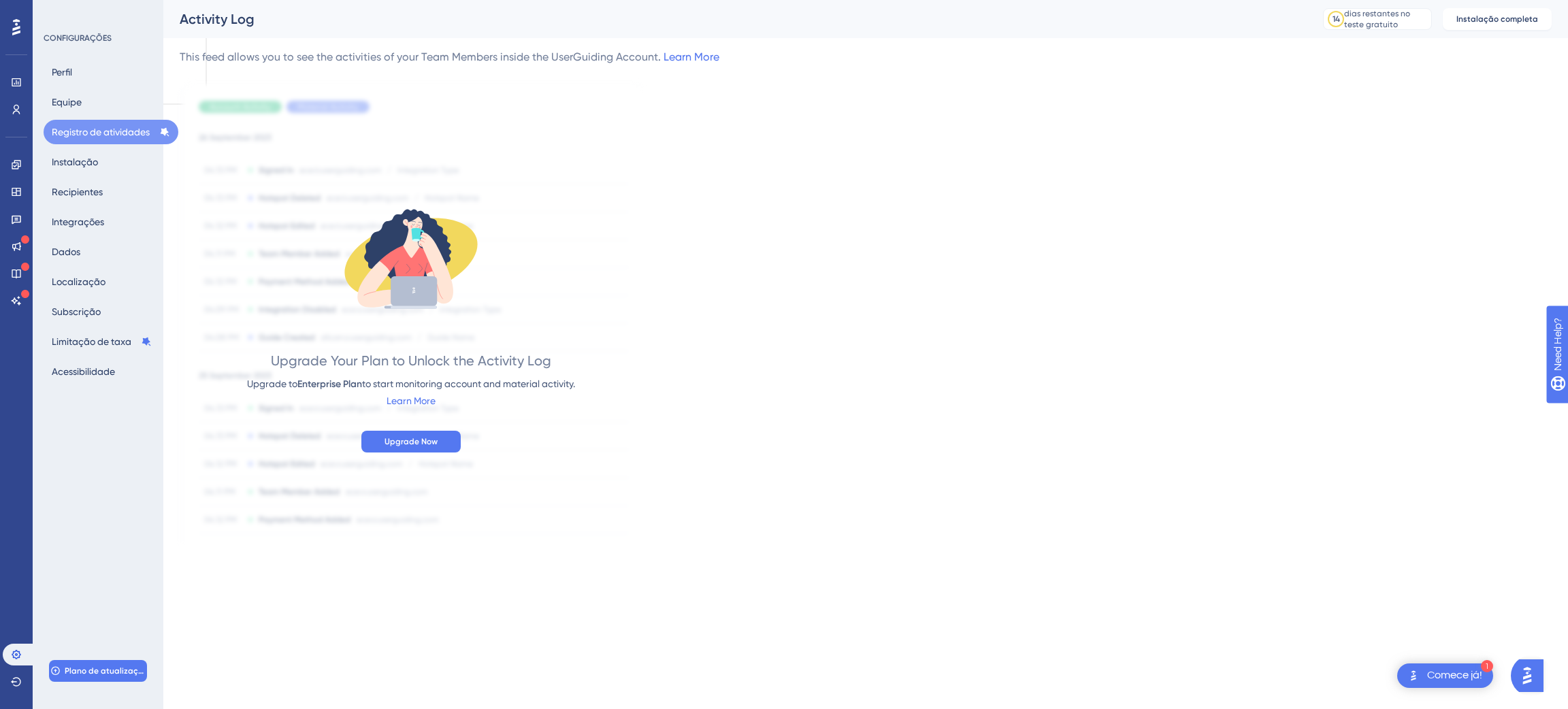 scroll, scrollTop: 0, scrollLeft: 0, axis: both 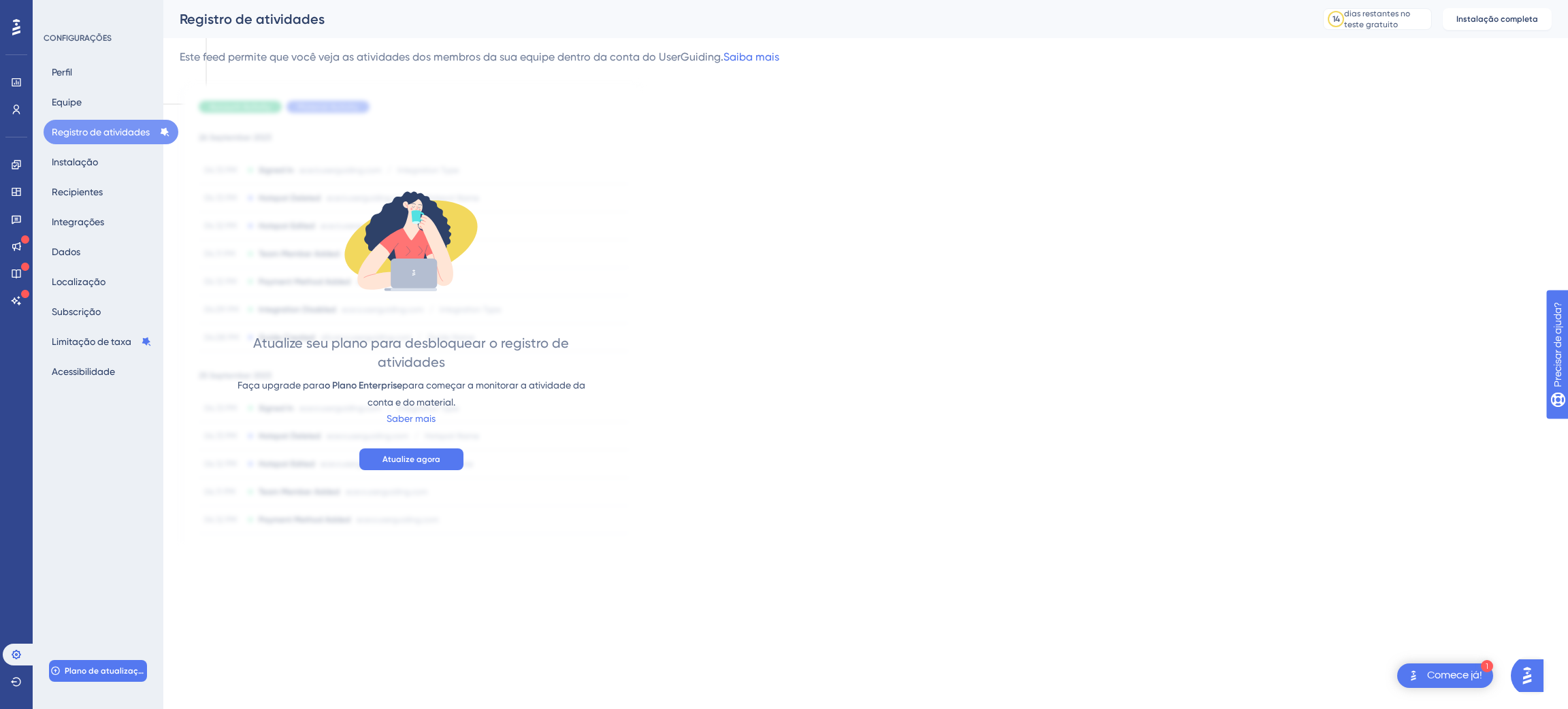 click on "CONFIGURAÇÕES Perfil Equipe Registro de atividades Instalação Recipientes Integrações Dados Localização Subscrição Limitação de taxa Acessibilidade Plano de atualização" at bounding box center [98, 354] 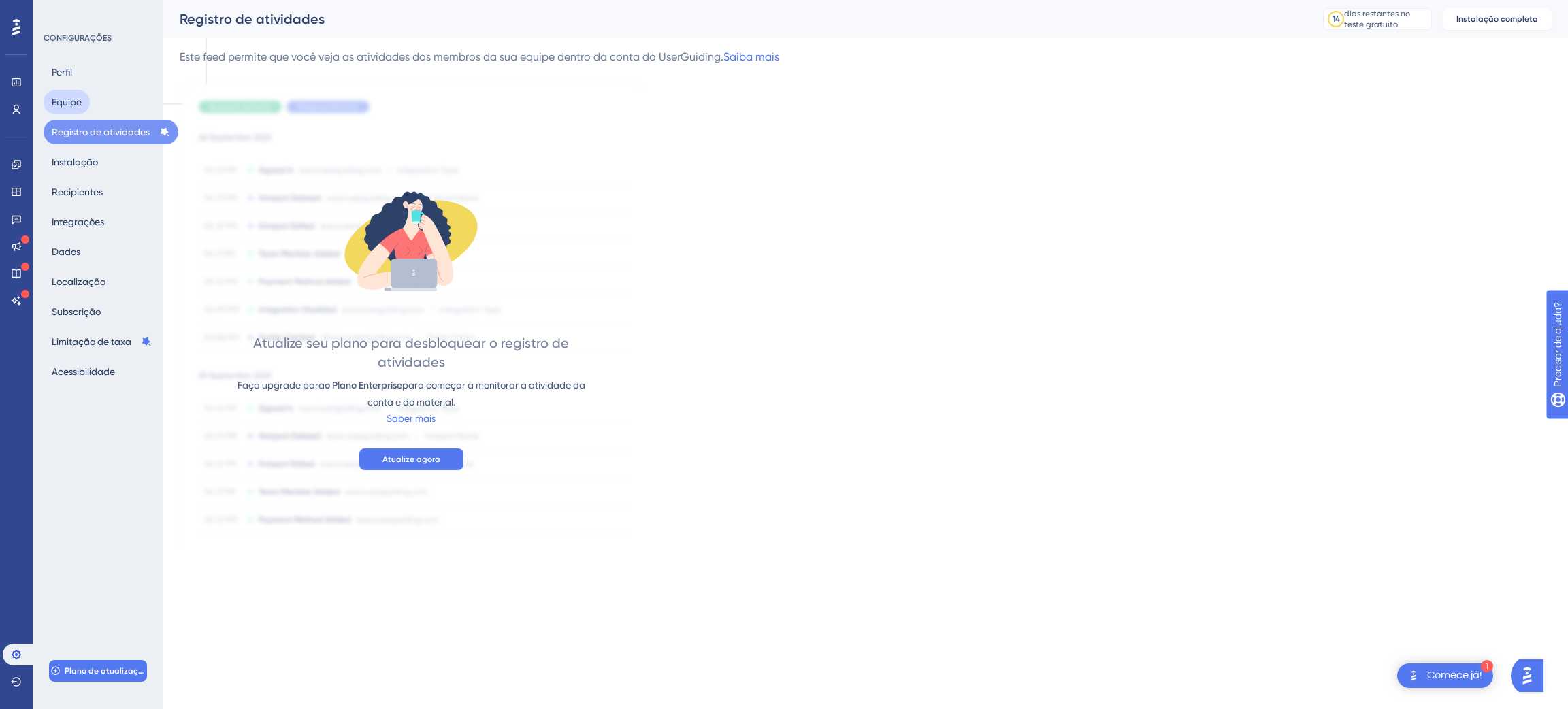 click on "Equipe" at bounding box center (67, 102) 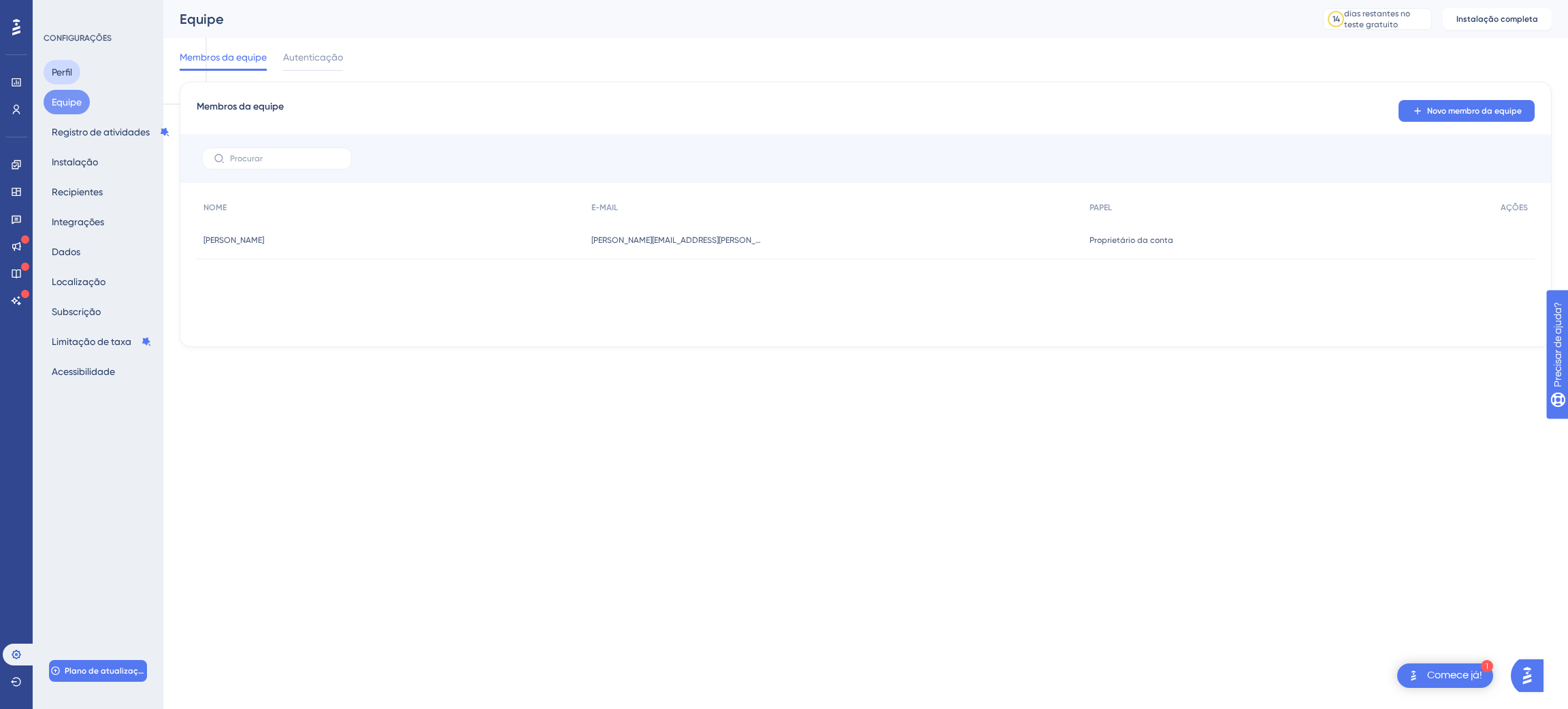 click on "Perfil" at bounding box center [62, 72] 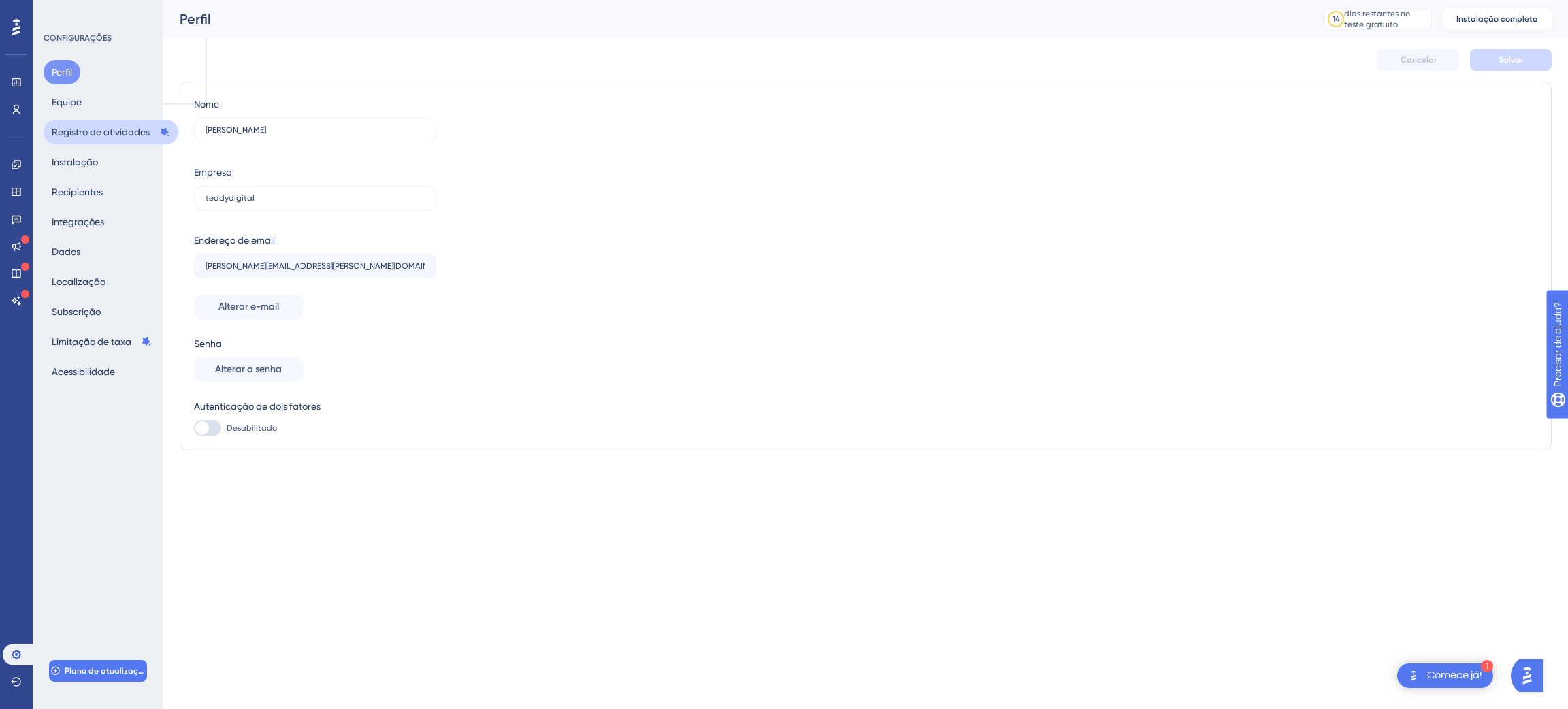 click on "Registro de atividades" at bounding box center [111, 132] 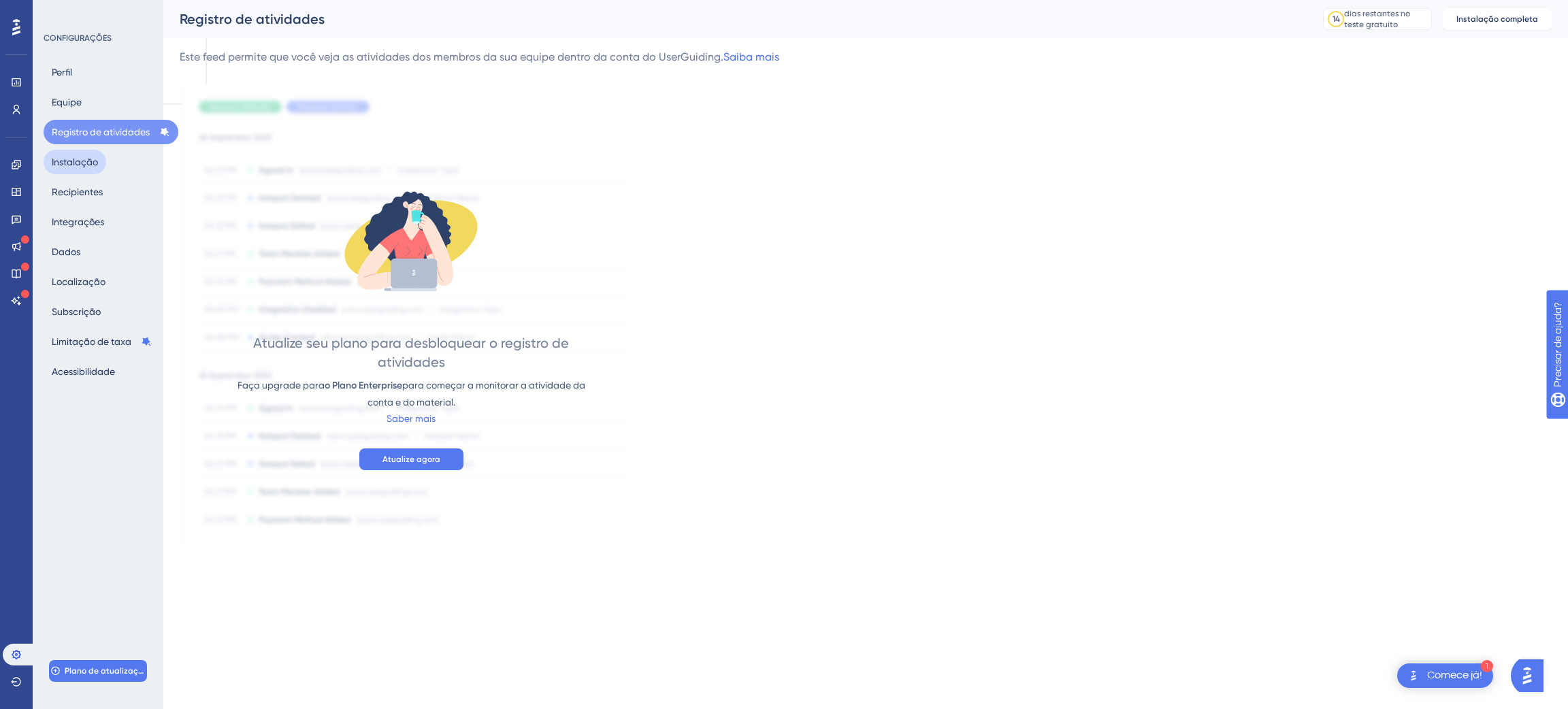 click on "Instalação" at bounding box center [75, 162] 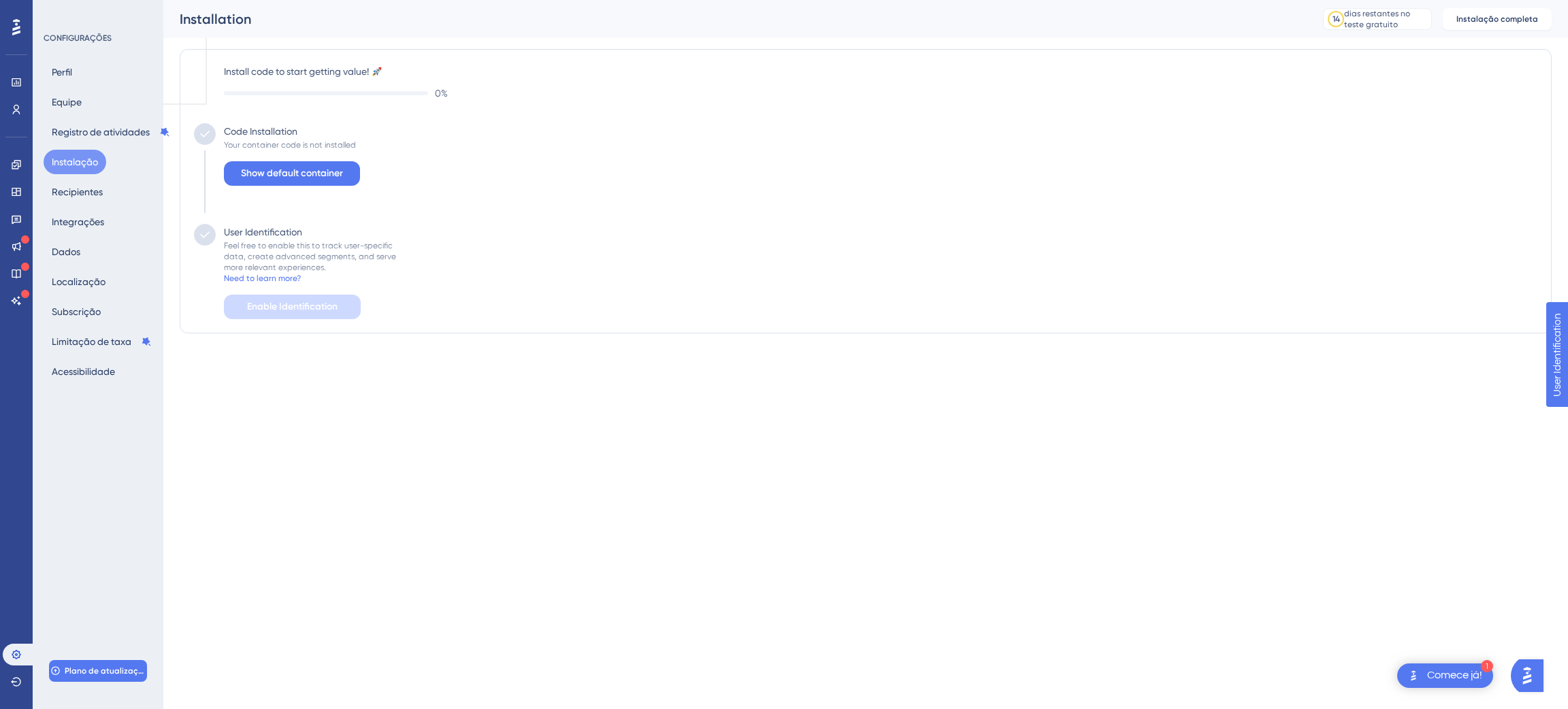scroll, scrollTop: 0, scrollLeft: 0, axis: both 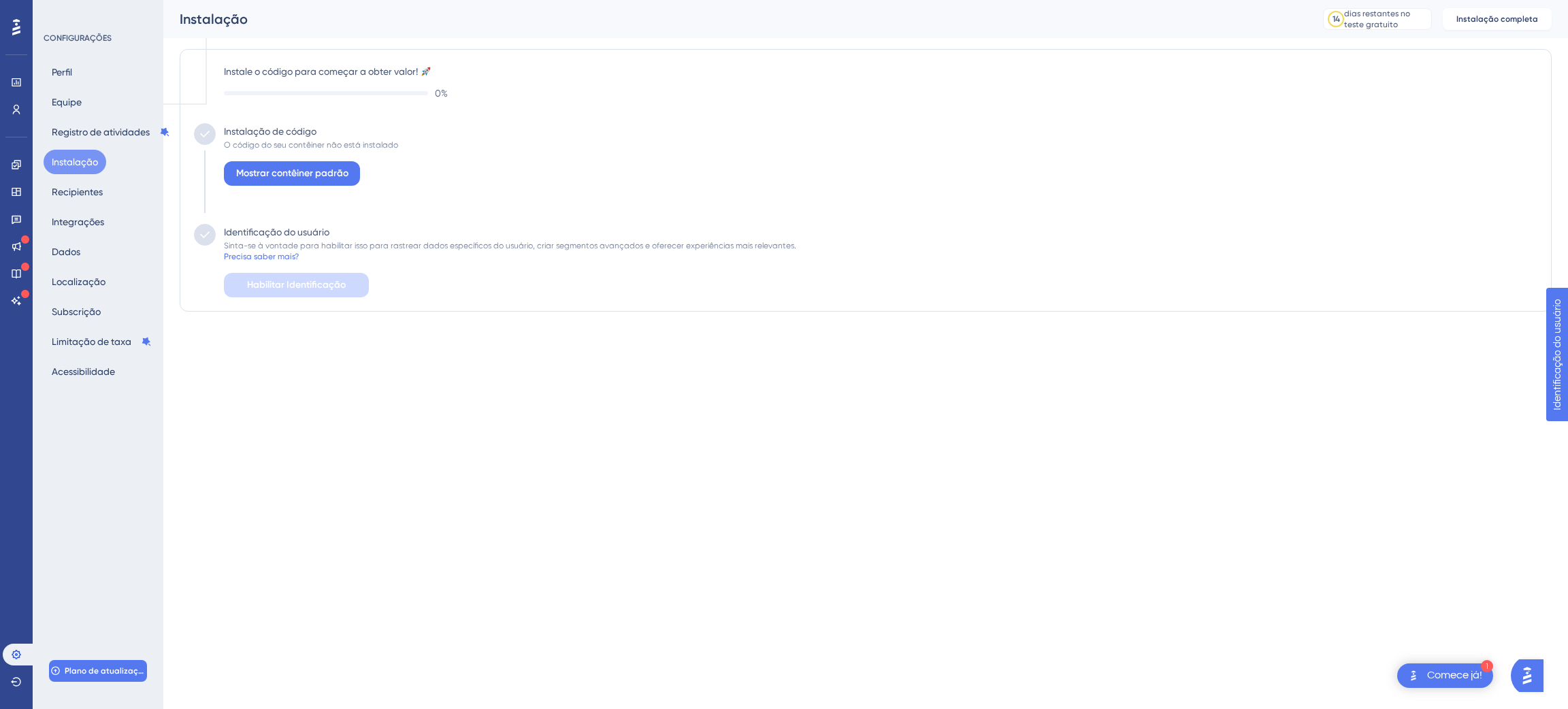 drag, startPoint x: 59, startPoint y: 45, endPoint x: 59, endPoint y: 59, distance: 14 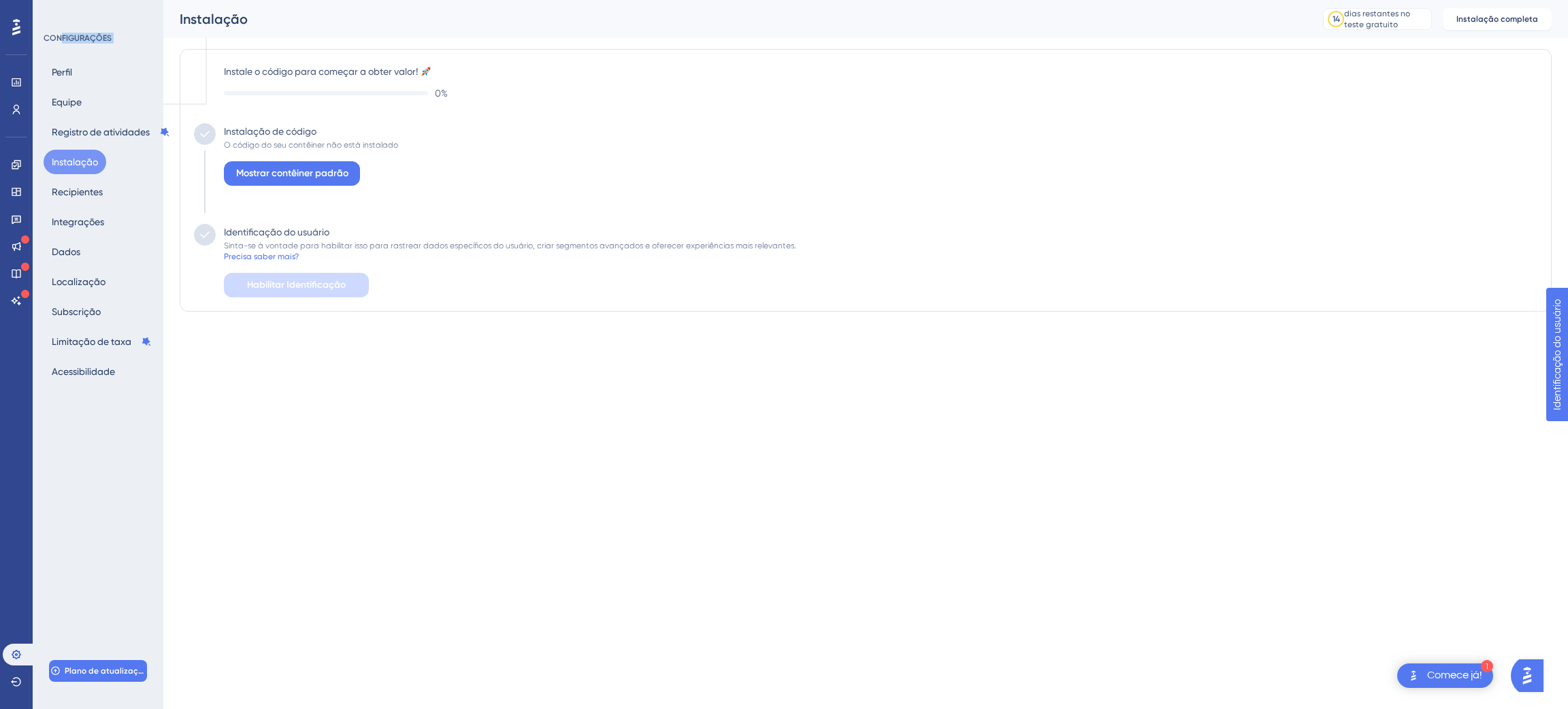 click on "CONFIGURAÇÕES Perfil Equipe Registro de atividades Instalação Recipientes Integrações Dados Localização Subscrição Limitação de taxa Acessibilidade" at bounding box center (99, 208) 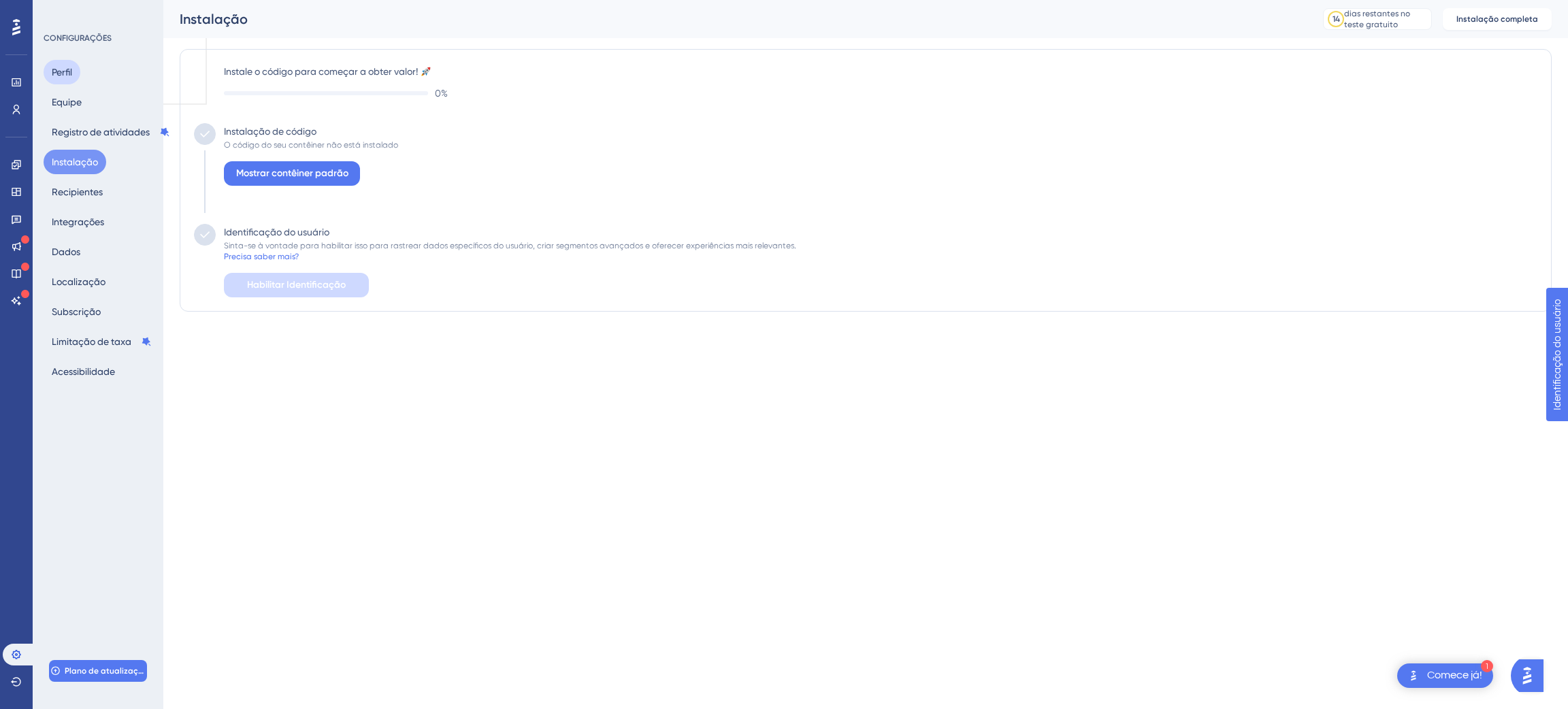 click on "Perfil" at bounding box center [62, 72] 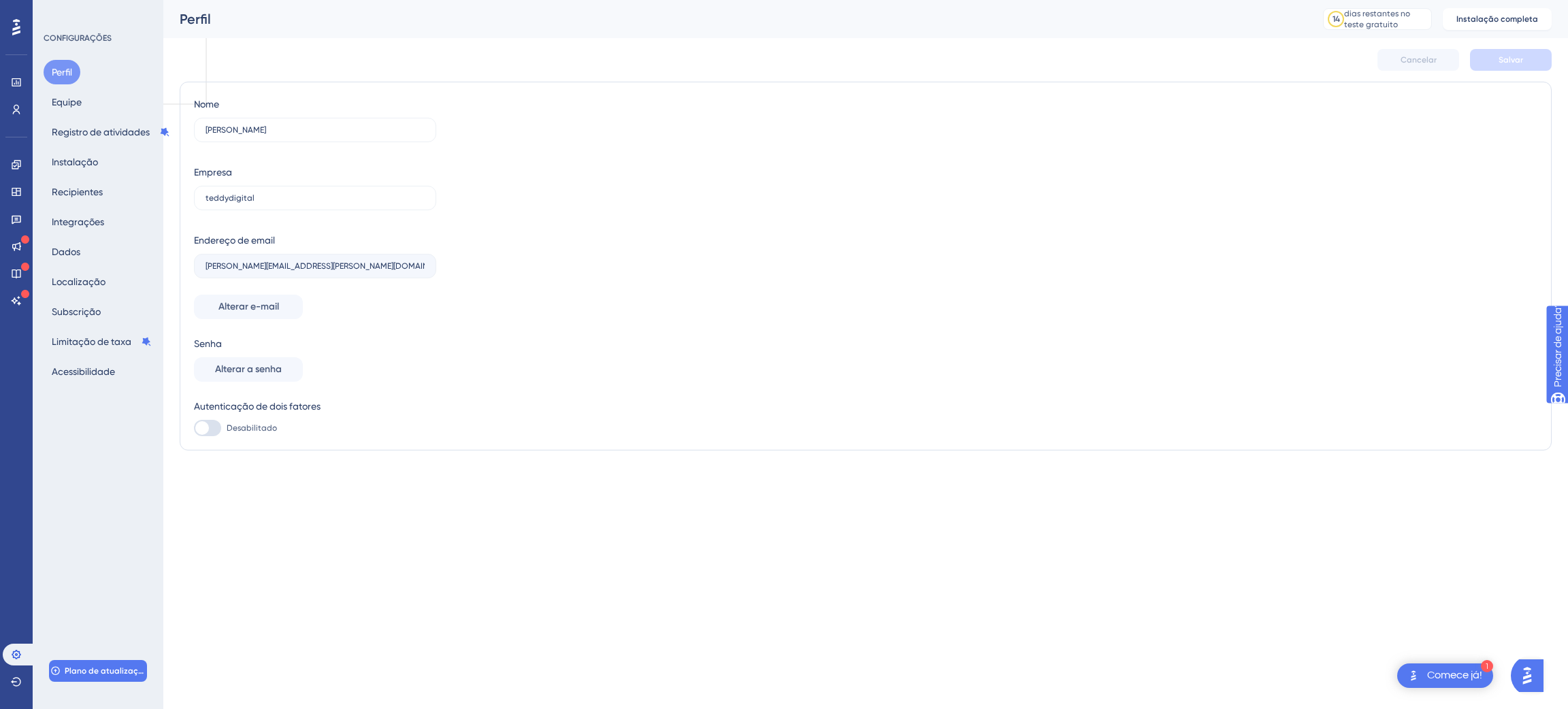 scroll, scrollTop: 0, scrollLeft: 0, axis: both 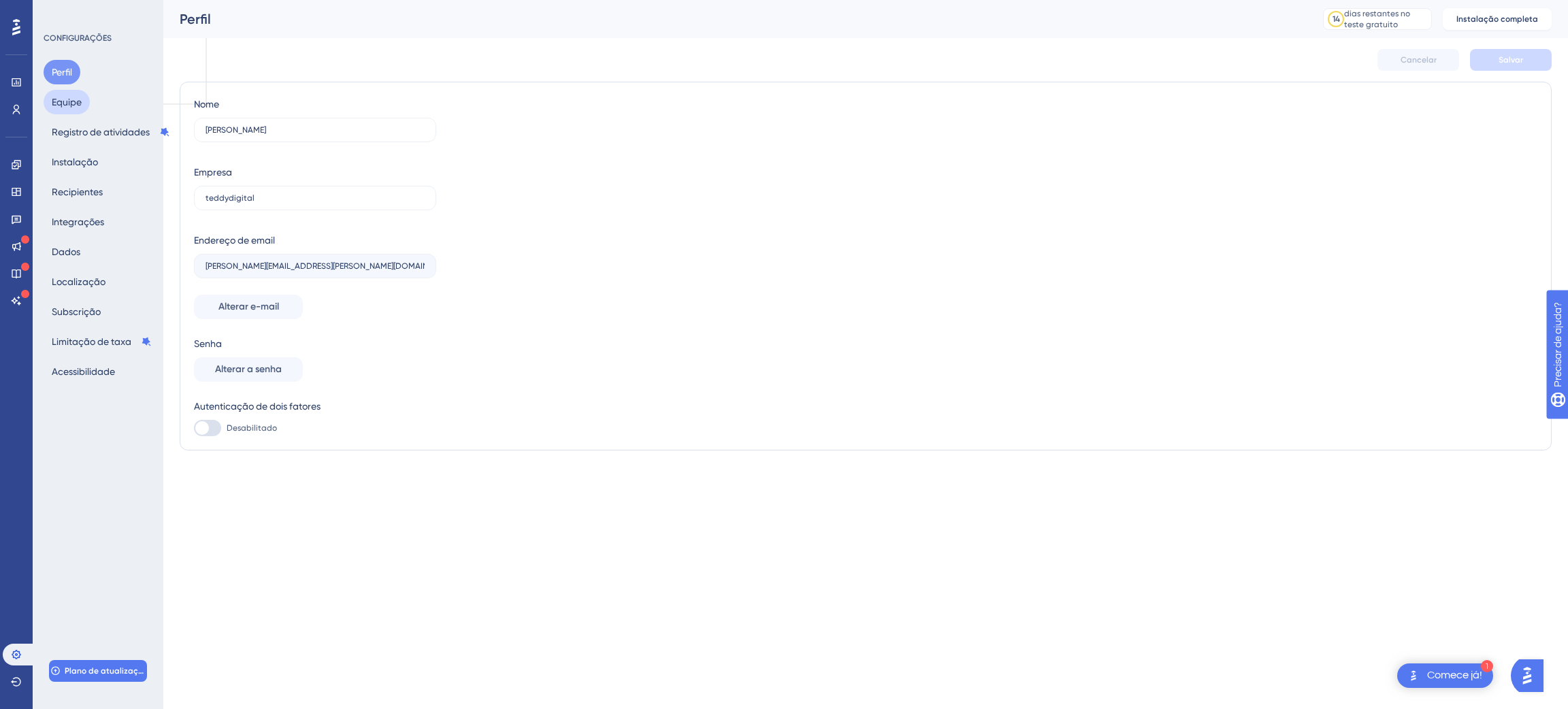 click on "Equipe" at bounding box center (67, 102) 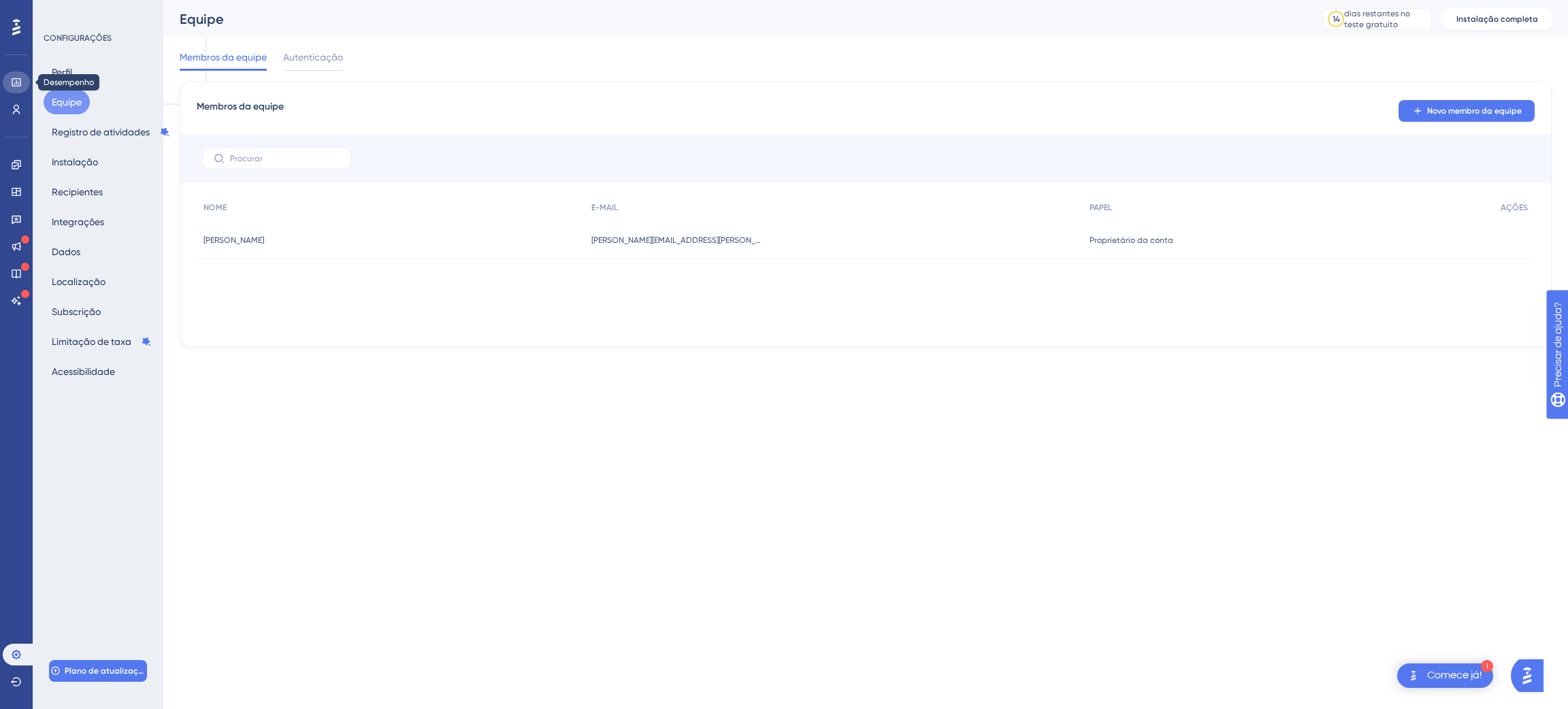 click at bounding box center [16, 82] 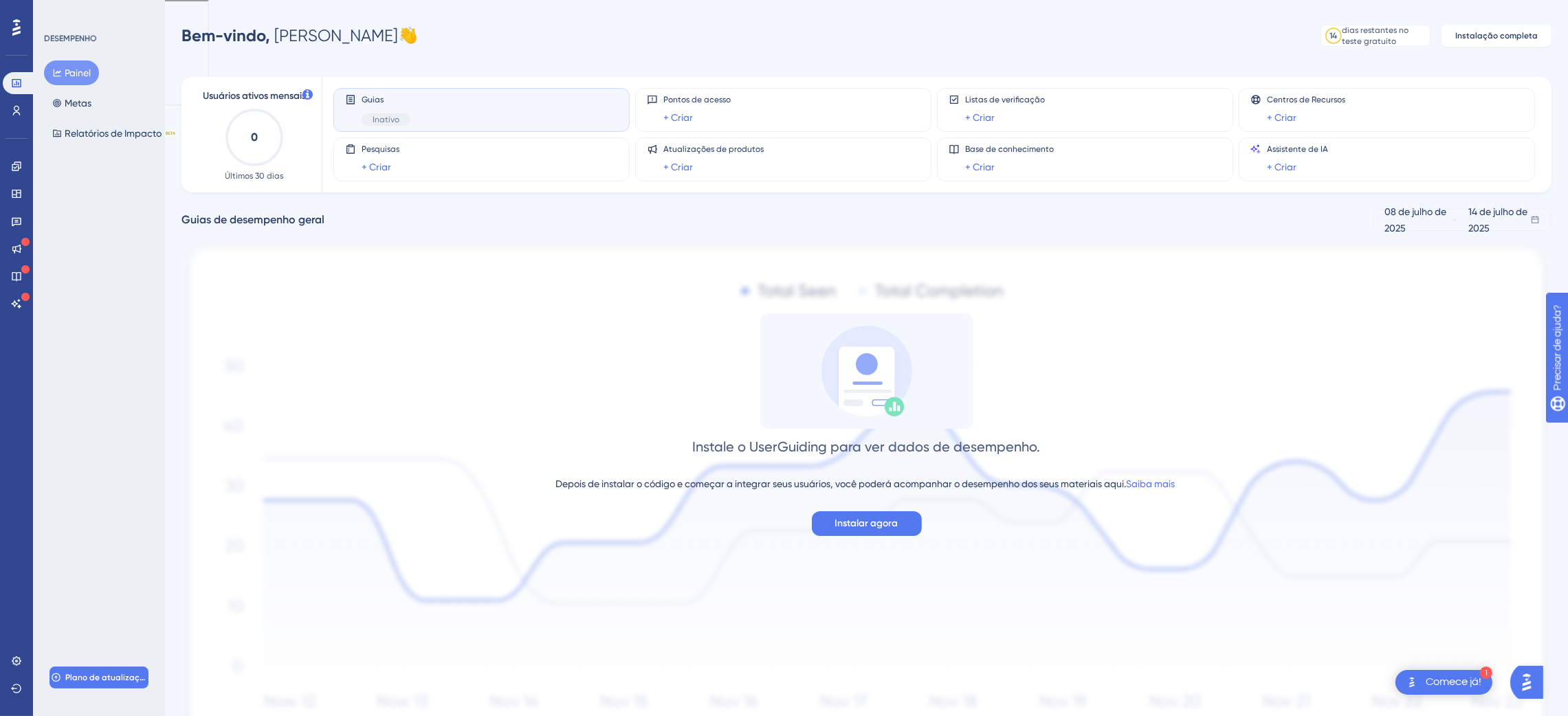 click on "Depois de instalar o código e começar a integrar seus usuários, você poderá acompanhar o desempenho dos seus materiais aqui.  Saiba mais" at bounding box center (867, 484) 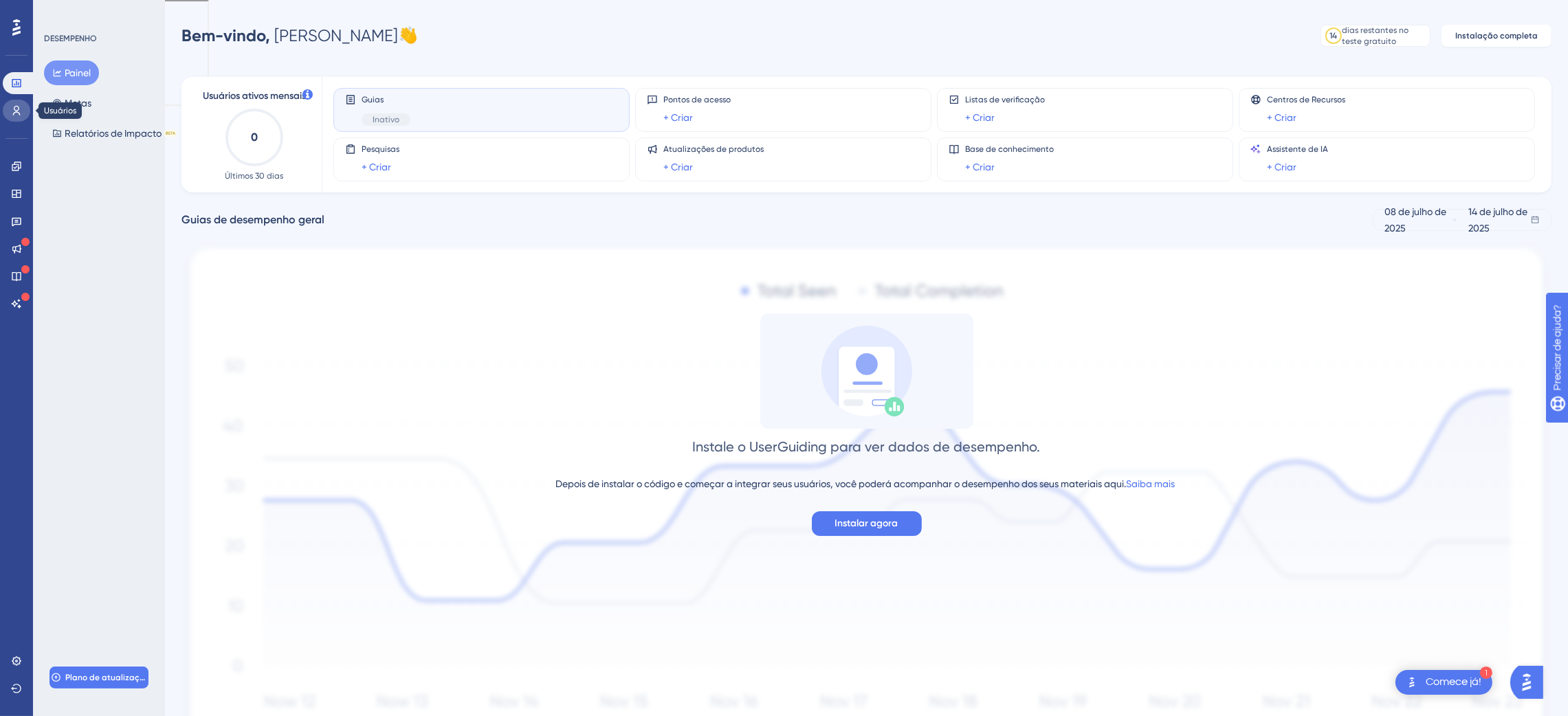 click 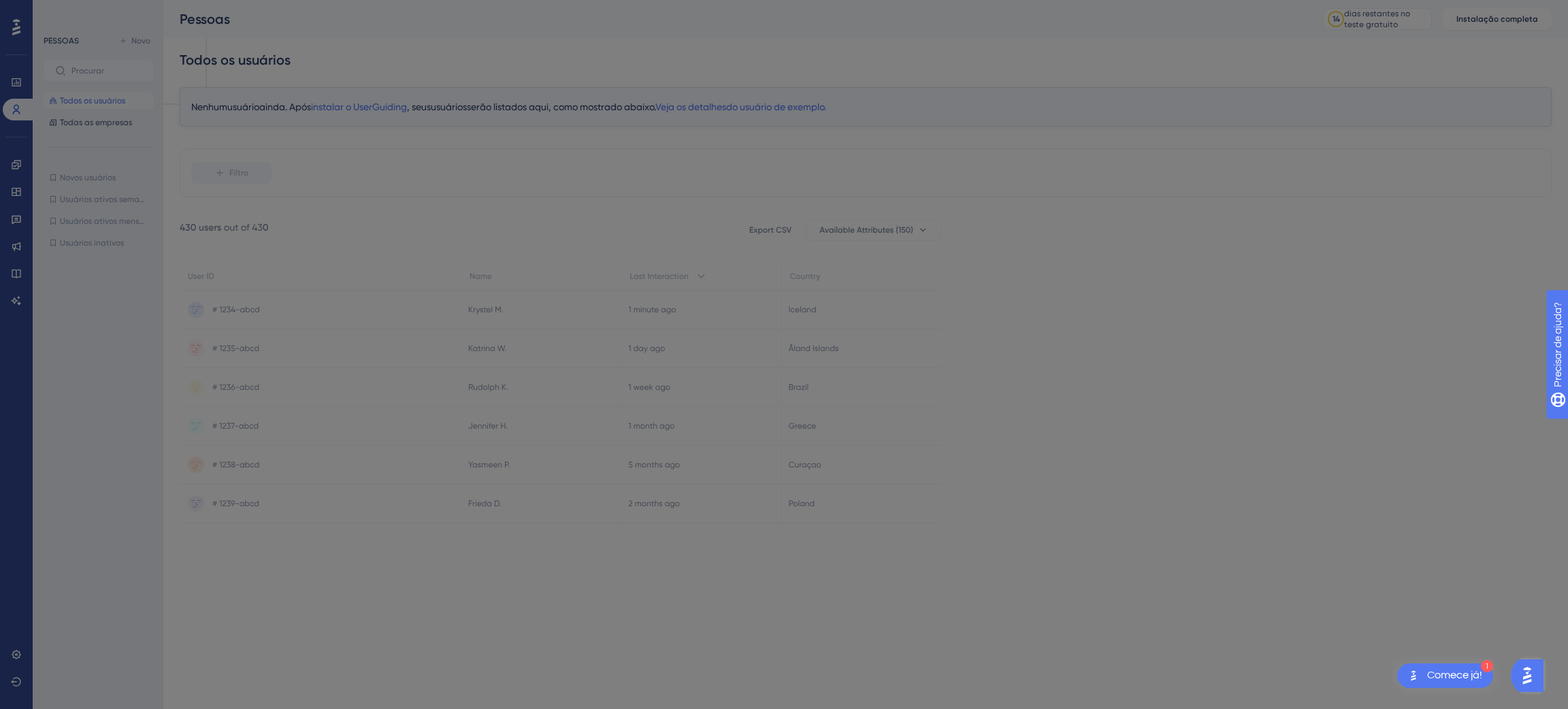 click on "Welcome to your Users page  🥳 You can dive deeper into what users are doing in your product, and create segments from these insights.  Let's create one together!  START" at bounding box center (784, 354) 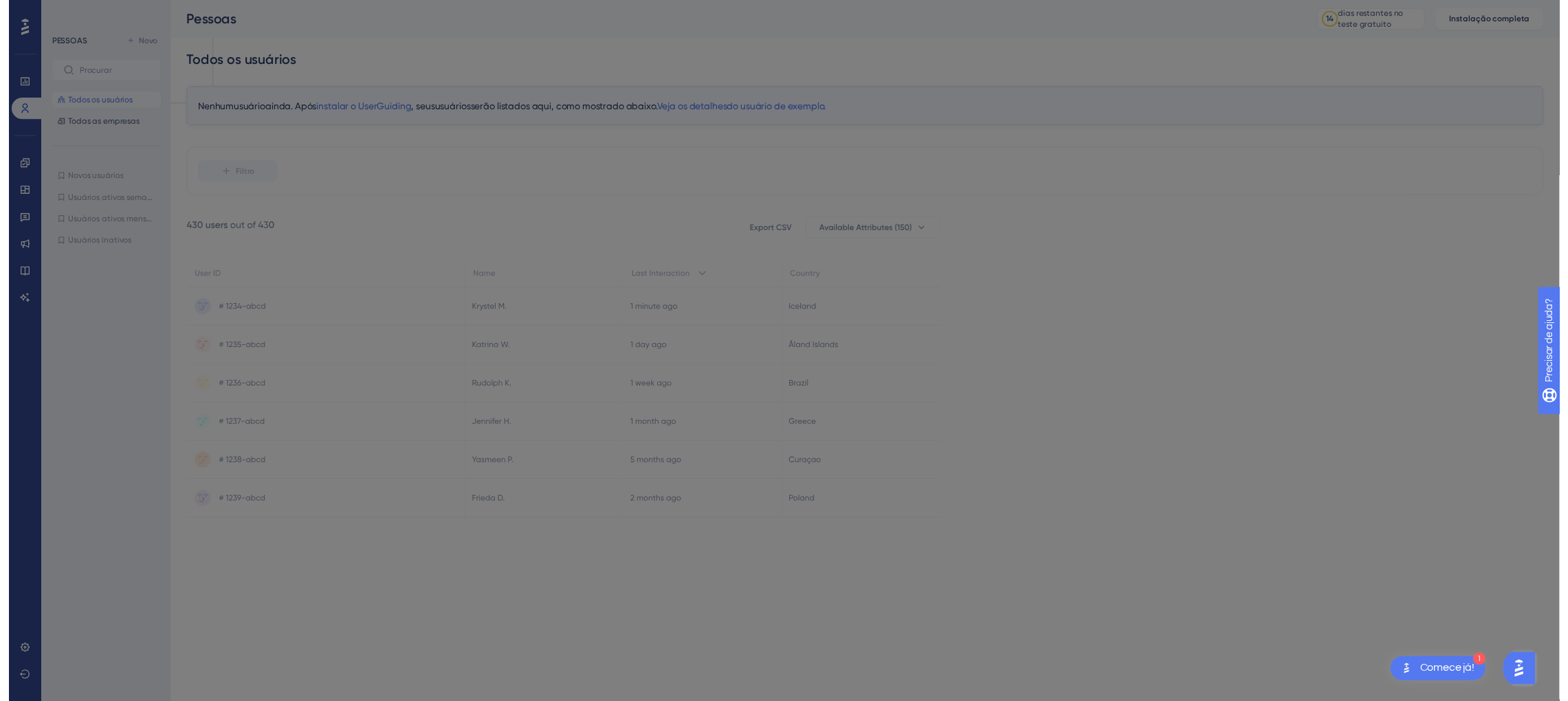 scroll, scrollTop: 0, scrollLeft: 0, axis: both 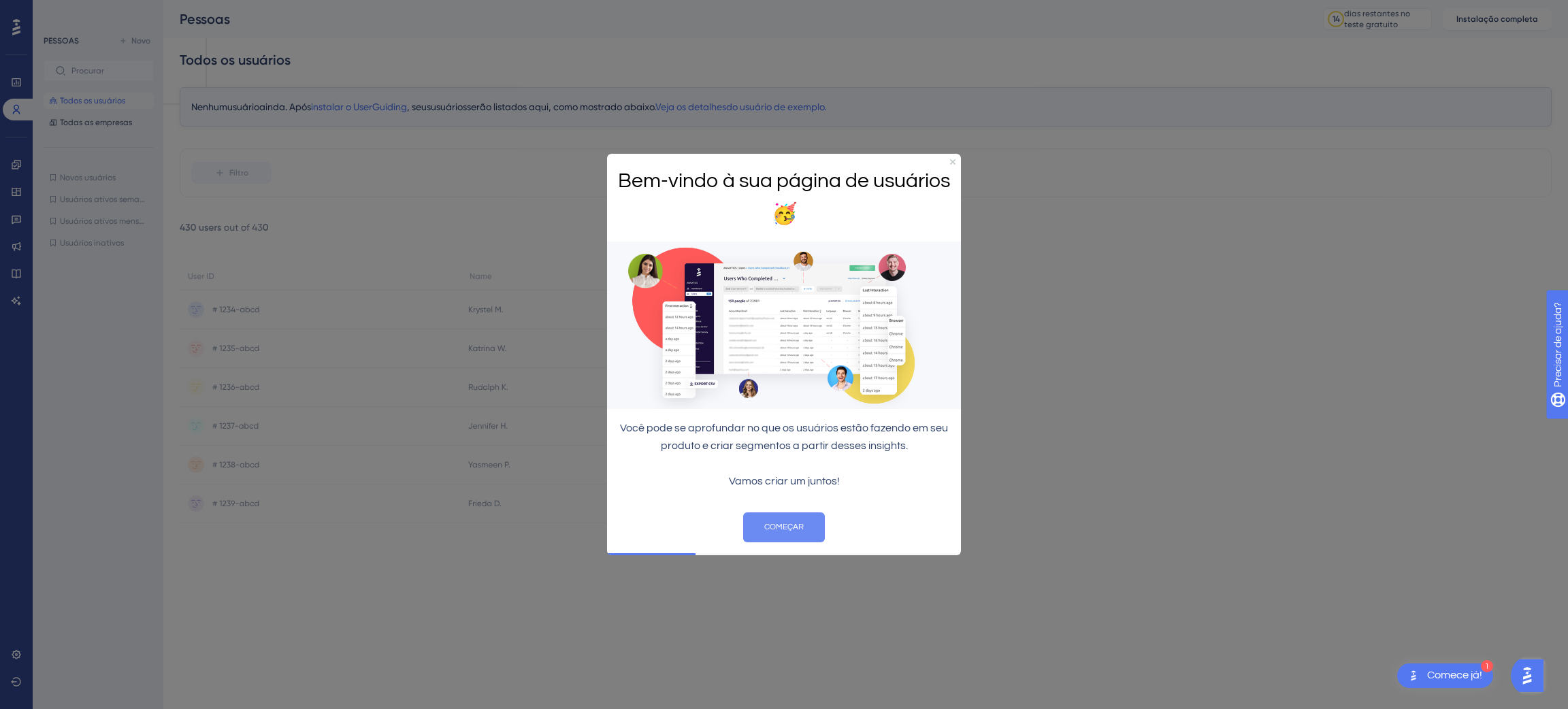 click on "COMEÇAR" at bounding box center (784, 527) 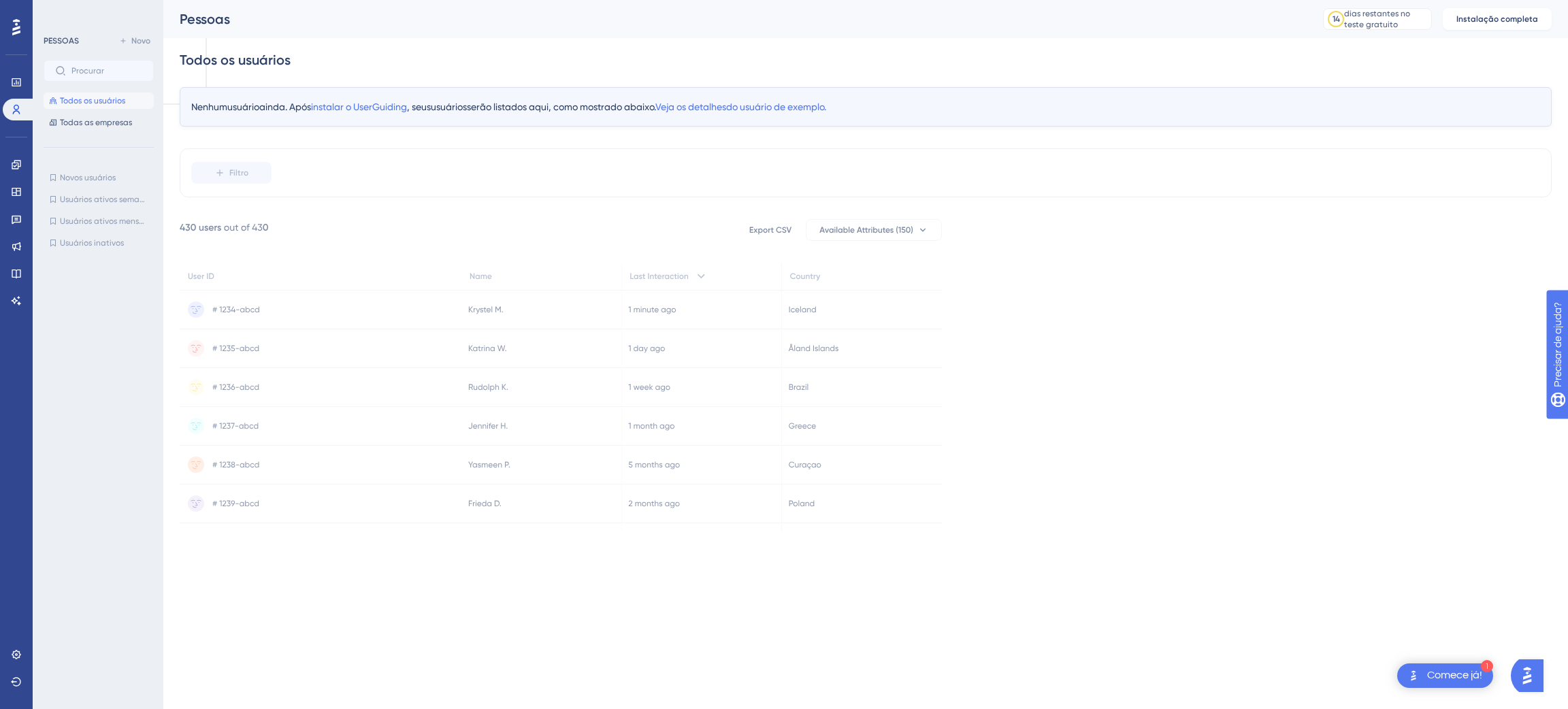 click on "PESSOAS Novo Todos os usuários Todas as empresas Novos usuários Novos usuários Usuários ativos semanais Usuários ativos semanais Usuários ativos mensais Usuários ativos mensais Usuários inativos Usuários inativos" at bounding box center (99, 347) 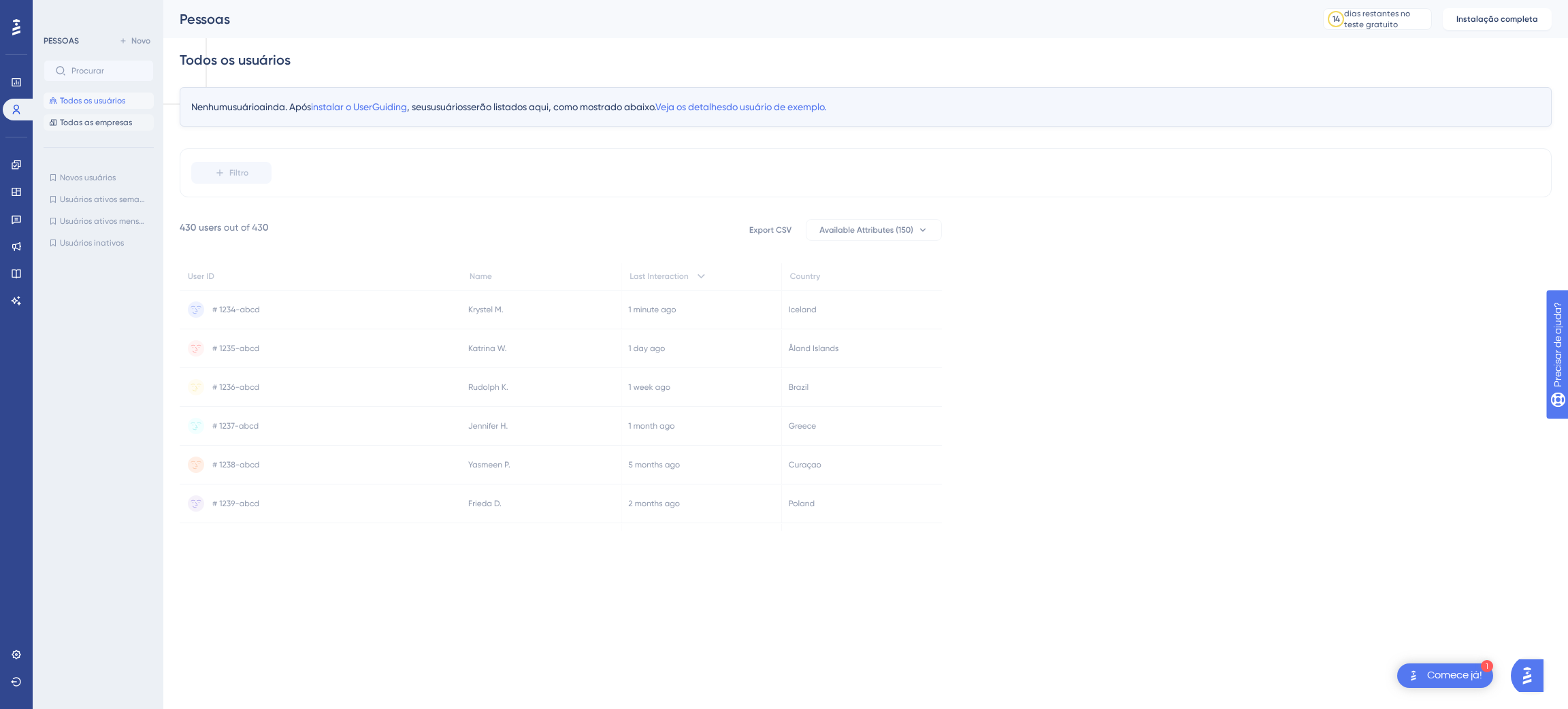 click on "Todas as empresas" at bounding box center (96, 122) 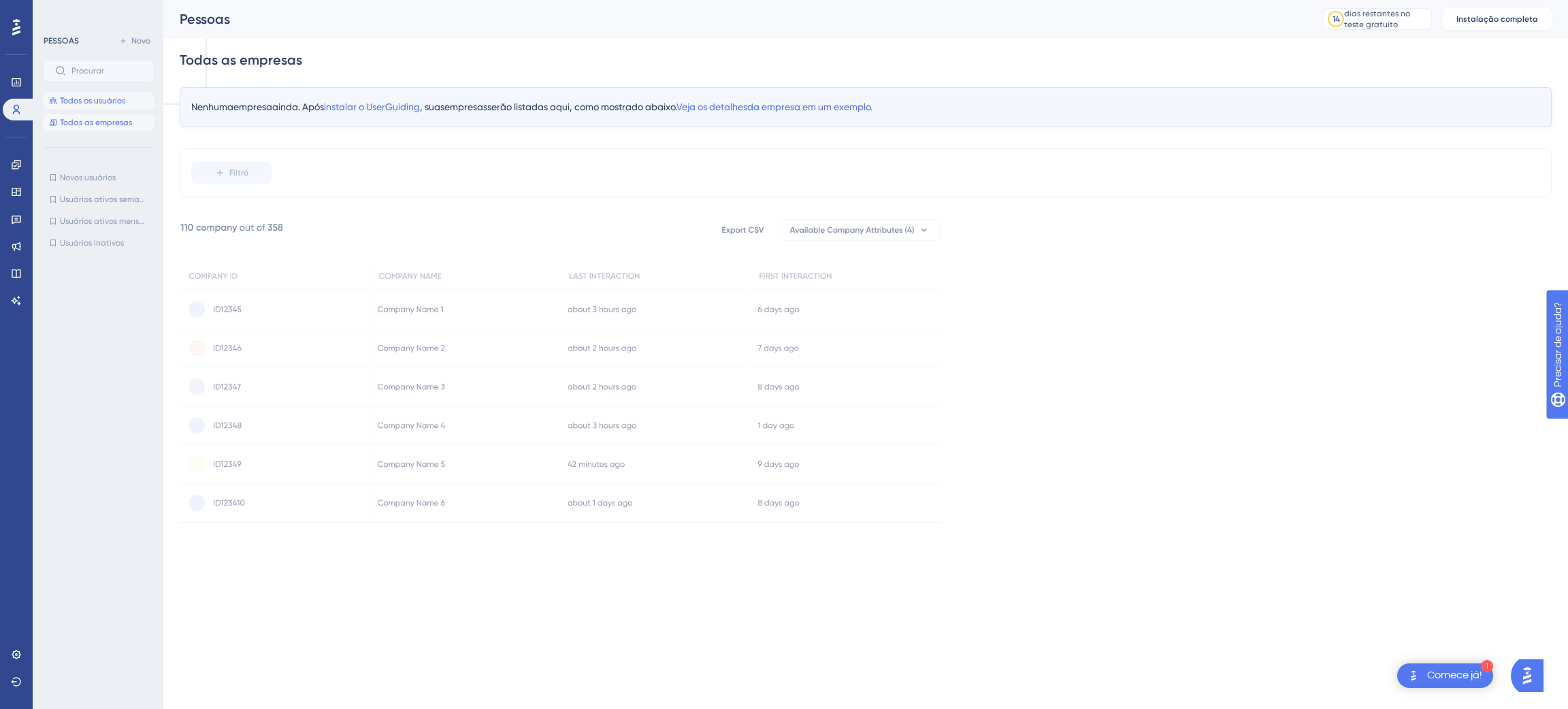 click on "Todos os usuários" at bounding box center (93, 101) 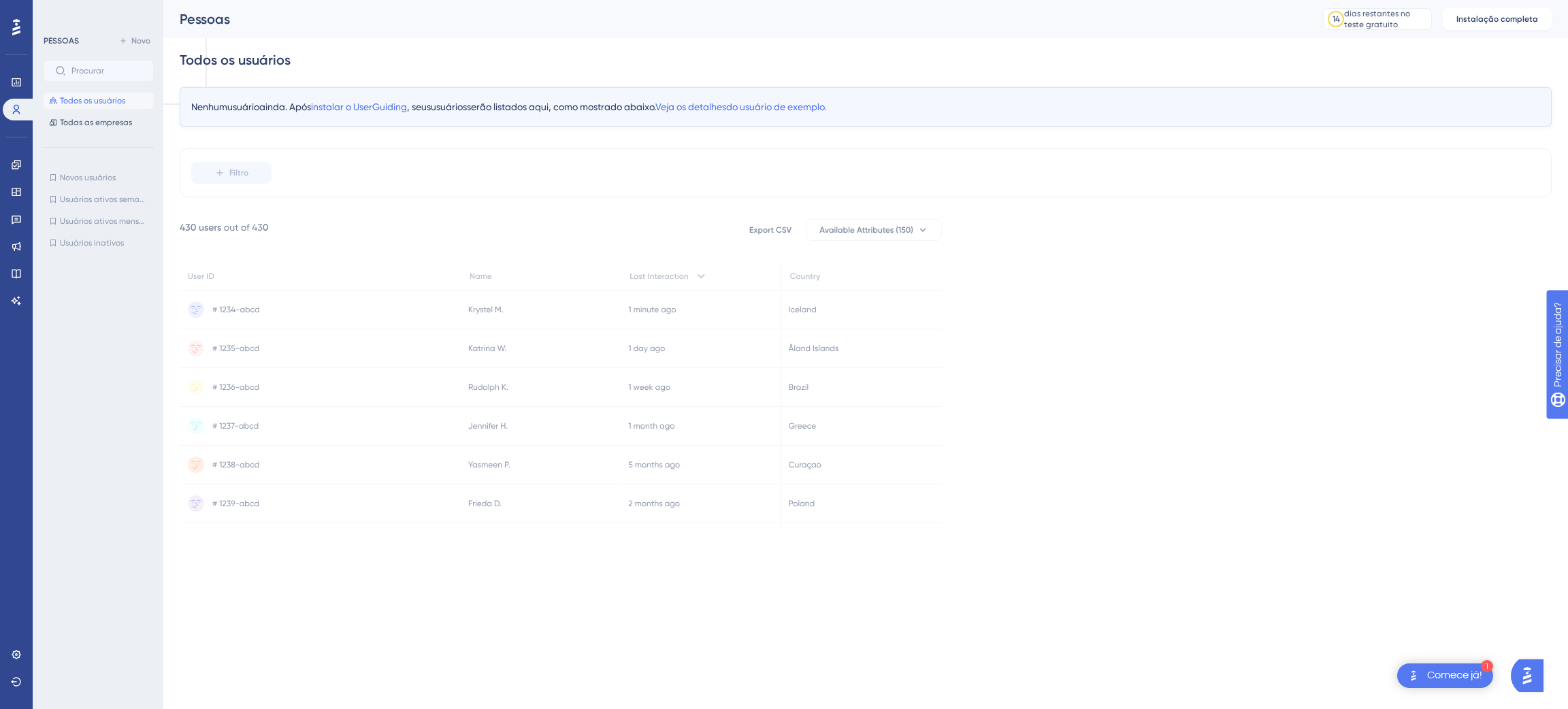 click on "Noivado Widgets Opinião Atualizações de produtos Base de conhecimento Assistente de IA" at bounding box center [16, 216] 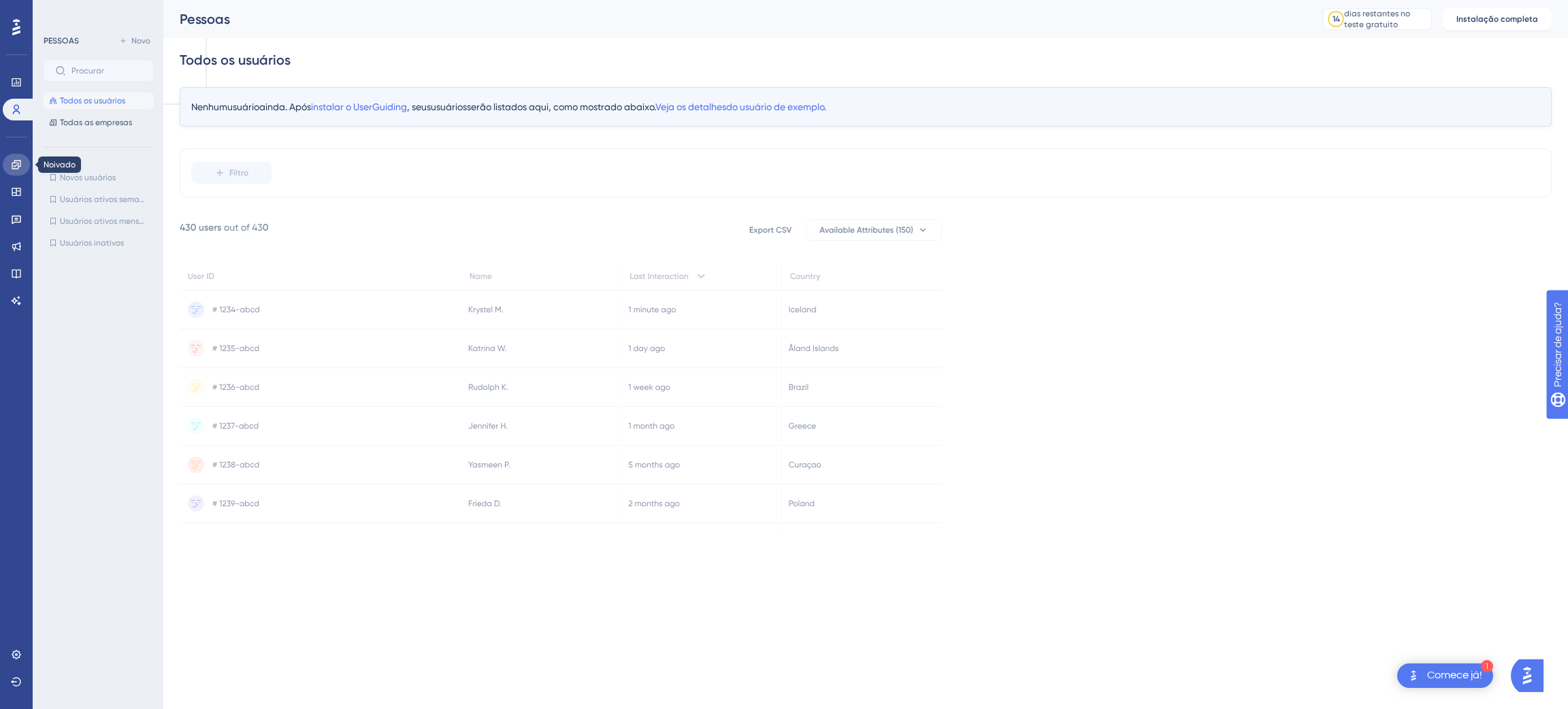click at bounding box center [16, 165] 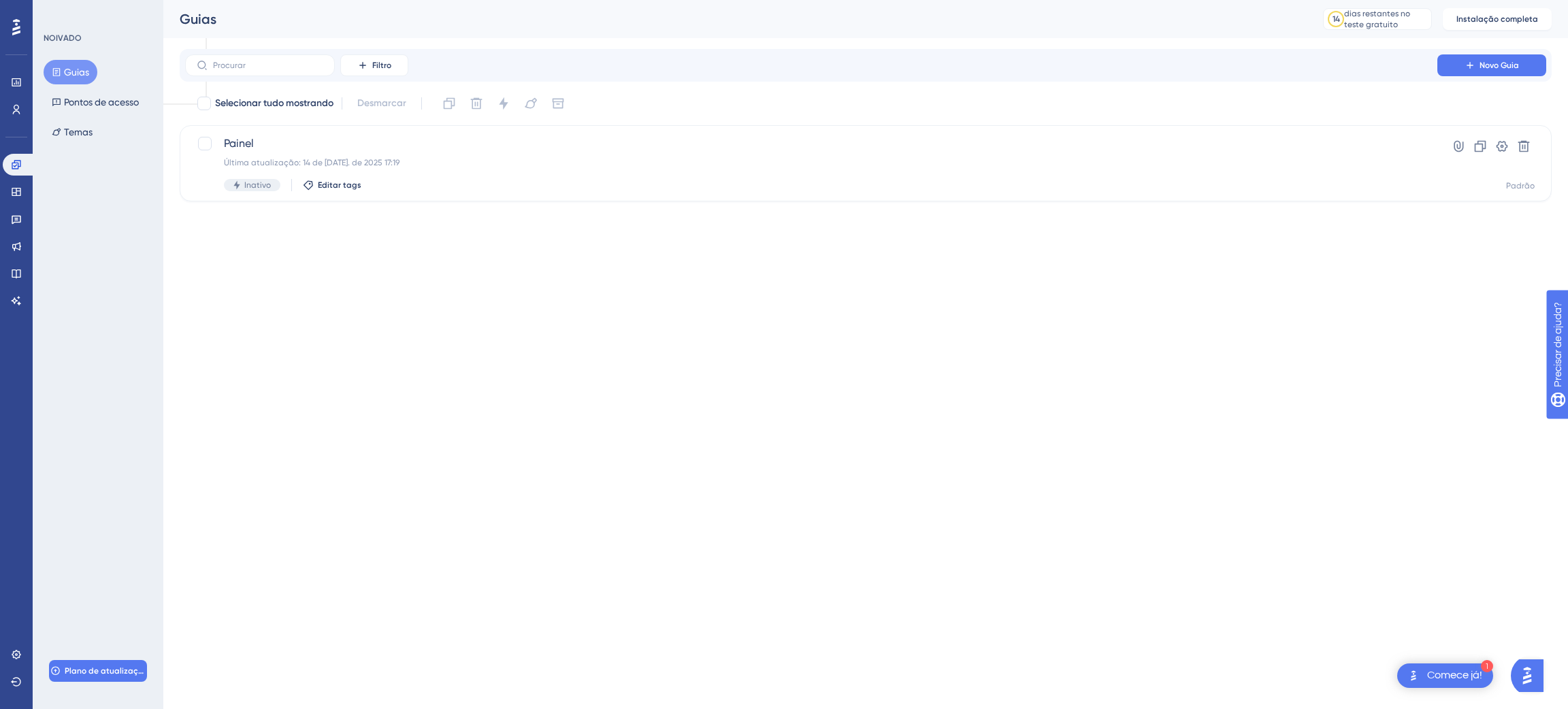 click on "1 Comece [PERSON_NAME]!
Desempenho Usuários Noivado Widgets Opinião Atualizações de produtos Base de conhecimento Assistente de IA Configurações Sair NOIVADO Guias Pontos de acesso Temas Plano de atualização Guias 14 [PERSON_NAME] restantes no teste gratuito Clique para ver as opções de atualização Instalação completa Filtro Novo Guia Selecionar tudo mostrando Desmarcar Painel Última atualização: 14 de [DATE]. de 2025 17:19 Inativo Editar tags Hiperlink Clone Configurações Excluir Padrão
Texto original Avalie a tradução O feedback vai ser usado para ajudar a melhorar o Google Tradutor" at bounding box center (784, 54) 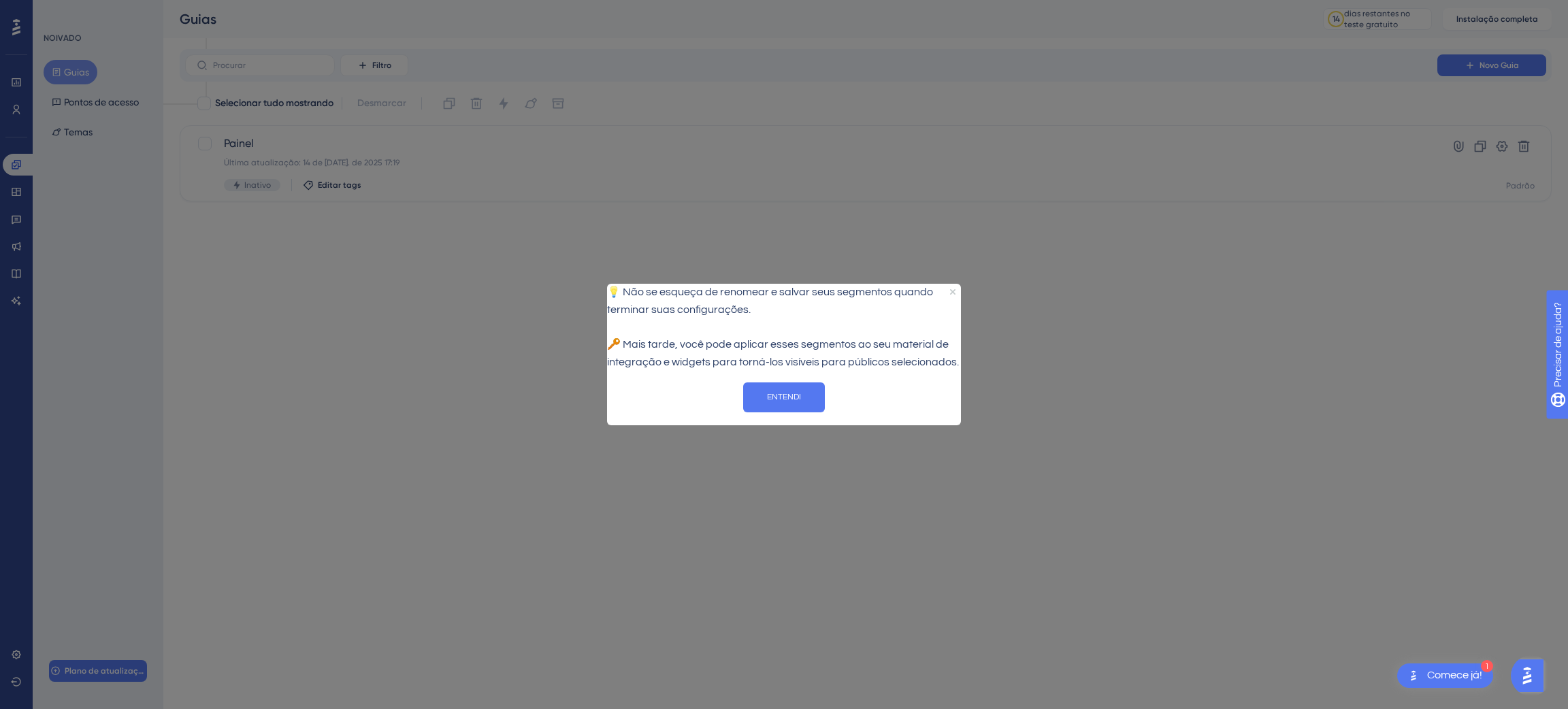 click at bounding box center [784, 354] 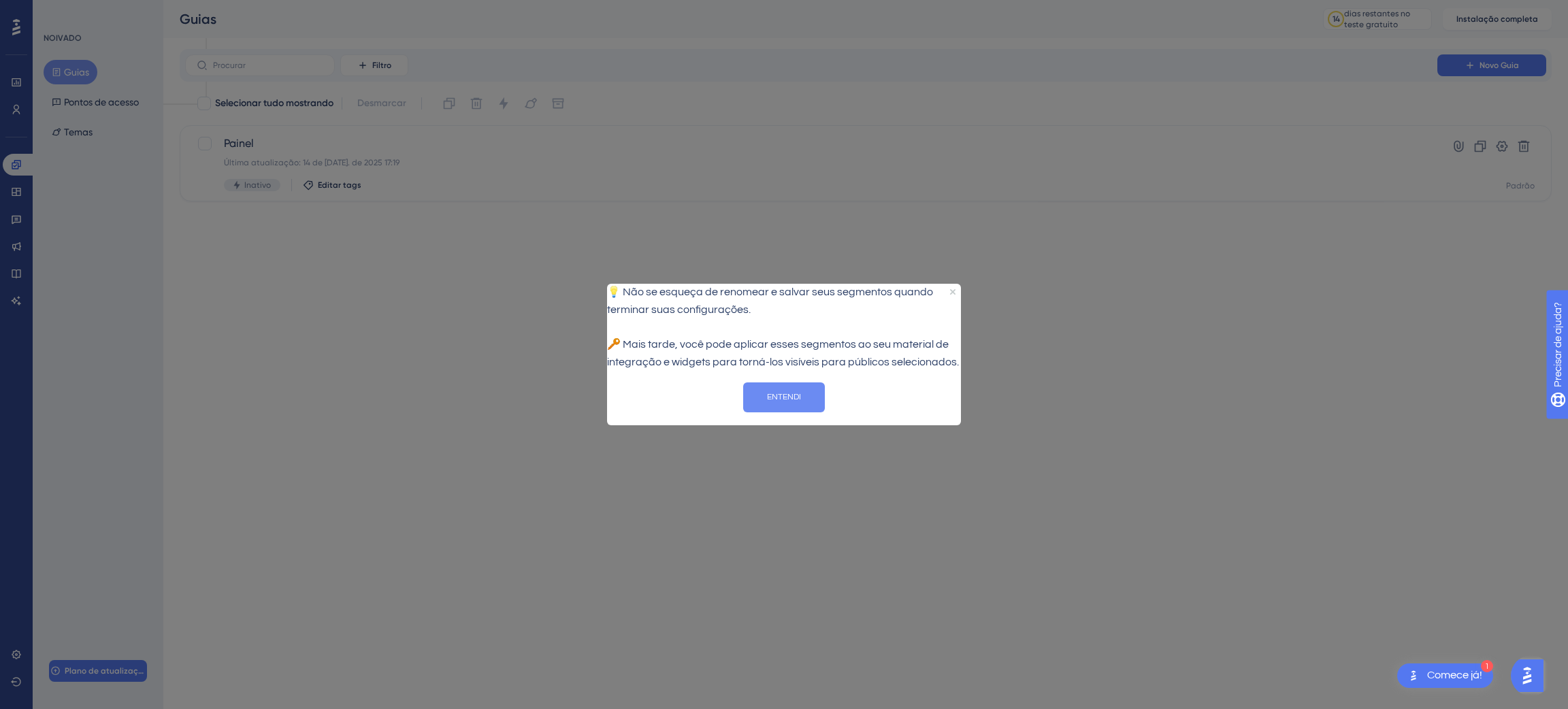 drag, startPoint x: 788, startPoint y: 423, endPoint x: 1386, endPoint y: 680, distance: 650.8863 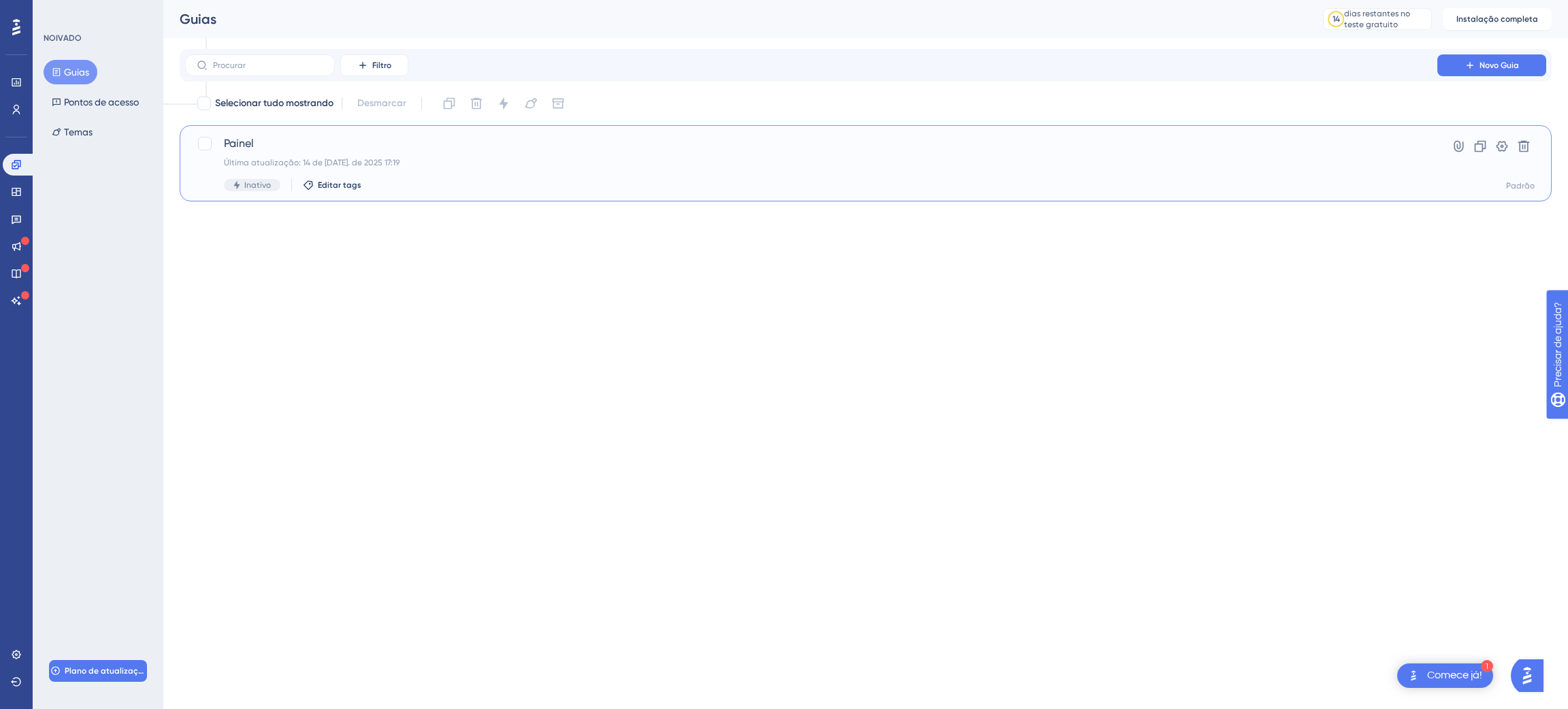 click on "Inativo" at bounding box center [257, 185] 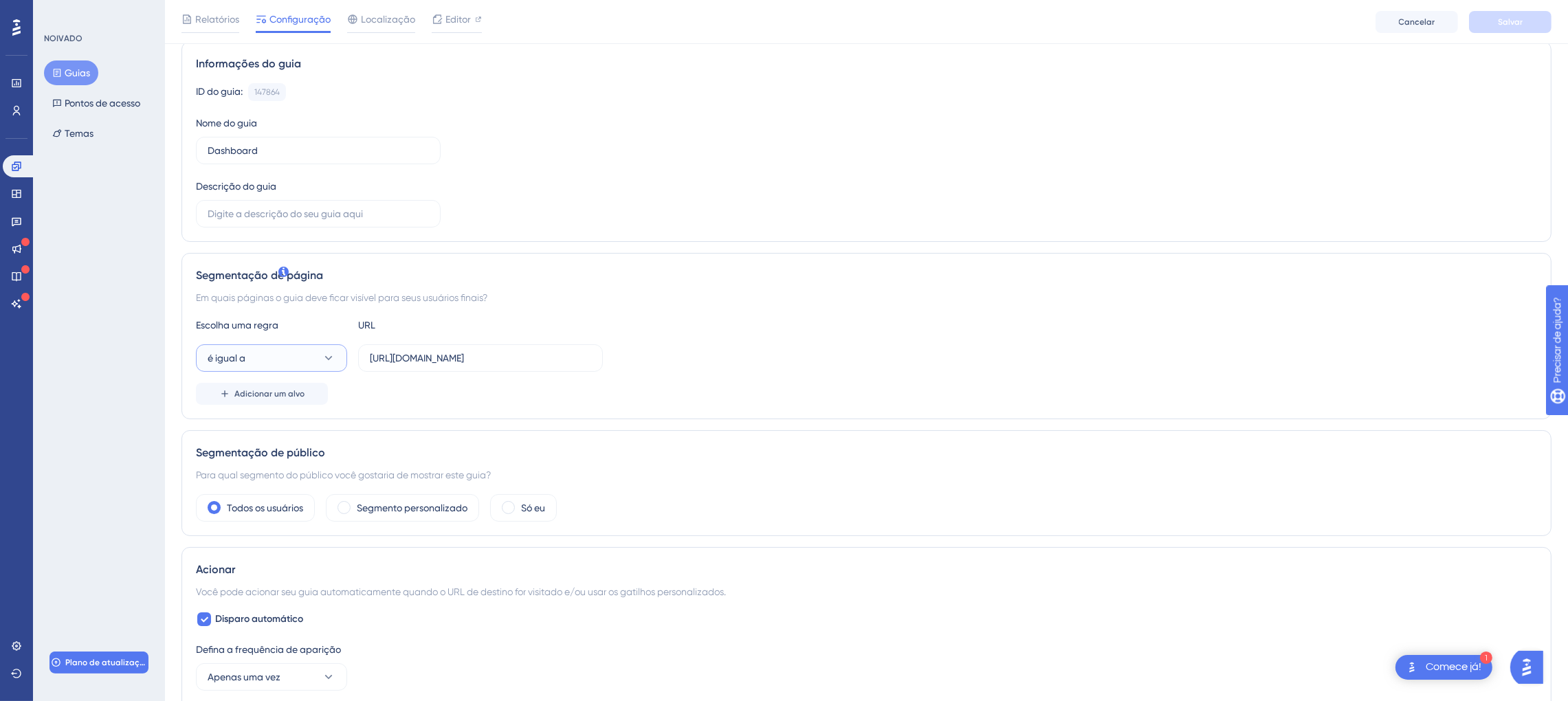 click on "é igual a" at bounding box center (272, 358) 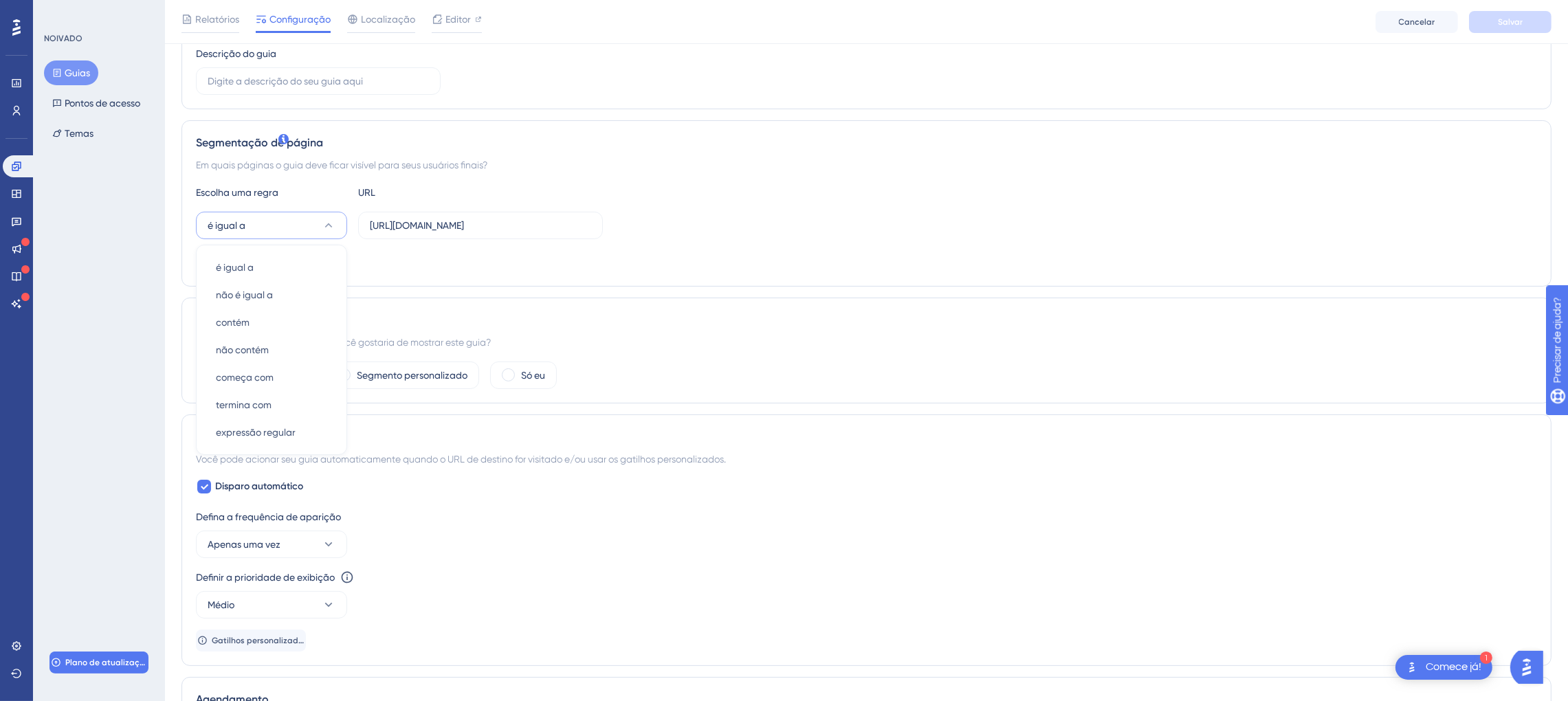 click on "Status: Inativo Informações do guia ID do guia: 147864 Cópia Nome do guia Dashboard Descrição do guia Segmentação de página
Em quais páginas o guia deve ficar visível para seus usuários finais?
Escolha uma regra URL é igual a é igual a é igual a não é igual a não é igual a contém contém não contém não contém começa com começa com termina com termina com expressão regular expressão regular [URL][DOMAIN_NAME] Adicionar um alvo Segmentação de público Para qual segmento do público você gostaria de mostrar este guia? Todos os usuários Segmento personalizado Só eu Acionar Você pode acionar seu guia automaticamente quando o URL de destino for visitado e/ou usar os gatilhos personalizados. Disparo automático [PERSON_NAME] a frequência de aparição Apenas uma vez Definir a prioridade de exibição Esta opção definirá a prioridade de exibição entre materiais disparados automaticamente em casos de conflitos entre vários materiais Médio Agendamento Tema" at bounding box center [866, 518] 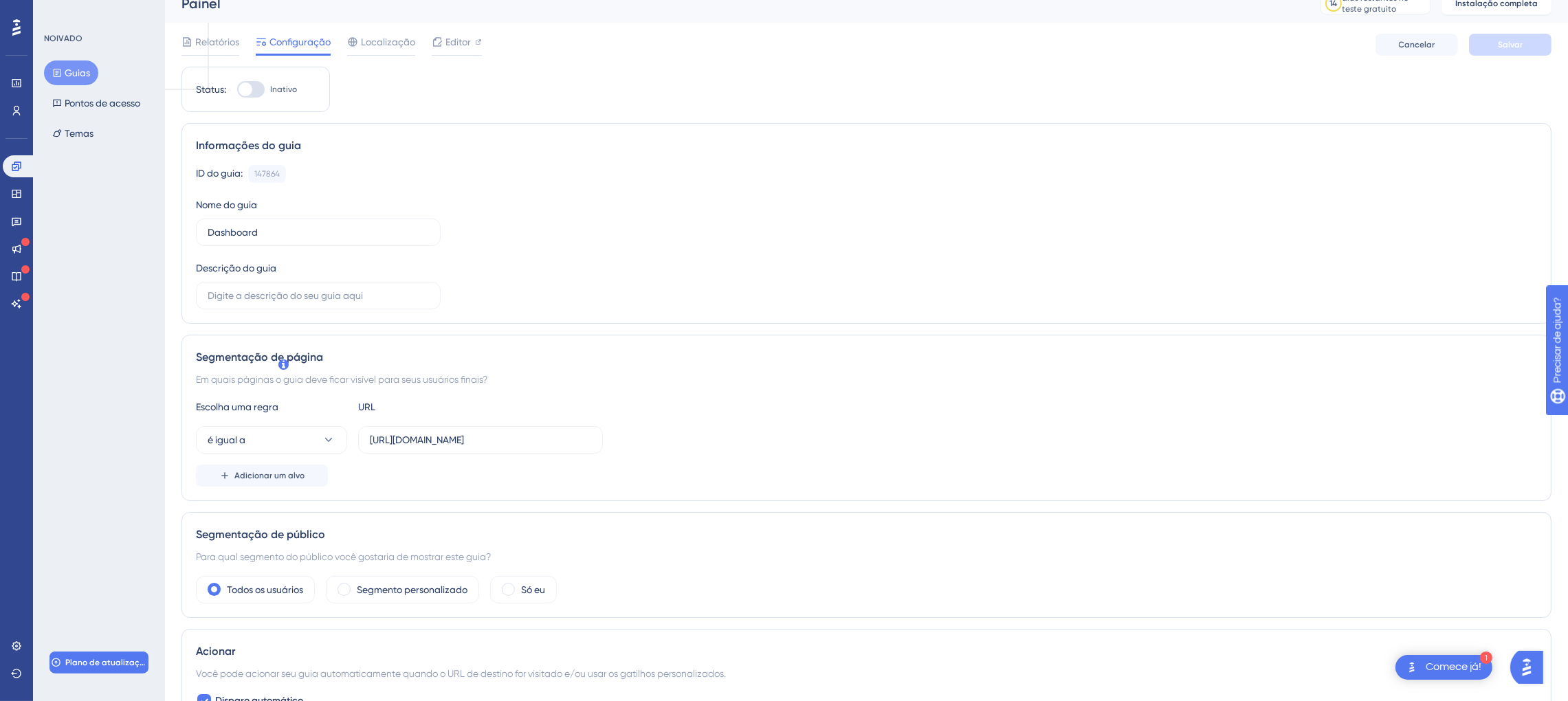 scroll, scrollTop: 0, scrollLeft: 0, axis: both 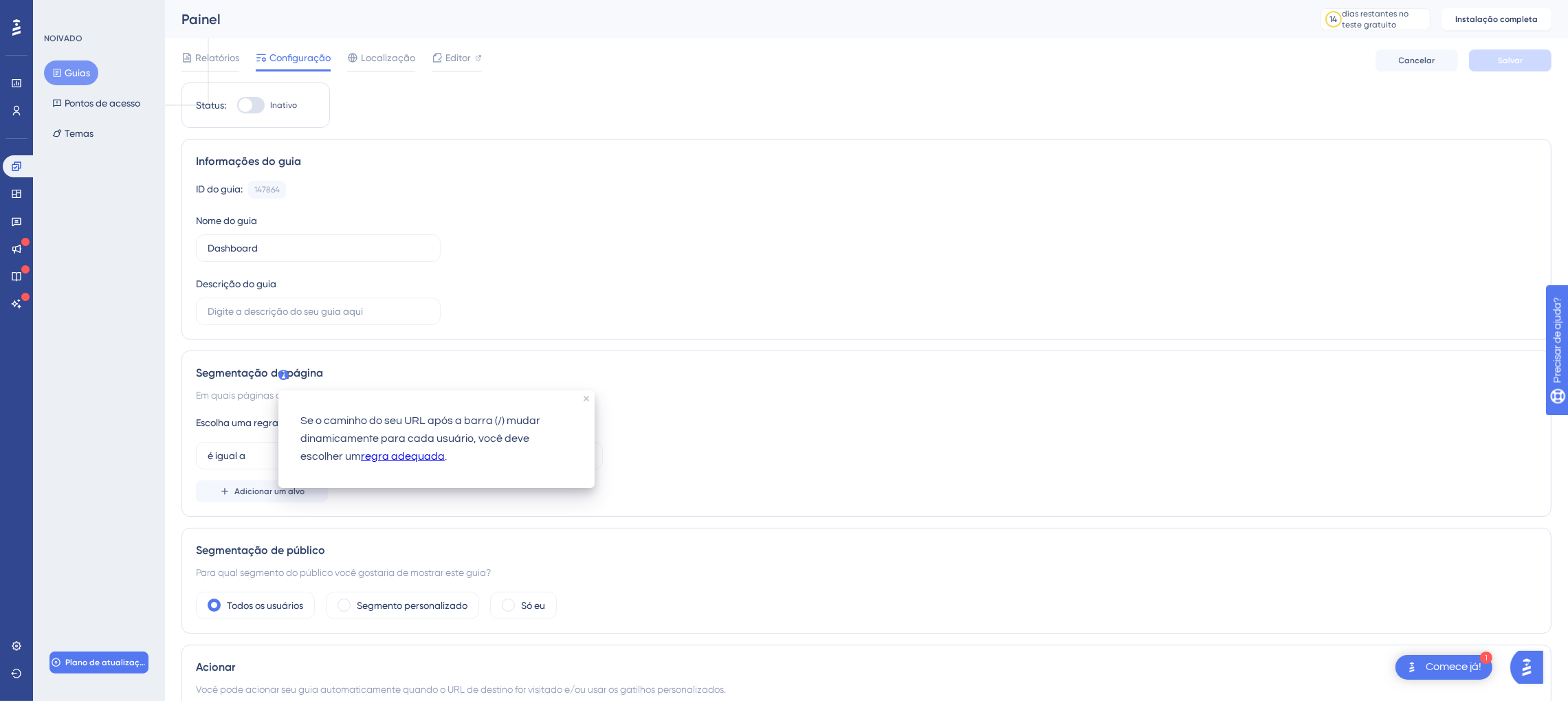click on "Informações do guia" at bounding box center (866, 162) 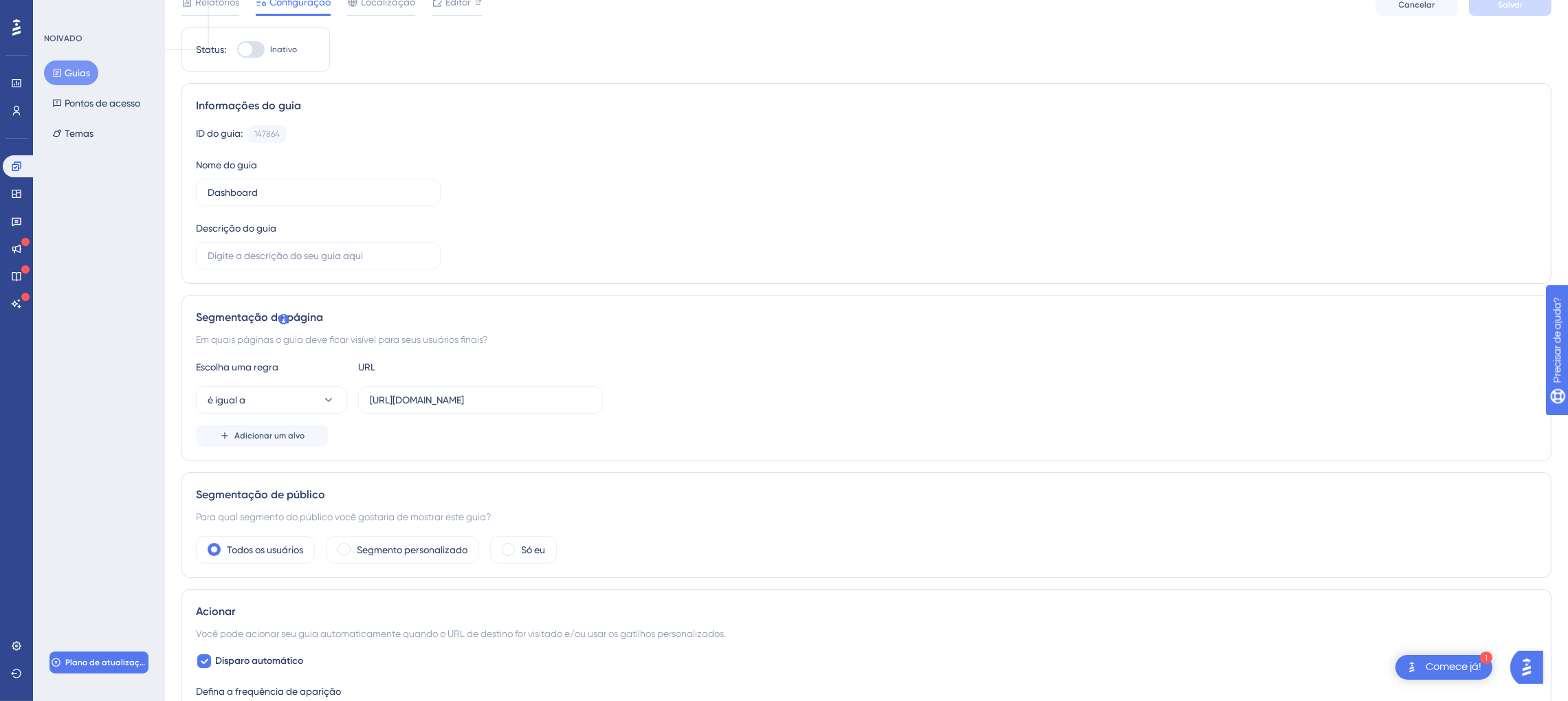 scroll, scrollTop: 0, scrollLeft: 0, axis: both 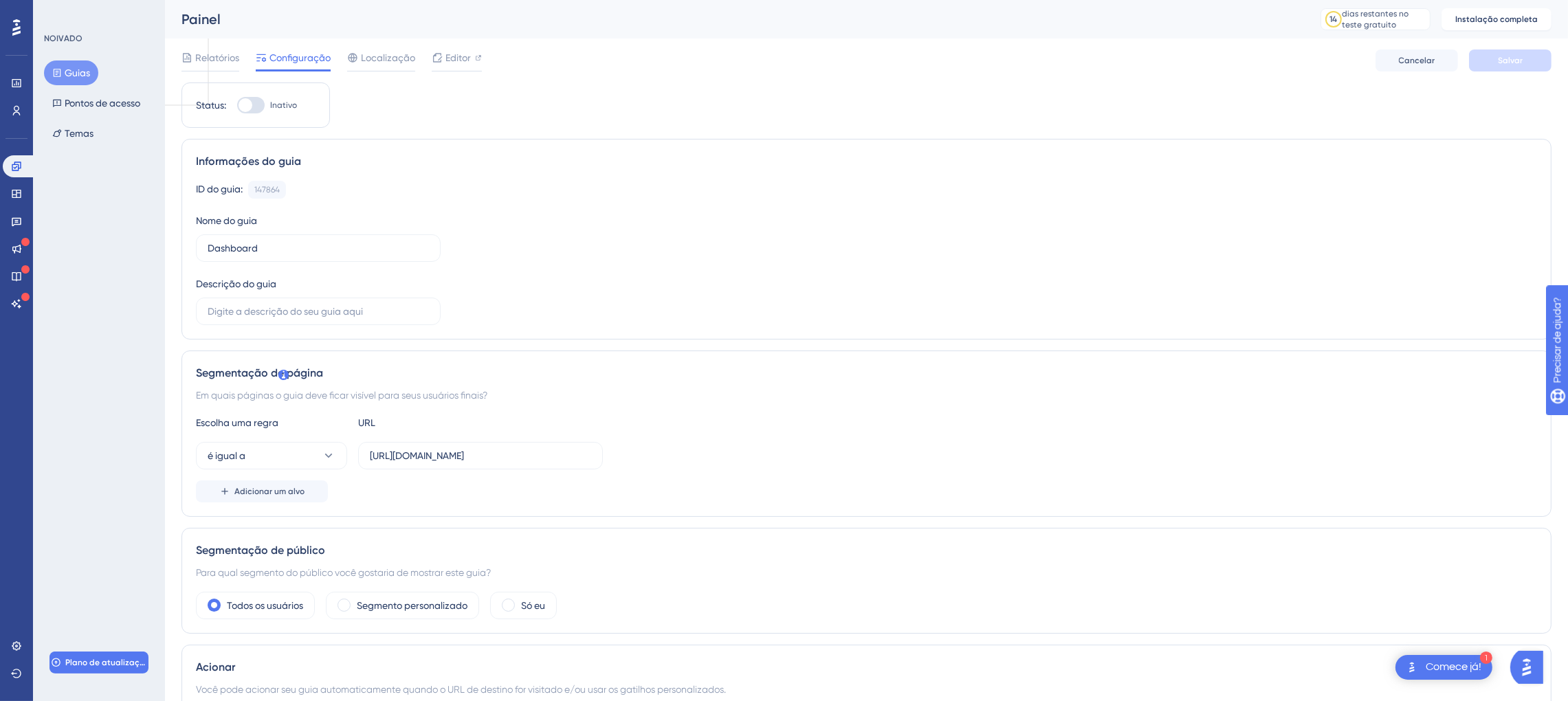 click on "Nome do guia Dashboard" at bounding box center [318, 237] 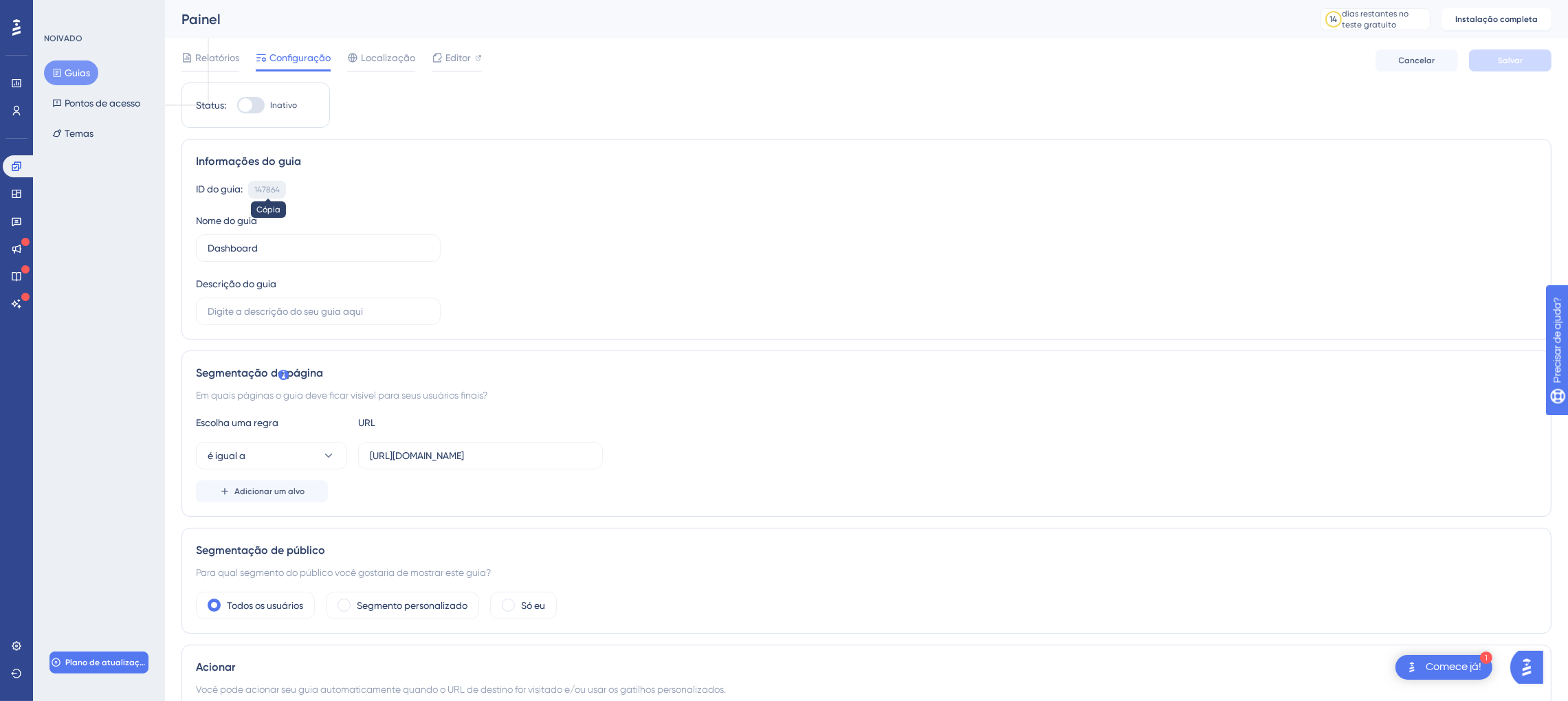 click on "147864" at bounding box center [267, 190] 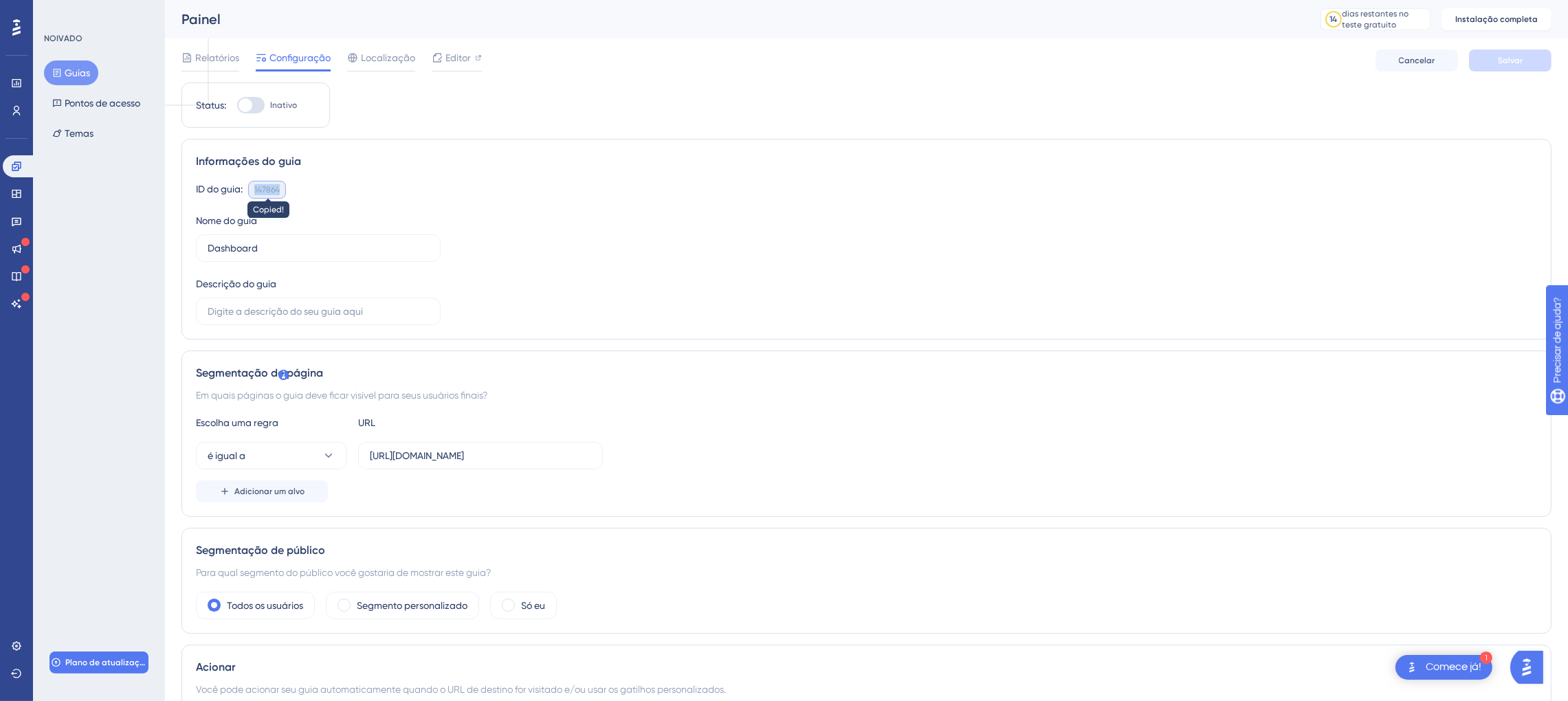 click on "147864" at bounding box center [267, 190] 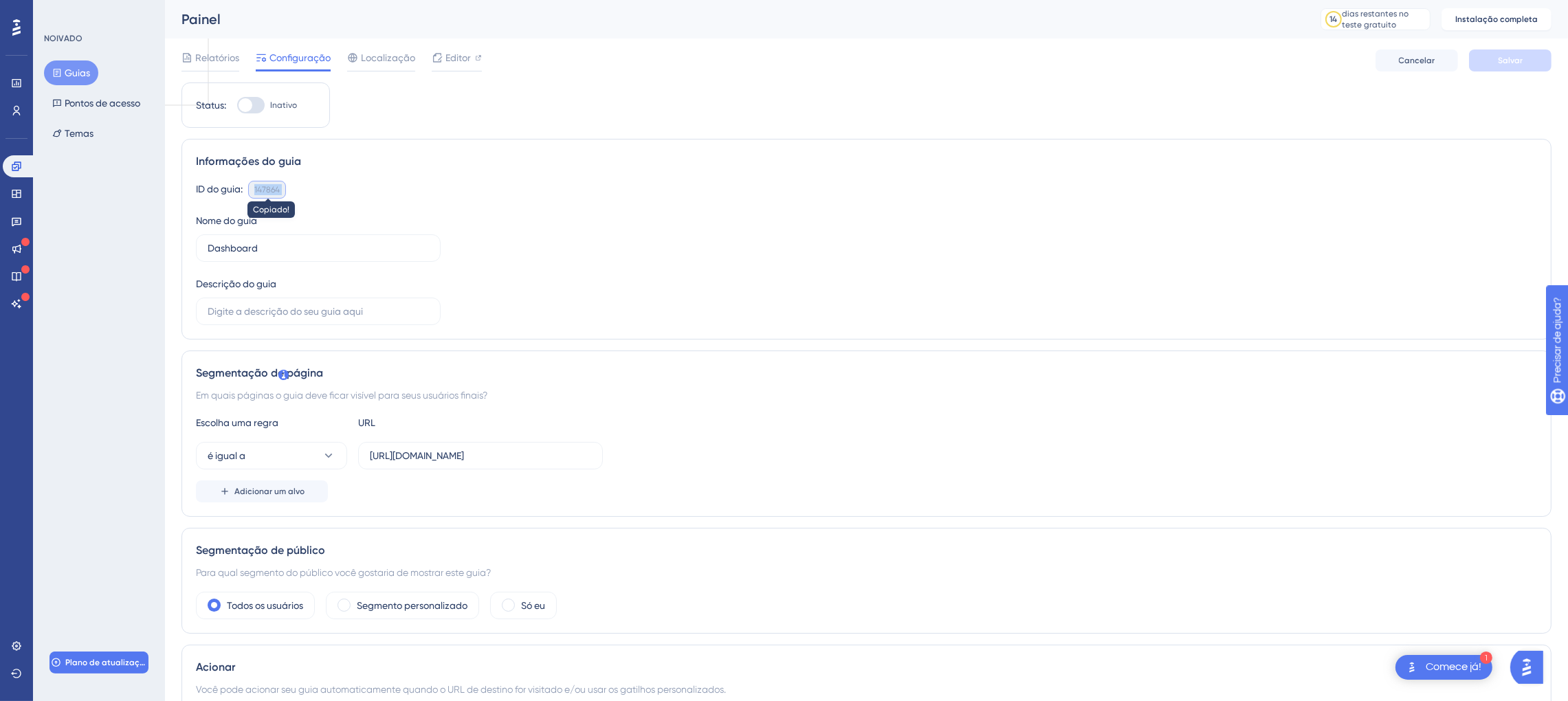 click on "147864" at bounding box center [267, 190] 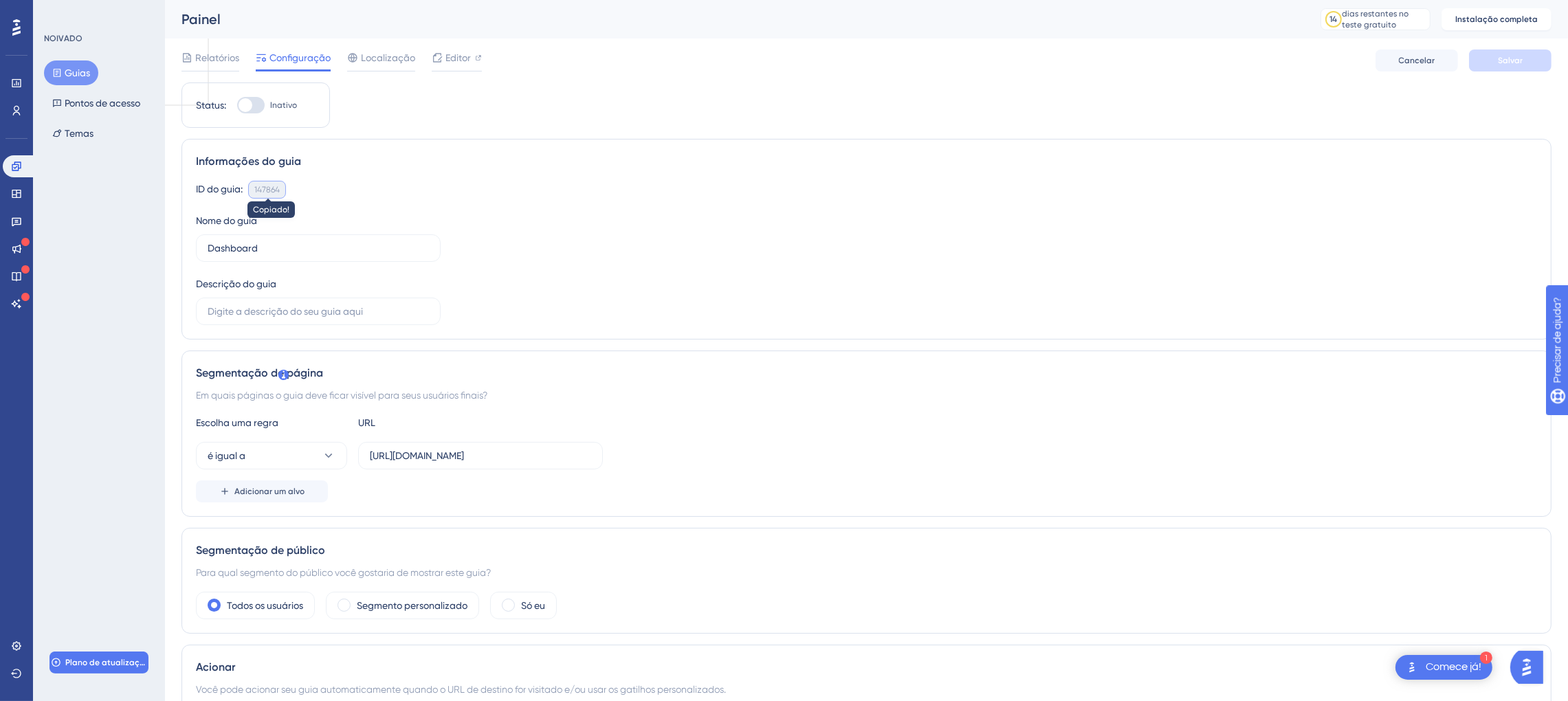 click on "147864" at bounding box center [267, 190] 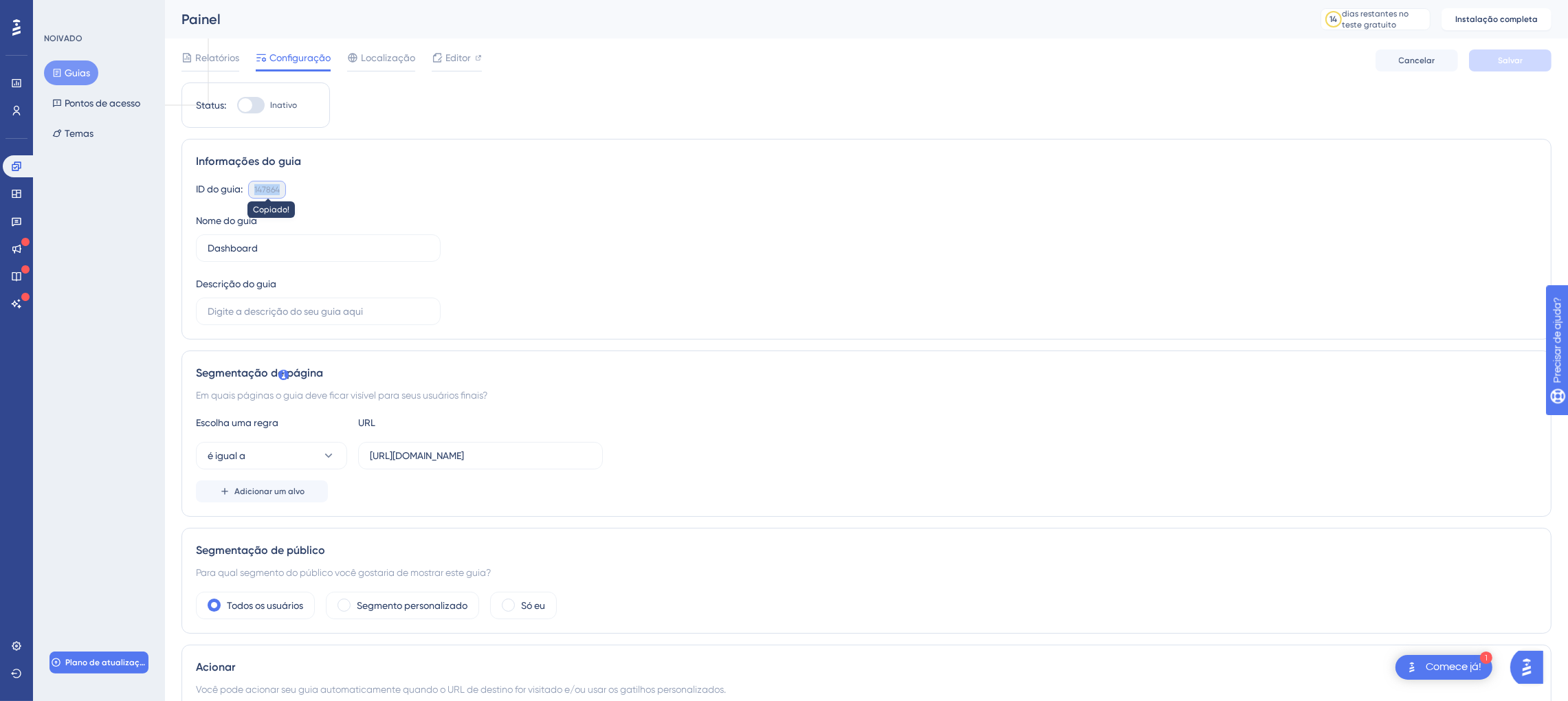 click on "147864" at bounding box center (267, 190) 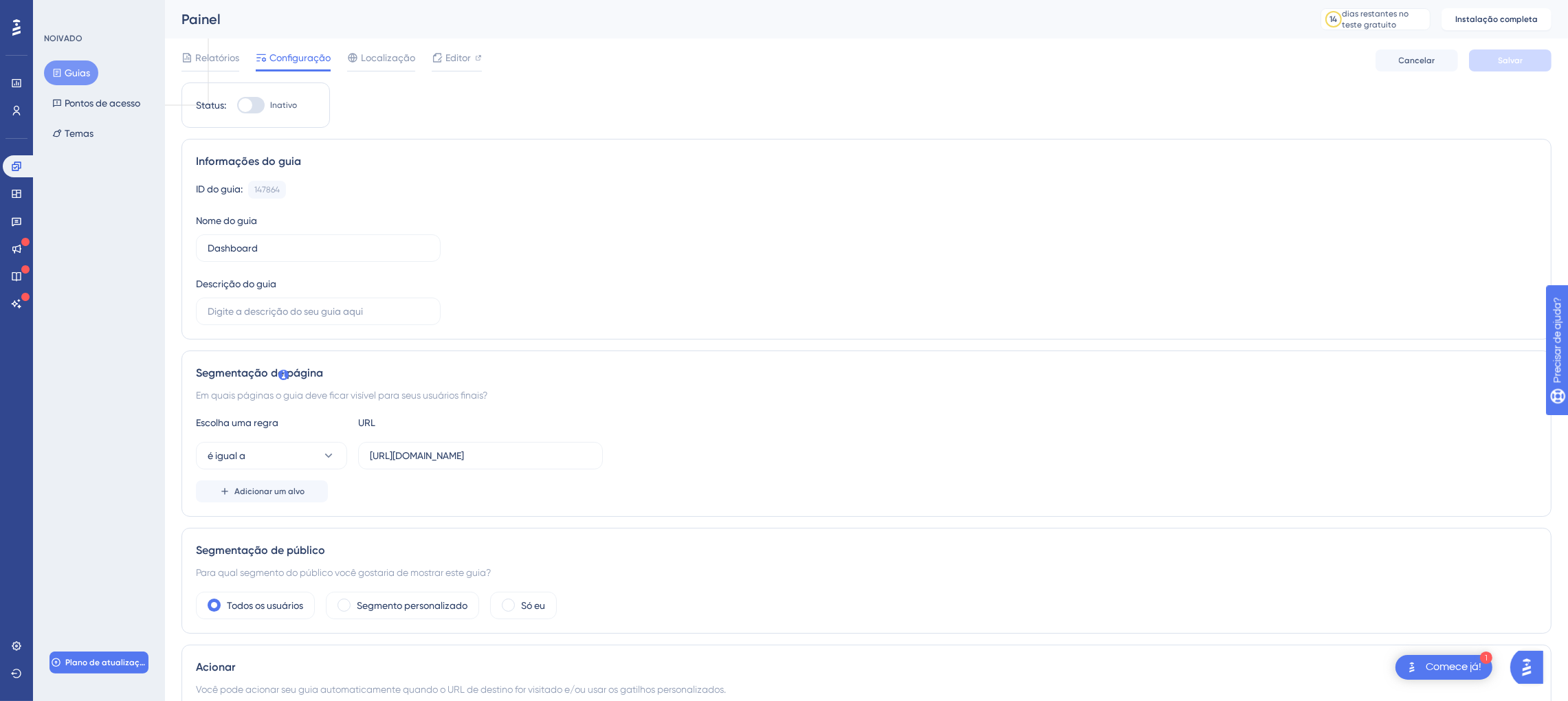 click on "Informações do guia ID do guia: 147864 Copy Nome do guia Dashboard Descrição do guia" at bounding box center [866, 239] 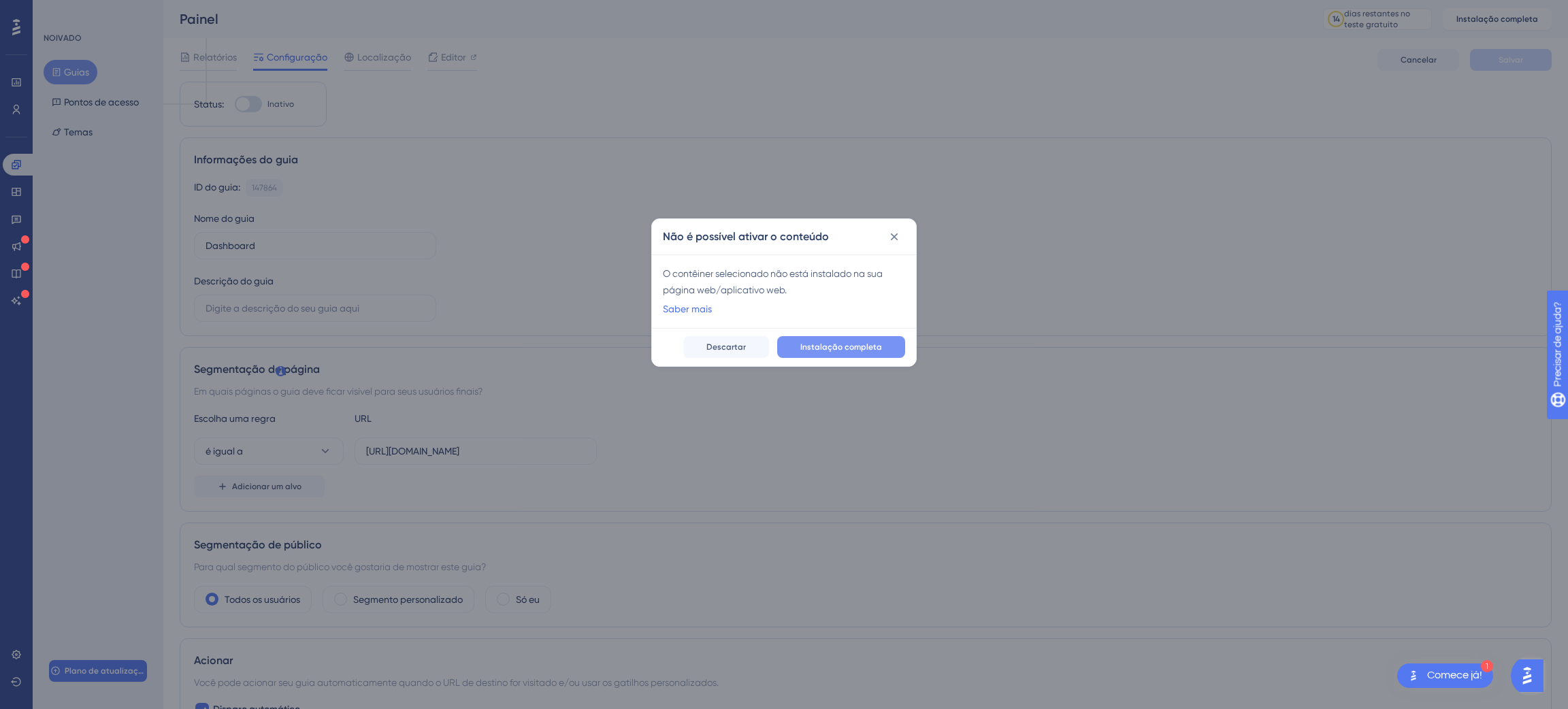 click on "Instalação completa" at bounding box center (841, 347) 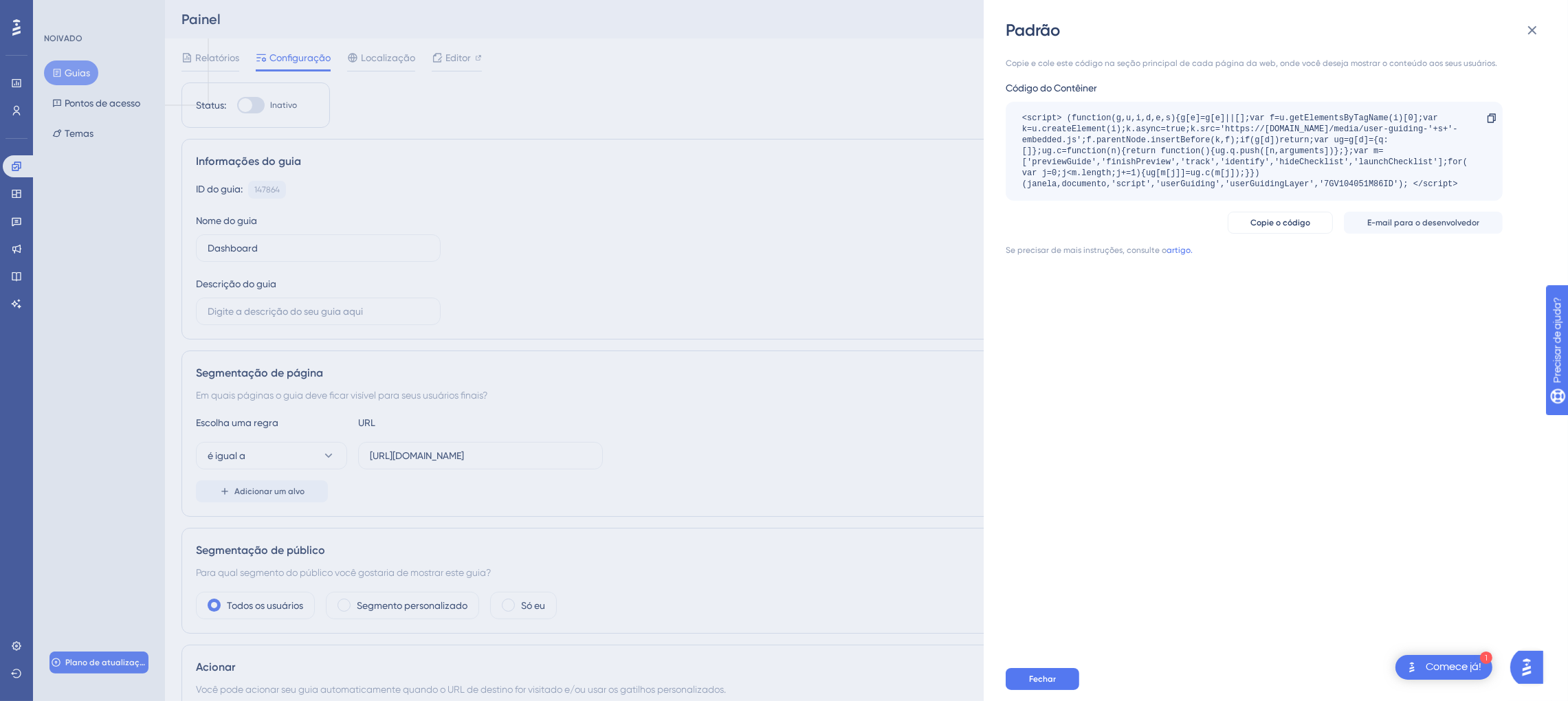 scroll, scrollTop: 0, scrollLeft: 0, axis: both 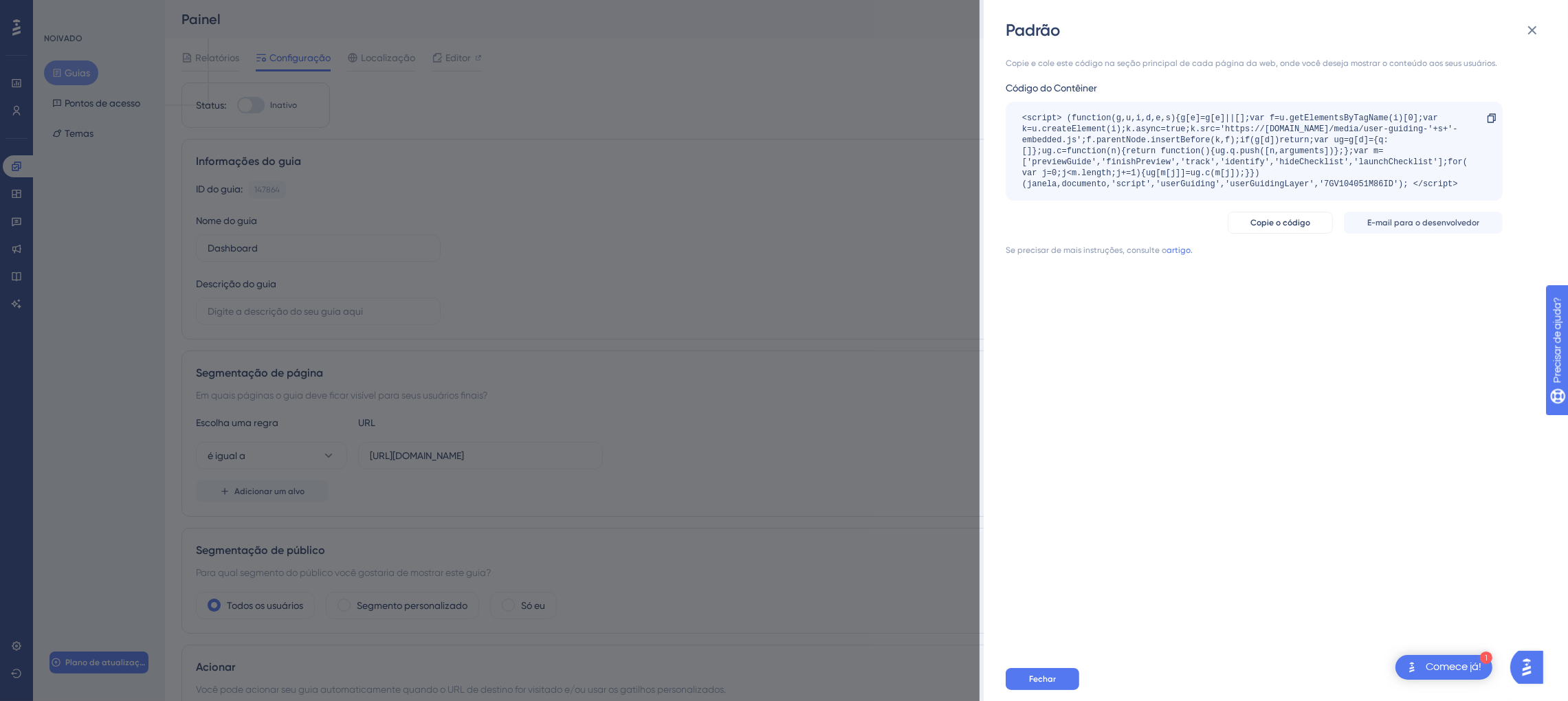 click on "<script> (function(g,u,i,d,e,s){g[e]=g[e]||[];var f=u.getElementsByTagName(i)[0];var k=u.createElement(i);k.async=true;k.src='https://[DOMAIN_NAME]/media/user-guiding-'+s+'-embedded.js';f.parentNode.insertBefore(k,f);if(g[d])return;var ug=g[d]={q:[]};ug.c=function(n){return function(){ug.q.push([n,arguments])};};var m=['previewGuide','finishPreview','track','identify','hideChecklist','launchChecklist'];for(var j=0;j<m.length;j+=1){ug[m[j]]=ug.c(m[j]);}})(janela,documento,'script','userGuiding','userGuidingLayer','7GV104051M86ID'); </script>" at bounding box center [1245, 151] 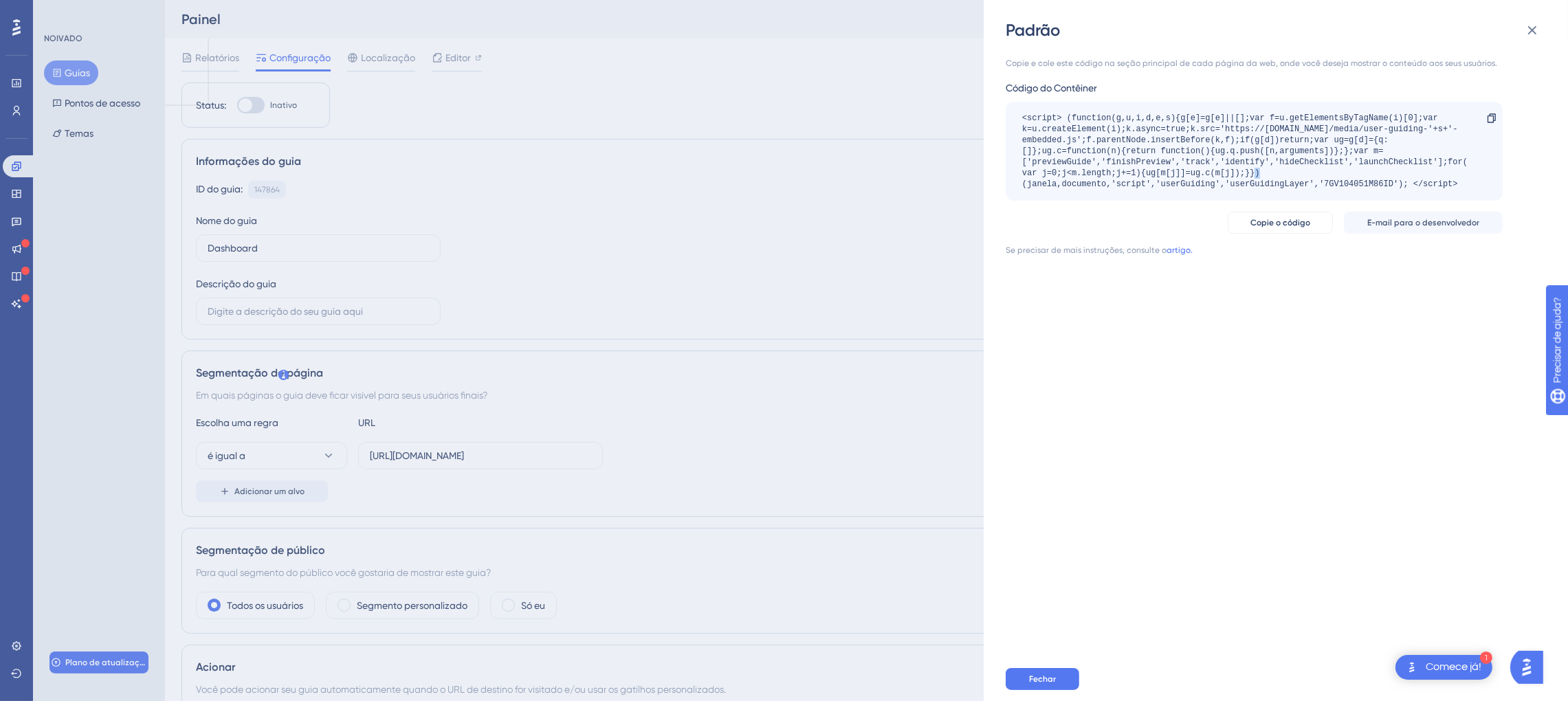 click on "<script> (function(g,u,i,d,e,s){g[e]=g[e]||[];var f=u.getElementsByTagName(i)[0];var k=u.createElement(i);k.async=true;k.src='https://[DOMAIN_NAME]/media/user-guiding-'+s+'-embedded.js';f.parentNode.insertBefore(k,f);if(g[d])return;var ug=g[d]={q:[]};ug.c=function(n){return function(){ug.q.push([n,arguments])};};var m=['previewGuide','finishPreview','track','identify','hideChecklist','launchChecklist'];for(var j=0;j<m.length;j+=1){ug[m[j]]=ug.c(m[j]);}})(janela,documento,'script','userGuiding','userGuidingLayer','7GV104051M86ID'); </script>" at bounding box center [1245, 151] 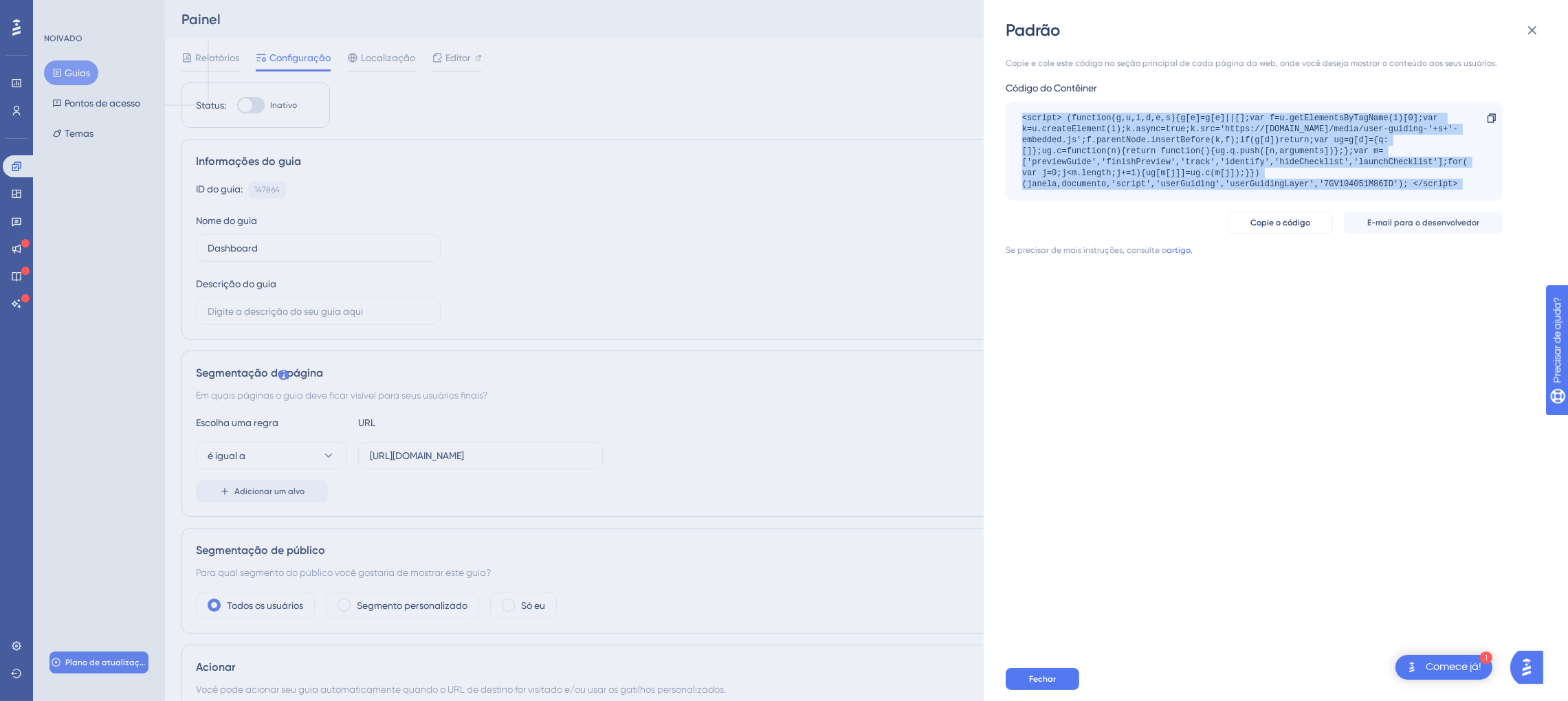 click on "<script> (function(g,u,i,d,e,s){g[e]=g[e]||[];var f=u.getElementsByTagName(i)[0];var k=u.createElement(i);k.async=true;k.src='https://[DOMAIN_NAME]/media/user-guiding-'+s+'-embedded.js';f.parentNode.insertBefore(k,f);if(g[d])return;var ug=g[d]={q:[]};ug.c=function(n){return function(){ug.q.push([n,arguments])};};var m=['previewGuide','finishPreview','track','identify','hideChecklist','launchChecklist'];for(var j=0;j<m.length;j+=1){ug[m[j]]=ug.c(m[j]);}})(janela,documento,'script','userGuiding','userGuidingLayer','7GV104051M86ID'); </script>" at bounding box center (1245, 151) 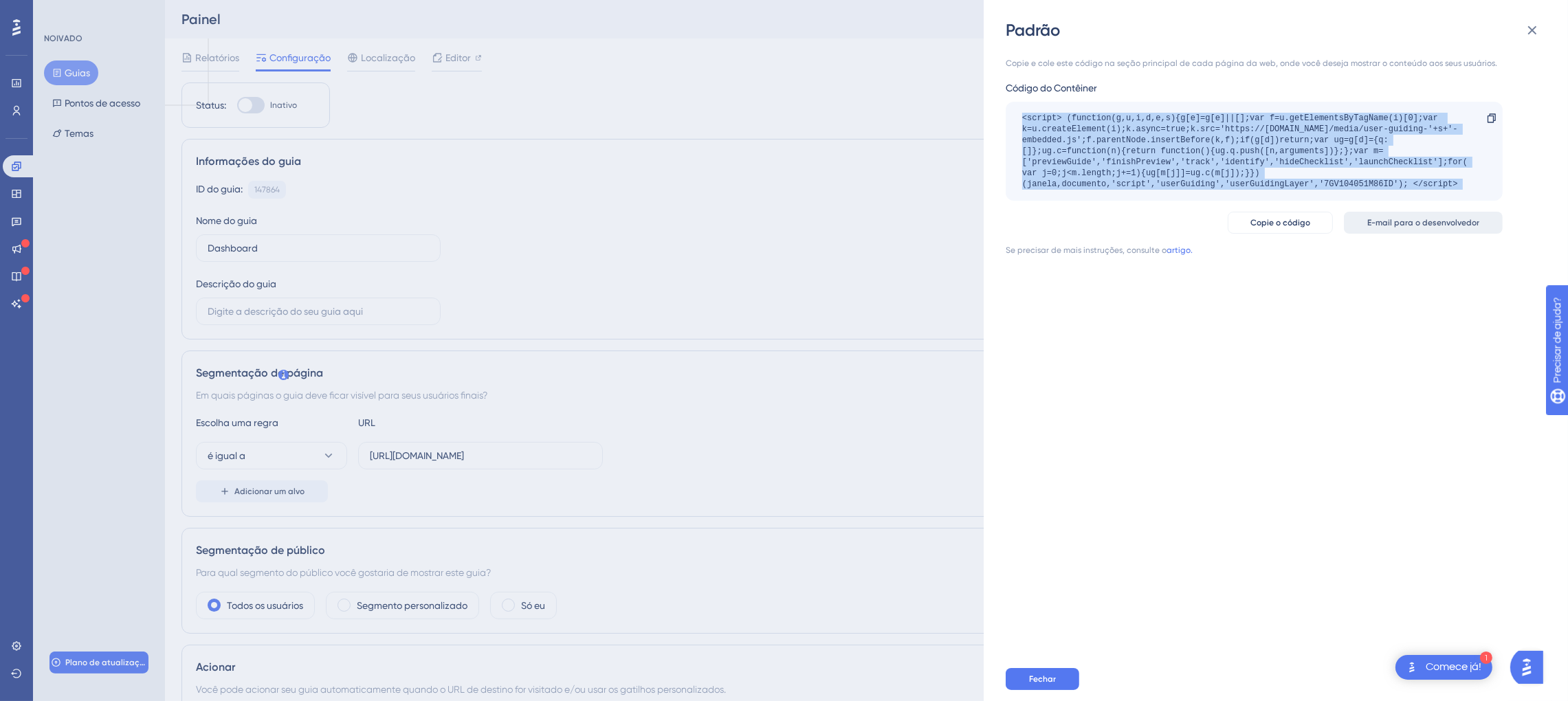click on "E-mail para o desenvolvedor" at bounding box center [1423, 223] 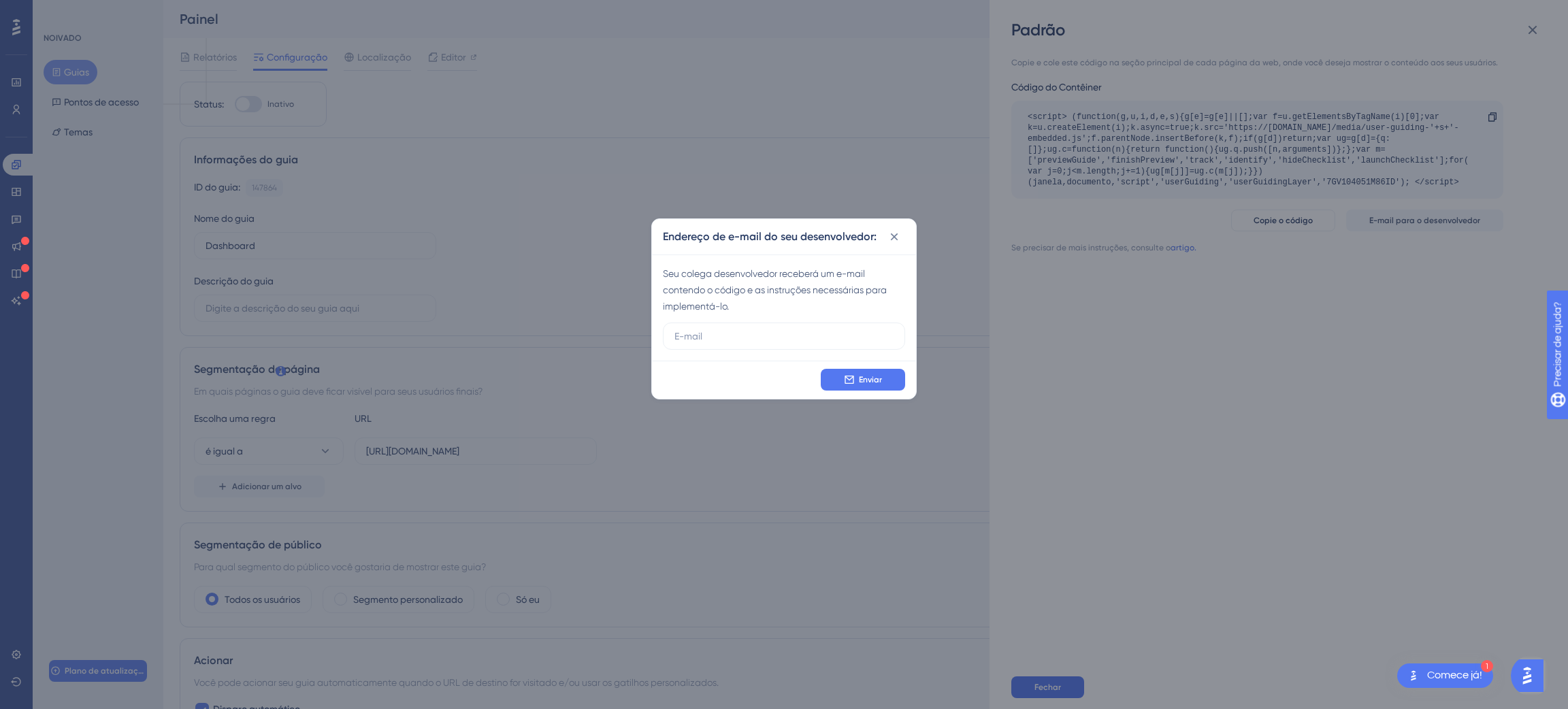 click on "Seu colega desenvolvedor receberá um e-mail contendo o código e as instruções necessárias para implementá-lo." at bounding box center (784, 290) 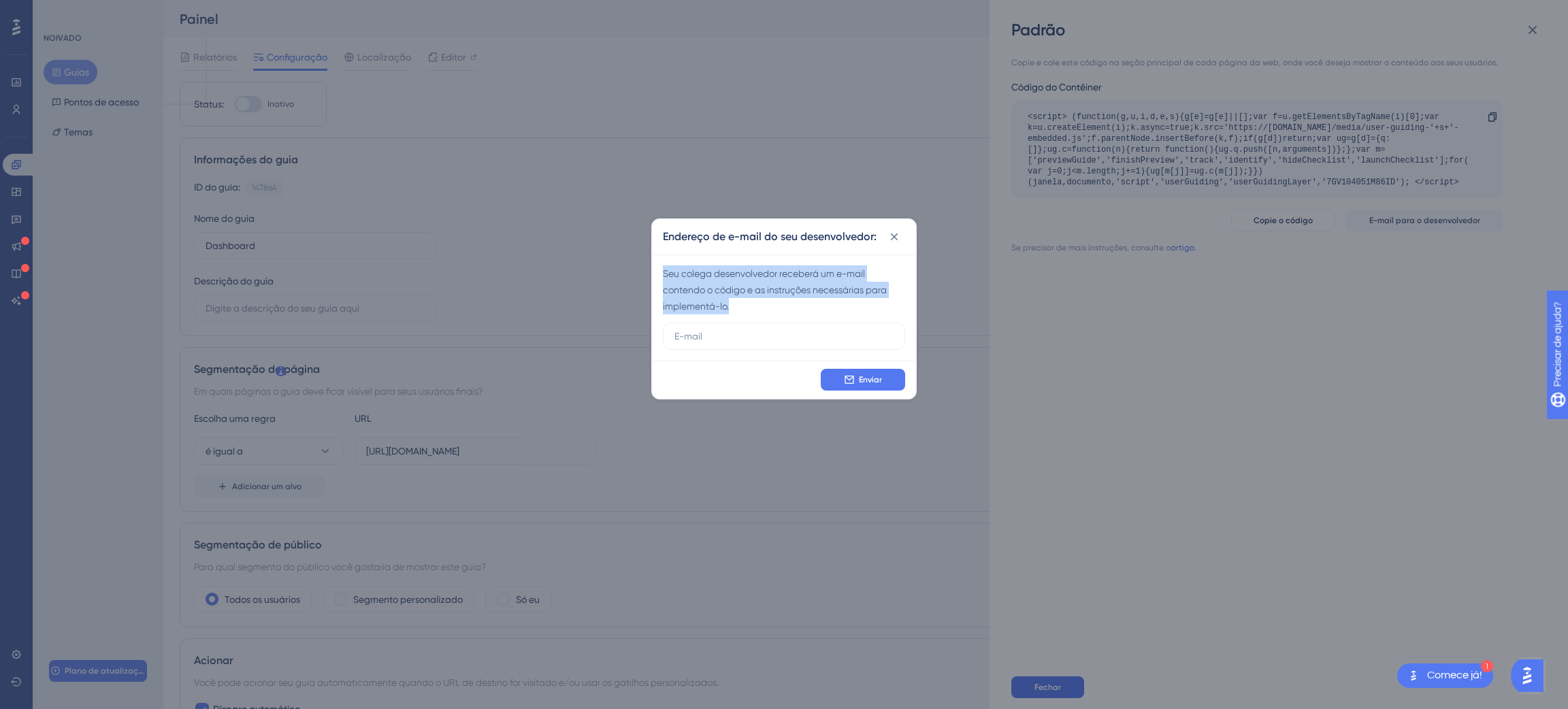 click on "Seu colega desenvolvedor receberá um e-mail contendo o código e as instruções necessárias para implementá-lo." at bounding box center (784, 290) 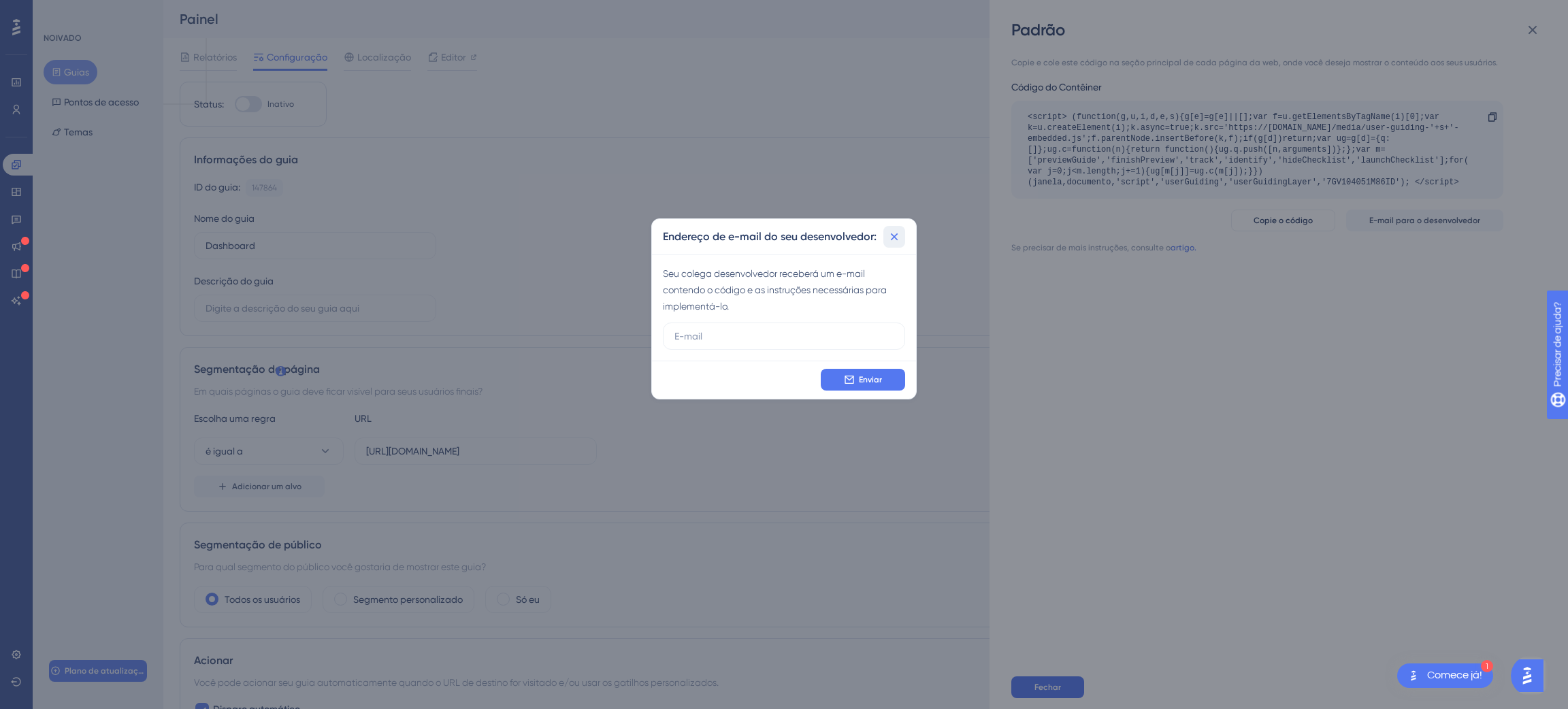 drag, startPoint x: 885, startPoint y: 232, endPoint x: 896, endPoint y: 235, distance: 11.401754 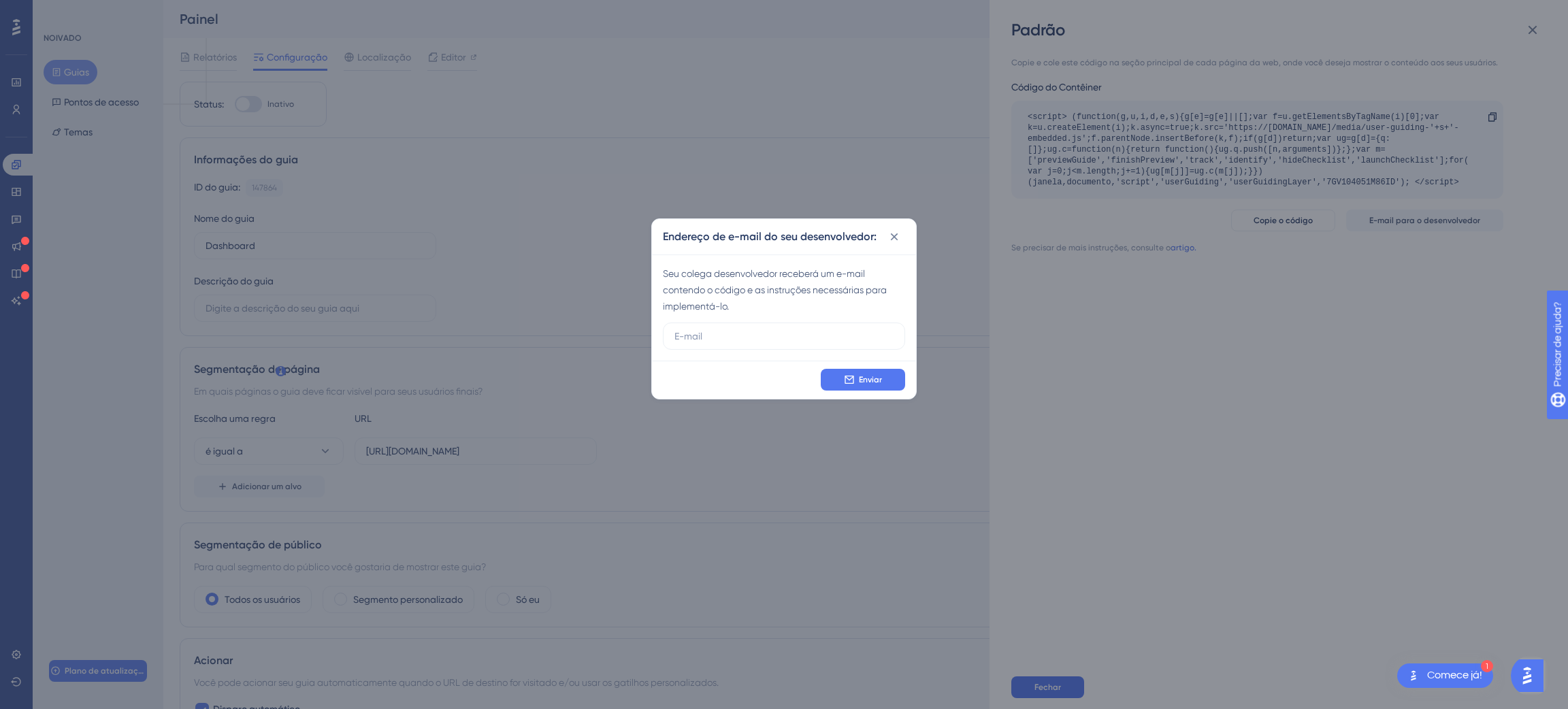 click at bounding box center [894, 237] 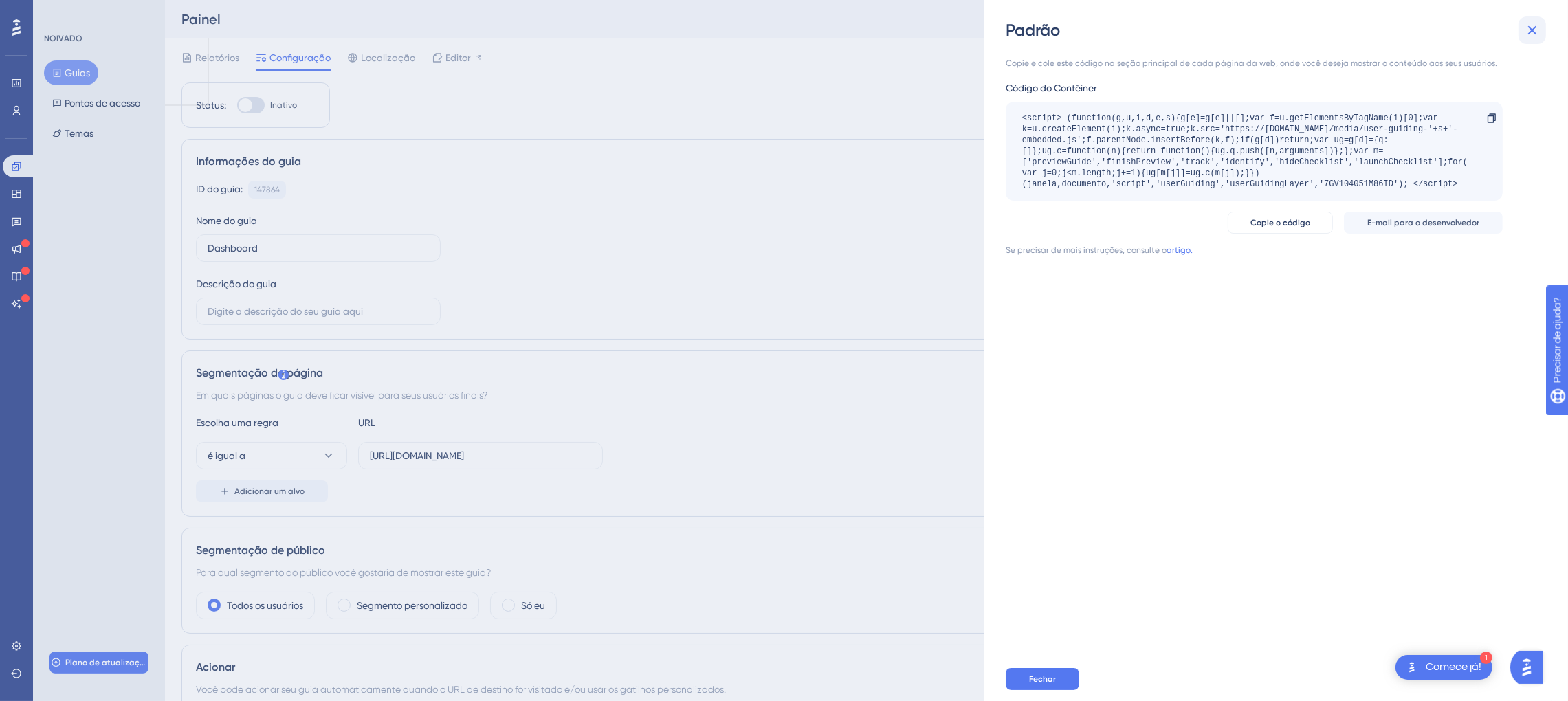 click 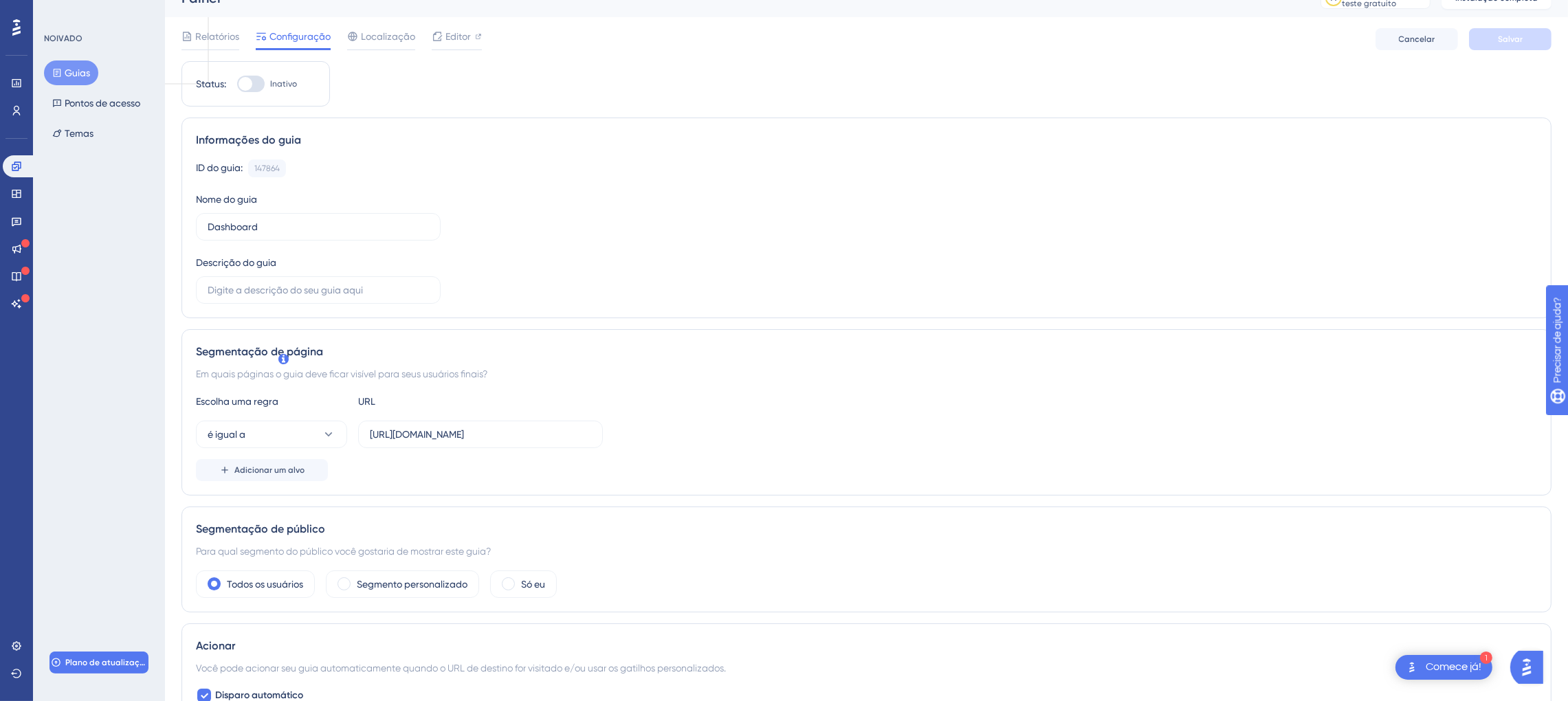 scroll, scrollTop: 0, scrollLeft: 0, axis: both 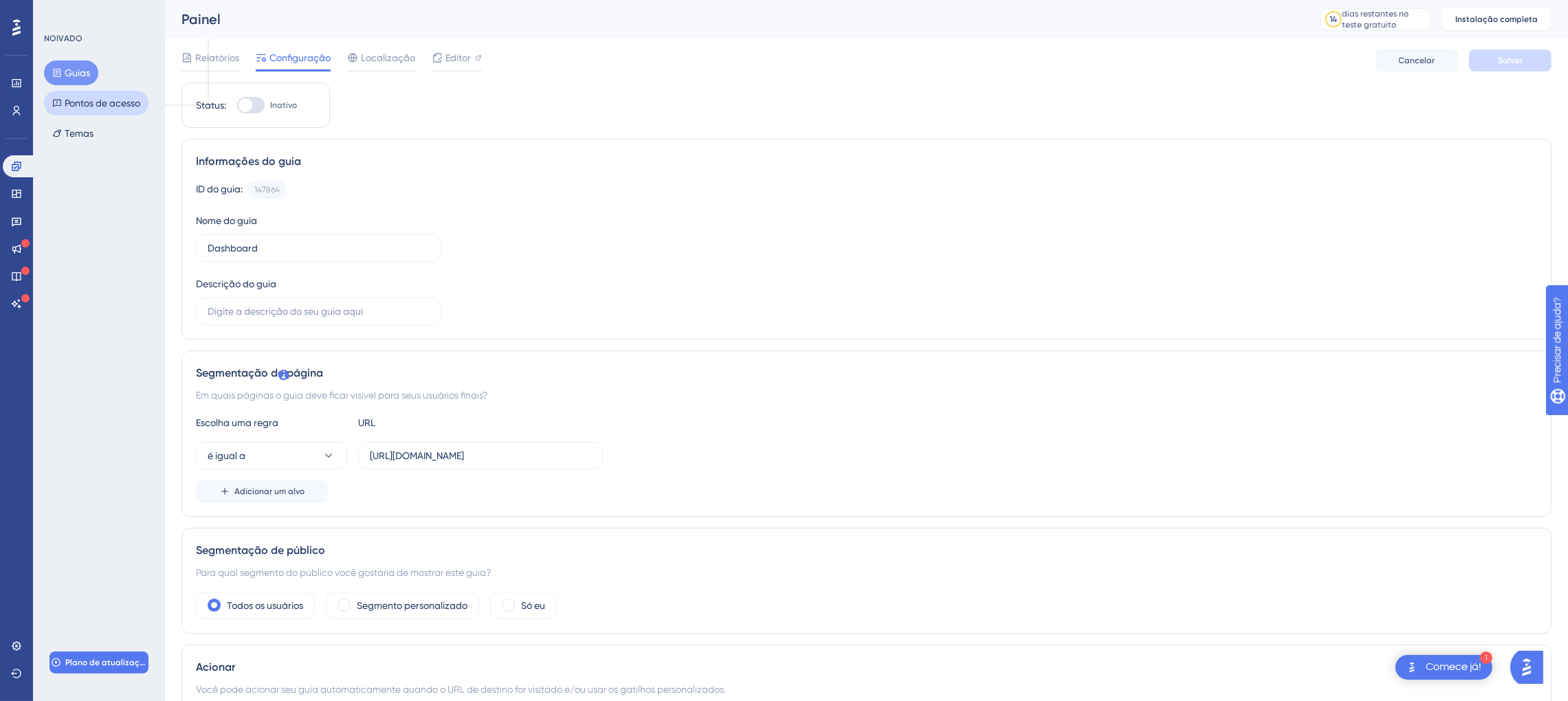 click on "Pontos de acesso" at bounding box center [96, 103] 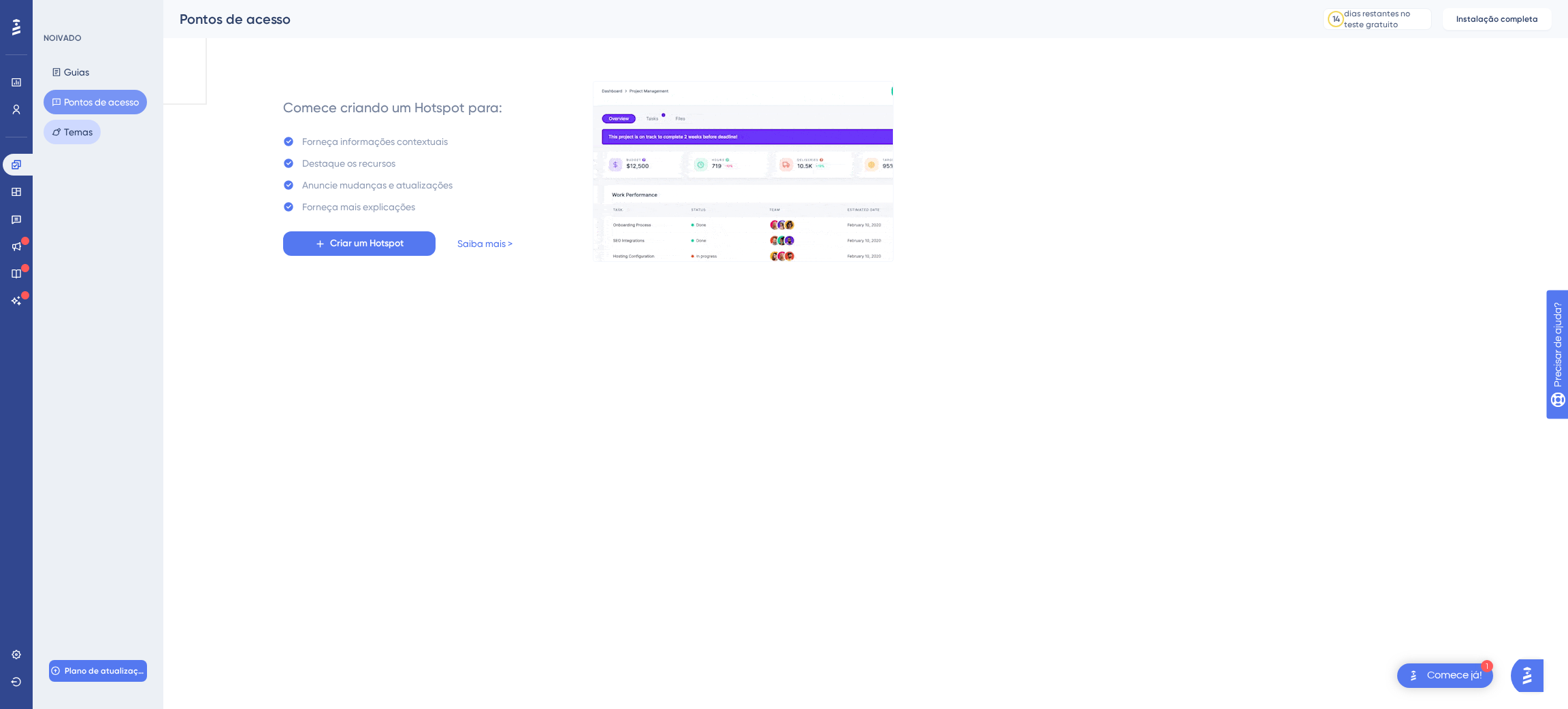 click on "Temas" at bounding box center [78, 132] 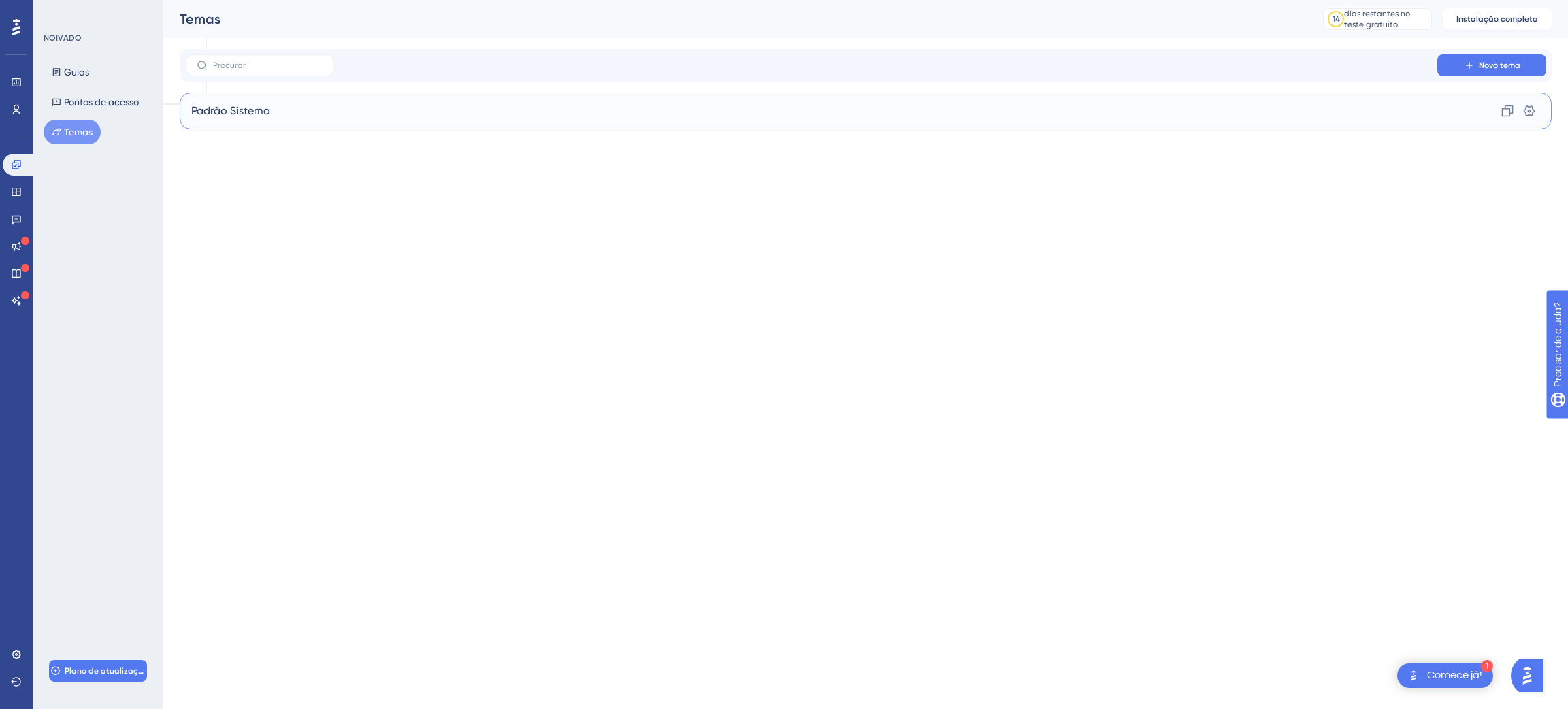 click on "Padrão Sistema Clone Configurações" at bounding box center (866, 111) 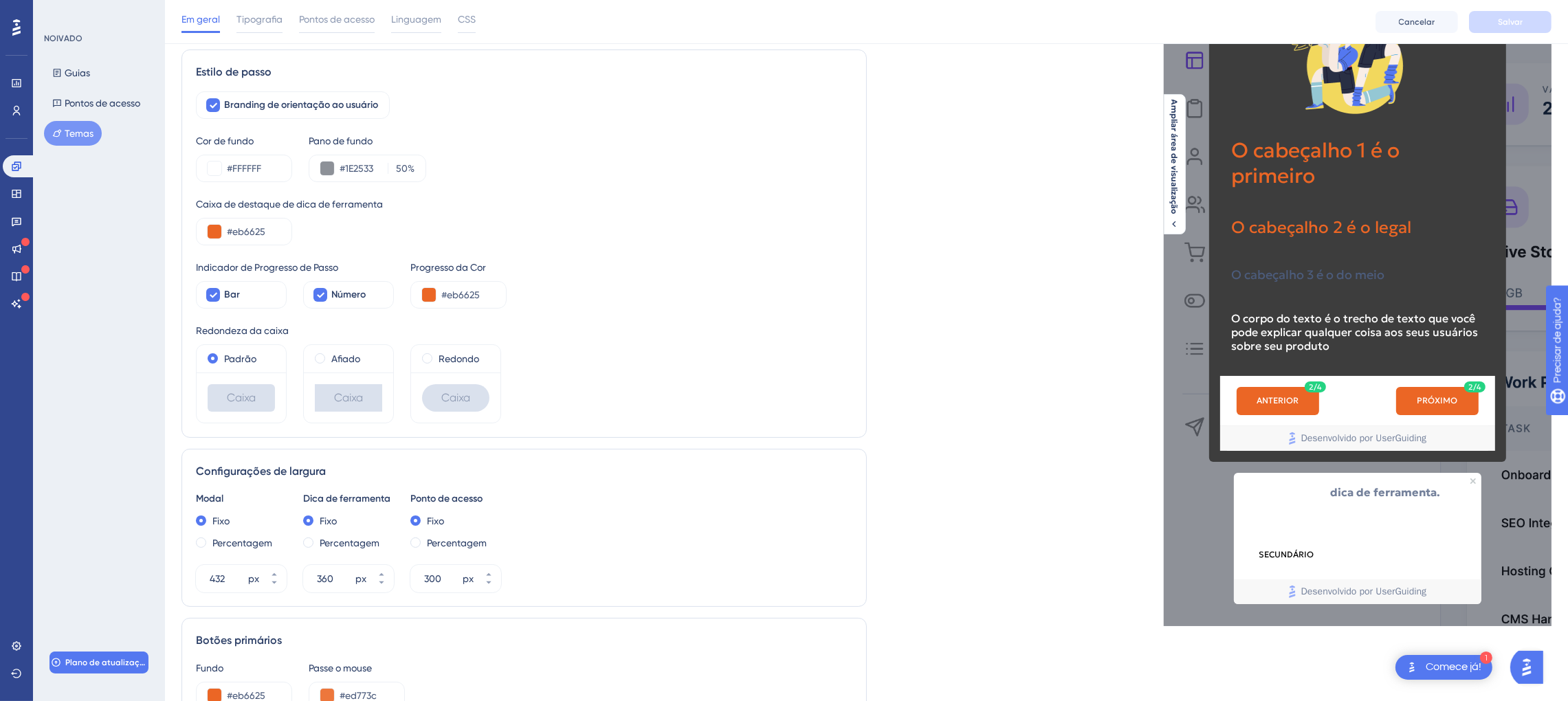 scroll, scrollTop: 206, scrollLeft: 0, axis: vertical 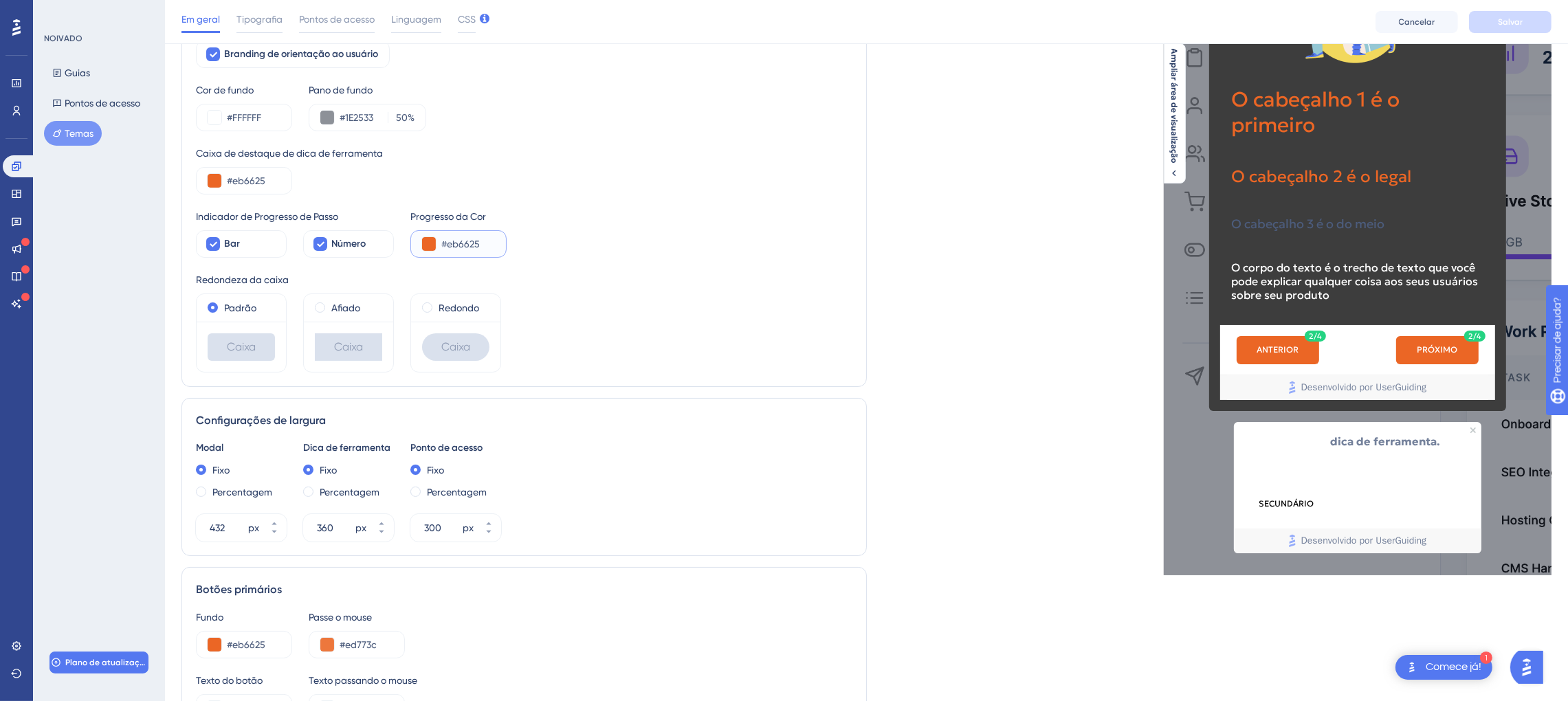 click at bounding box center [429, 244] 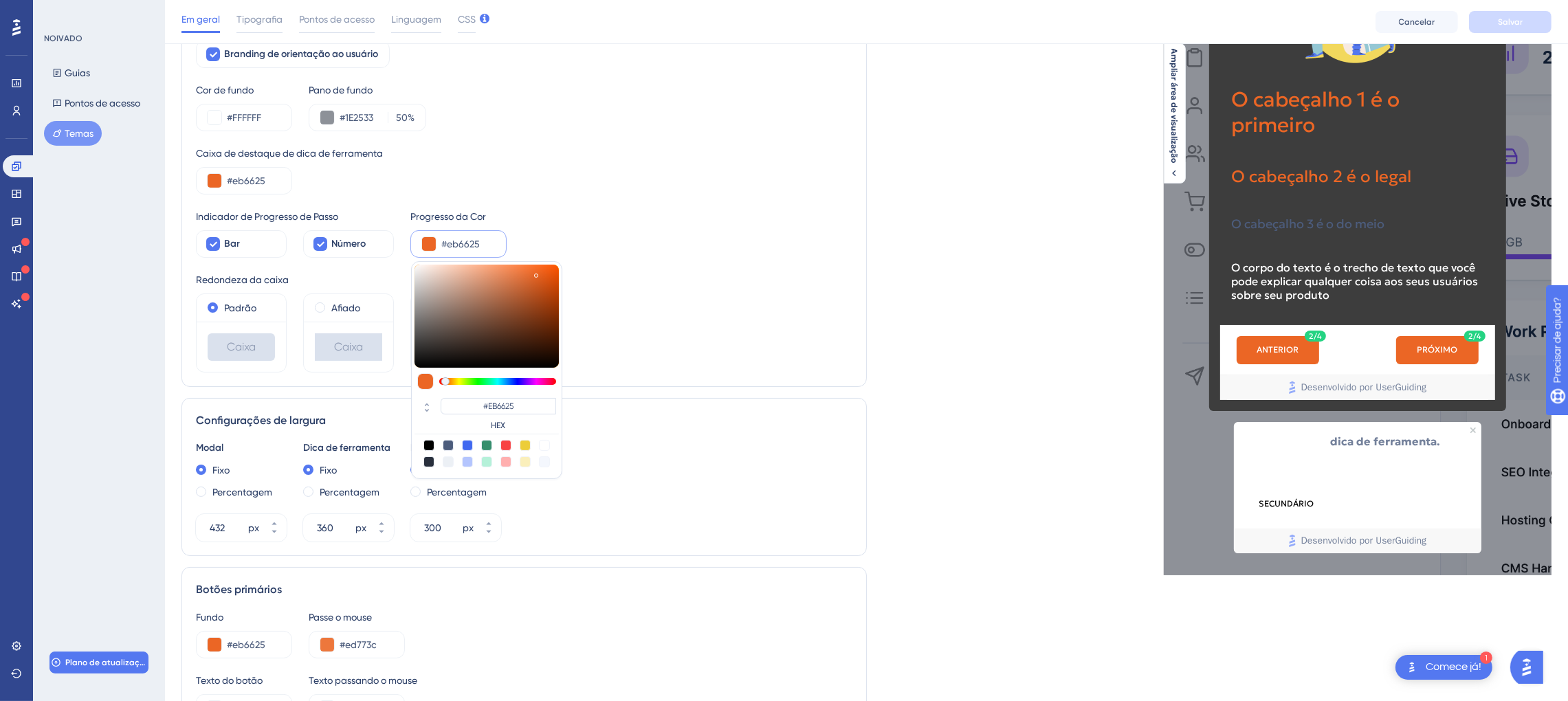 type on "#332b27" 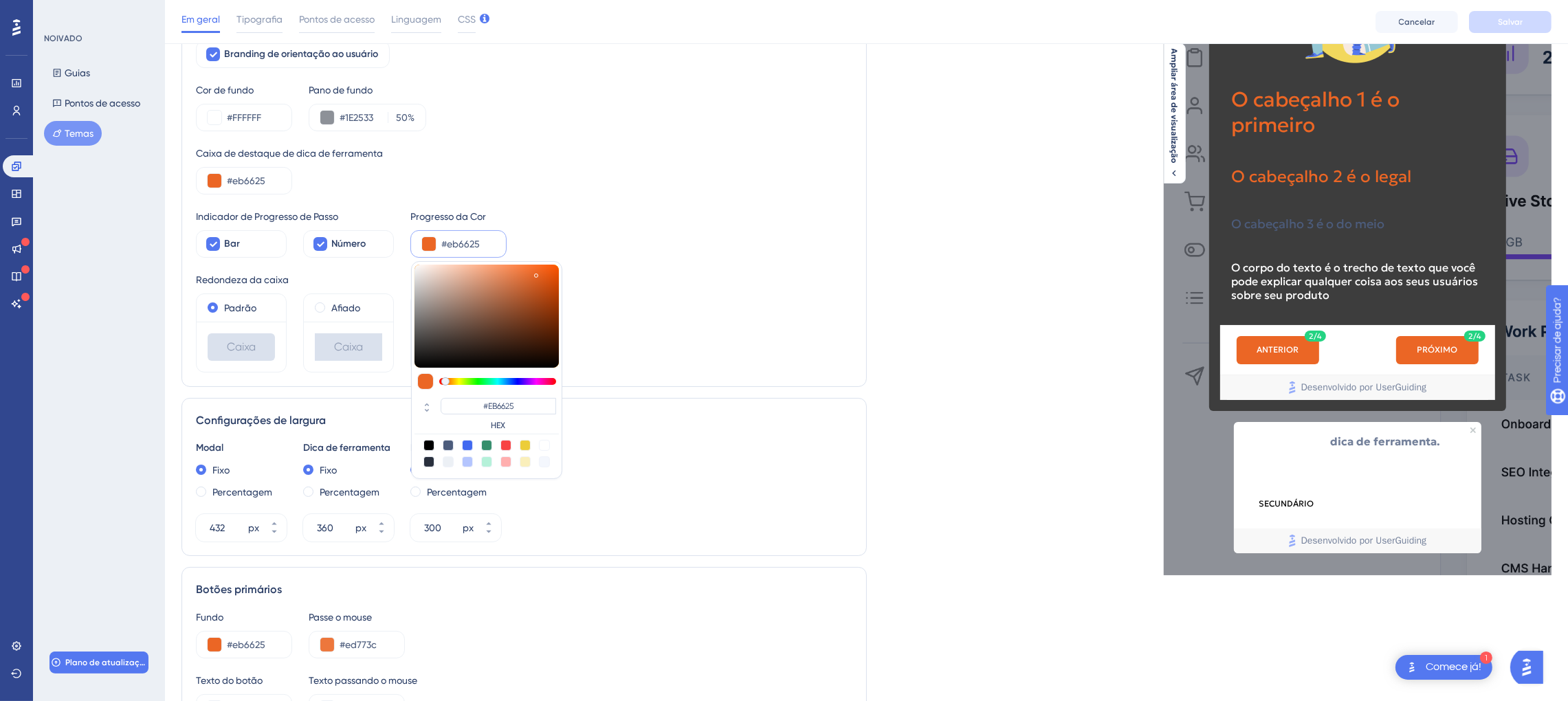 type on "#332B27" 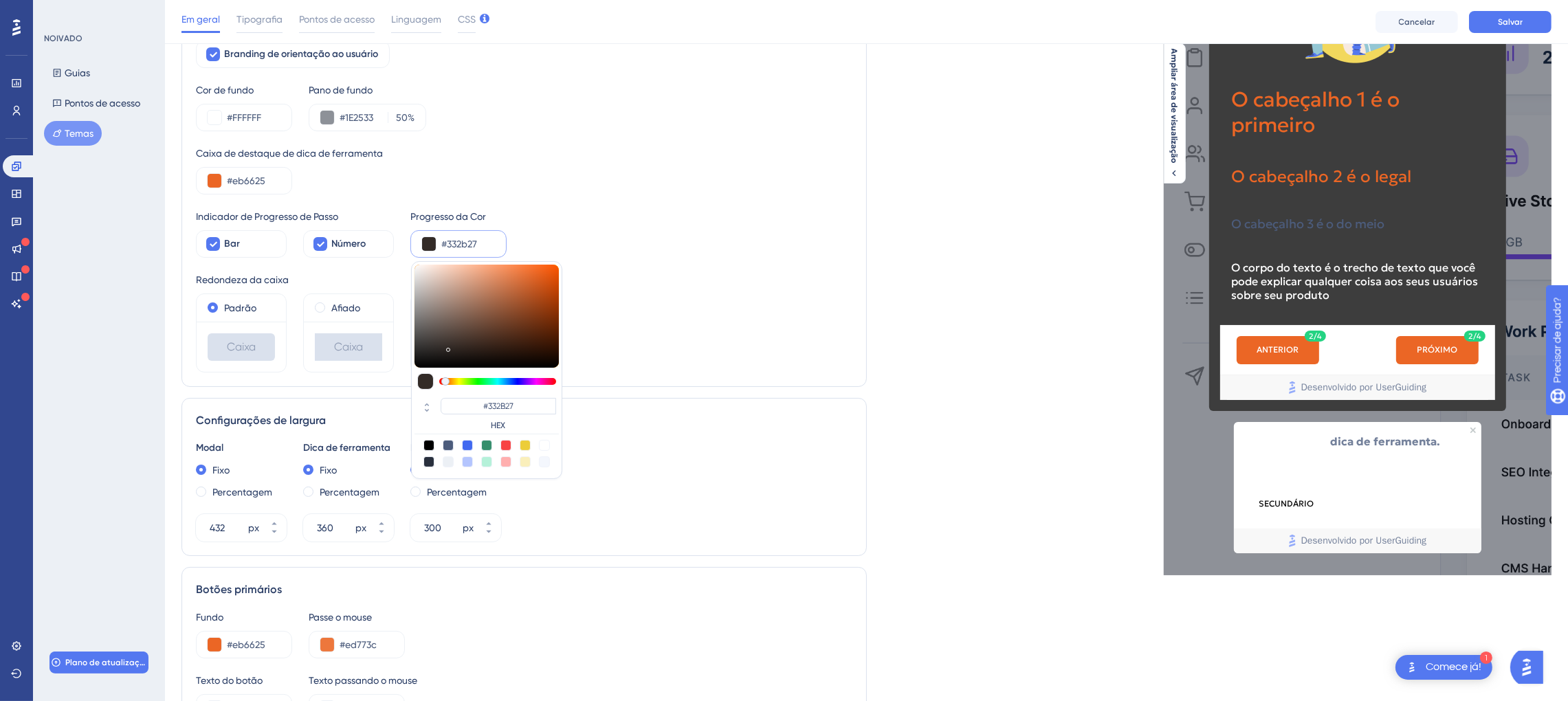 type on "#332b28" 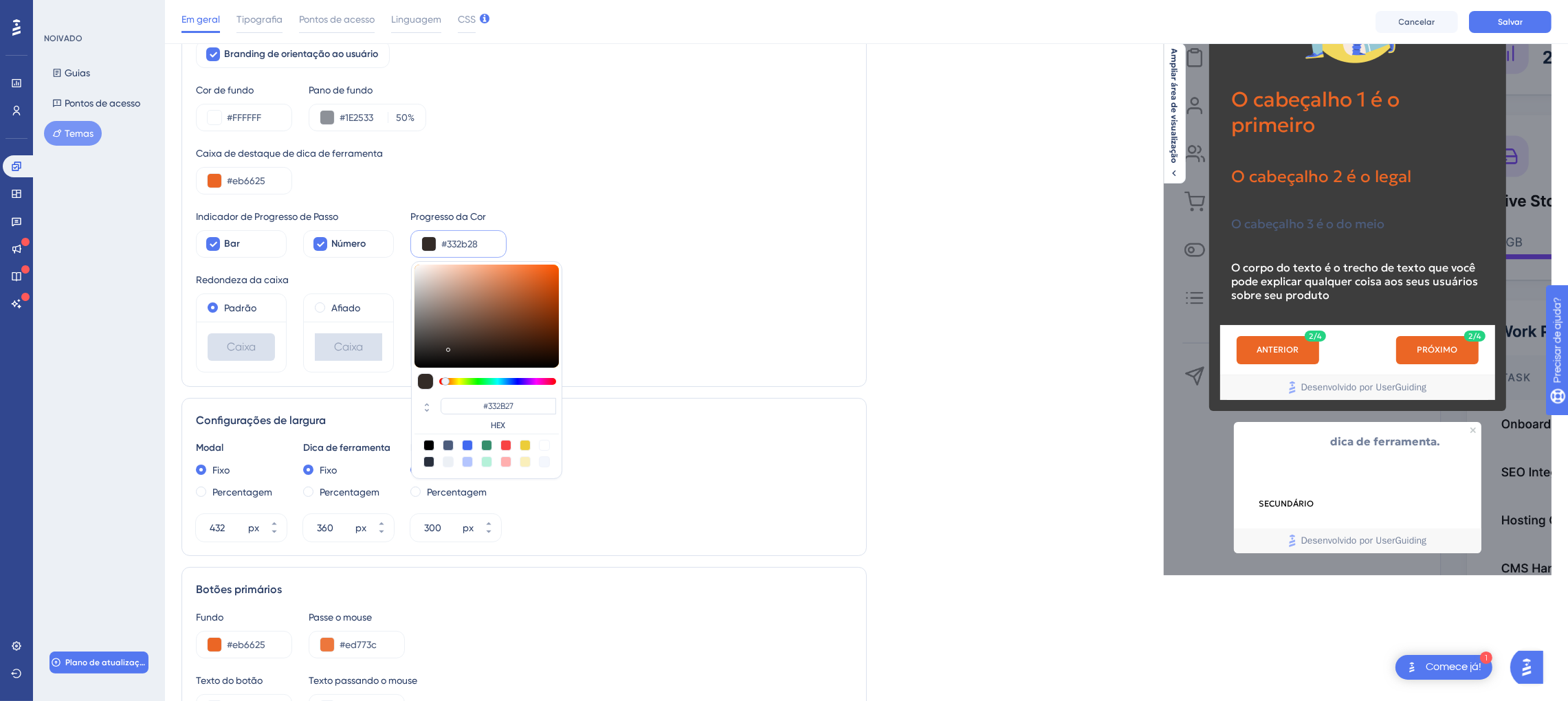 type on "#332B28" 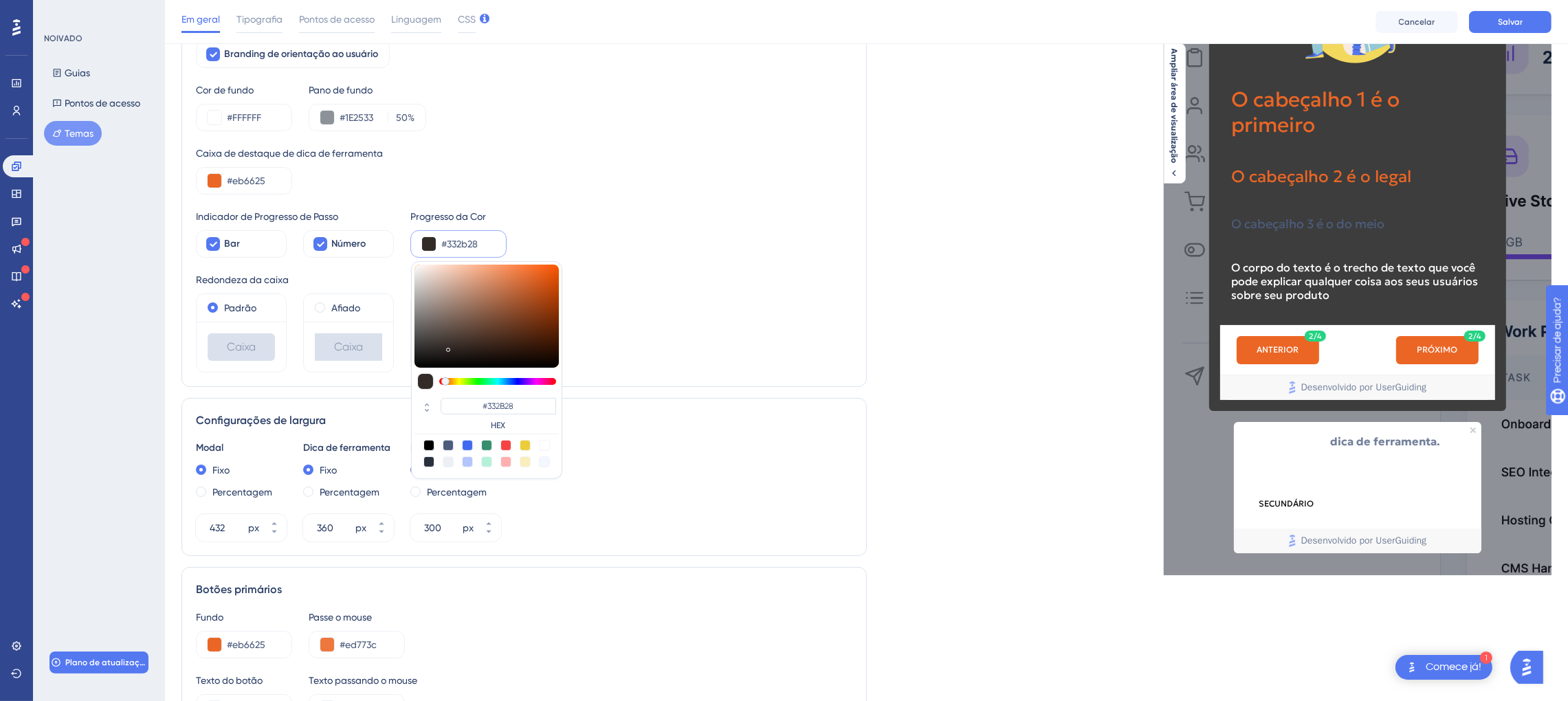 type on "#3d3532" 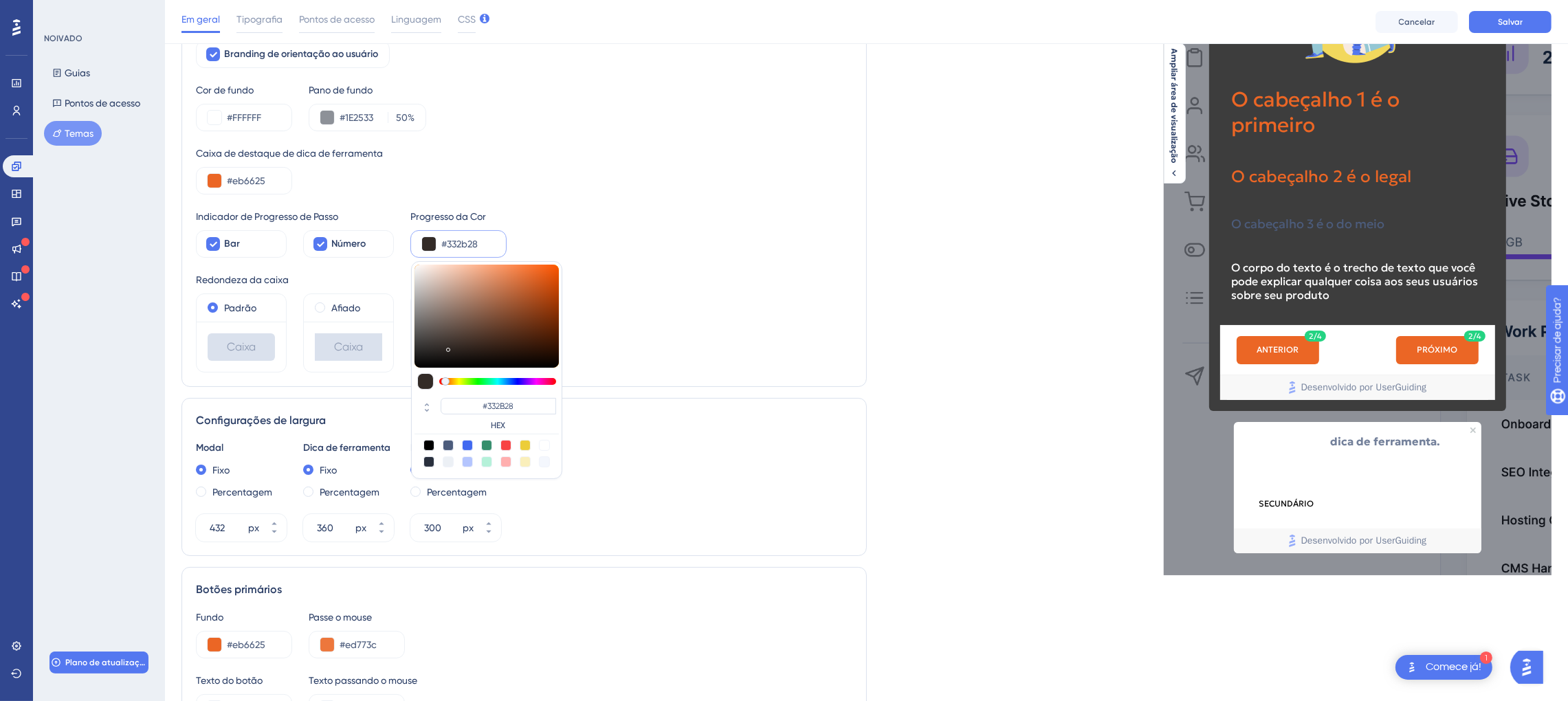 type on "#3D3532" 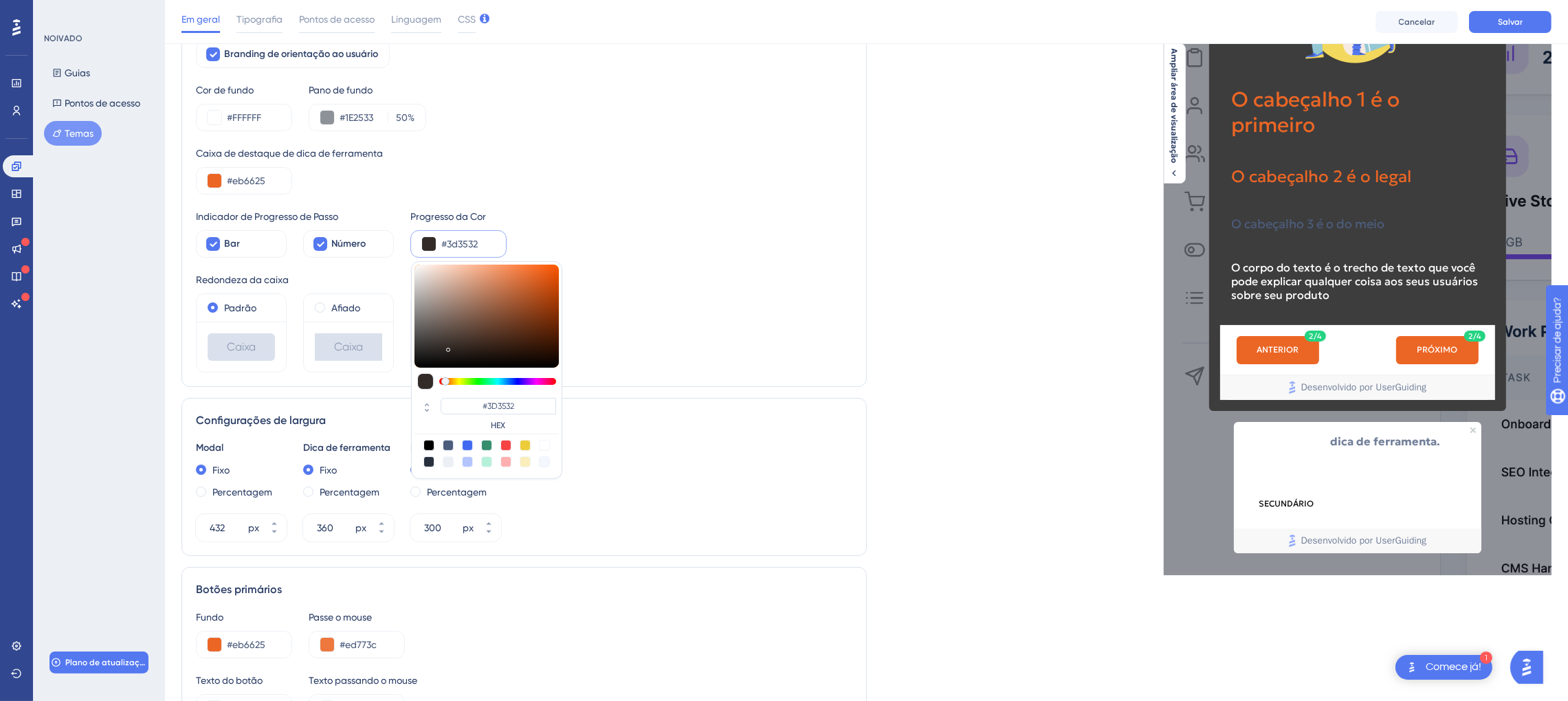 type on "#69615e" 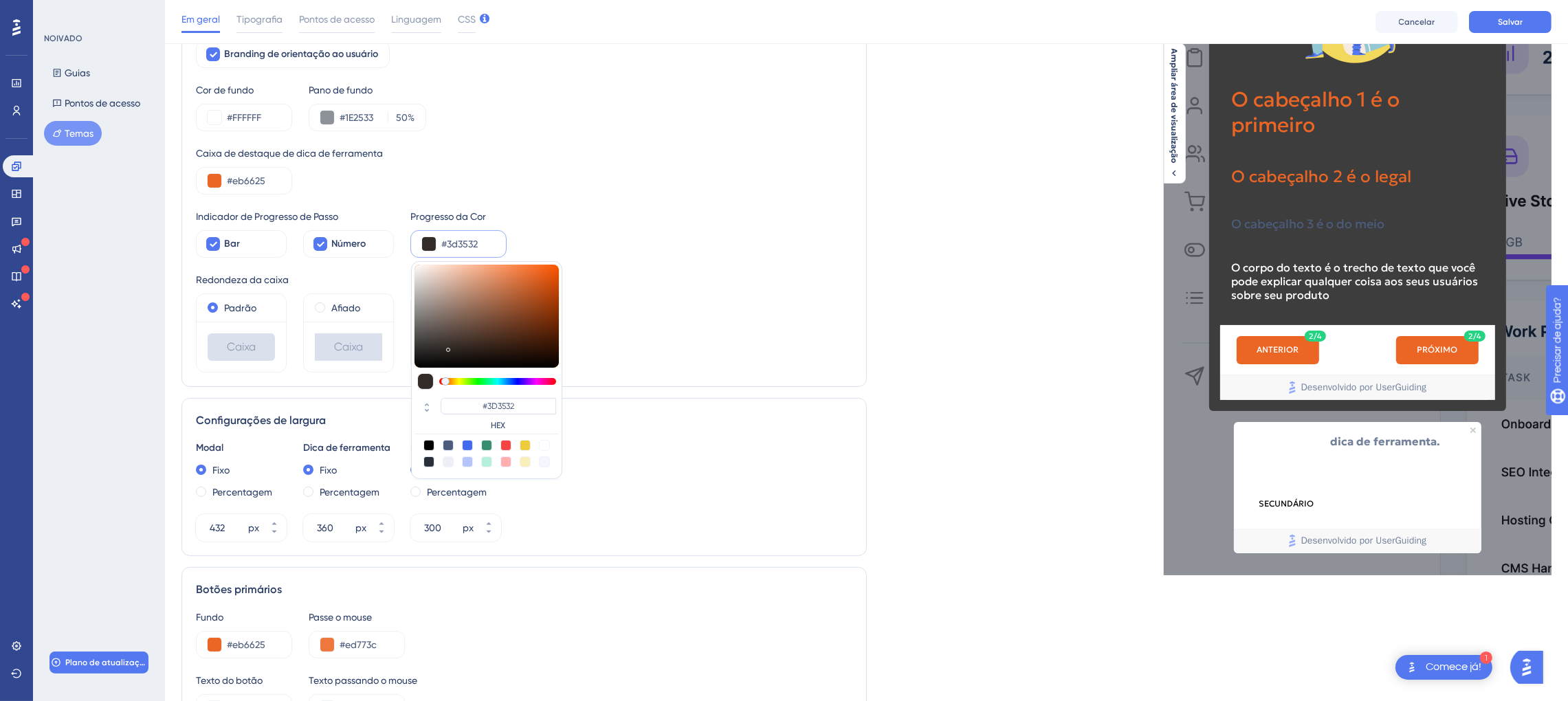type on "#69615E" 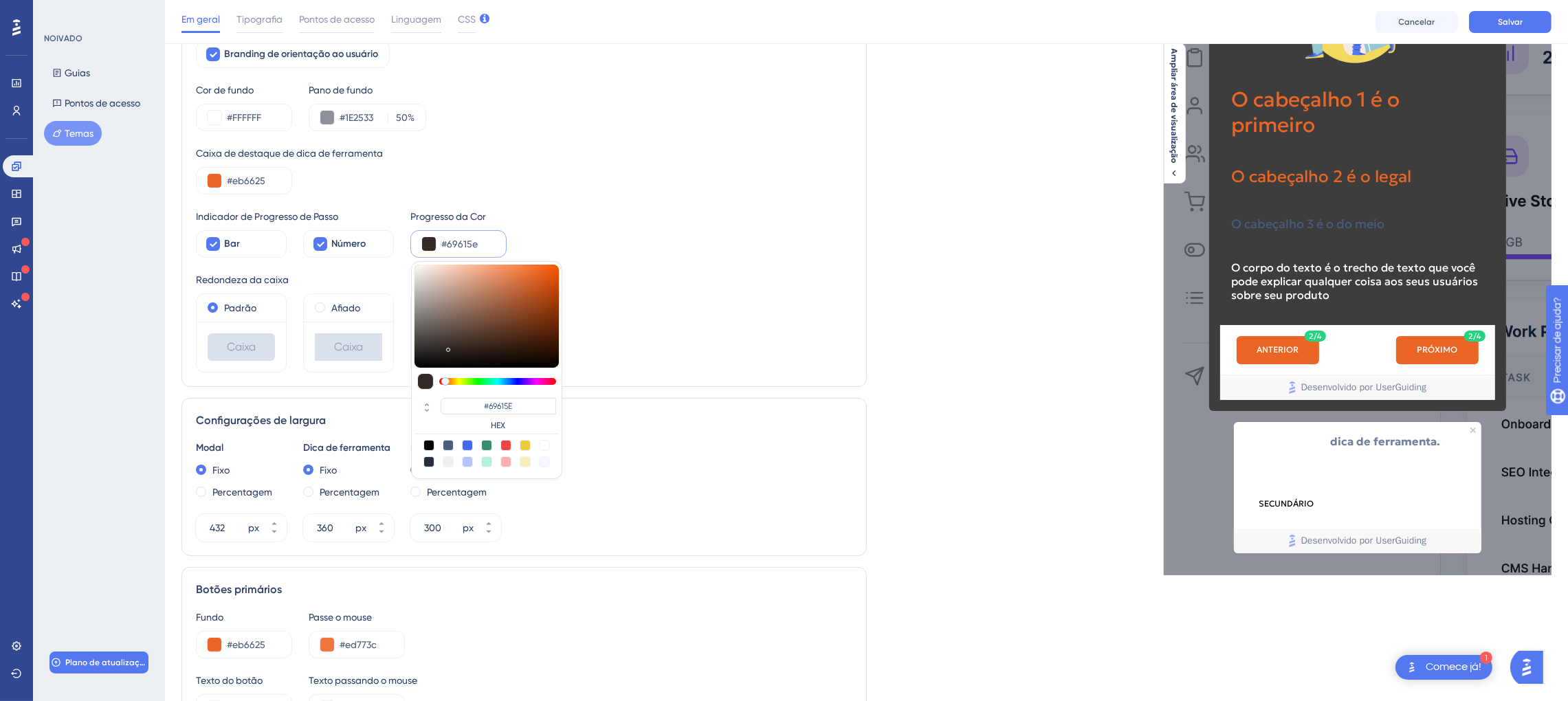 type on "#a6a6a6" 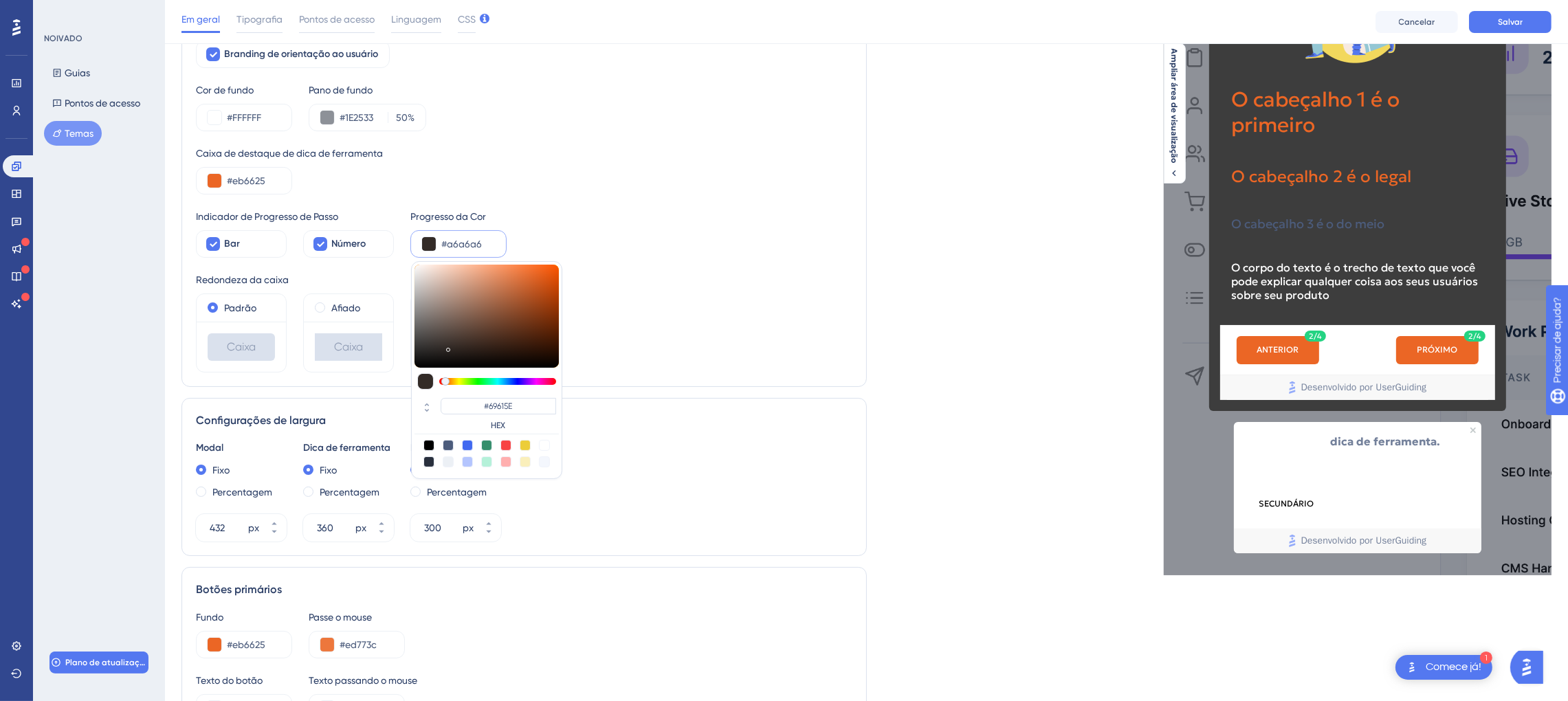type on "#A6A6A6" 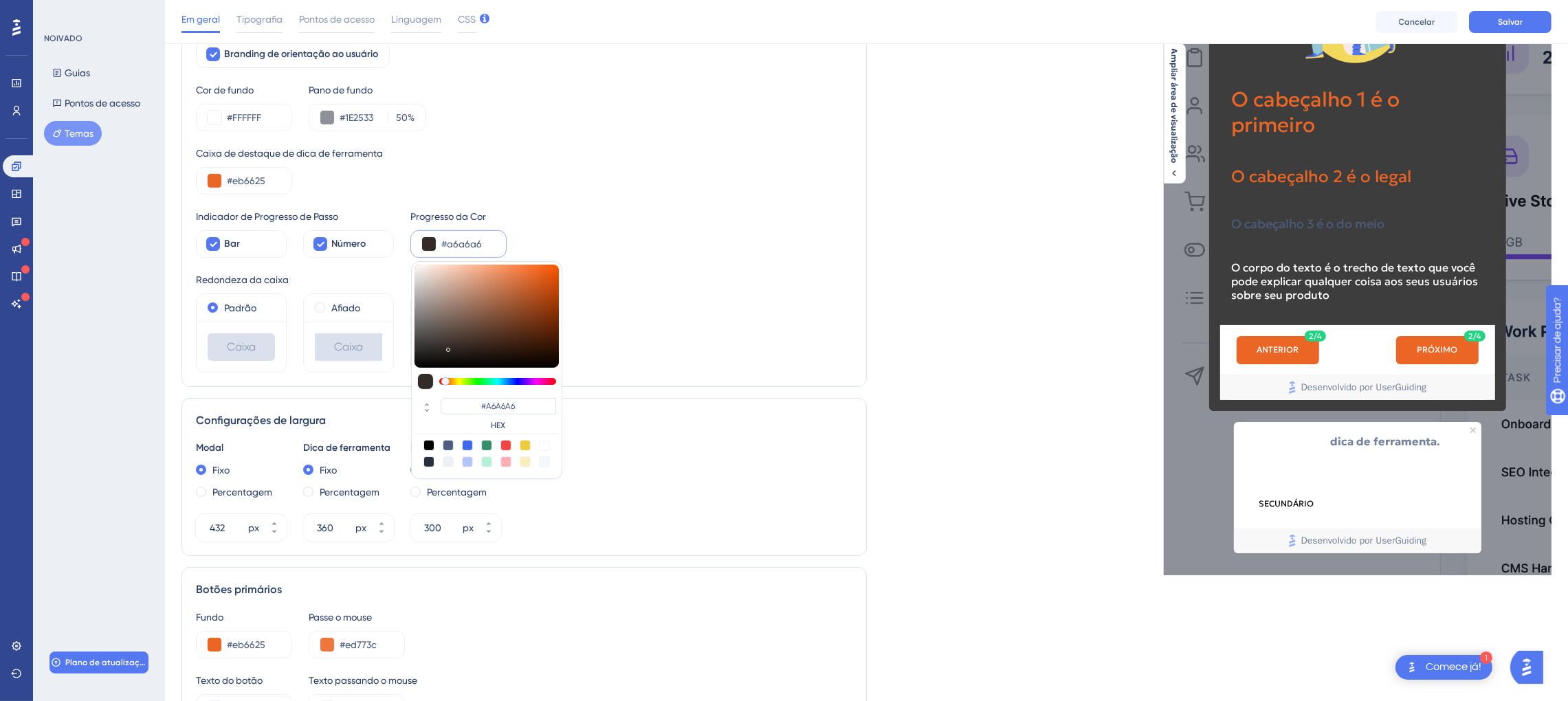 type on "#cccccc" 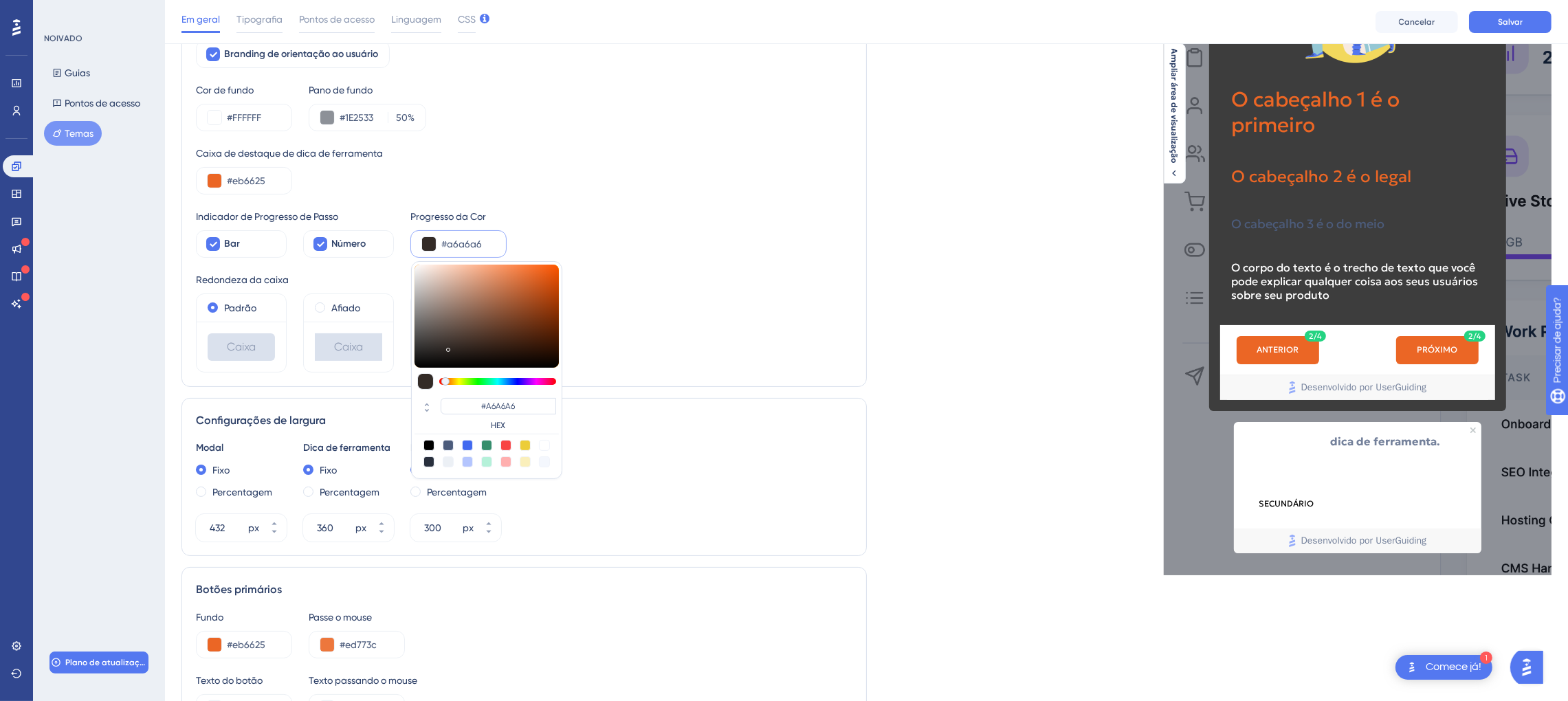 type on "#CCCCCC" 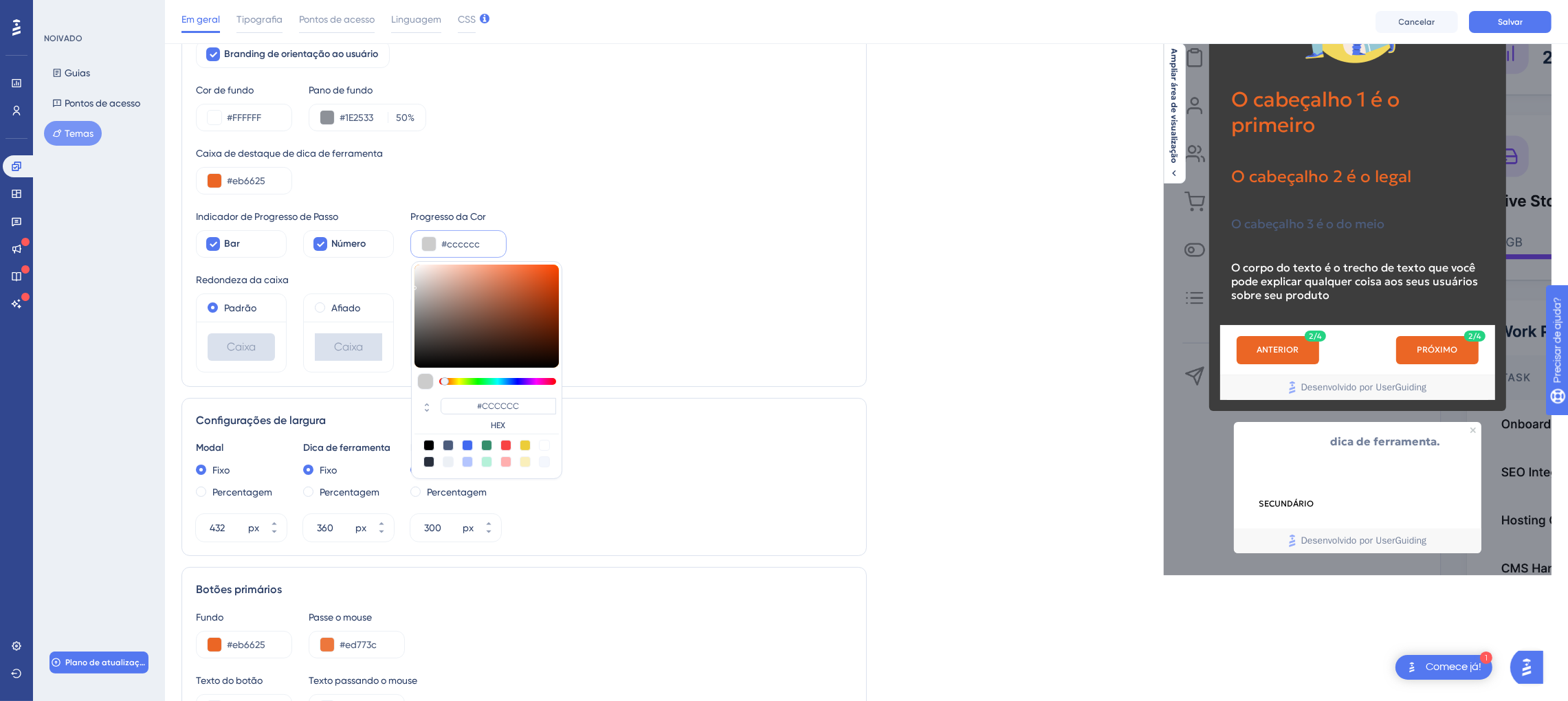 type on "#e7e7e7" 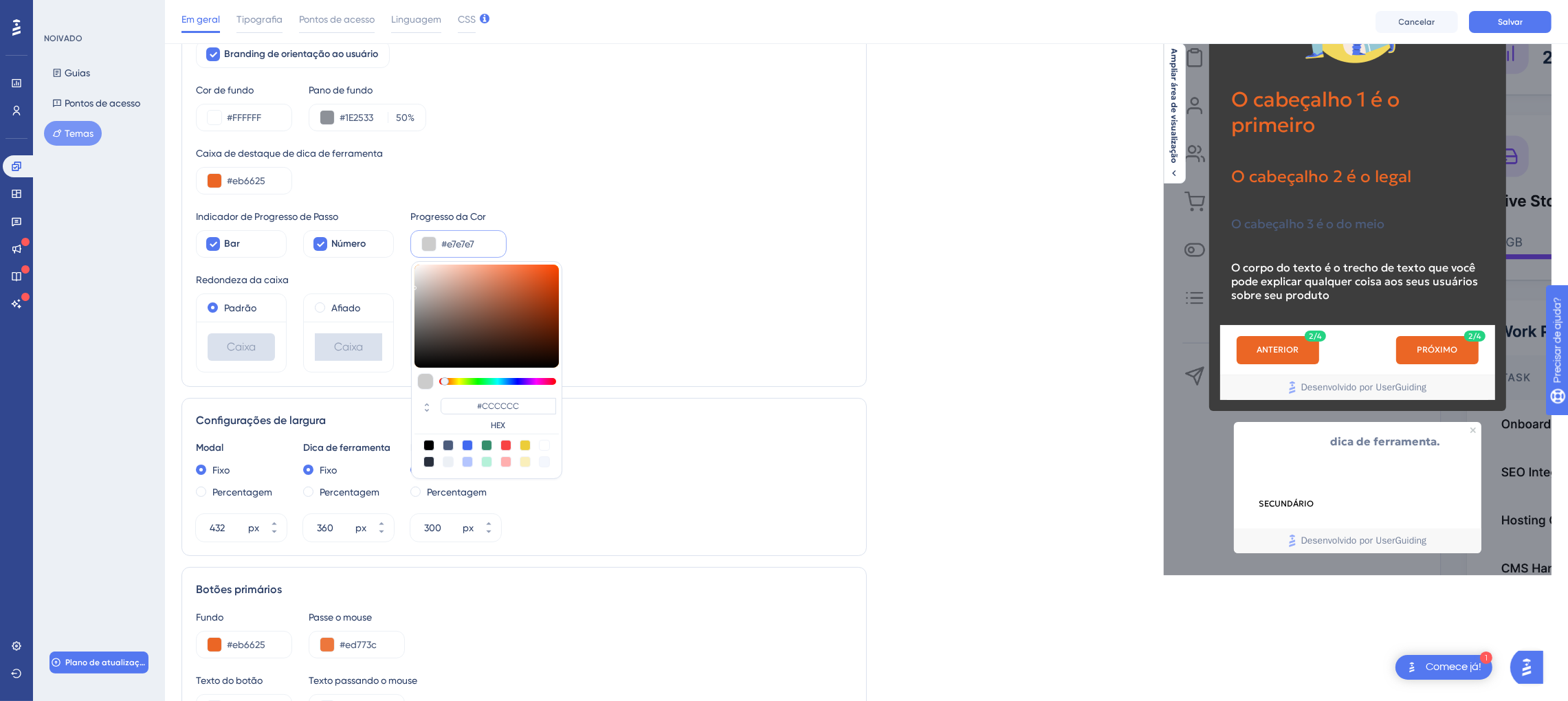 type on "#E7E7E7" 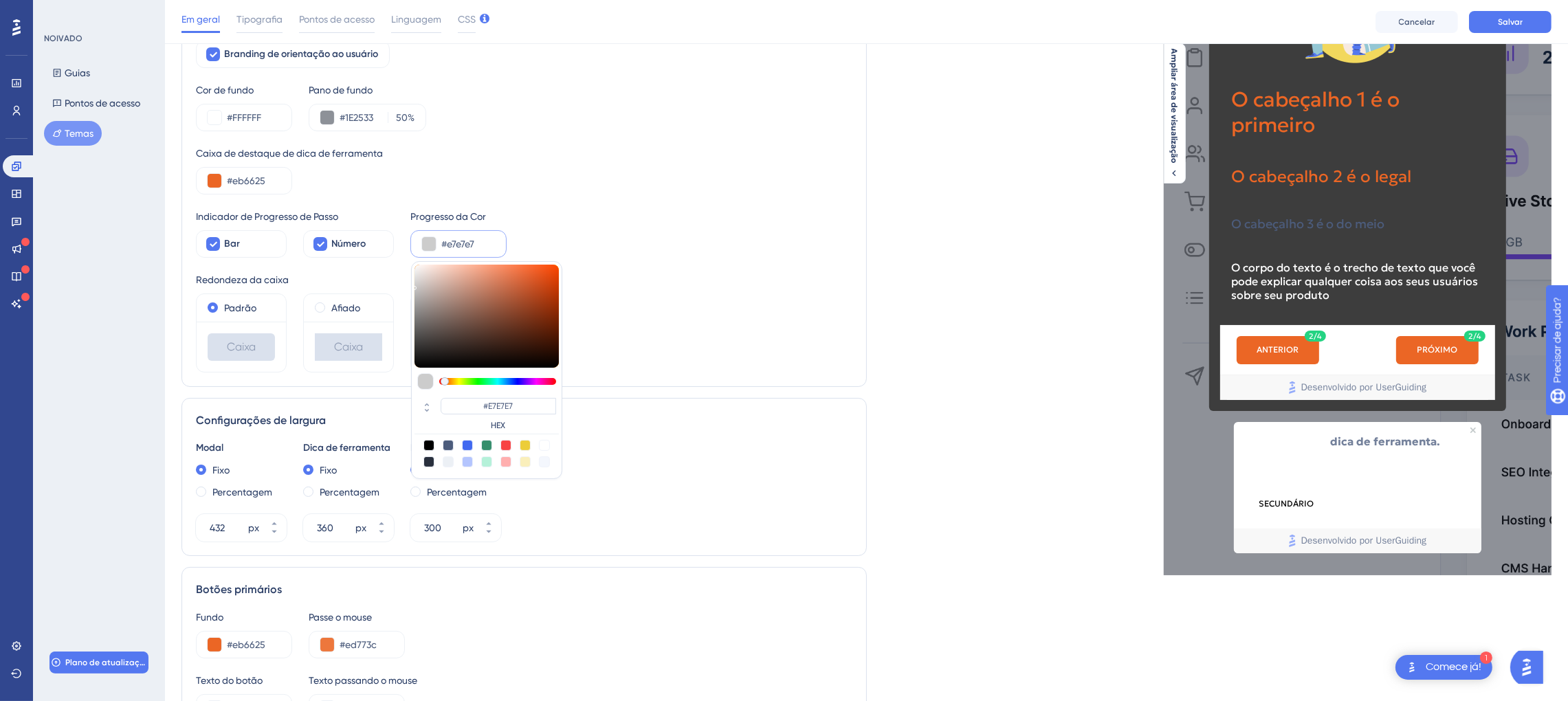 type on "#e9e9e9" 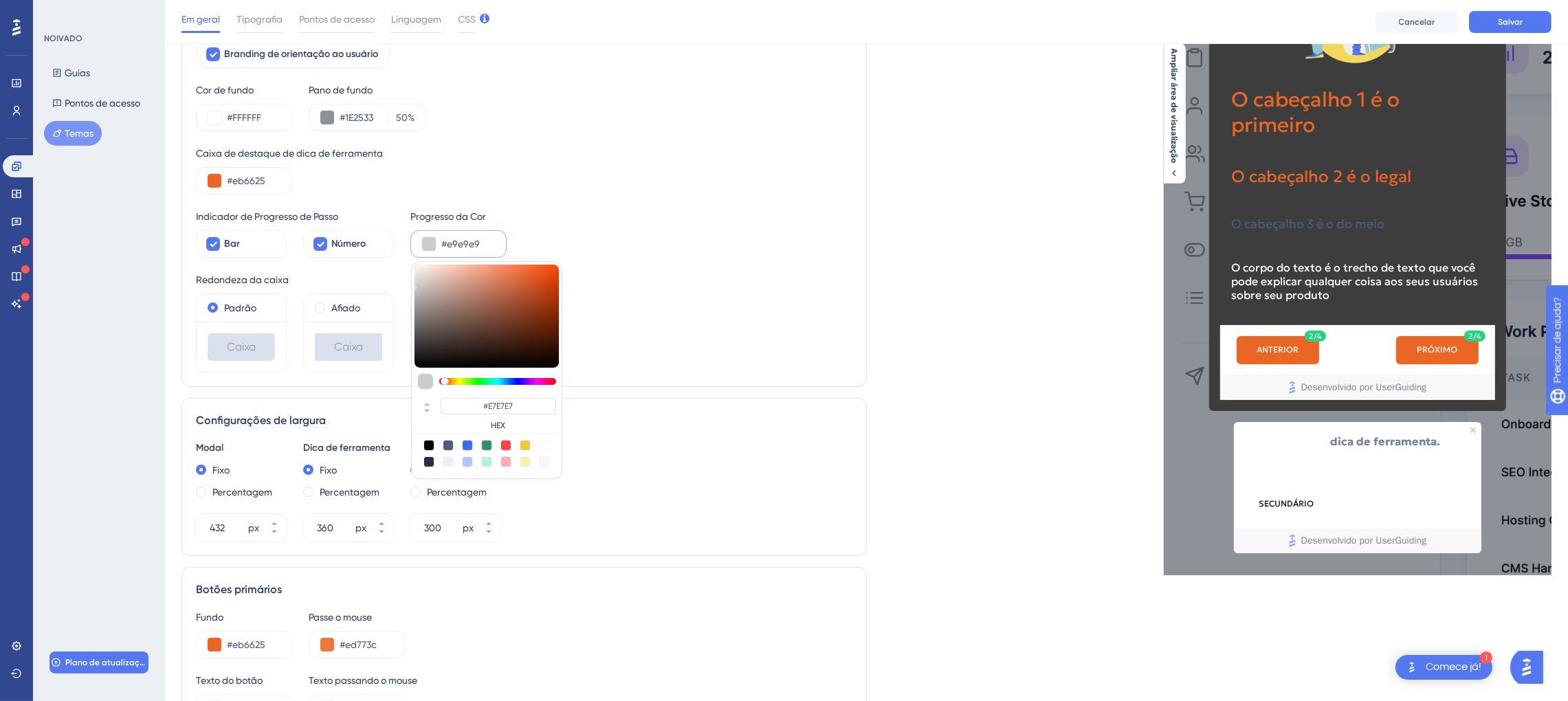 type on "#E9E9E9" 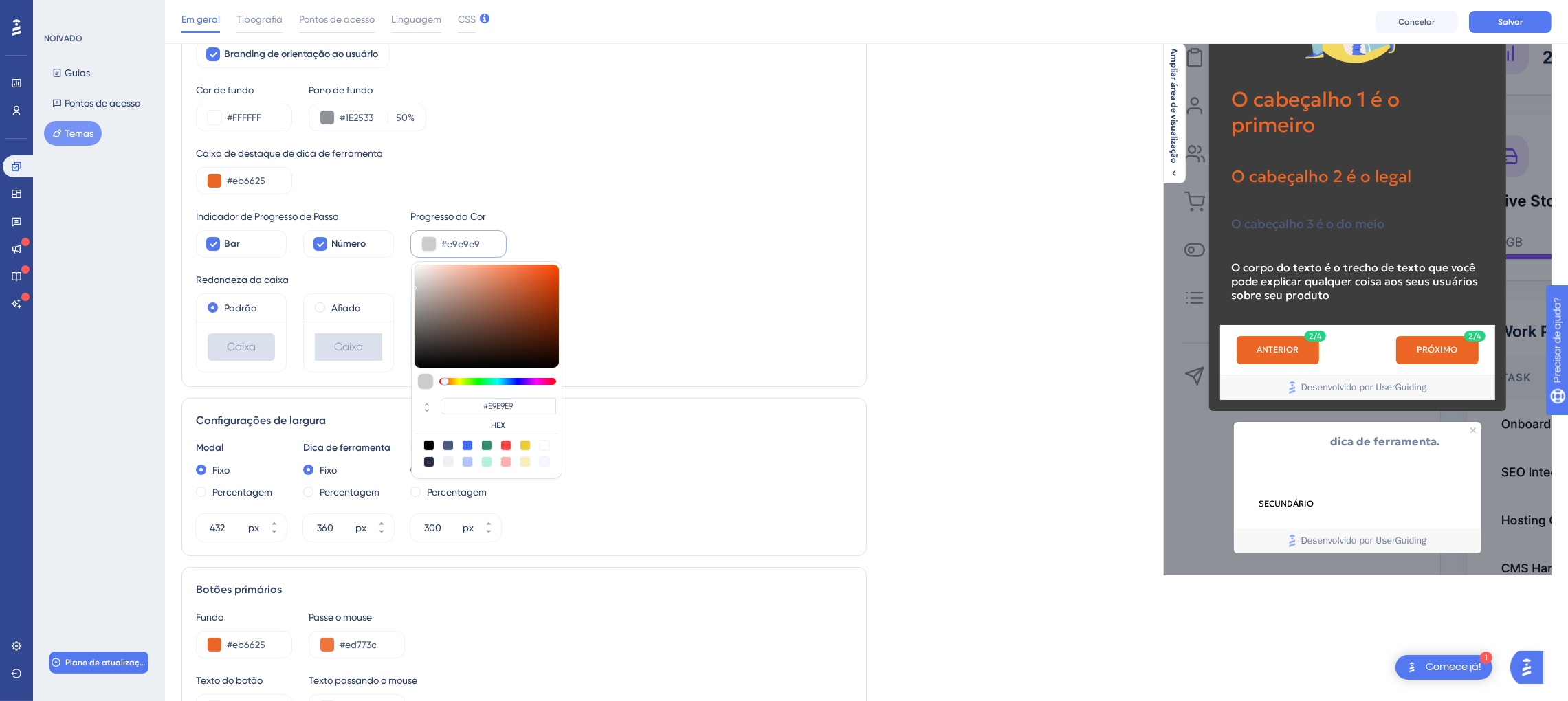 drag, startPoint x: 447, startPoint y: 348, endPoint x: 401, endPoint y: 274, distance: 87.13208 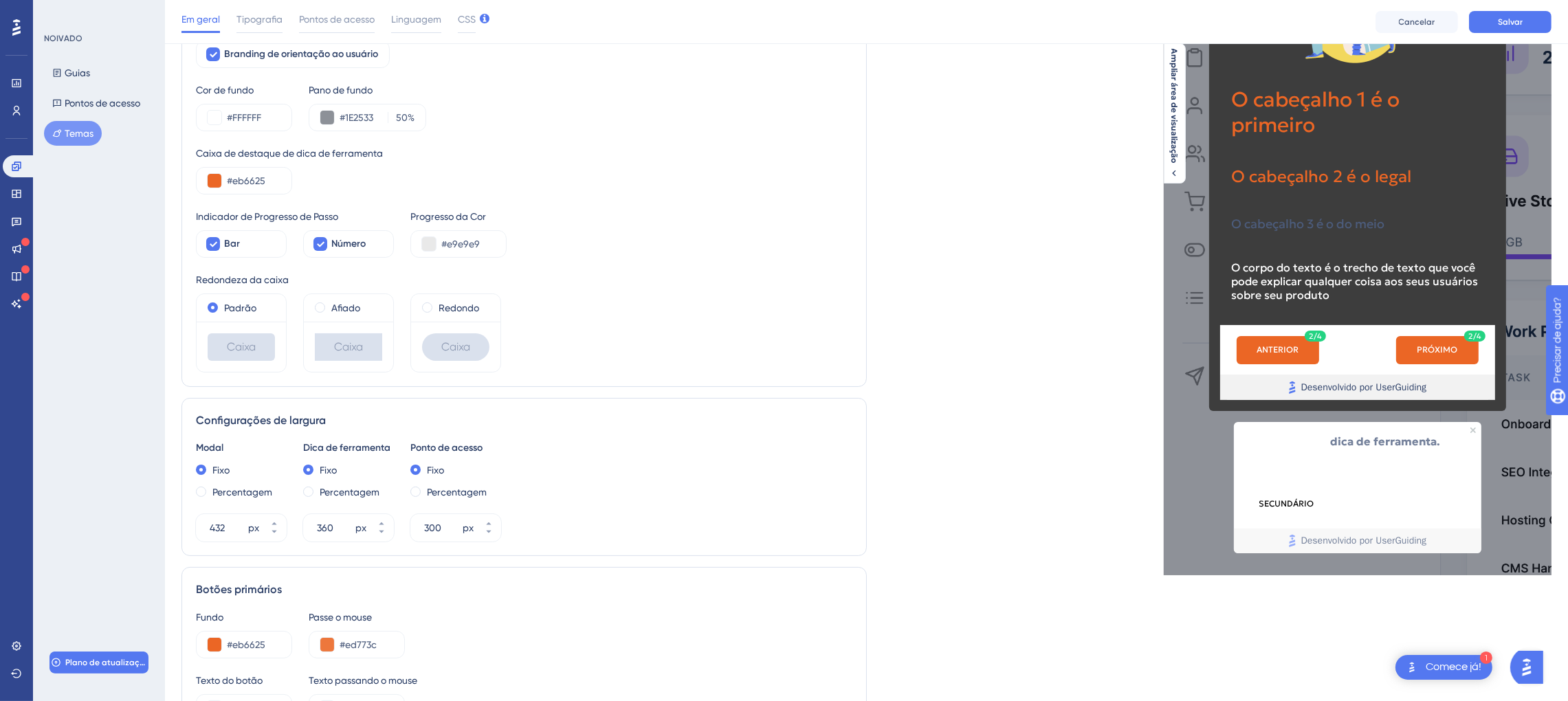 click on "Desenvolvido por UserGuiding" at bounding box center (1364, 387) 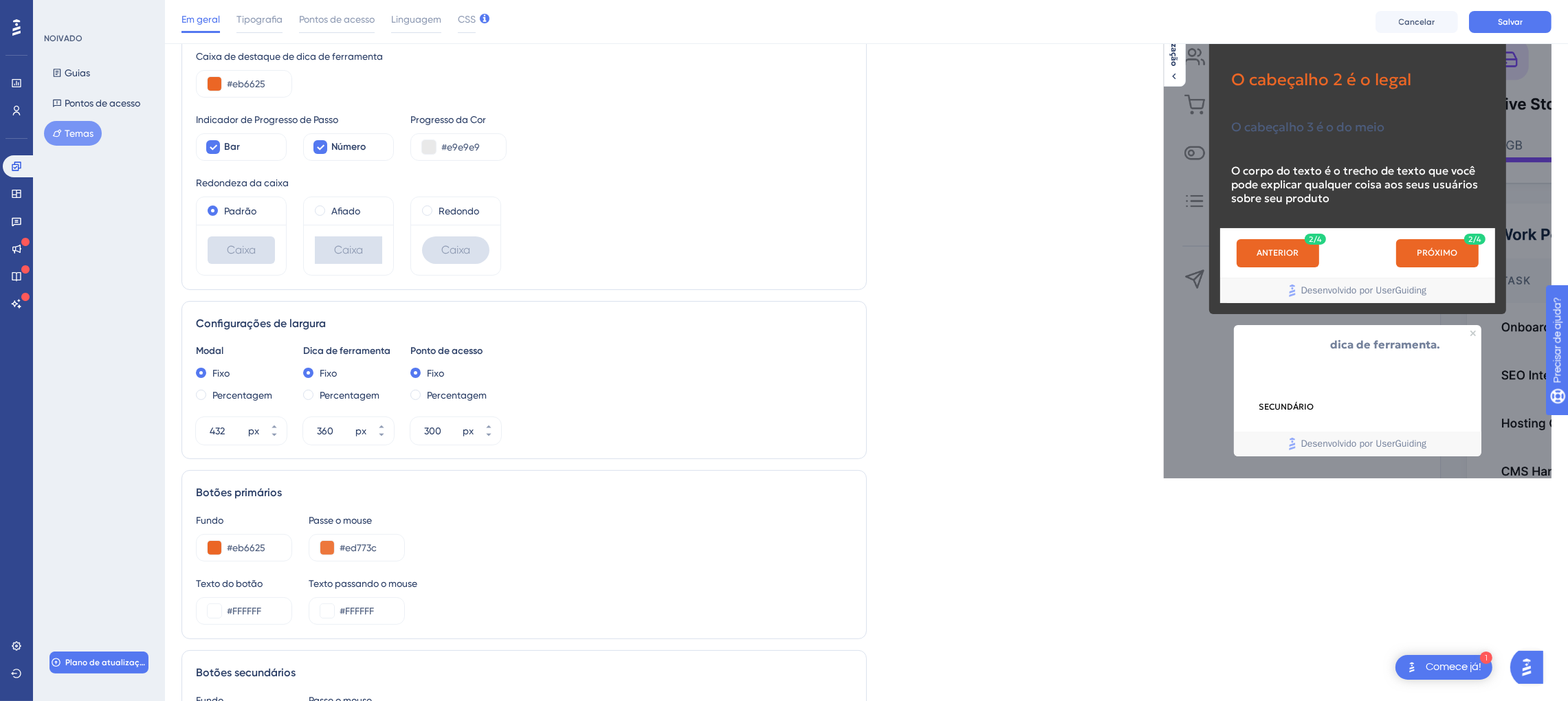 scroll, scrollTop: 0, scrollLeft: 0, axis: both 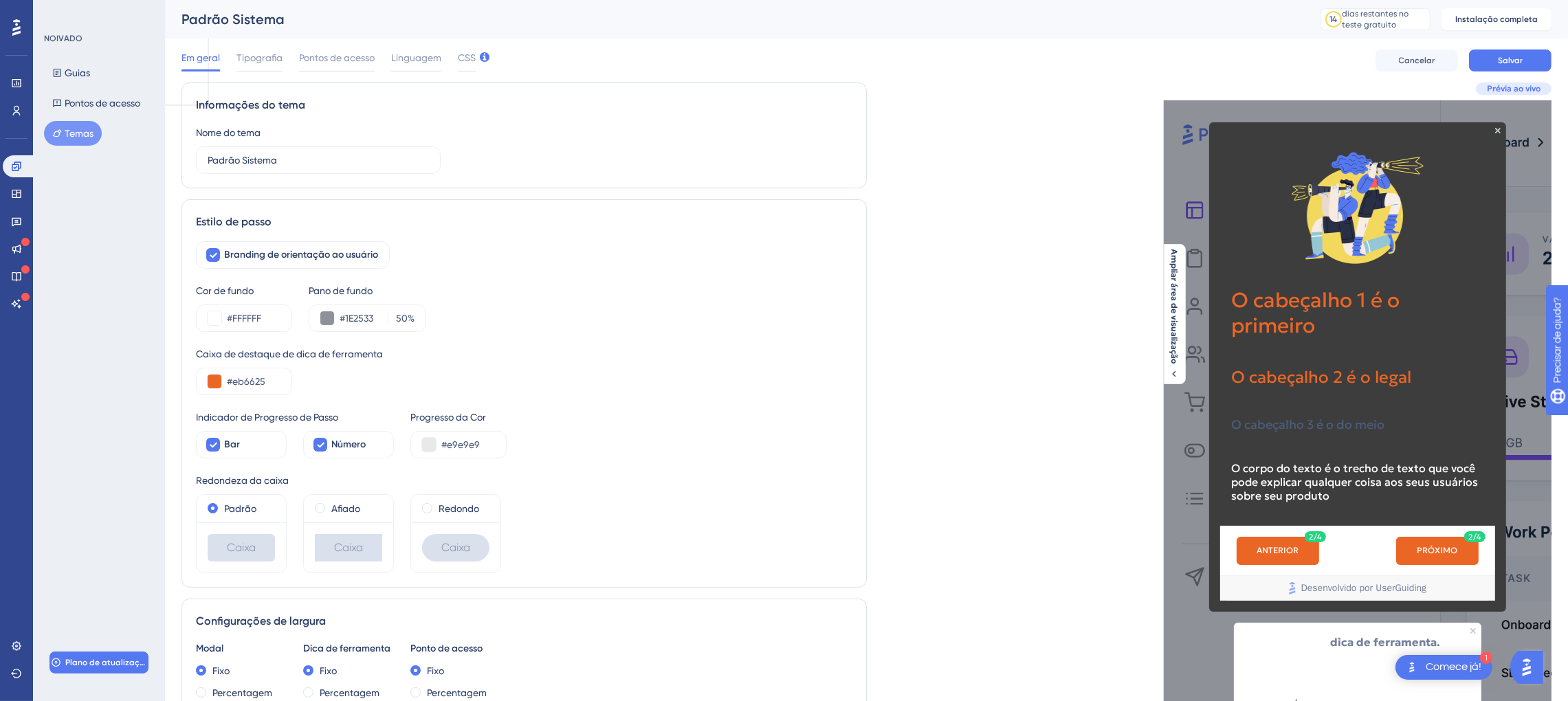 click on "Em geral Tipografia Pontos de acesso Linguagem CSS" at bounding box center (329, 60) 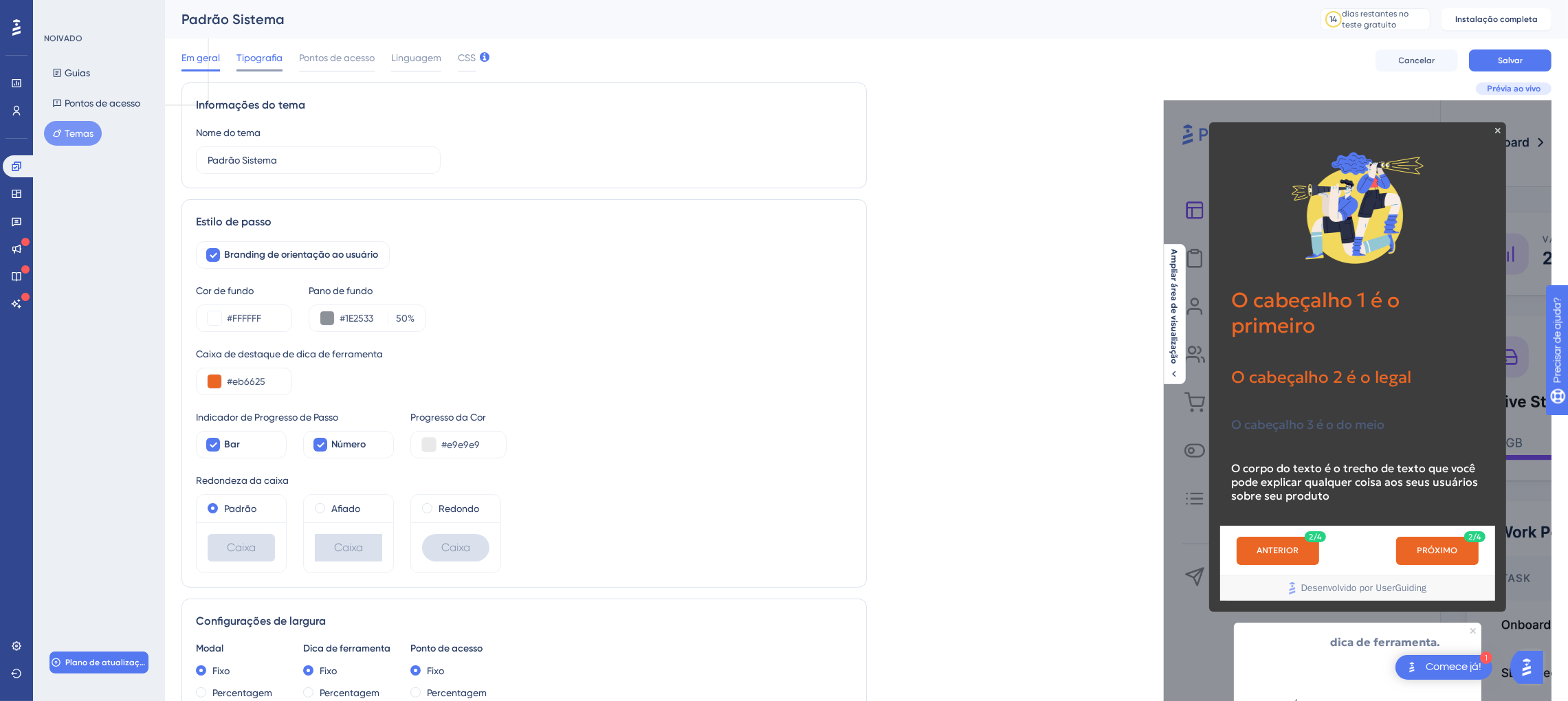 click on "Tipografia" at bounding box center [259, 58] 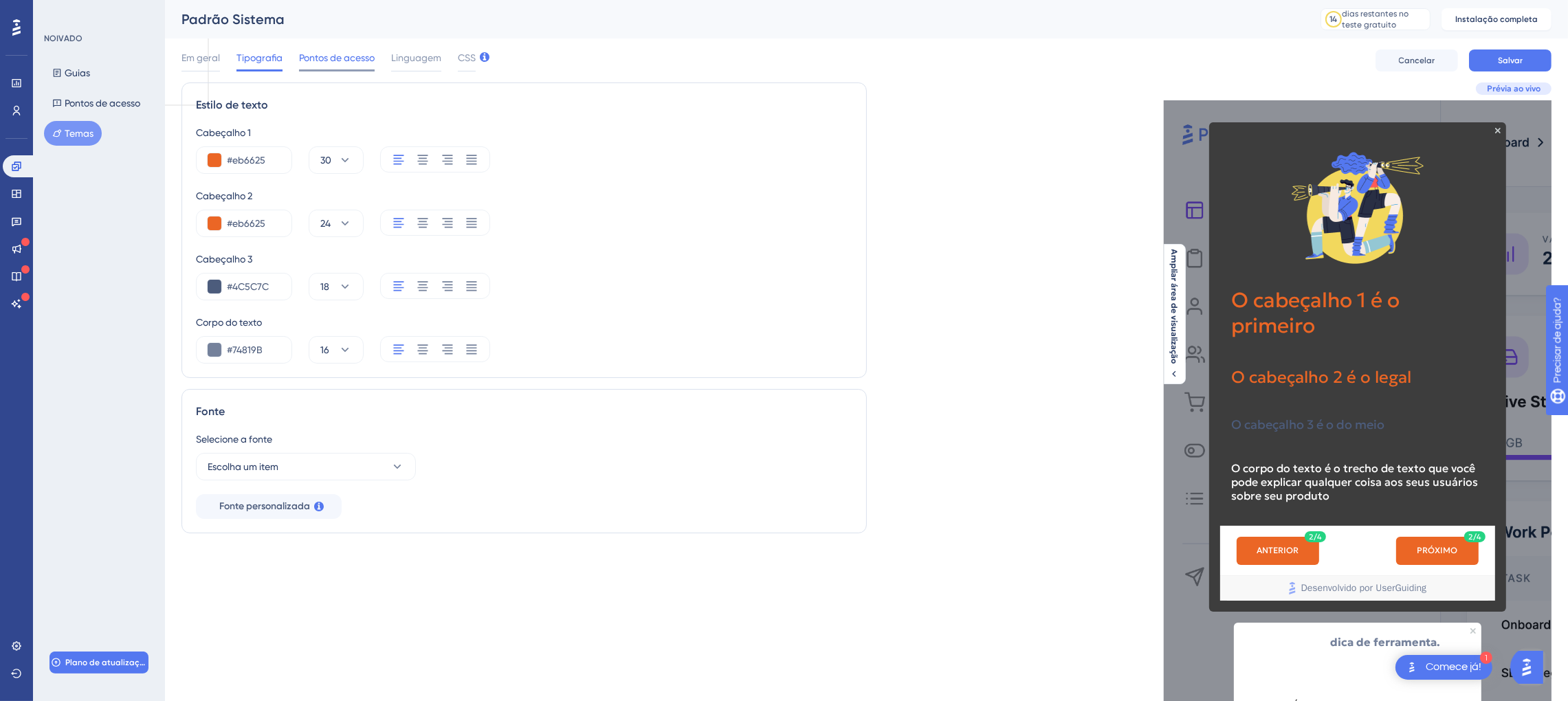 click on "Pontos de acesso" at bounding box center (337, 58) 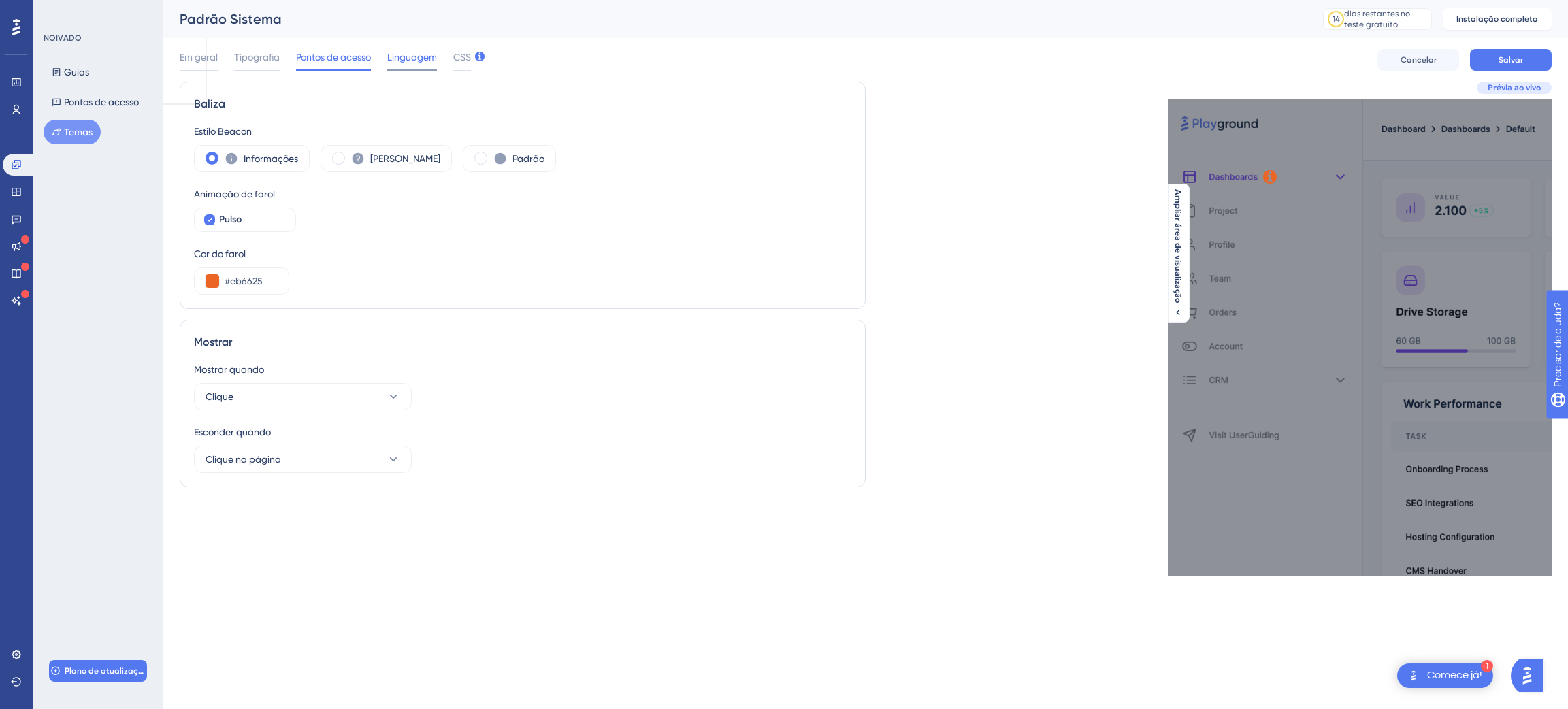 click on "Linguagem" at bounding box center (412, 57) 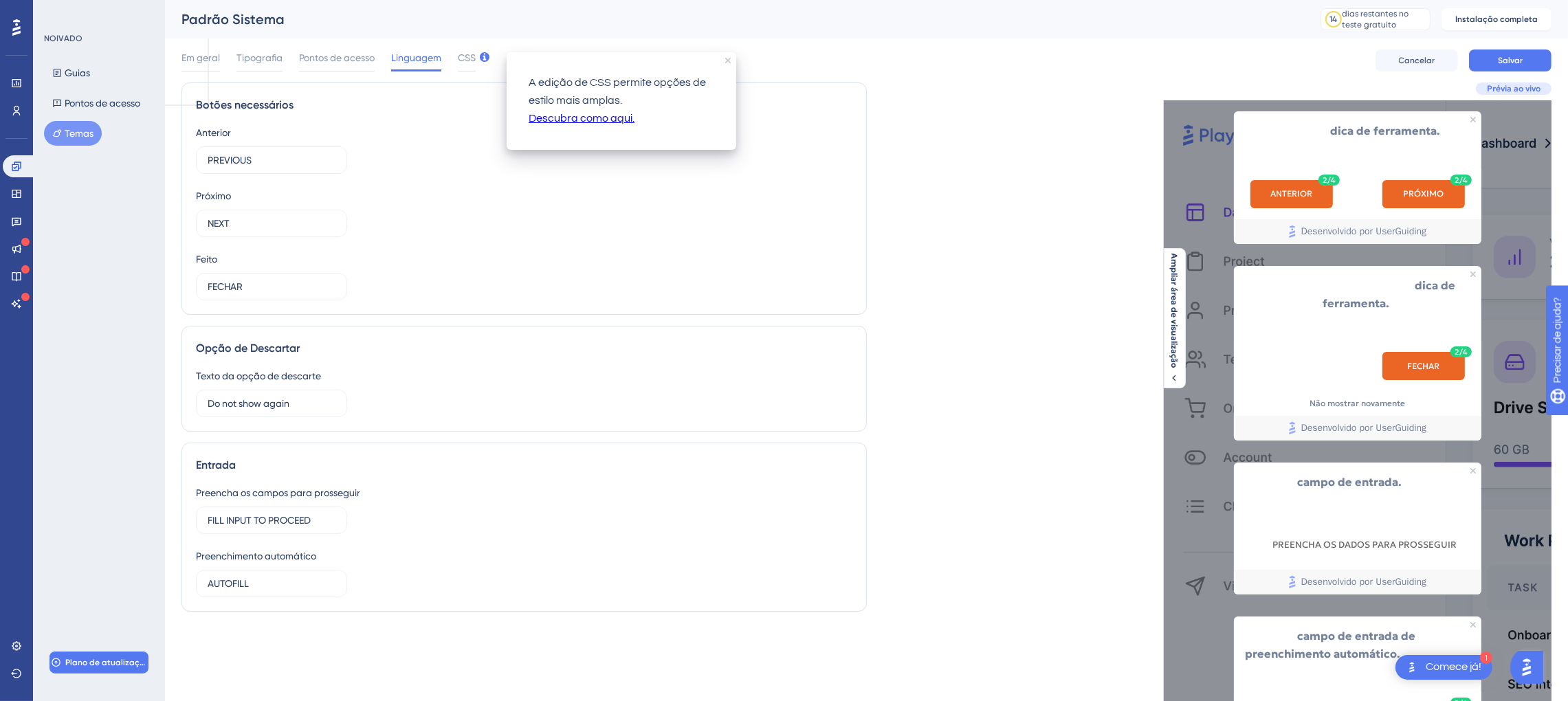click 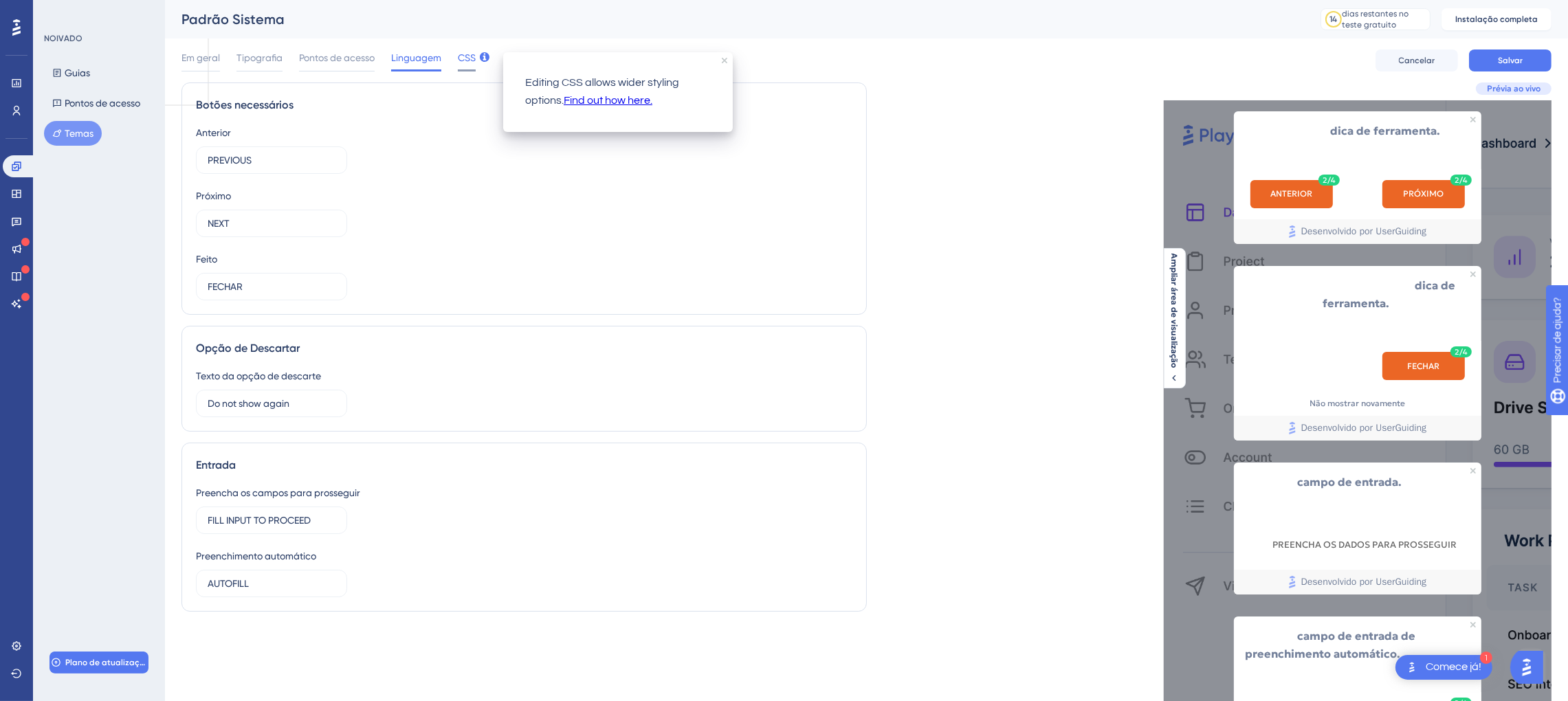 click on "CSS" at bounding box center (467, 58) 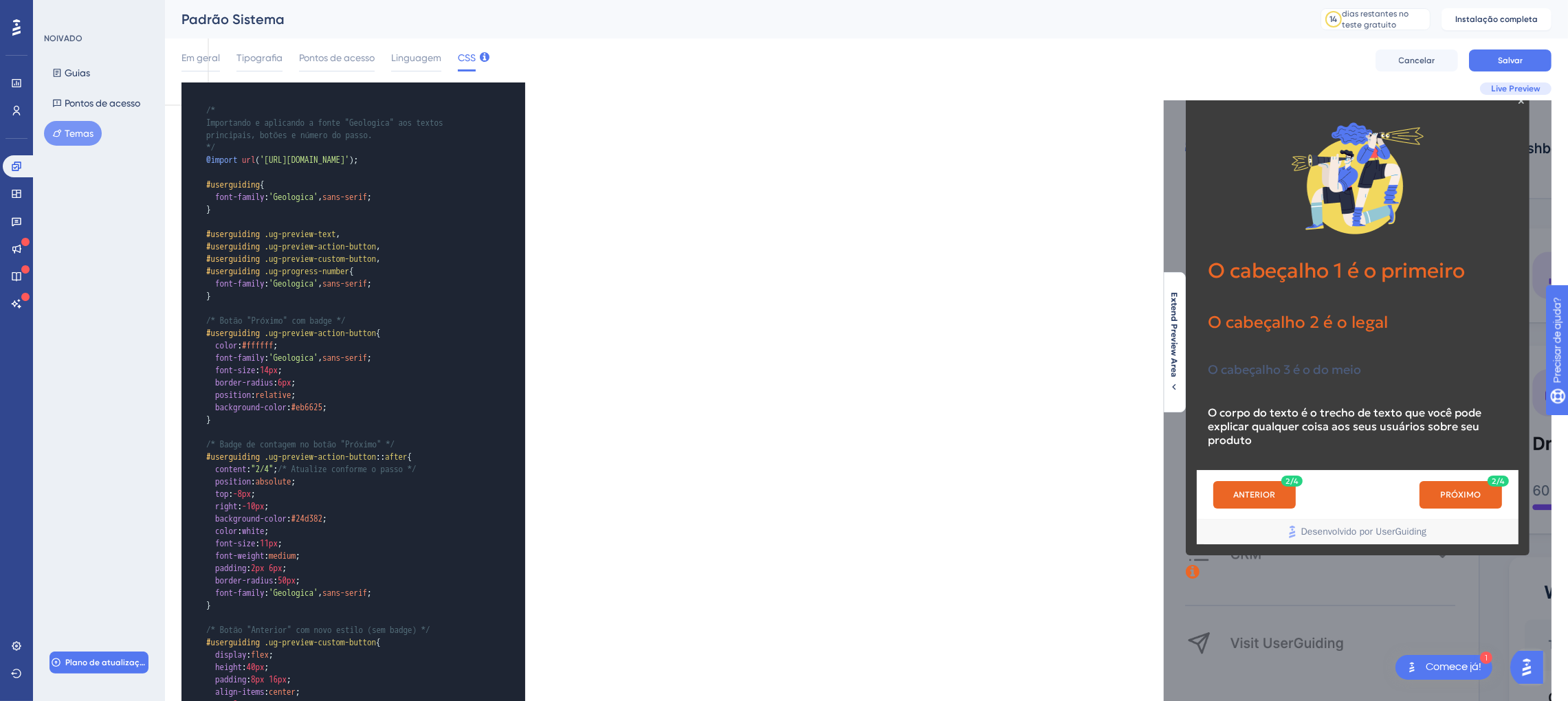 scroll, scrollTop: 0, scrollLeft: 0, axis: both 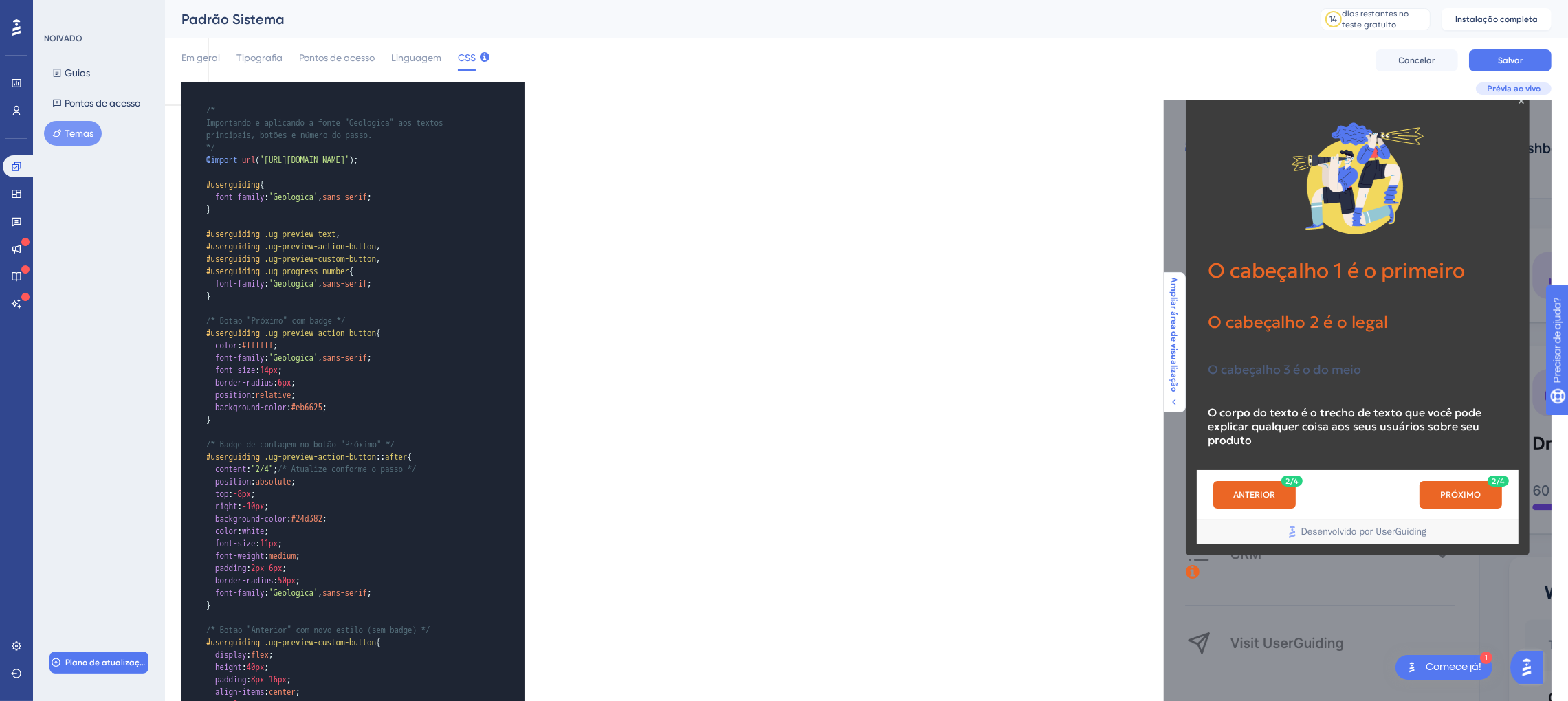click on "Ampliar área de visualização" at bounding box center [1174, 342] 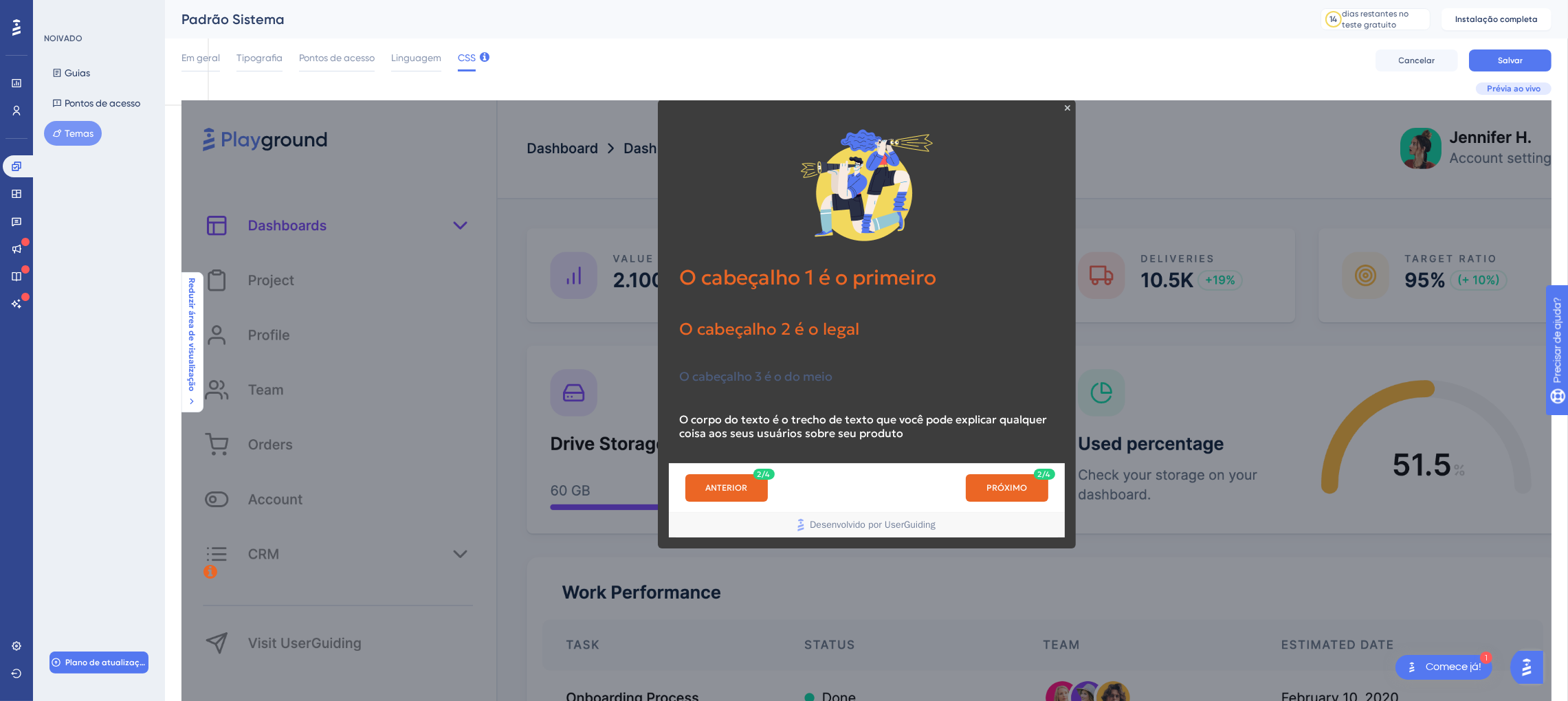 click on "Reduzir área de visualização" at bounding box center [192, 335] 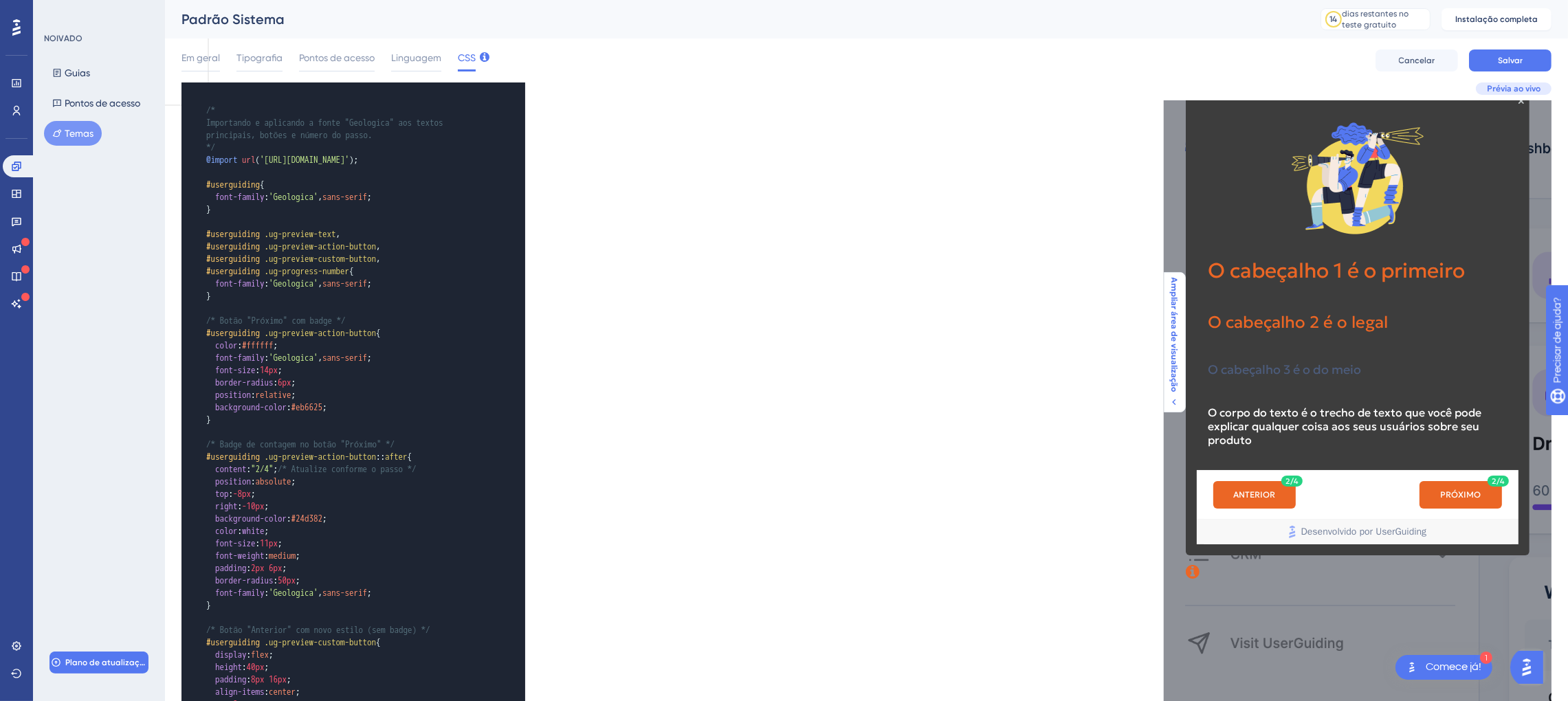 scroll, scrollTop: 0, scrollLeft: 1, axis: horizontal 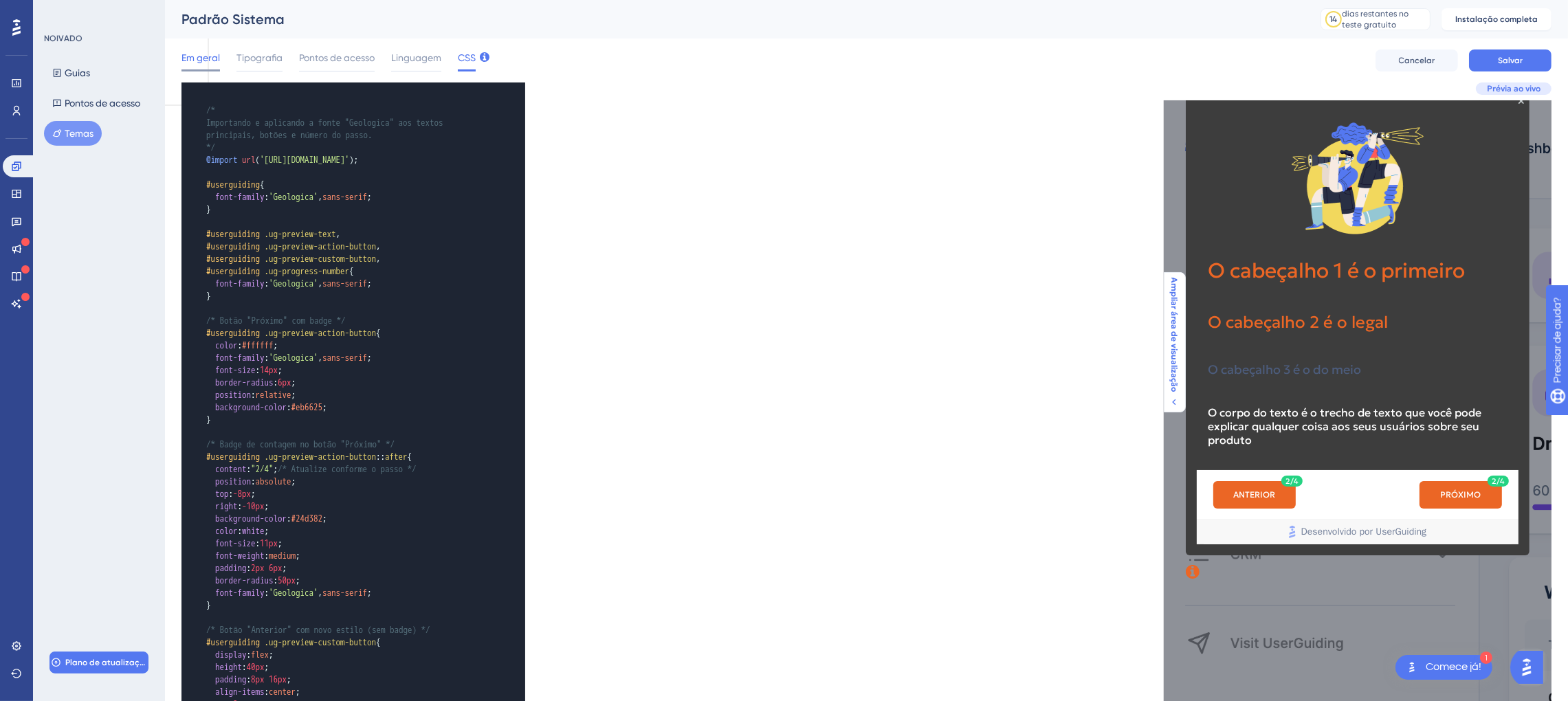click on "Em geral" at bounding box center [201, 58] 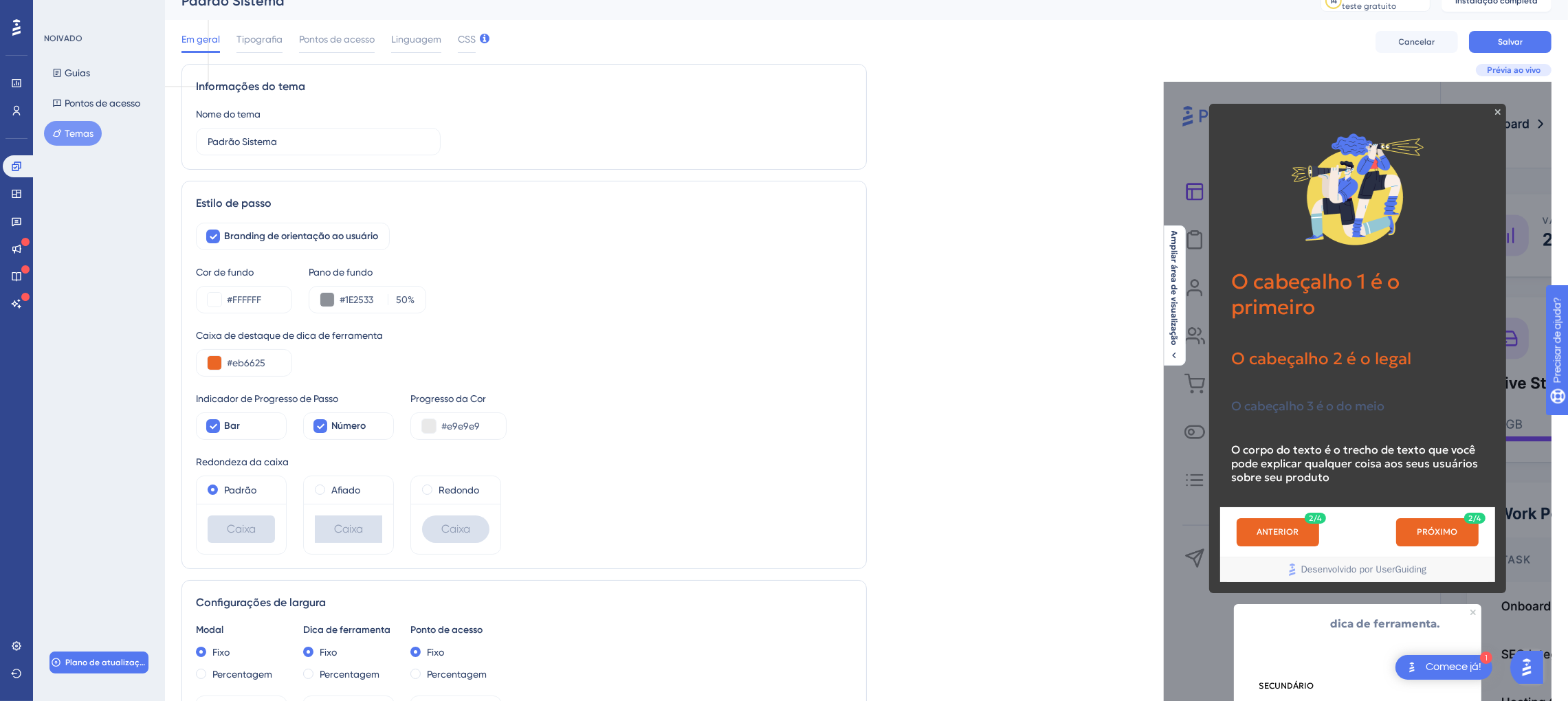 scroll, scrollTop: 206, scrollLeft: 0, axis: vertical 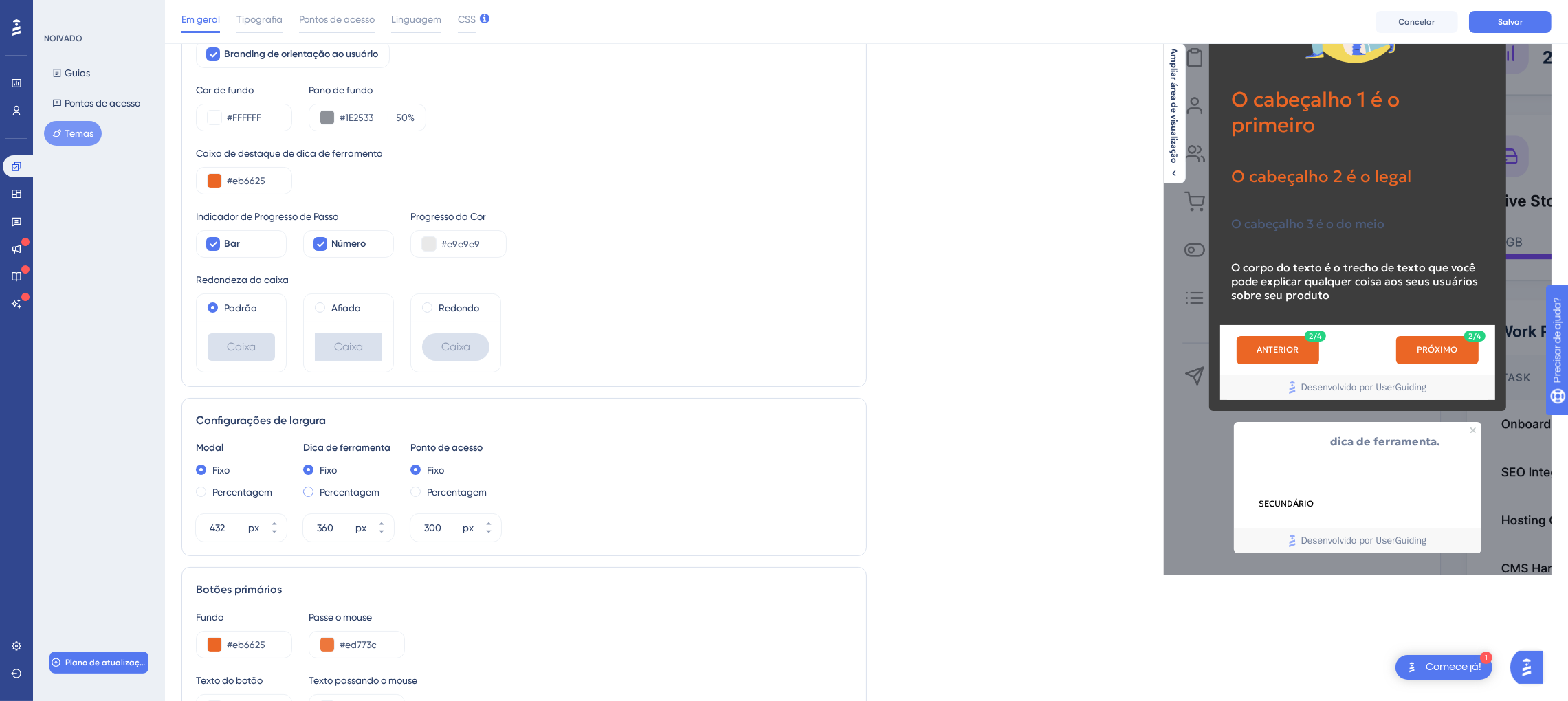 click on "Percentagem" at bounding box center [349, 492] 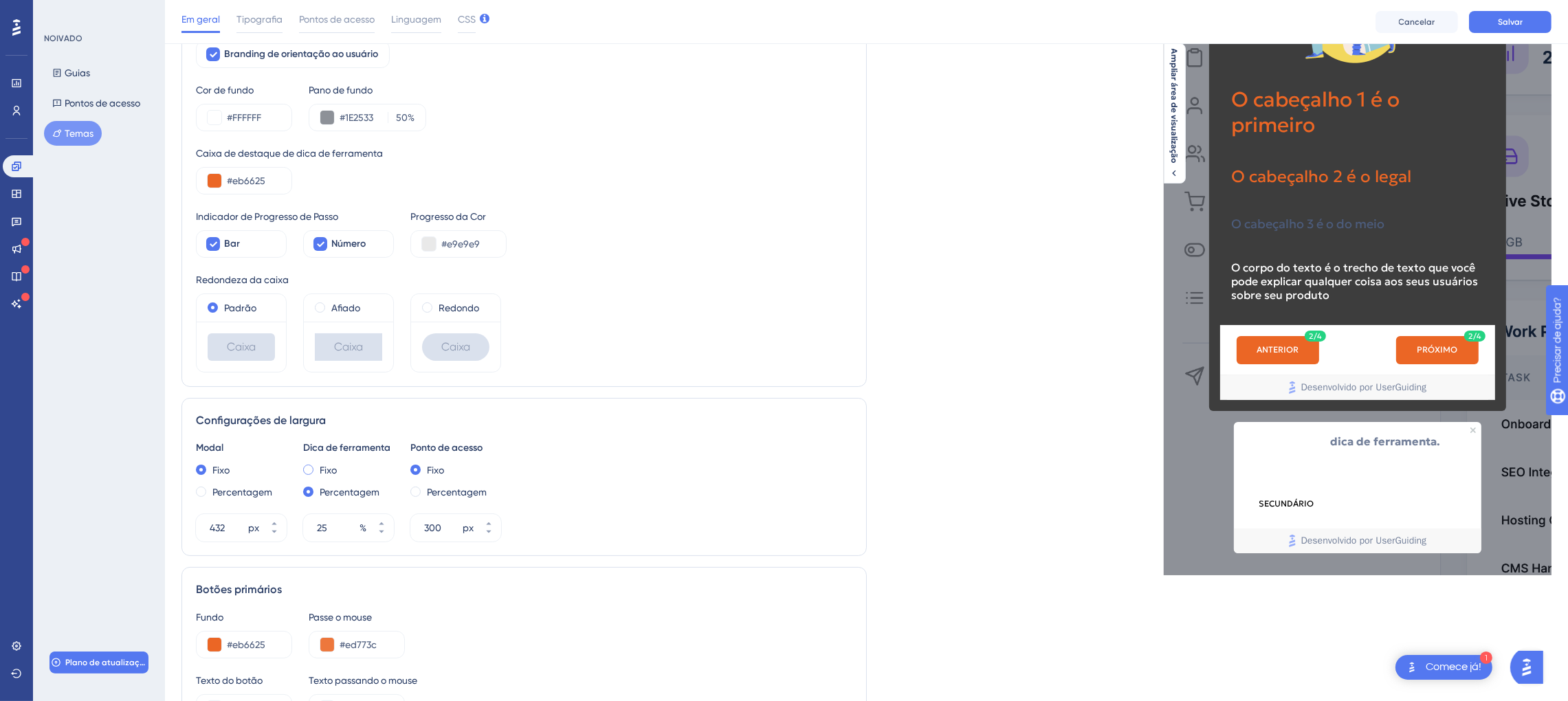 click on "Fixo" at bounding box center [328, 470] 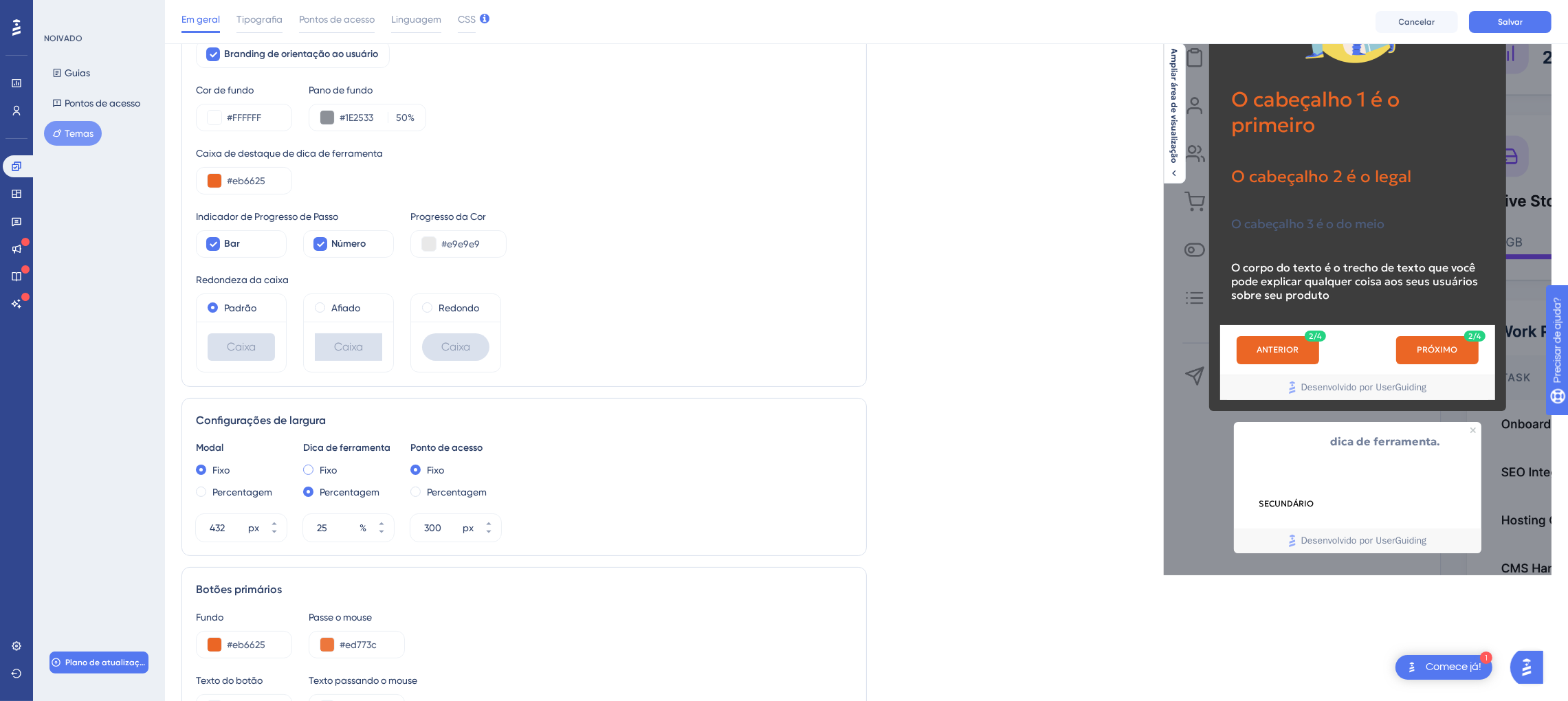 type on "360" 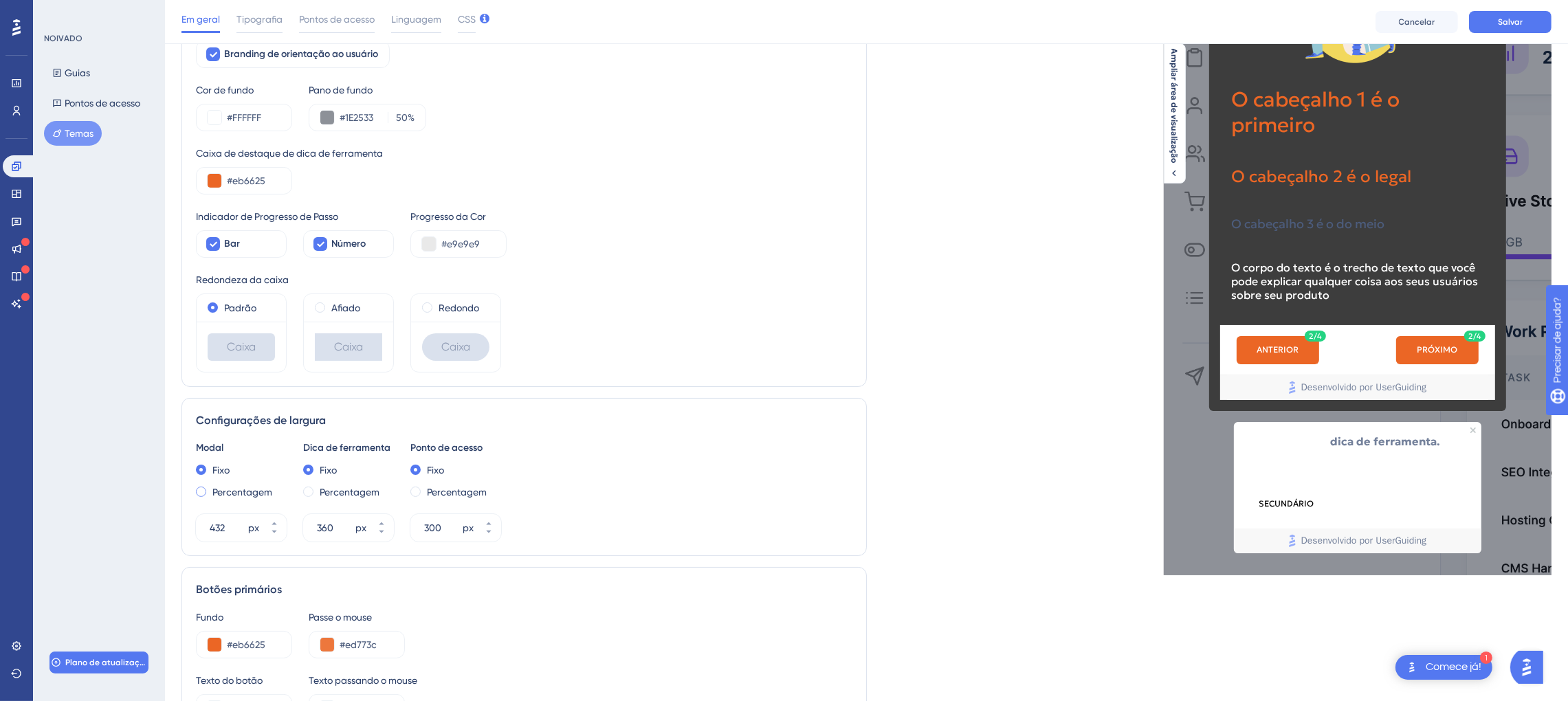click on "Percentagem" at bounding box center (242, 492) 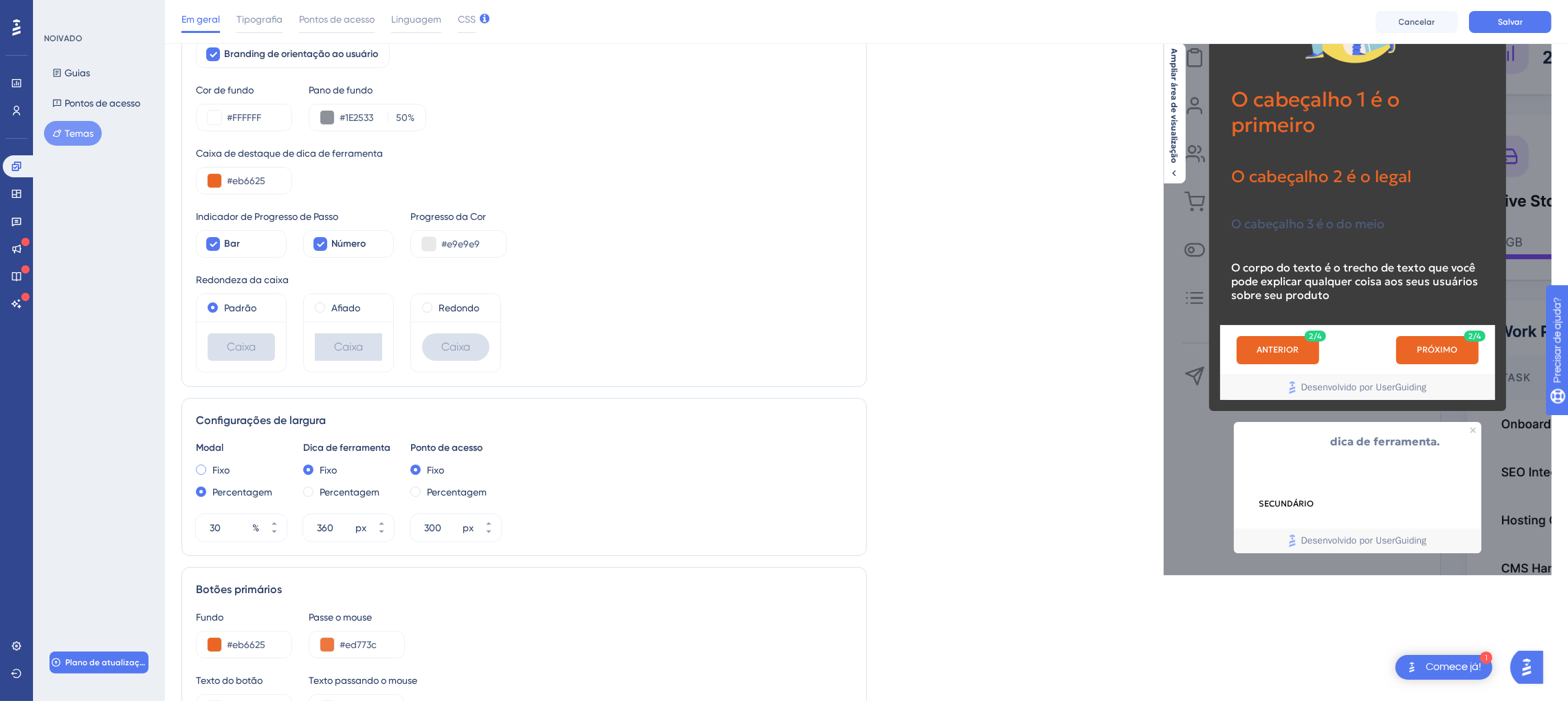 click on "Fixo" at bounding box center (221, 470) 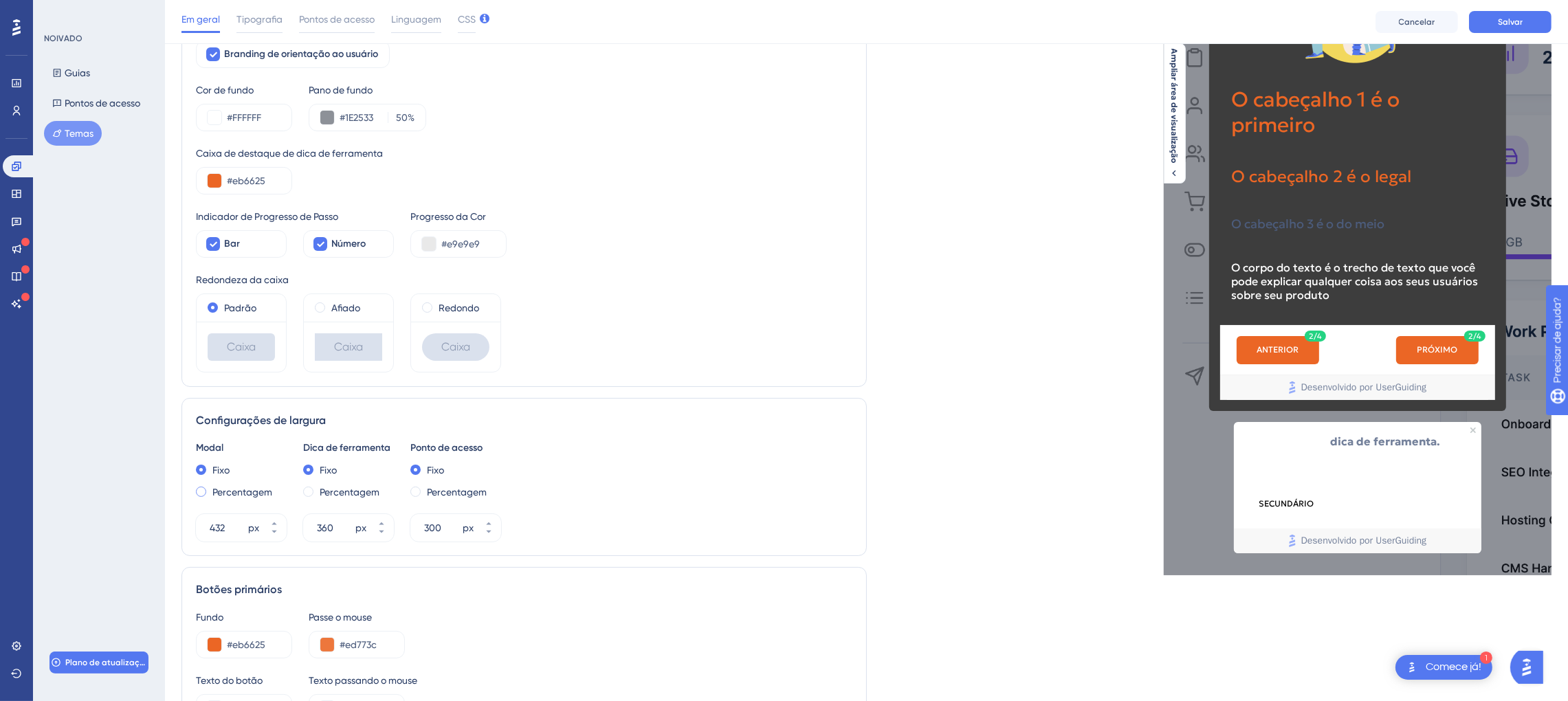 click on "Percentagem" at bounding box center [242, 492] 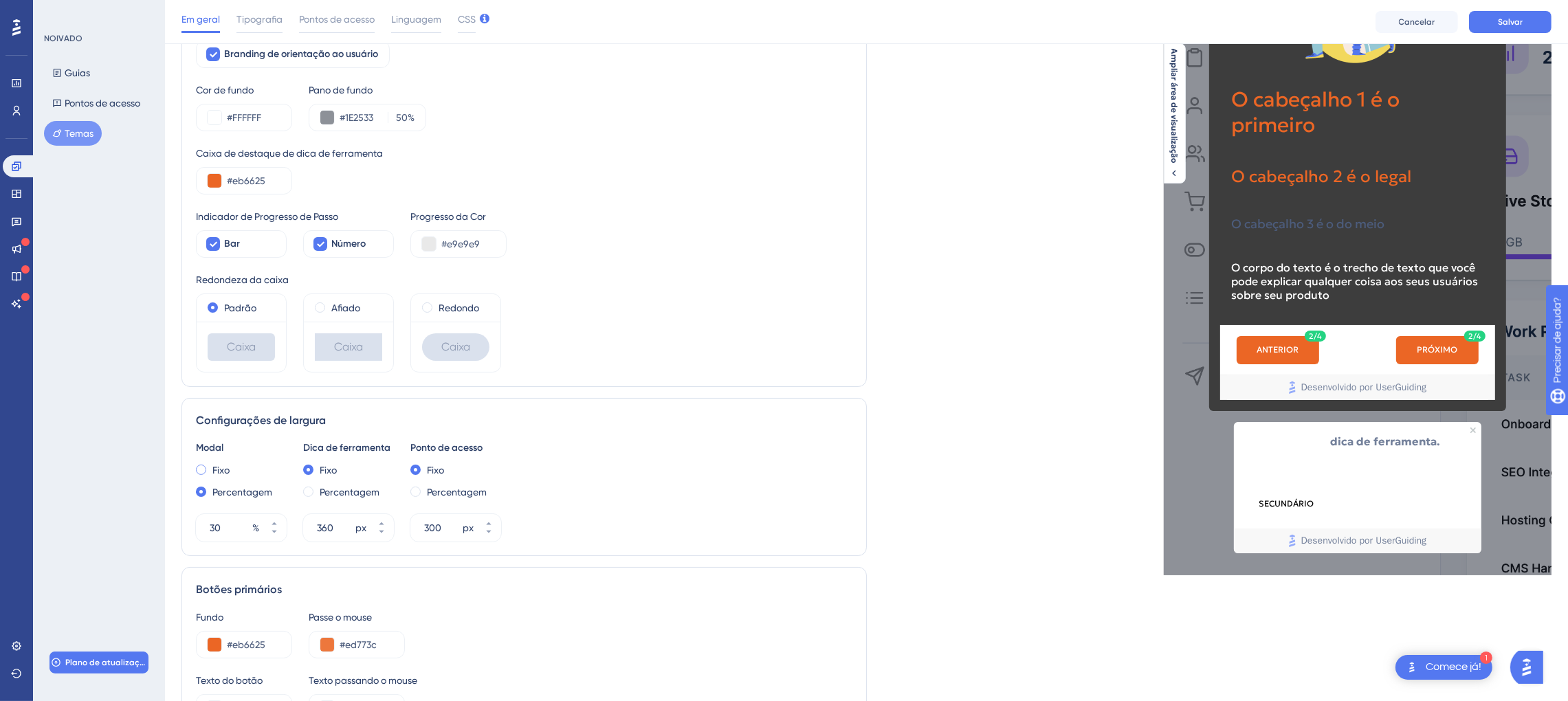 click on "Fixo" at bounding box center (241, 470) 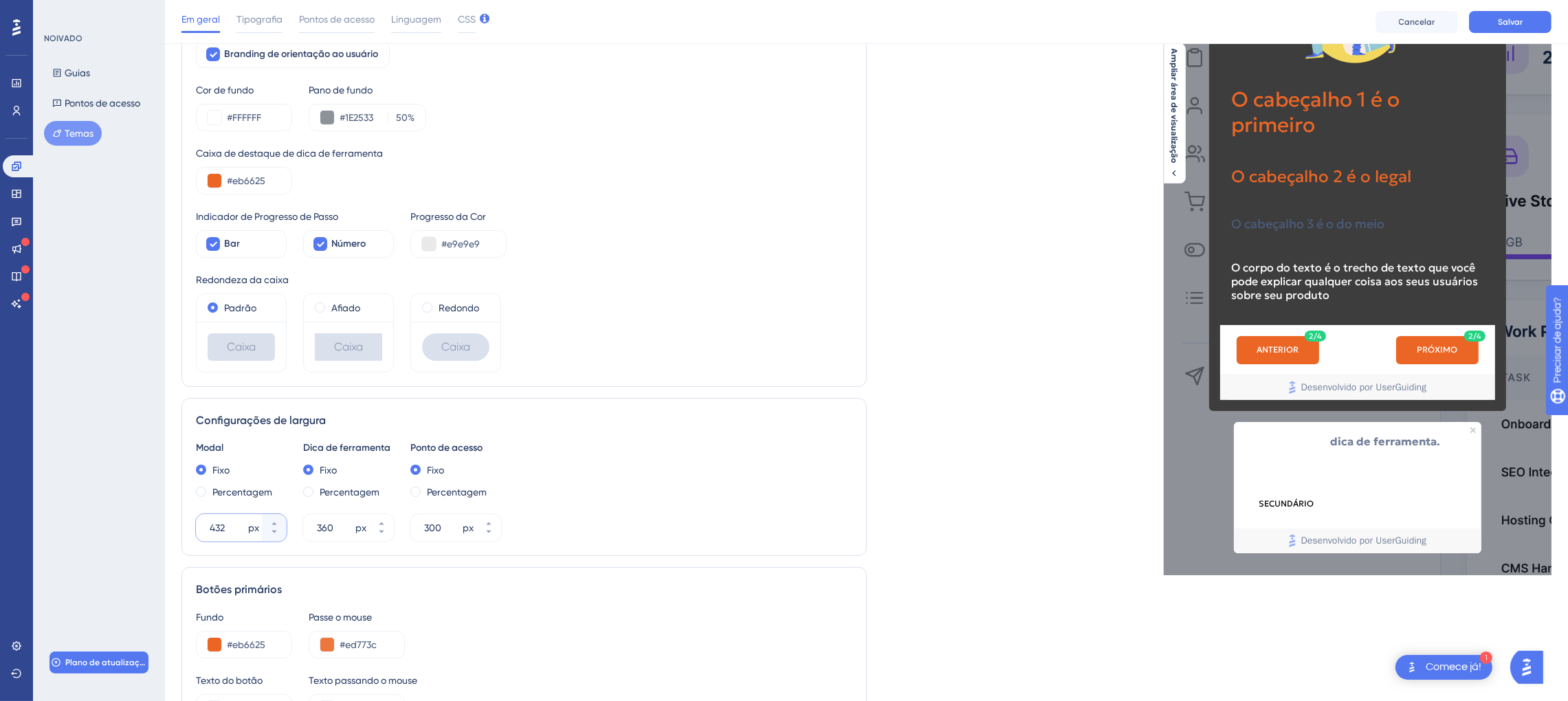 click on "432" at bounding box center (228, 528) 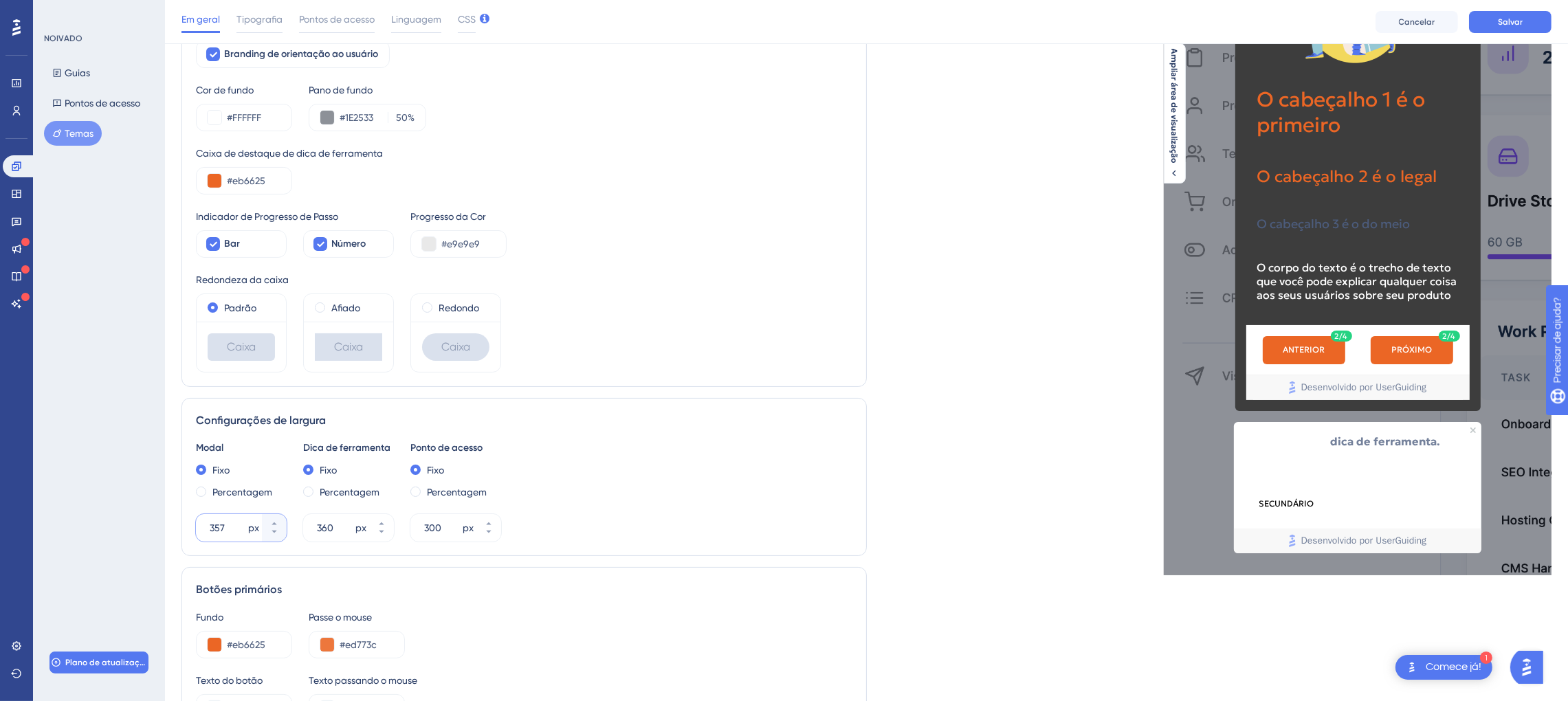 type on "357" 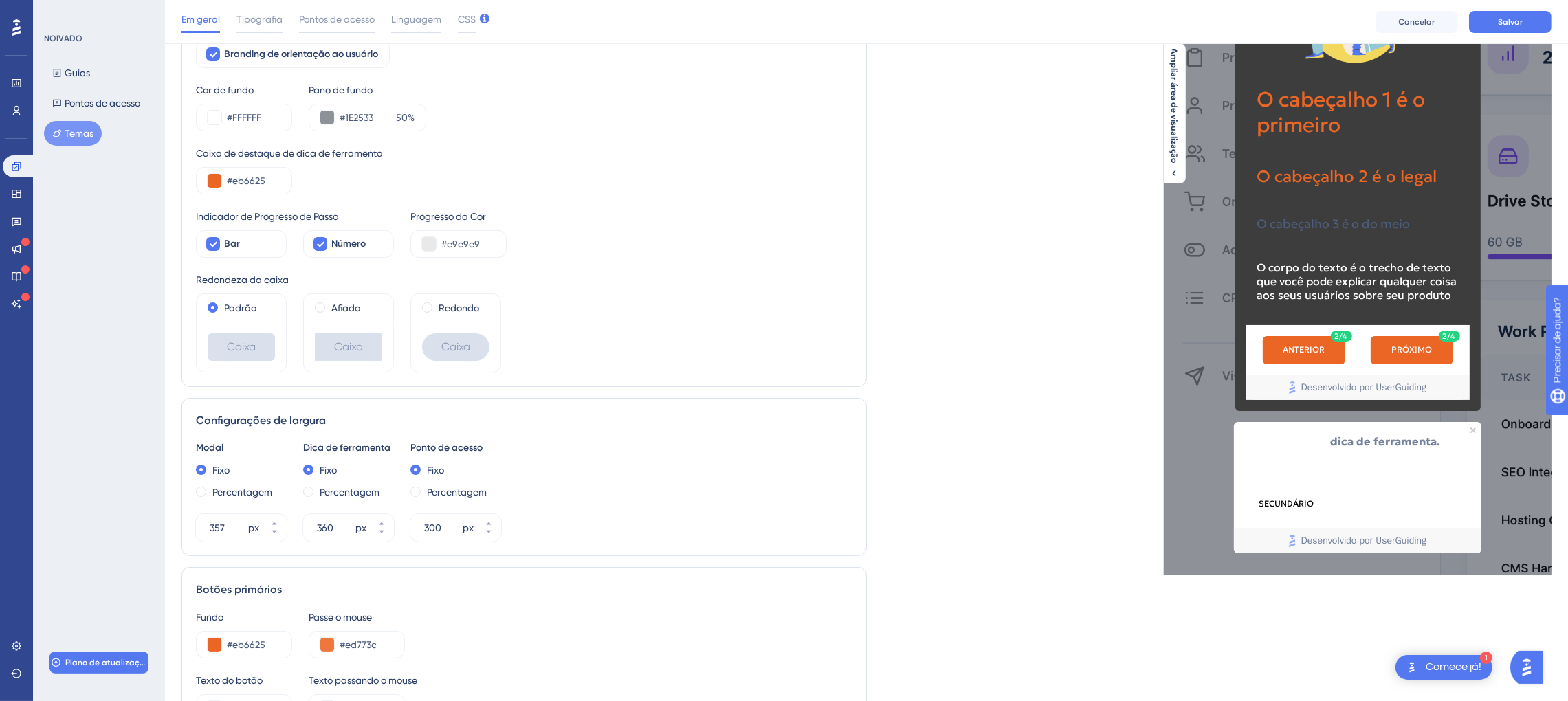 click on "Configurações [PERSON_NAME] Modal Fixo Percentagem 357 px Dica de ferramenta Fixo Percentagem 360 px Ponto de acesso Fixo Percentagem 300 px" at bounding box center (524, 477) 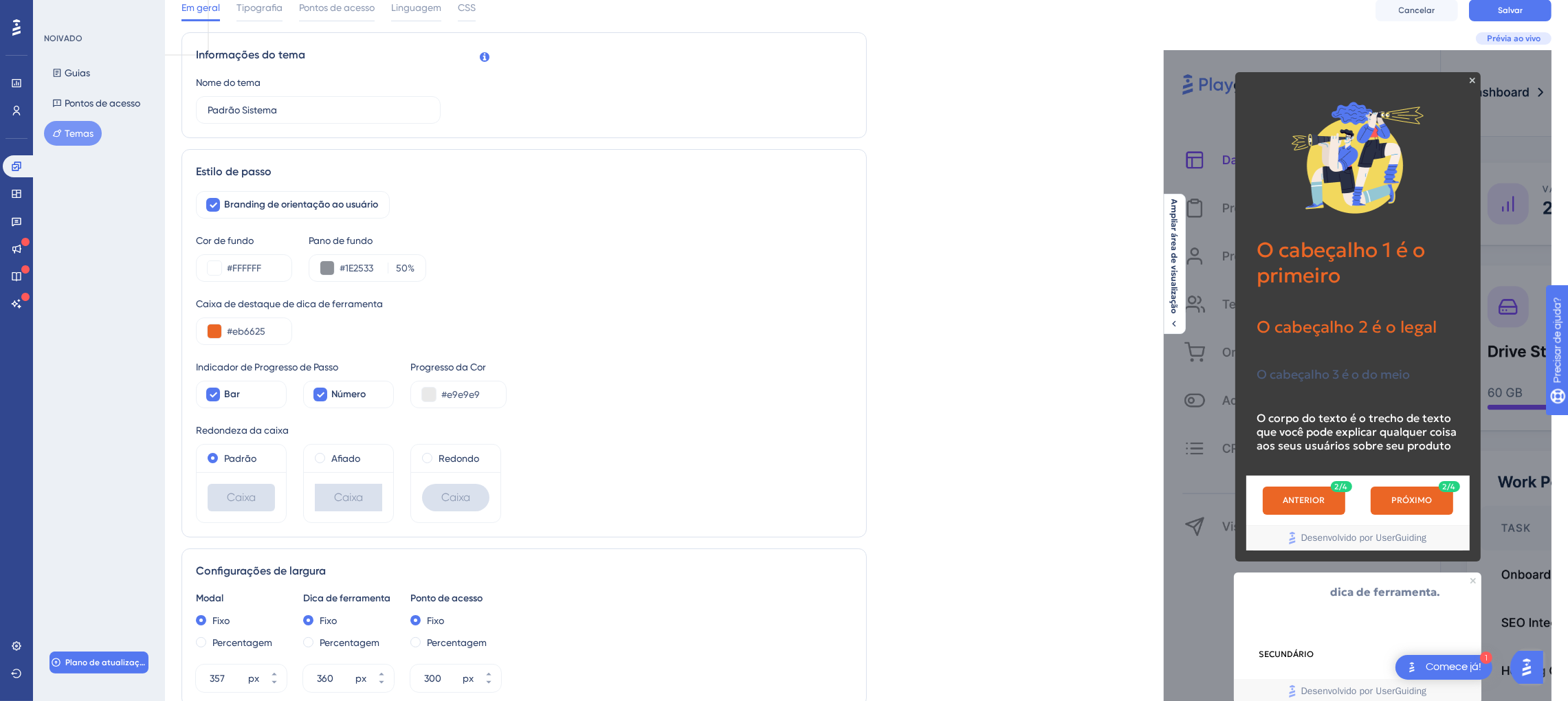 scroll, scrollTop: 0, scrollLeft: 0, axis: both 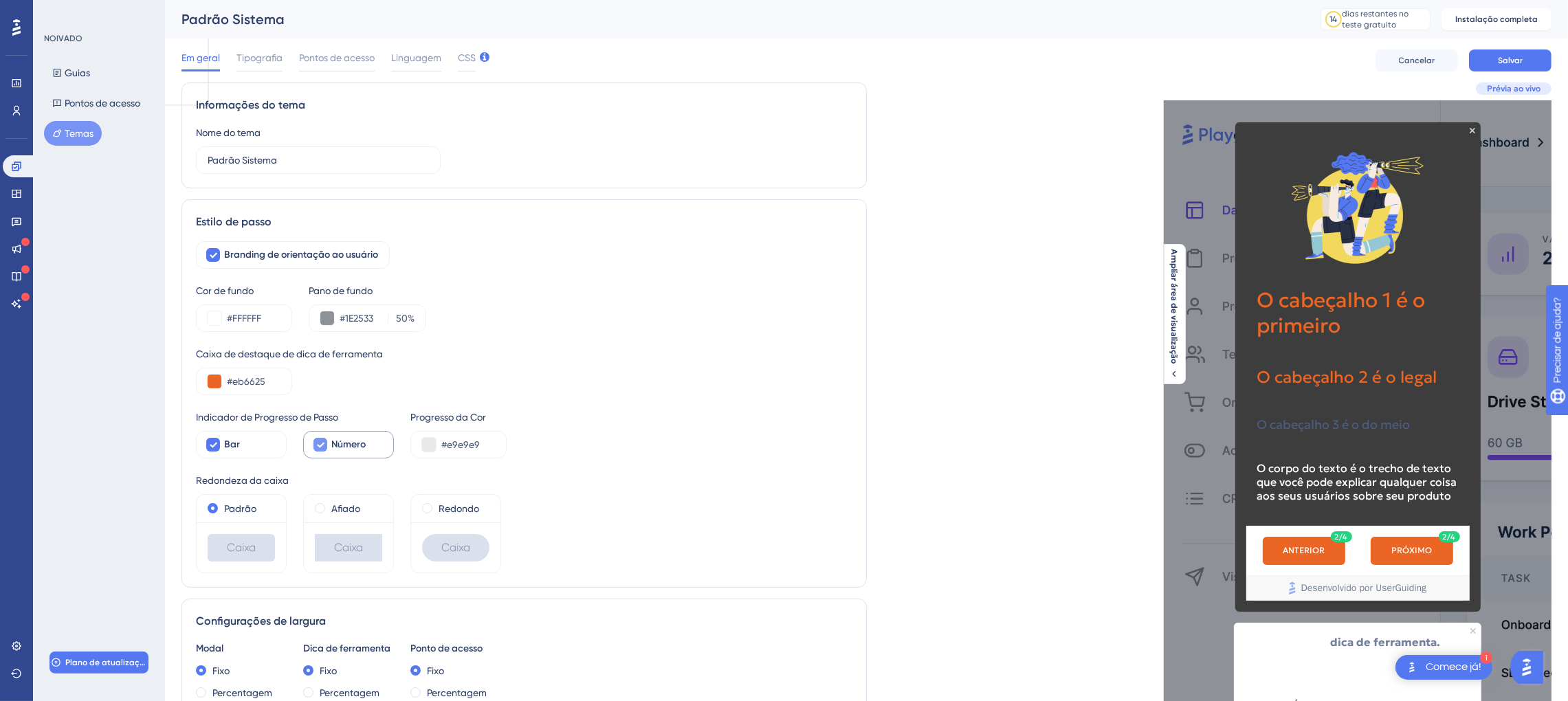 click at bounding box center [320, 445] 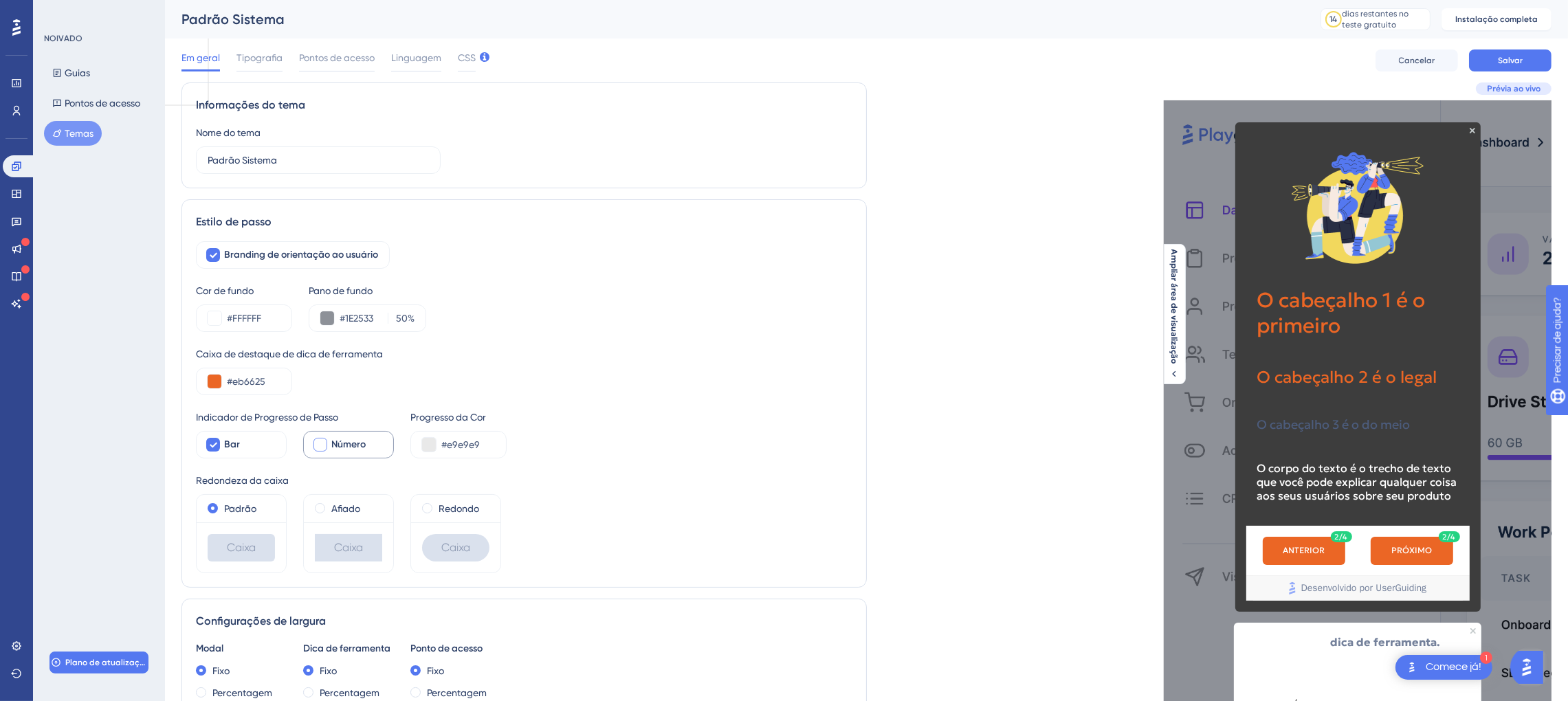 click at bounding box center (320, 445) 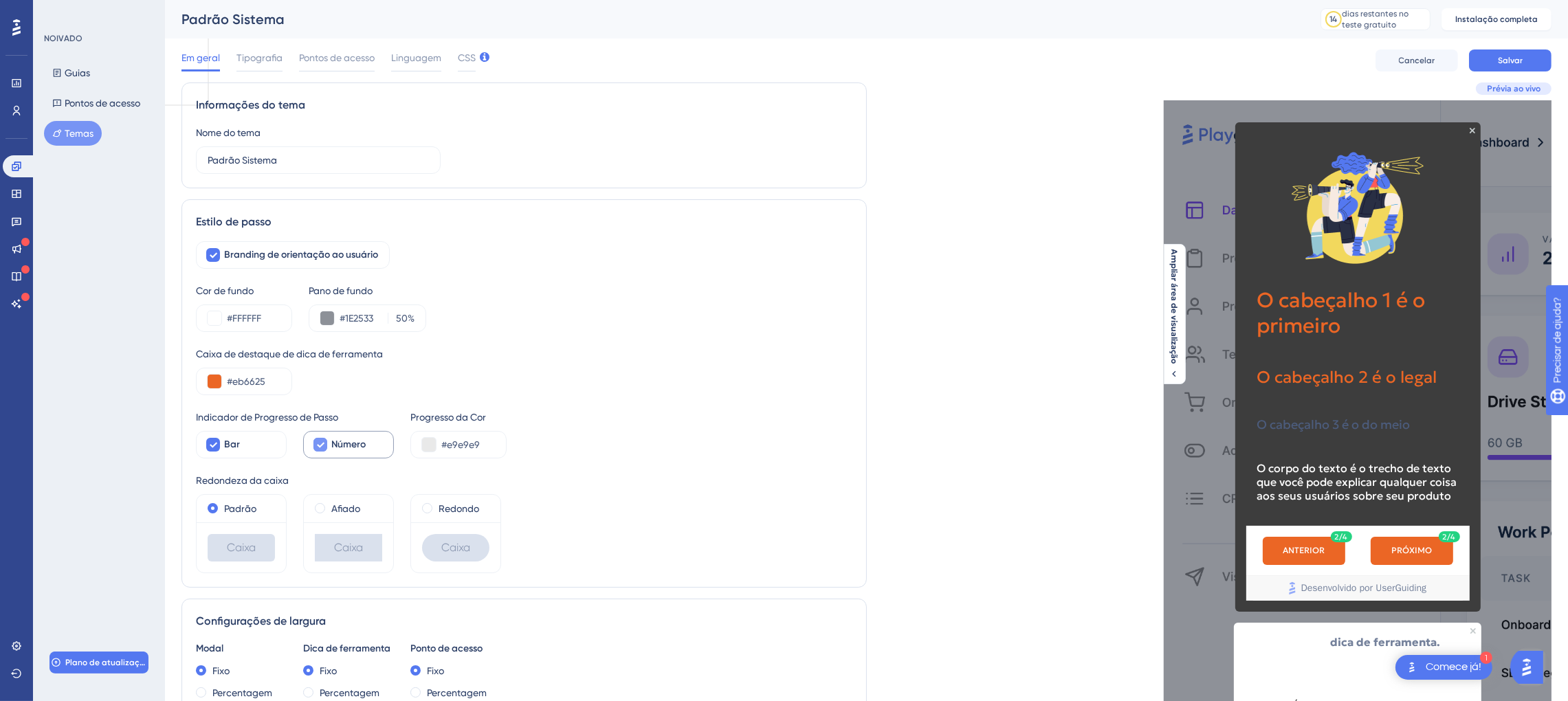 click at bounding box center [320, 445] 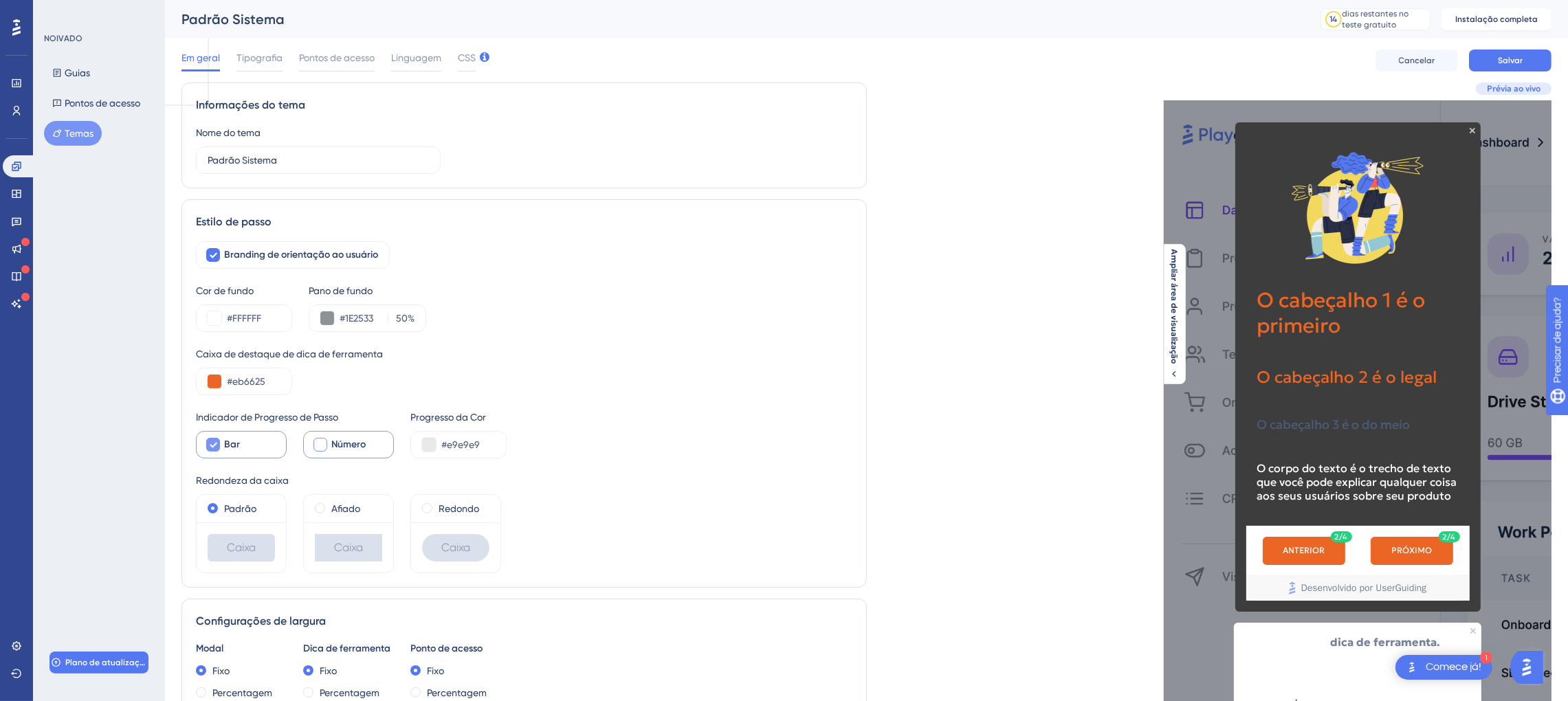 click at bounding box center [213, 445] 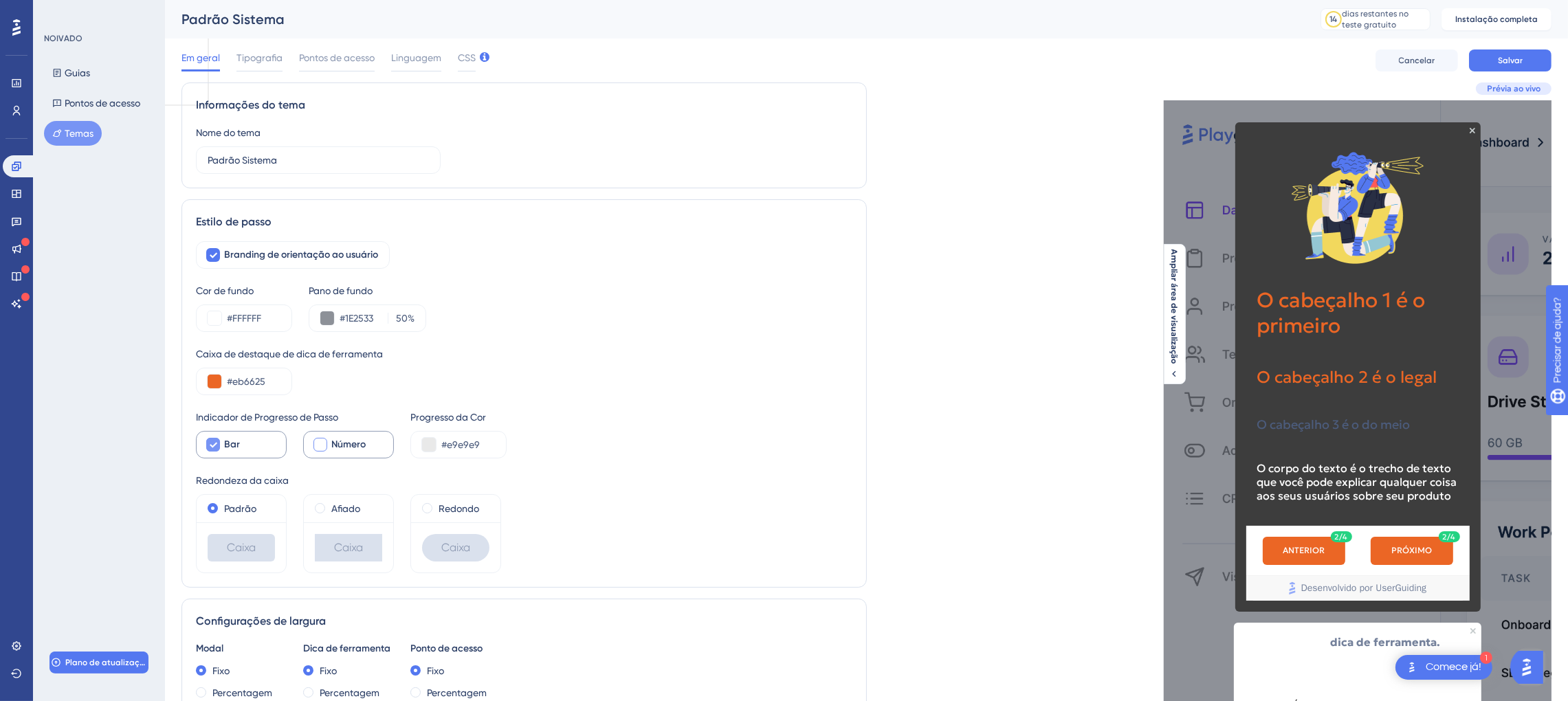 checkbox on "false" 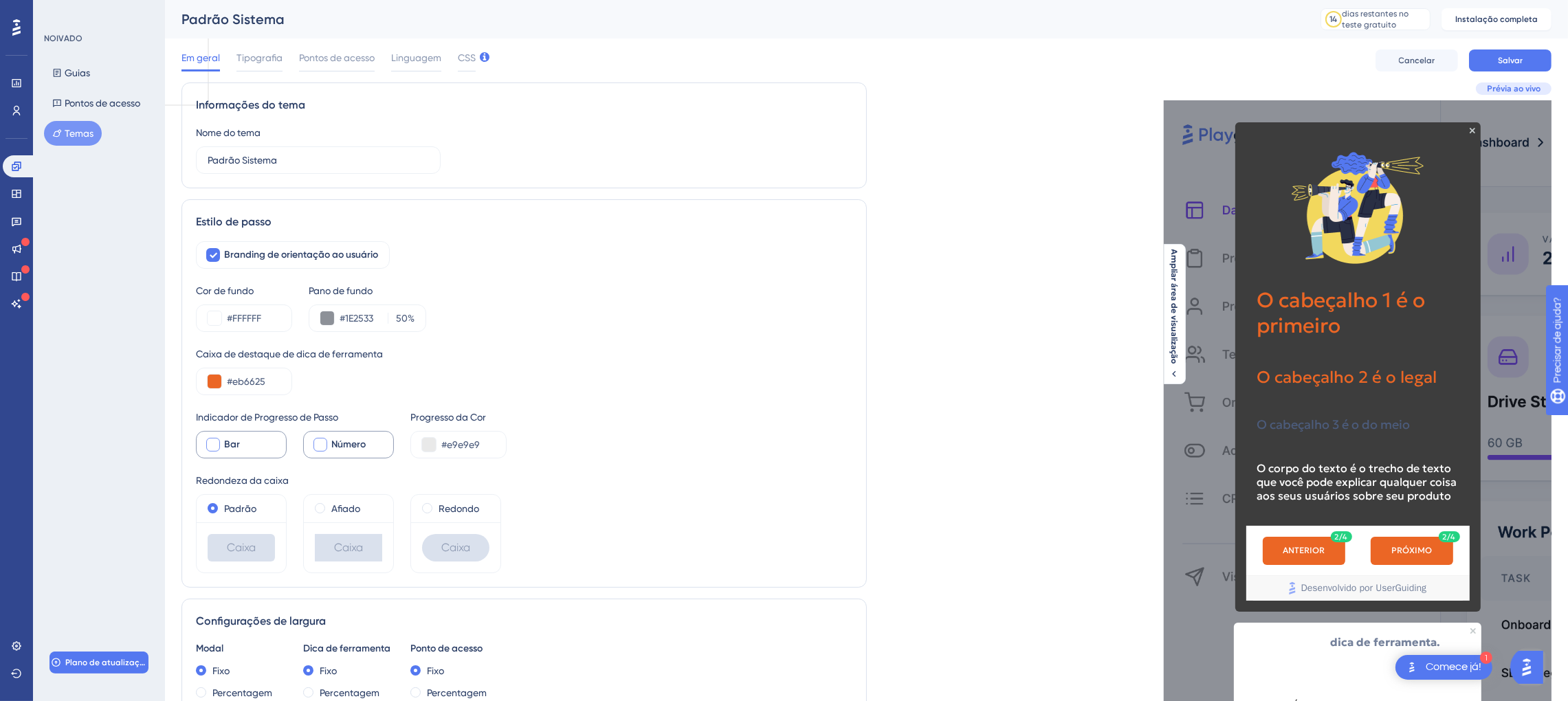 click at bounding box center [320, 445] 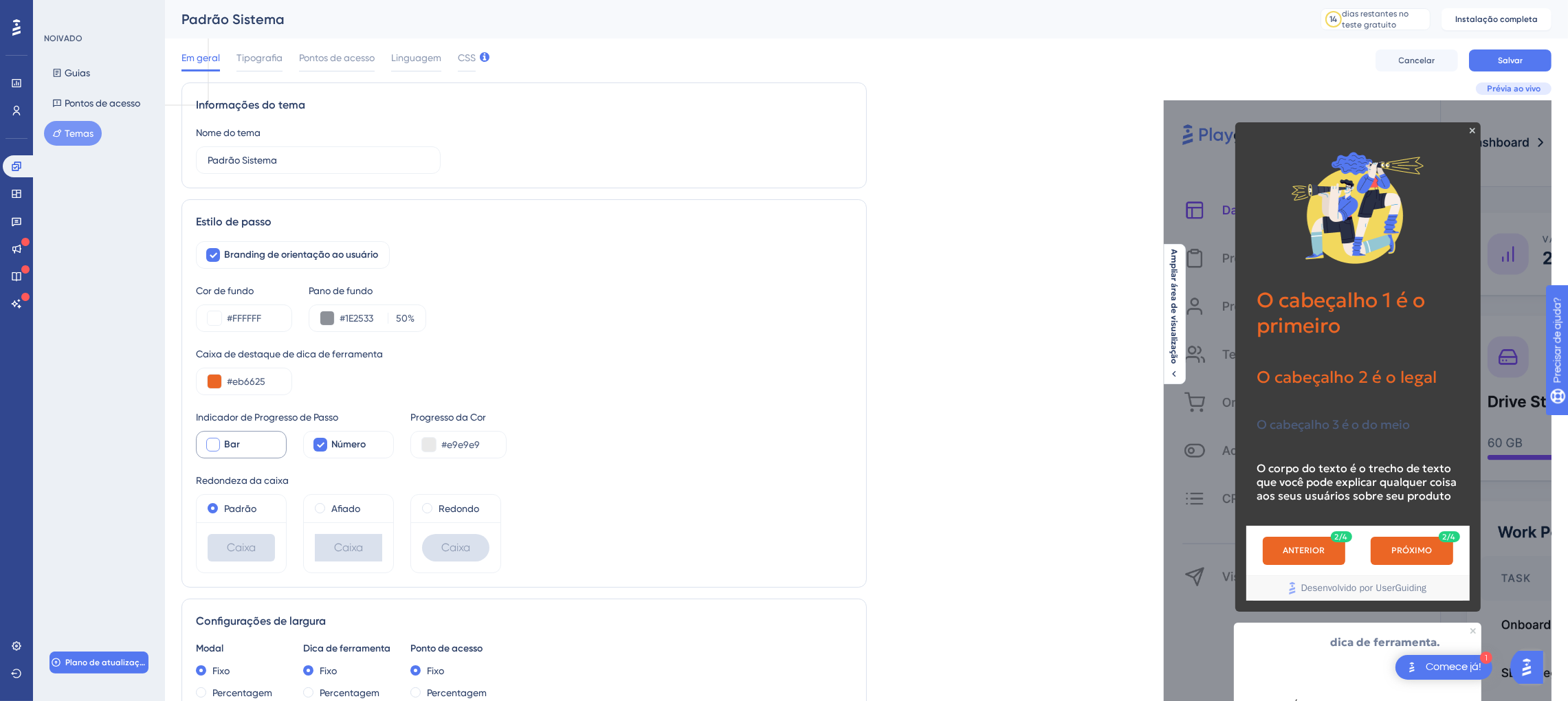 click on "Progresso da Cor" at bounding box center [448, 417] 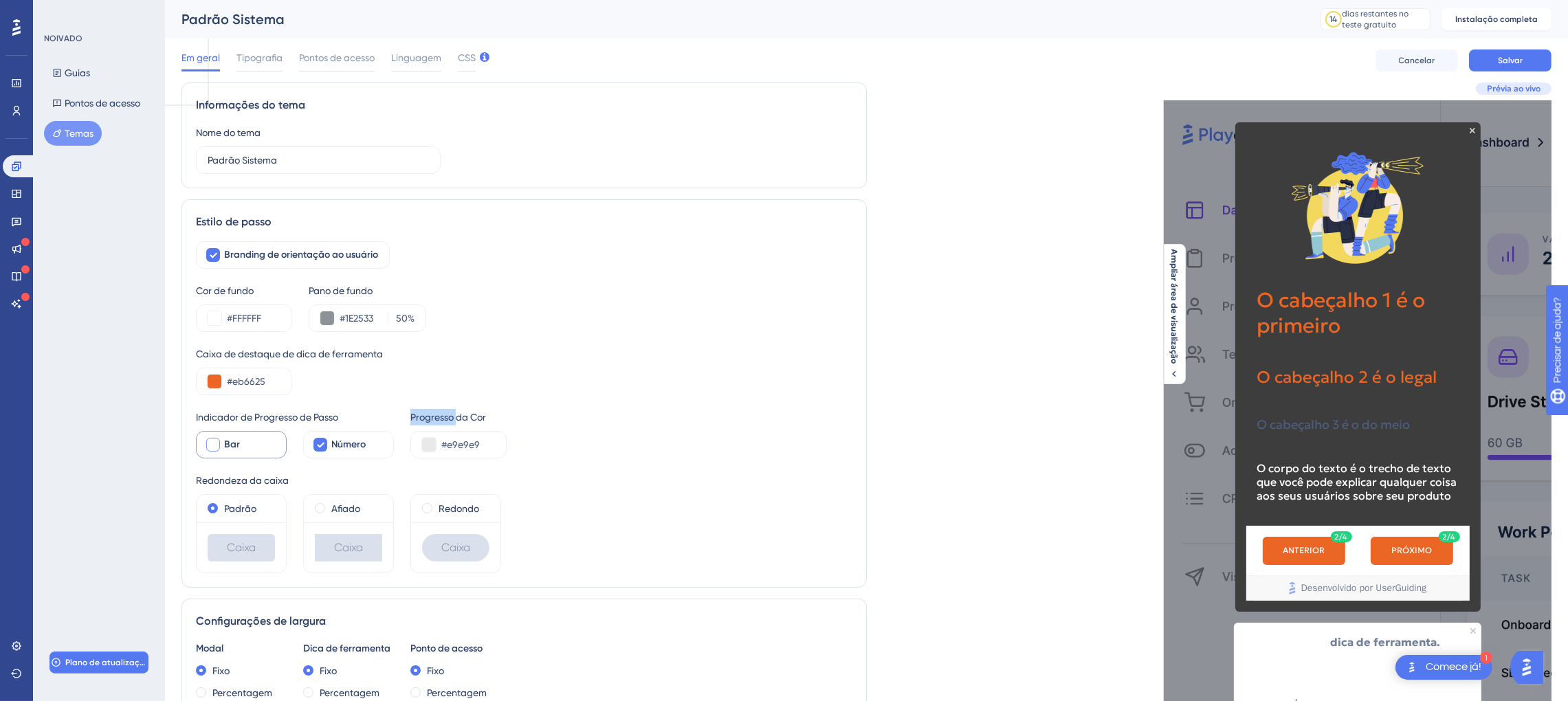 click on "Progresso da Cor" at bounding box center (448, 417) 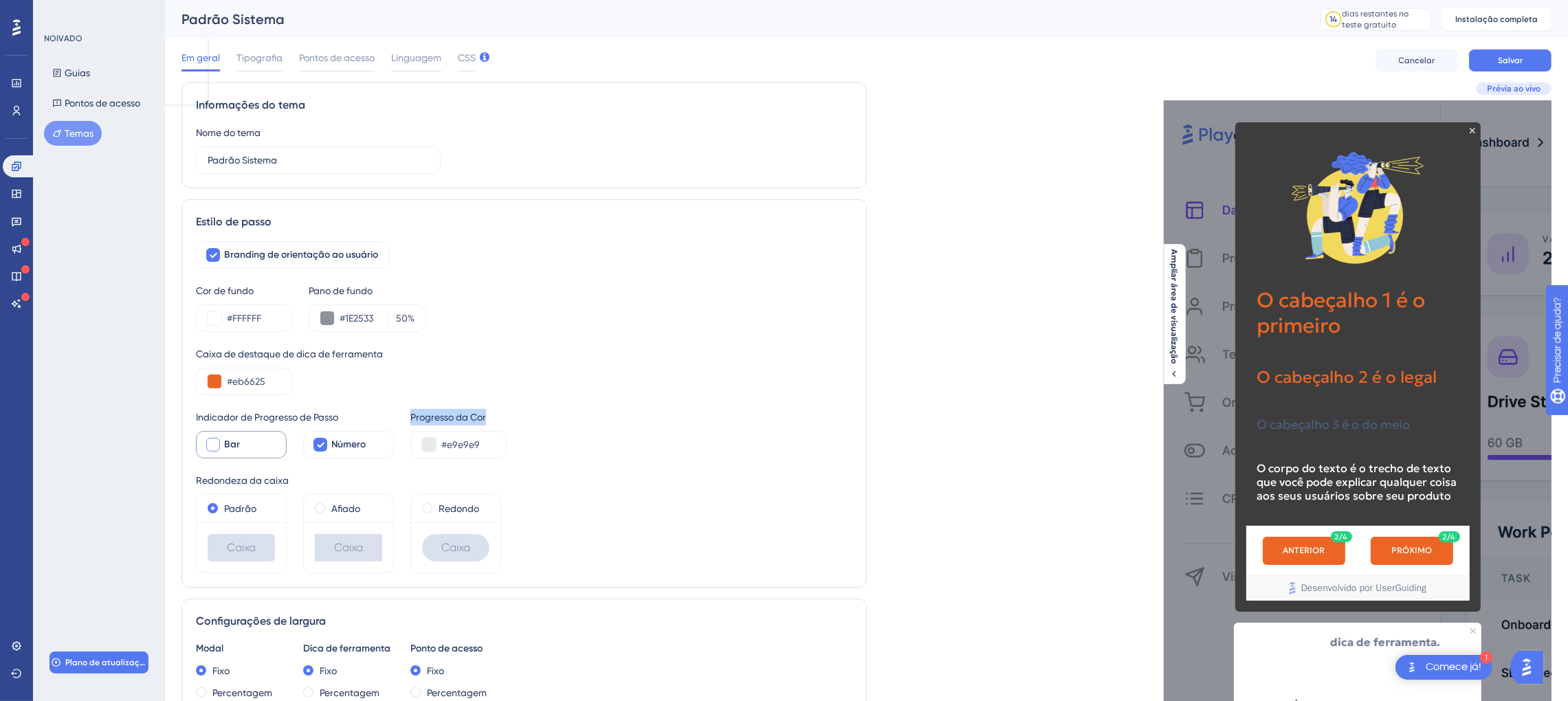 click on "Progresso da Cor" at bounding box center [448, 417] 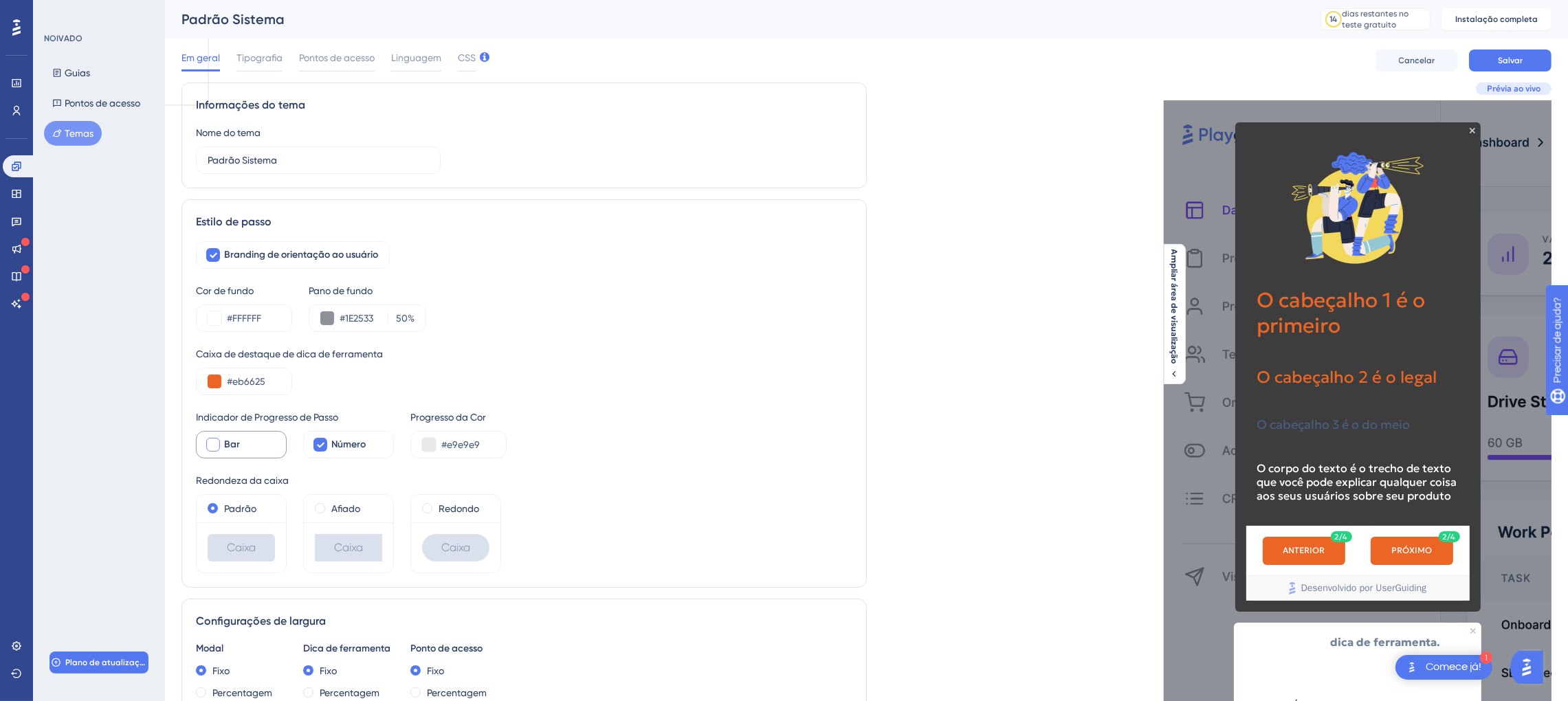 click on "Redondeza da caixa" at bounding box center (524, 480) 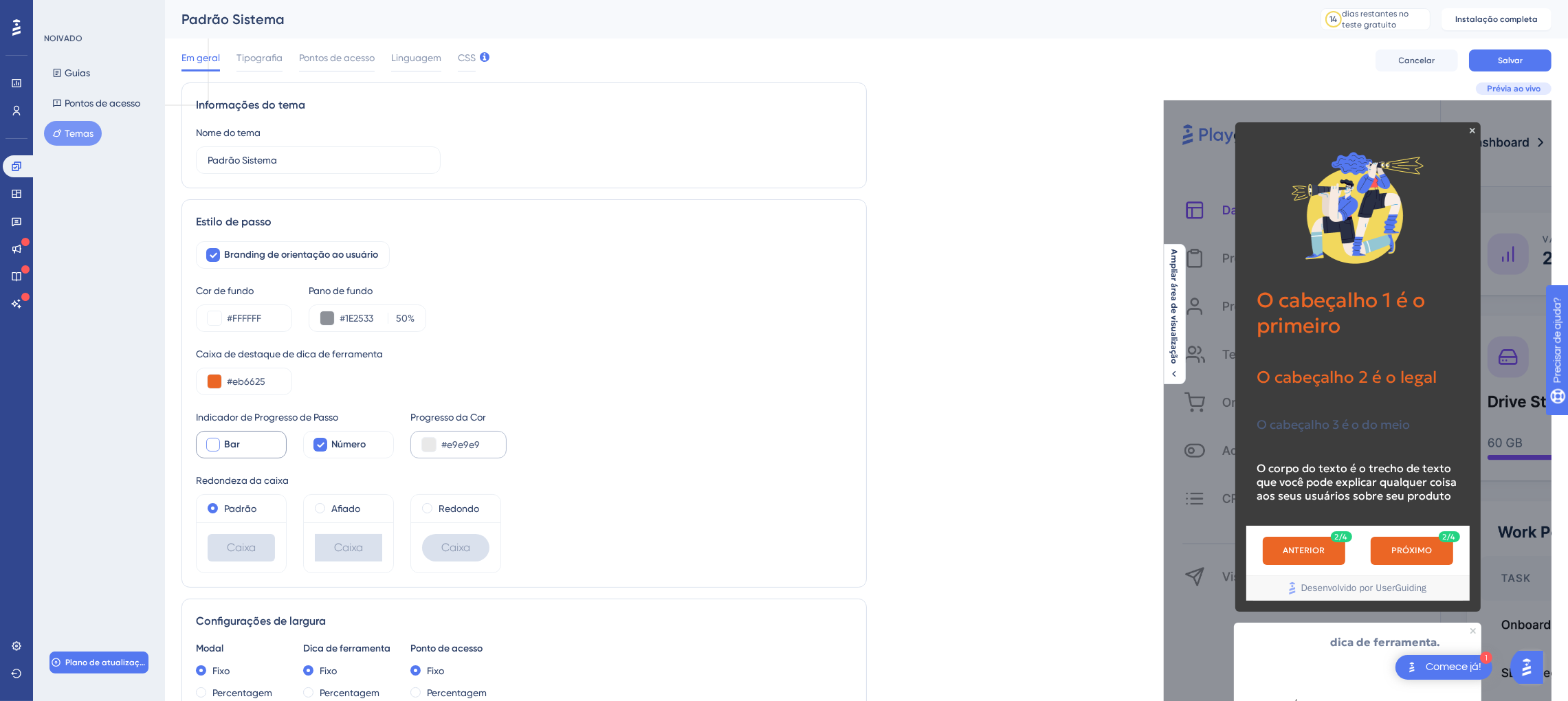 click on "#e9e9e9" at bounding box center (459, 445) 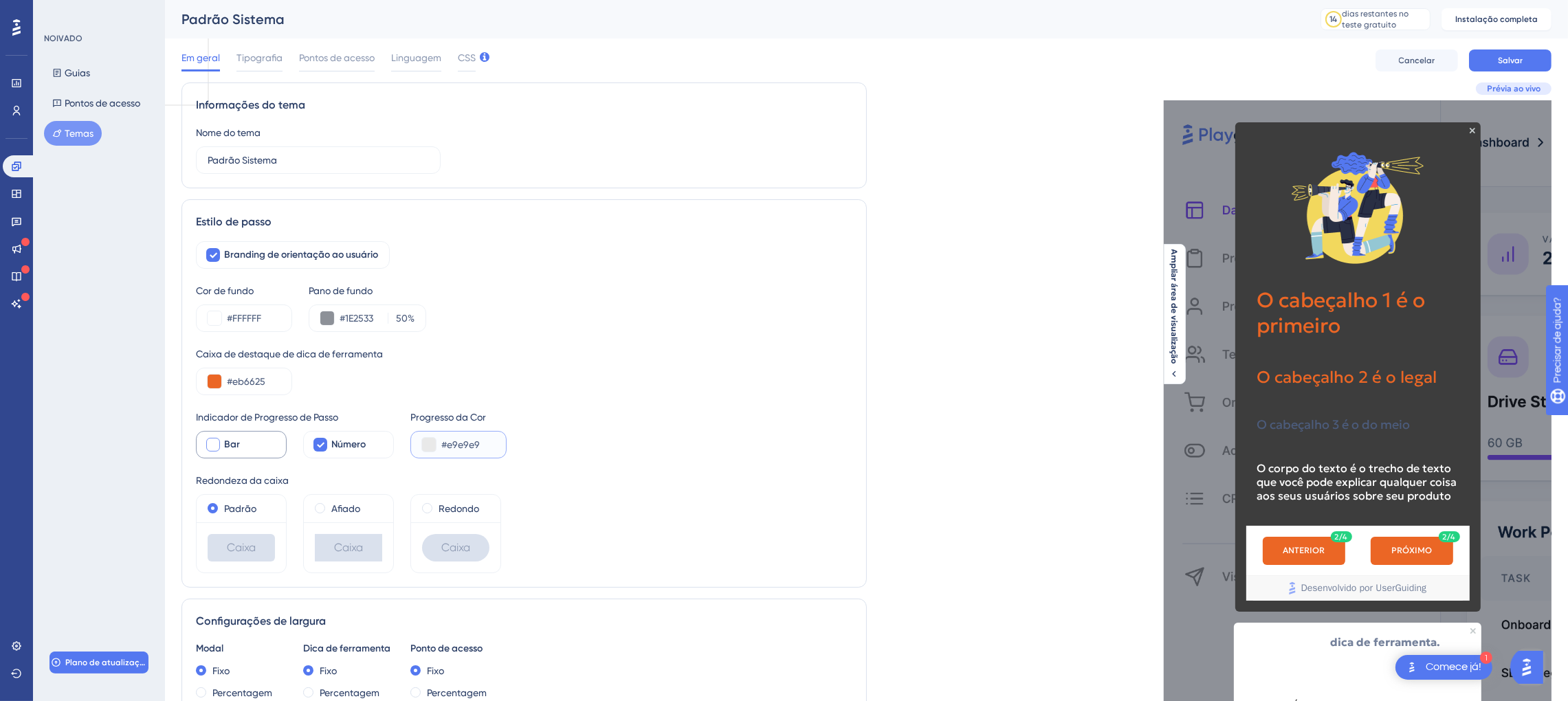 click at bounding box center [429, 445] 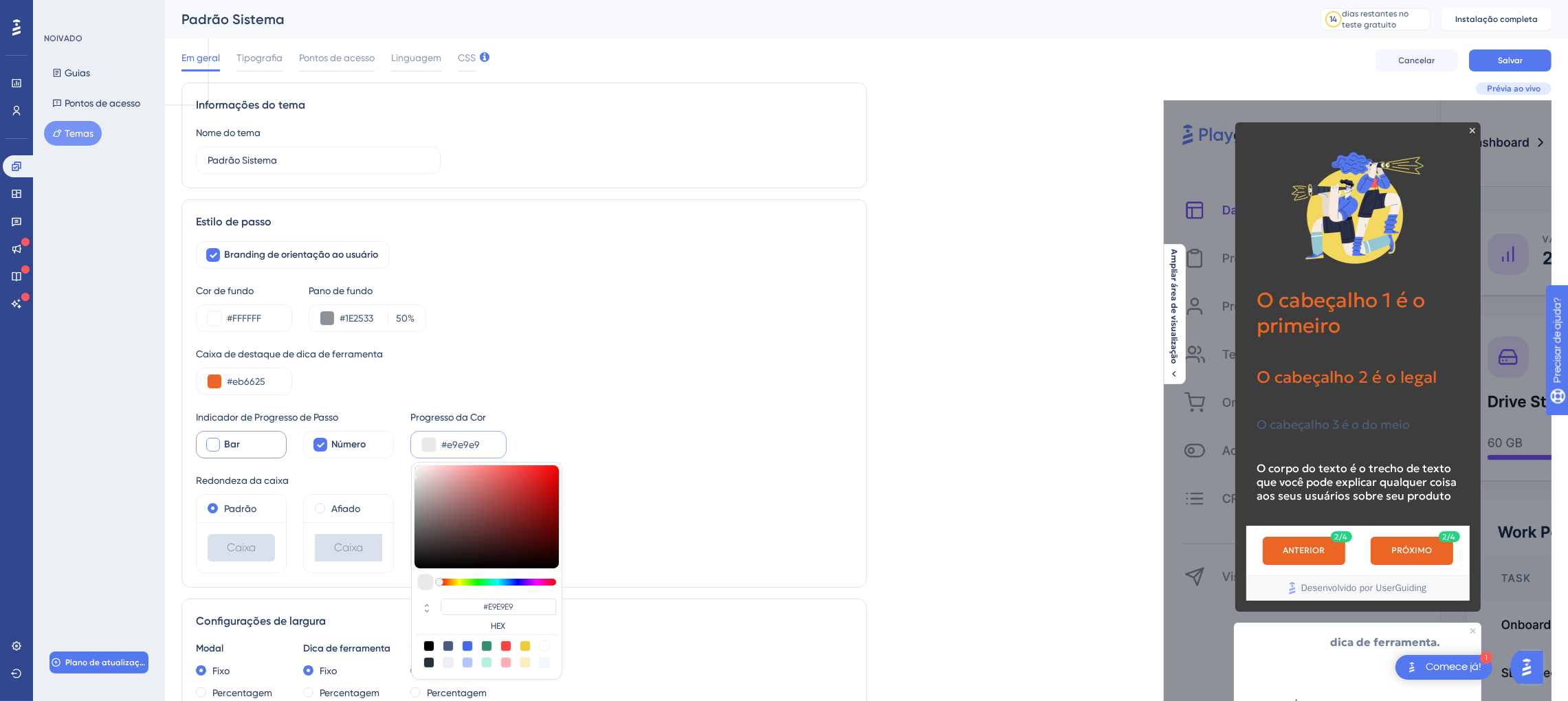 type on "#b47e7e" 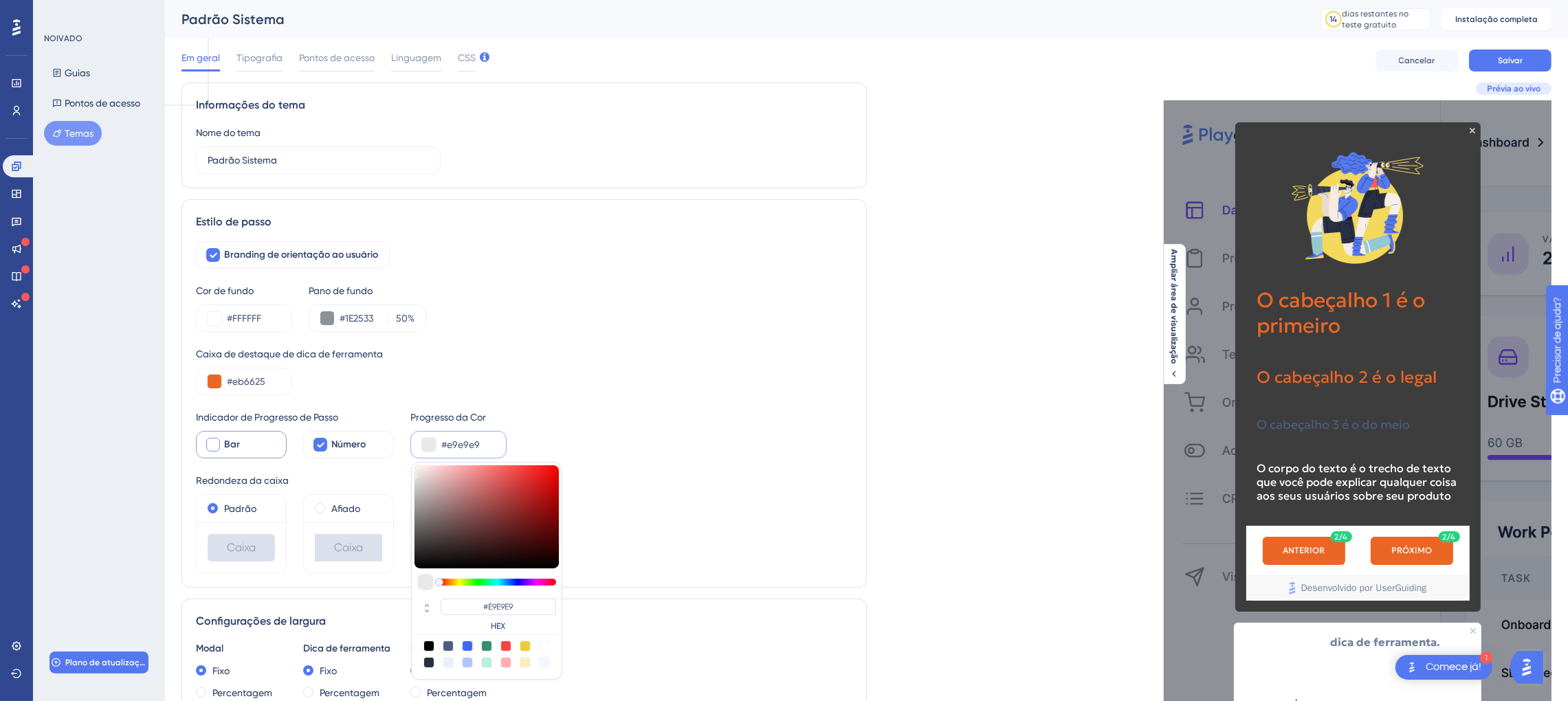 type on "#B47E7E" 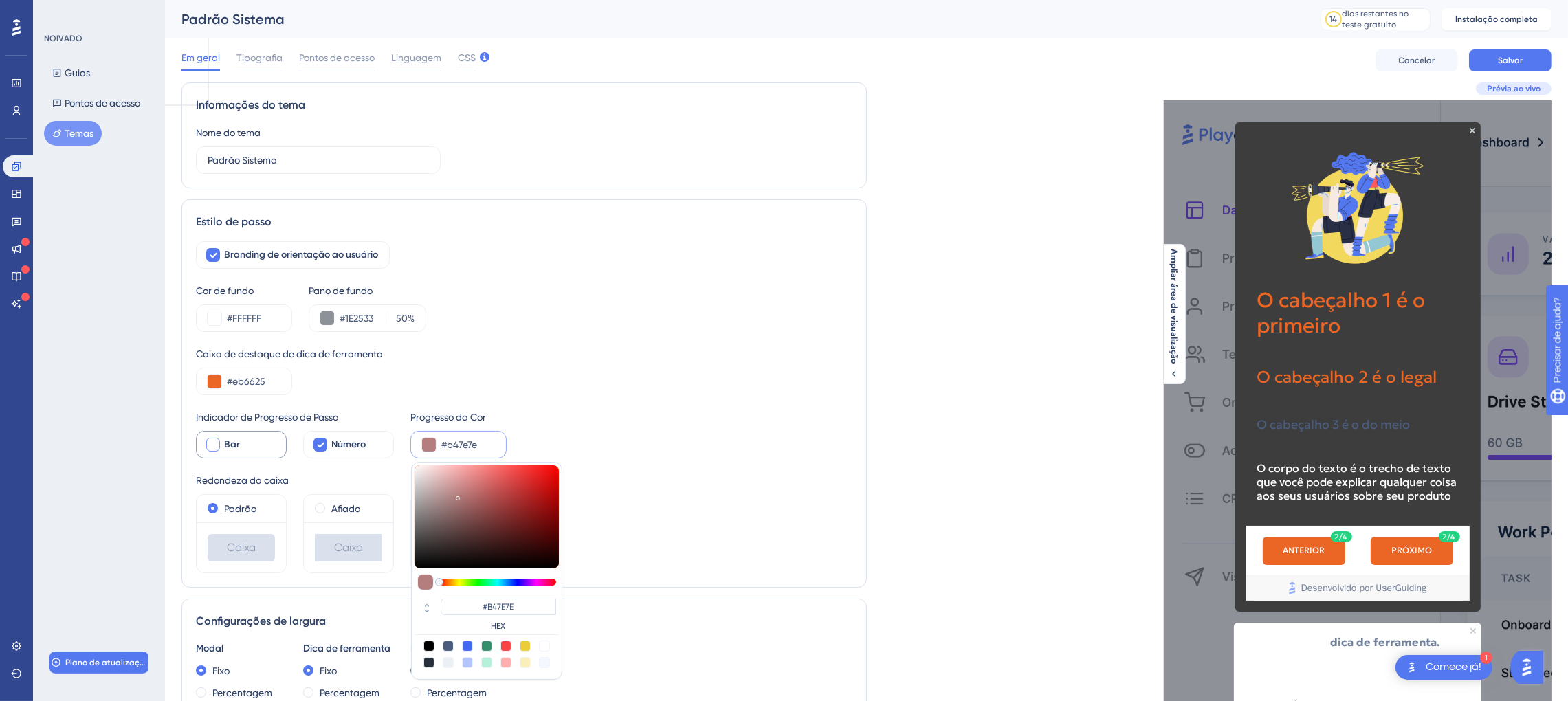 type on "#b07b7b" 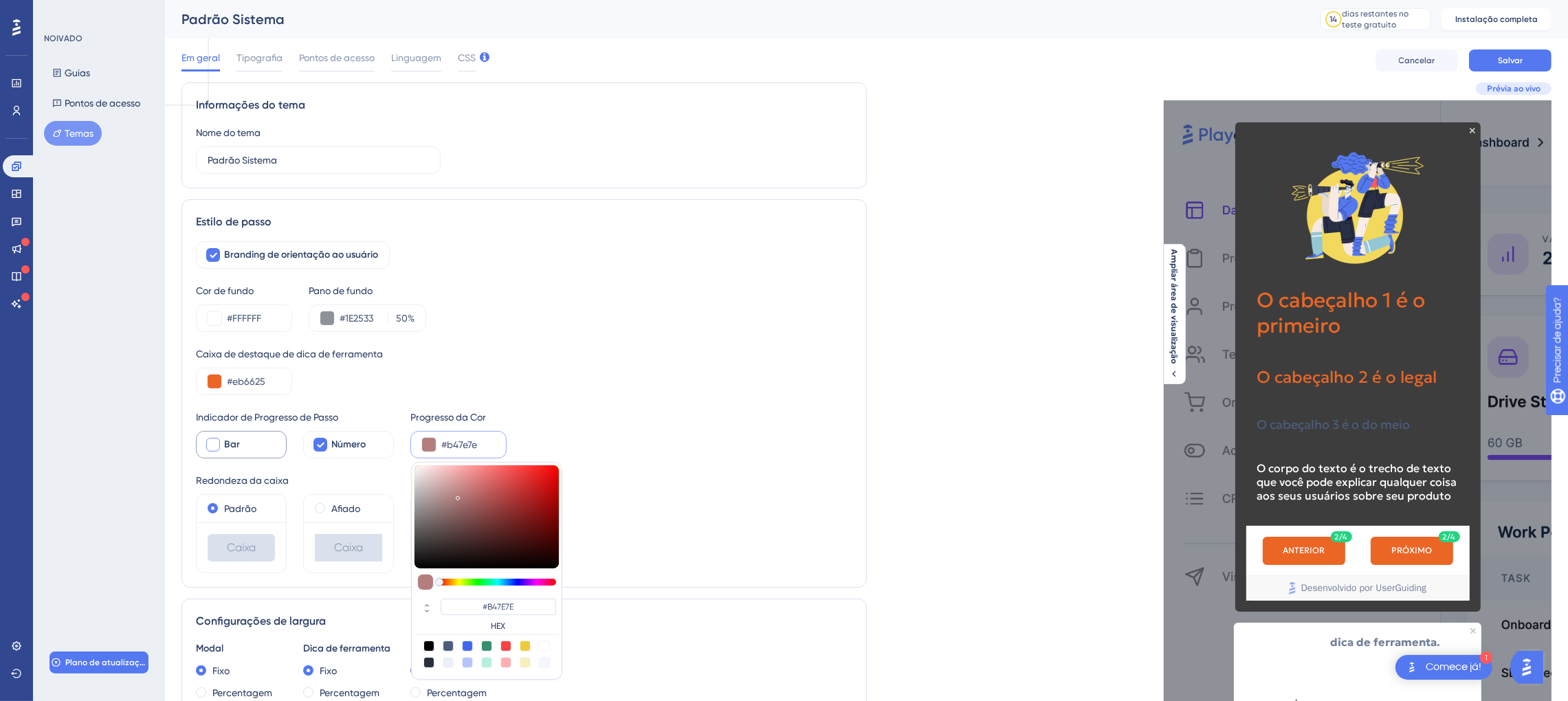 type on "#B07B7B" 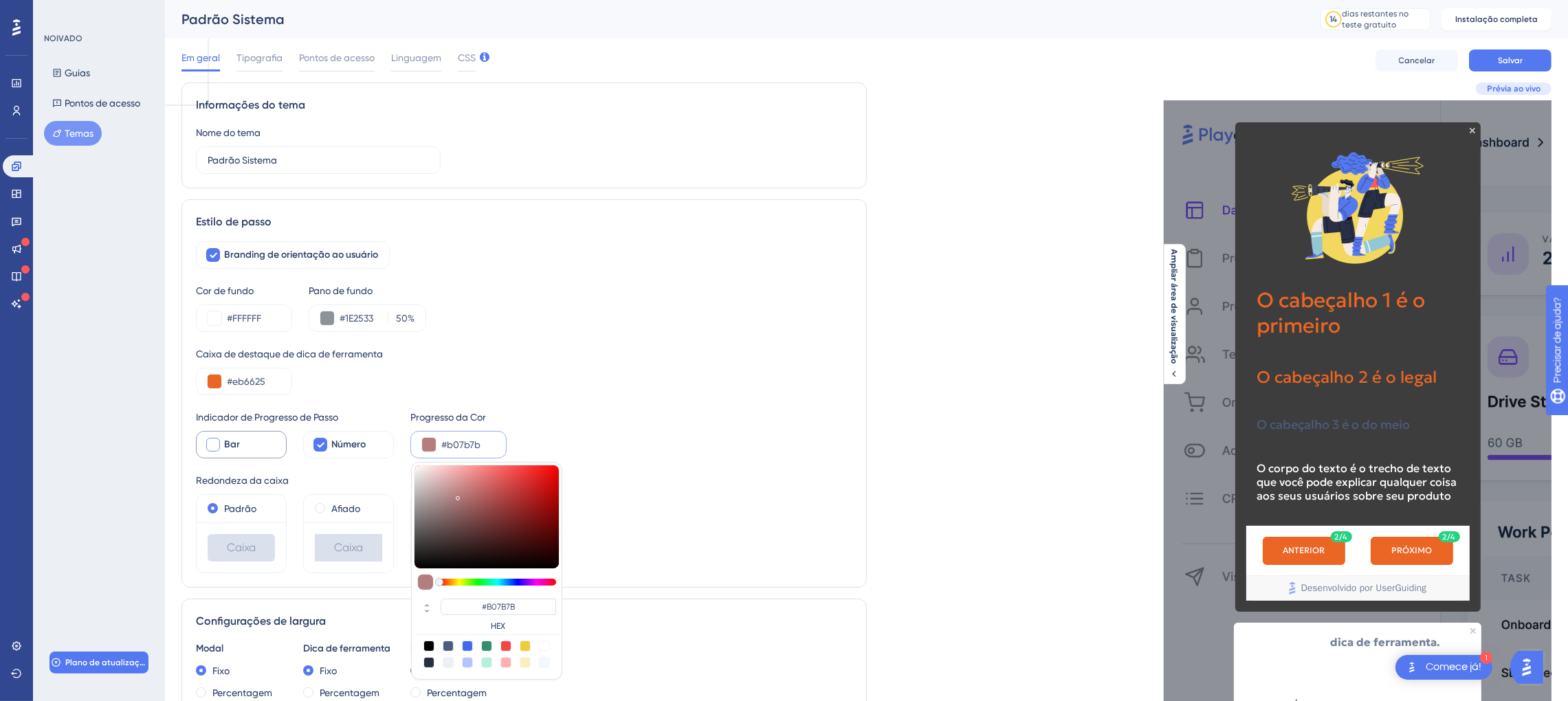 type on "#9f7777" 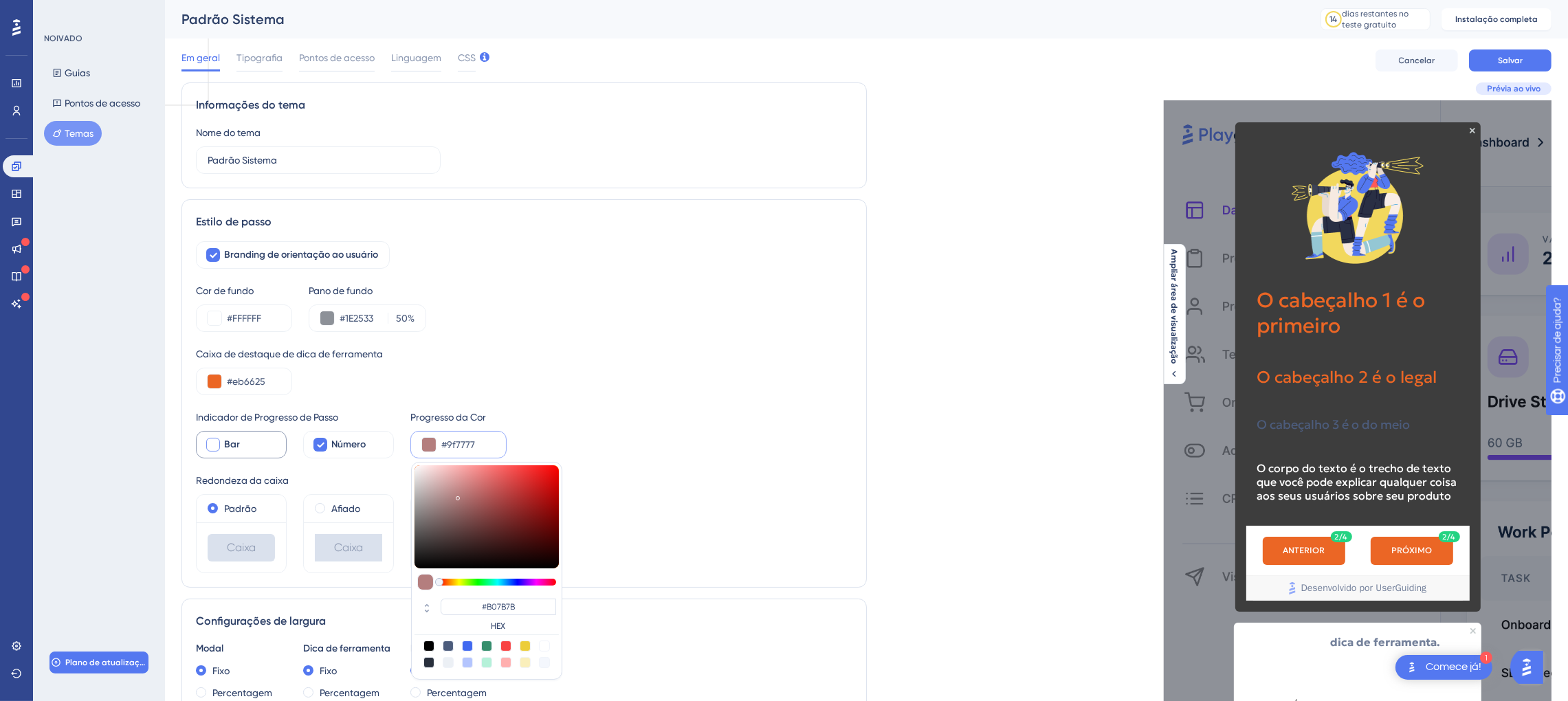 type on "#9F7777" 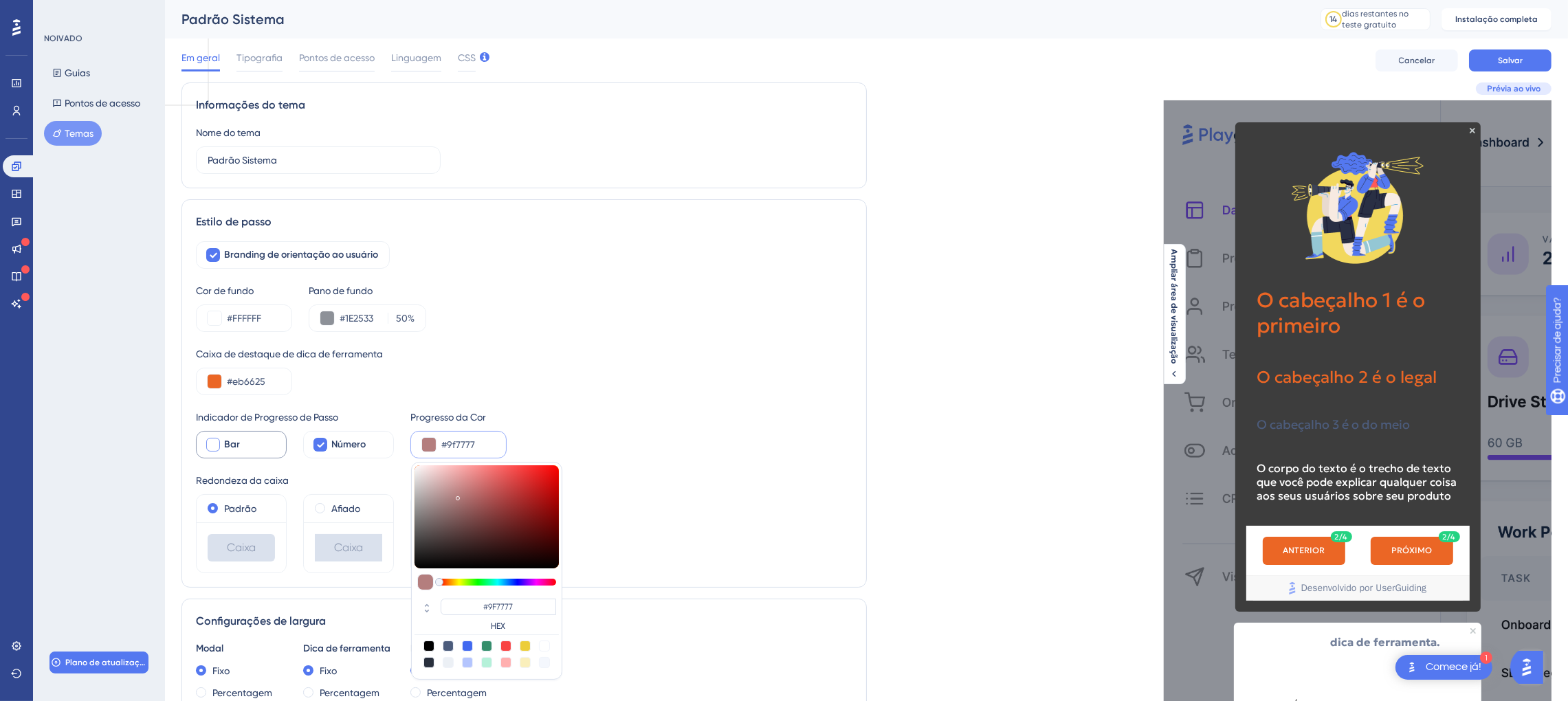 type on "#7f6b6b" 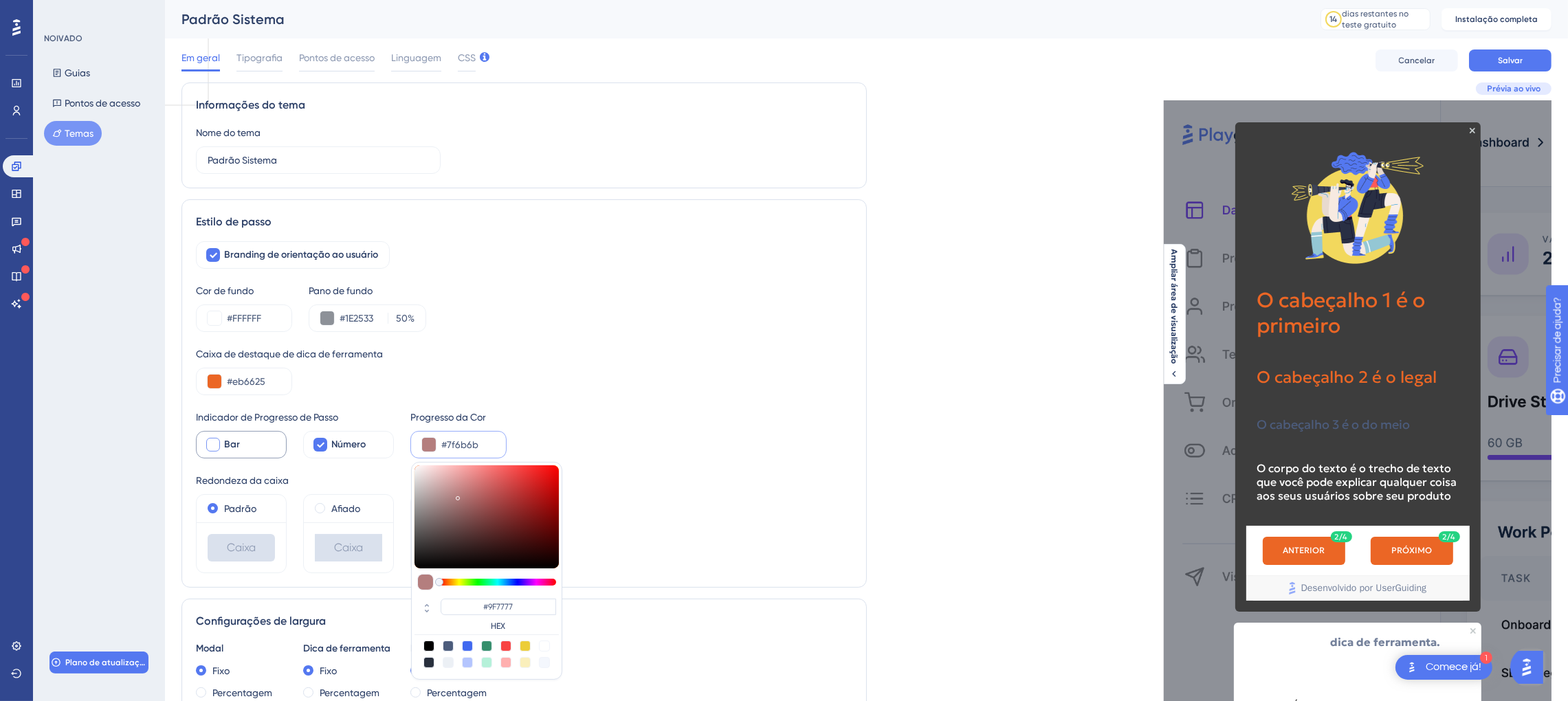 type on "#7F6B6B" 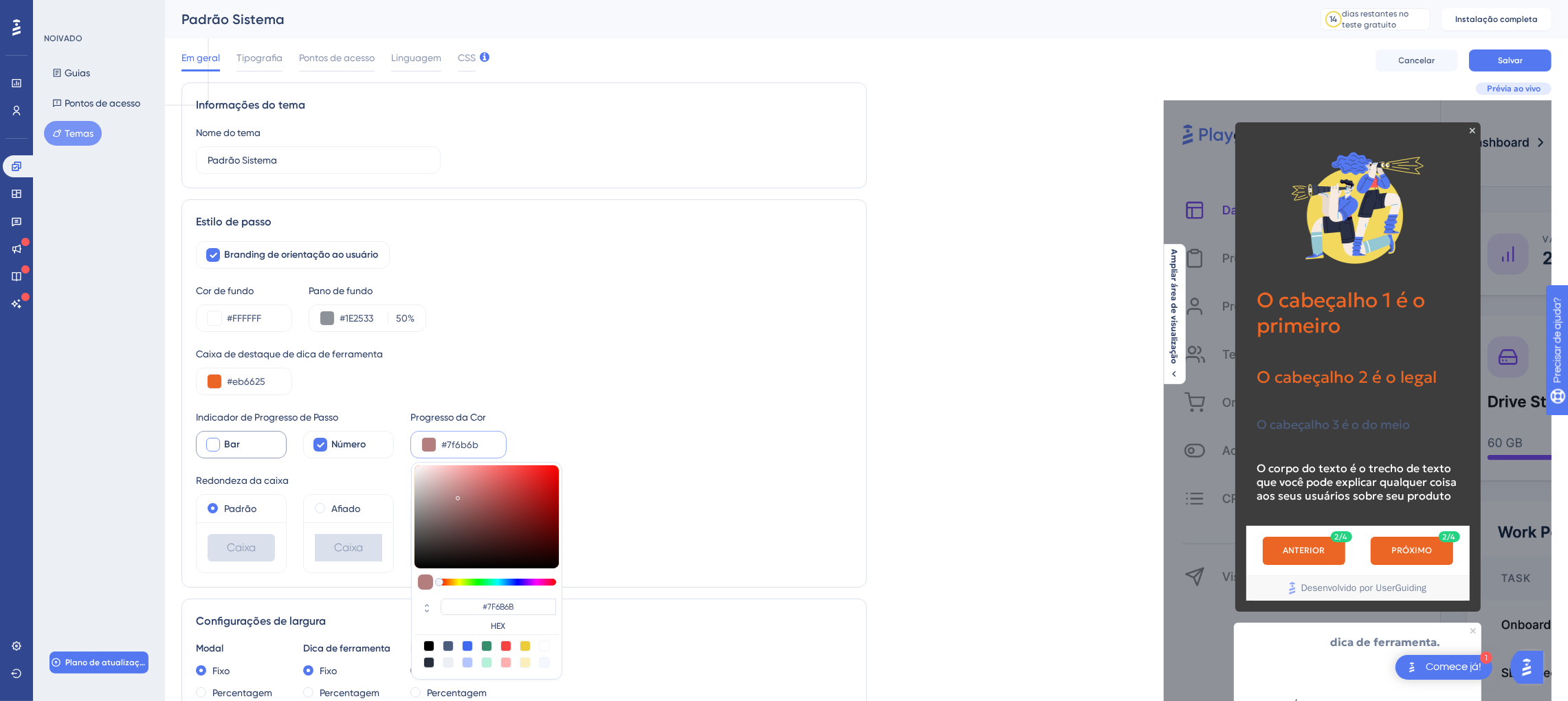 type on "#535353" 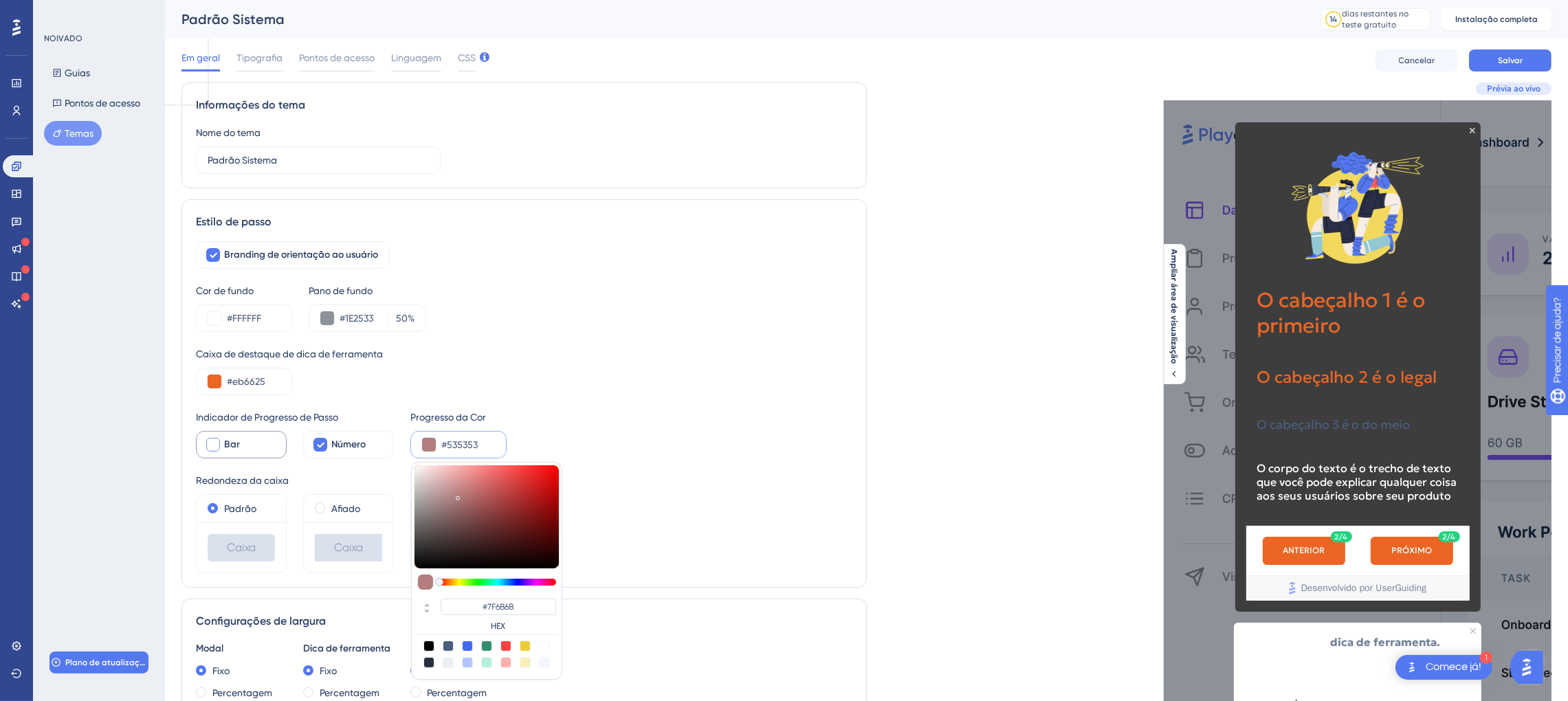 type on "#535353" 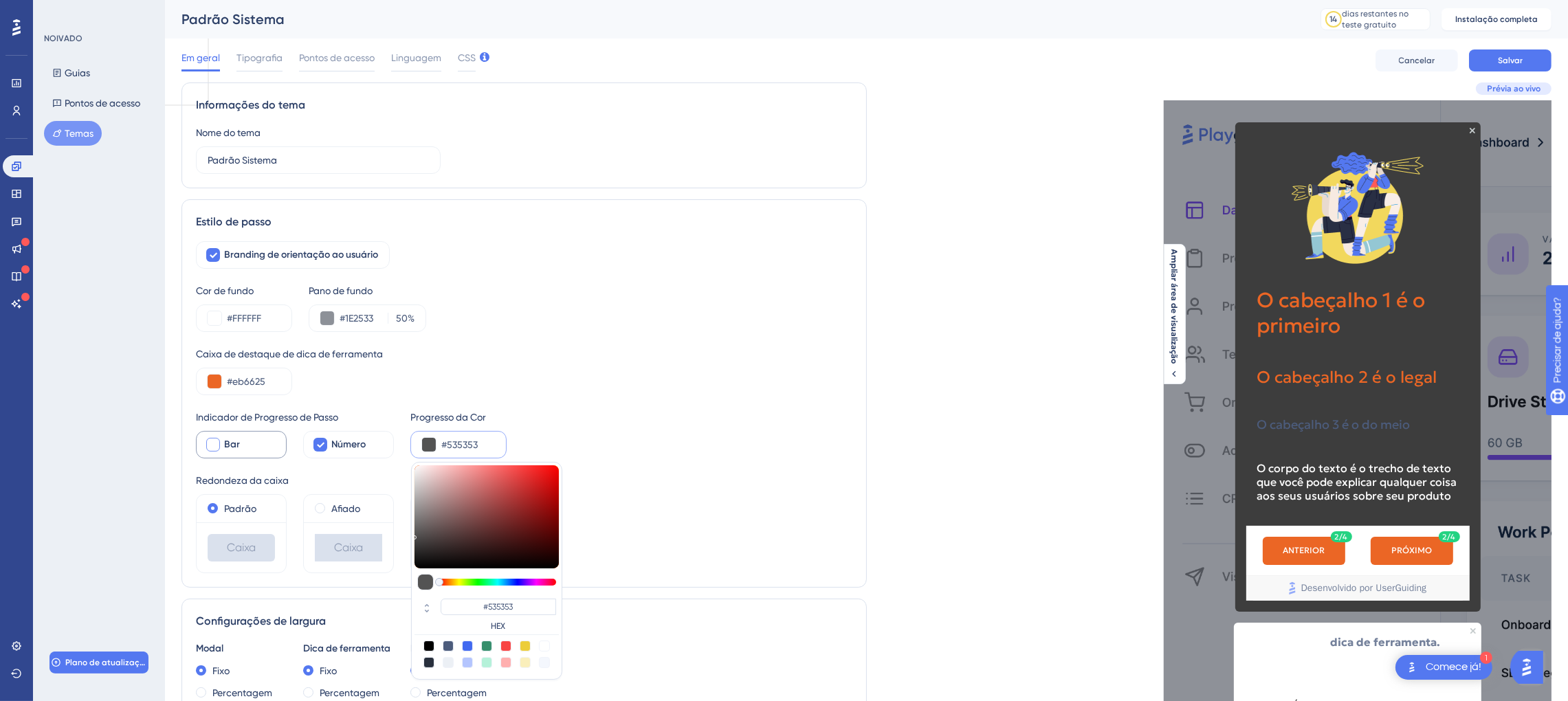 type on "#0c0c0c" 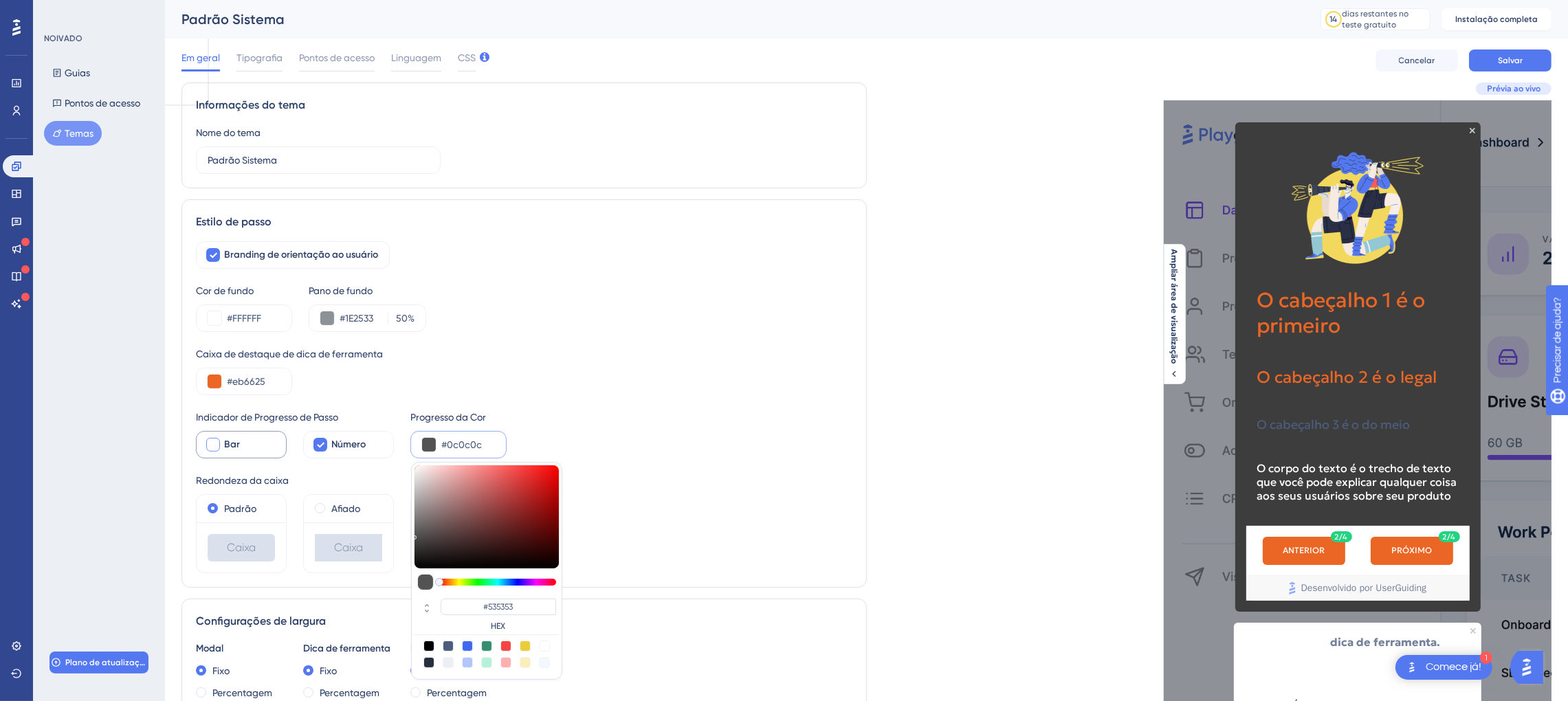 type on "#0C0C0C" 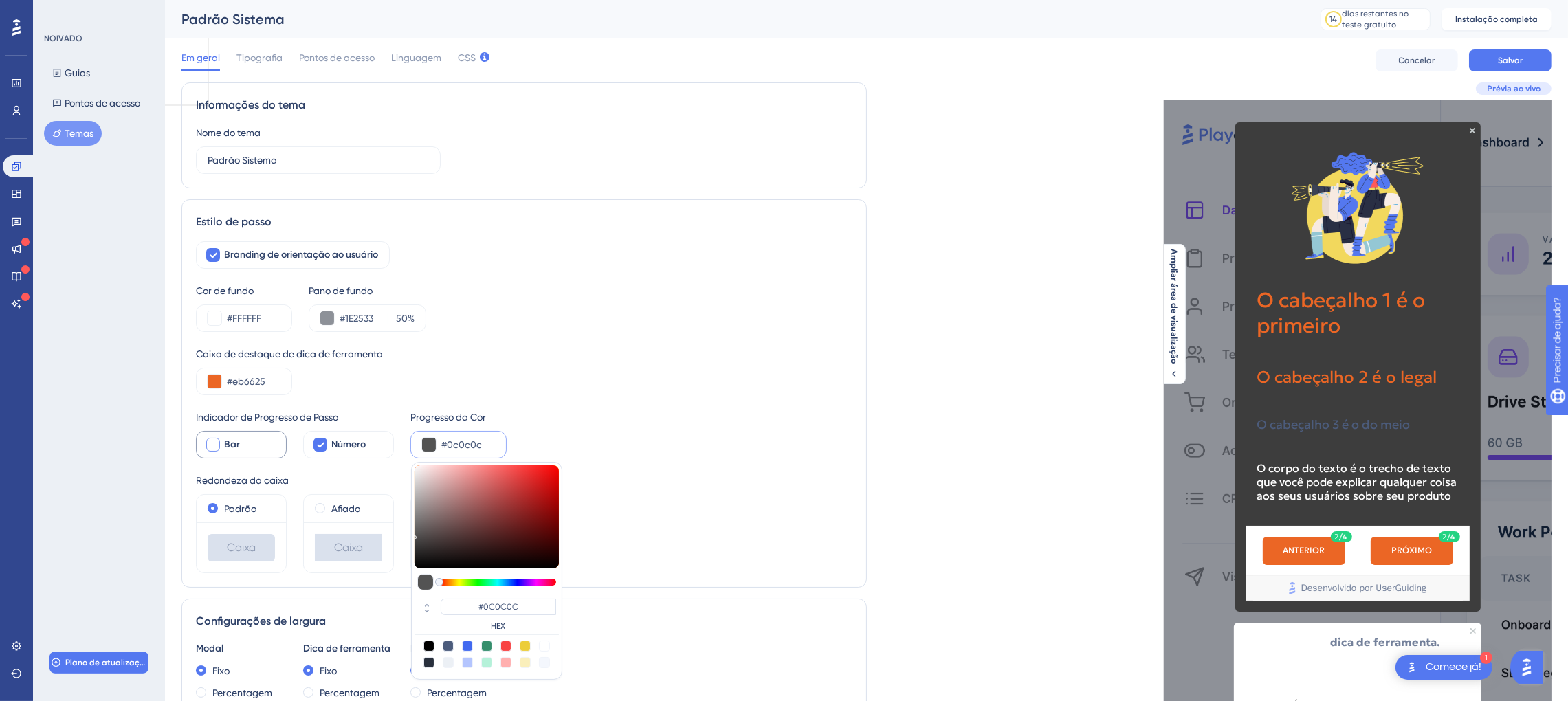 type on "#000000" 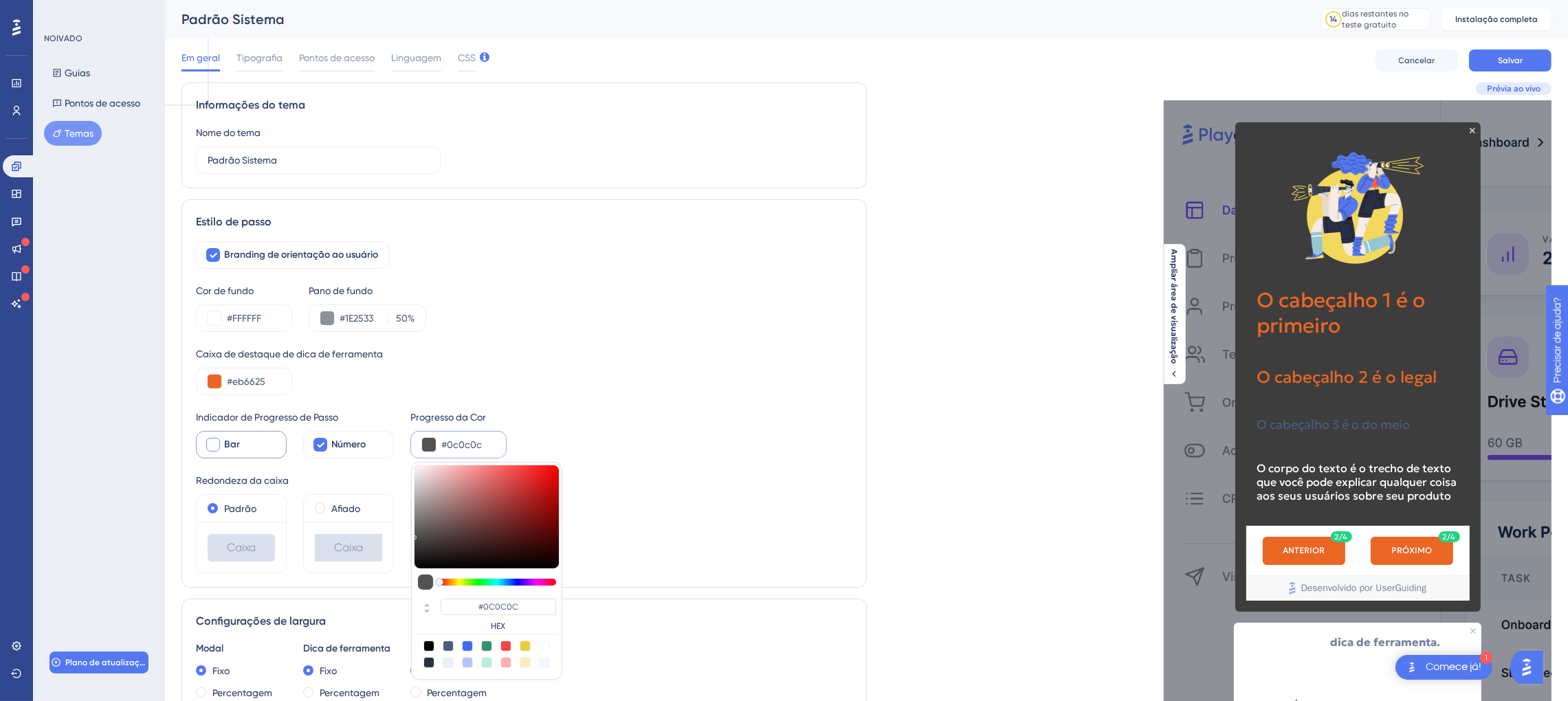 type on "#000000" 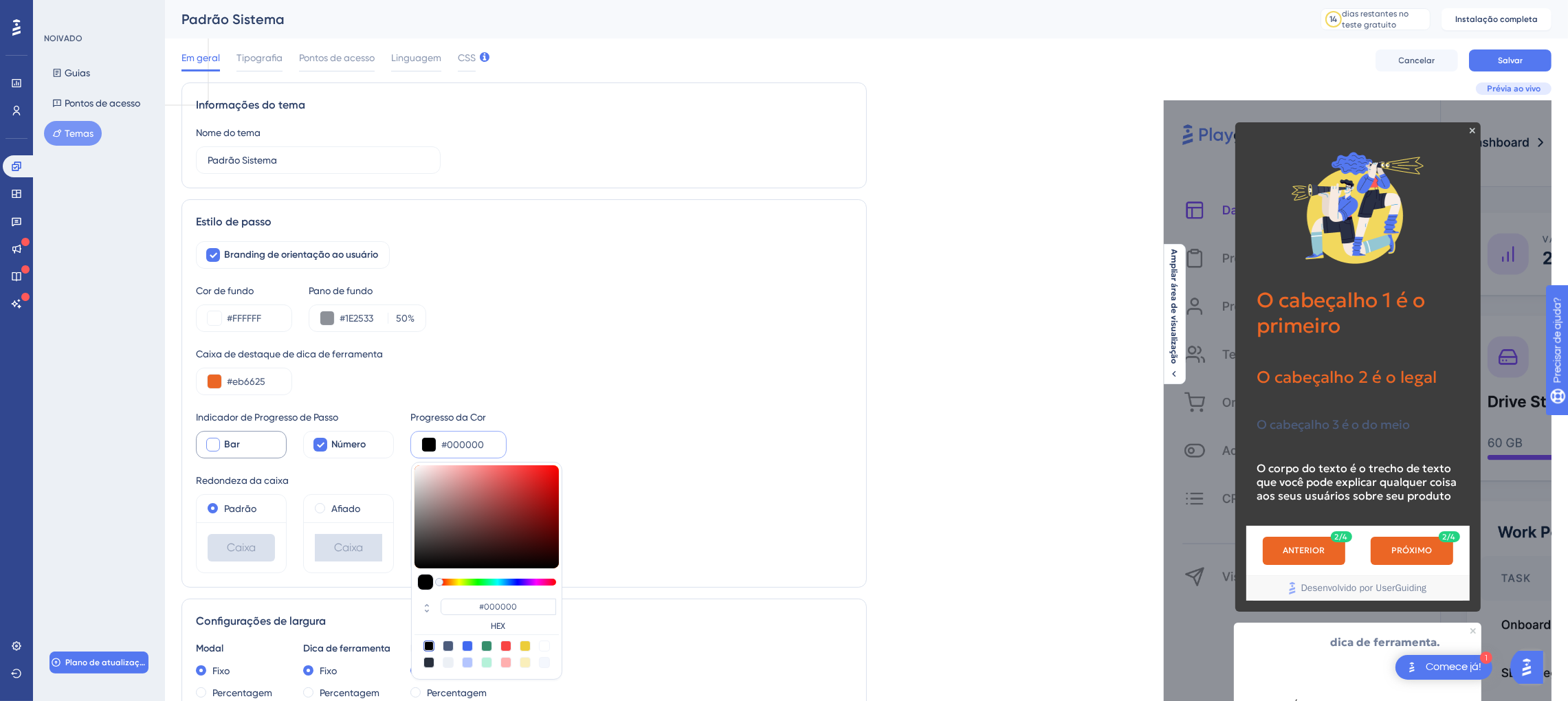 drag, startPoint x: 459, startPoint y: 496, endPoint x: 370, endPoint y: 618, distance: 151.01324 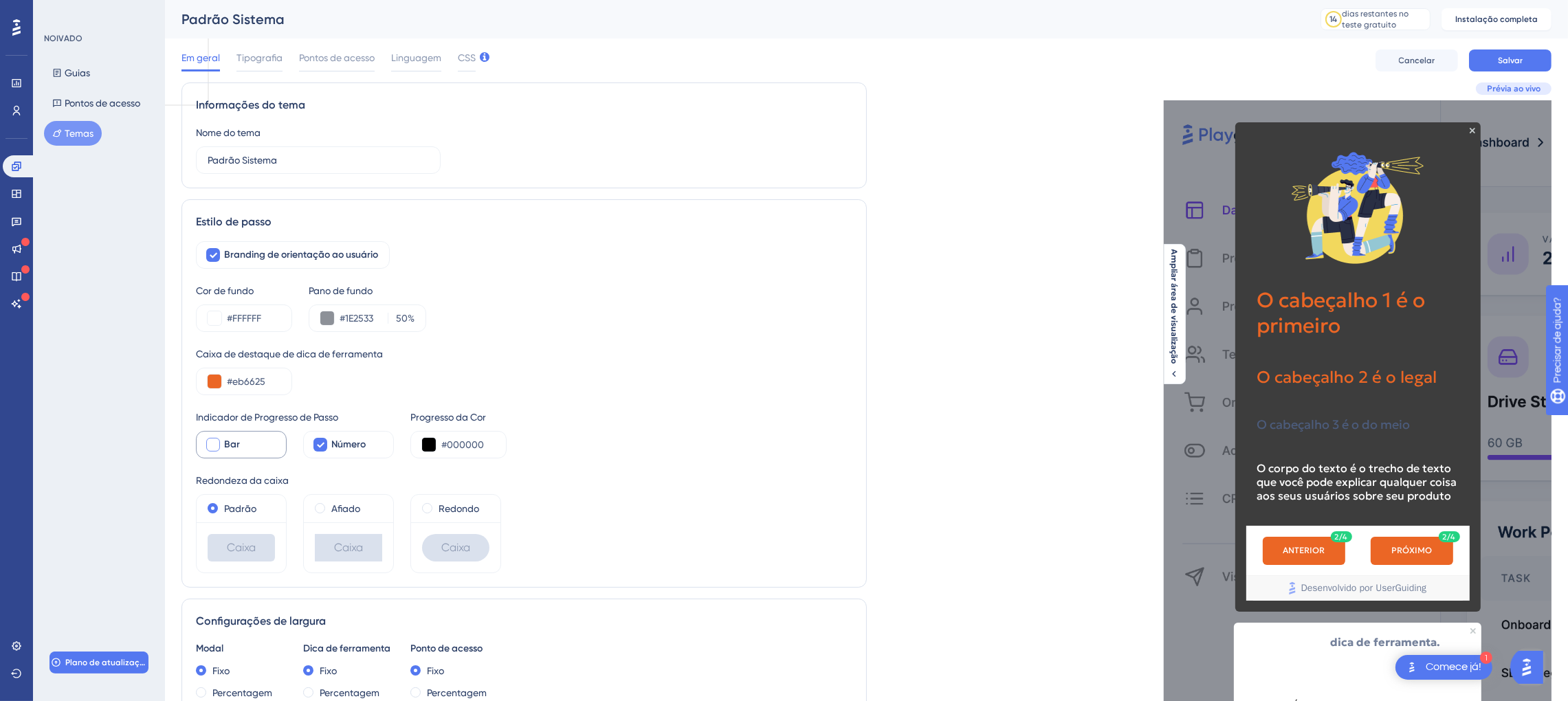 click on "Padrão Caixa Afiado Caixa Redondo Caixa" at bounding box center (524, 533) 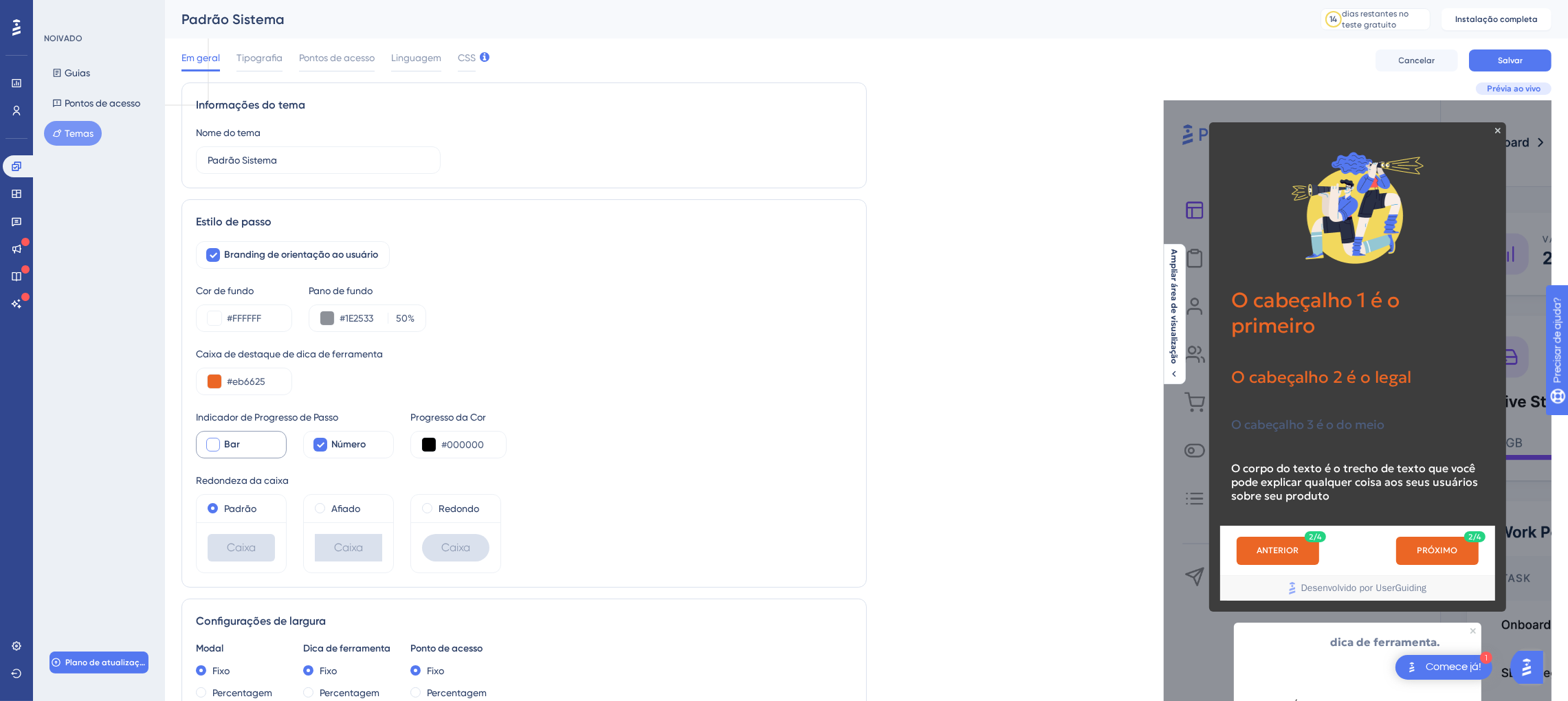 type on "357" 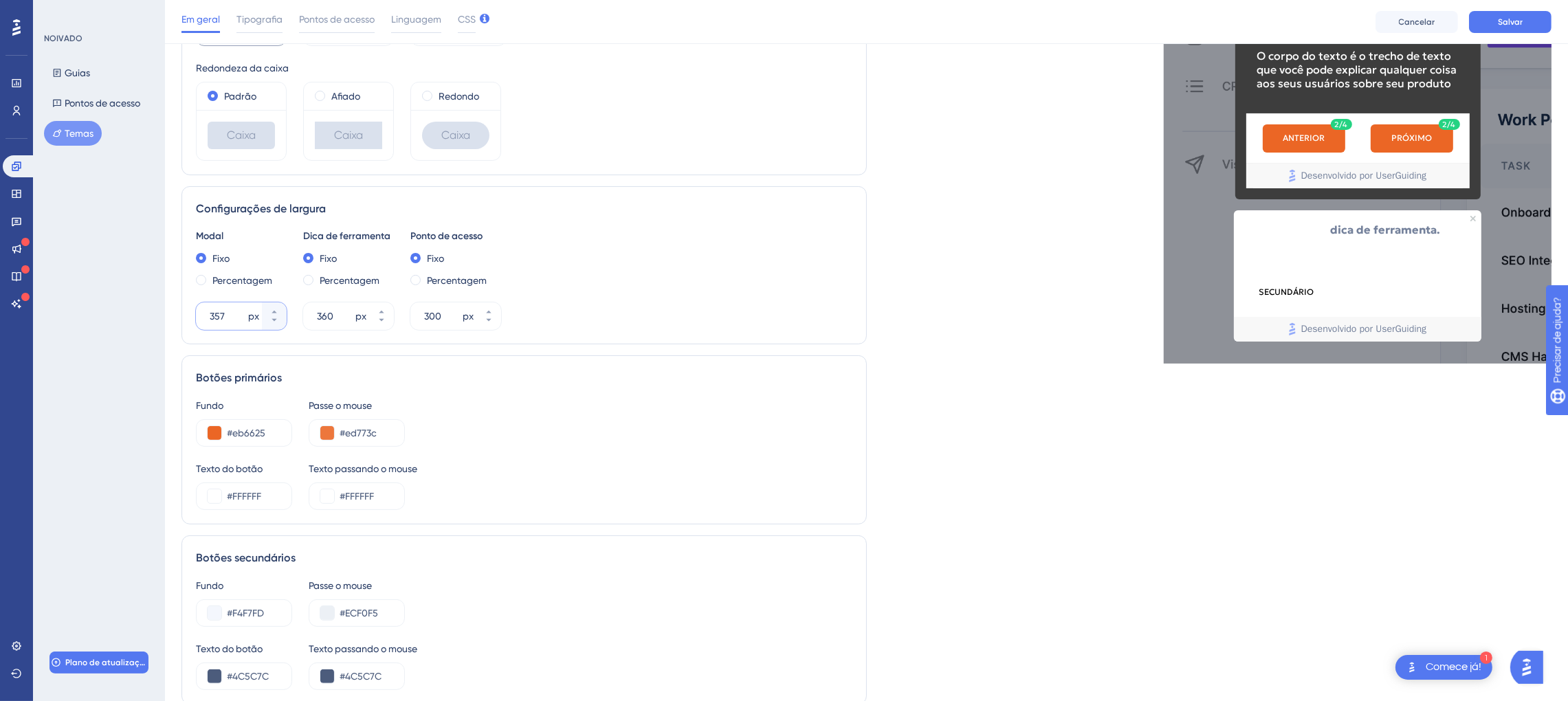 scroll, scrollTop: 315, scrollLeft: 0, axis: vertical 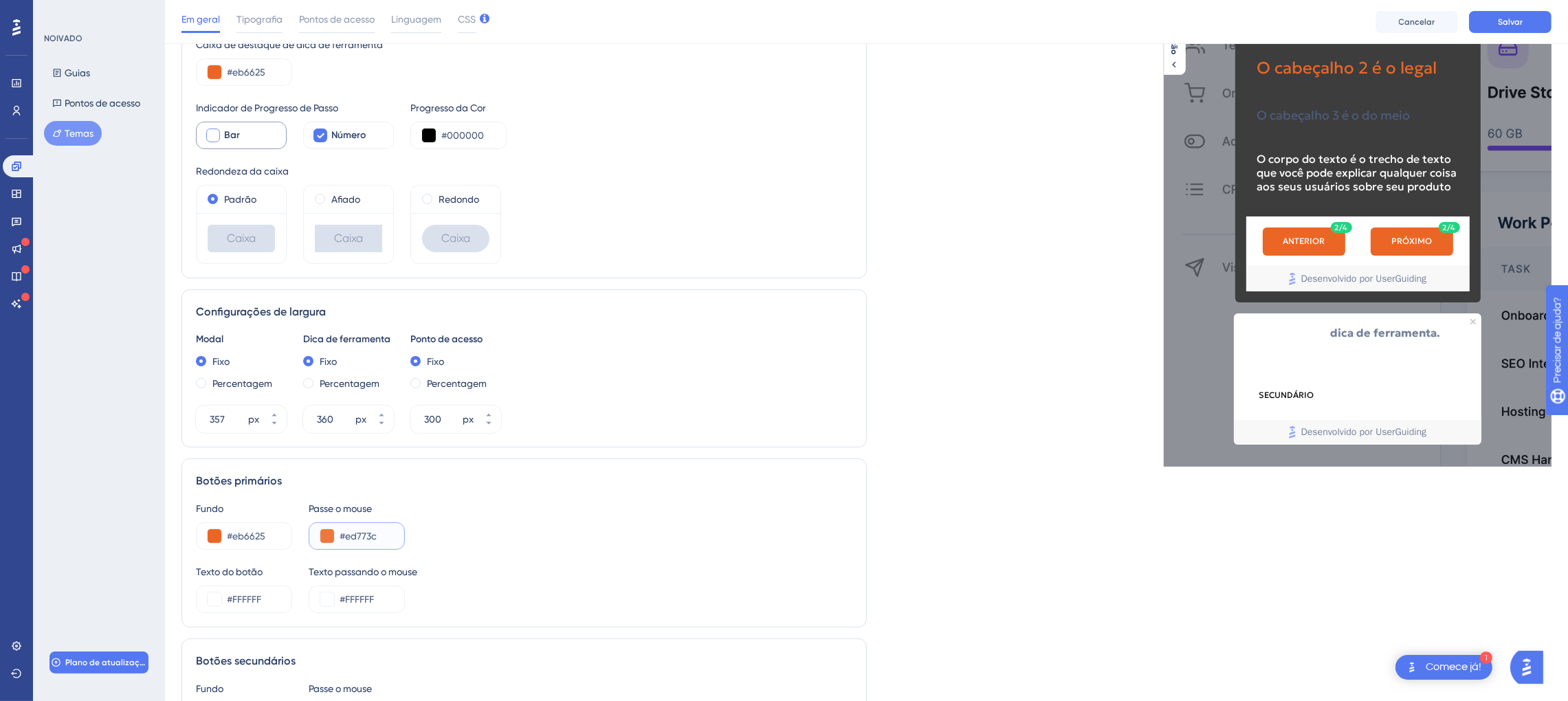 click on "#ed773c" at bounding box center (366, 536) 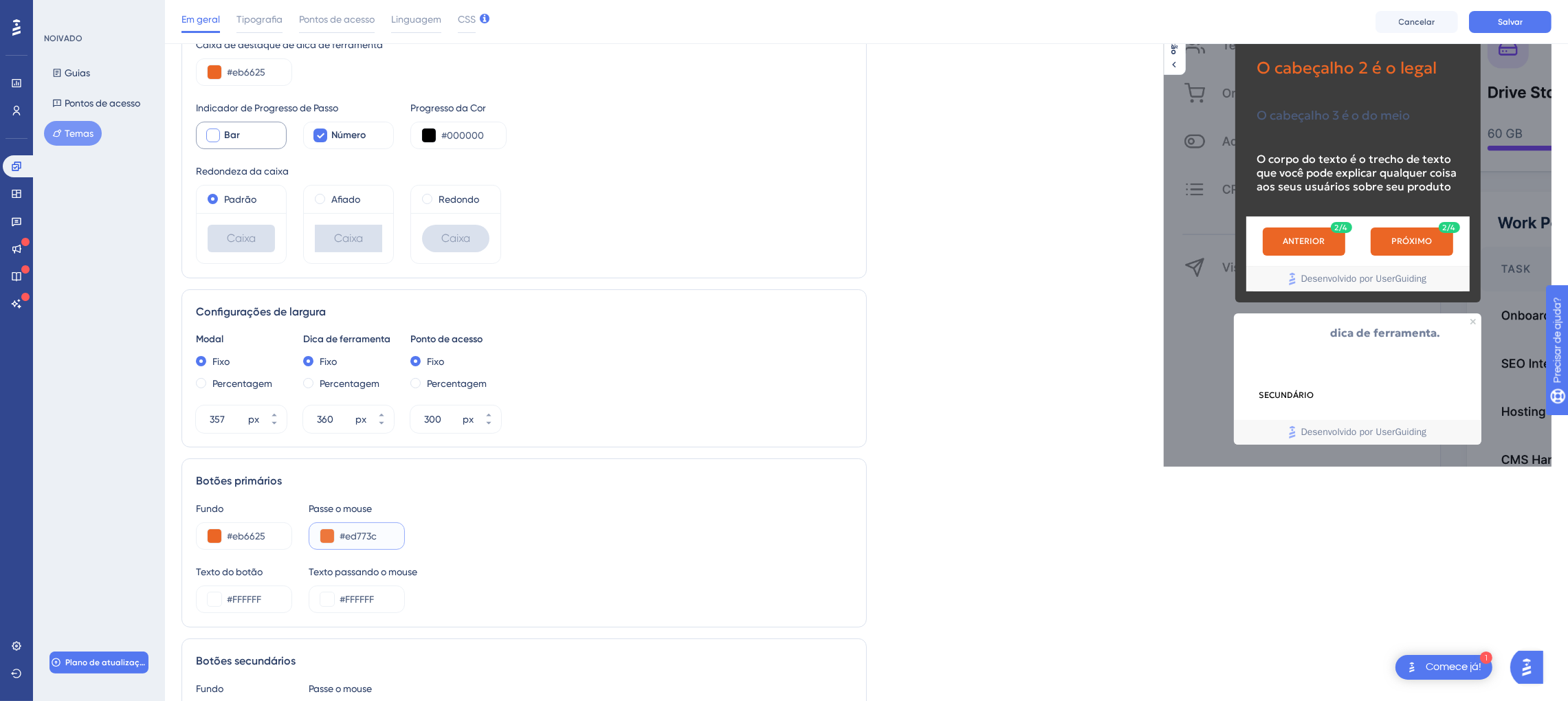click on "#ed773c" at bounding box center [366, 536] 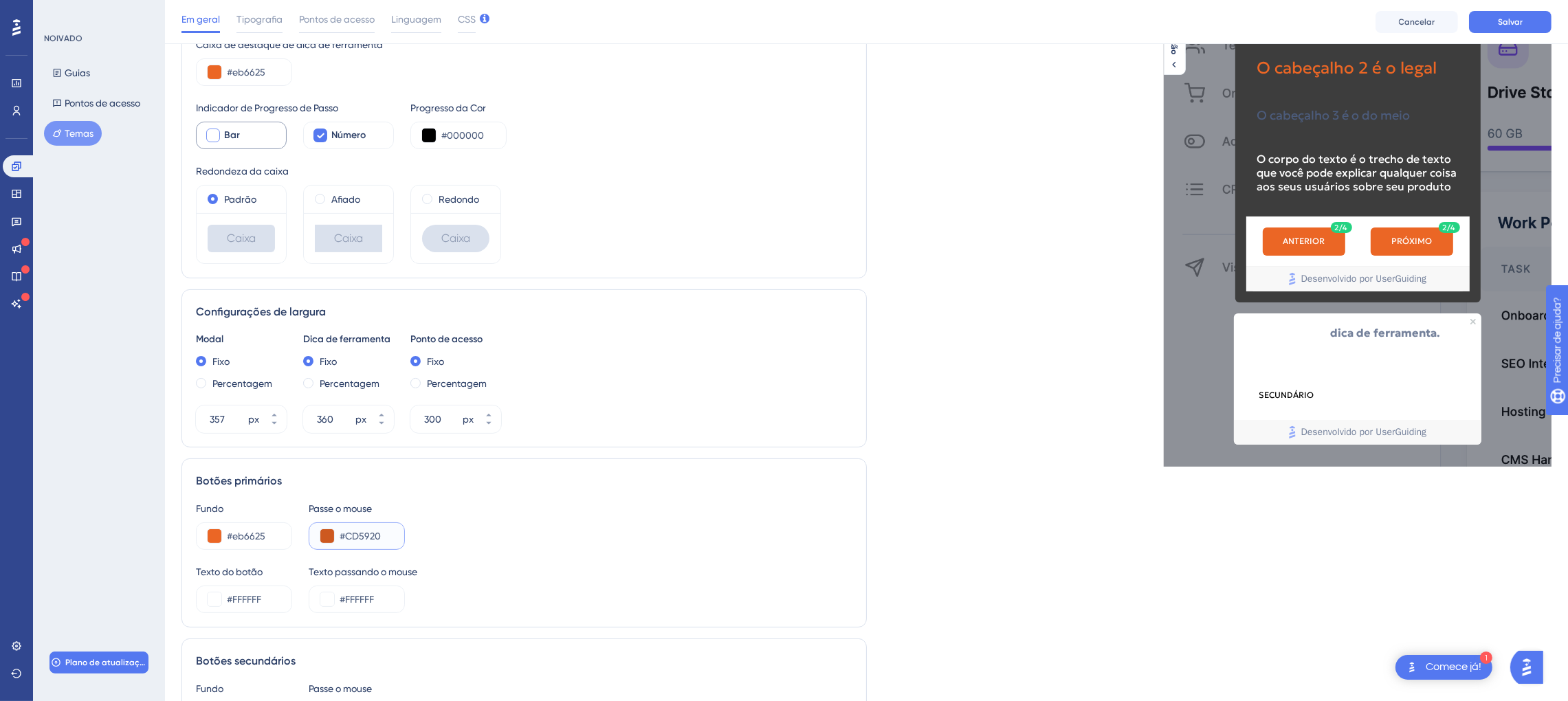 type on "#CD5920" 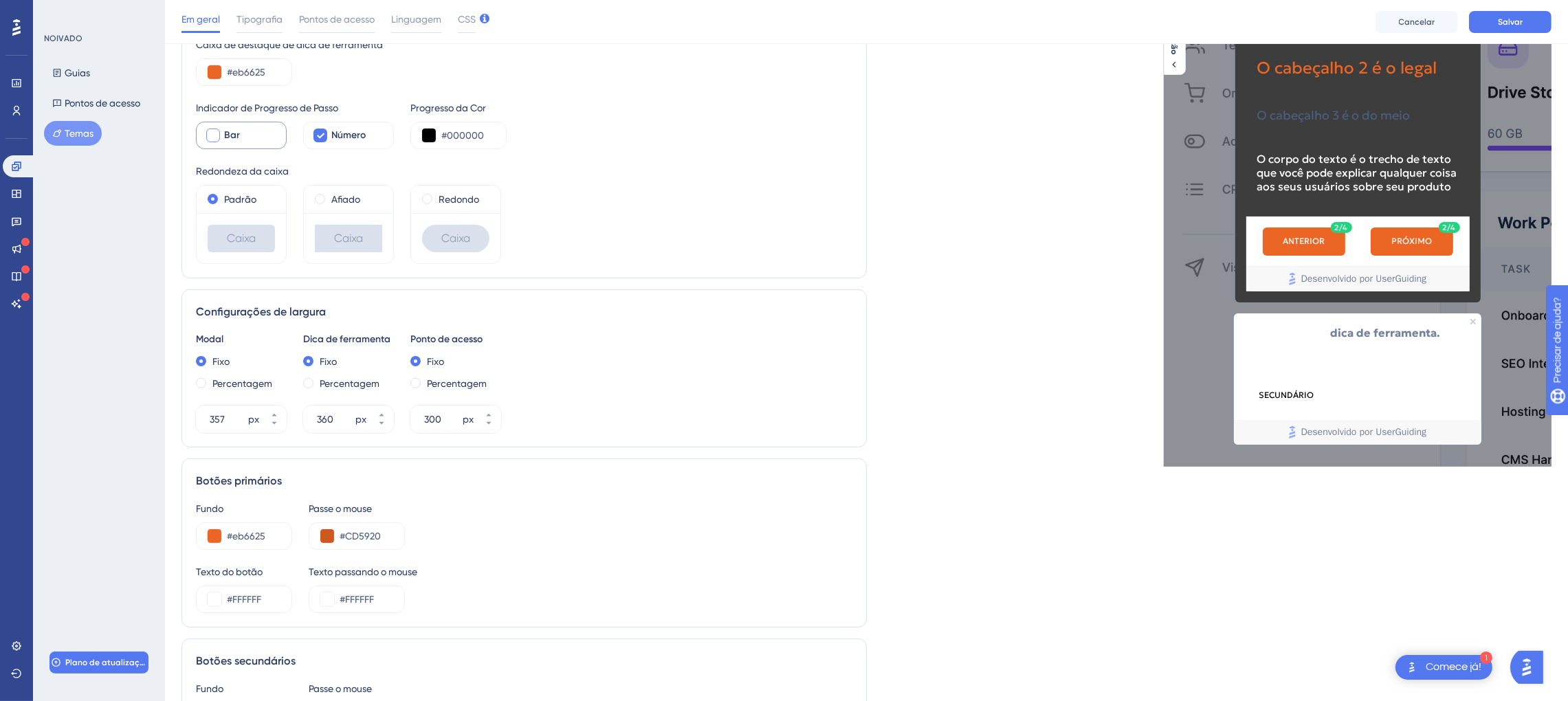 click on "Fundo #eb6625 Passe o mouse #CD5920" at bounding box center [524, 525] 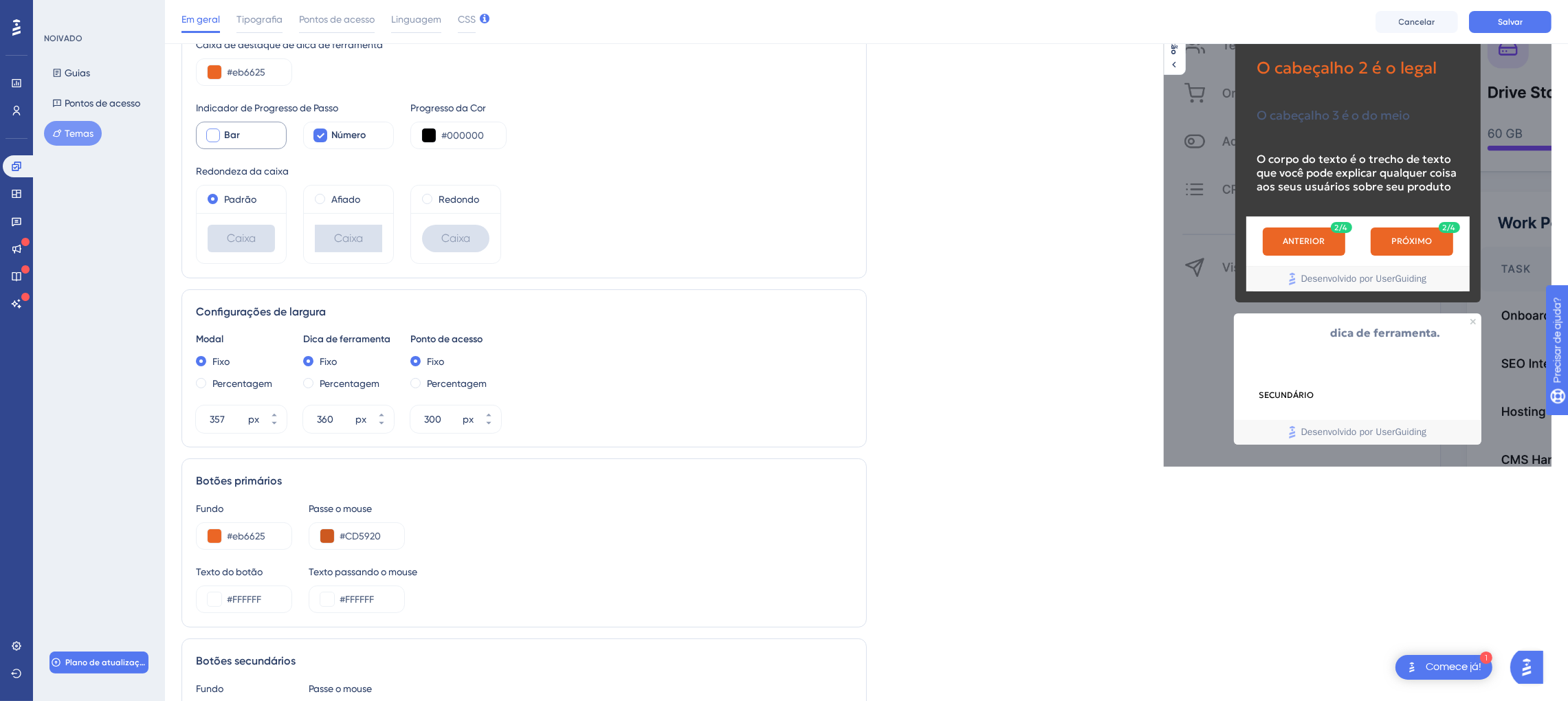 click on "ANTERIOR" at bounding box center (1303, 241) 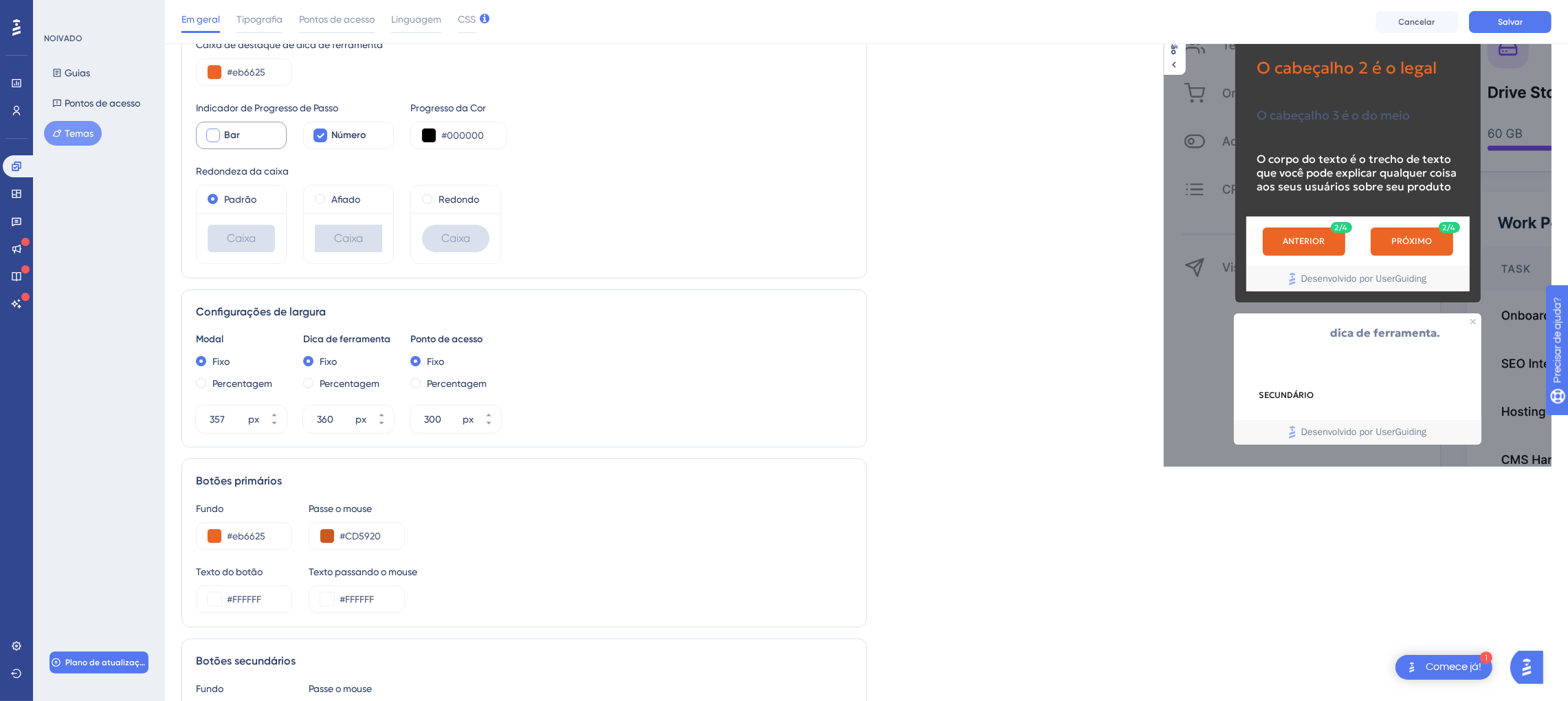 click on "Fundo #eb6625 Passe o mouse #CD5920 Texto do botão #FFFFFF Texto passando o mouse #FFFFFF" at bounding box center (524, 557) 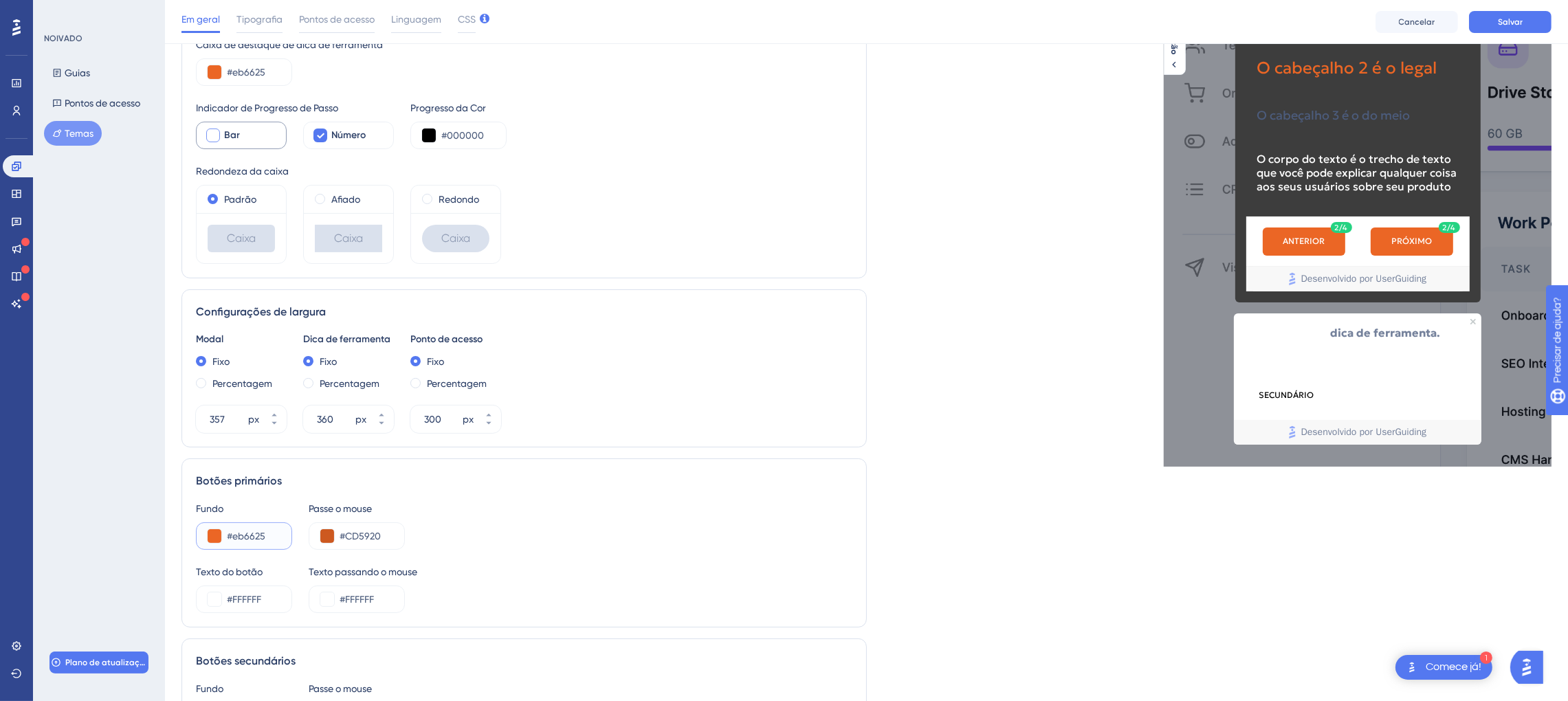 click on "#eb6625" at bounding box center [254, 536] 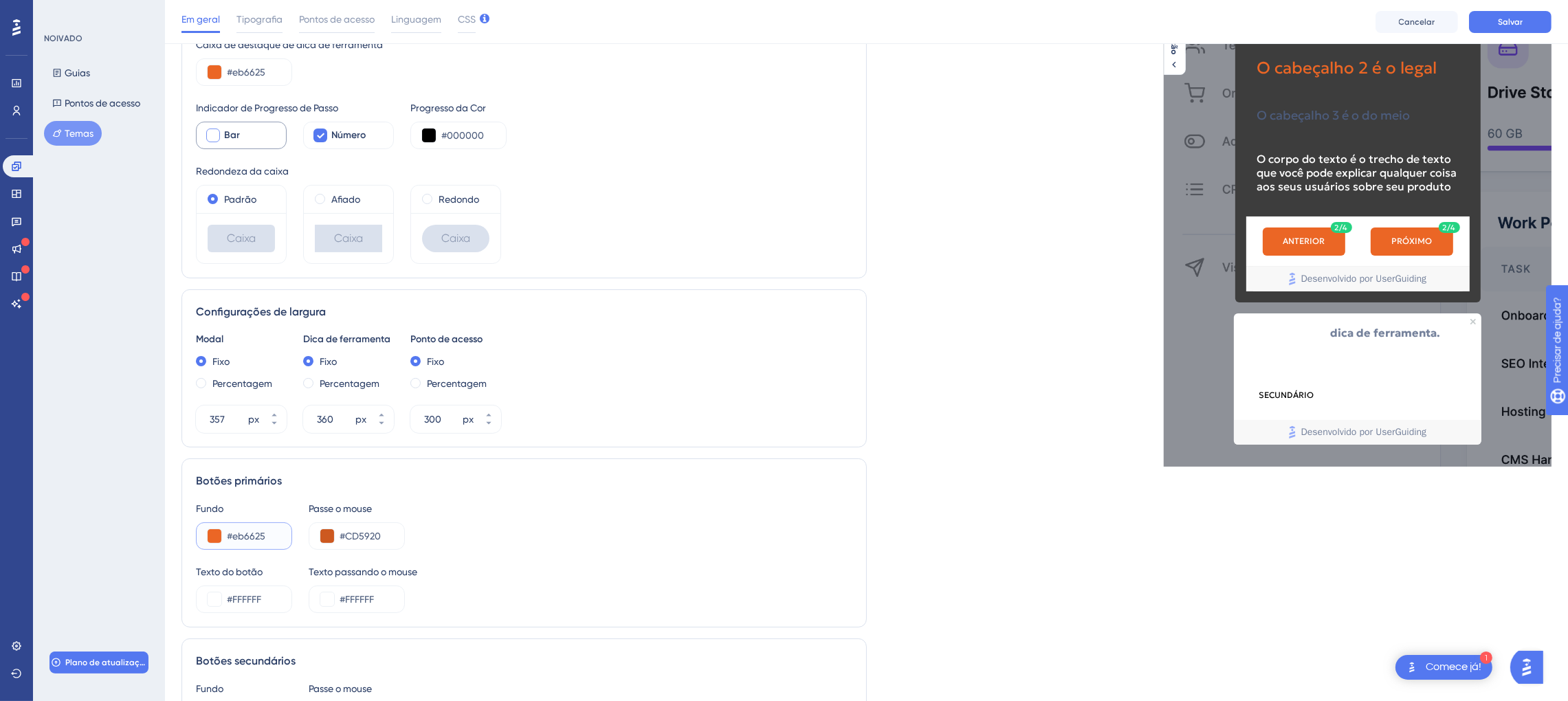 click on "#eb6625" at bounding box center [254, 536] 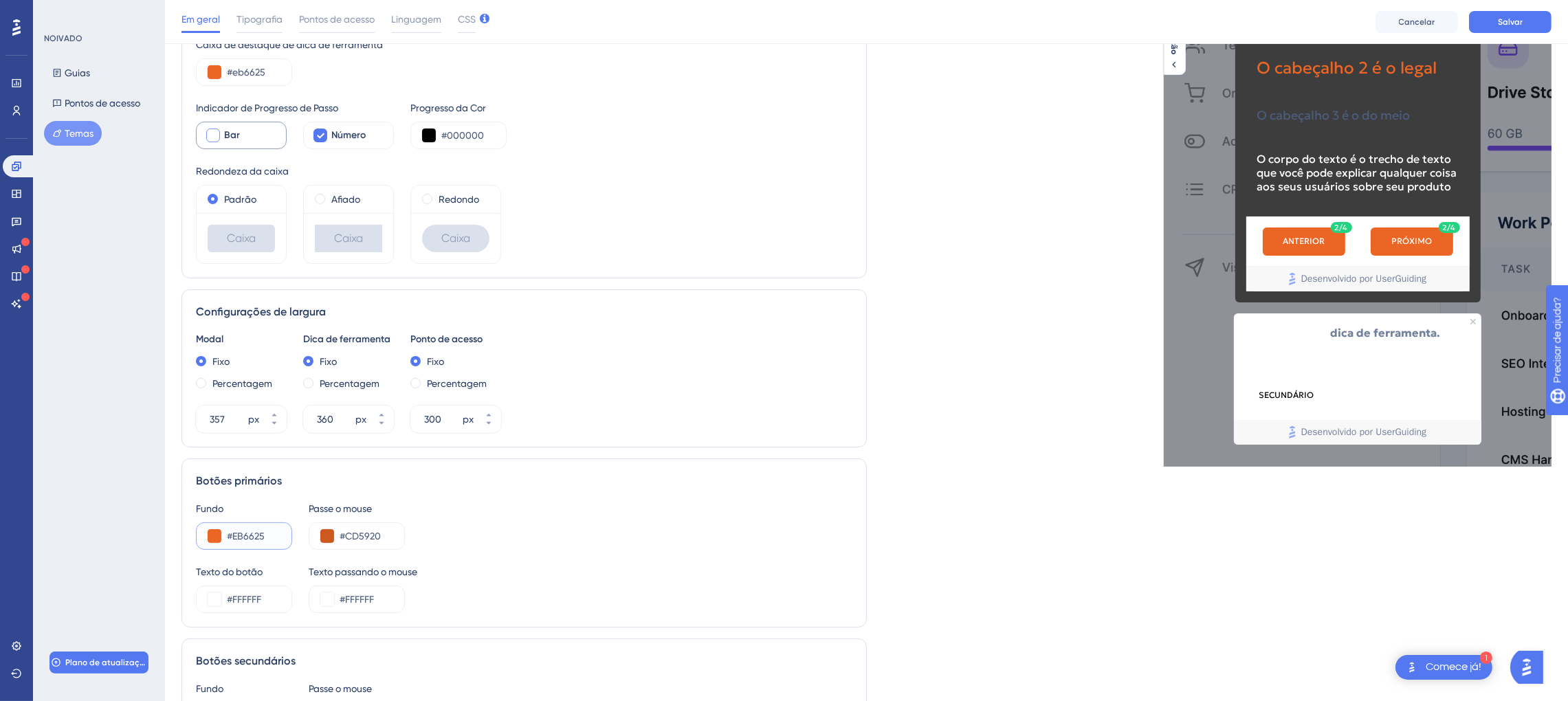 type on "#EB6625" 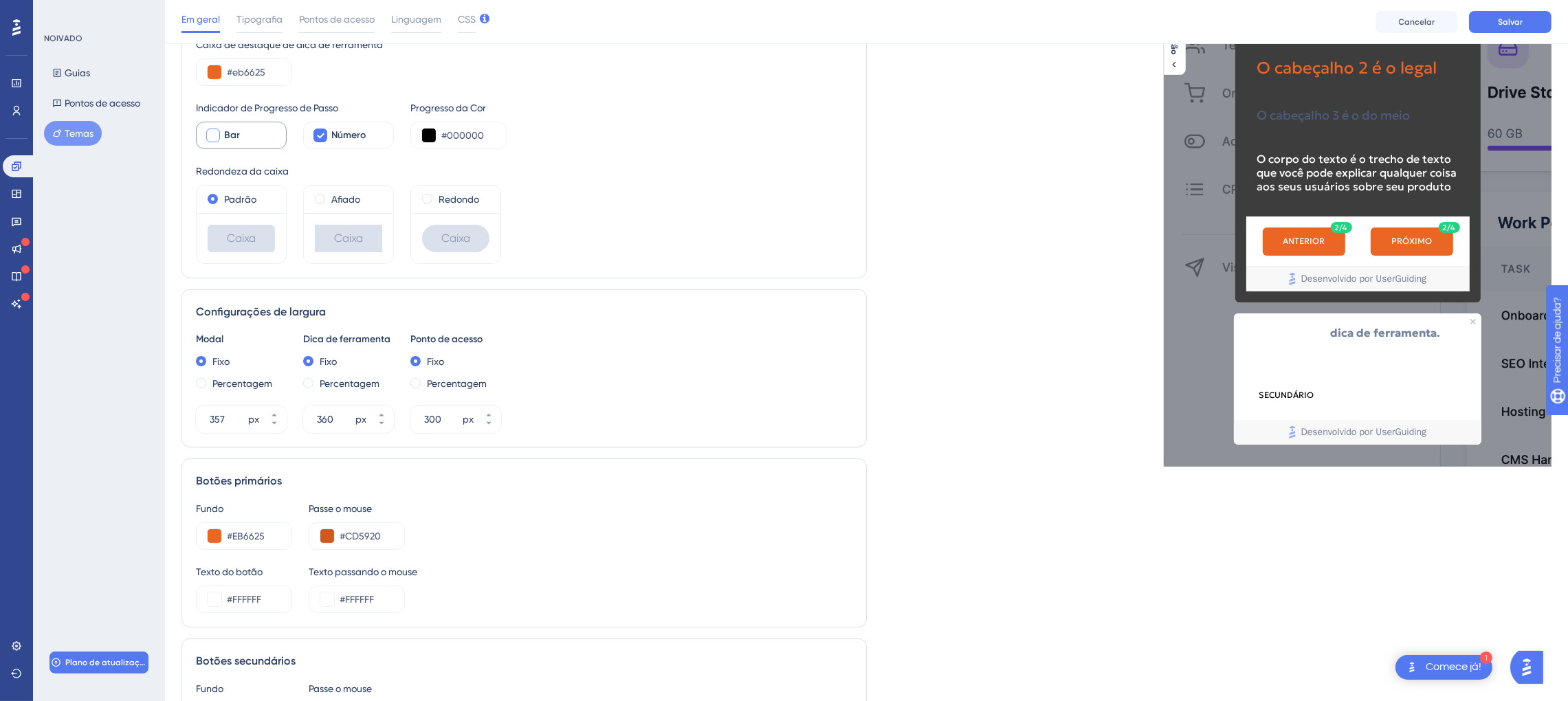 click on "Fundo #EB6625 Passe o mouse #CD5920" at bounding box center [524, 525] 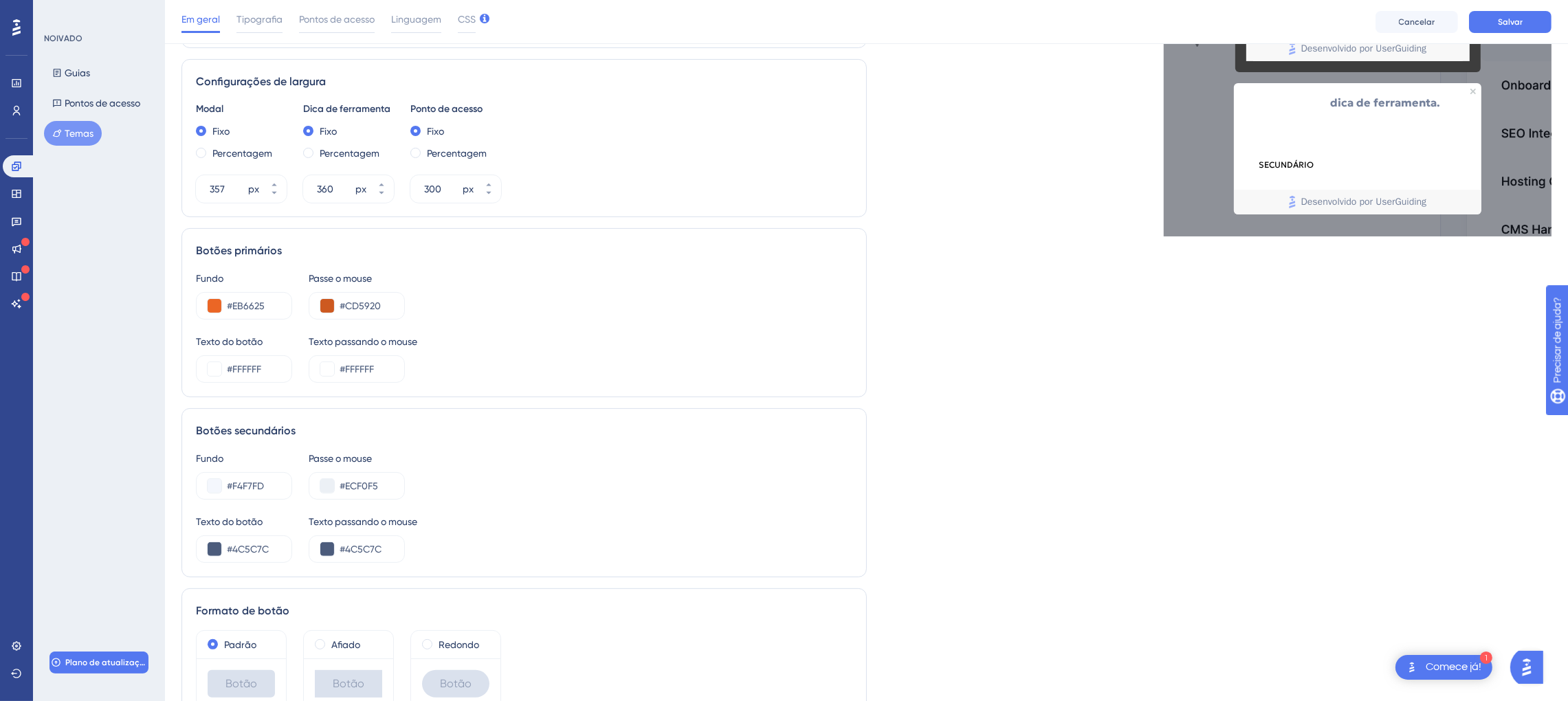 scroll, scrollTop: 624, scrollLeft: 0, axis: vertical 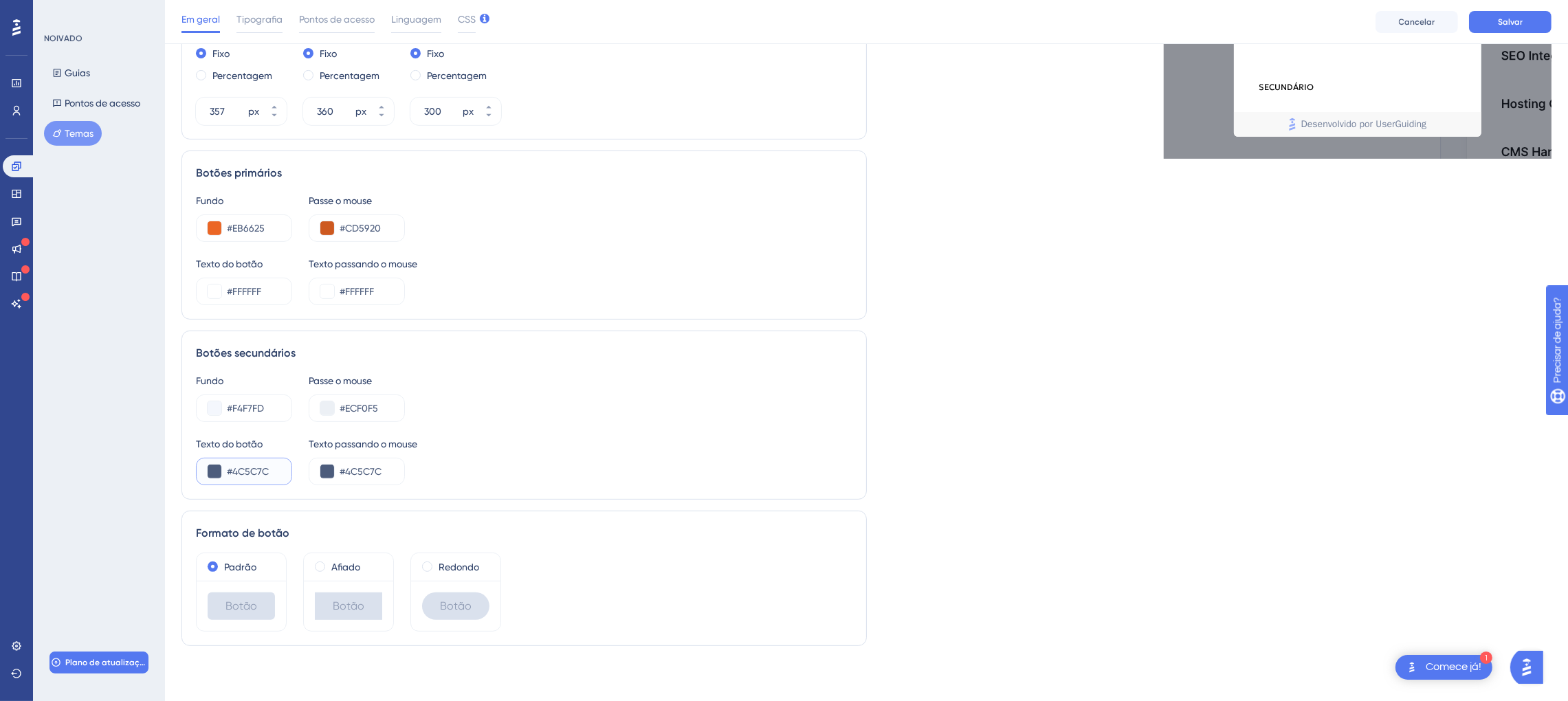 click on "#4C5C7C" at bounding box center [254, 471] 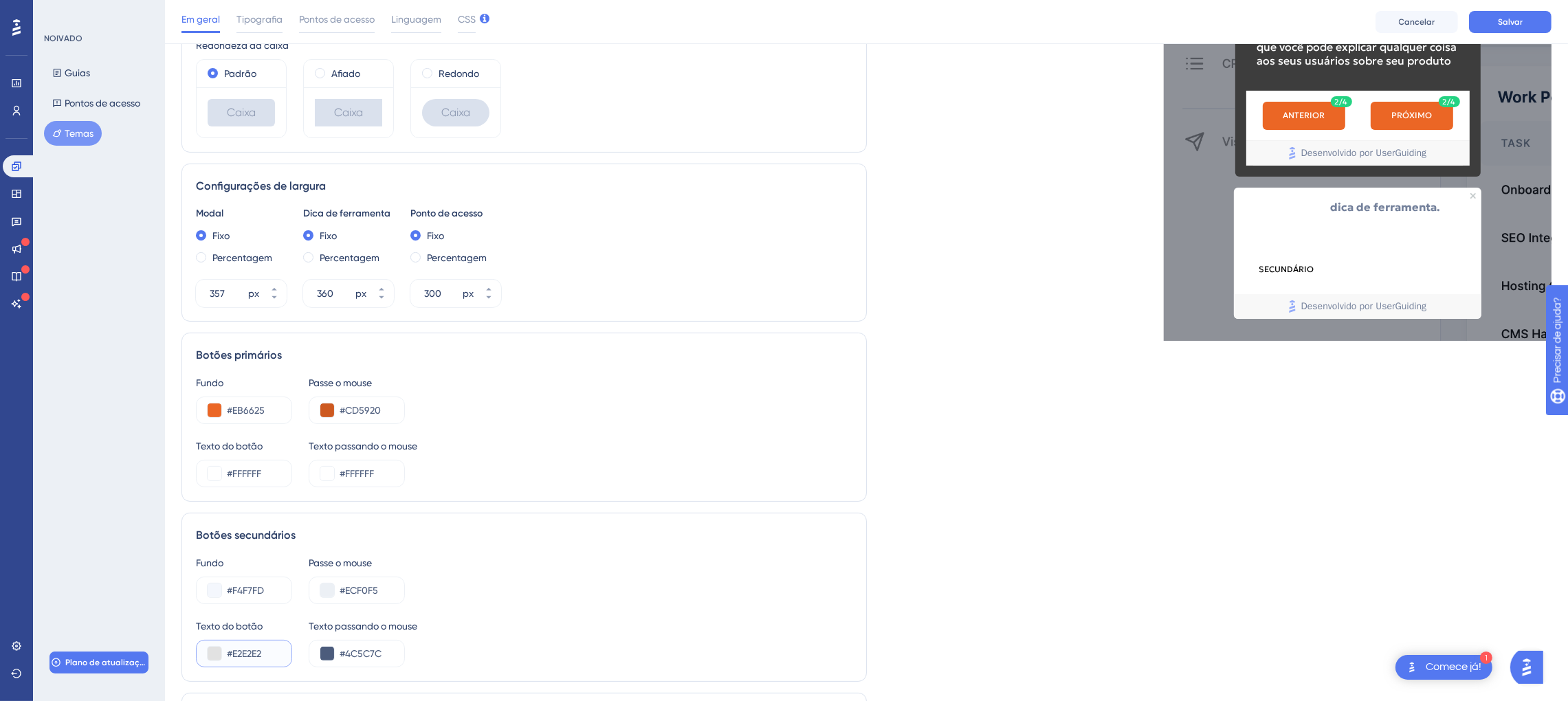 scroll, scrollTop: 418, scrollLeft: 0, axis: vertical 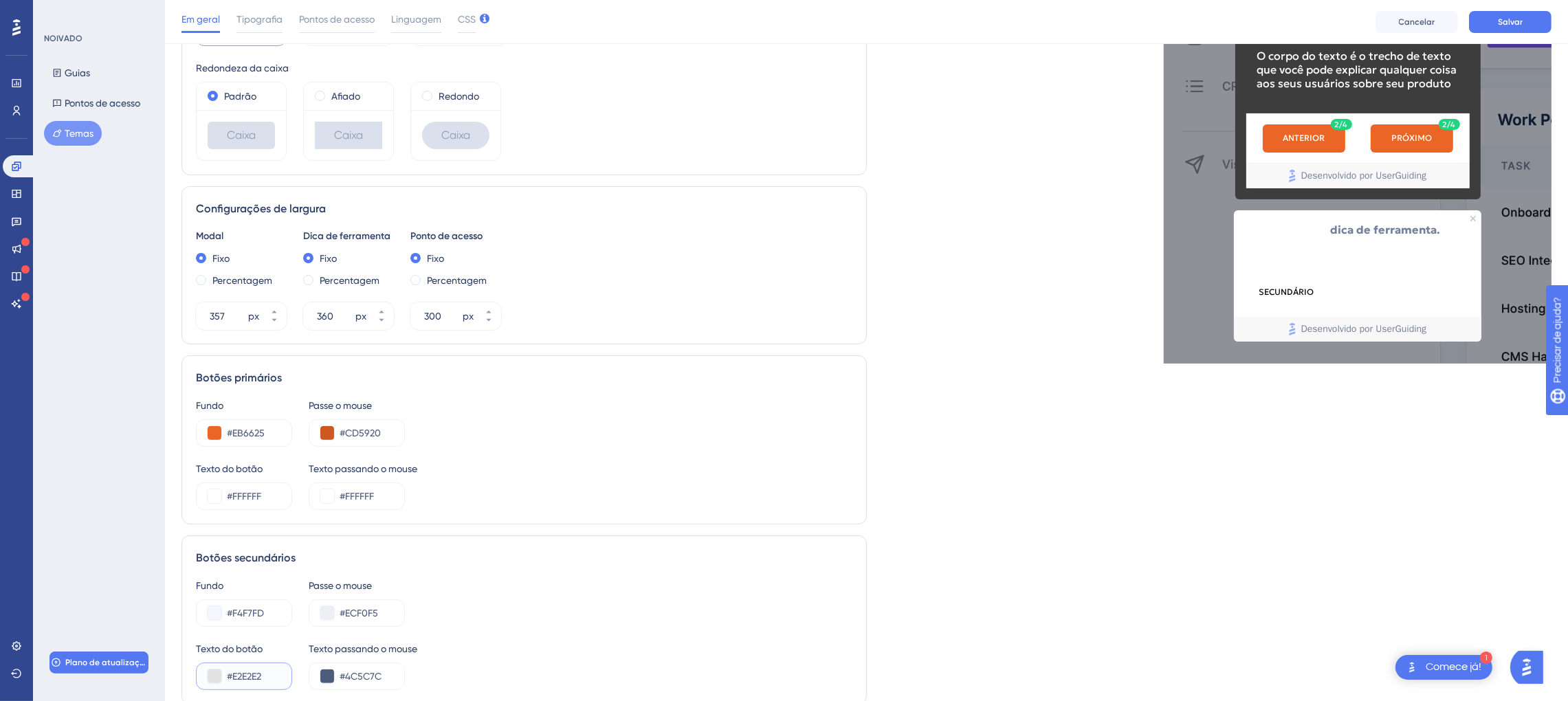 type on "#E2E2E2" 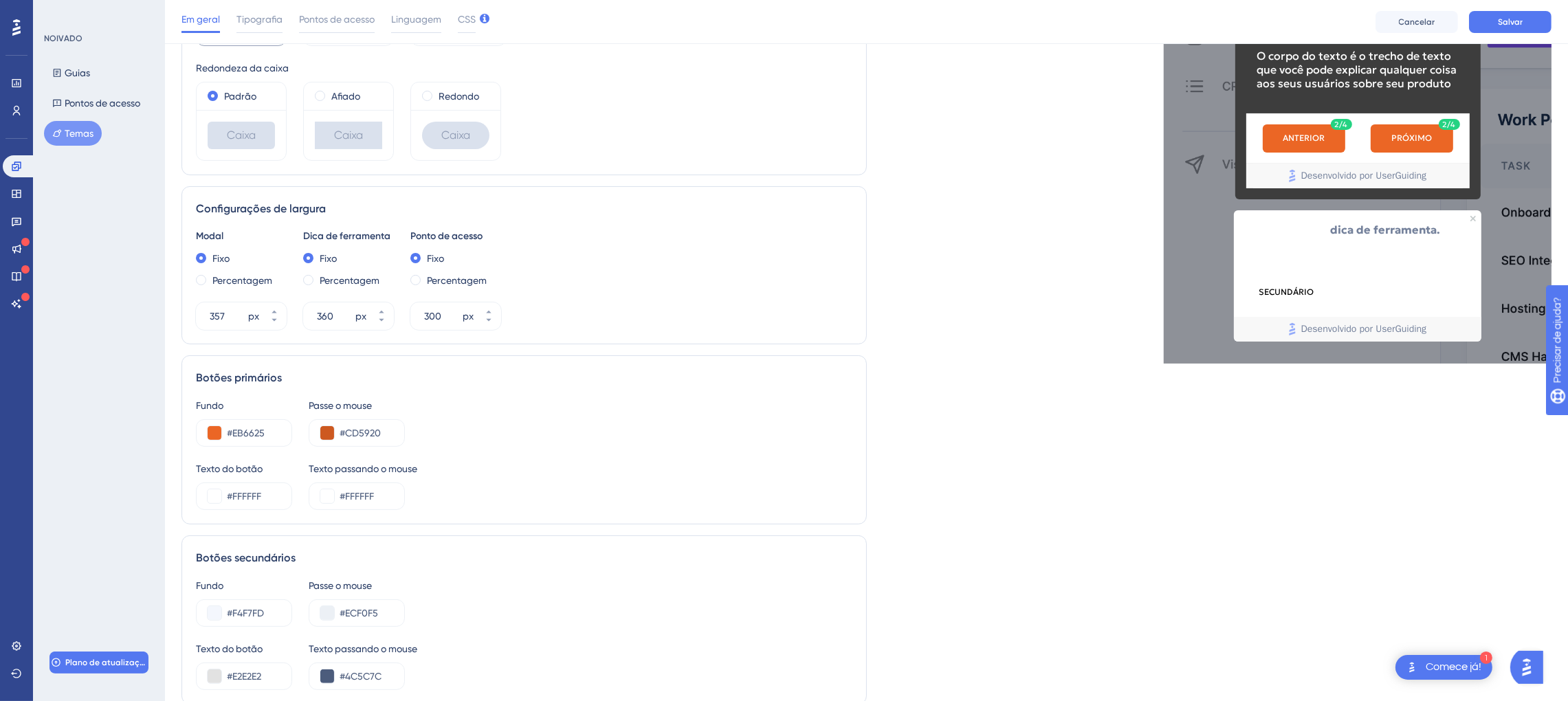 click on "Prévia ao vivo O cabeçalho 1 é o primeiro
O cabeçalho 2 é o legal
O cabeçalho 3 é o do meio
O corpo do texto é o trecho de texto que você pode explicar qualquer coisa aos seus usuários sobre seu produto
ANTERIOR PRÓXIMO 2 / 3 Desenvolvido por UserGuiding Esta é uma  dica de ferramenta.
SECUNDÁRIO 2 / 3 Desenvolvido por UserGuiding Ampliar área de visualização" at bounding box center [1209, 266] 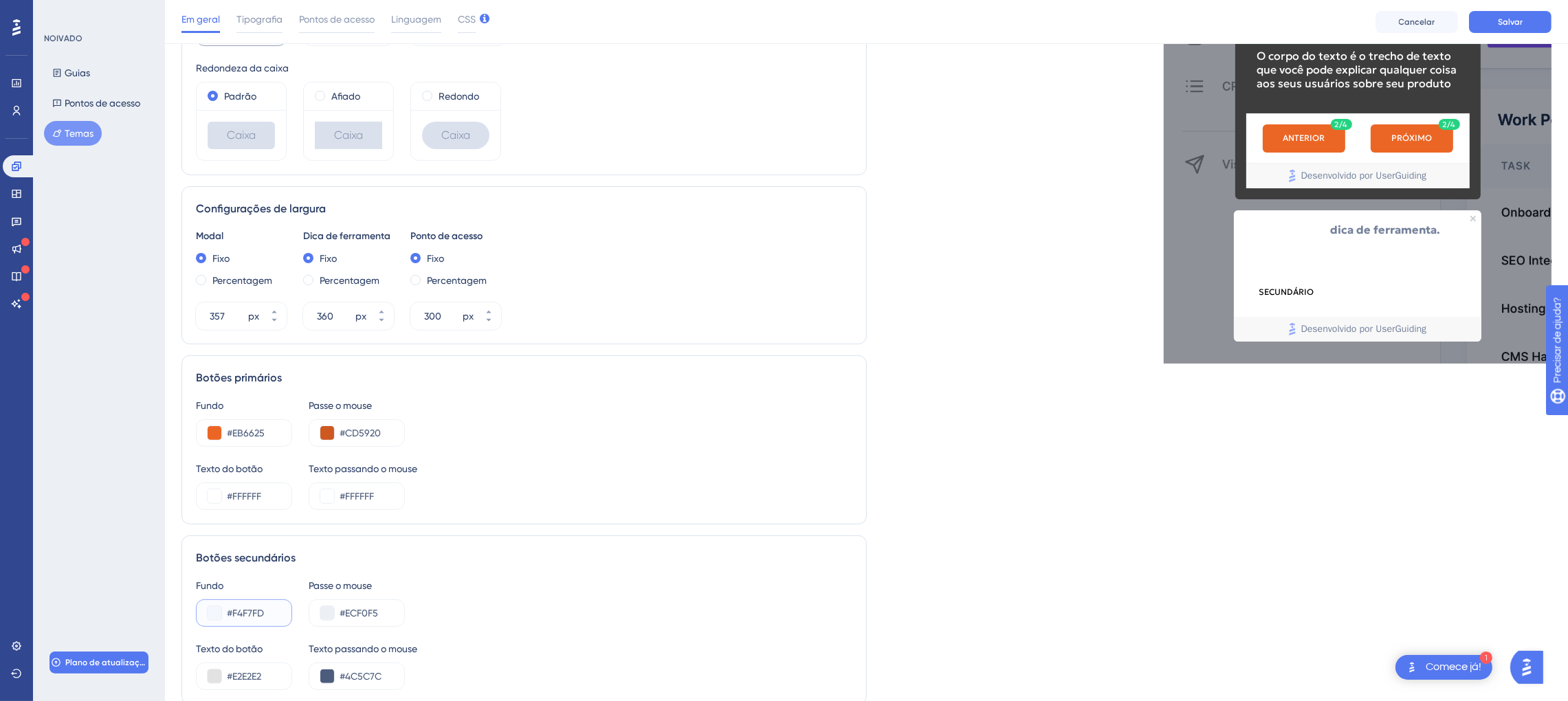 click on "#F4F7FD" at bounding box center [254, 613] 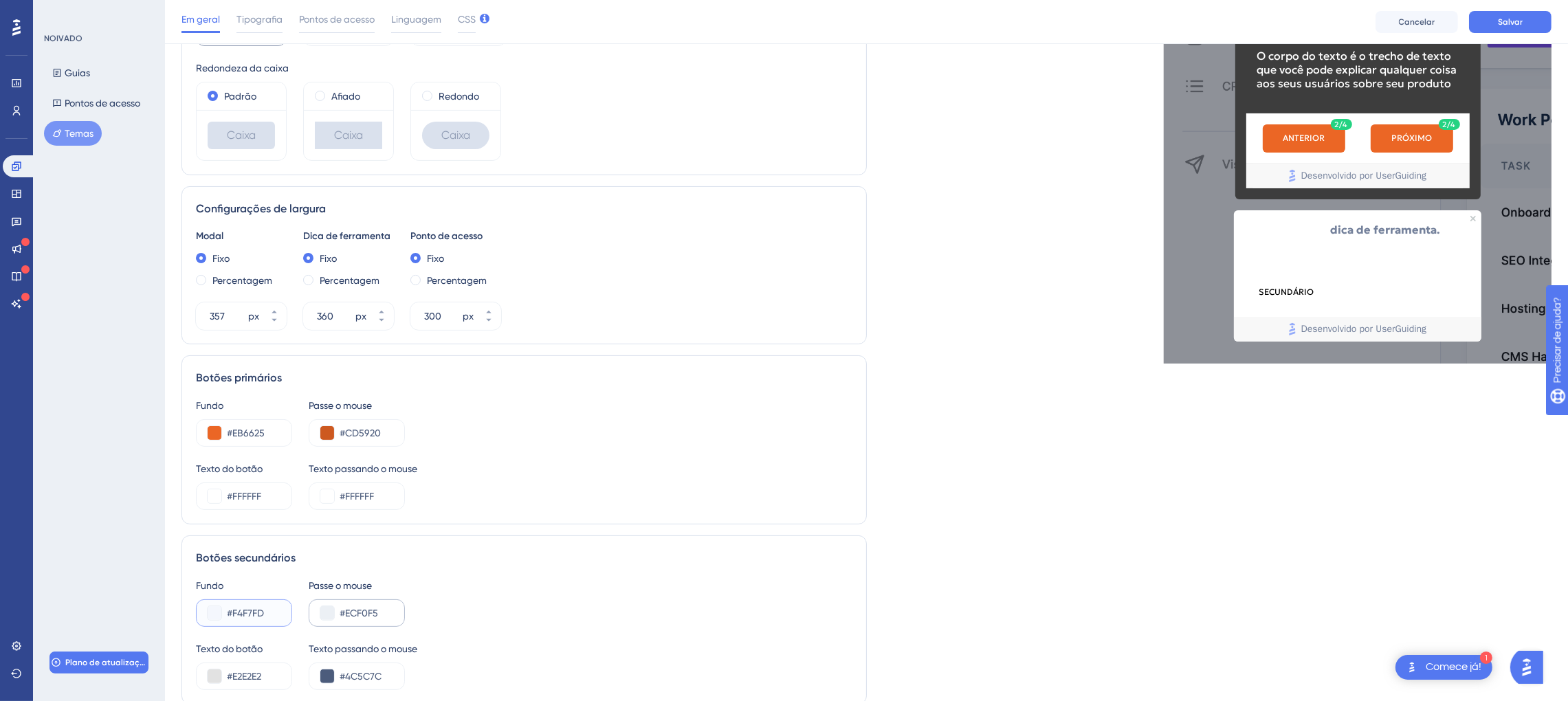 paste on "E2E2E2" 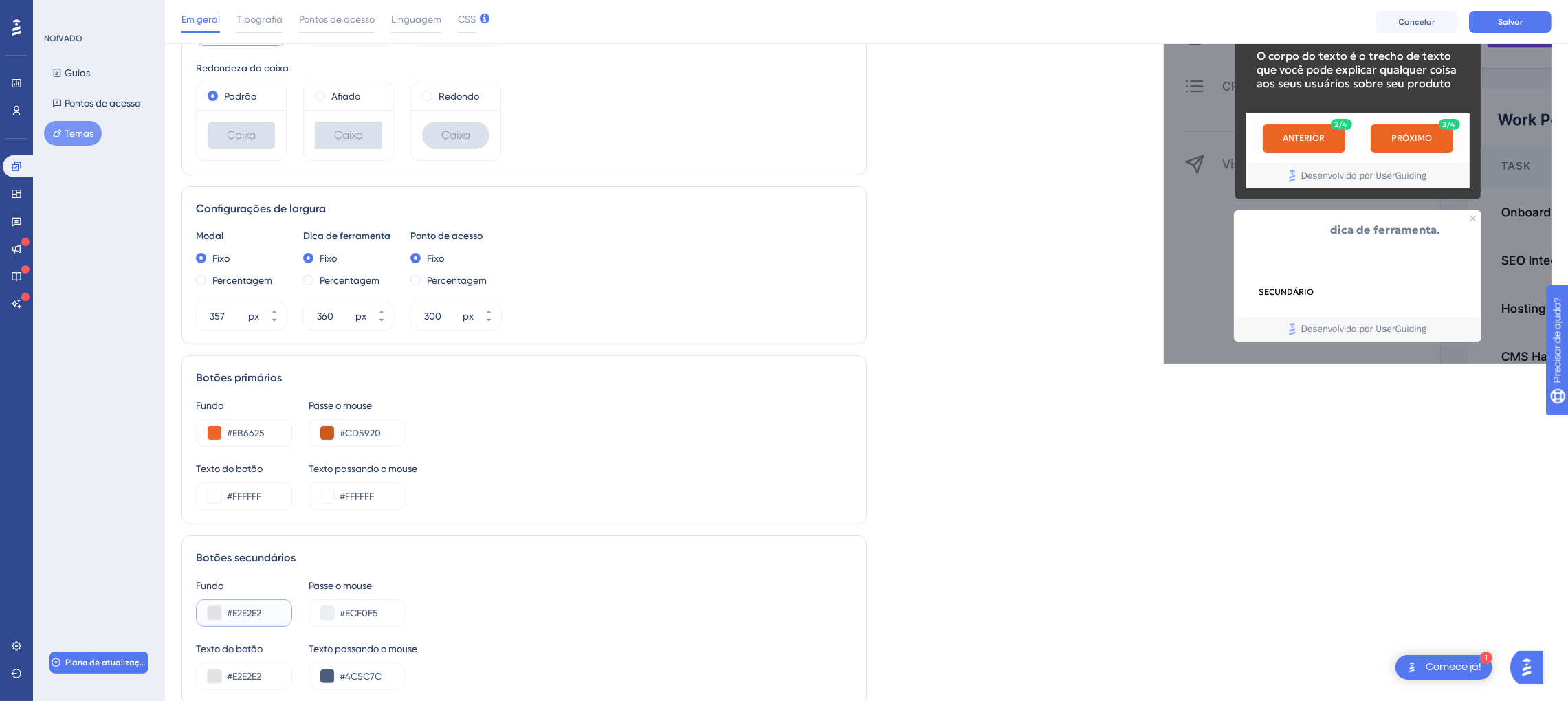type on "#E2E2E2" 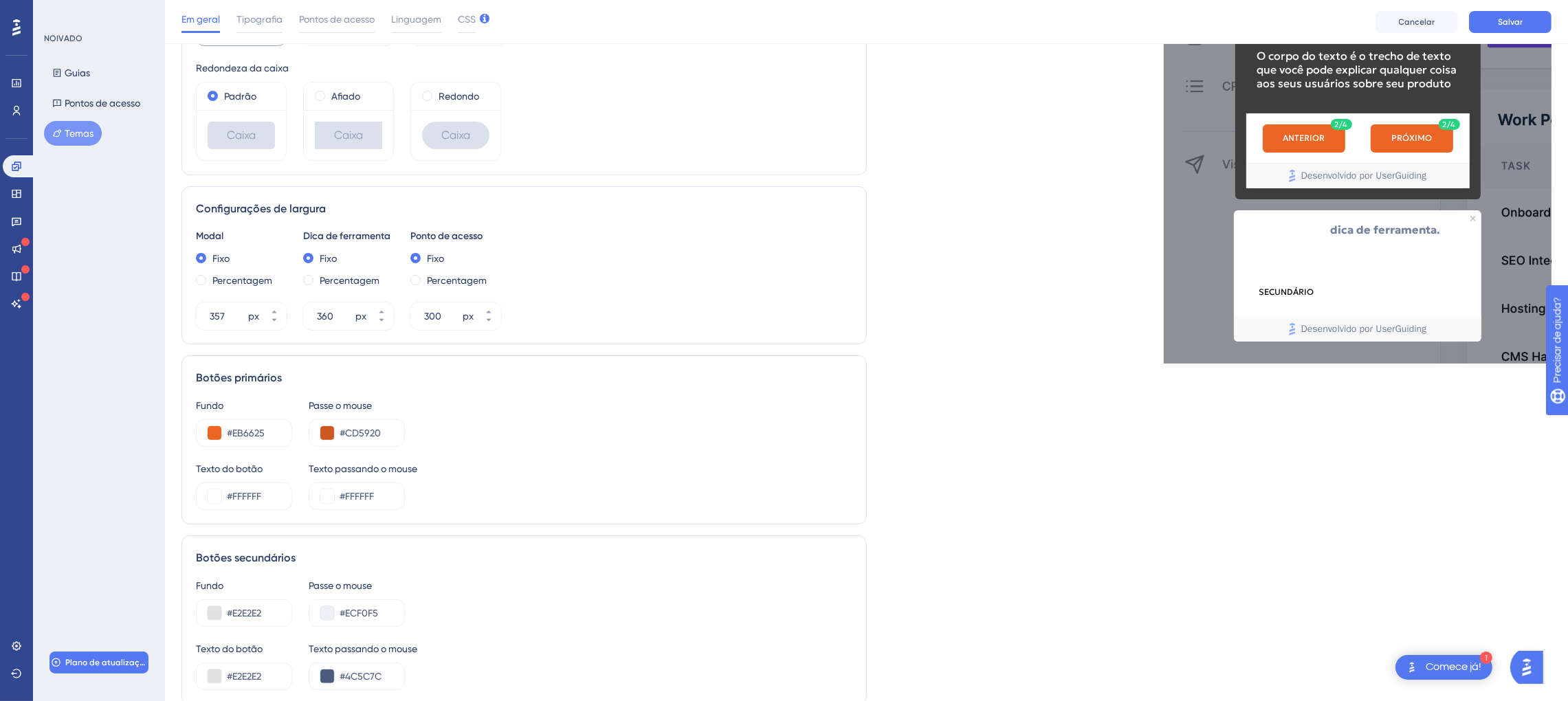click on "Fundo #E2E2E2 Passe o mouse #ECF0F5" at bounding box center [524, 602] 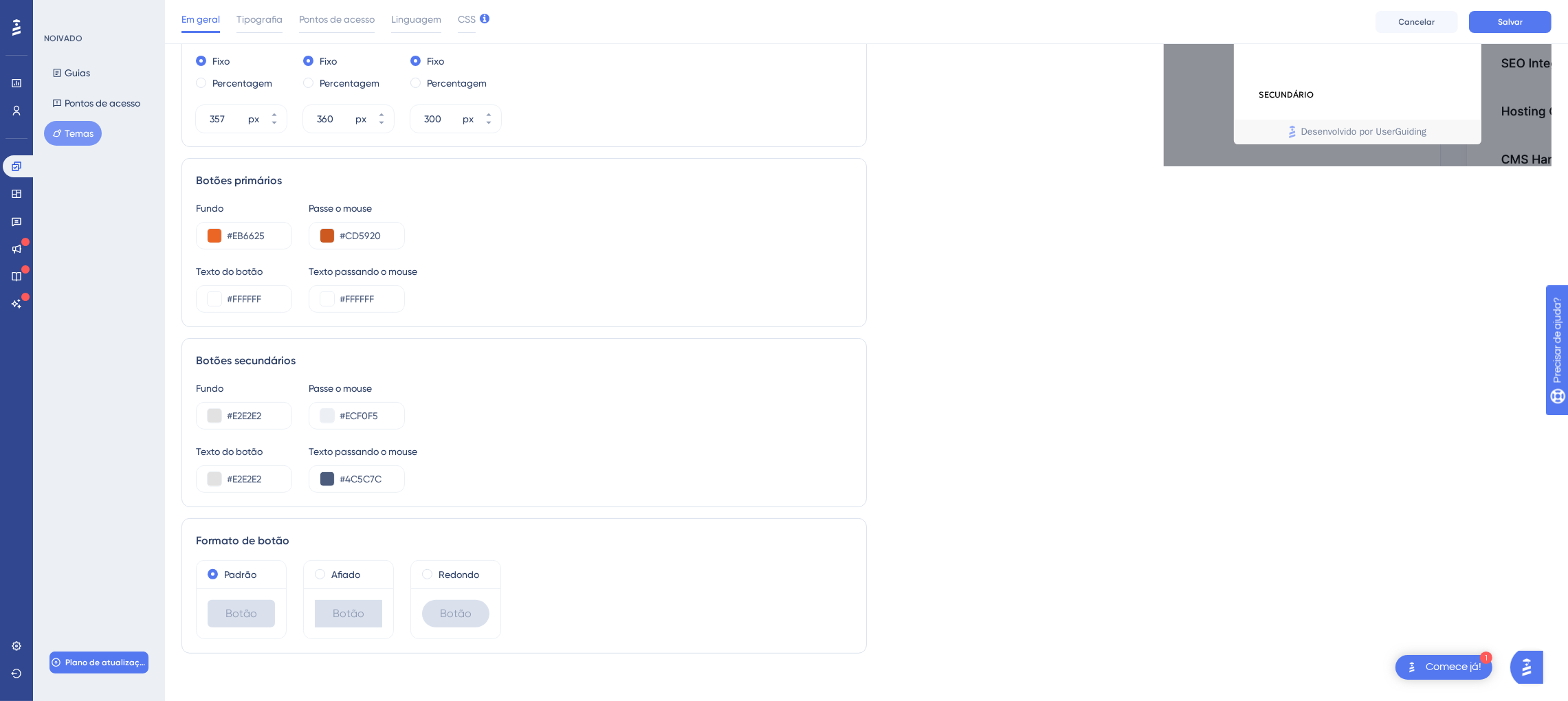 scroll, scrollTop: 418, scrollLeft: 0, axis: vertical 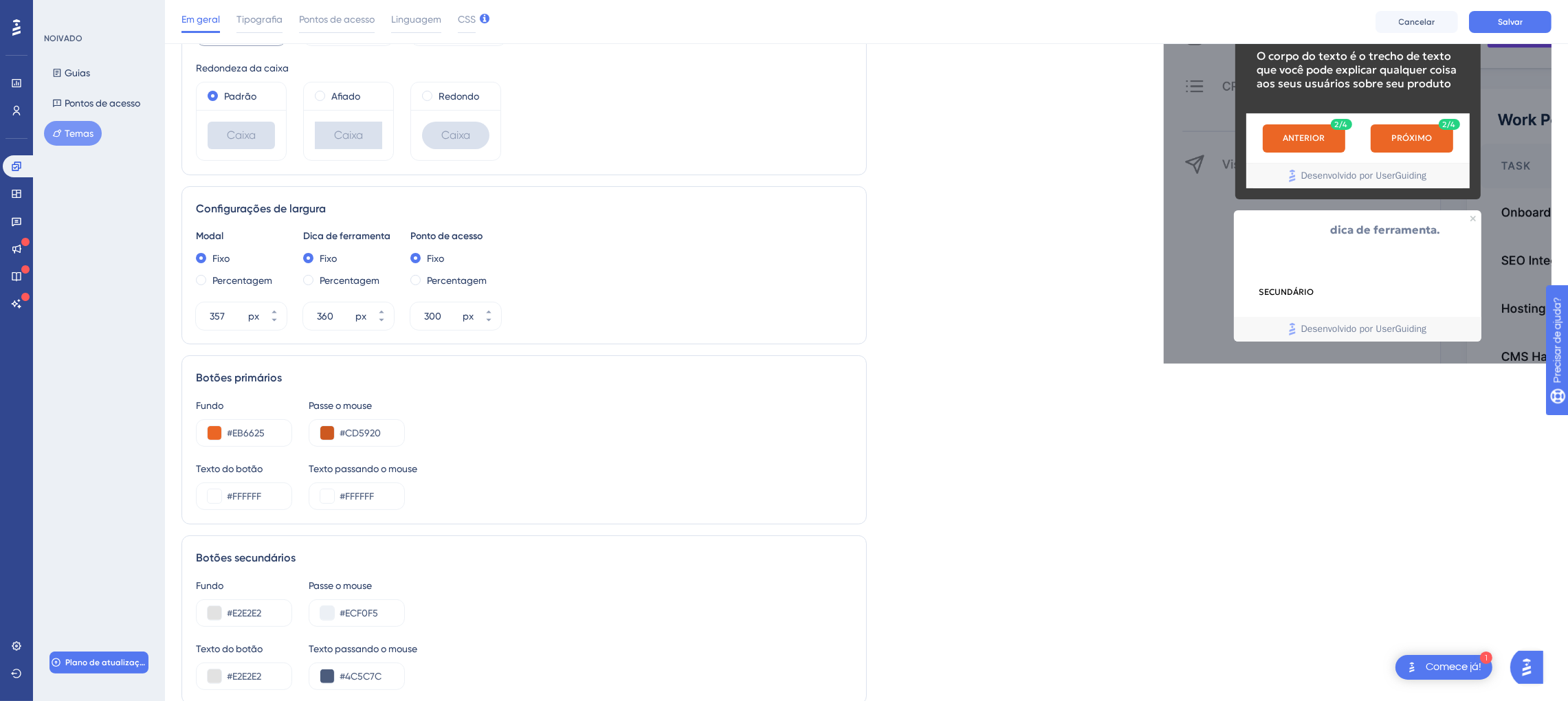 click on "ANTERIOR" at bounding box center [1304, 138] 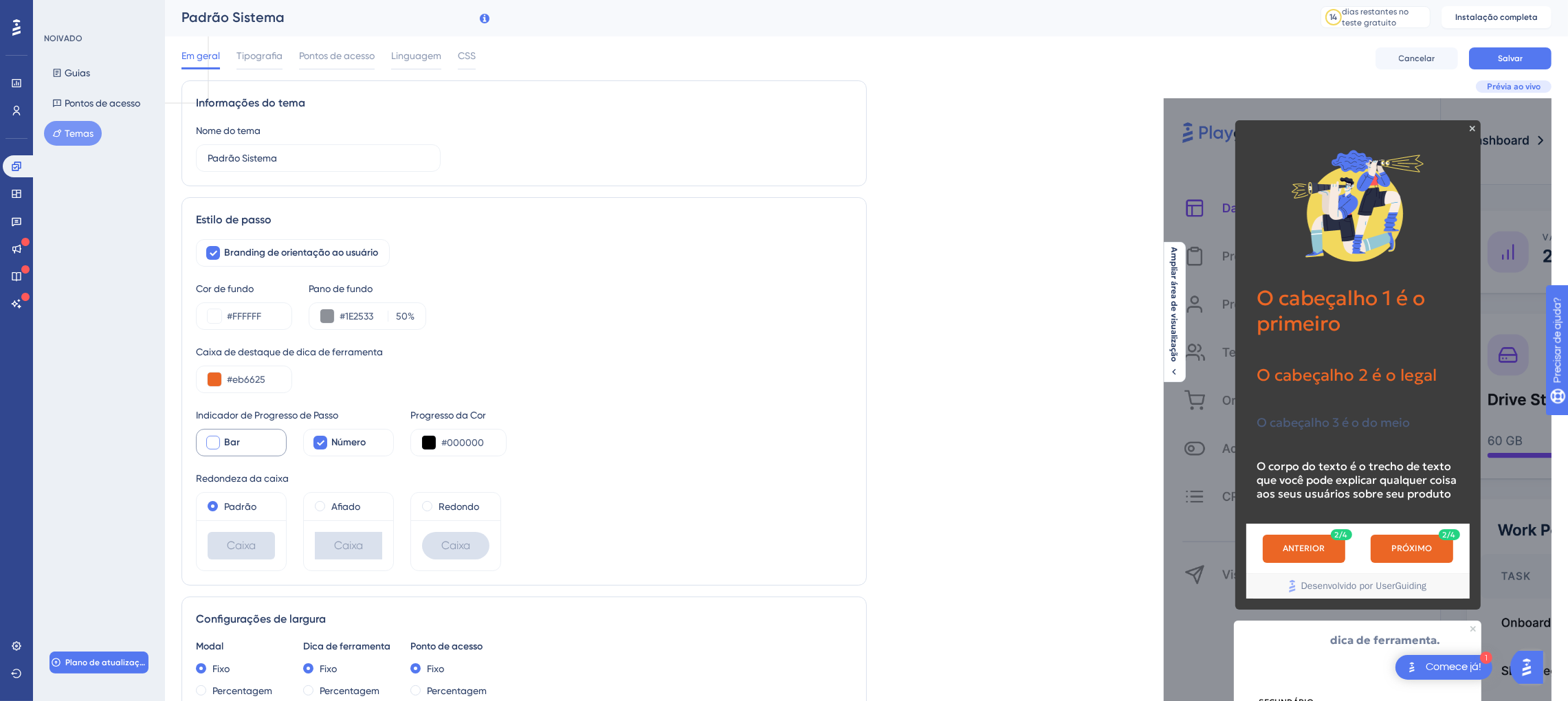 scroll, scrollTop: 0, scrollLeft: 0, axis: both 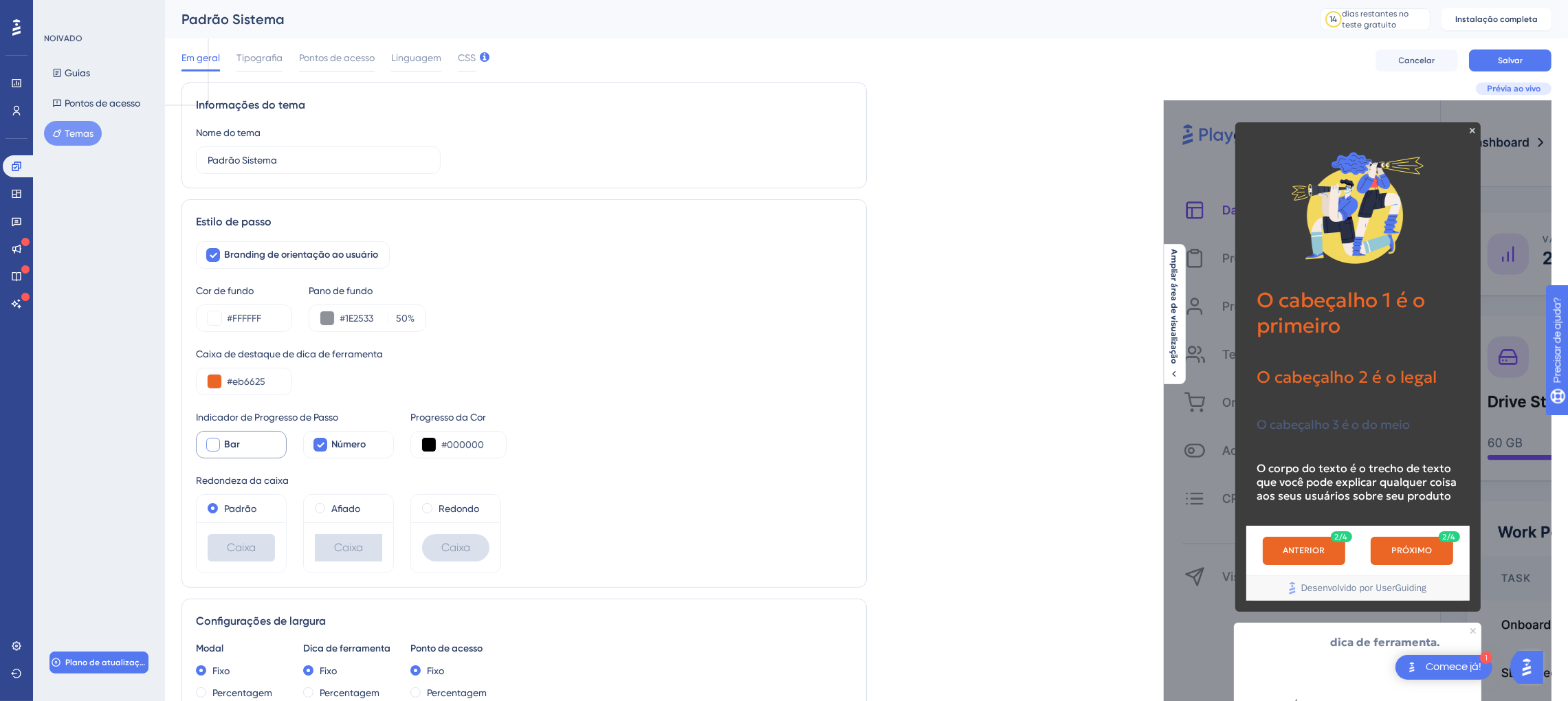 click on "Em geral Tipografia Pontos de acesso Linguagem CSS" at bounding box center (329, 60) 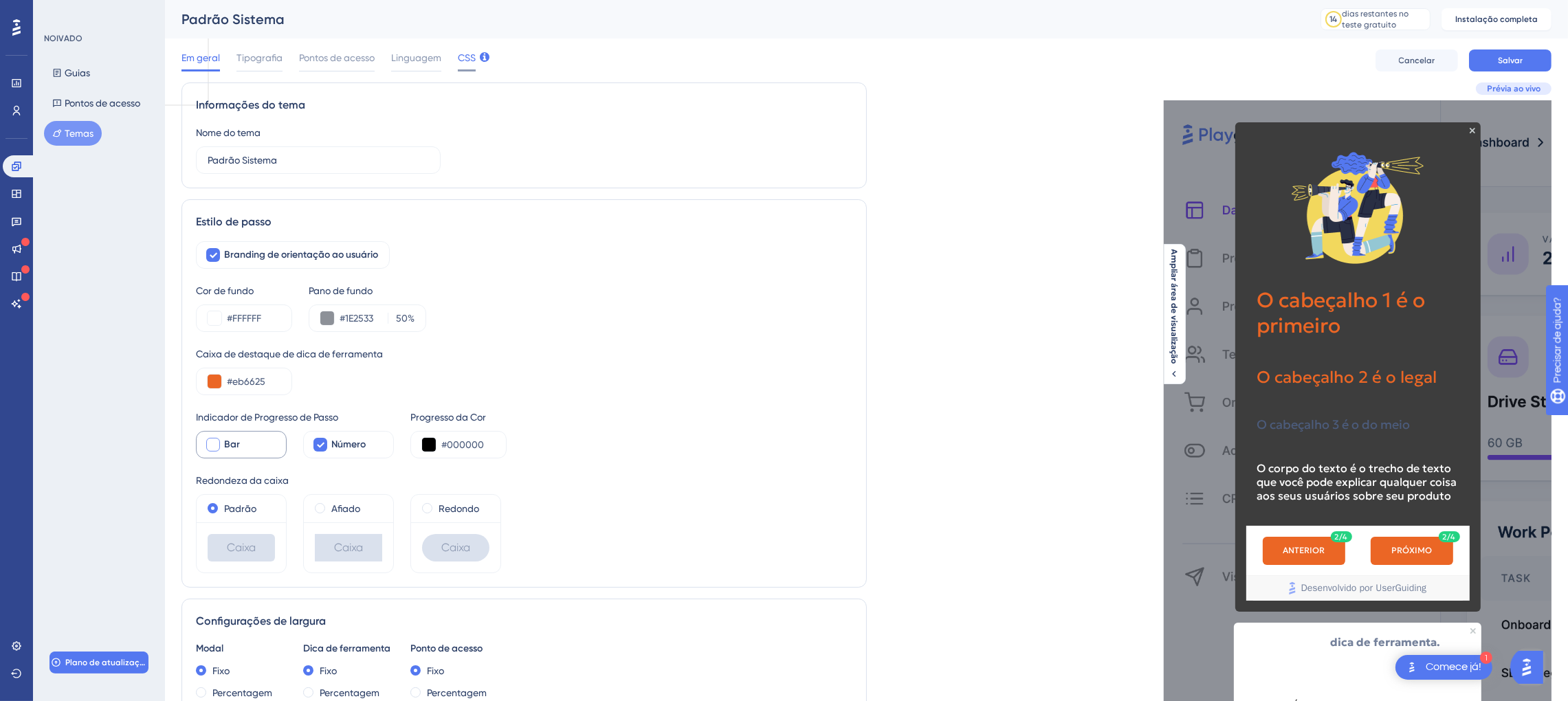 click on "CSS" at bounding box center [467, 58] 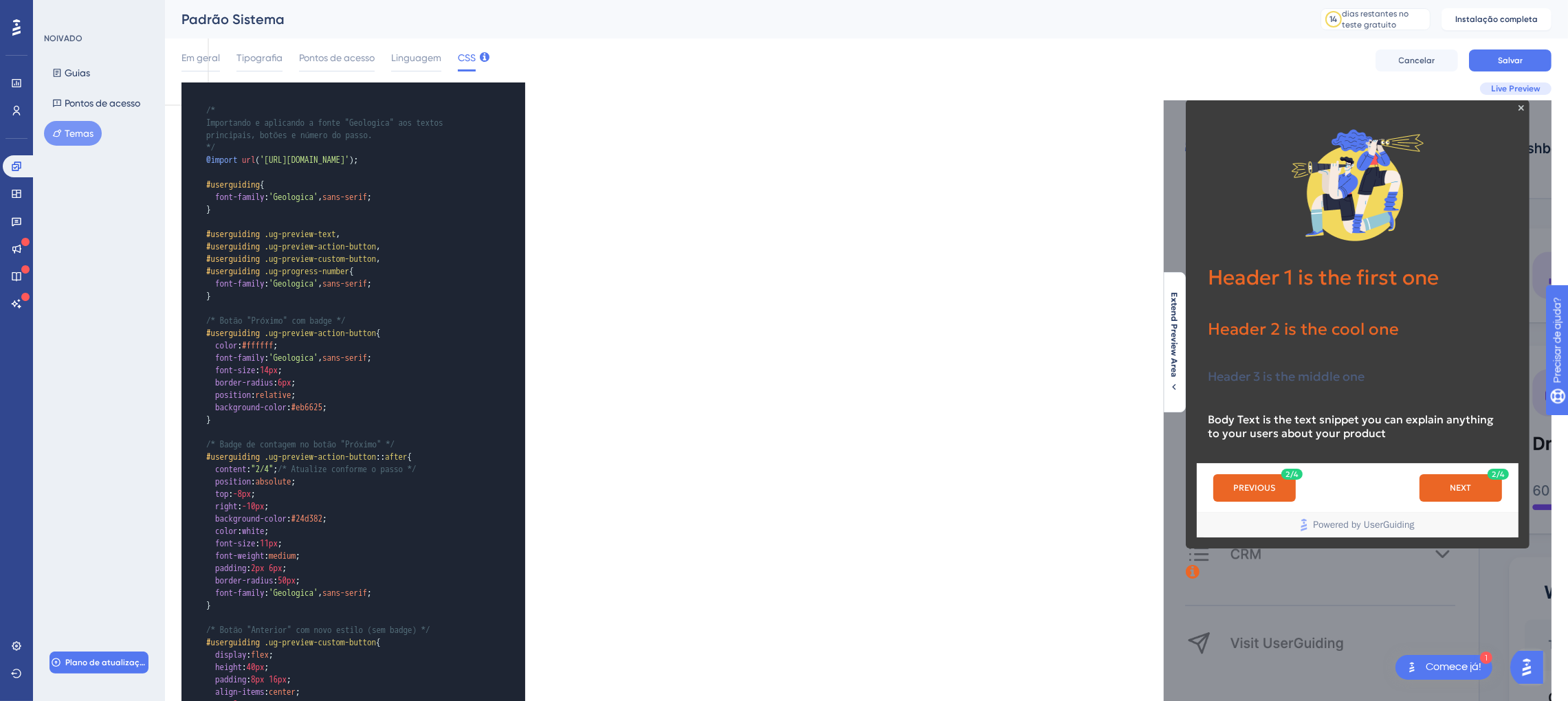 scroll, scrollTop: 0, scrollLeft: 0, axis: both 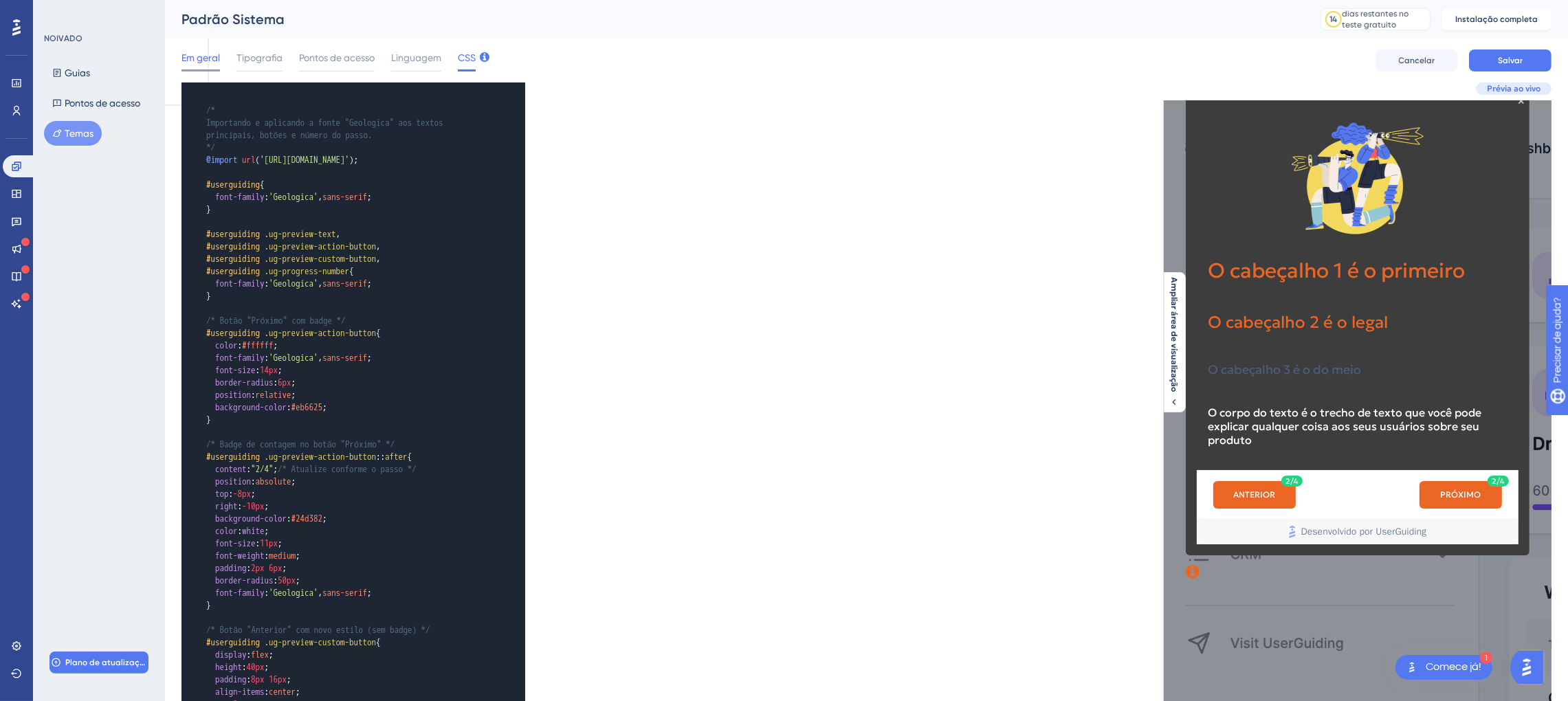 click on "Em geral" at bounding box center [201, 60] 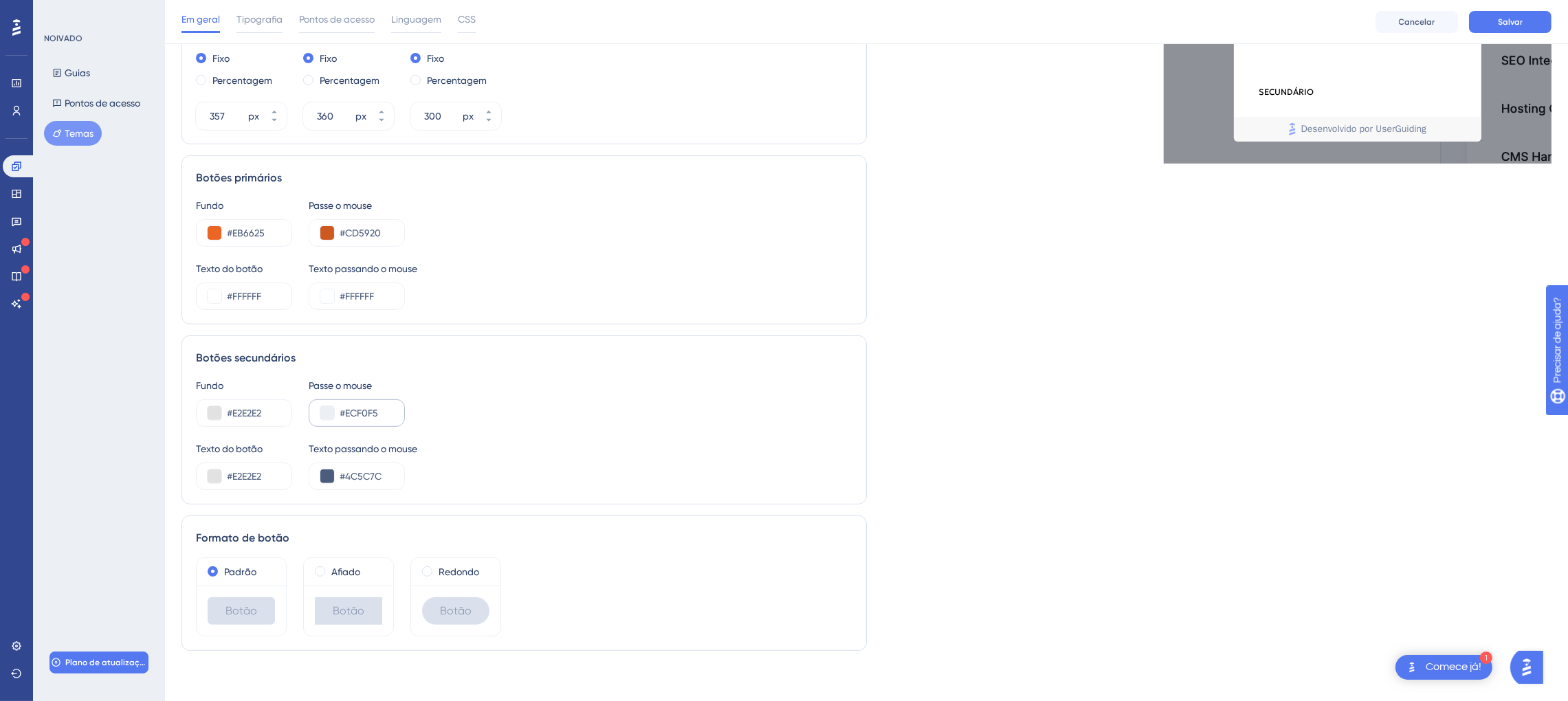 scroll, scrollTop: 624, scrollLeft: 0, axis: vertical 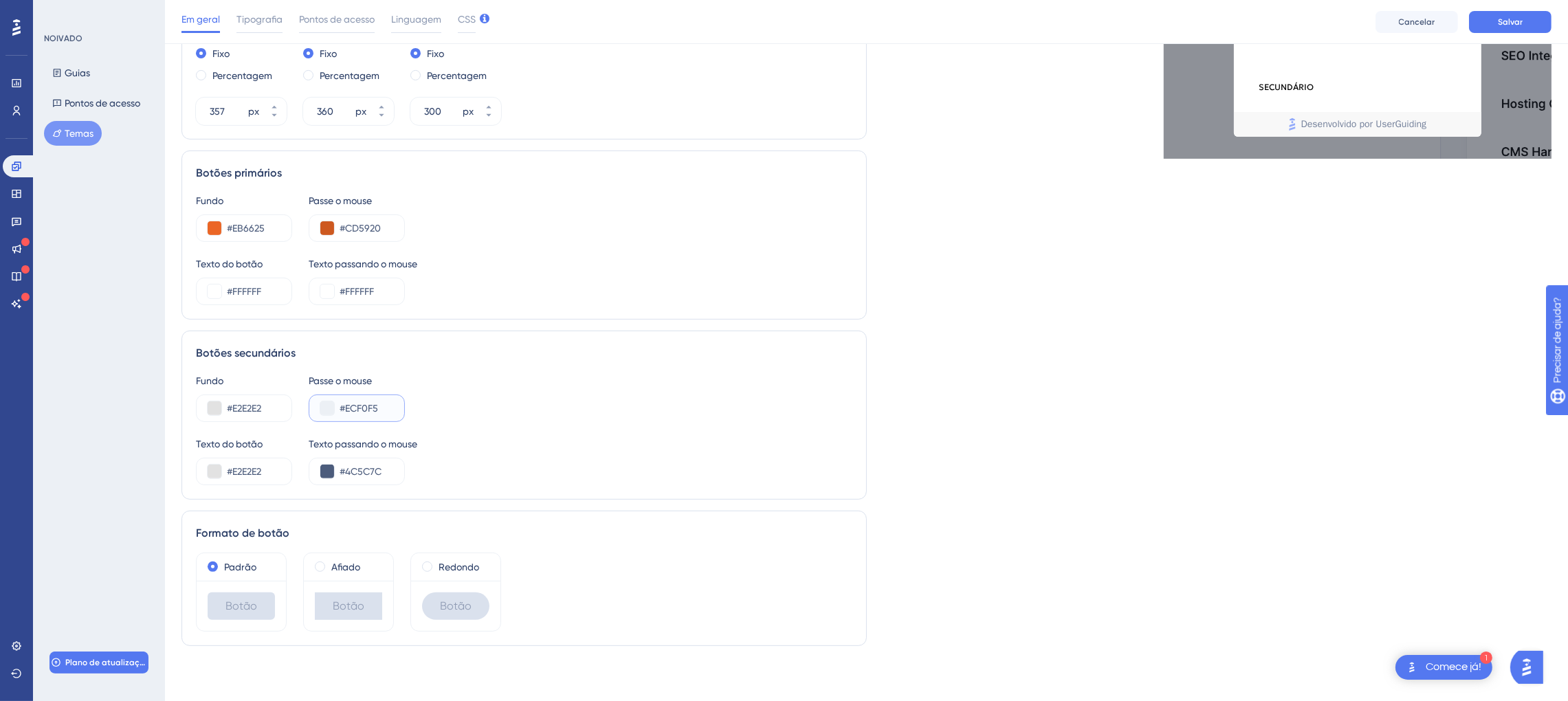 click on "#ECF0F5" at bounding box center [366, 408] 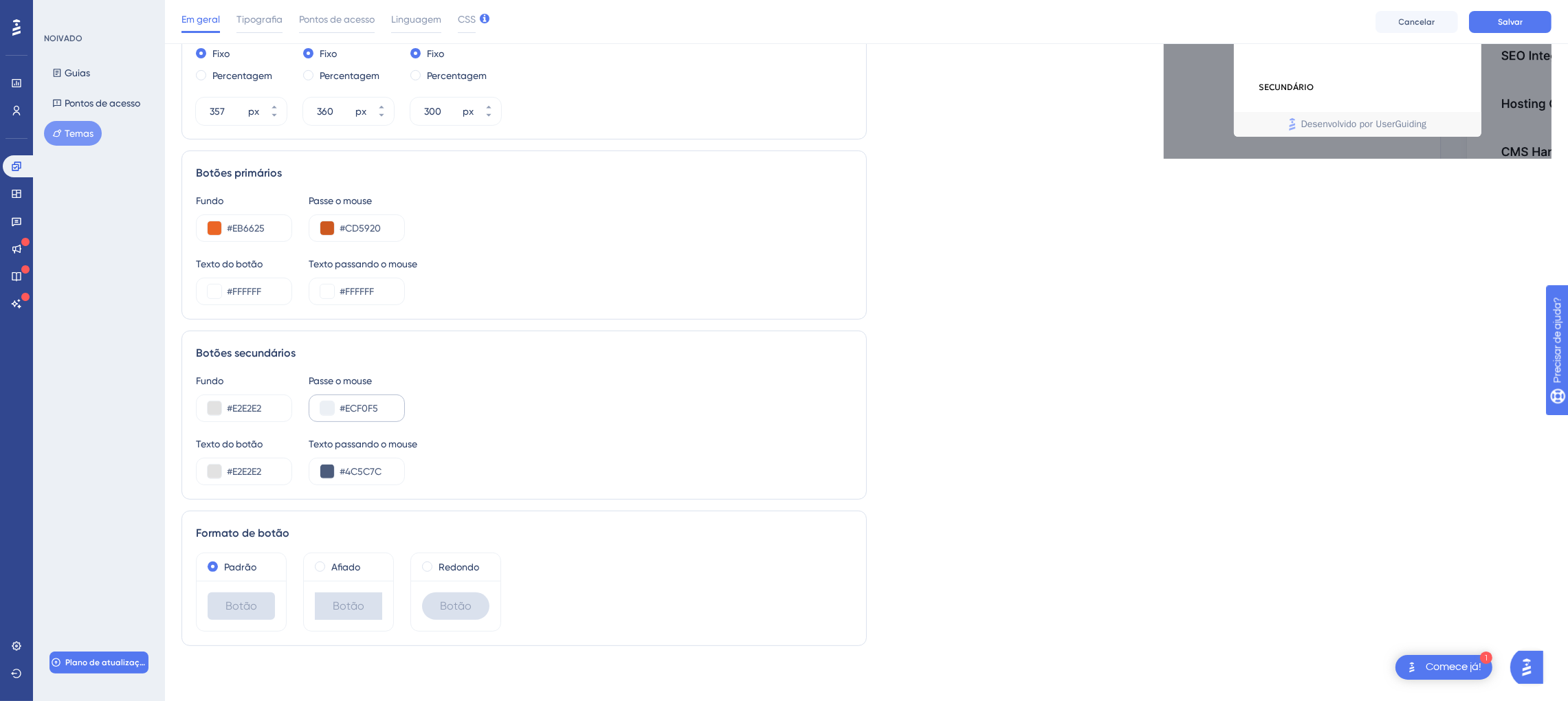 click on "#ECF0F5" at bounding box center (357, 408) 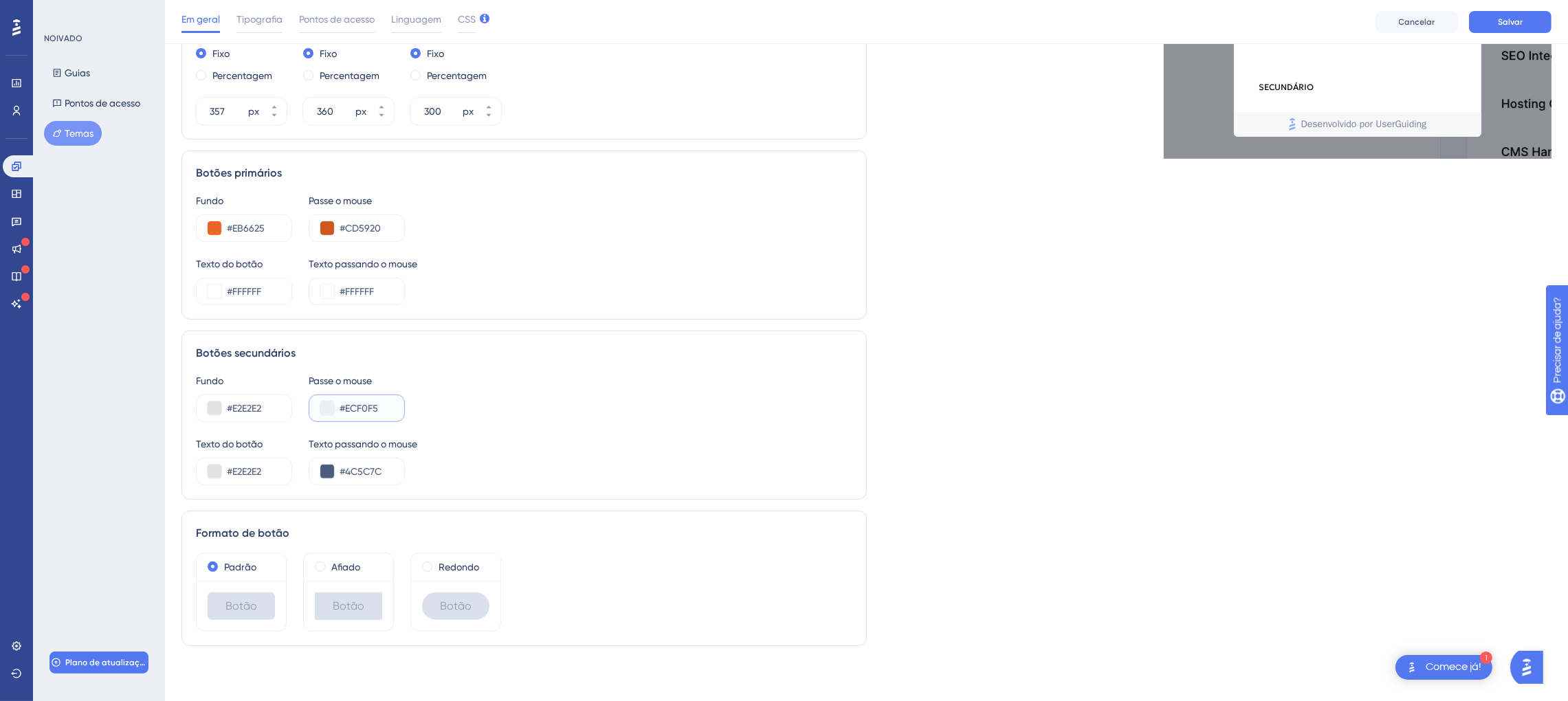 click on "#ECF0F5" at bounding box center (357, 408) 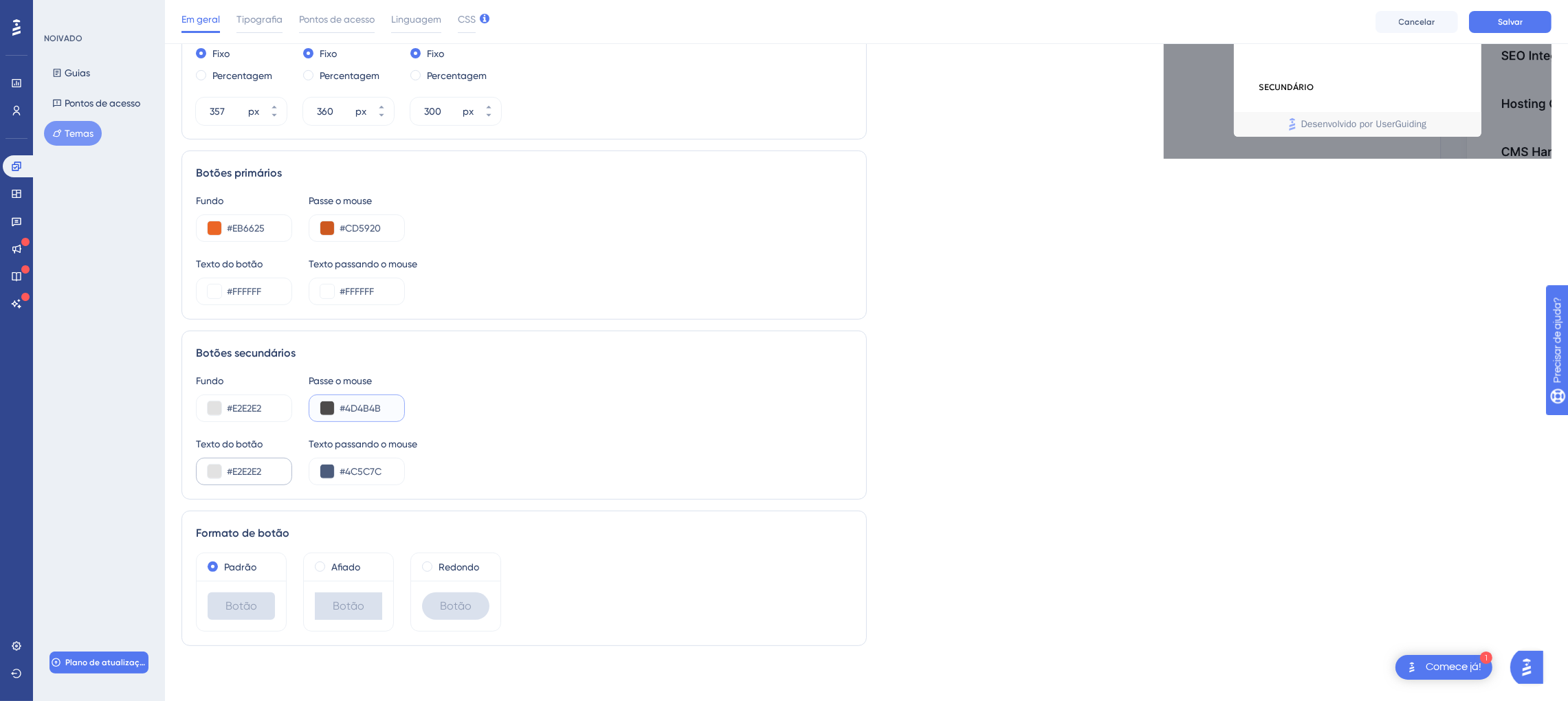 type on "#4D4B4B" 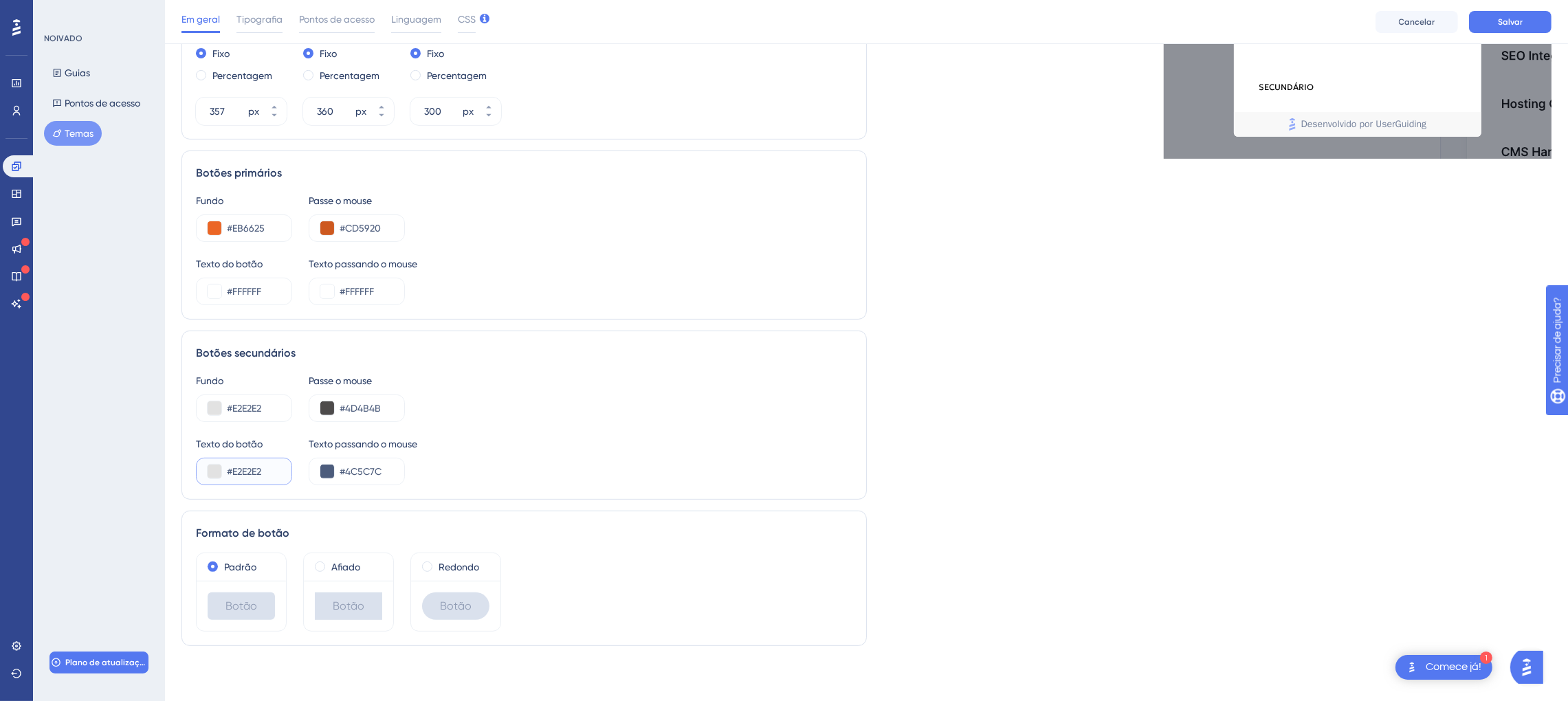 click on "#E2E2E2" at bounding box center (254, 471) 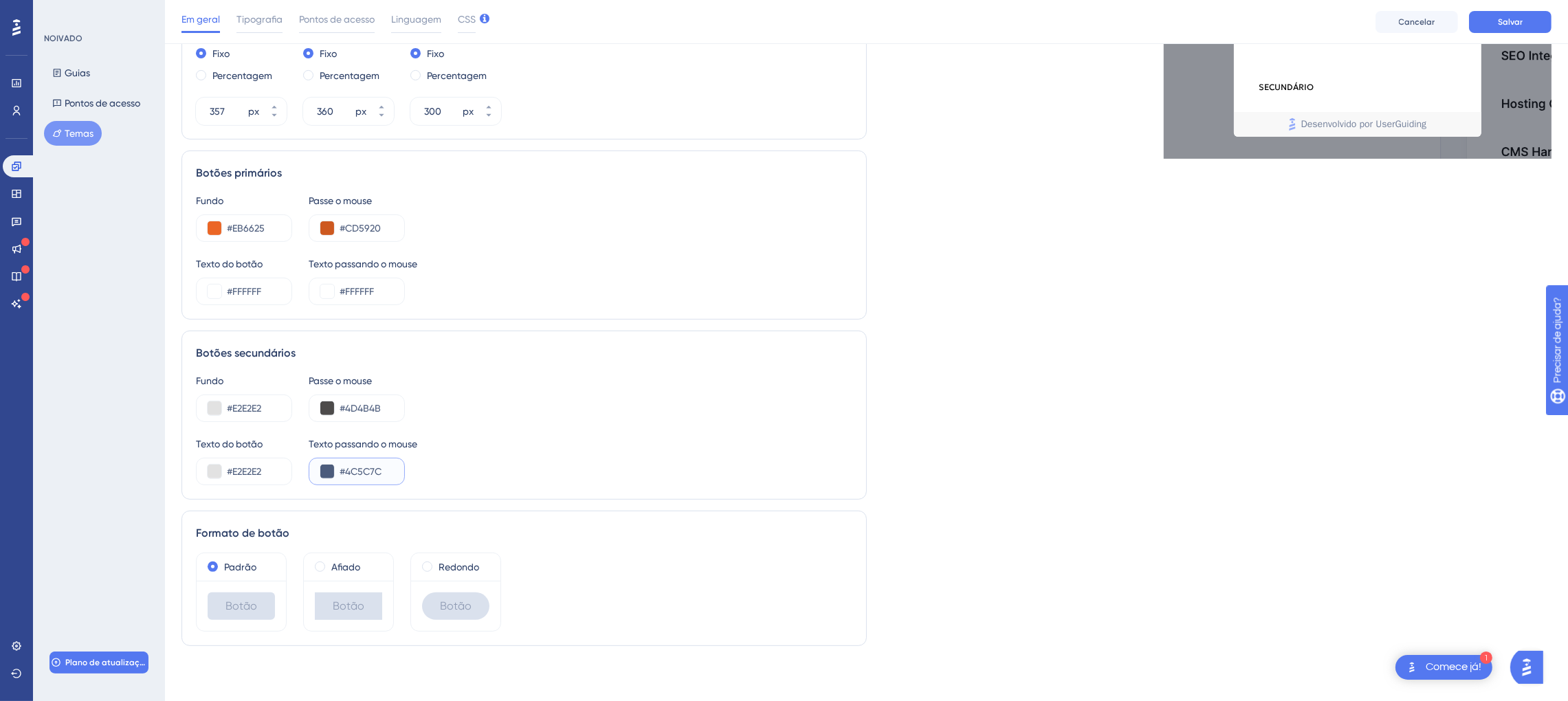 click on "#4C5C7C" at bounding box center [366, 471] 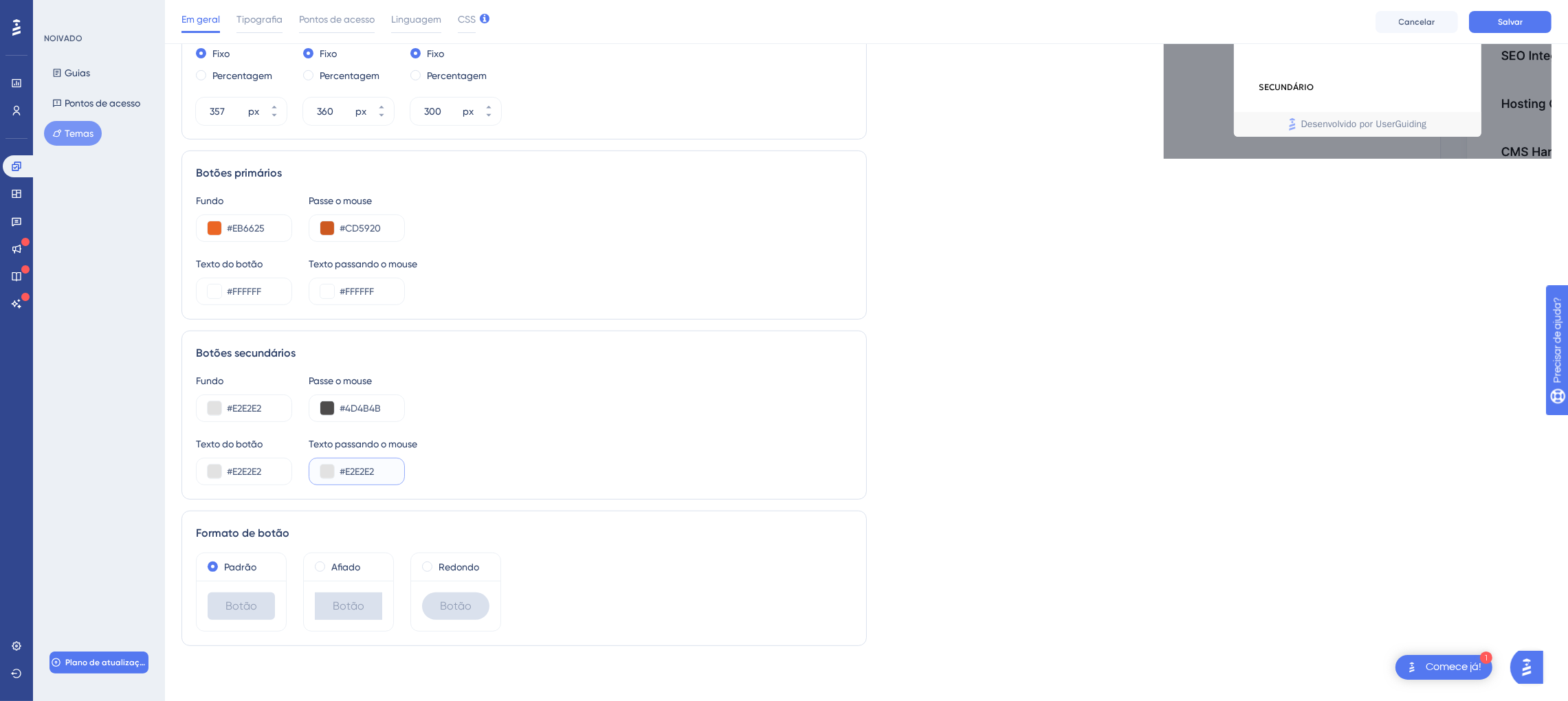 type on "#E2E2E2" 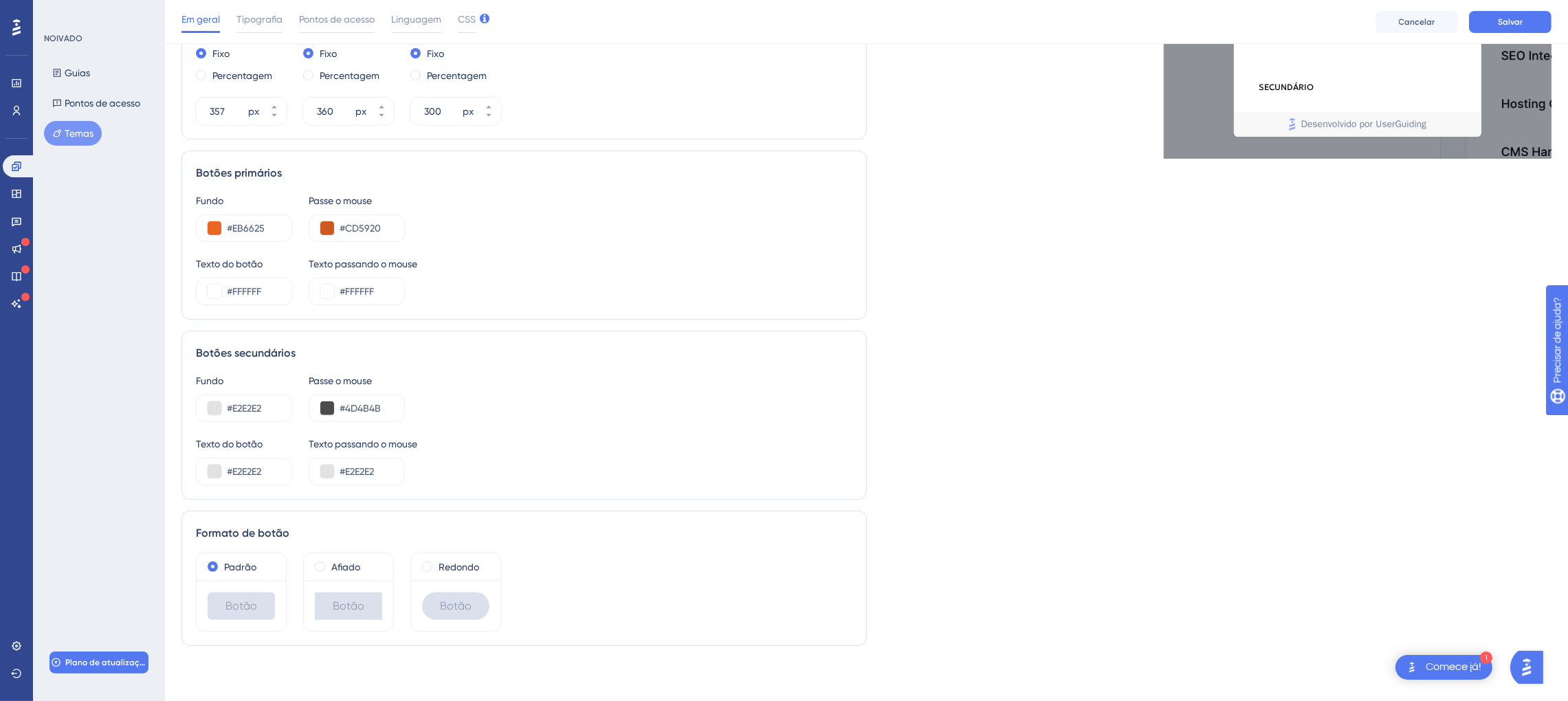 click on "Texto do botão #E2E2E2 Texto passando o mouse #E2E2E2" at bounding box center (524, 460) 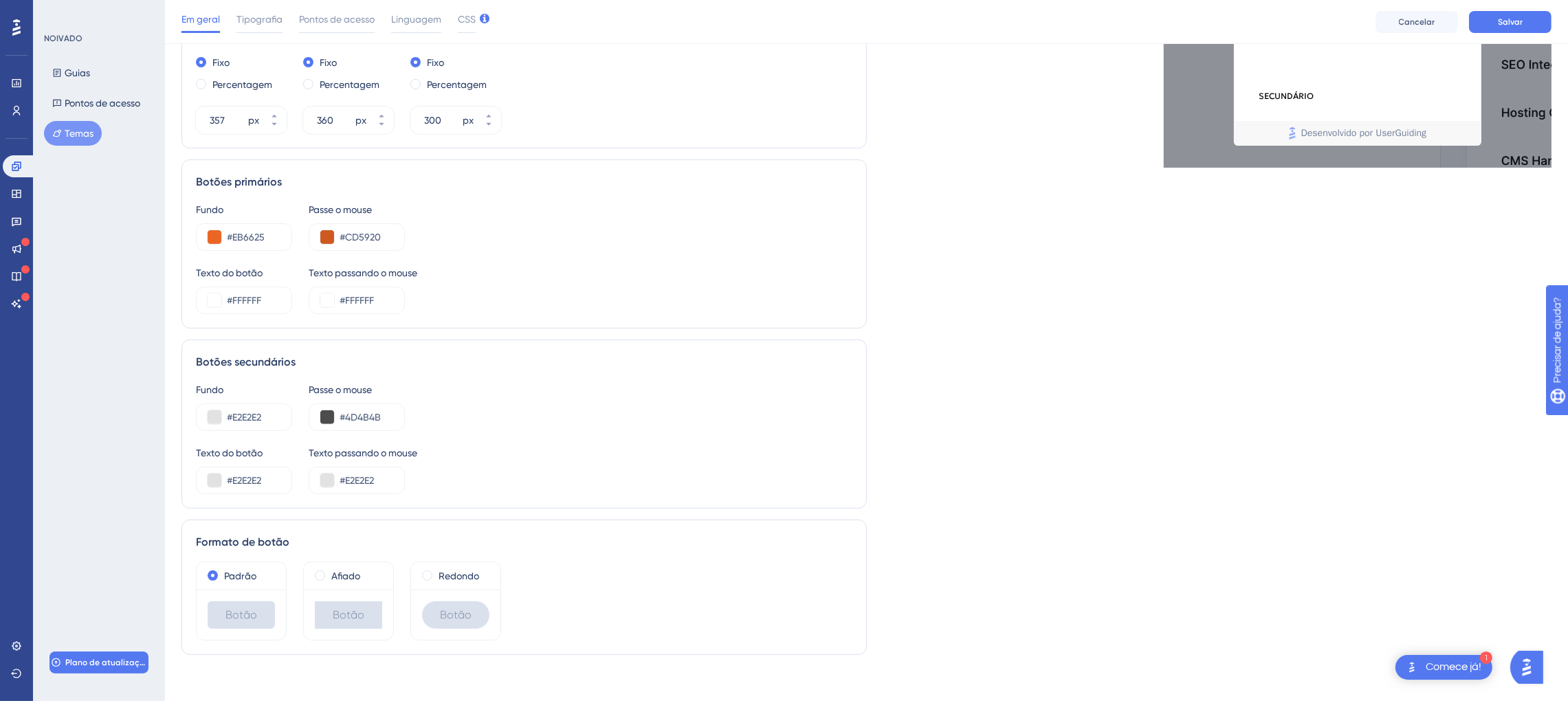 scroll, scrollTop: 315, scrollLeft: 0, axis: vertical 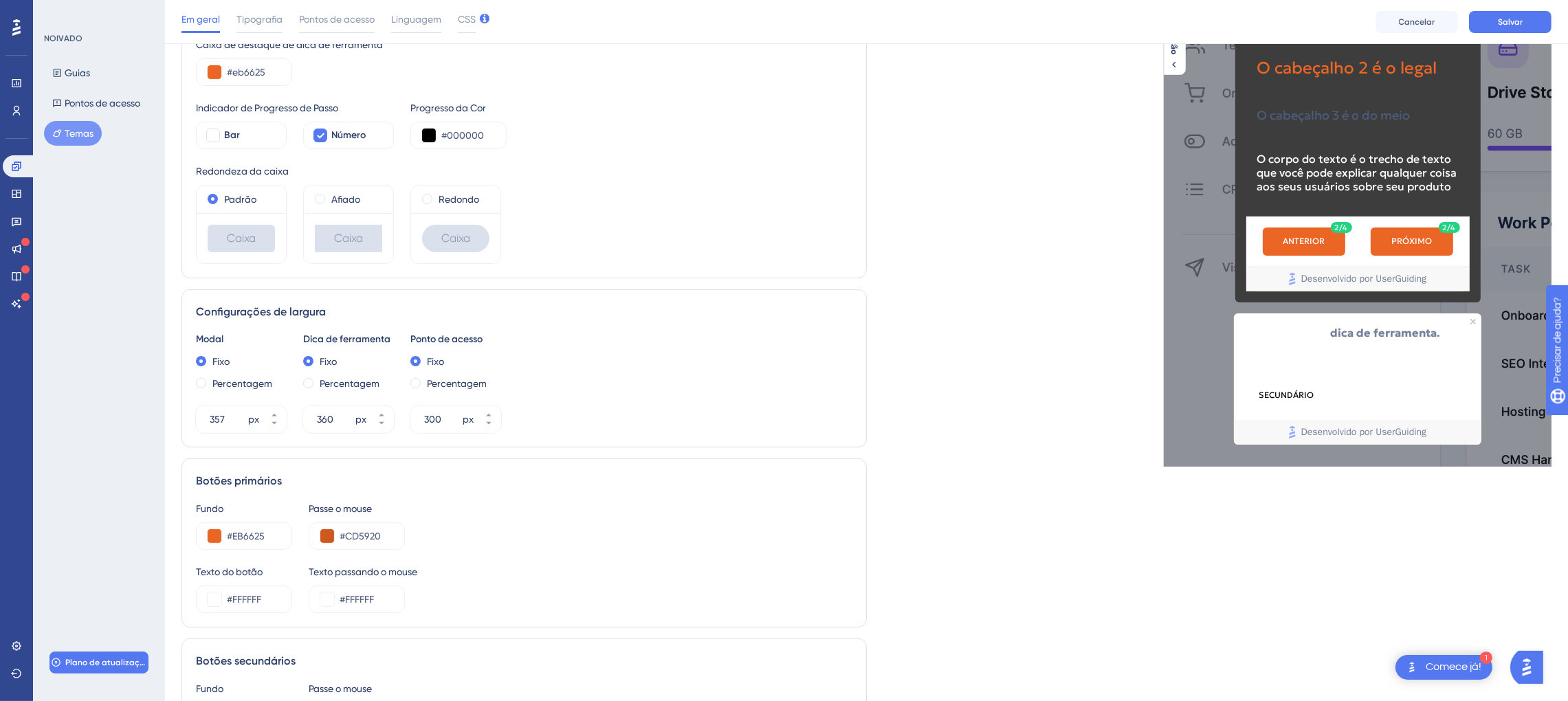 click on "ANTERIOR" at bounding box center (1303, 241) 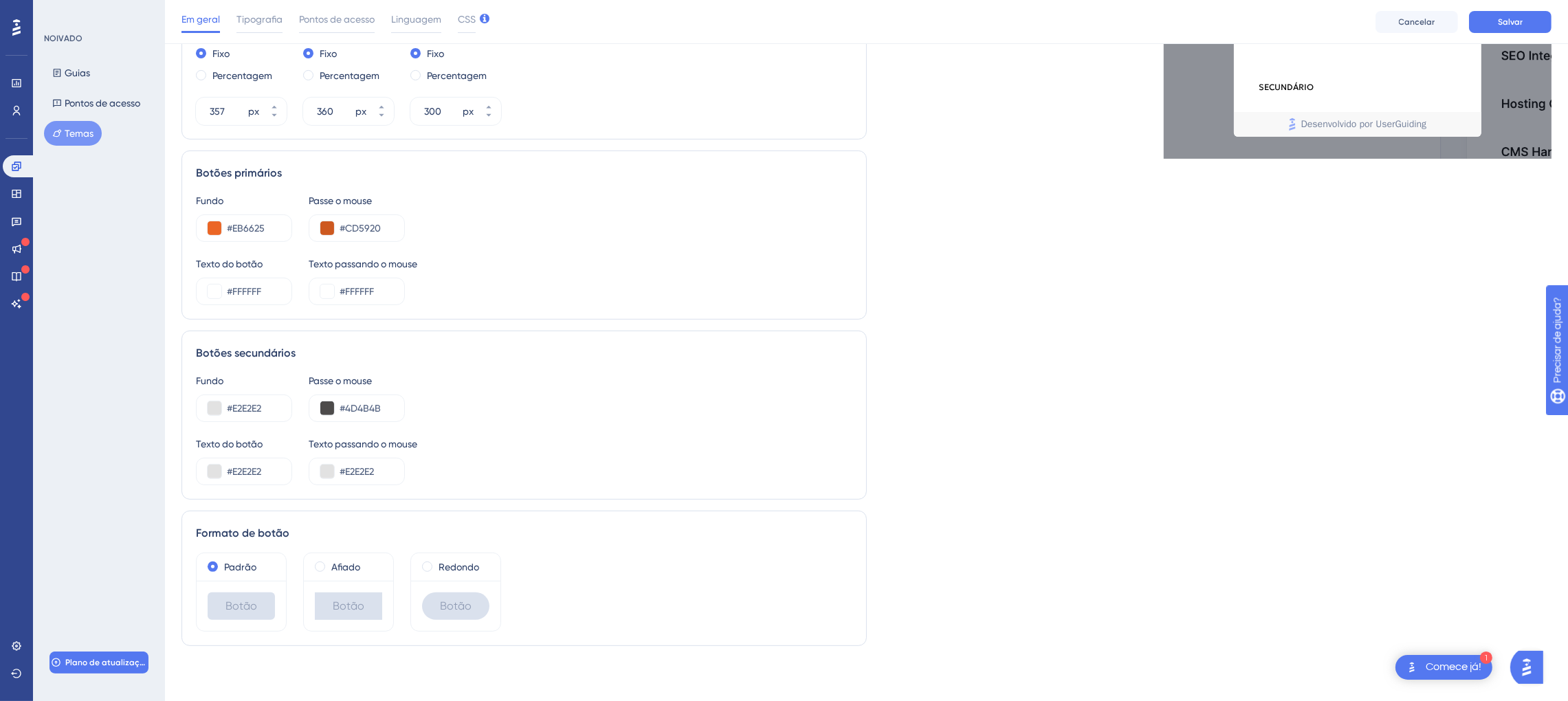 type 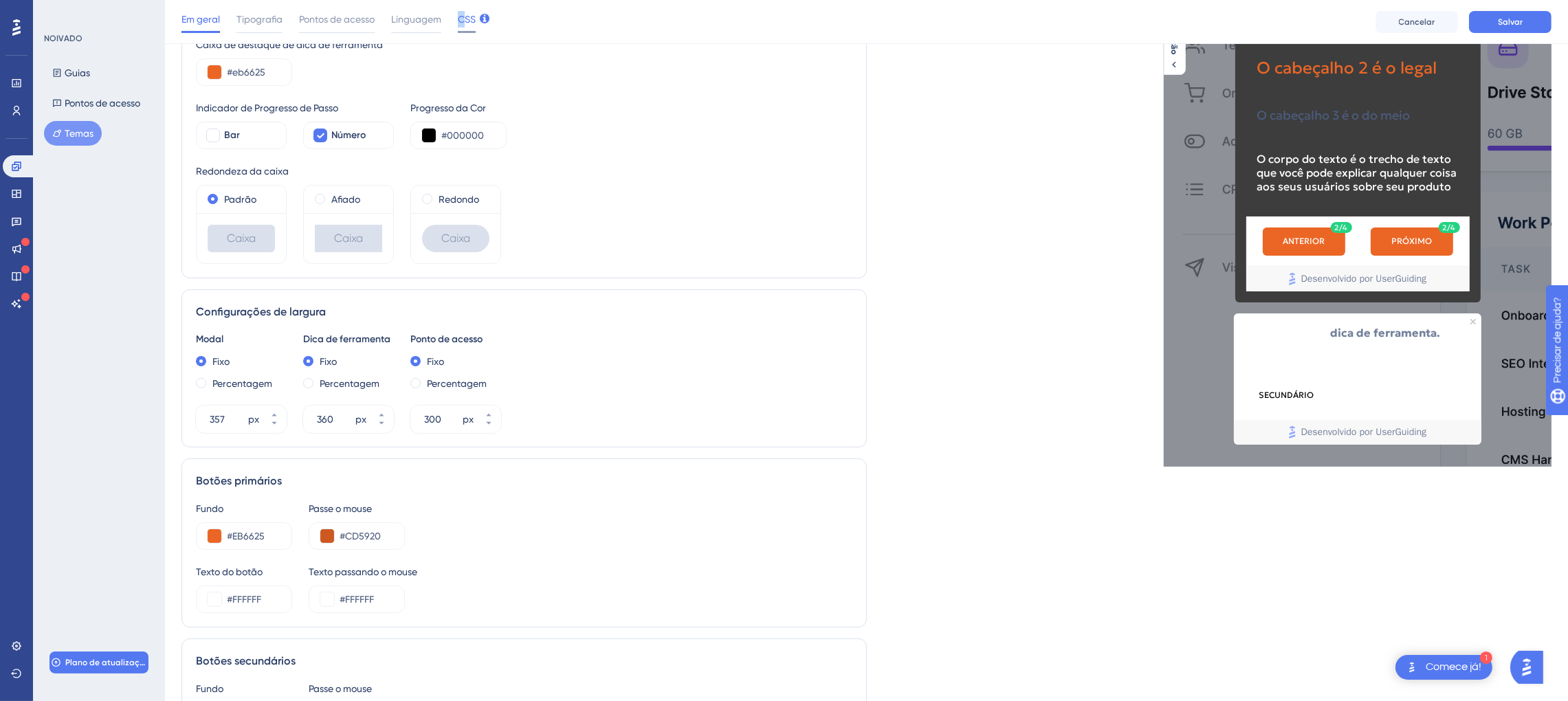 click on "CSS" at bounding box center (467, 19) 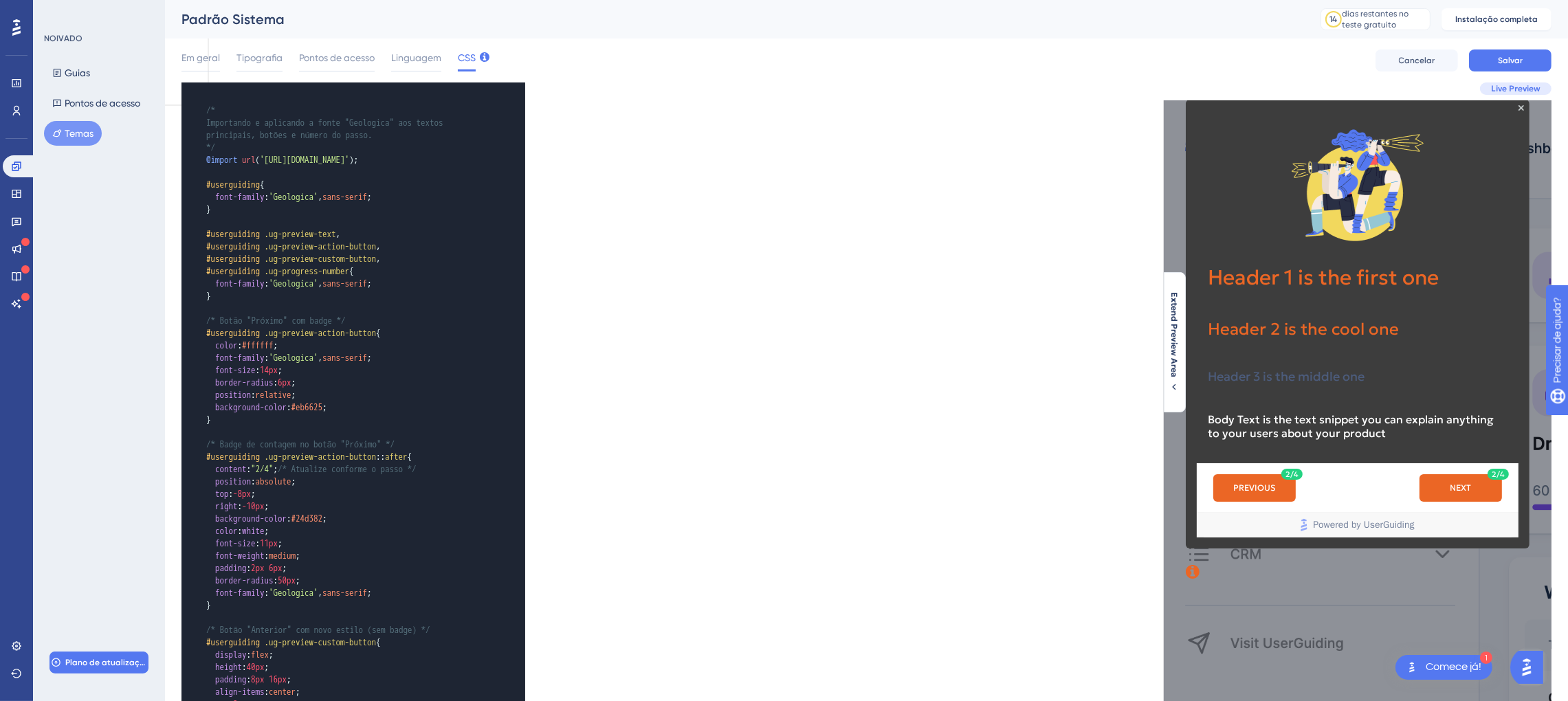 scroll, scrollTop: 0, scrollLeft: 0, axis: both 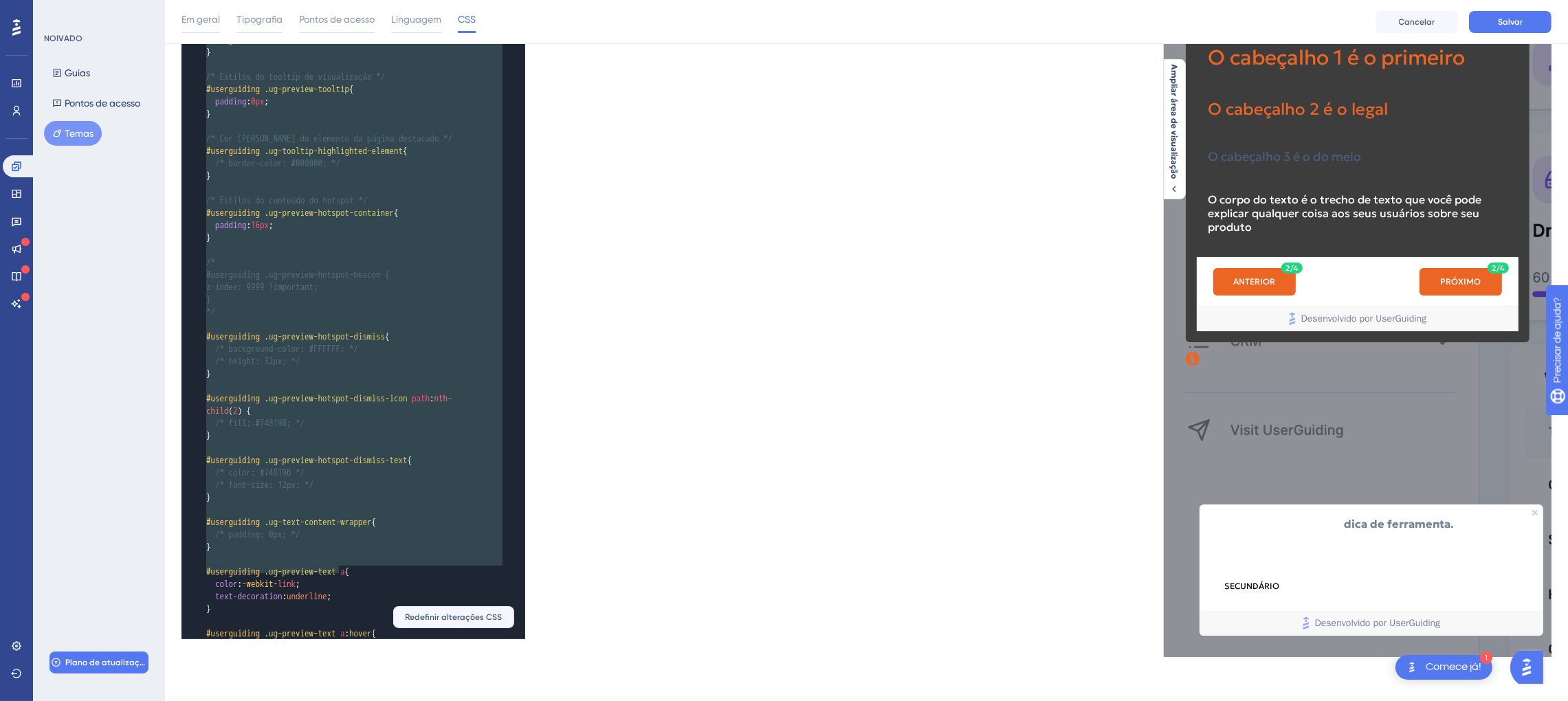 type on "/*
Loremipsum d sitametco a elits "Doeiusmod" tem incidi utlaboreet, dolore m aliqua en admin.
*/
@veniam qui('nostr://exerc.ullamcolab.nis/ali5?exeaco=Consequat&duisaut=irur');
#inreprehend {
volu-velite: 'Cillumfug', null-paria;
}
#excepteursi .oc-cupidat-nonp,
#suntculpaqu .of-deserun-mollit-animid,
#estlaborump .un-omnisis-natuse-volupt,
#accusantium .do-laudanti-totamr {
aper-eaquei: 'Quaeabill', inve-verit;
}
/* Quasi "Archite" bea vitae */
#dictaexplic .ne-enimips-quiavo-aspern {
autod: #fugitc;
magn-dolore: 'Eosration', sequ-nesci;
nequ-porr: 57qu;
dolore-adipis: 6nu;
eiusmodi: temporai;
magnamquae-etiam: #mi2469;
}
/* Solut no eligendi op cumqu "Nihilim" */
#quoplaceatf .po-assumen-repell-tempor::autem {
quibusd: "5/4"; /* Officiis debitisr n saepe */
evenietv: repudian;
rec: -2it;
earum: -05hi;
tenetursap-delec: #89r255;
volup: maior;
alia-perf: 36do;
aspe-repell: minimn;
exercit: 7ul 4co;
suscip-labori: 41al;
comm-conseq: 'Quidmaxim', moll-moles;
}
/*..." 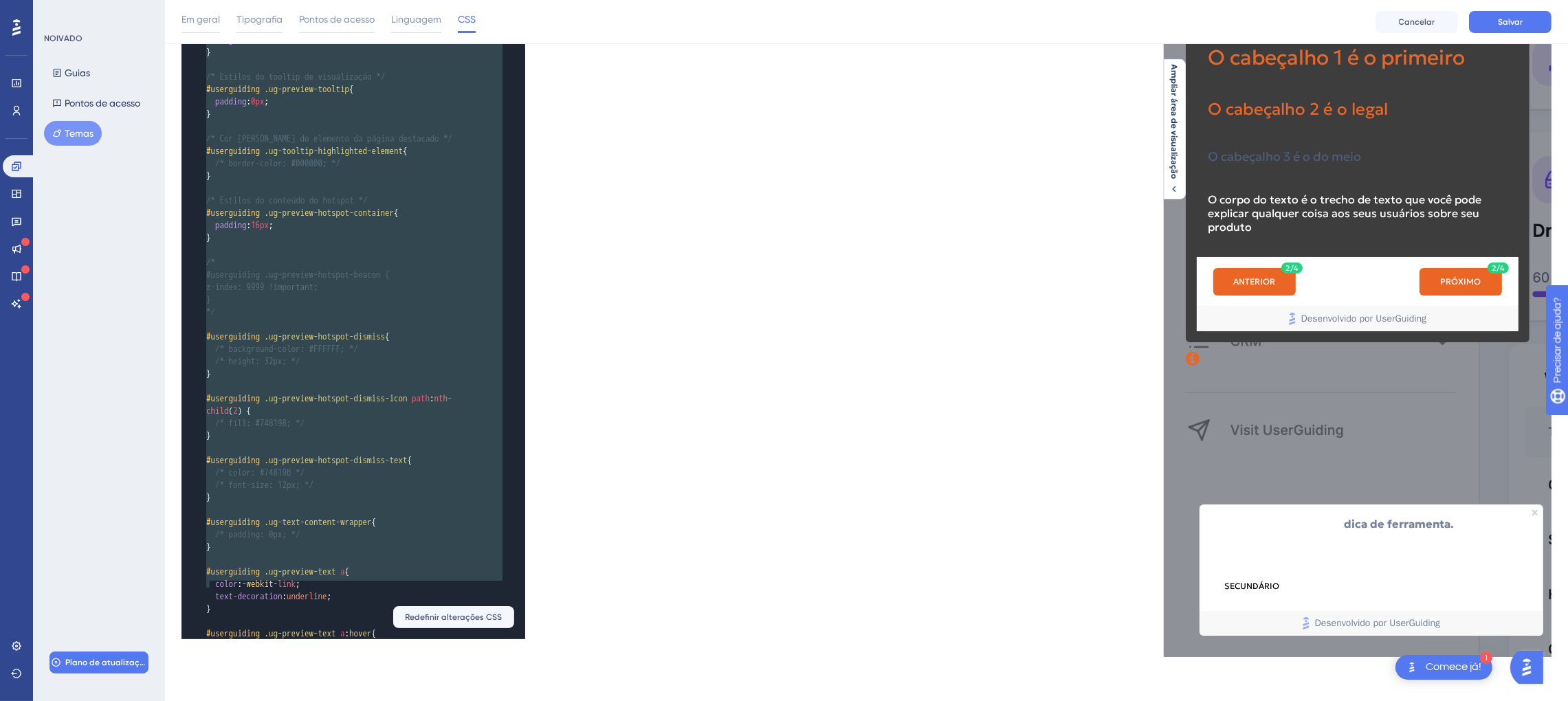 drag, startPoint x: 203, startPoint y: 109, endPoint x: 320, endPoint y: 601, distance: 505.72028 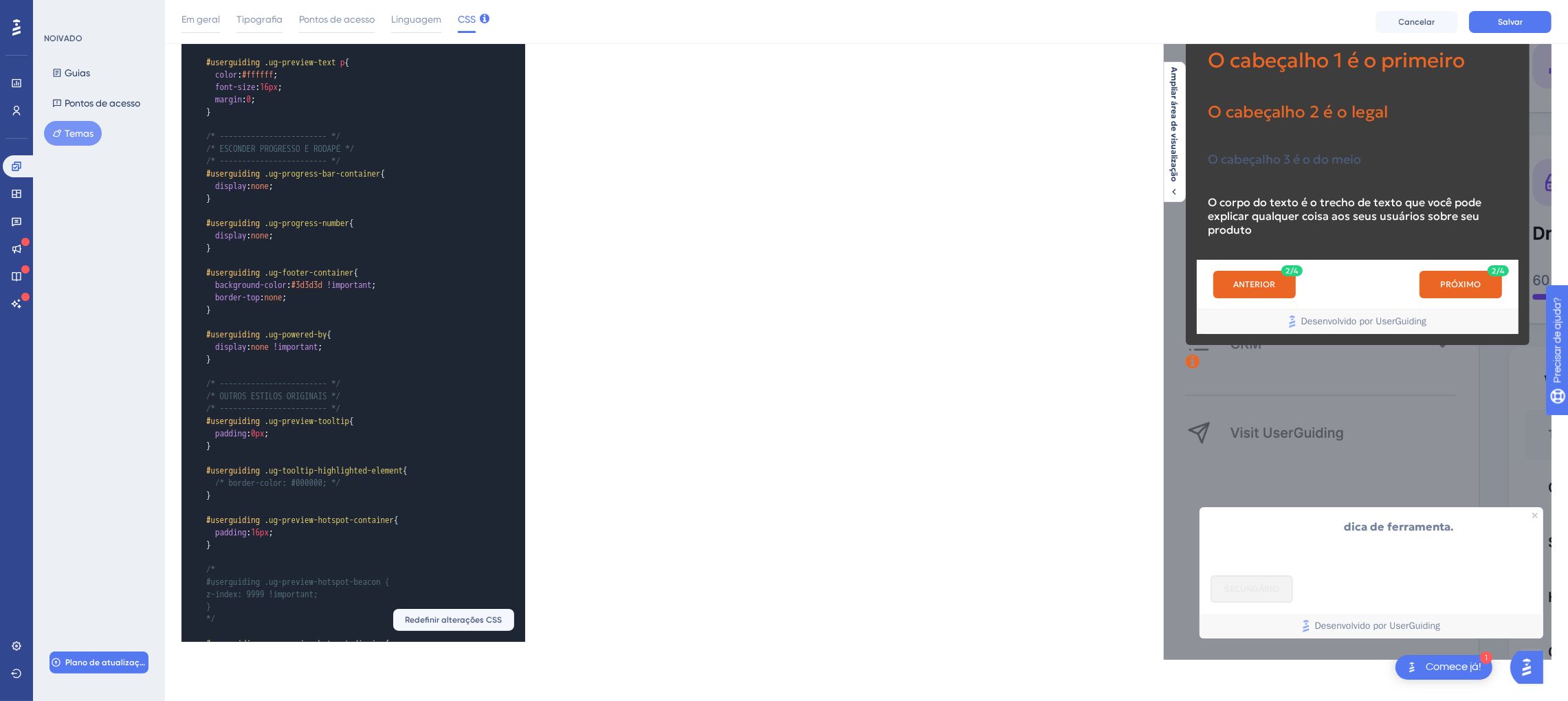 scroll, scrollTop: 219, scrollLeft: 0, axis: vertical 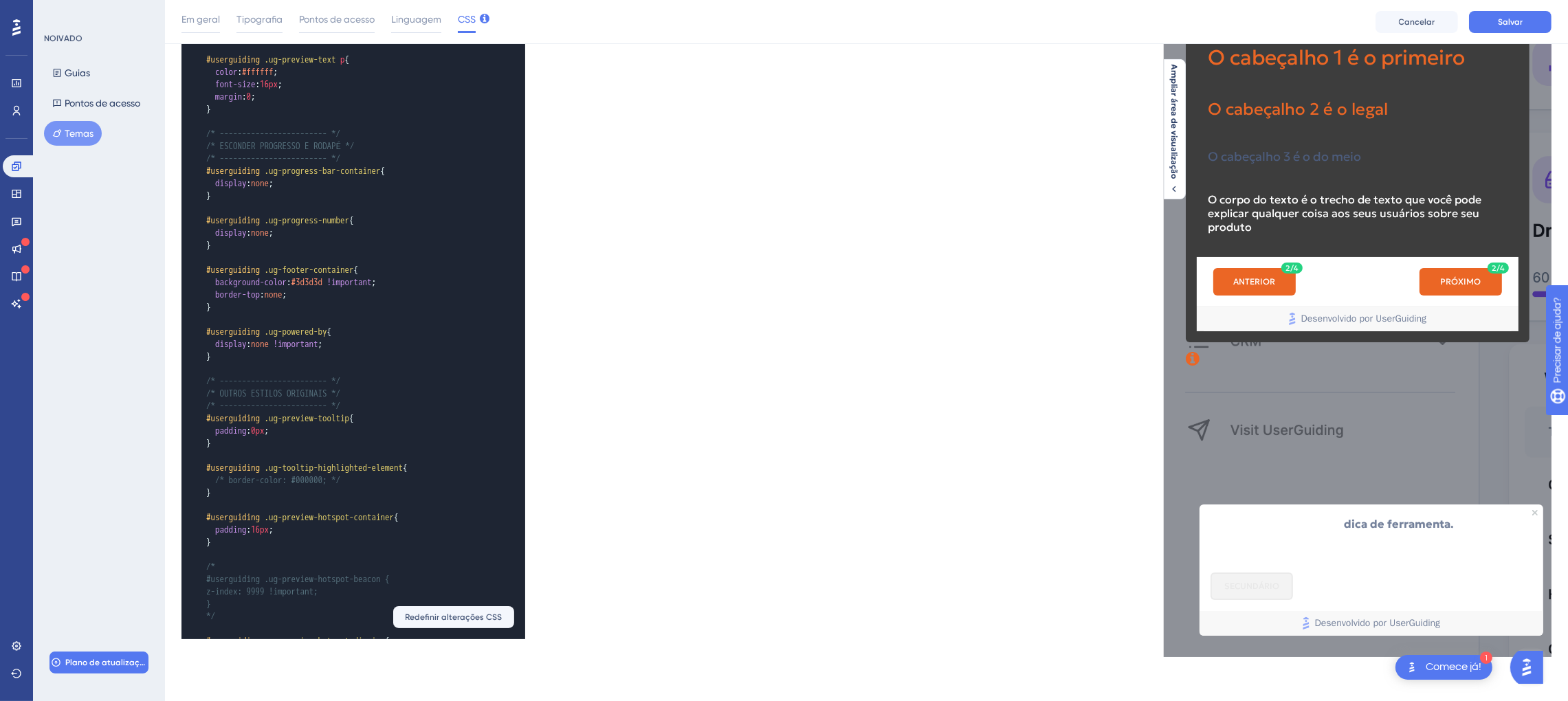click on "x ​    background-color :  #4D4B4B ;    color :  rgba ( 226 ,  226 ,  226 ,  0.7 );    border-color :  #4D4B4B ; } ​ /* Desabilita badge no botão Anterior (caso tenha sido aplicada antes) */ #userguiding   .ug-preview-custom-button :: after  {    display :  none   !important ;    content :  none   !important ; } ​ /* ------------------------ */ /* MODAL E TEXTO */ /* ------------------------ */ #userguiding   .ug-preview-modal  {    background-color :  #3d3d3d ;    border-radius :  8px ;    padding :  16px ; } ​ #userguiding   .ug-preview-text   p  {    color :  #ffffff ;    font-size :  16px ;    margin :  0 ; } ​ /* ------------------------ */ /* ESCONDER PROGRESSO E RODAPÉ */ /* ------------------------ */ #userguiding   .ug-progress-bar-container  {    display :  none ; } ​ #userguiding   .ug-progress-number  {    display :  none ; } ​ #userguiding   .ug-footer-container  {    background-color :  #3d3d3d   !important ;    border-top :  none ; } ​ #userguiding    {    :" at bounding box center [524, 254] 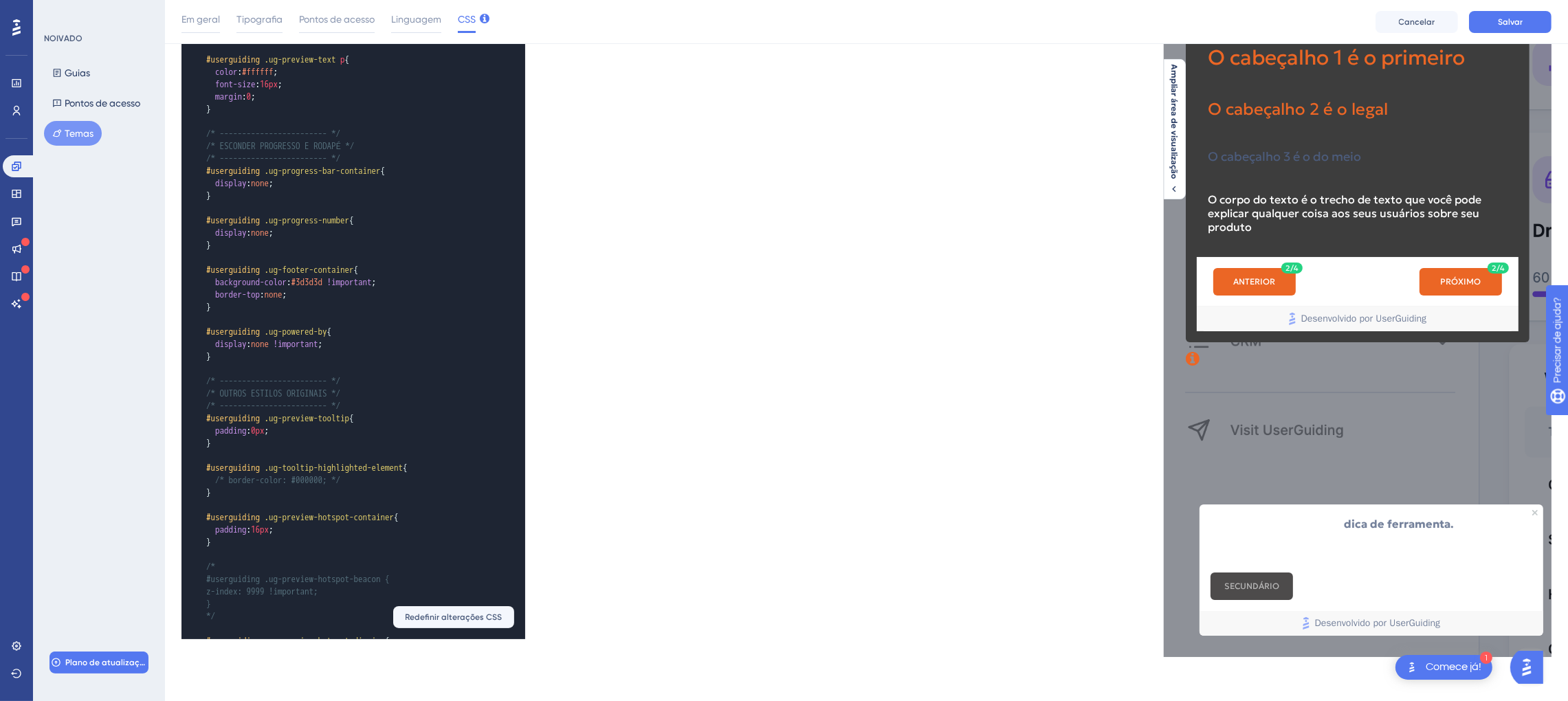 click on "SECUNDÁRIO" at bounding box center (1251, 586) 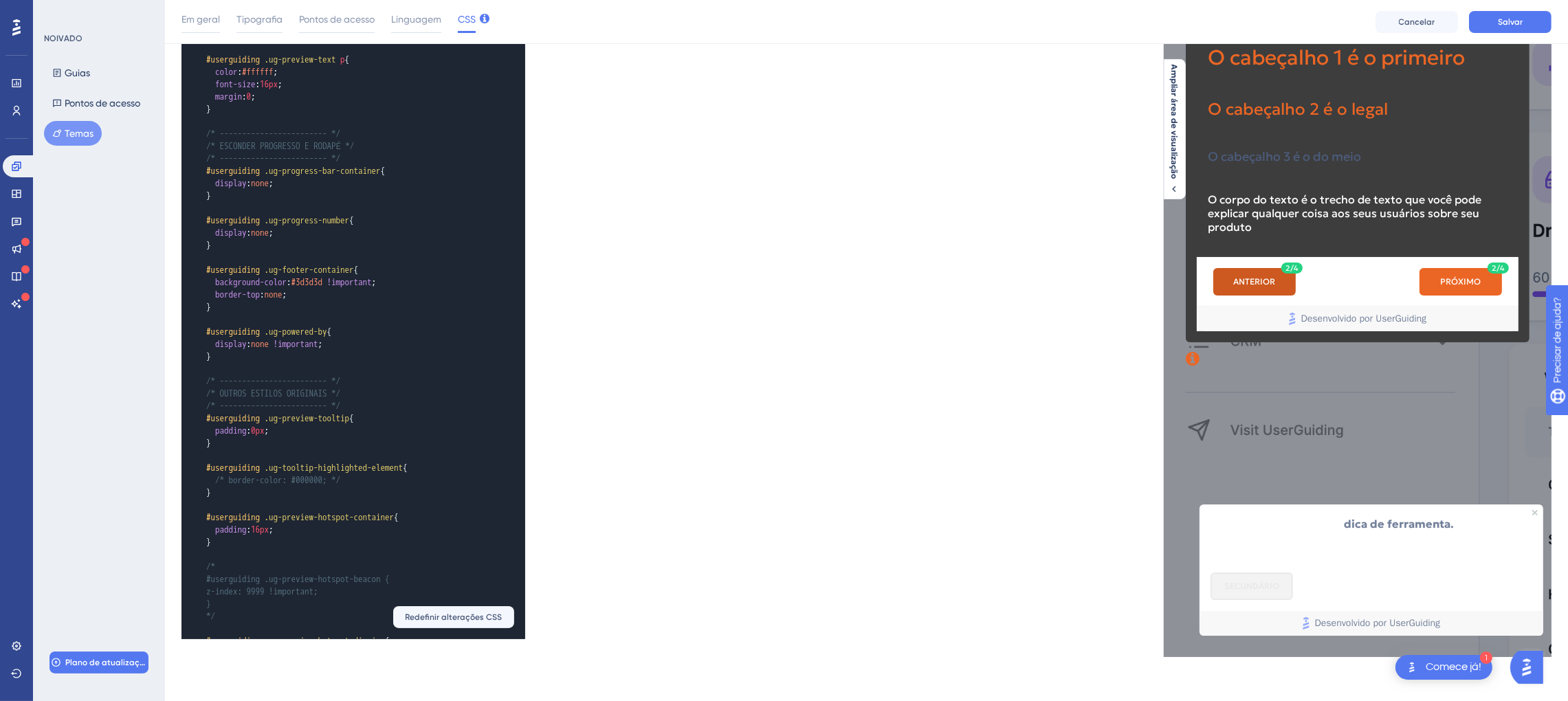 click on "ANTERIOR" at bounding box center [1254, 282] 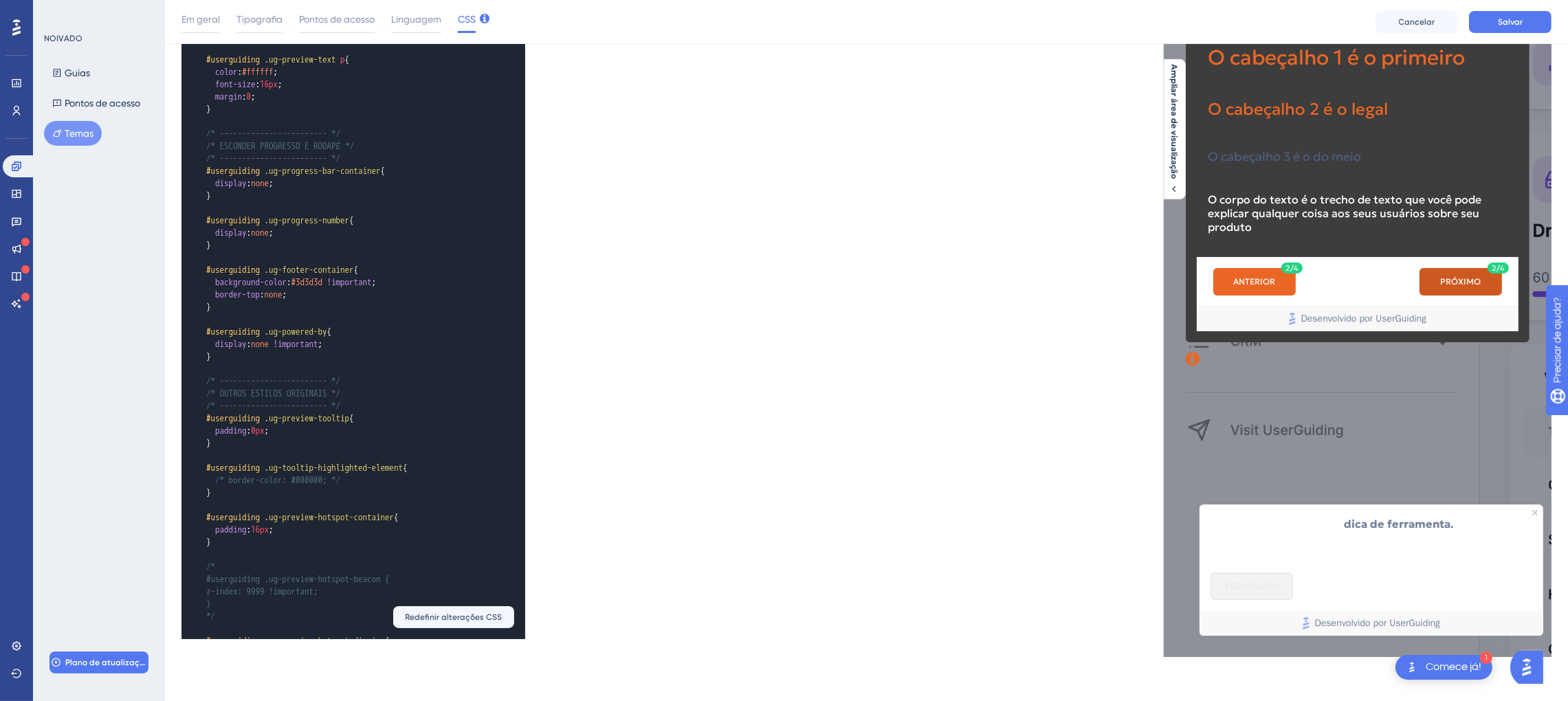 click on "PRÓXIMO" at bounding box center (1460, 282) 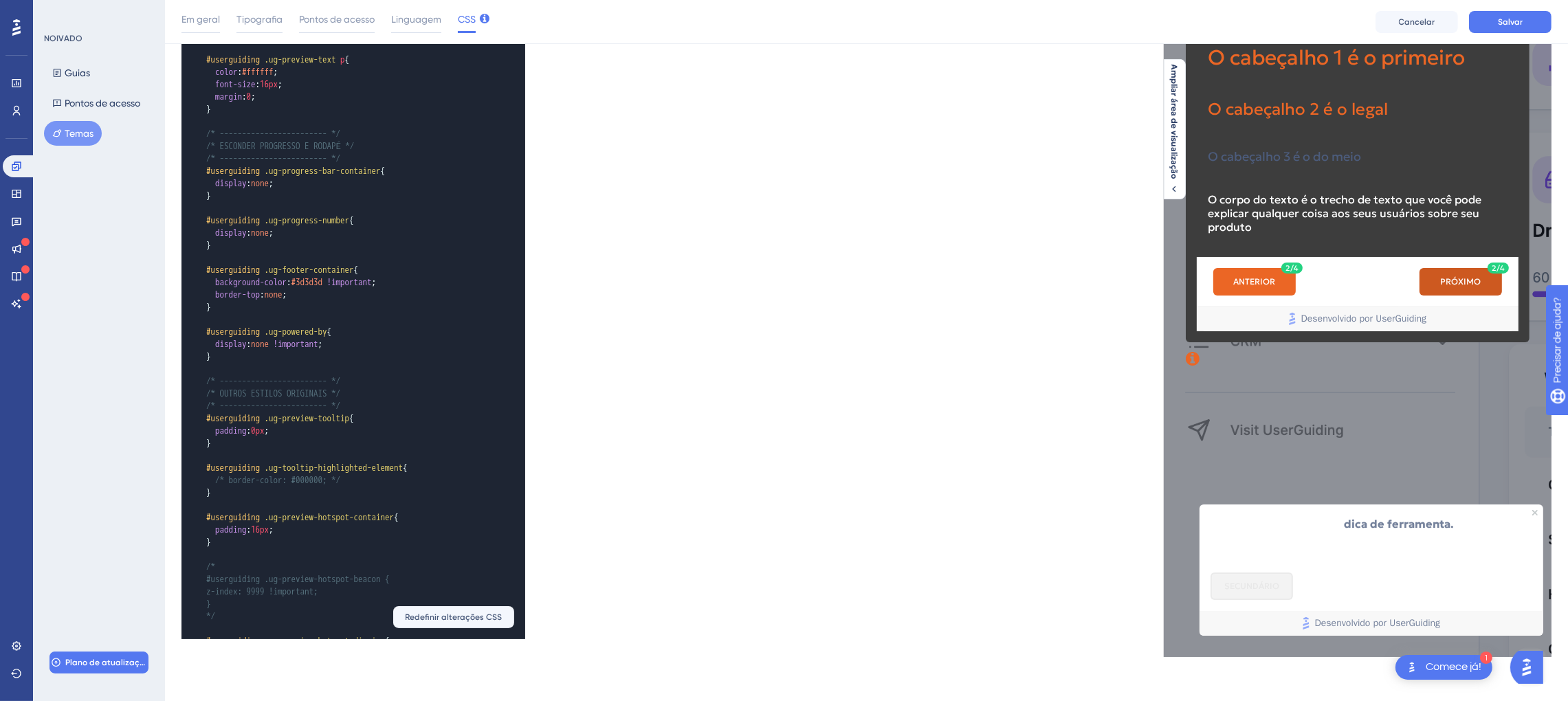 click on "PRÓXIMO" at bounding box center (1460, 282) 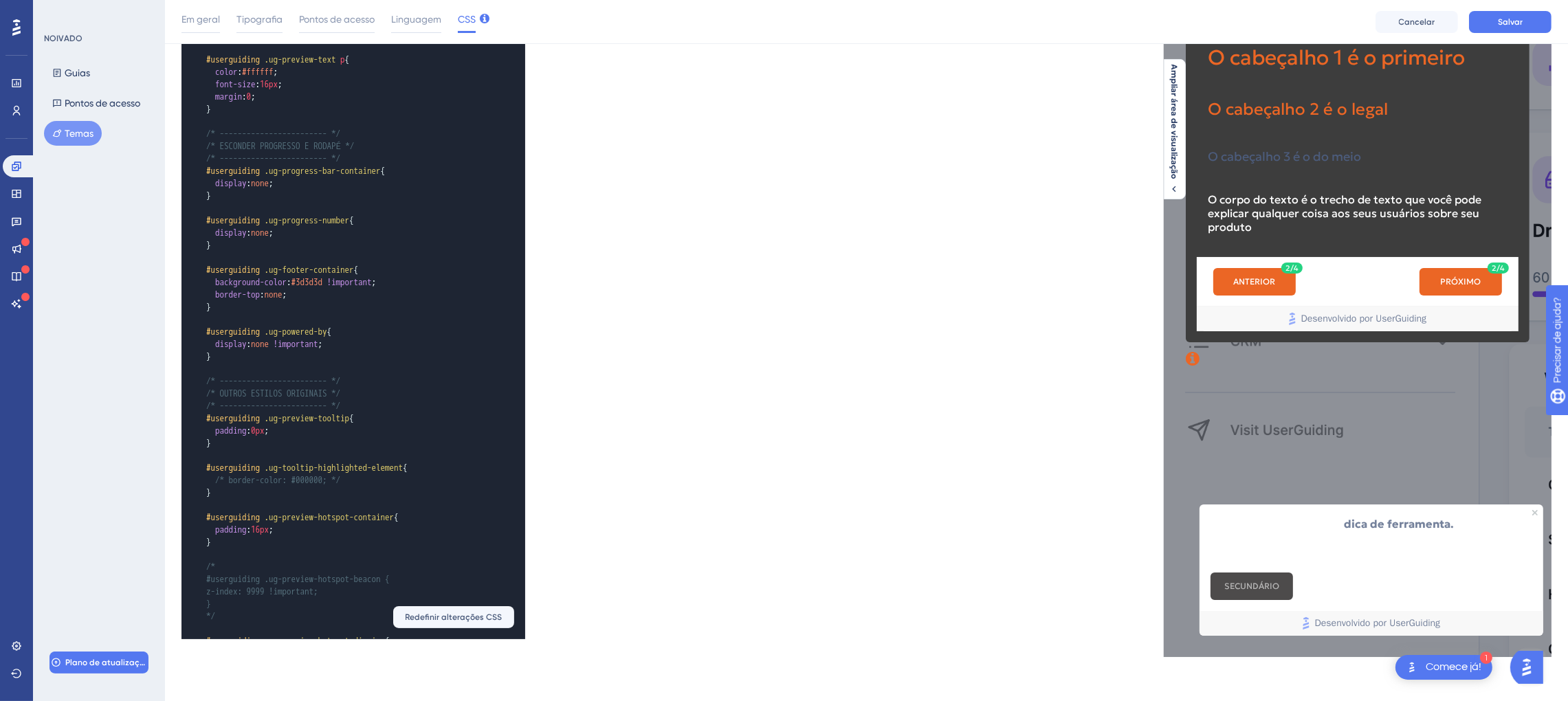 click on "SECUNDÁRIO" at bounding box center [1251, 587] 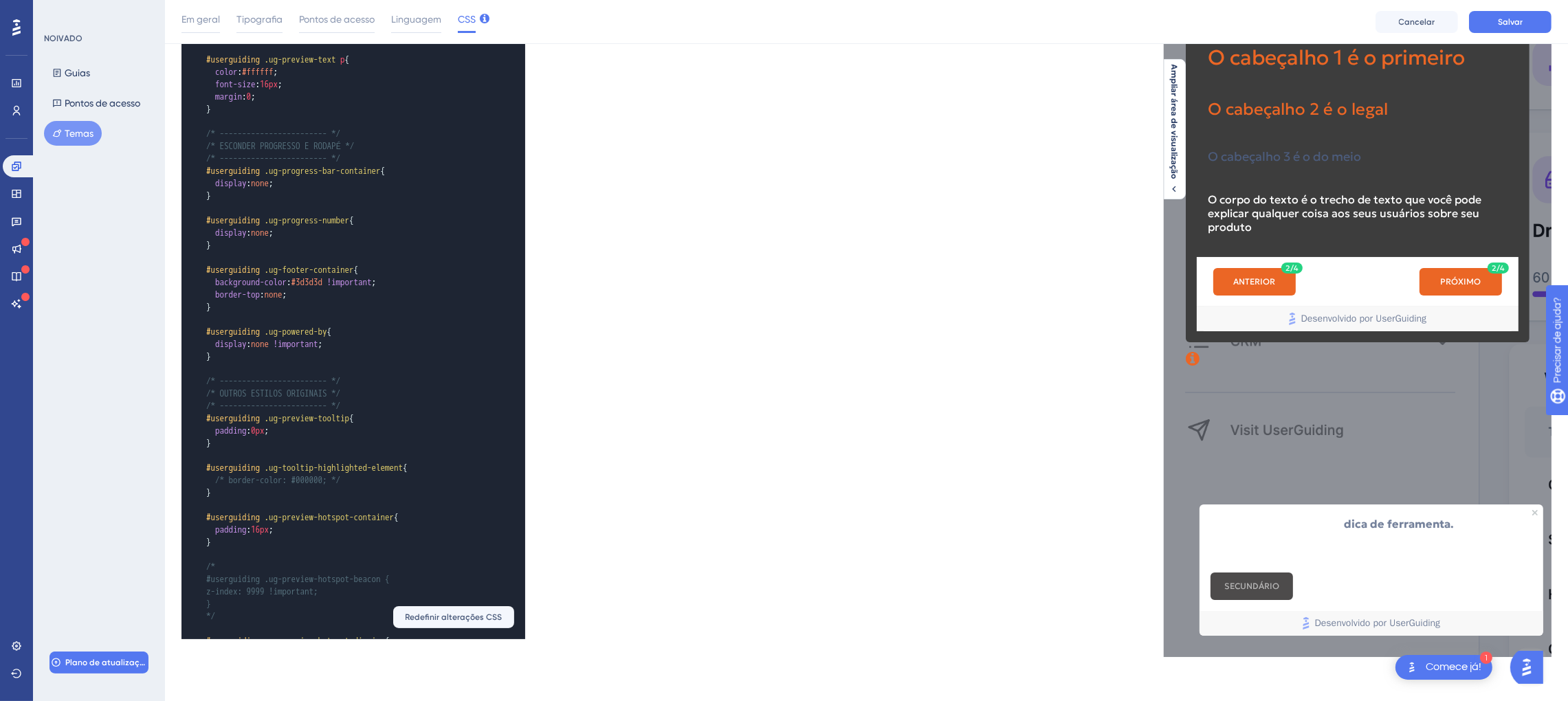 click on "SECUNDÁRIO" at bounding box center (1251, 587) 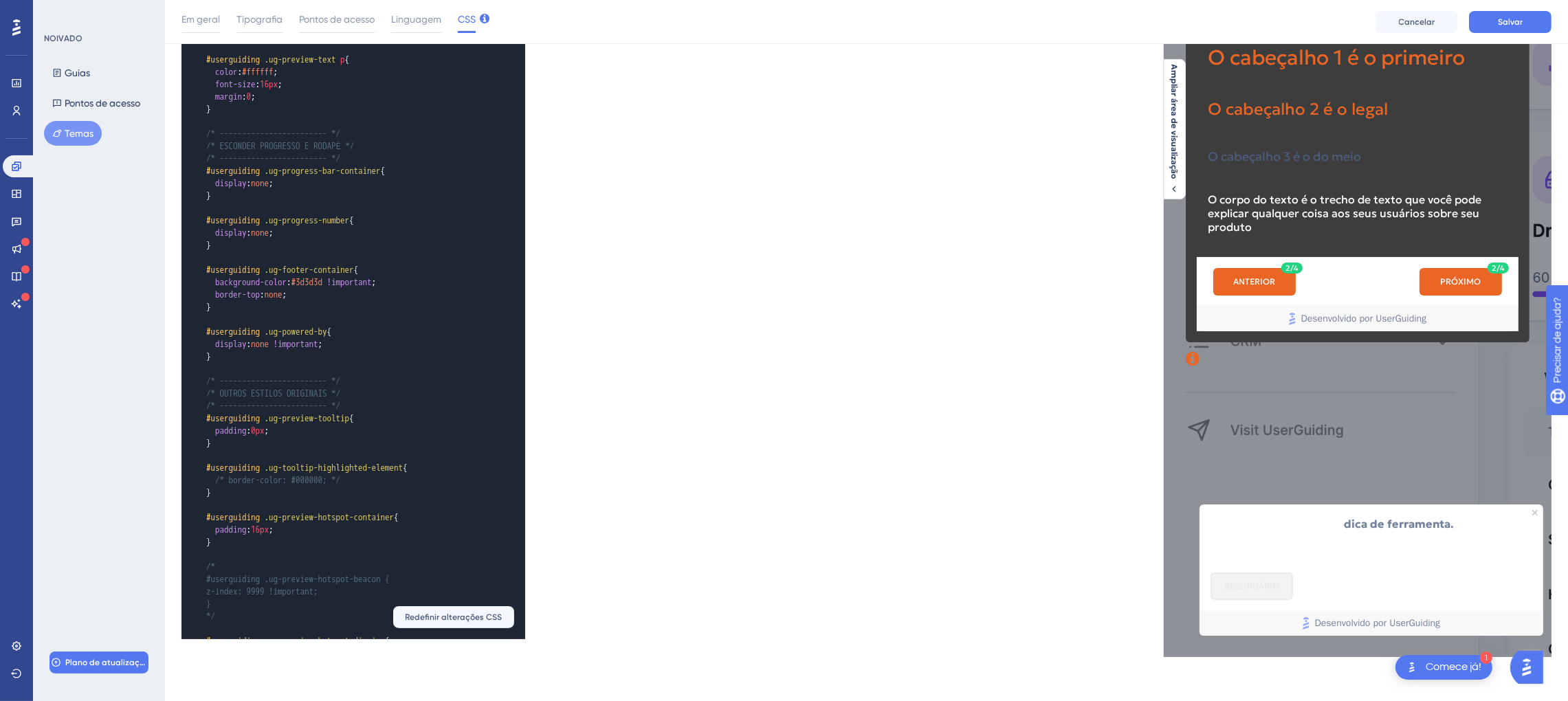 click on "SECUNDÁRIO" at bounding box center (1371, 587) 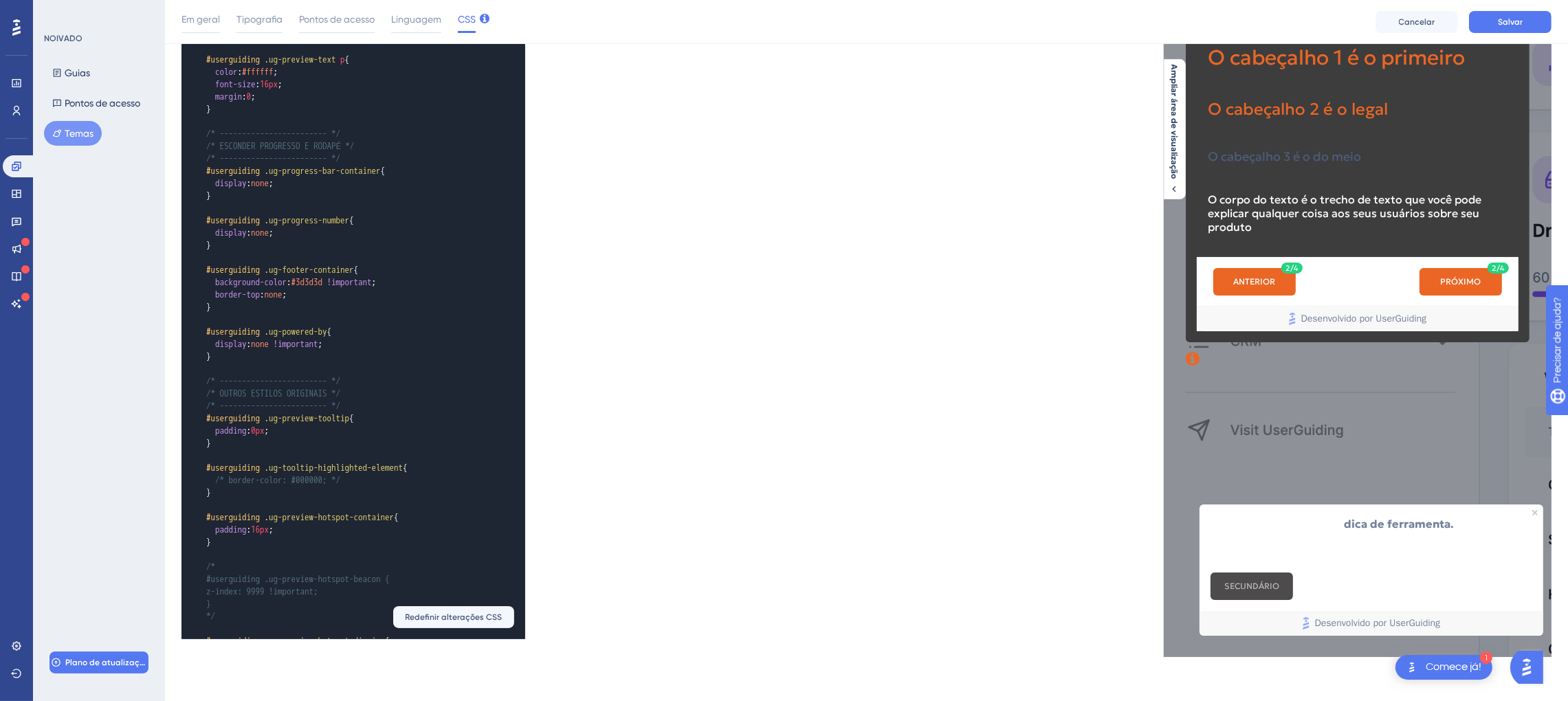 click on "SECUNDÁRIO" at bounding box center (1251, 587) 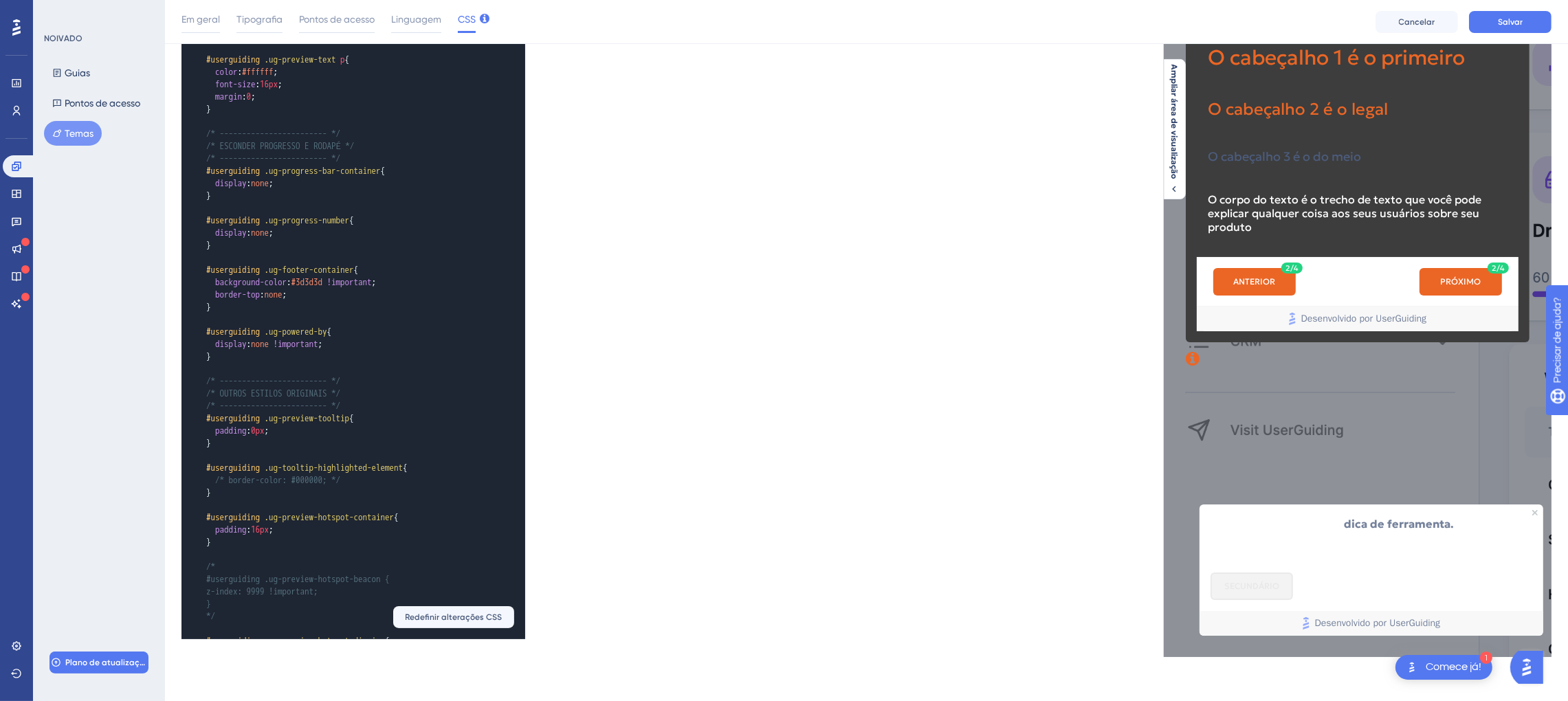 type 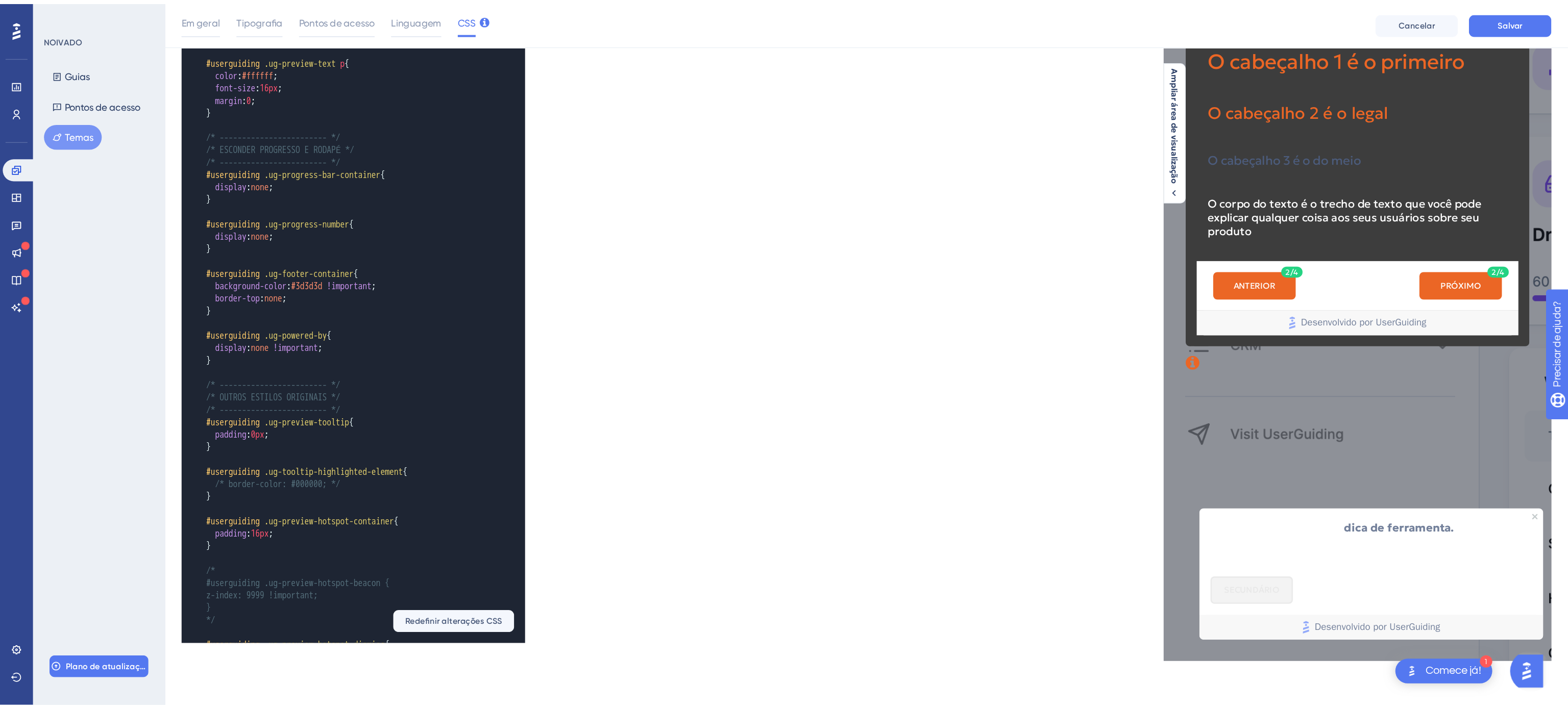scroll, scrollTop: 0, scrollLeft: 0, axis: both 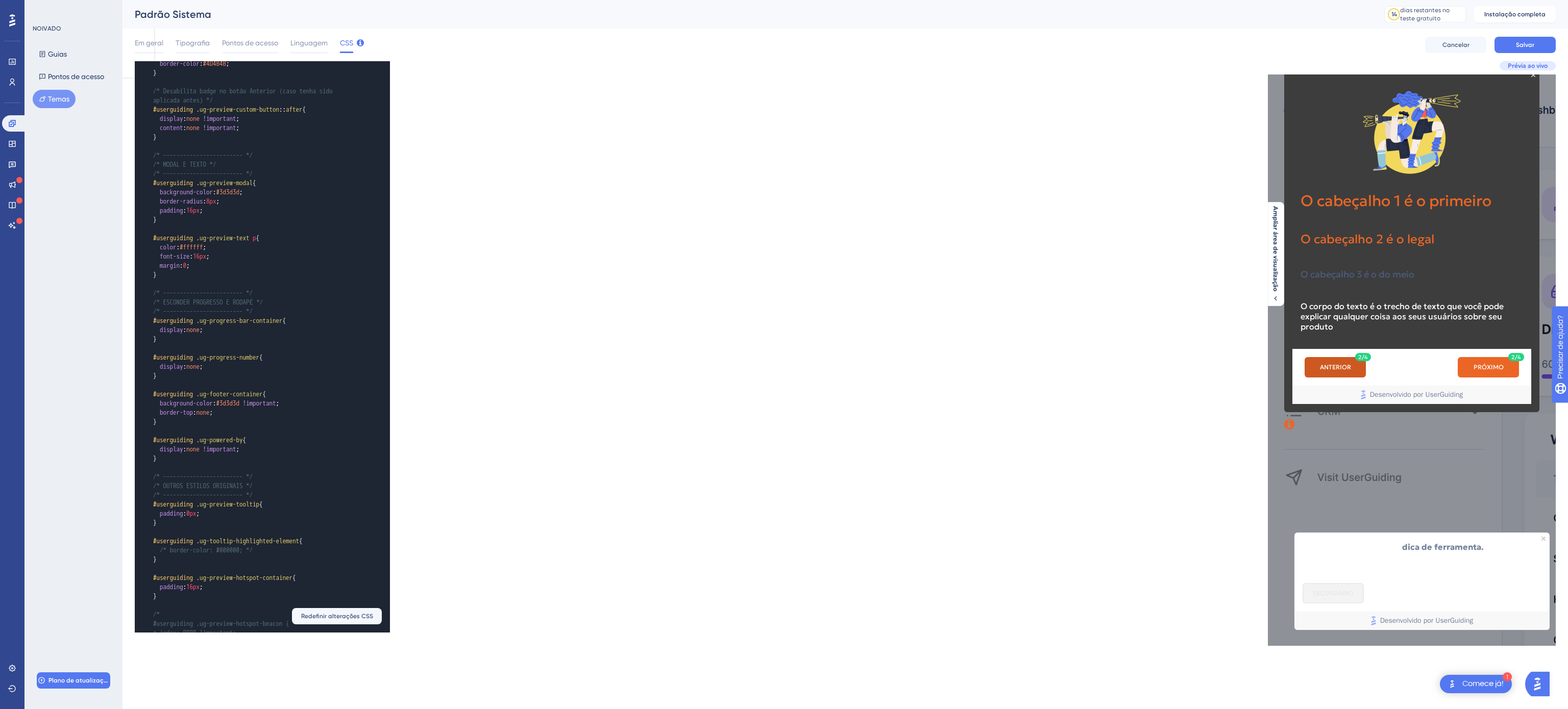 click on "ANTERIOR" at bounding box center [1335, 367] 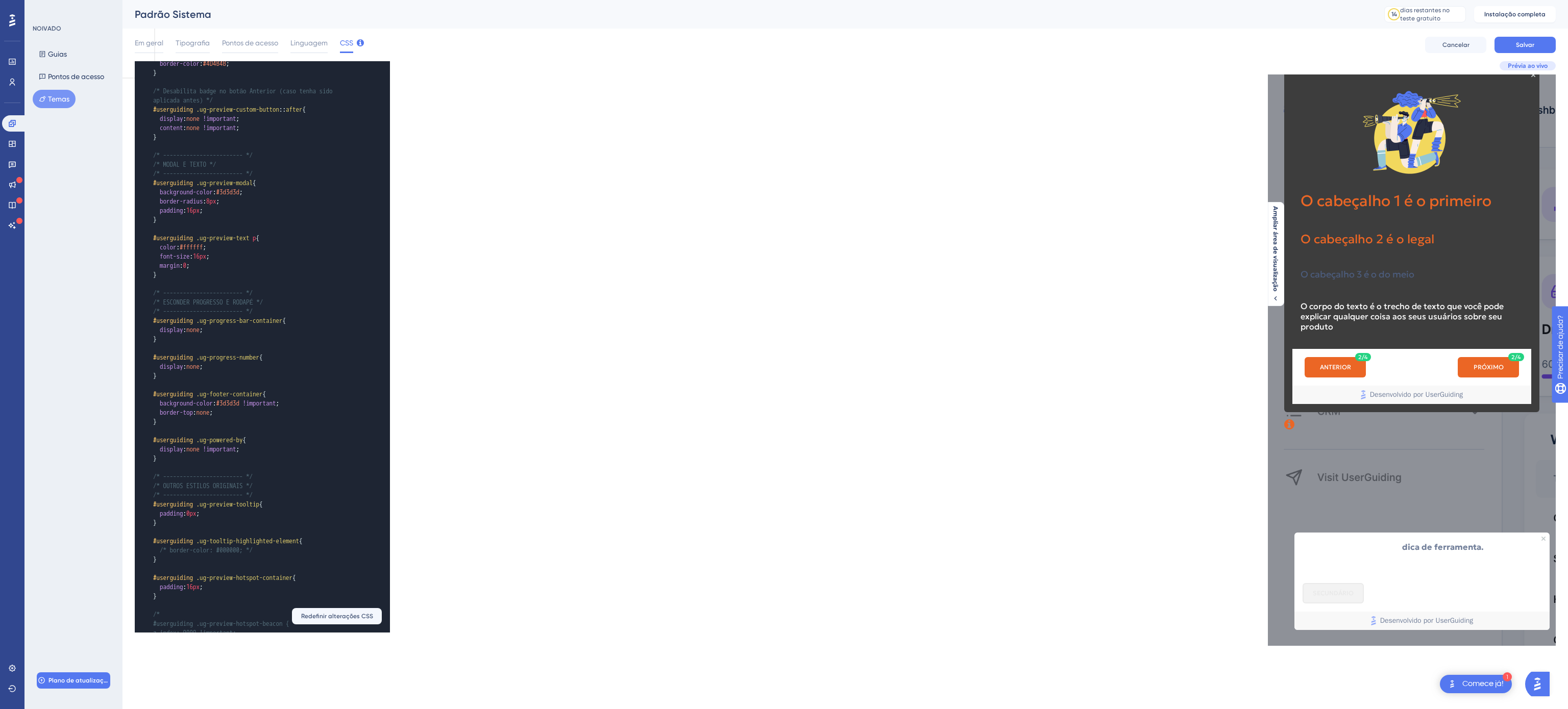 scroll, scrollTop: 344, scrollLeft: 0, axis: vertical 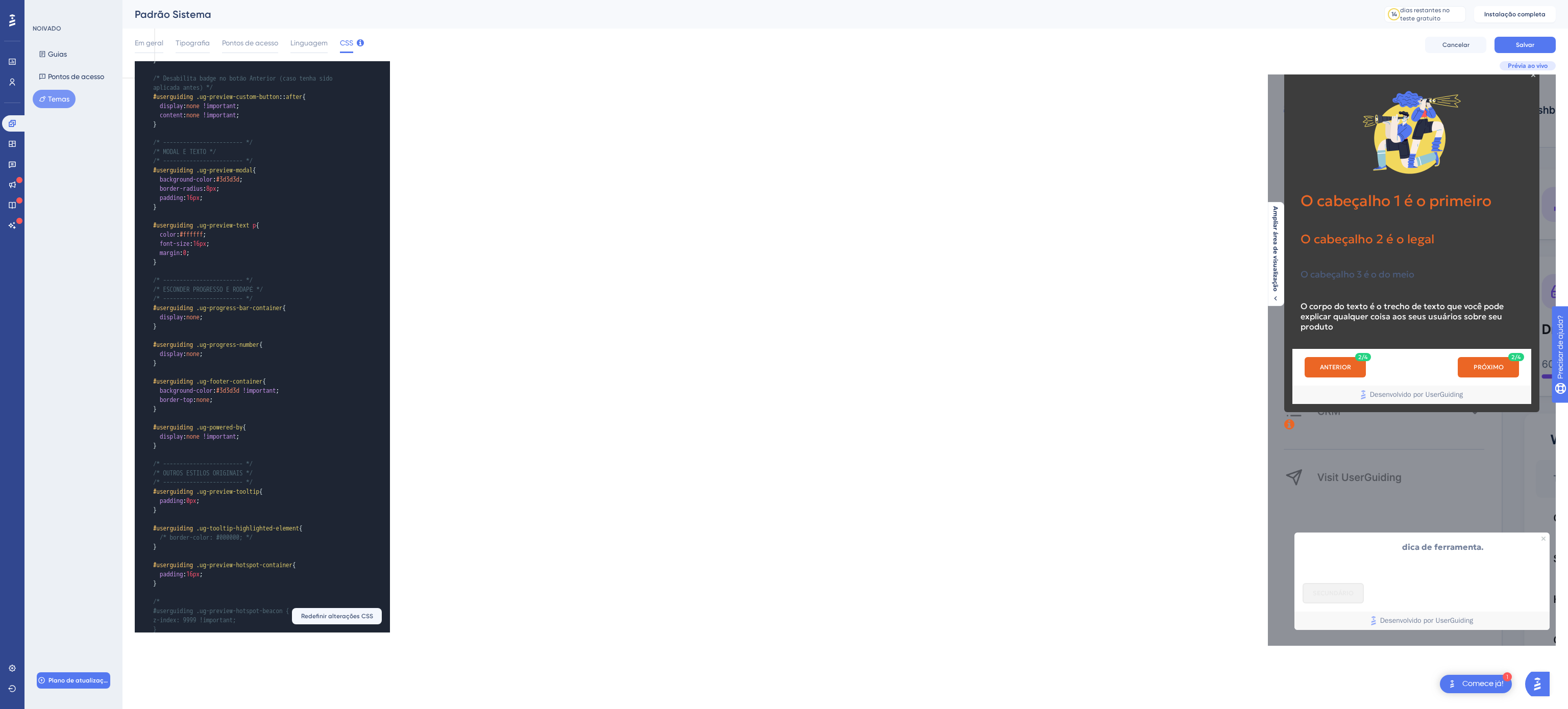 type 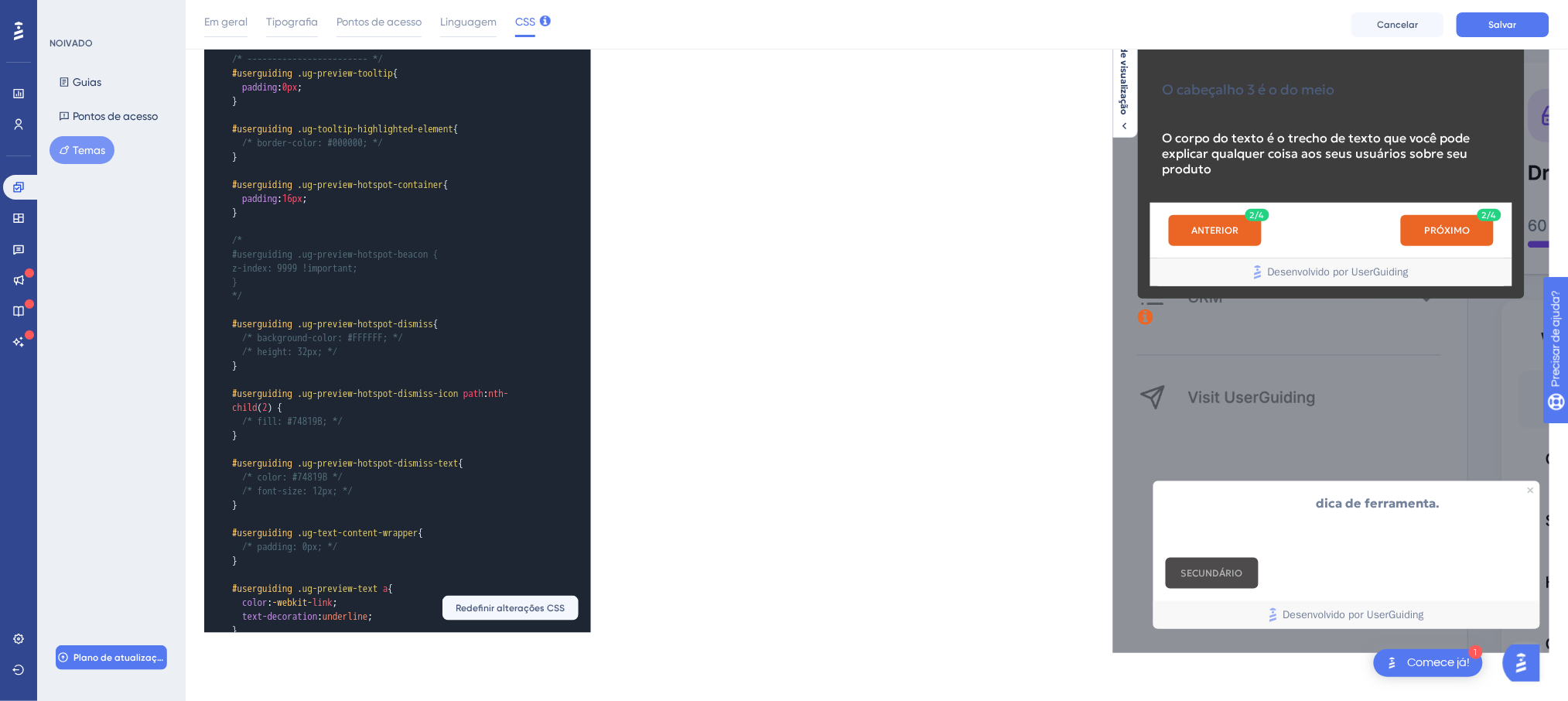 click on "SECUNDÁRIO" at bounding box center (1211, 574) 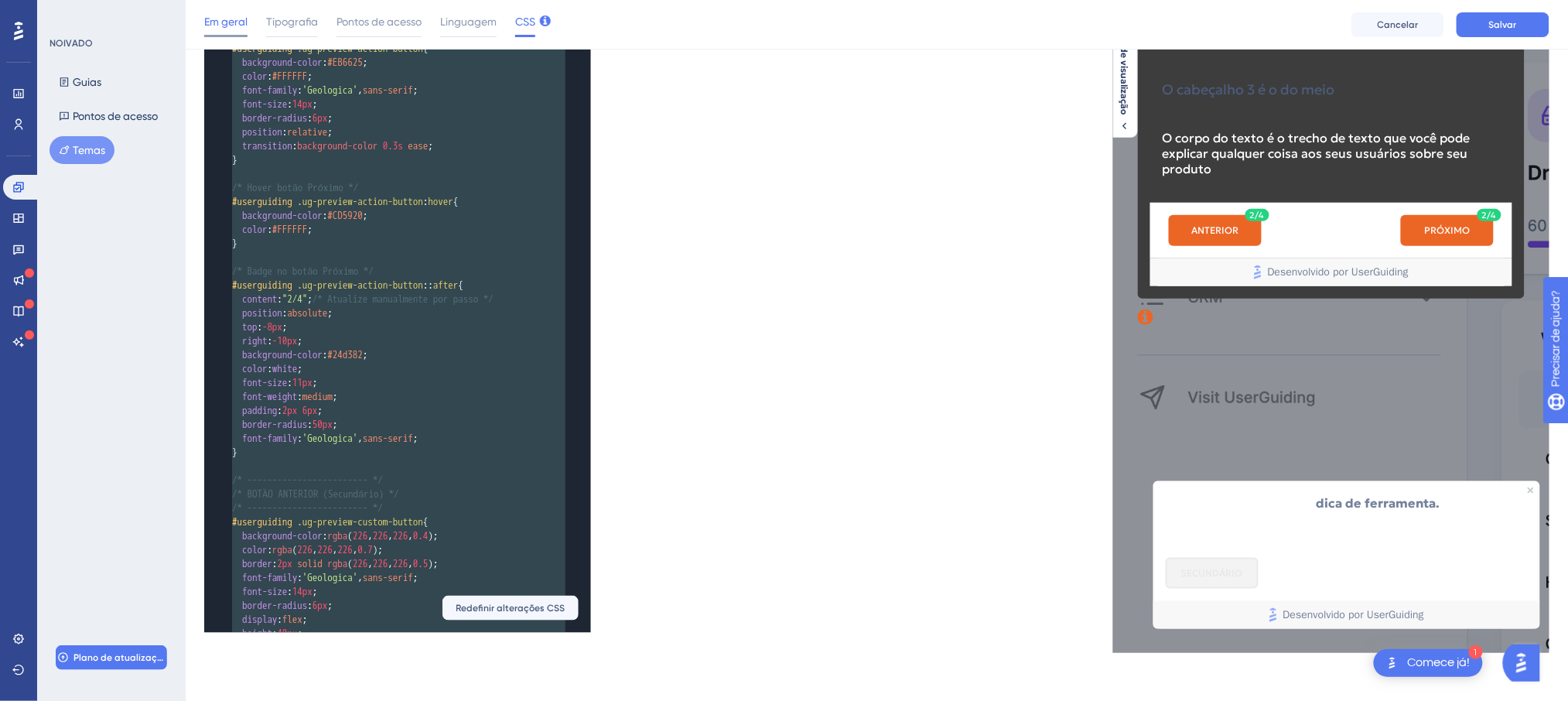 drag, startPoint x: 279, startPoint y: 590, endPoint x: 241, endPoint y: 21, distance: 570.26748 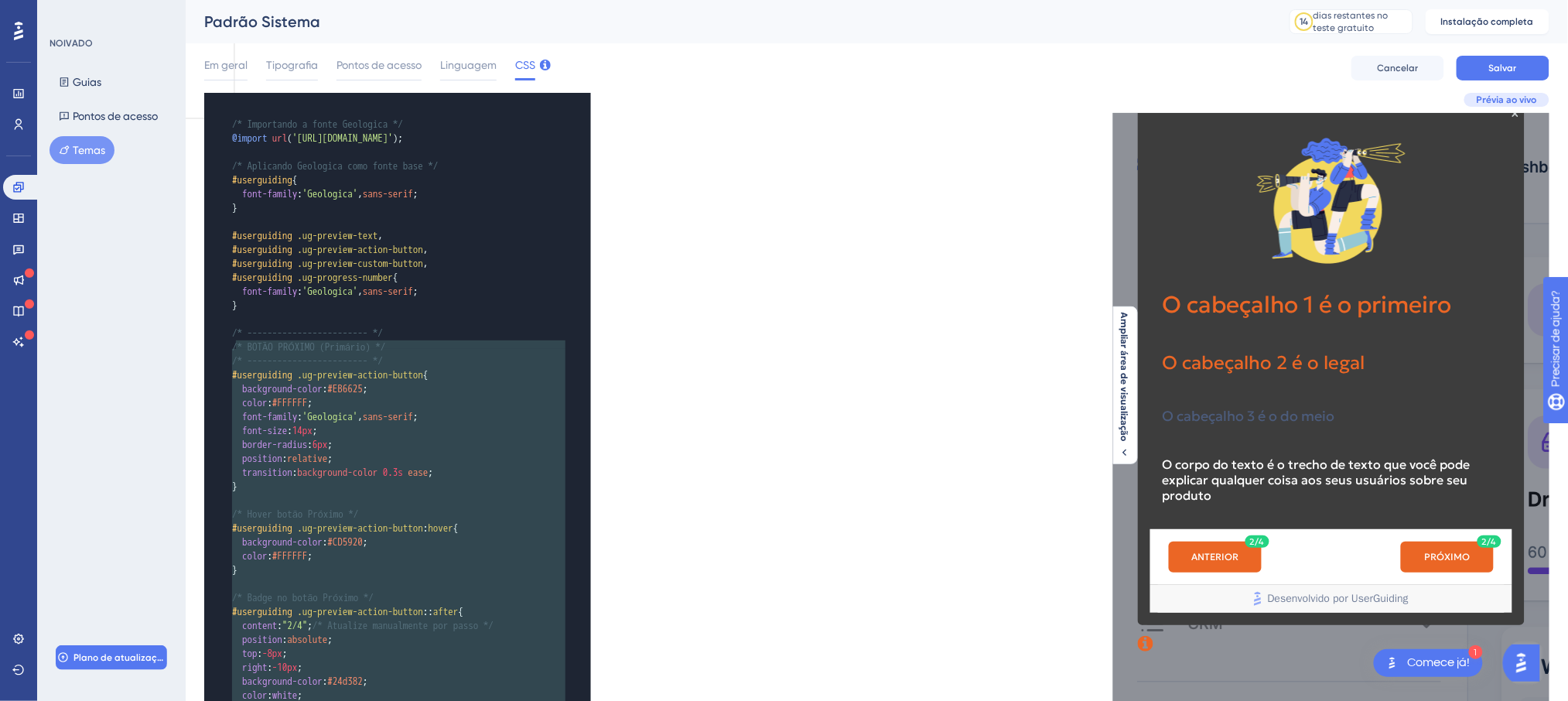 click on "x ​ /* Importando a fonte Geologica */ @import   url ( '[URL][DOMAIN_NAME]' ); ​ /* Aplicando Geologica como fonte base */ #userguiding  {    font-family :  'Geologica' ,  sans-serif ; } ​ #userguiding   .ug-preview-text , #userguiding   .ug-preview-action-button , #userguiding   .ug-preview-custom-button , #userguiding   .ug-progress-number  {    font-family :  'Geologica' ,  sans-serif ; } ​ /* ------------------------ */ /* BOTÃO PRÓXIMO (Primário) */ /* ------------------------ */ #userguiding   .ug-preview-action-button  {    background-color :  #EB6625 ;    color :  #FFFFFF ;    font-family :  'Geologica' ,  sans-serif ;    font-size :  14px ;    border-radius :  6px ;    position :  relative ;    transition :  background-color   0.3s   ease ; } ​ /* Hover botão Próximo */ #userguiding   .ug-preview-action-button : hover  {    background-color :  #CD5920 ;    color :  #FFFFFF ; } ​ /* Badge no botão Próximo */ #userguiding   :: ;" at bounding box center [376, 1051] 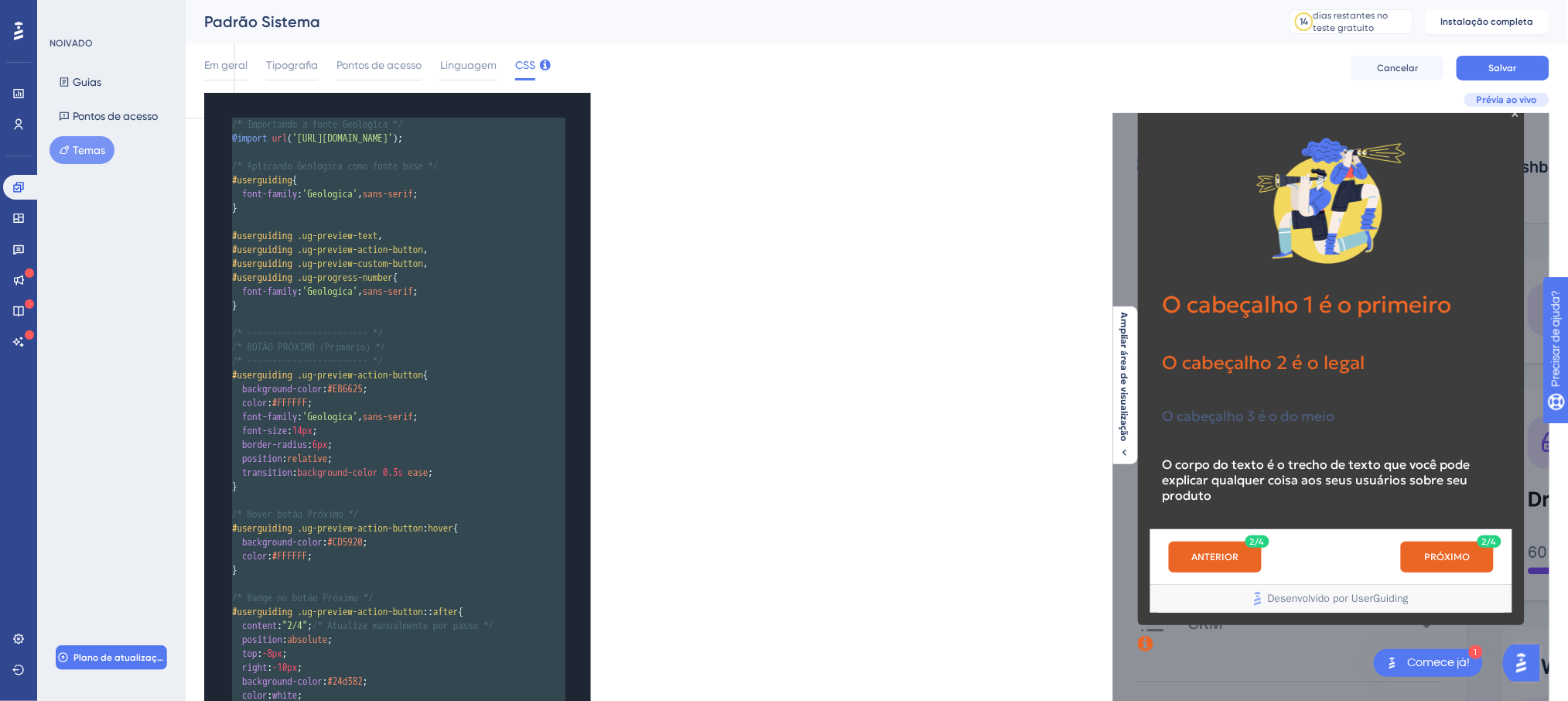 type on "​/* Loremipsum d sitam Consectet */
@adipis eli('seddo://eiusm.temporinci.utl/etd0?magnaa=Enimadmin&veniamq=nost');
/* Exercitat Ullamcola nisi aliqu exea */
#commodocons {
duis-auteir: 'Inreprehe', volu-velit;
}
#essecillumf .nu-pariatu-exce,
#sintoccaeca .cu-nonproi-suntcu-quioff,
#deseruntmol .an-idestla-perspi-undeom,
#istenatuser .vo-accusant-dolore {
laud-totamr: 'Aperiamea', ipsa-quaea;
}
/* ------------------------ */
/* ILLOI VERITAT (Quasiarc) */
/* ------------------------ */
#beataevitae .di-explica-nemoen-ipsamq {
voluptasas-autod: #FU5370;
conse: #MAGNID;
eosr-sequin: 'Nequeporr', quis-dolor;
adip-numq: 64ei;
modite-incidu: 8ma;
quaerate: minussol;
nobiselige: optiocumqu-nihil 1.9i quop;
}
/* Facer possi Assumen */
#repellendus .te-autemqu-offici-debiti:rerum {
necessitat-saepe: #EV2915;
volup: #REPUDI;
}
/* Recus it earum Hictene */
#sapientedel .re-volupta-maiore-aliasp::dolor {
asperio: "2/4"; /* Repellat minimnostru exe ullam */
corporis: suscipit;
lab: -5..." 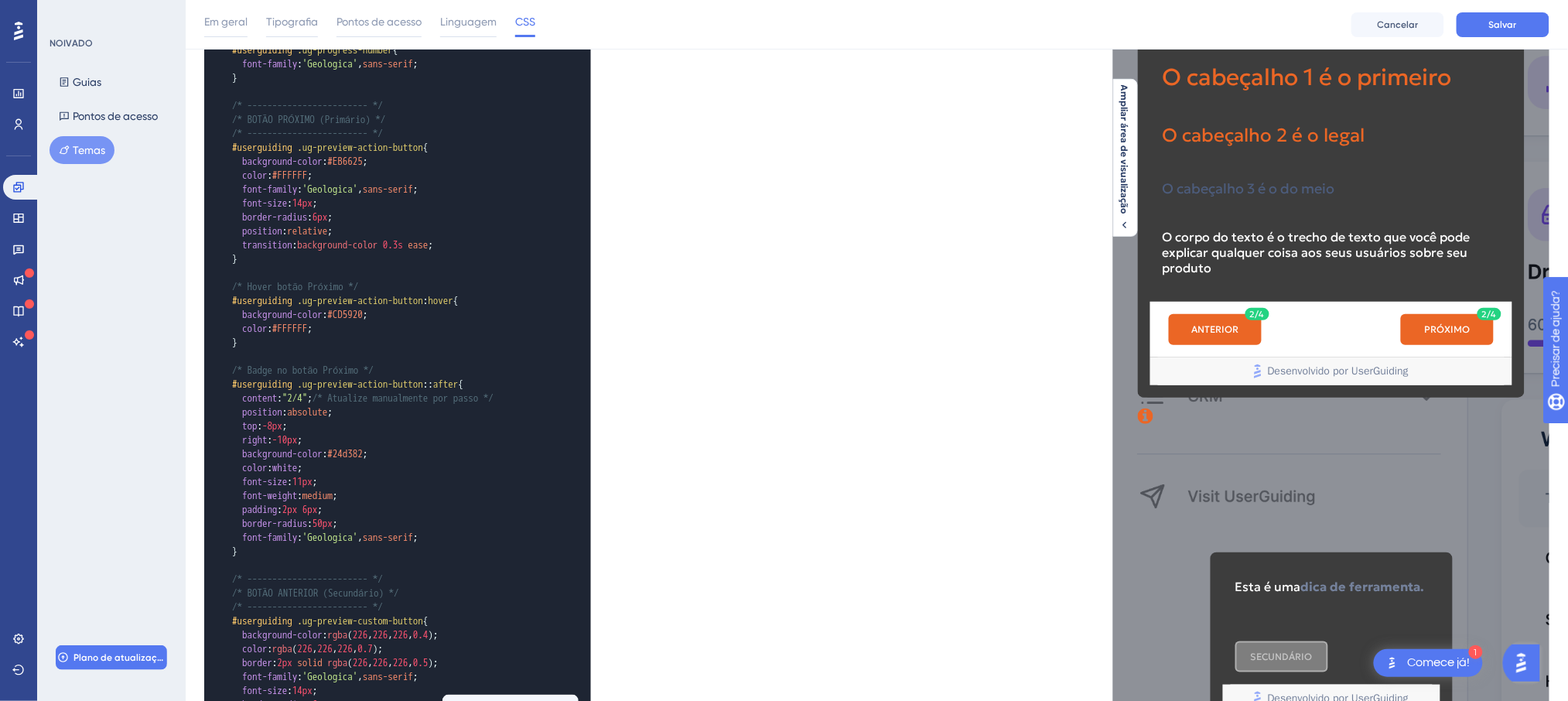 scroll, scrollTop: 309, scrollLeft: 0, axis: vertical 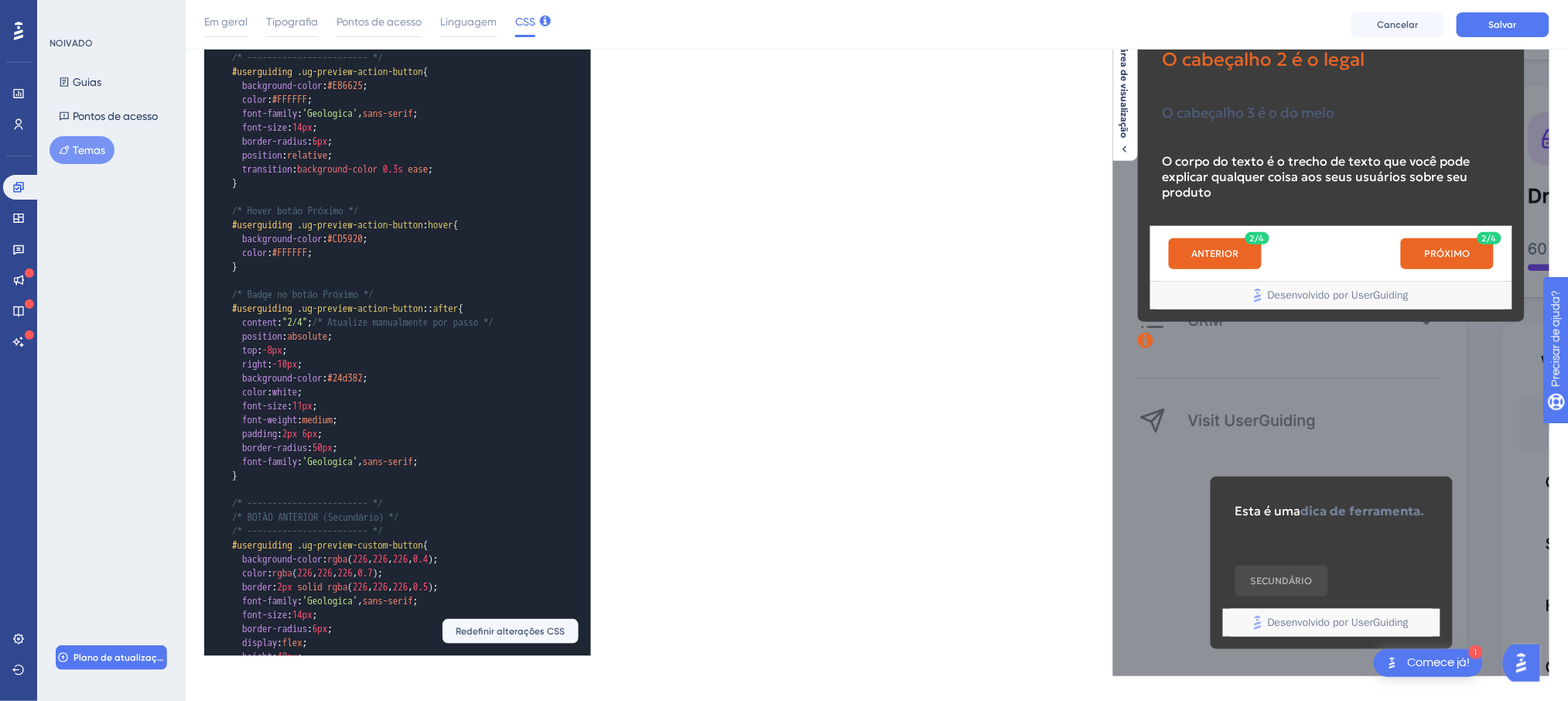click on "SECUNDÁRIO" at bounding box center (1281, 581) 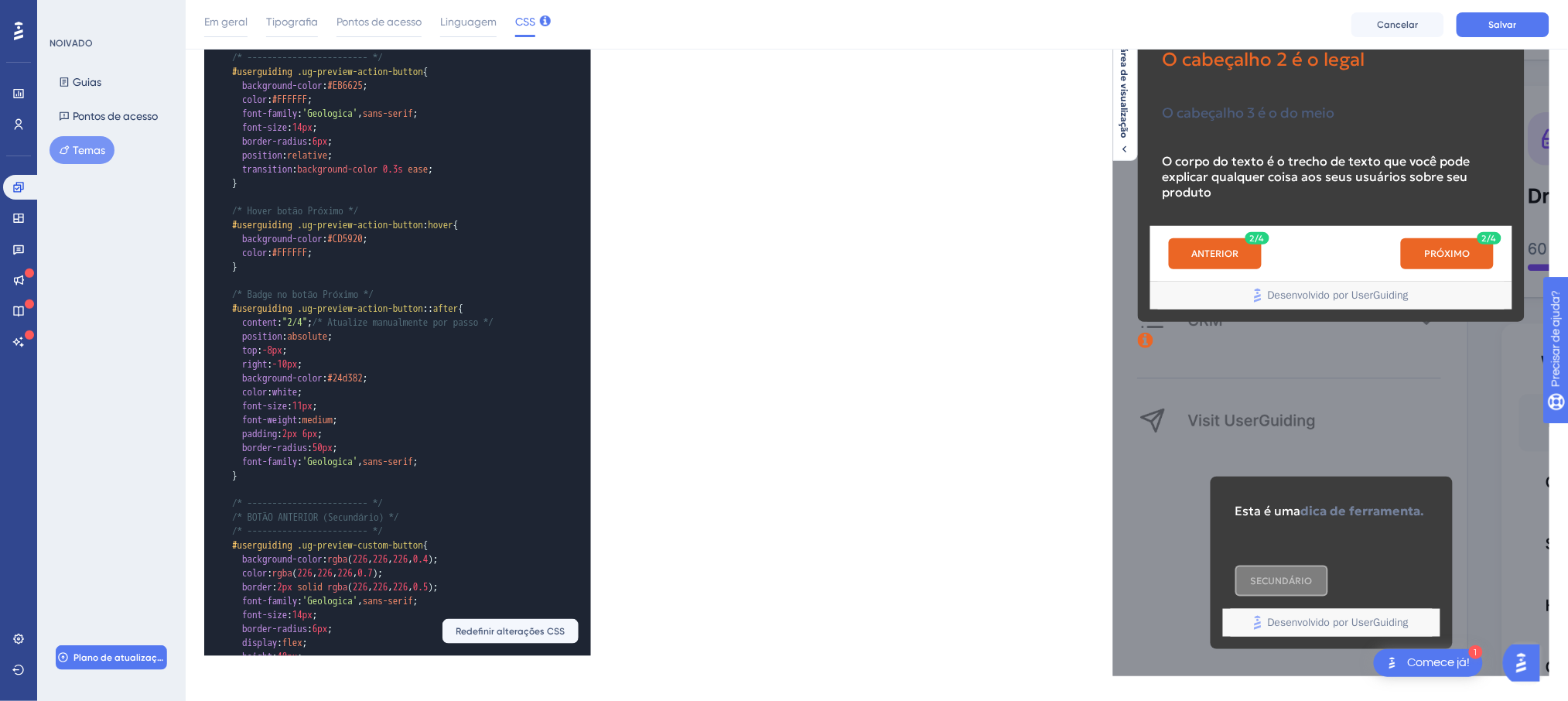 click on "Esta é uma" at bounding box center [1267, 511] 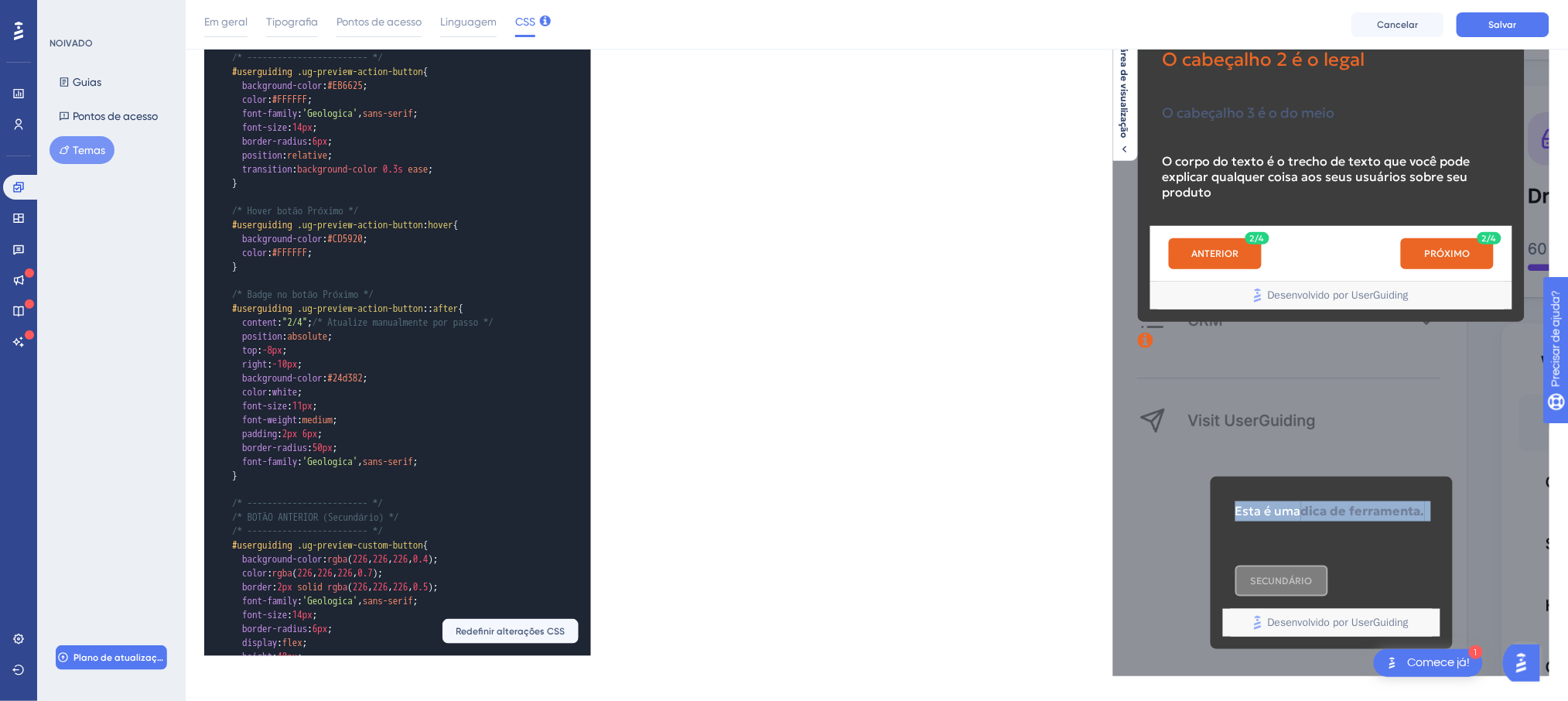 click on "Esta é uma" at bounding box center [1267, 511] 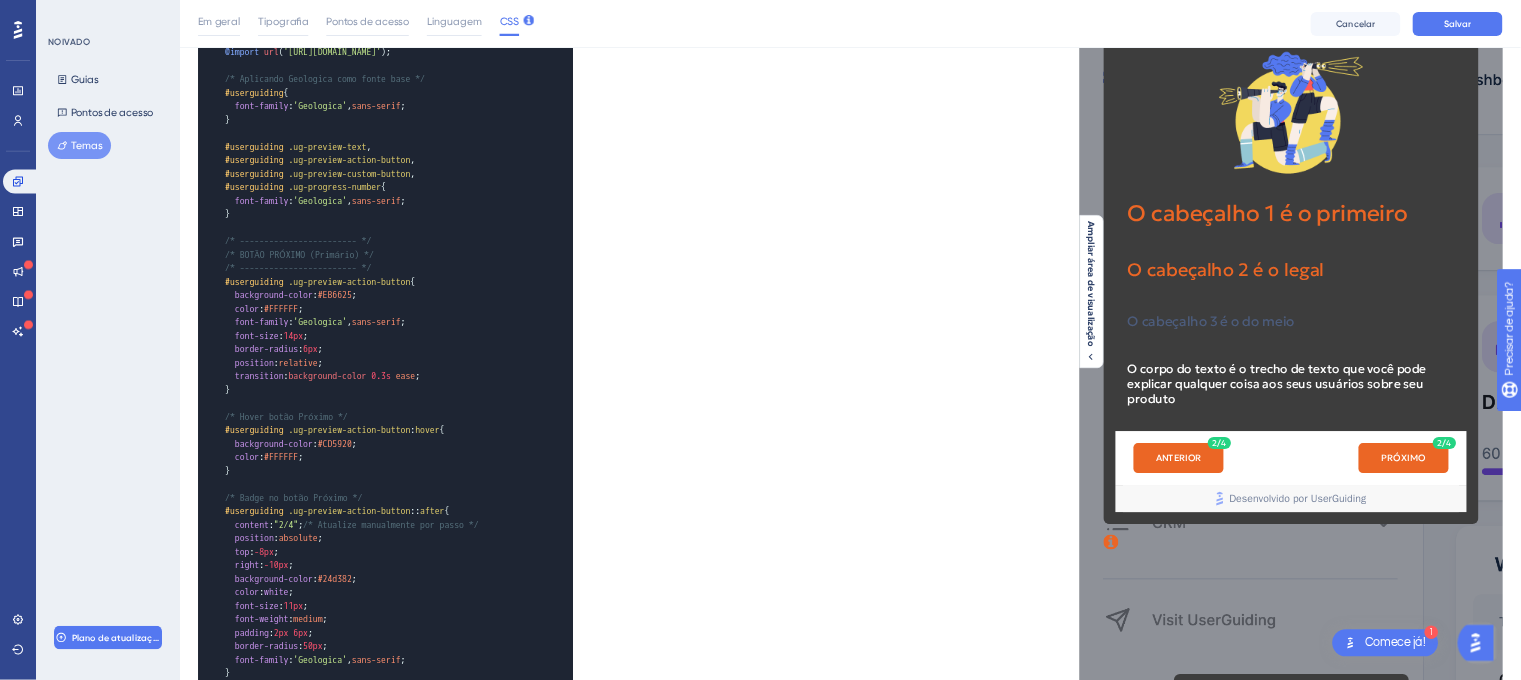 scroll, scrollTop: 0, scrollLeft: 0, axis: both 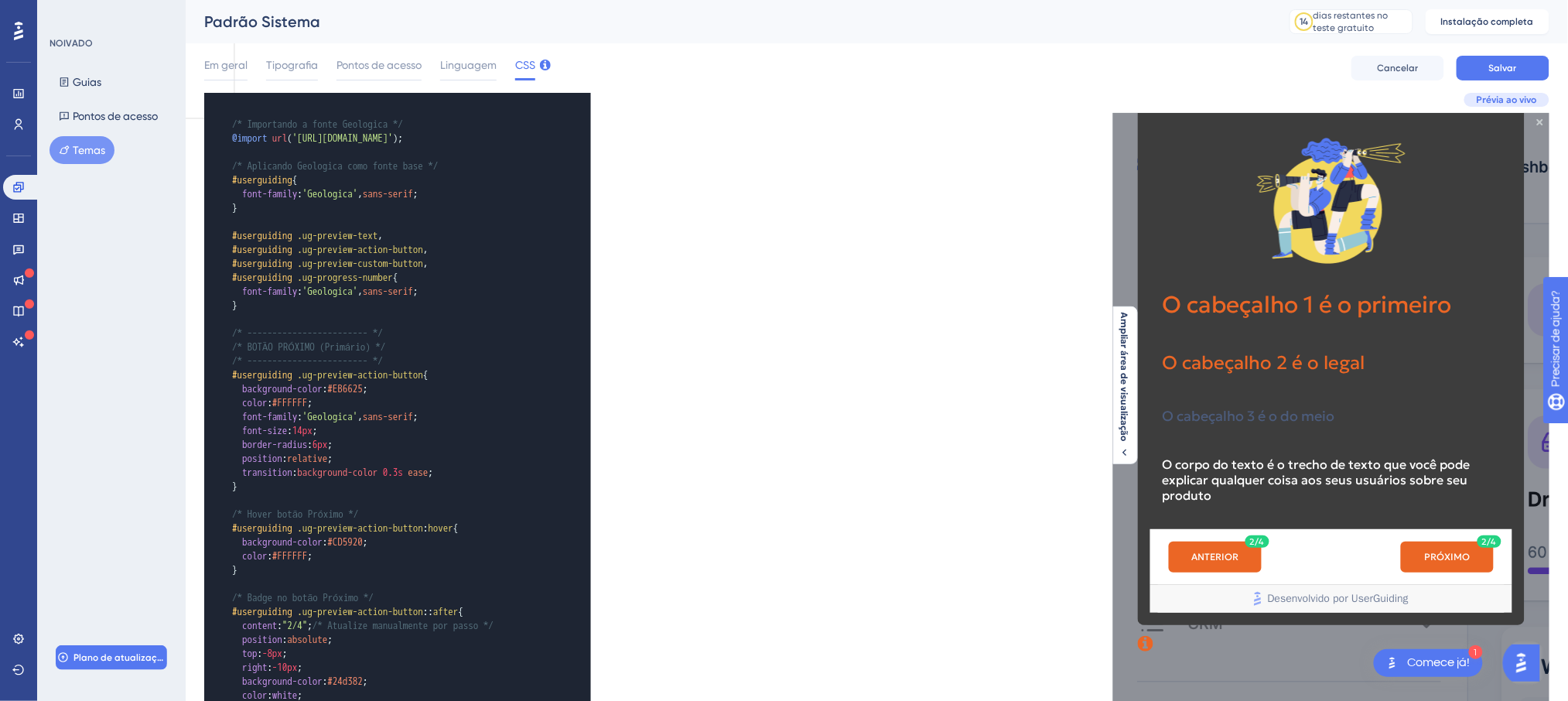 click on "O cabeçalho 3 é o do meio" at bounding box center [1331, 425] 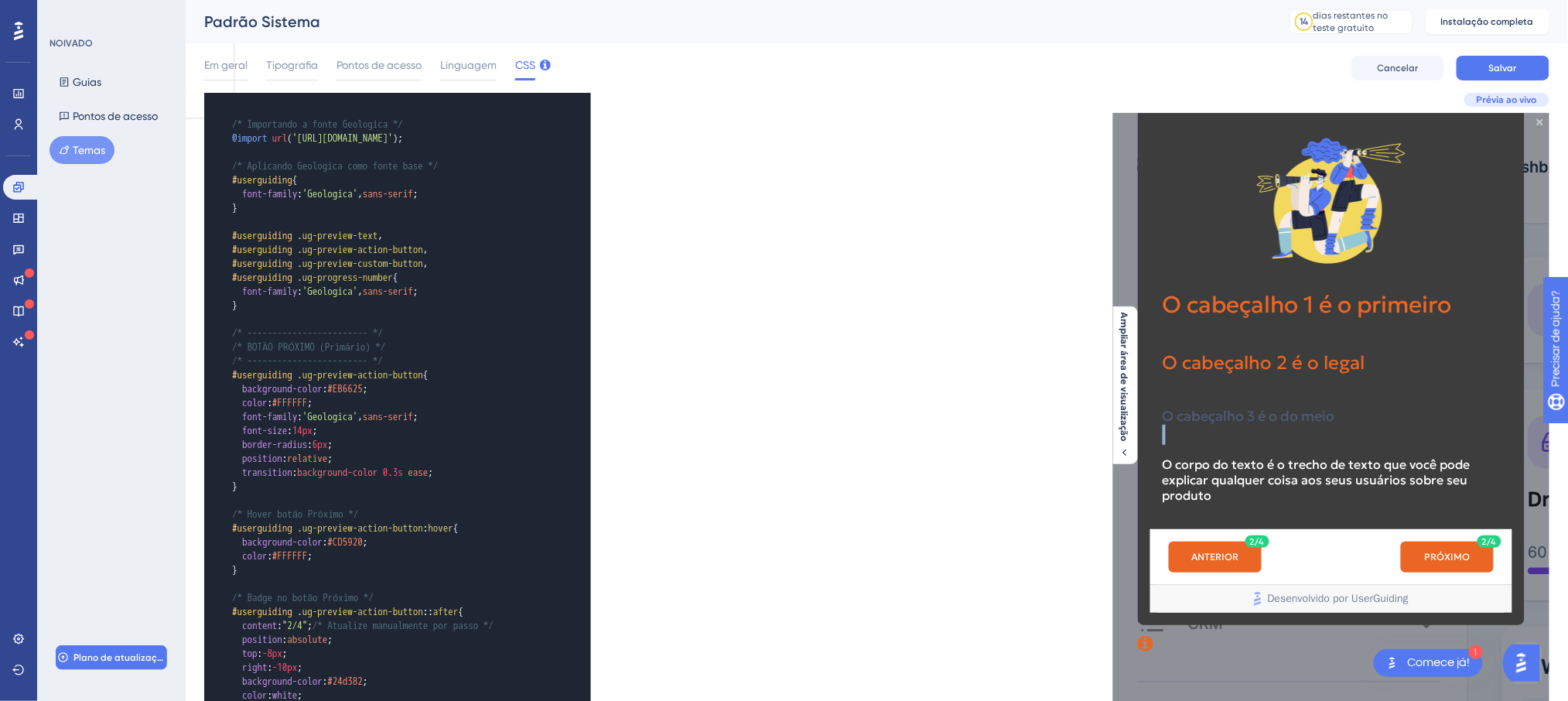 click on "O cabeçalho 3 é o do meio" at bounding box center [1331, 425] 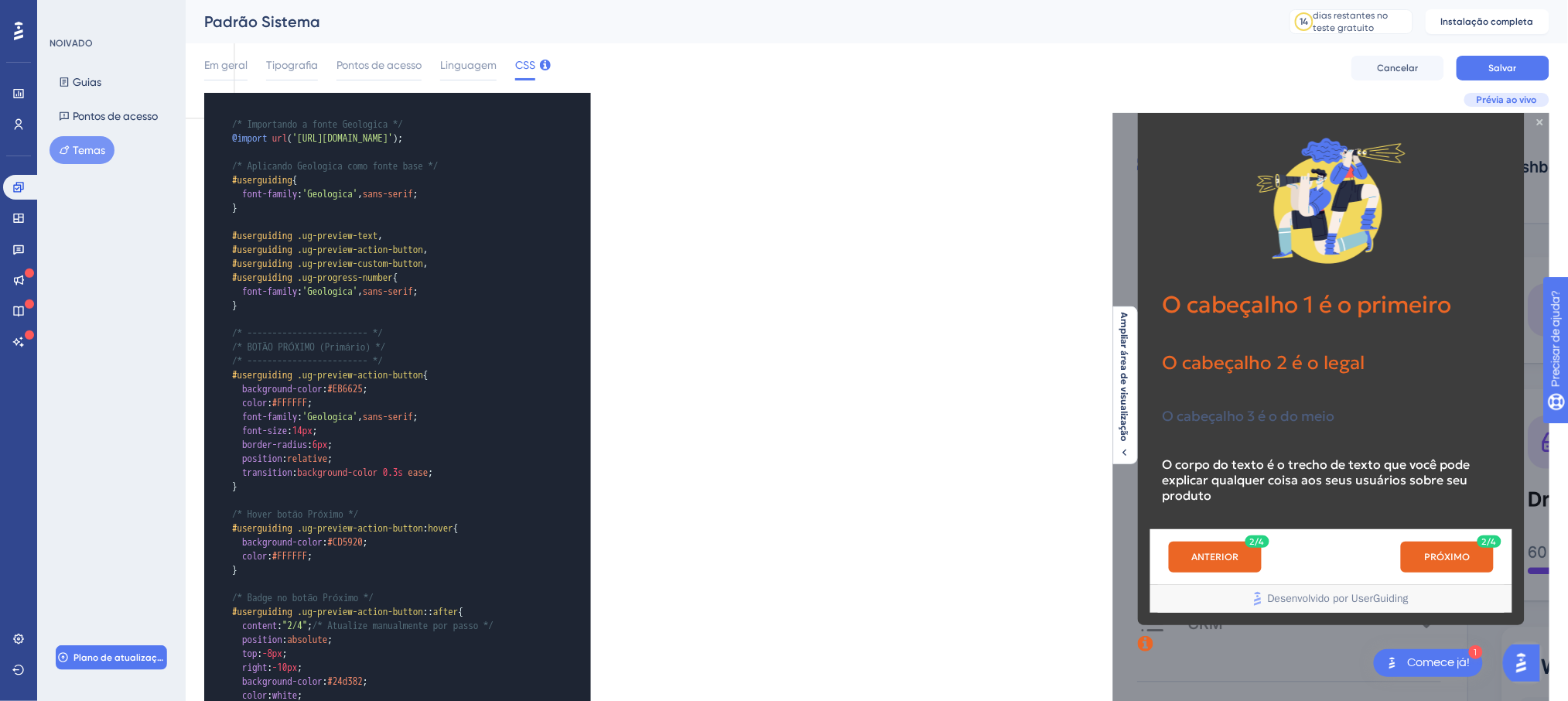 click on "O cabeçalho 3 é o do meio" at bounding box center (1248, 415) 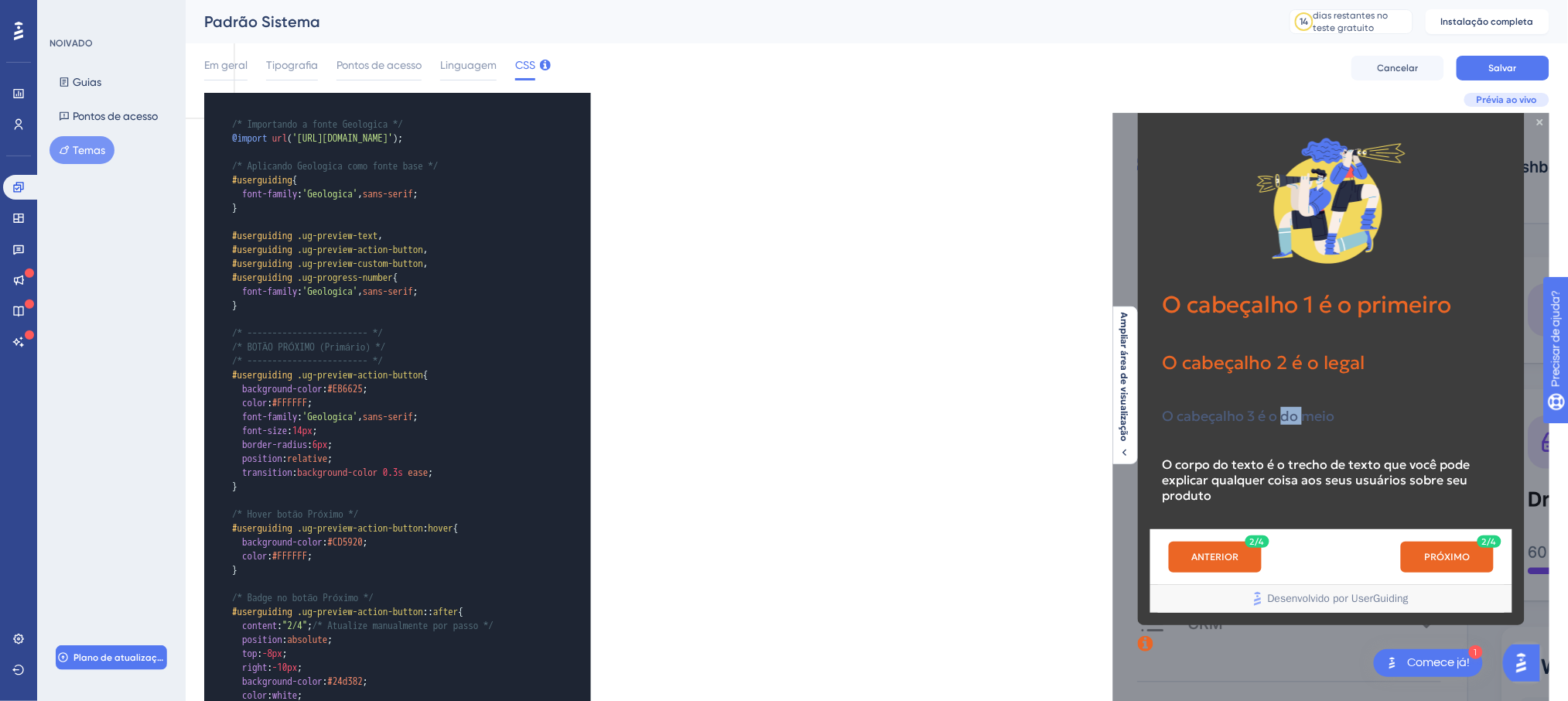 click on "O cabeçalho 3 é o do meio" at bounding box center [1248, 415] 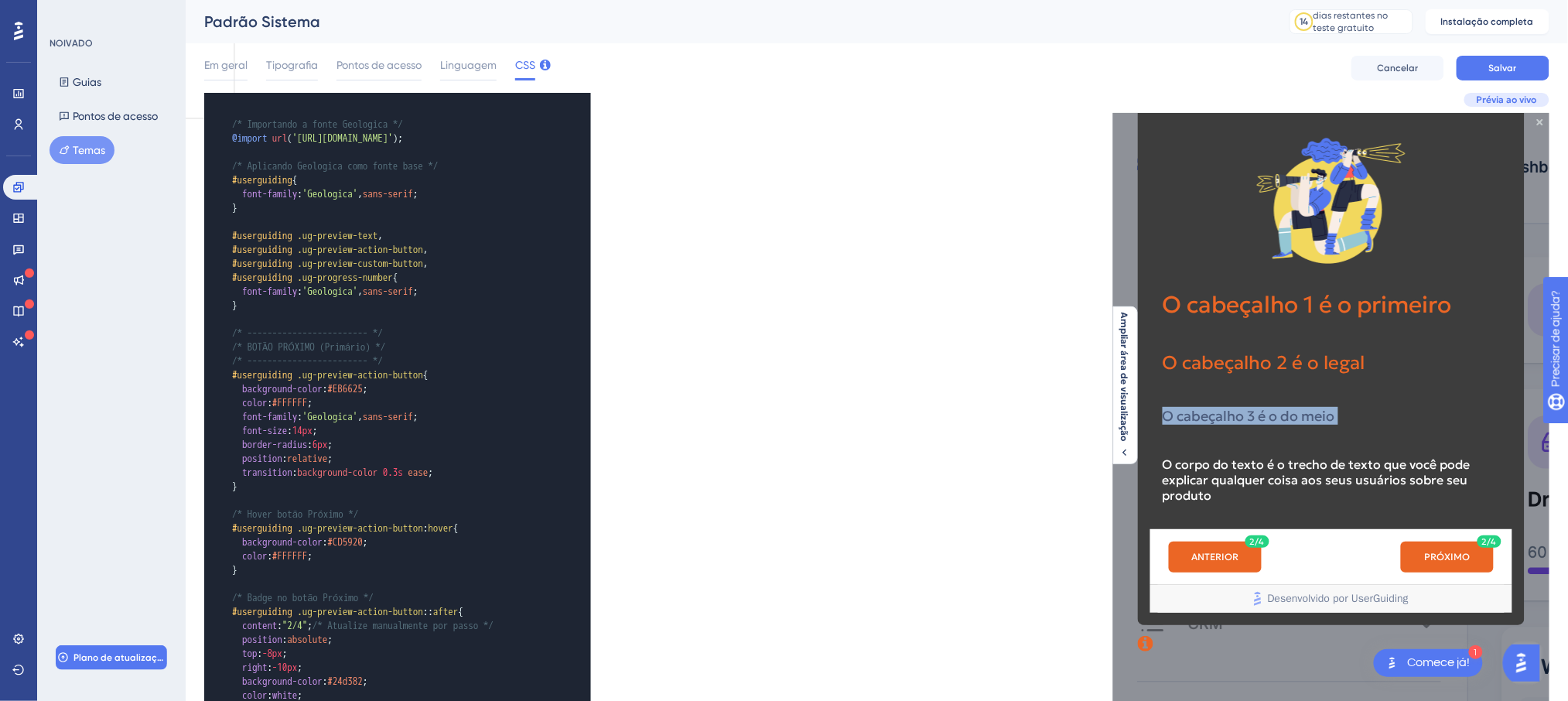 click on "O cabeçalho 3 é o do meio" at bounding box center [1248, 415] 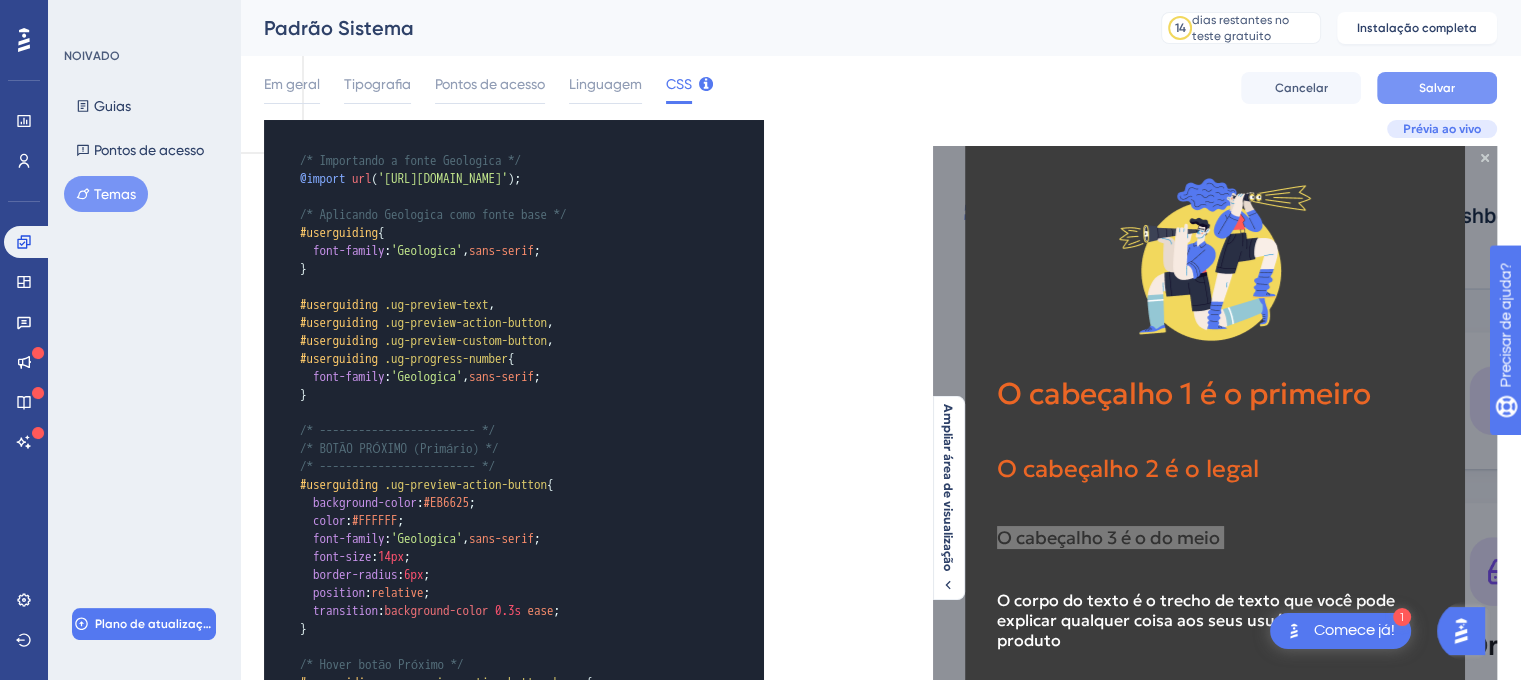 click on "Salvar" at bounding box center [1437, 88] 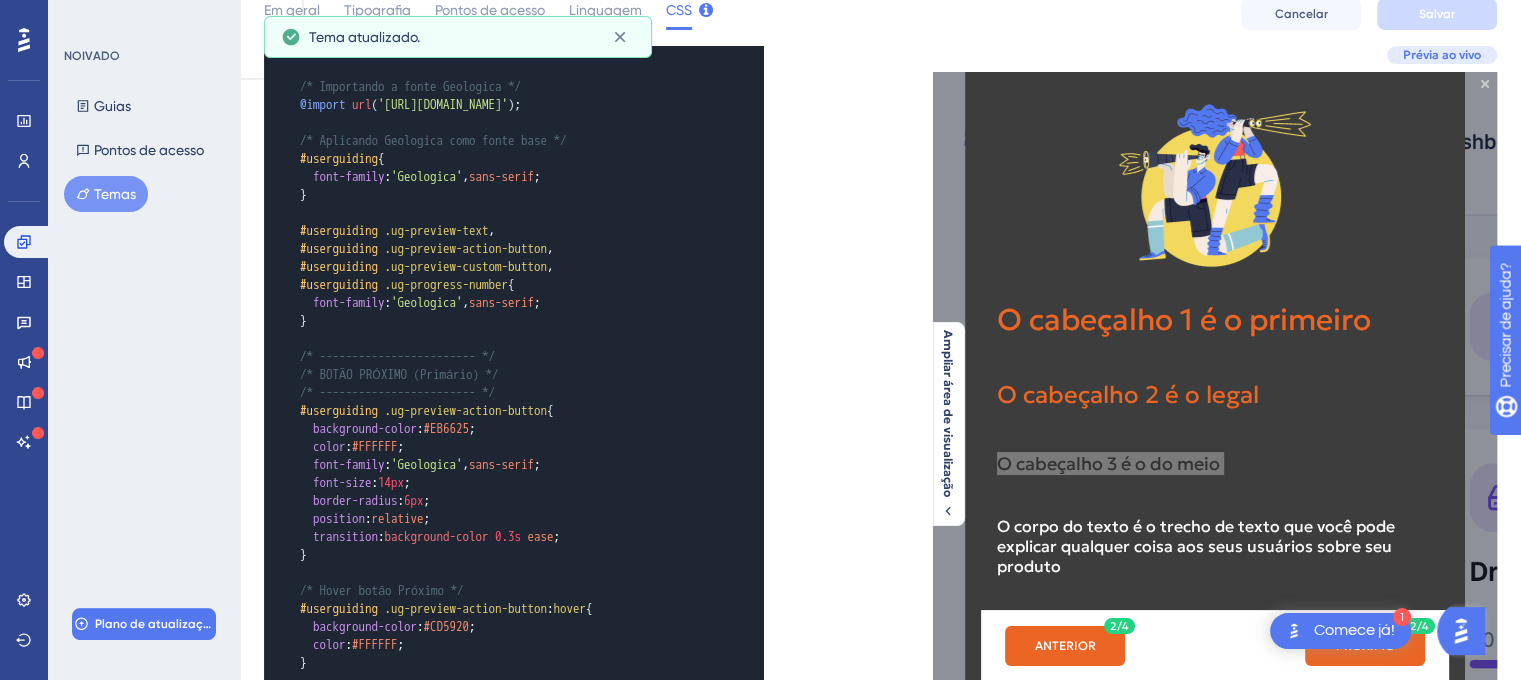 scroll, scrollTop: 200, scrollLeft: 0, axis: vertical 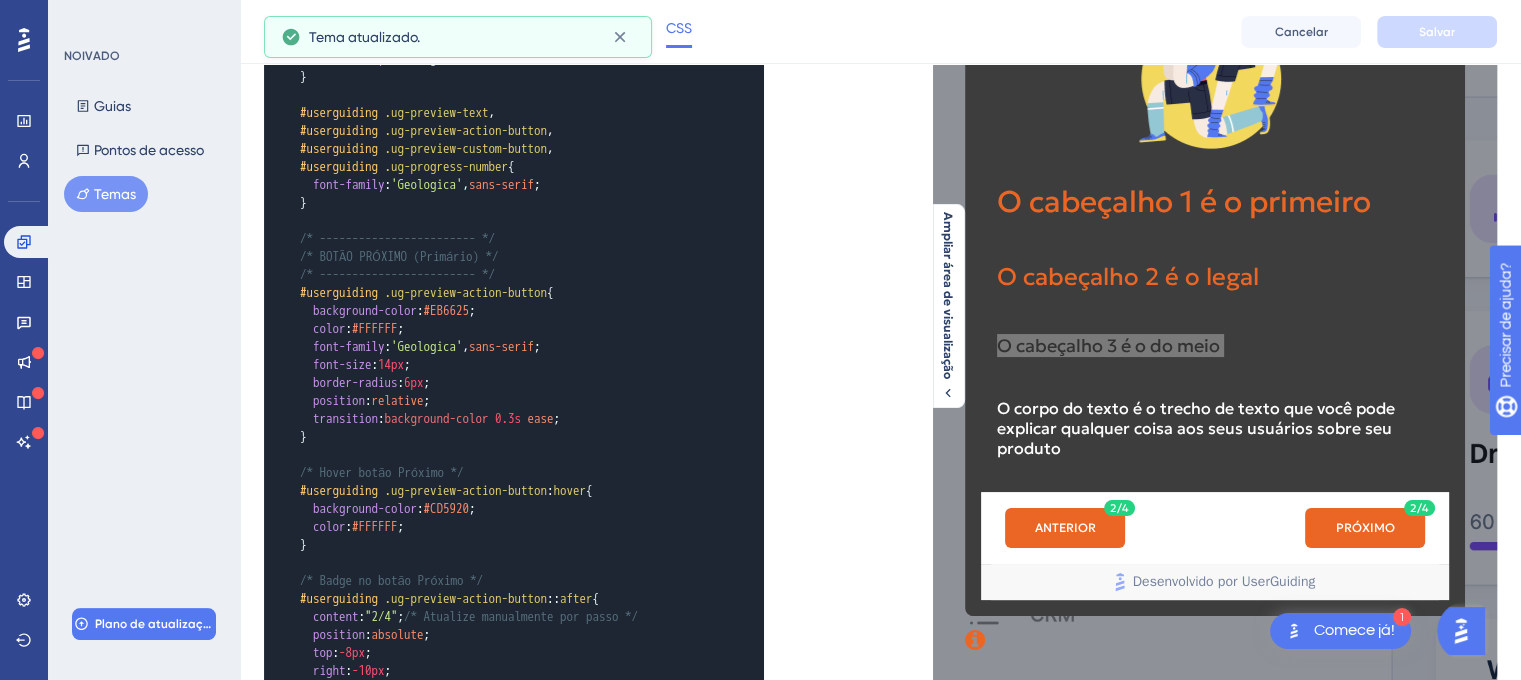 click on "Prévia ao vivo Ampliar área de visualização" at bounding box center [1189, 501] 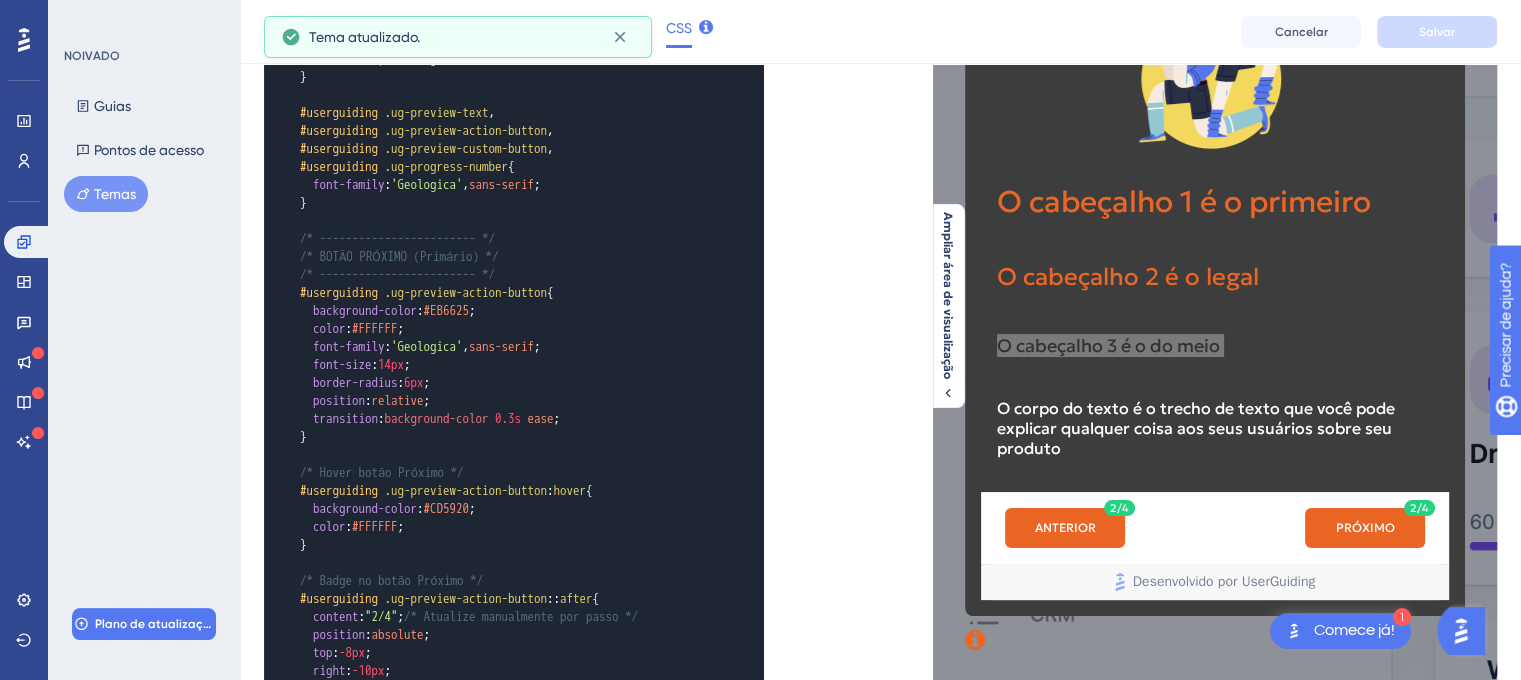 click on "xxxxxxxxxx /* Importando a fonte Geologica */ @import   url ( '[URL][DOMAIN_NAME]' ); ​ /* Aplicando Geologica como fonte base */ #userguiding  {    font-family :  'Geologica' ,  sans-serif ; } ​ #userguiding   .ug-preview-text , #userguiding   .ug-preview-action-button , #userguiding   .ug-preview-custom-button , #userguiding   .ug-progress-number  {    font-family :  'Geologica' ,  sans-serif ; } ​ /* ------------------------ */ /* BOTÃO PRÓXIMO (Primário) */ /* ------------------------ */ #userguiding   .ug-preview-action-button  {    background-color :  #EB6625 ;    color :  #FFFFFF ;    font-family :  'Geologica' ,  sans-serif ;    font-size :  14px ;    border-radius :  6px ;    position :  relative ;    transition :  background-color   0.3s   ease ; } ​ /* Hover botão Próximo */ #userguiding   .ug-preview-action-button : hover  {    background-color :  #CD5920 ;    color :  #FFFFFF ; } ​ /* Badge no botão Próximo */ #userguiding" at bounding box center [572, 488] 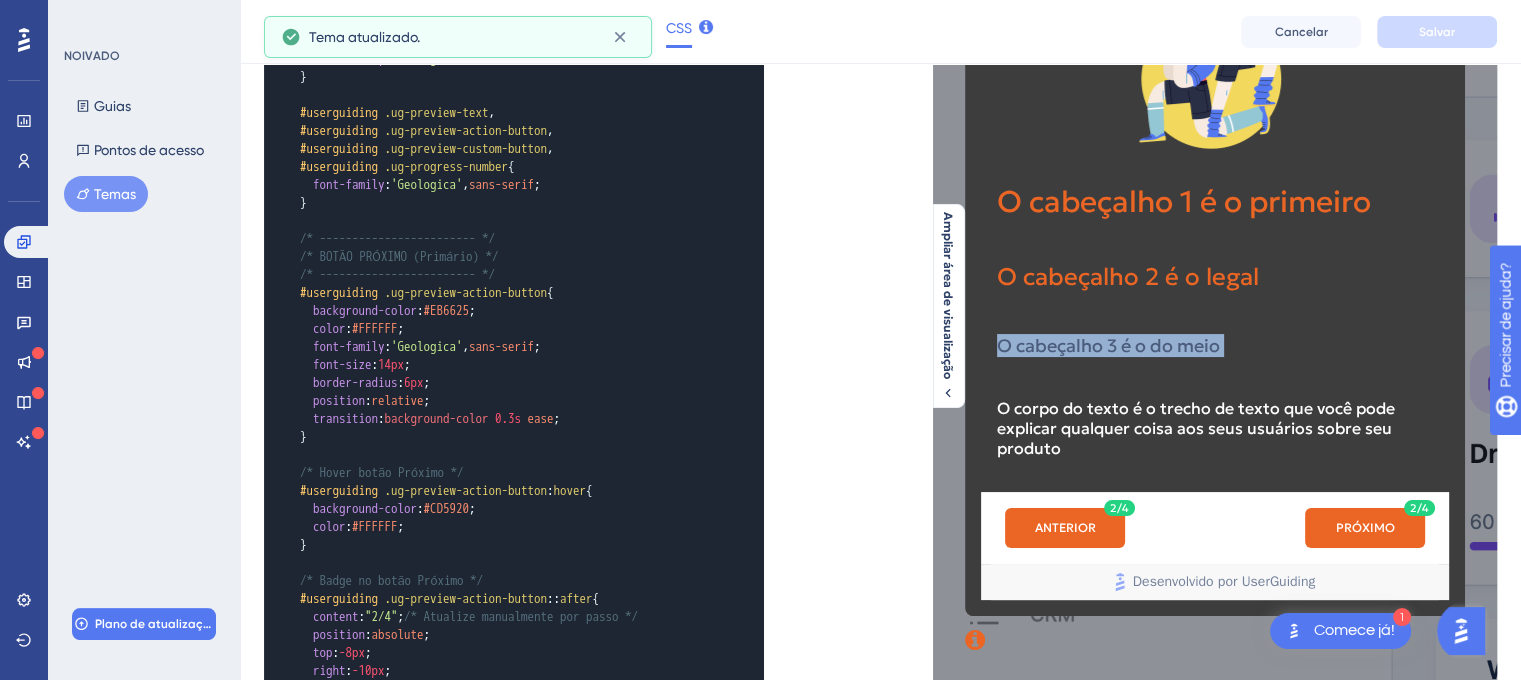 click on "O cabeçalho 3 é o do meio" at bounding box center [1215, 358] 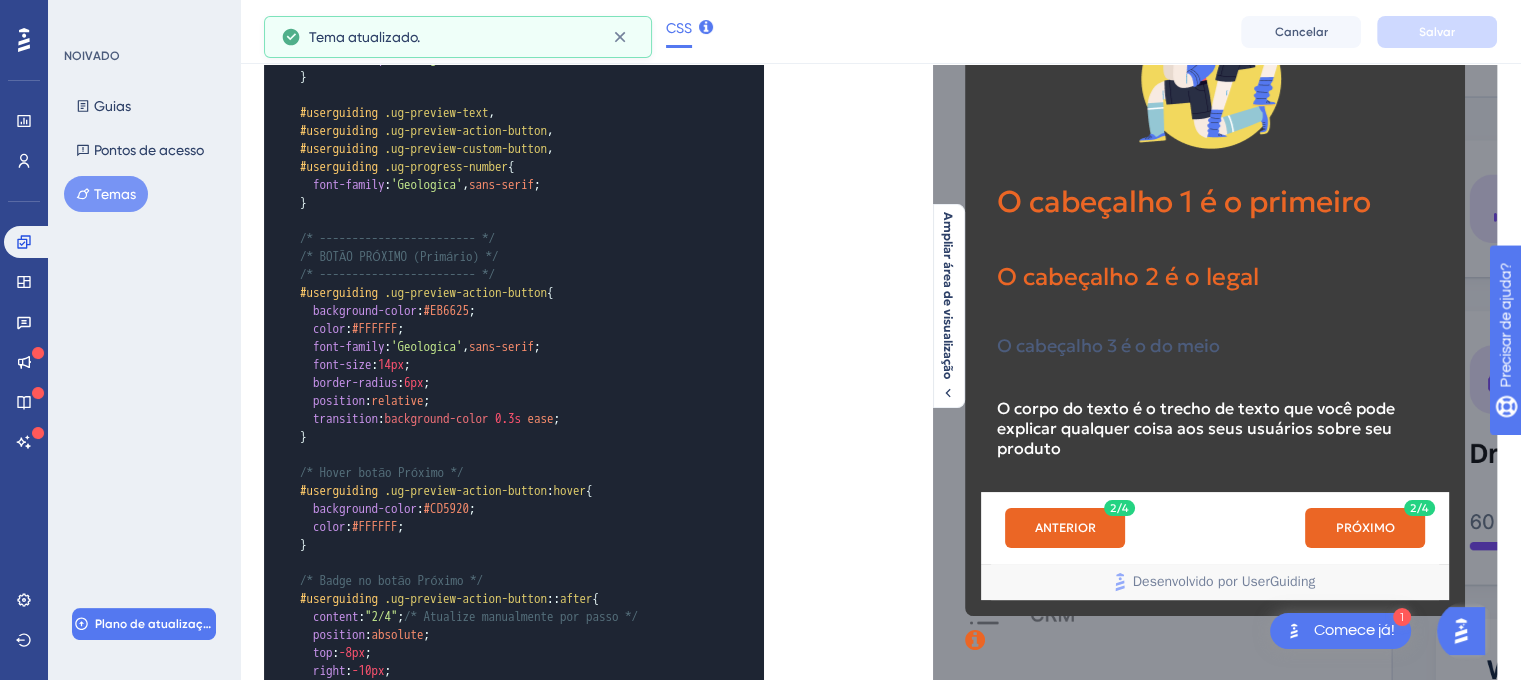 click on "O cabeçalho 3 é o do meio" at bounding box center (1215, 358) 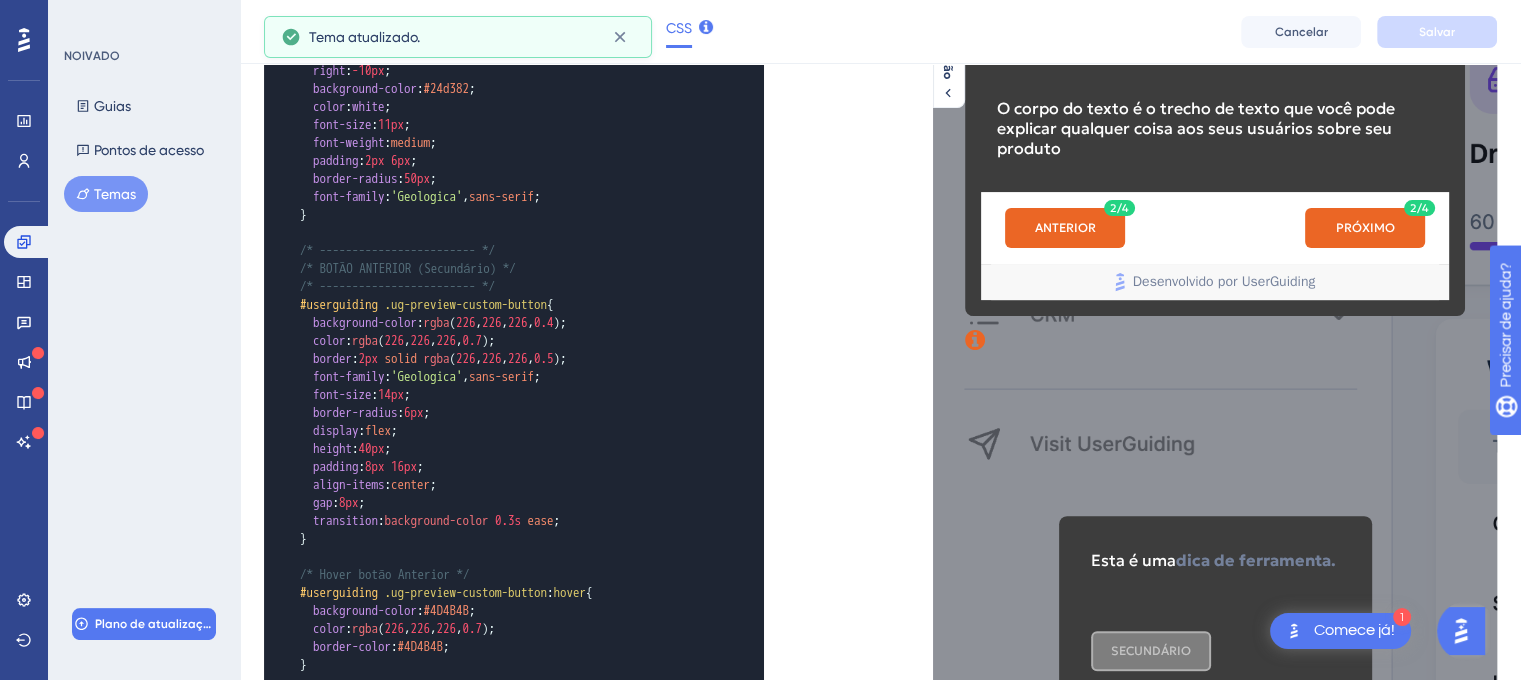 scroll, scrollTop: 658, scrollLeft: 0, axis: vertical 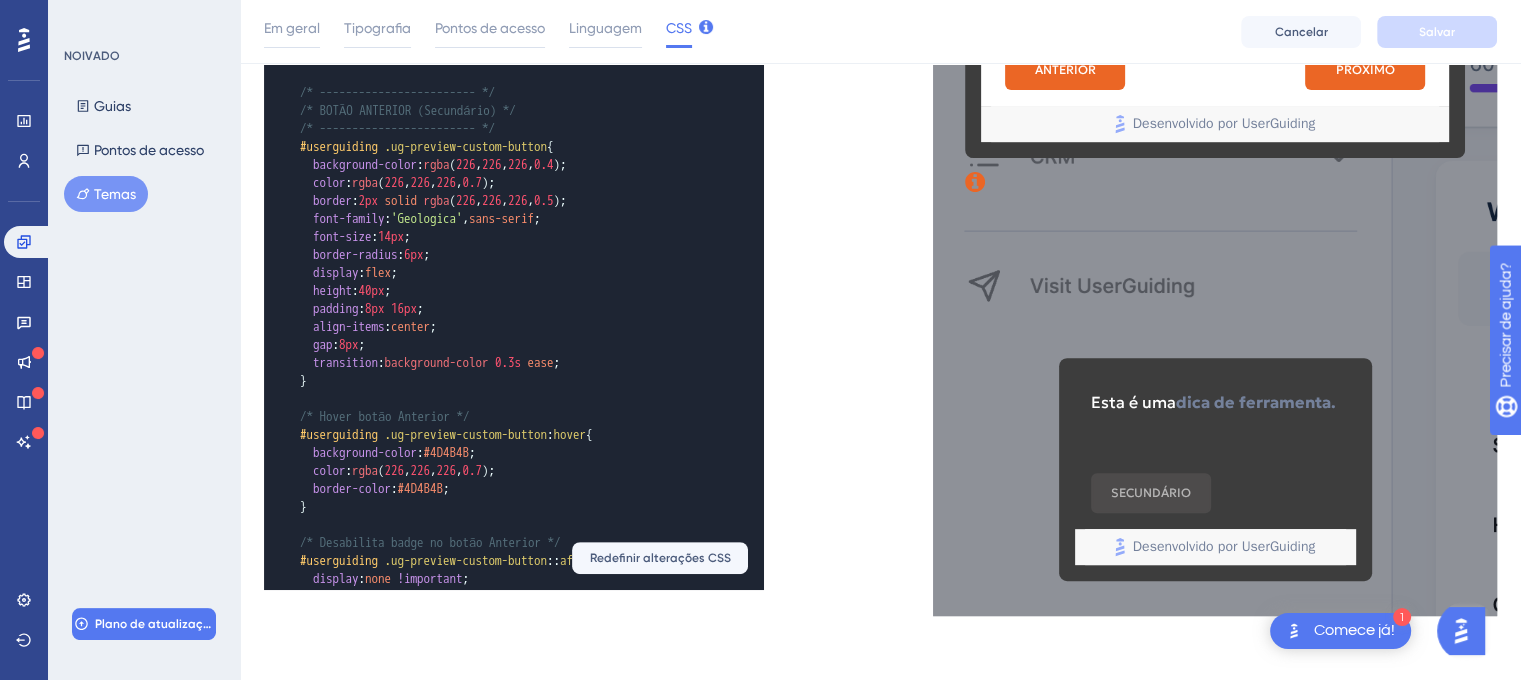 click on "SECUNDÁRIO" at bounding box center (1151, 493) 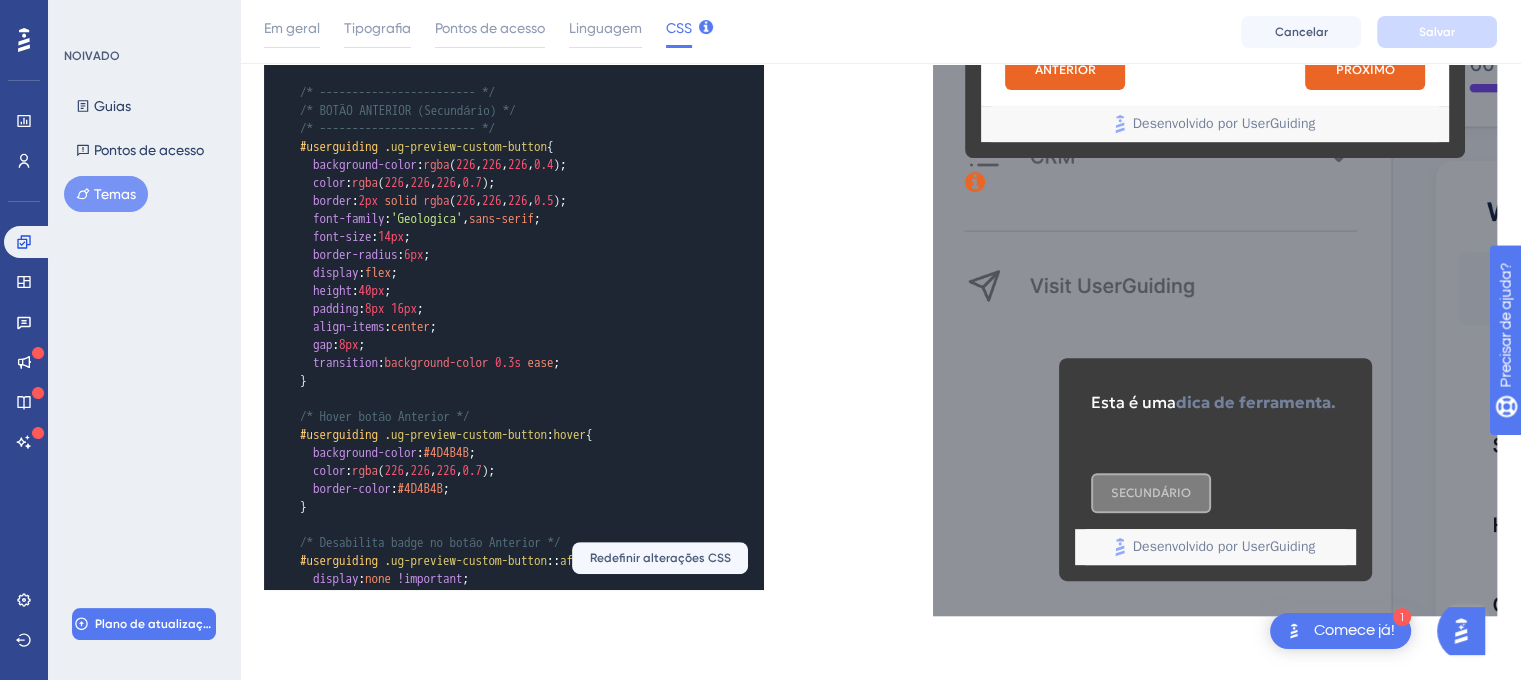 scroll, scrollTop: 124, scrollLeft: 0, axis: vertical 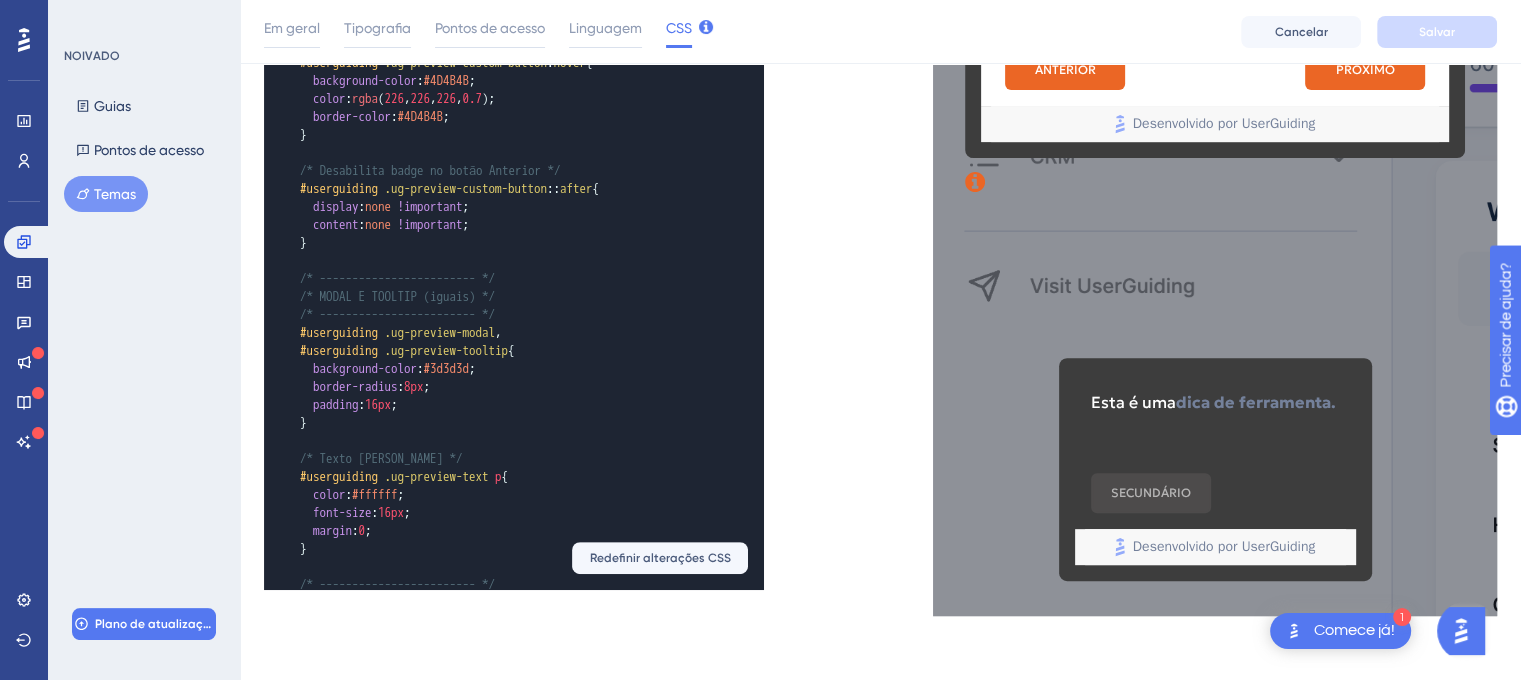 click on "SECUNDÁRIO" at bounding box center (1151, 493) 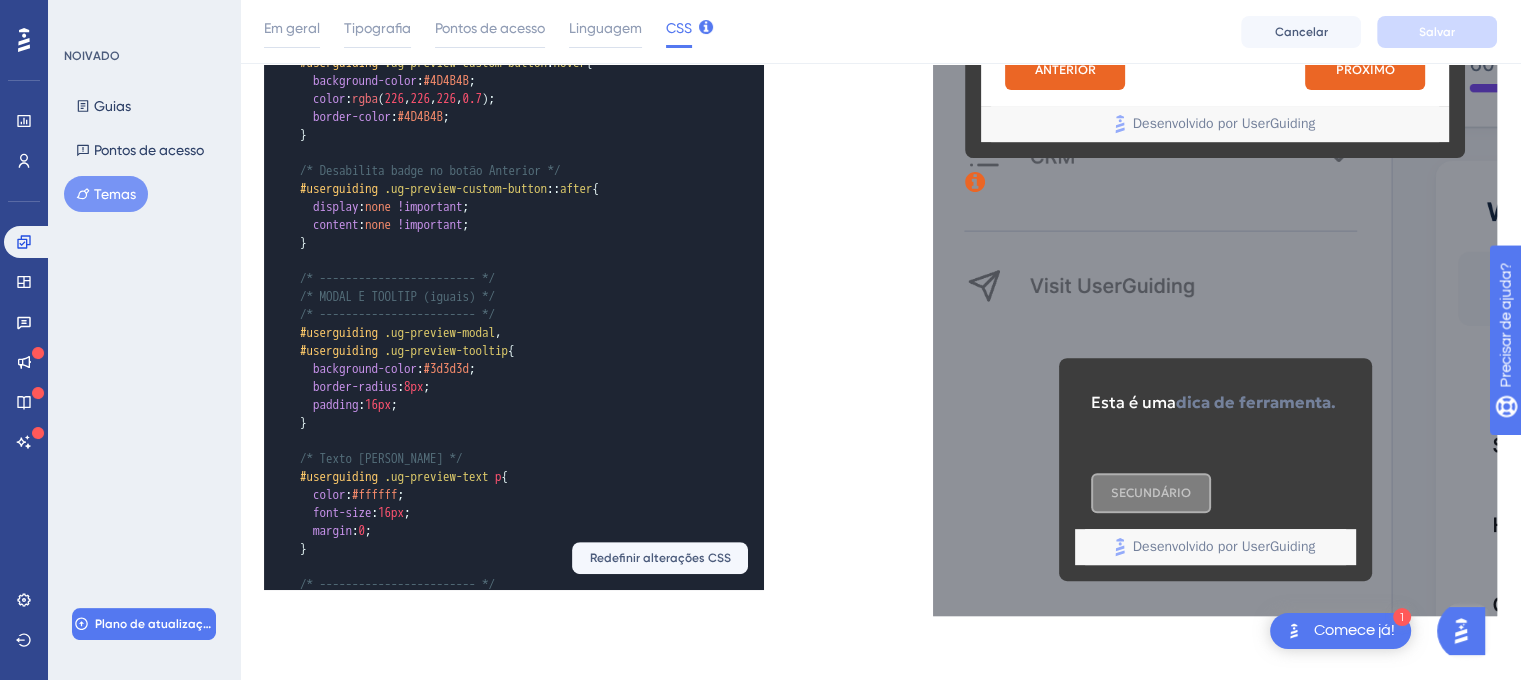 scroll, scrollTop: 300, scrollLeft: 0, axis: vertical 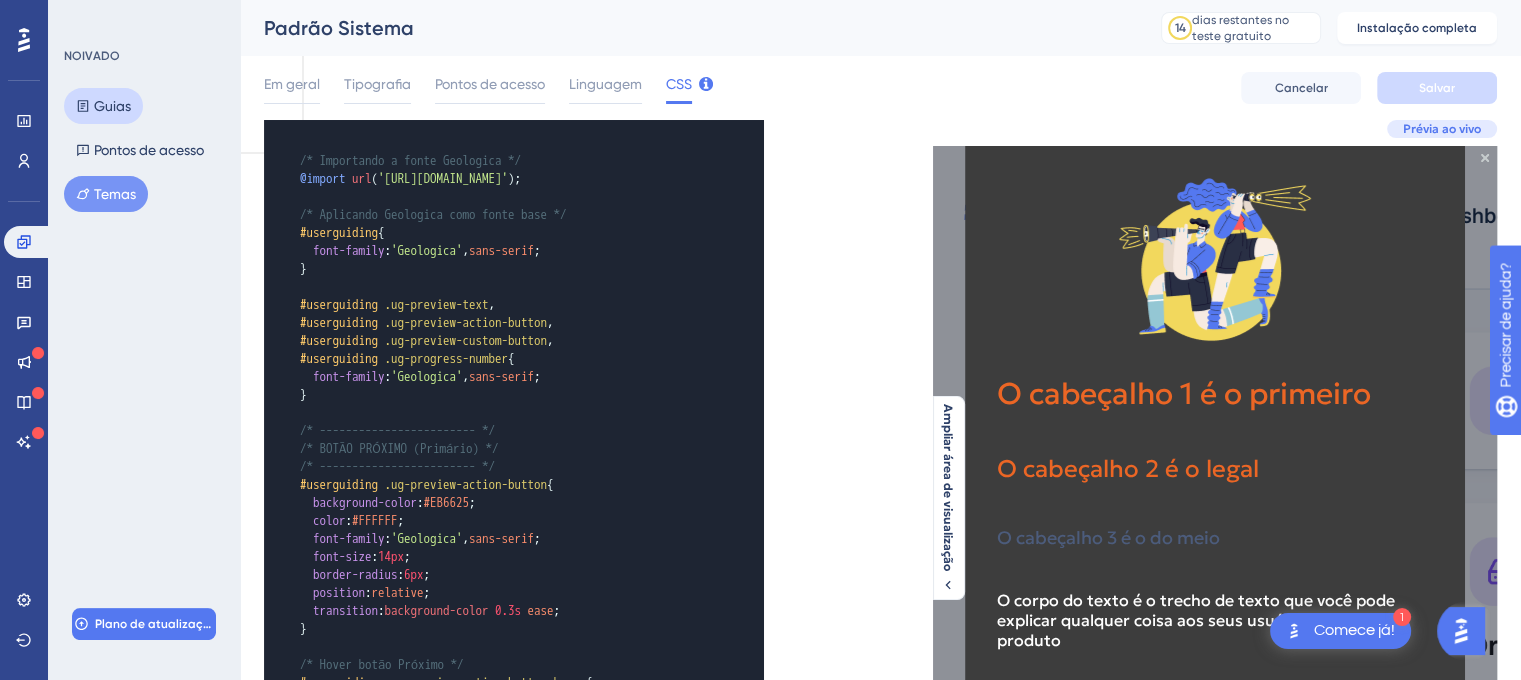 click on "Guias" at bounding box center (103, 106) 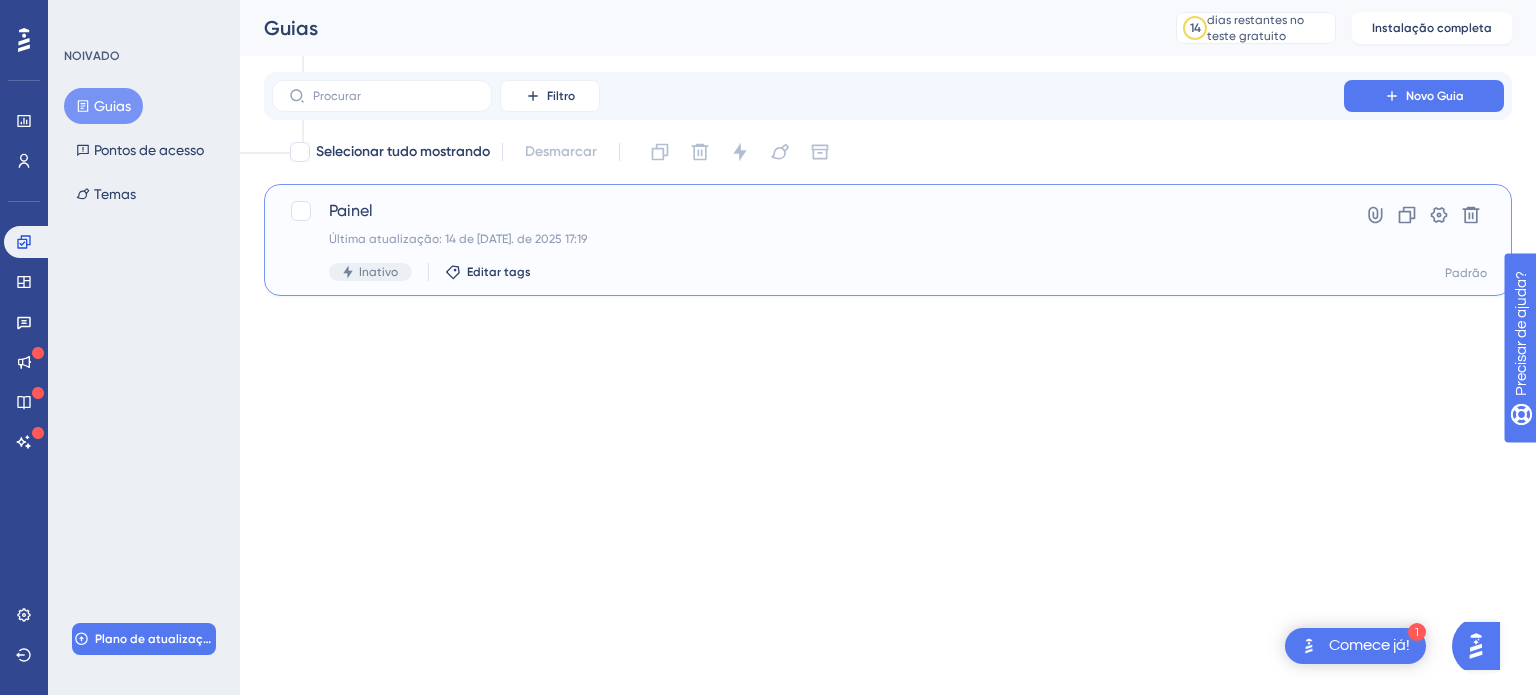 click on "Última atualização: 14 de [DATE]. de 2025 17:19" at bounding box center [458, 239] 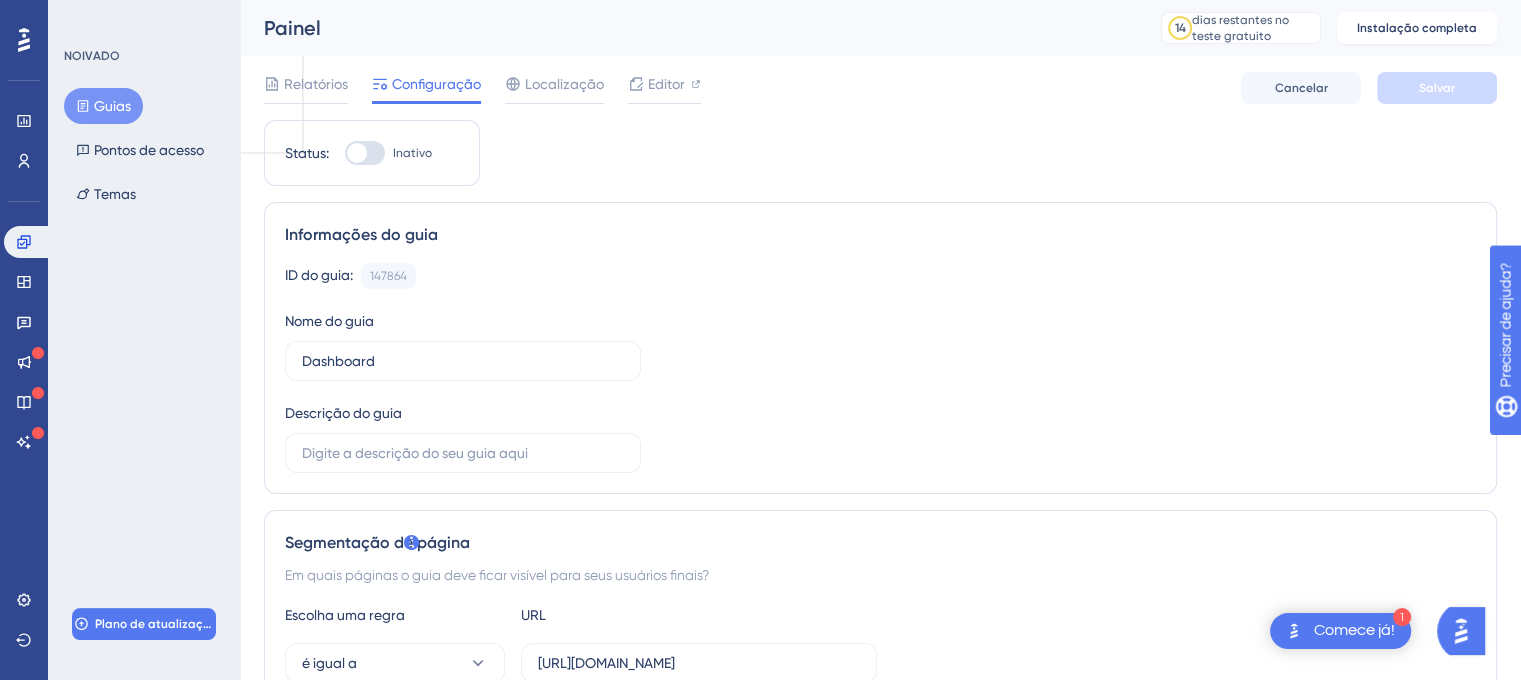 click on "Relatórios Configuração Localização Editor [PERSON_NAME]" at bounding box center (880, 88) 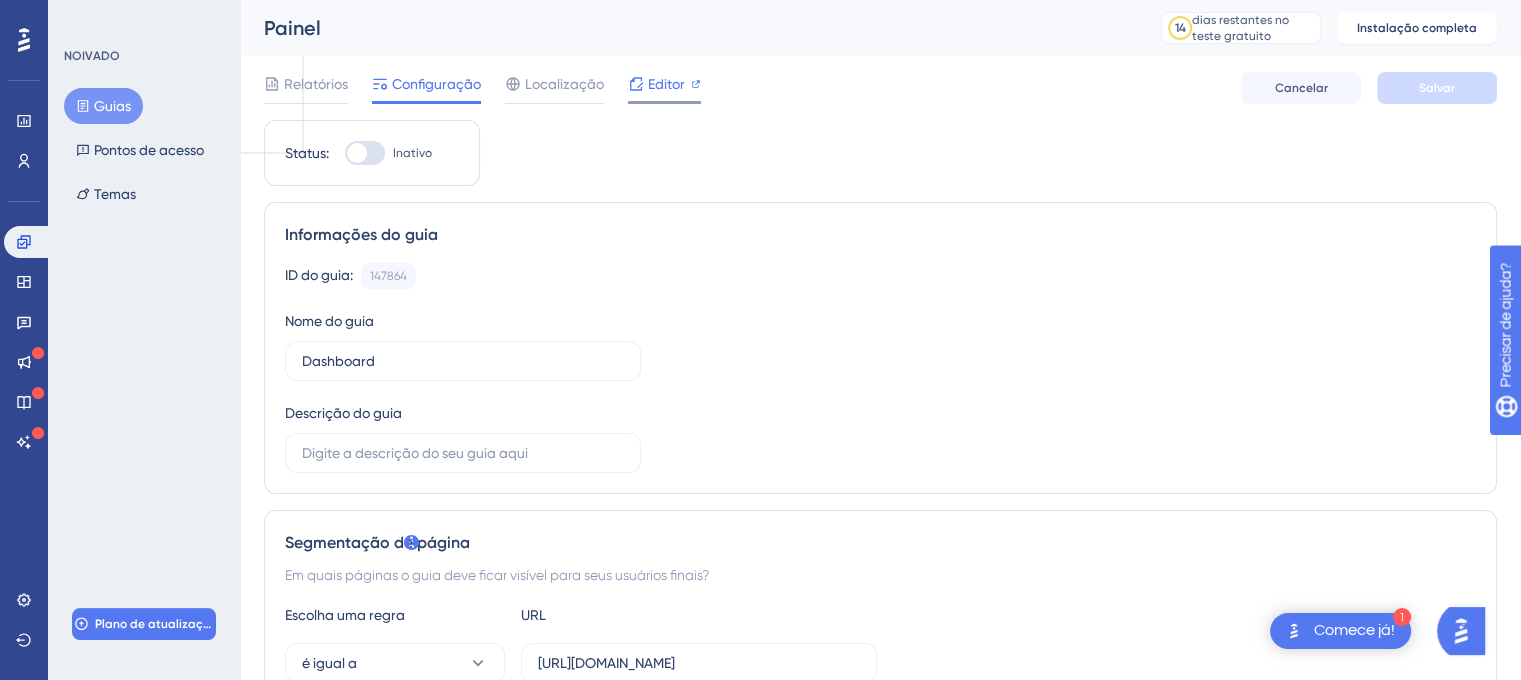 click on "Editor" at bounding box center (664, 84) 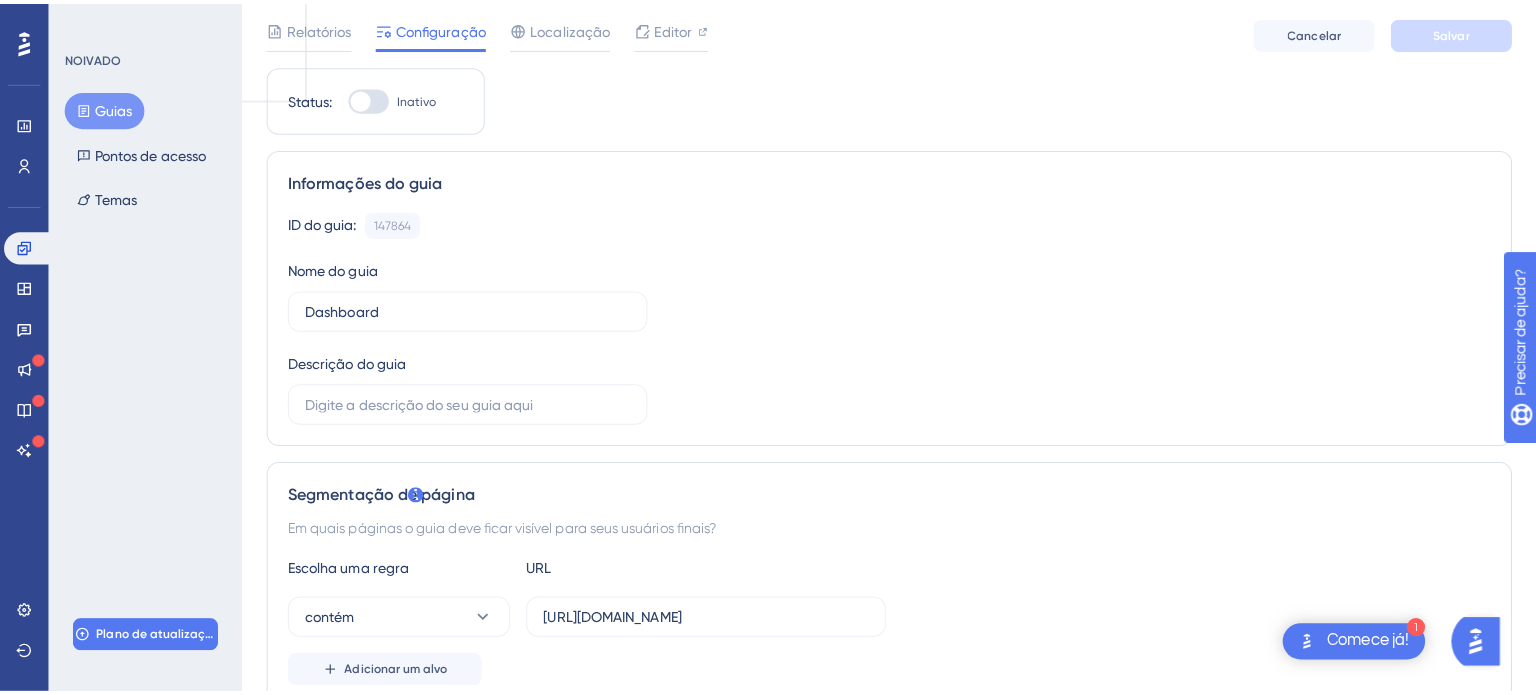 scroll, scrollTop: 0, scrollLeft: 0, axis: both 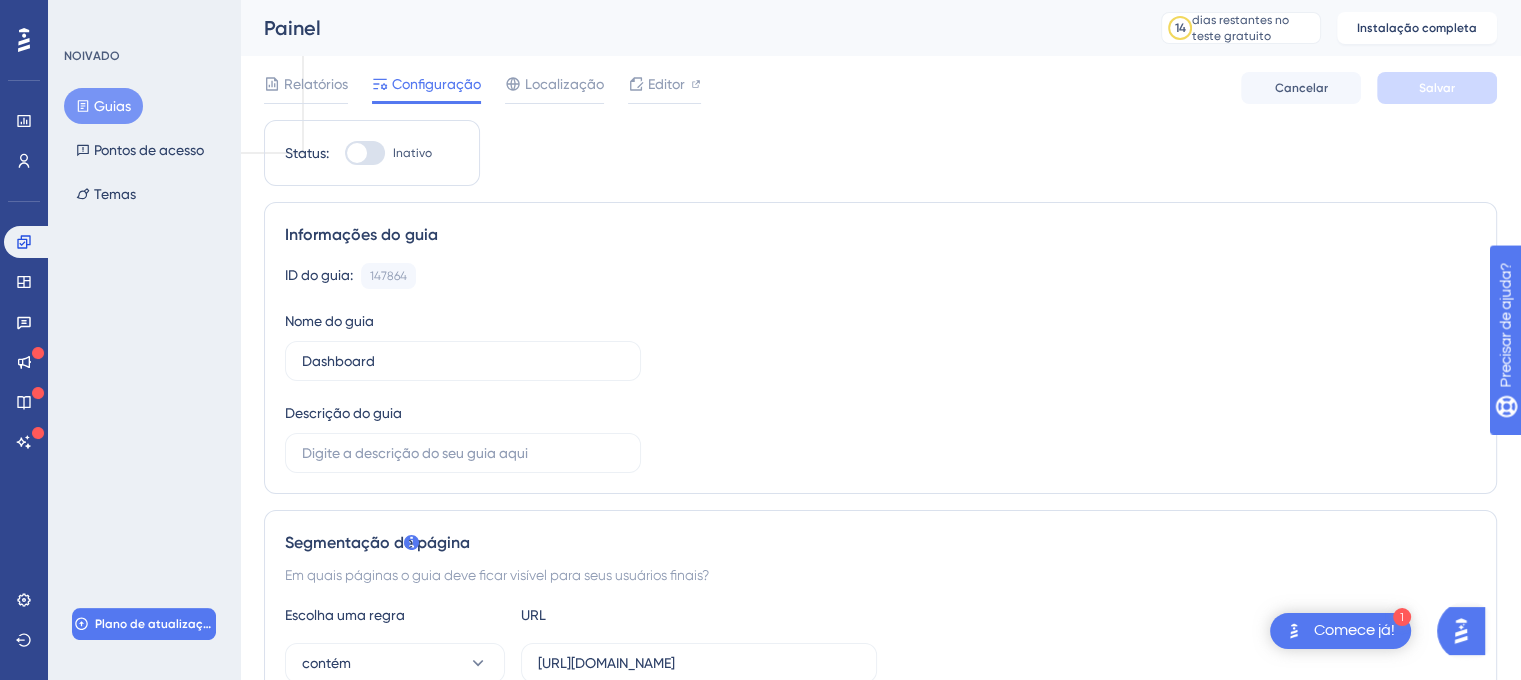 click on "Relatórios Configuração Localização Editor [PERSON_NAME]" at bounding box center (880, 88) 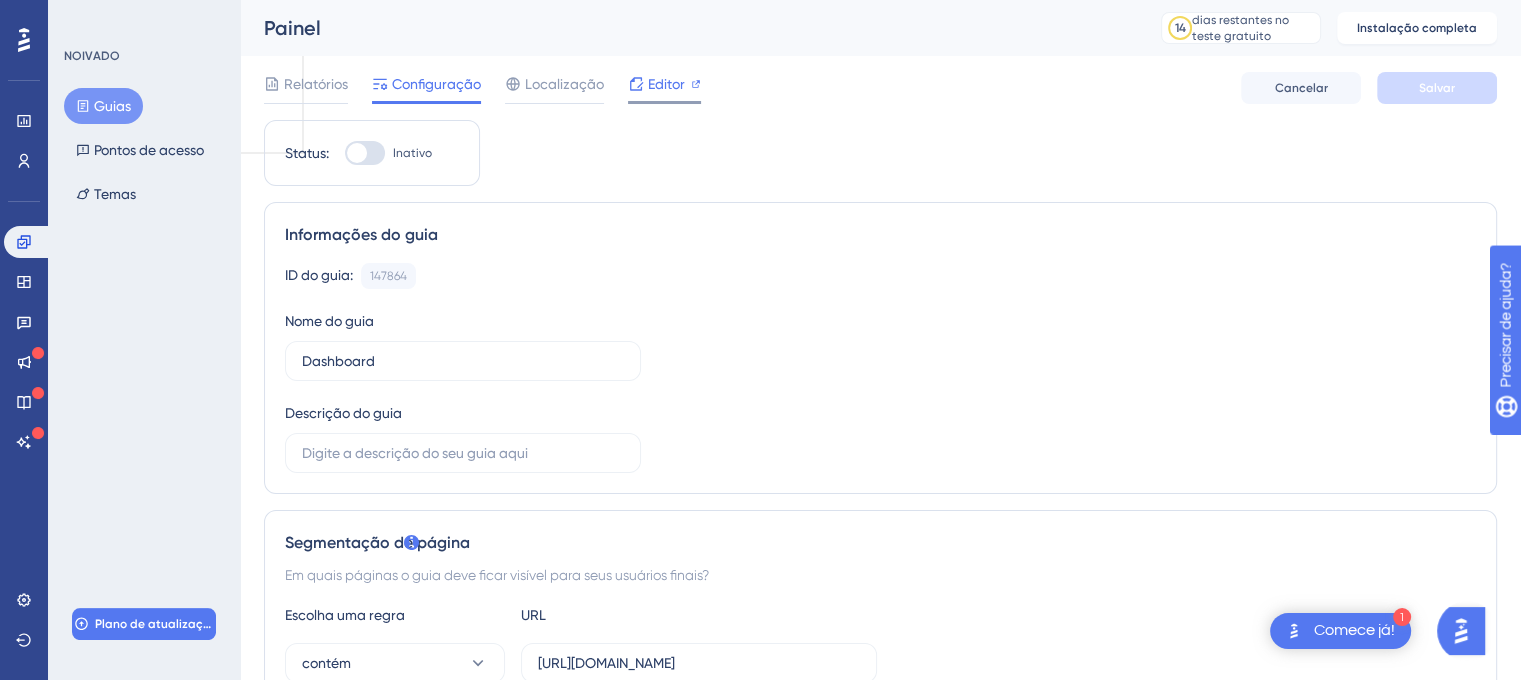 click on "Editor" at bounding box center [664, 84] 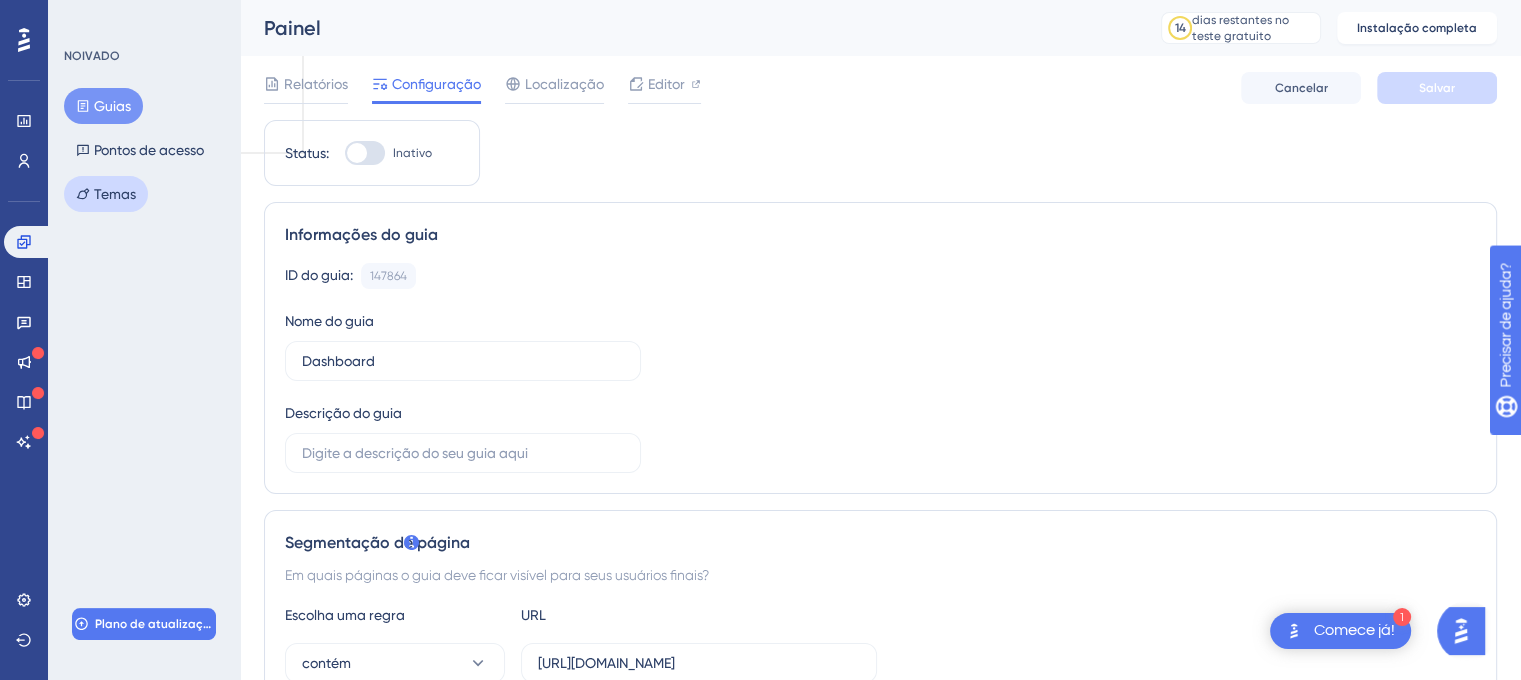 click on "Temas" at bounding box center [115, 194] 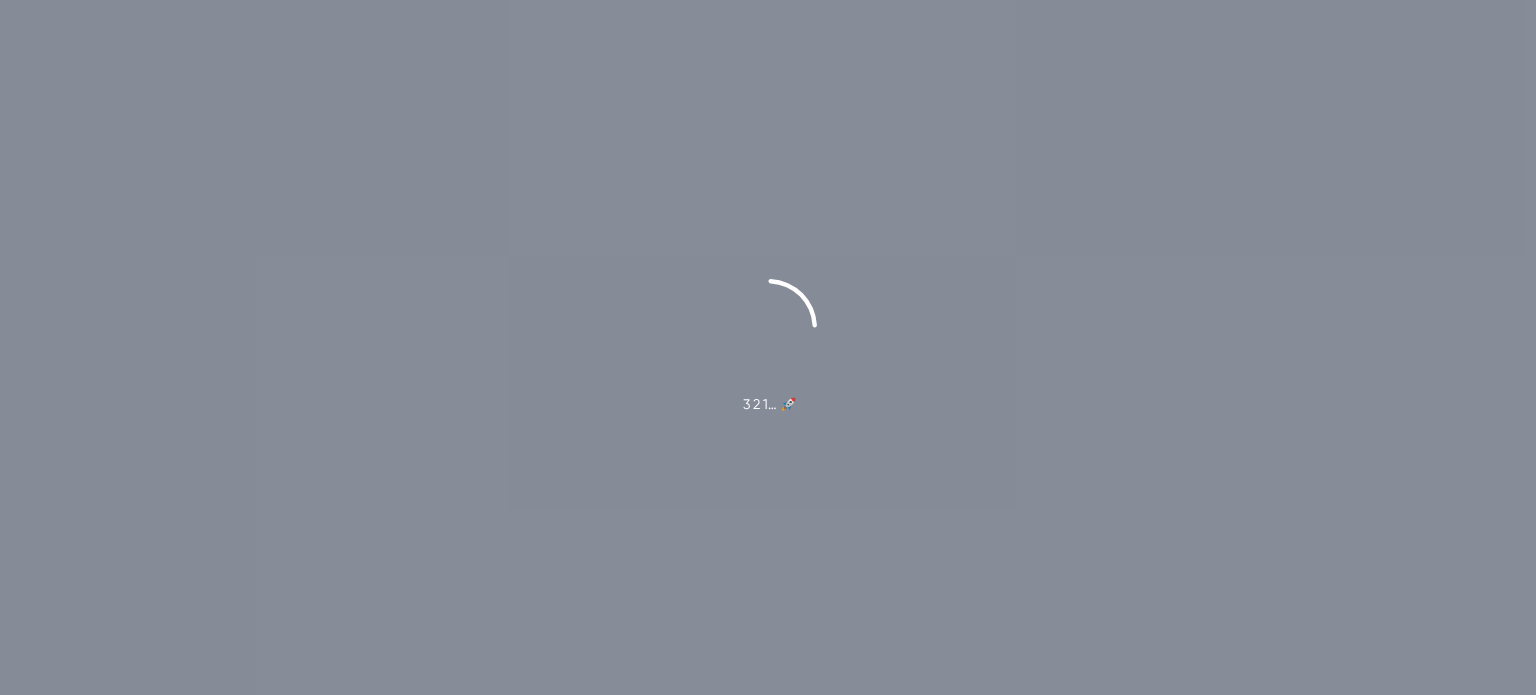 scroll, scrollTop: 0, scrollLeft: 0, axis: both 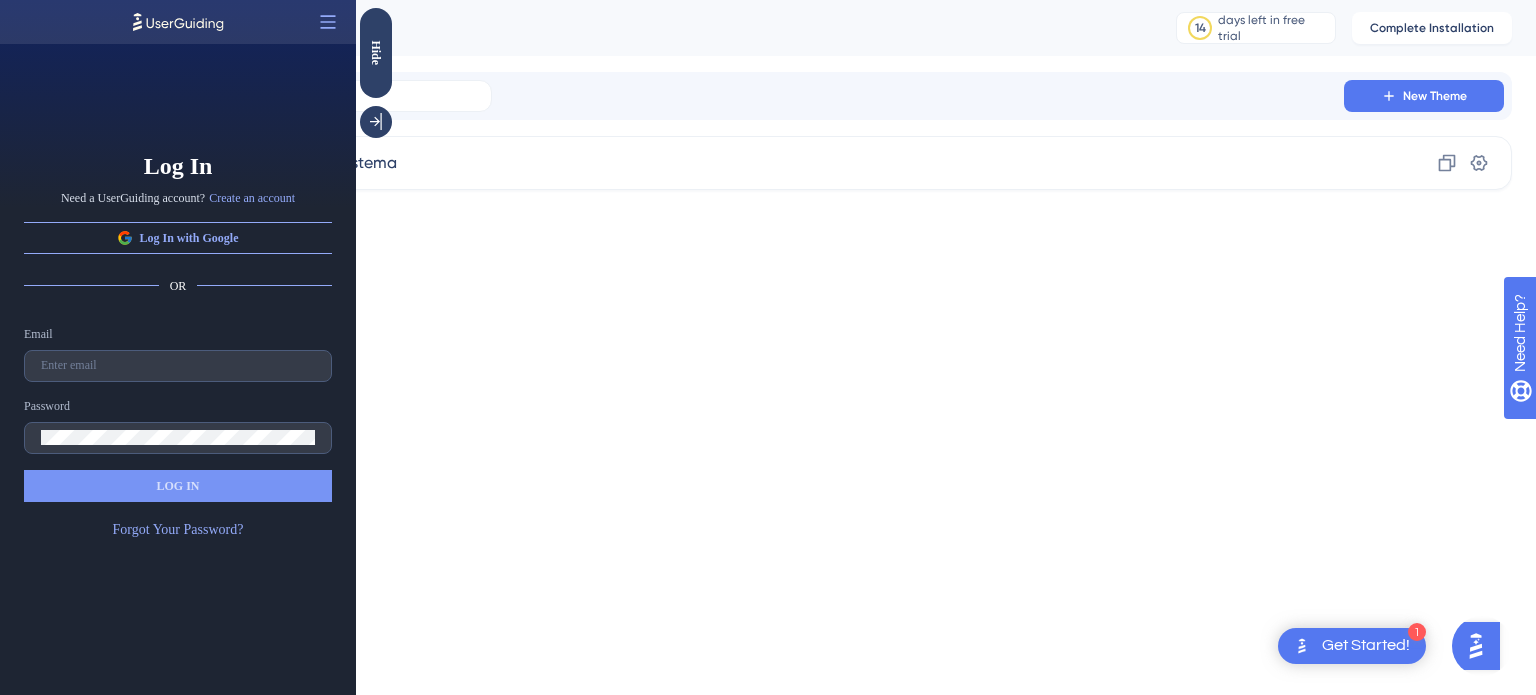 click on "New Theme Padrão Sistema Clone Settings" at bounding box center [888, 131] 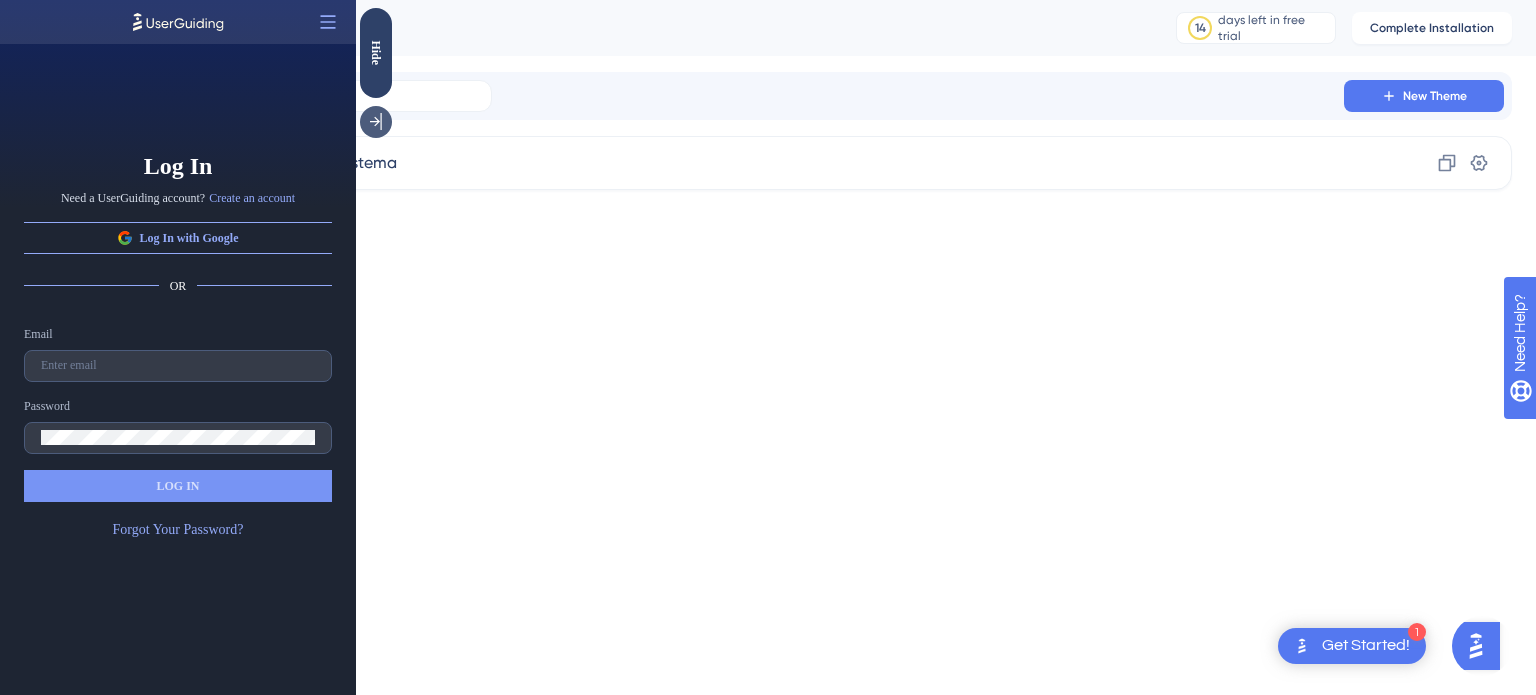 click 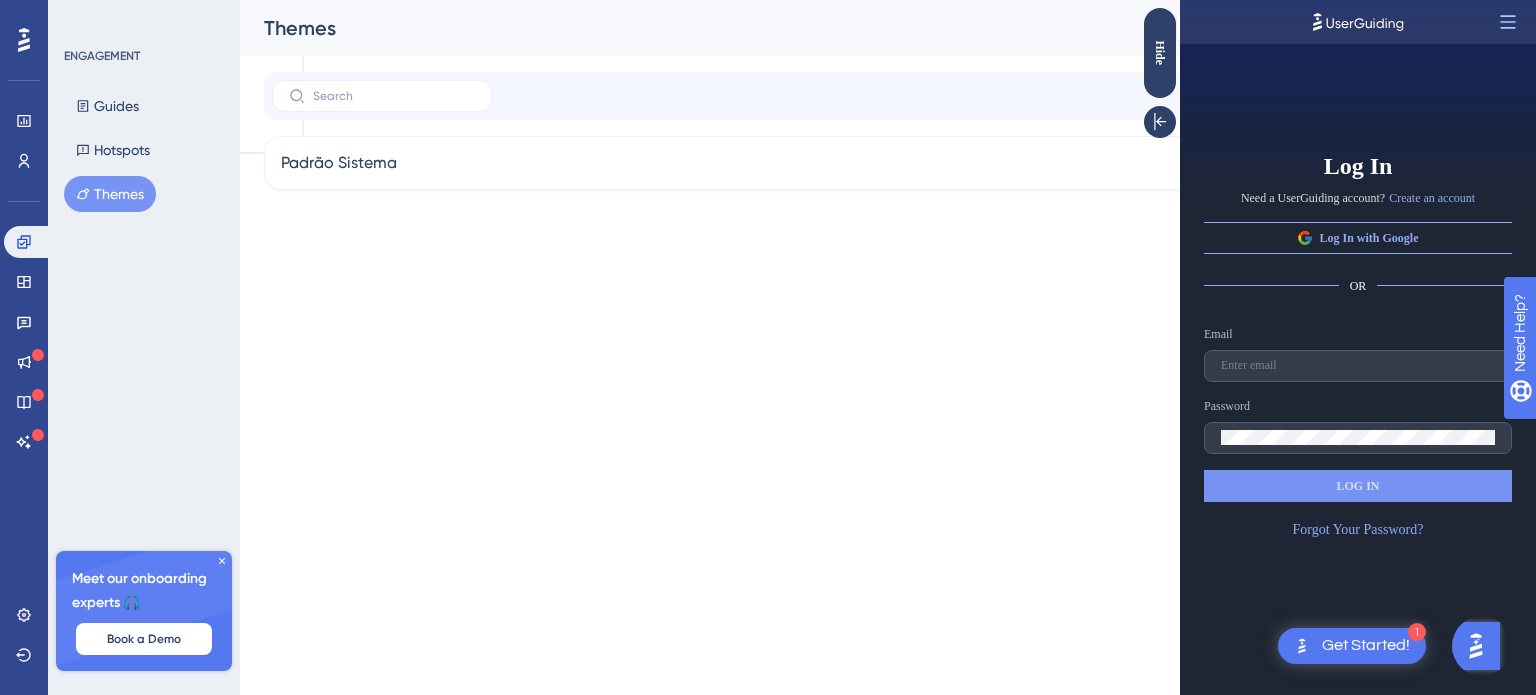 click 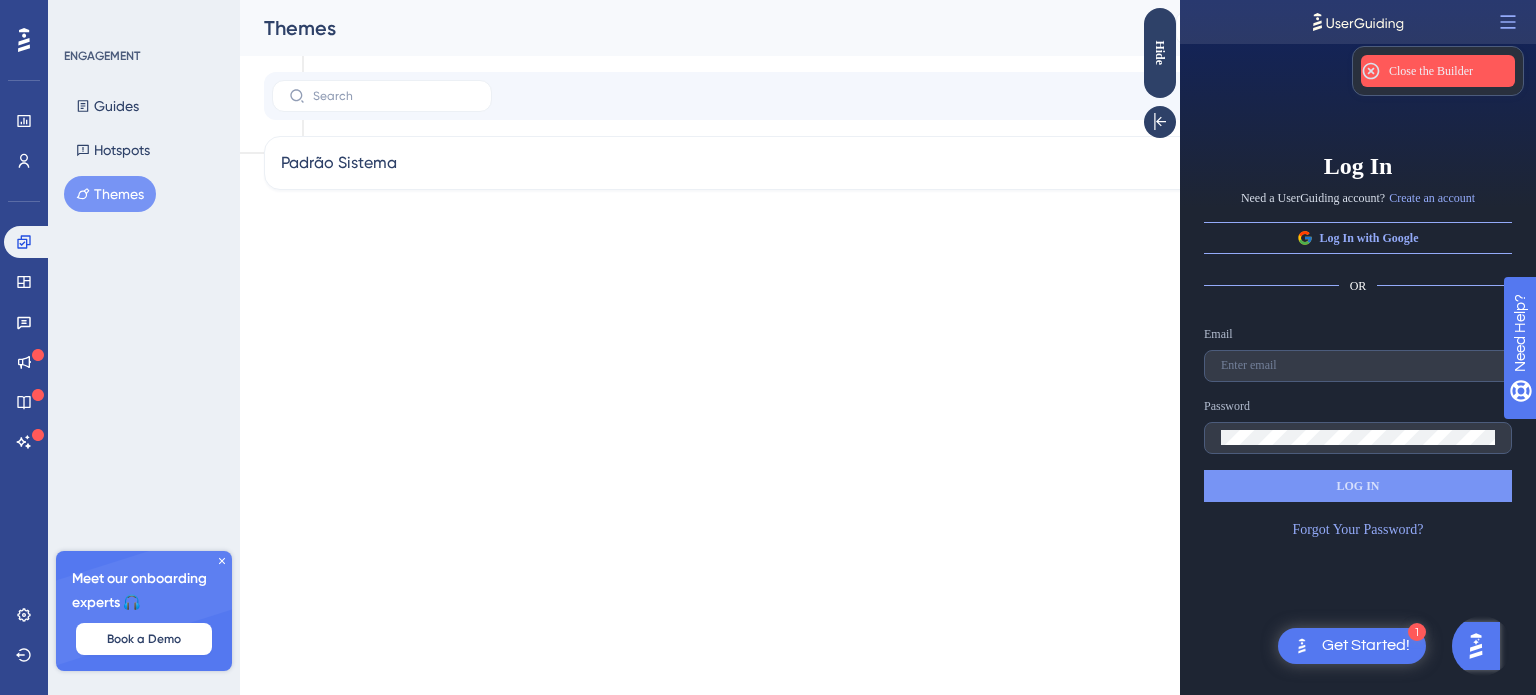 click on "Close the Builder" at bounding box center [1431, 71] 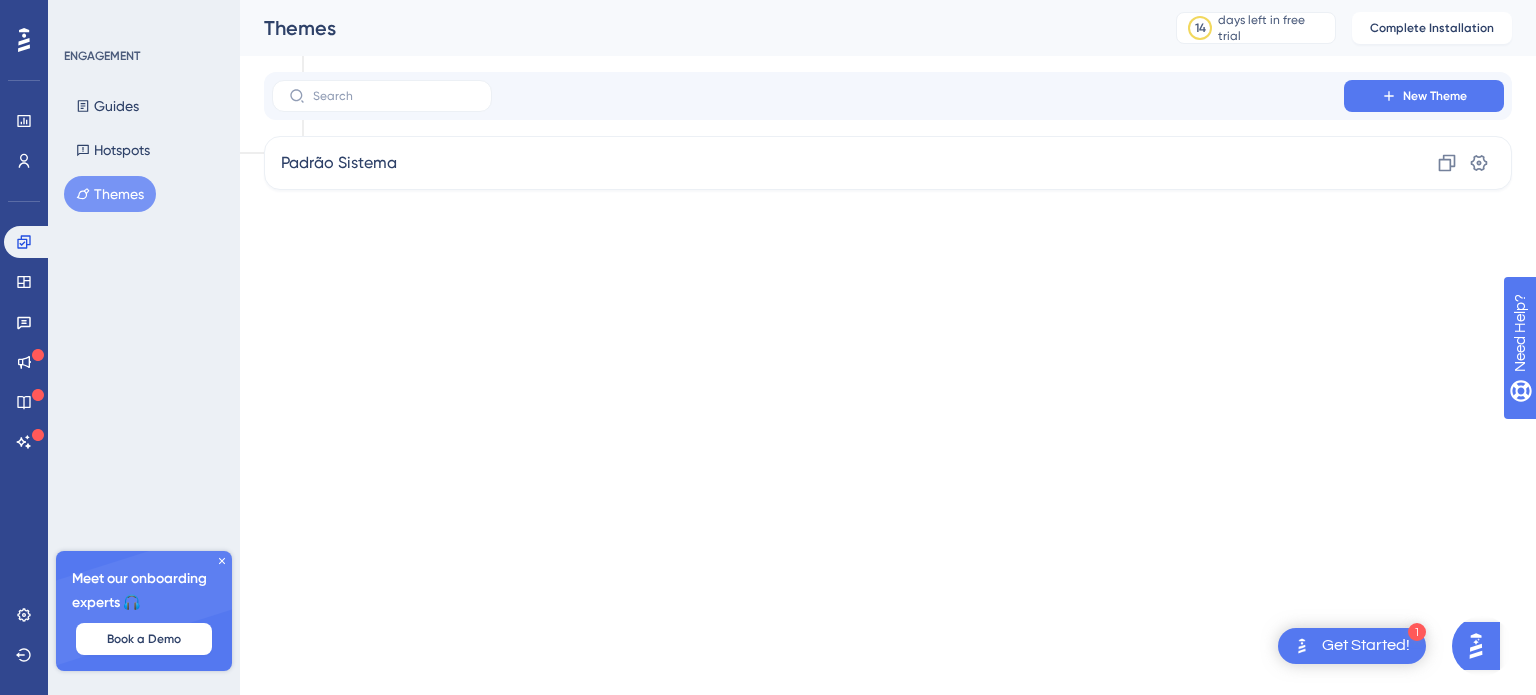 click on "1 Get Started!
Performance Users Engagement Widgets Feedback Product Updates Knowledge Base AI Assistant Settings Logout ENGAGEMENT Guides Hotspots Themes Meet our onboarding experts 🎧 Book a Demo Upgrade Plan Themes 14 days left in free trial Click to see  upgrade options Complete Installation New Theme Padrão Sistema Clone Settings" at bounding box center (768, 79) 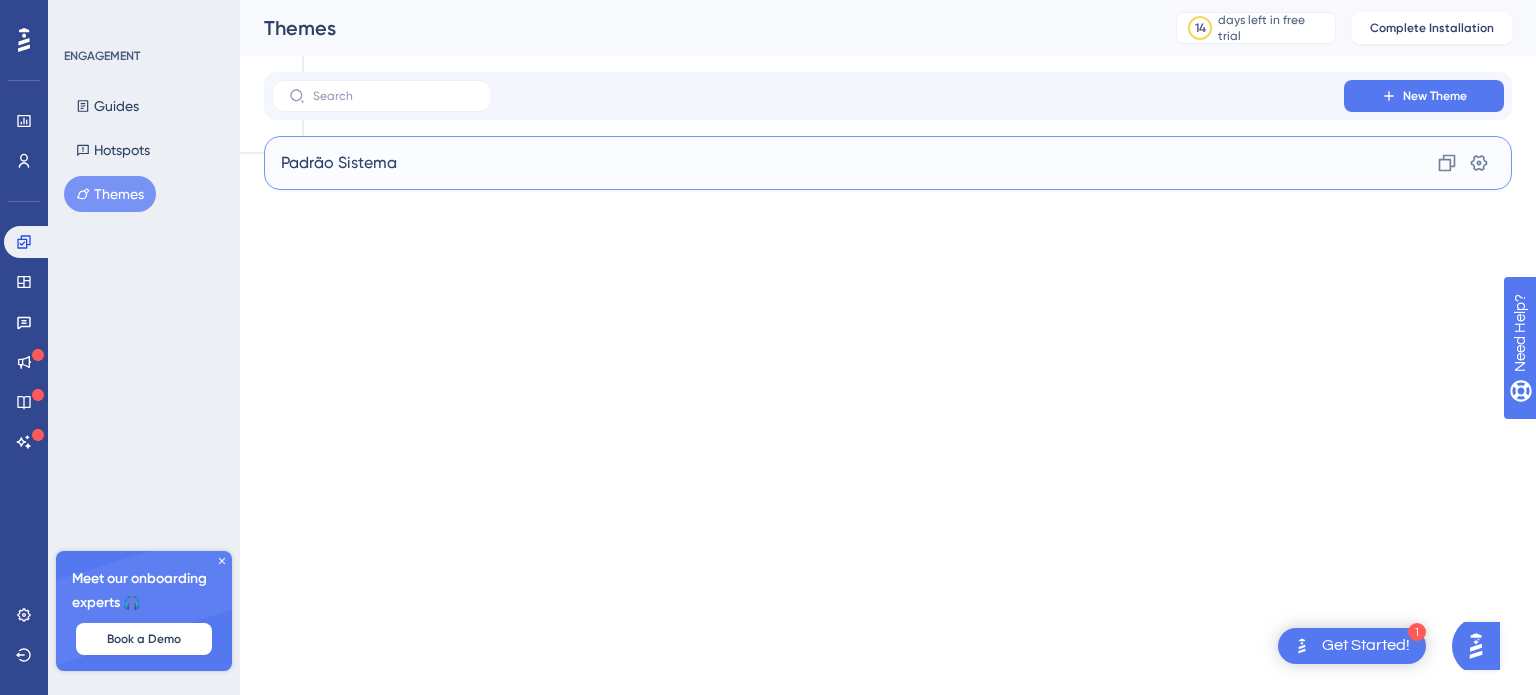 click on "Padrão Sistema Clone Settings" at bounding box center [888, 163] 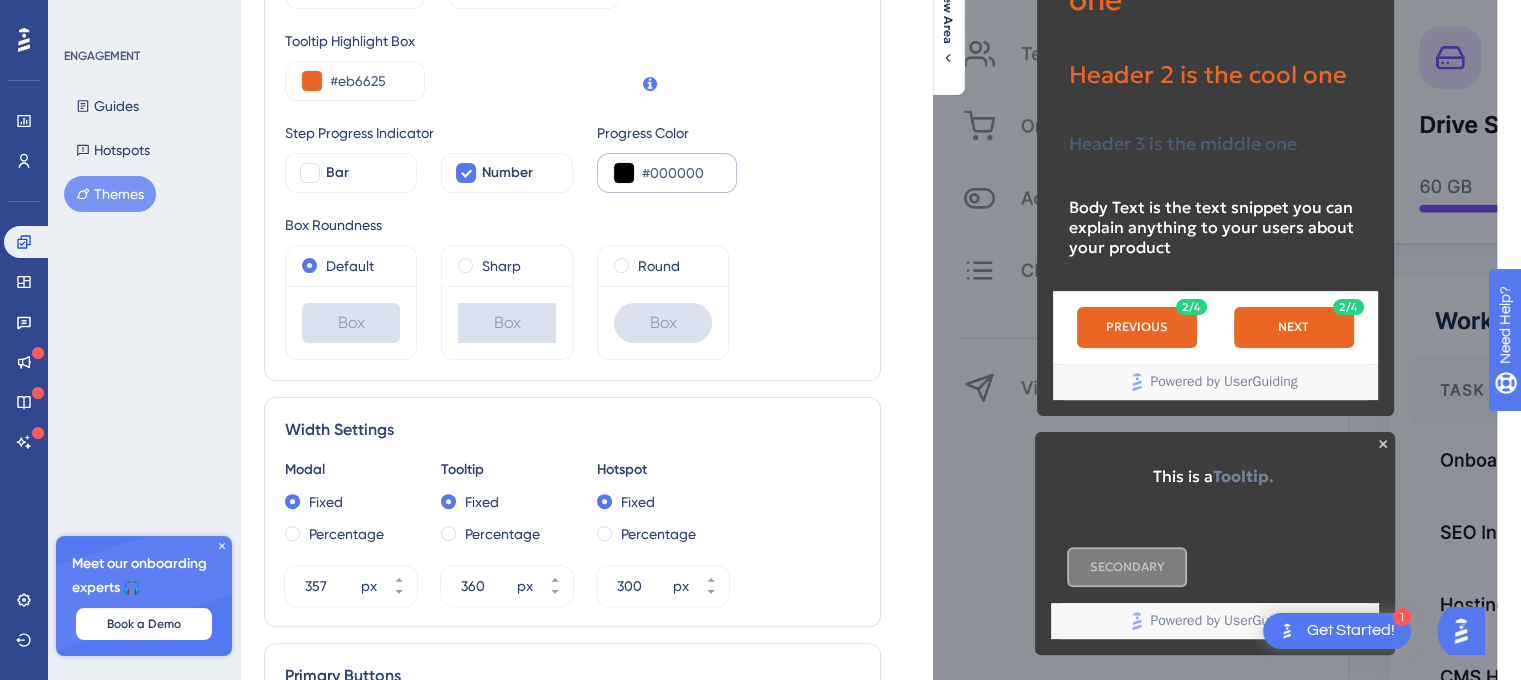 scroll, scrollTop: 0, scrollLeft: 0, axis: both 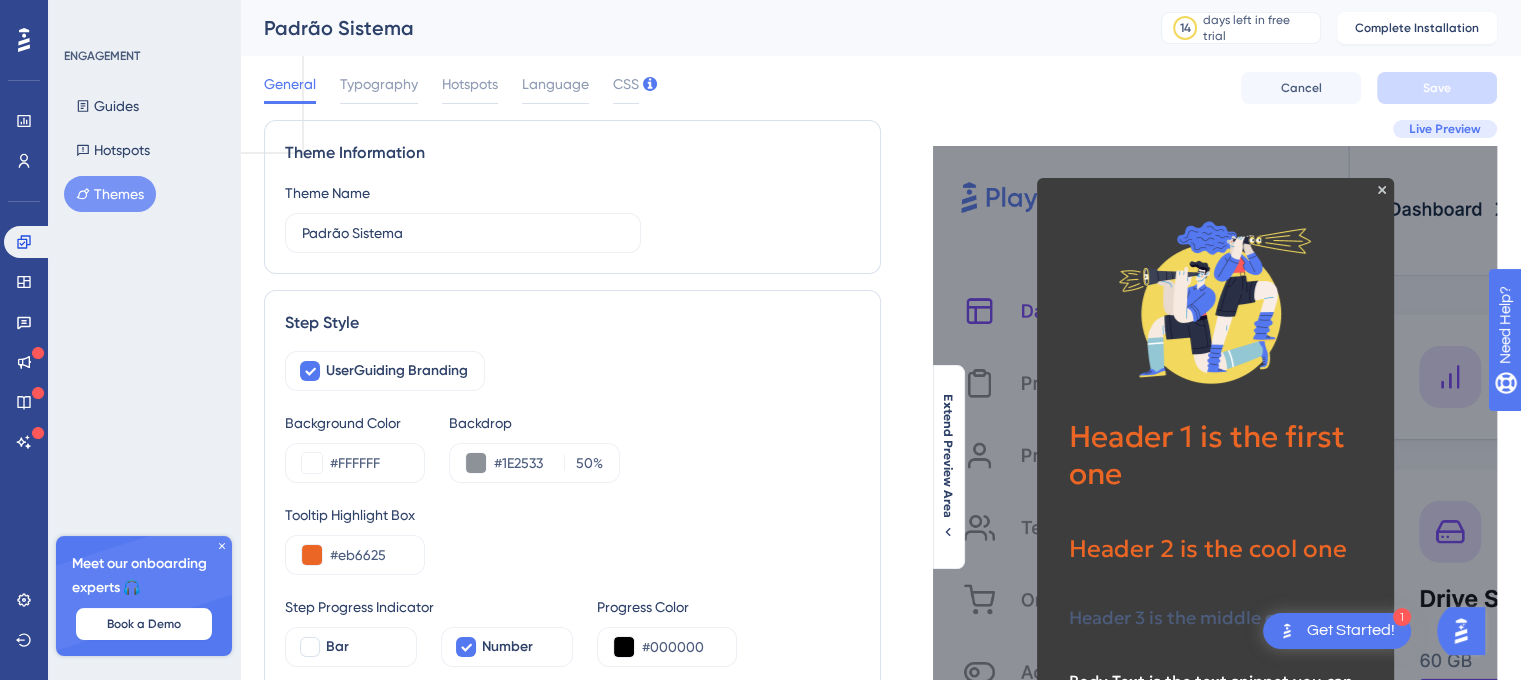 click on "General Typography Hotspots Language CSS" at bounding box center (451, 88) 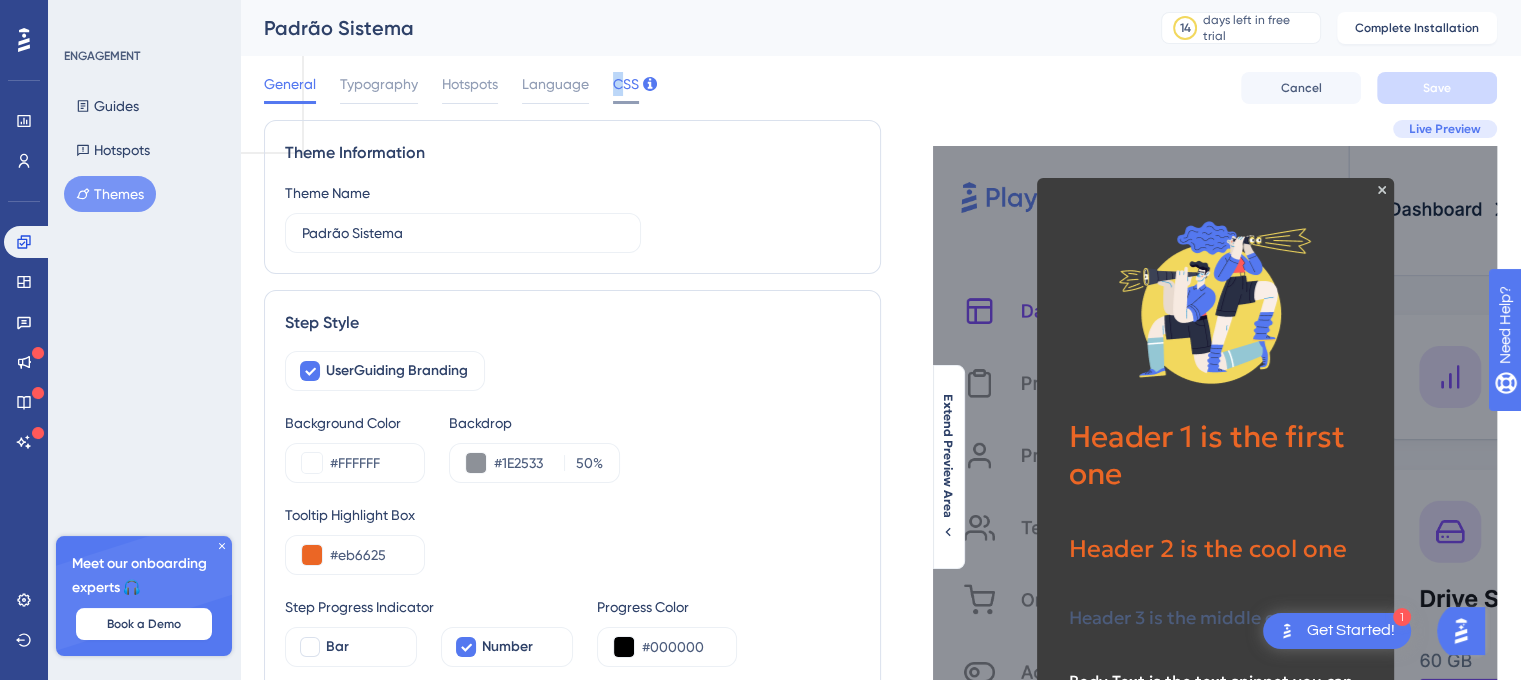 click on "CSS" at bounding box center [626, 84] 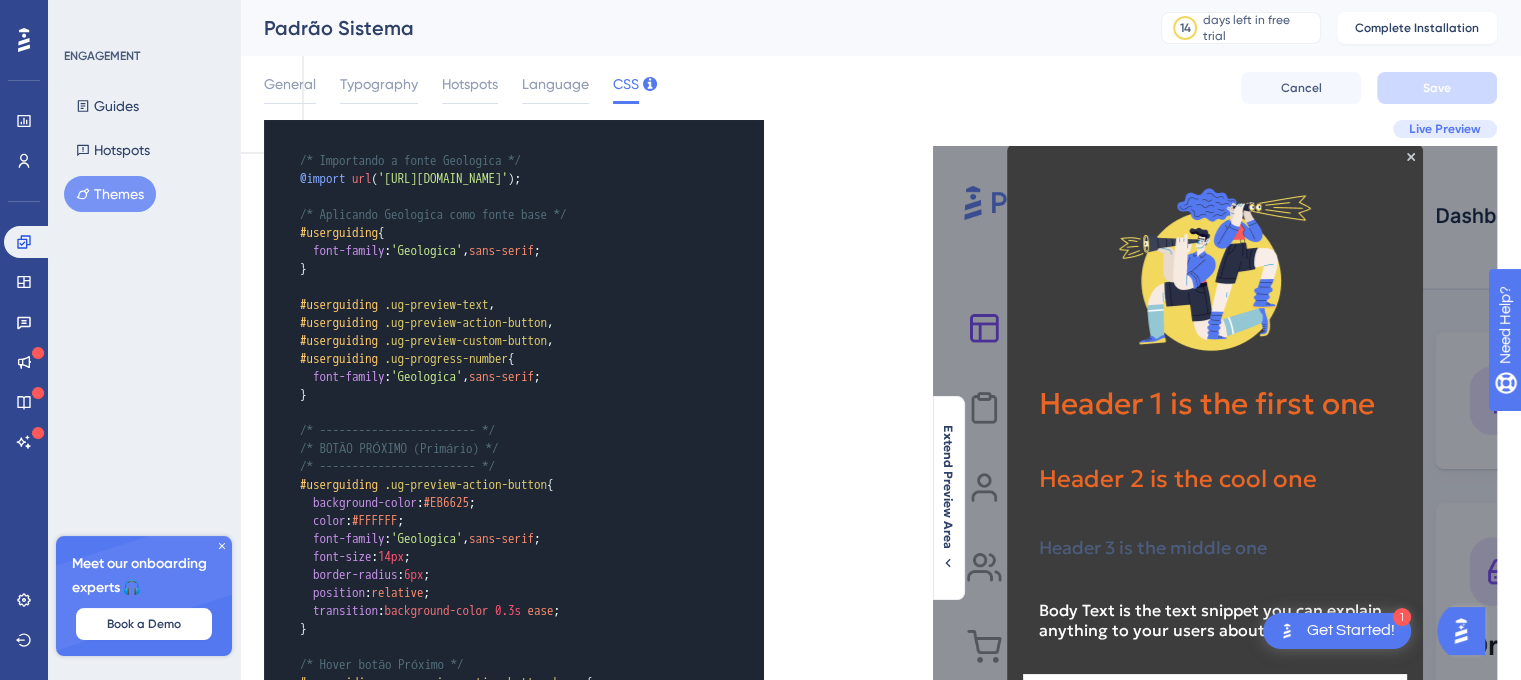 scroll, scrollTop: 0, scrollLeft: 0, axis: both 